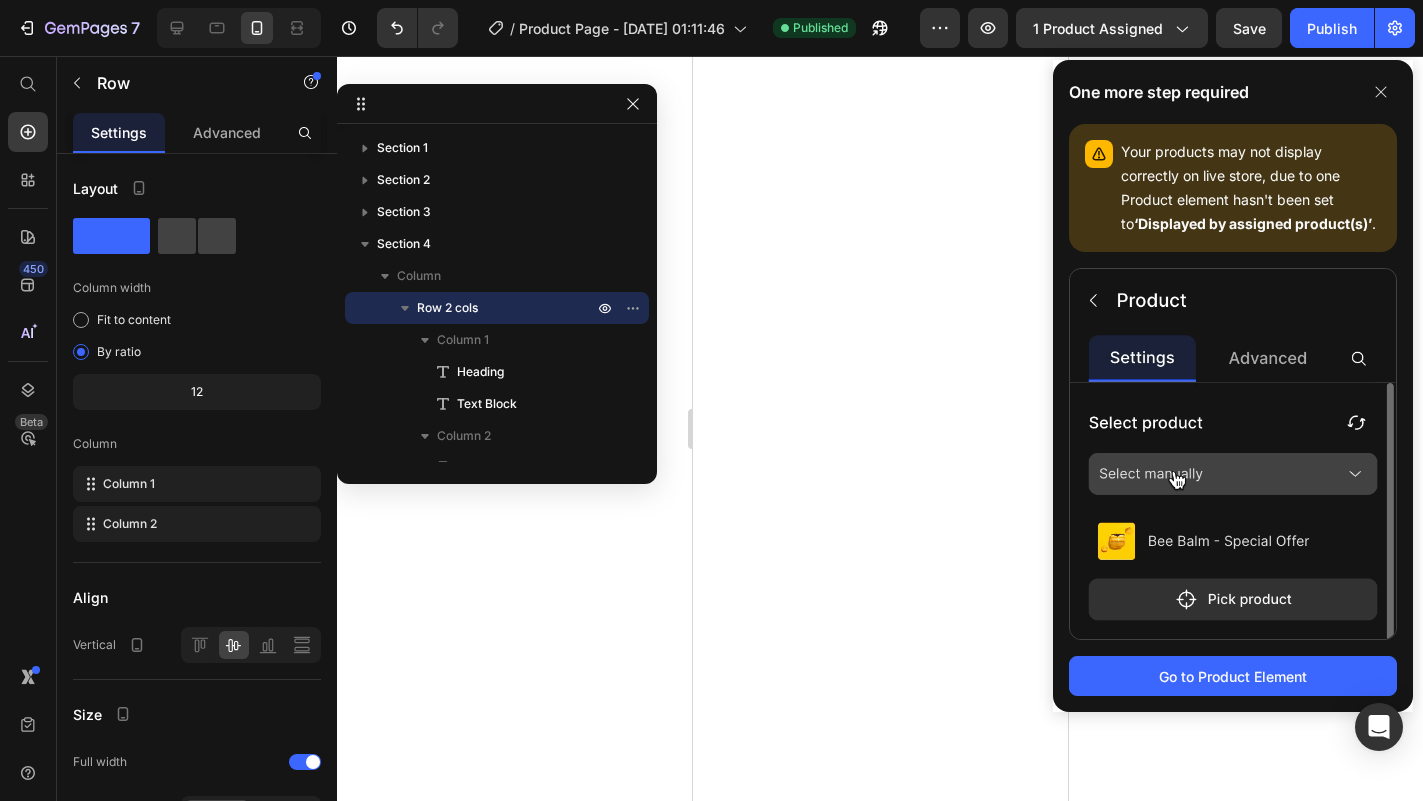 scroll, scrollTop: 0, scrollLeft: 0, axis: both 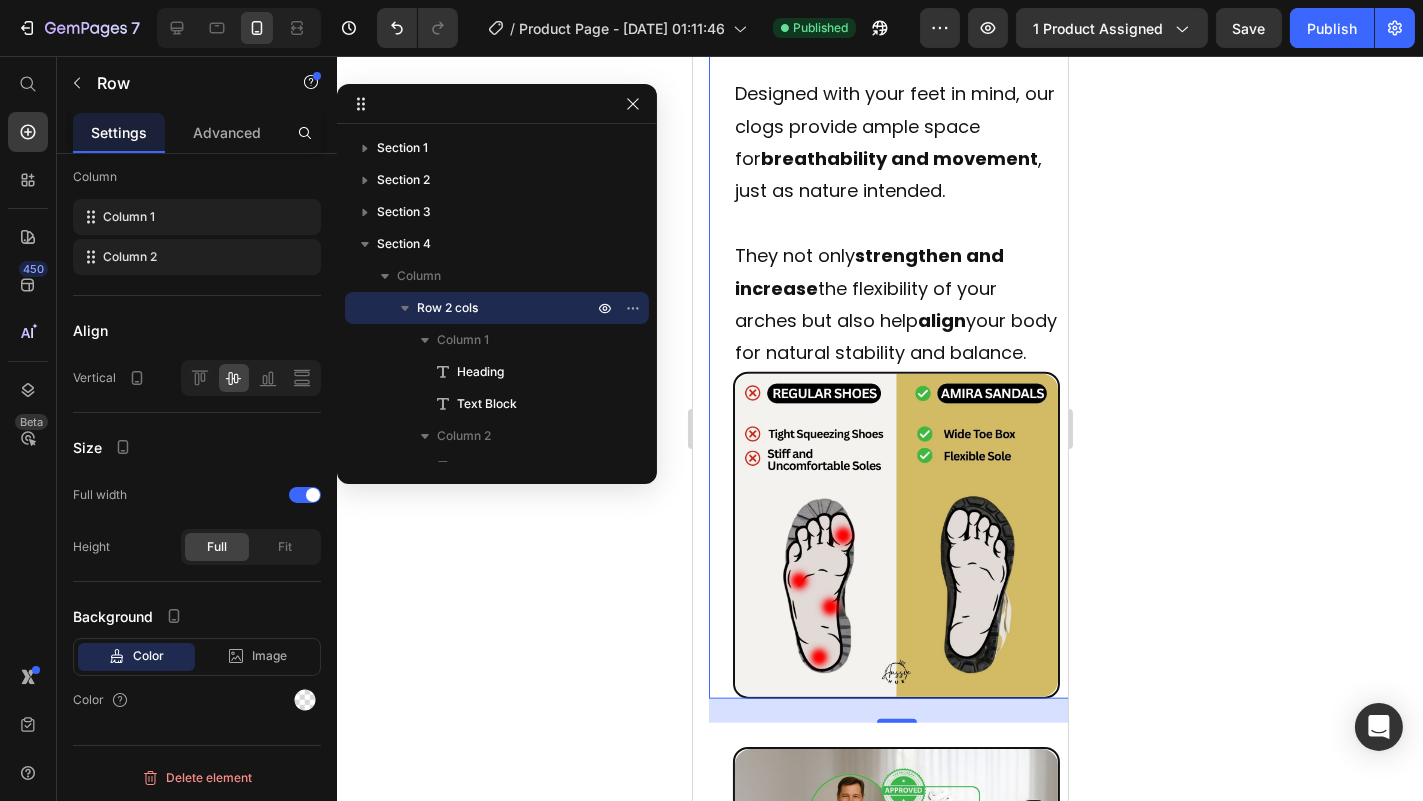 click 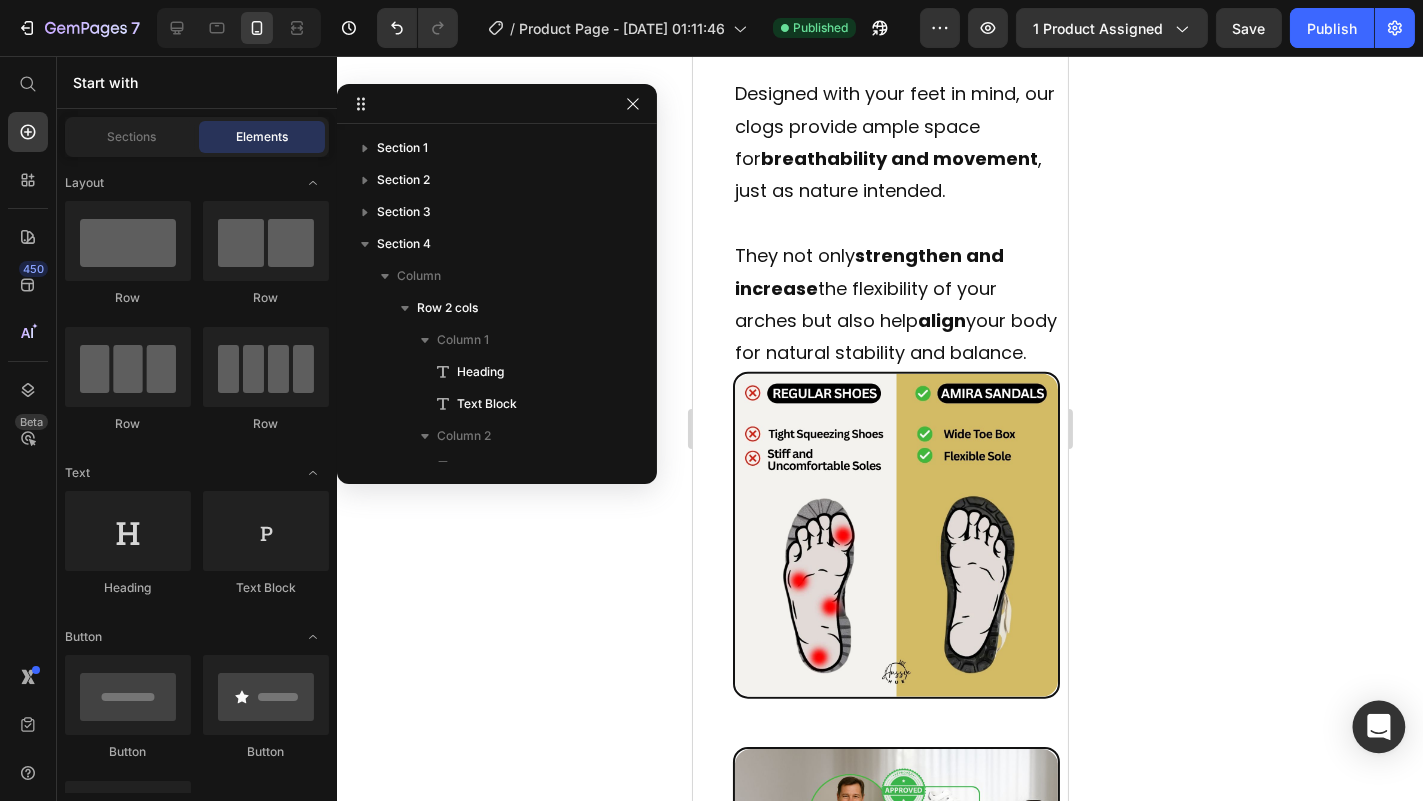 click at bounding box center [1379, 727] 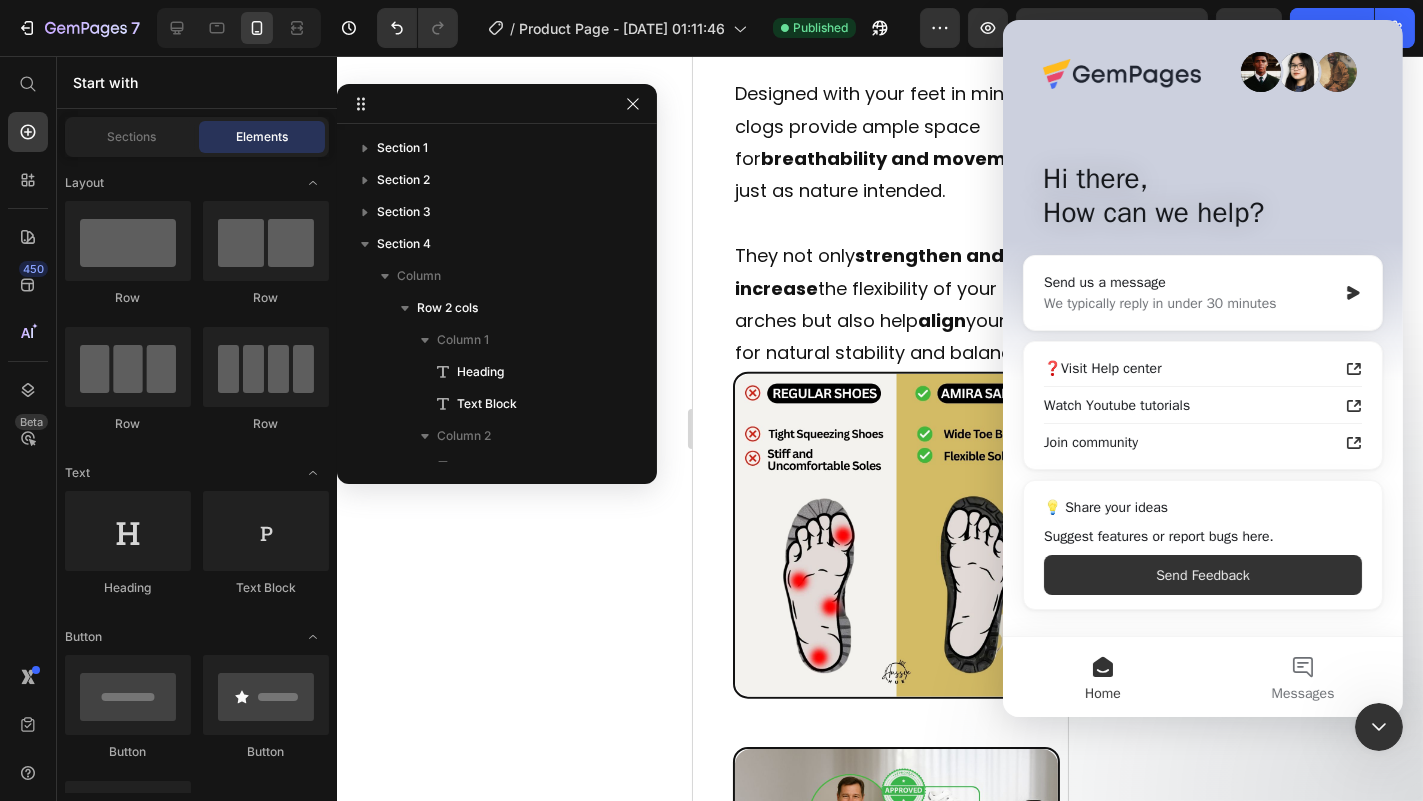 scroll, scrollTop: 0, scrollLeft: 0, axis: both 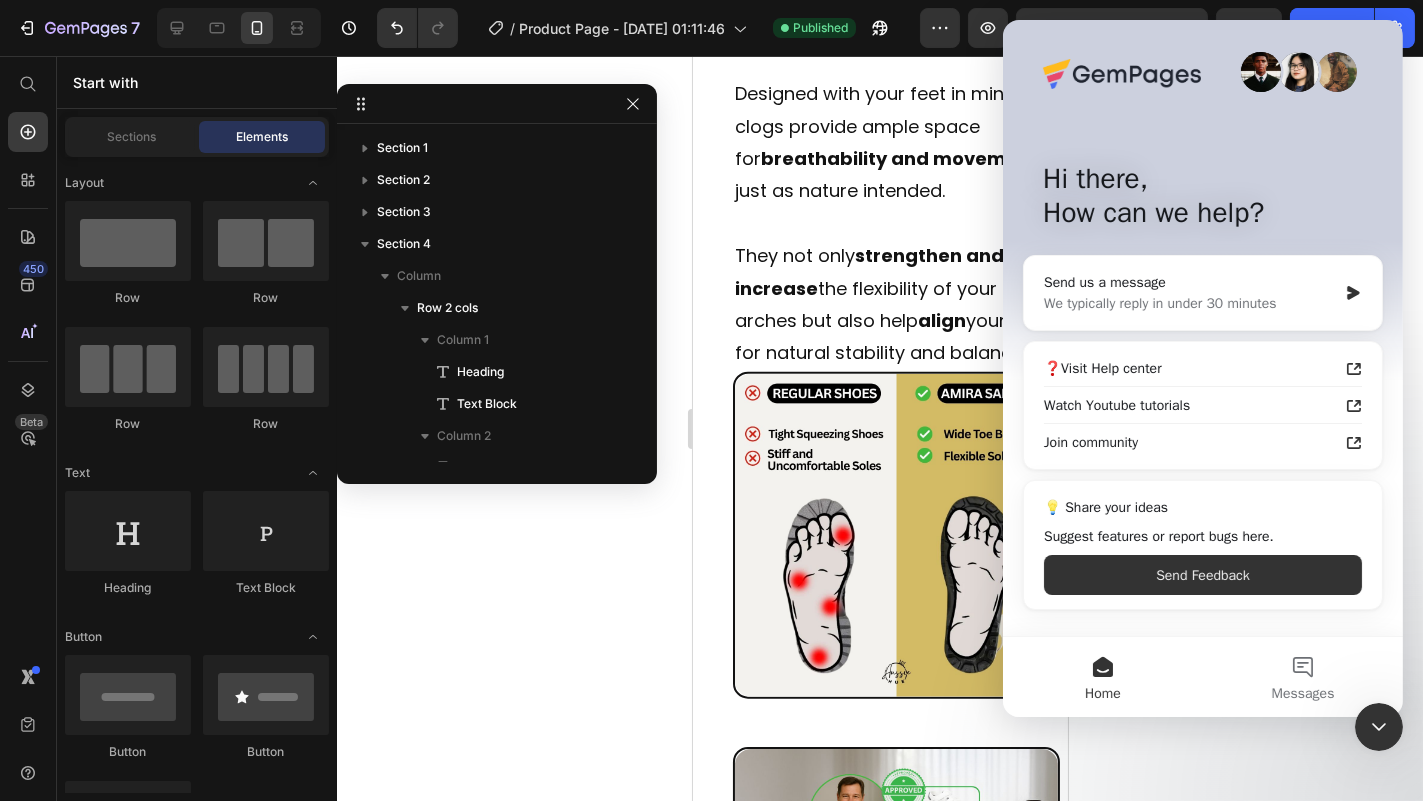 click on "Send us a message We typically reply in under 30 minutes" at bounding box center [1202, 293] 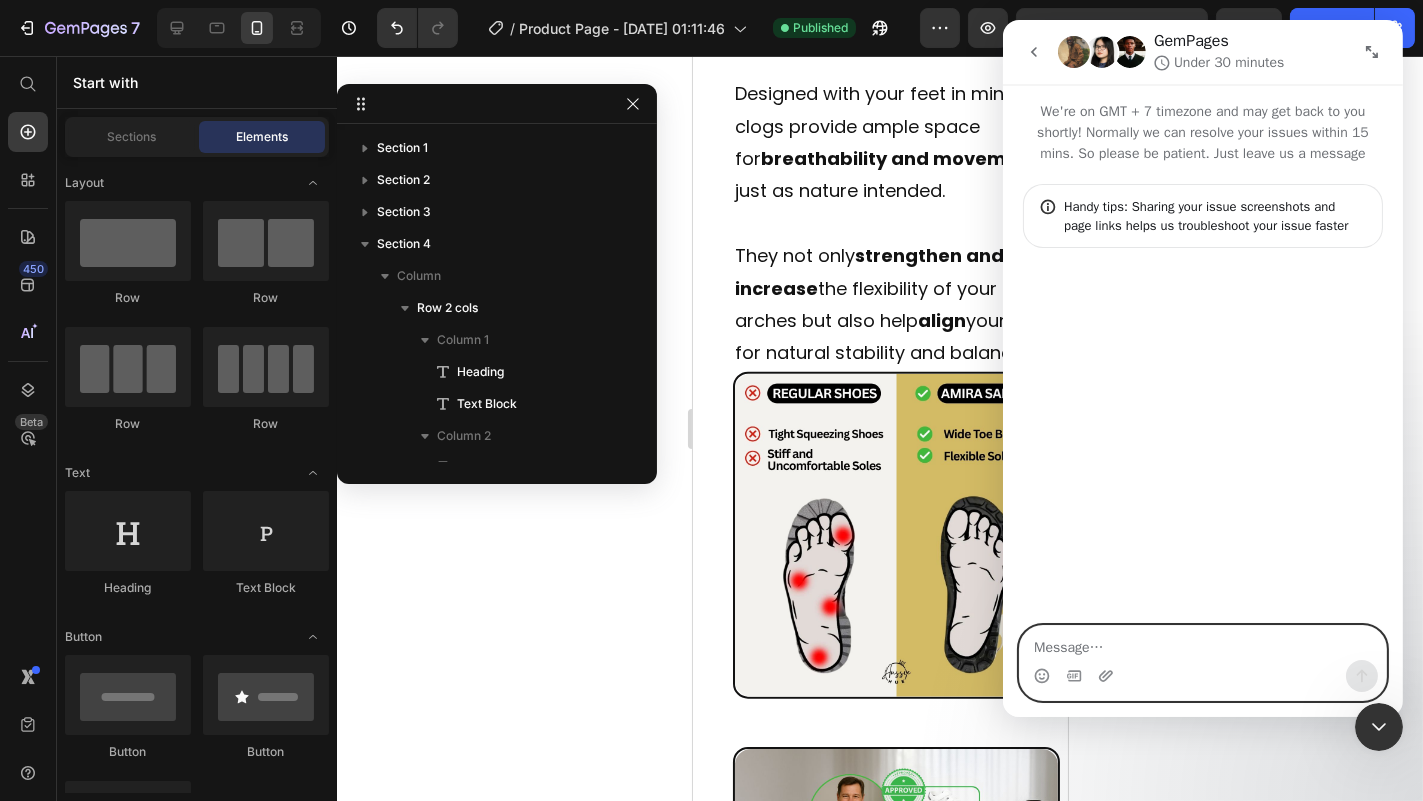 type on "i" 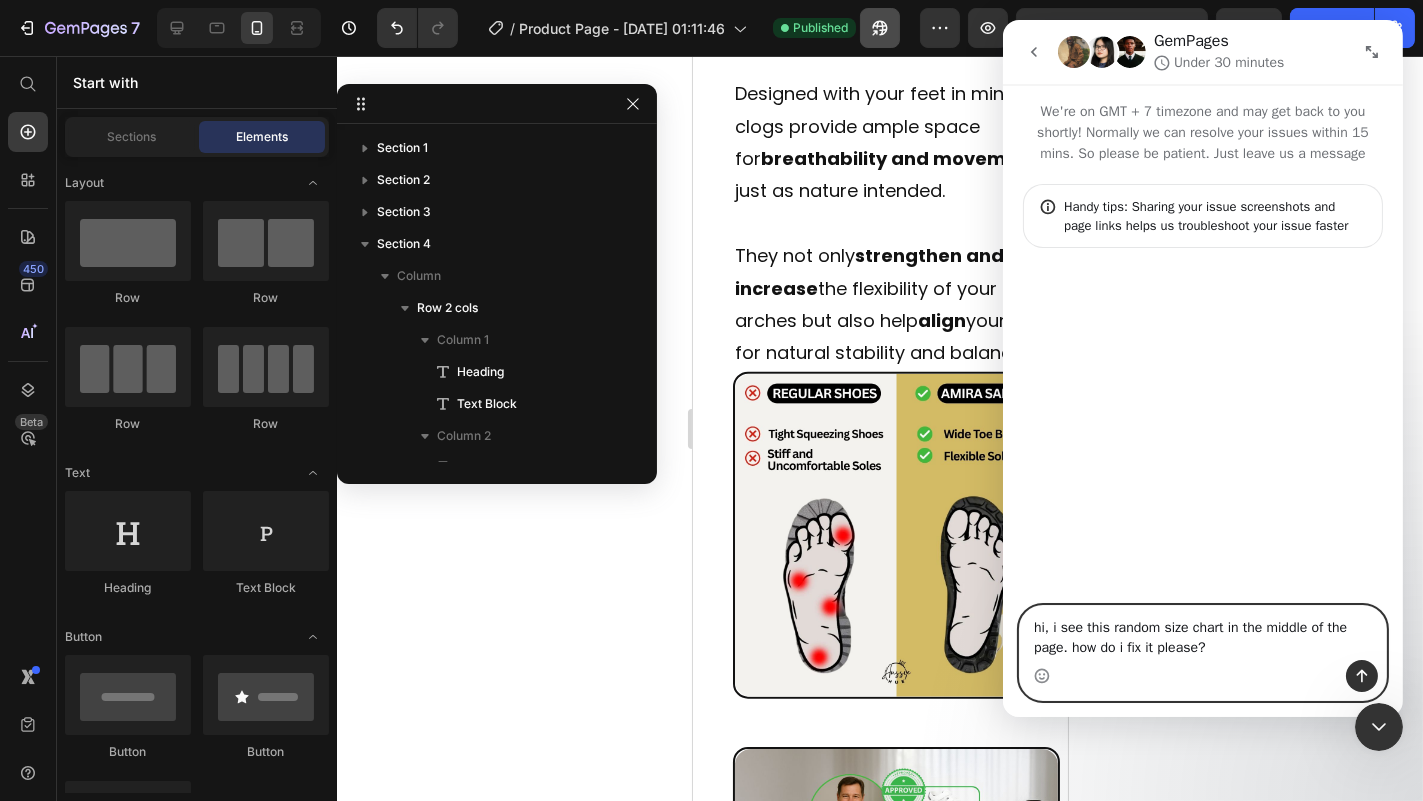 paste on "https://aussiehue.com/products/amira-closed-toe-orthopedic-sandals" 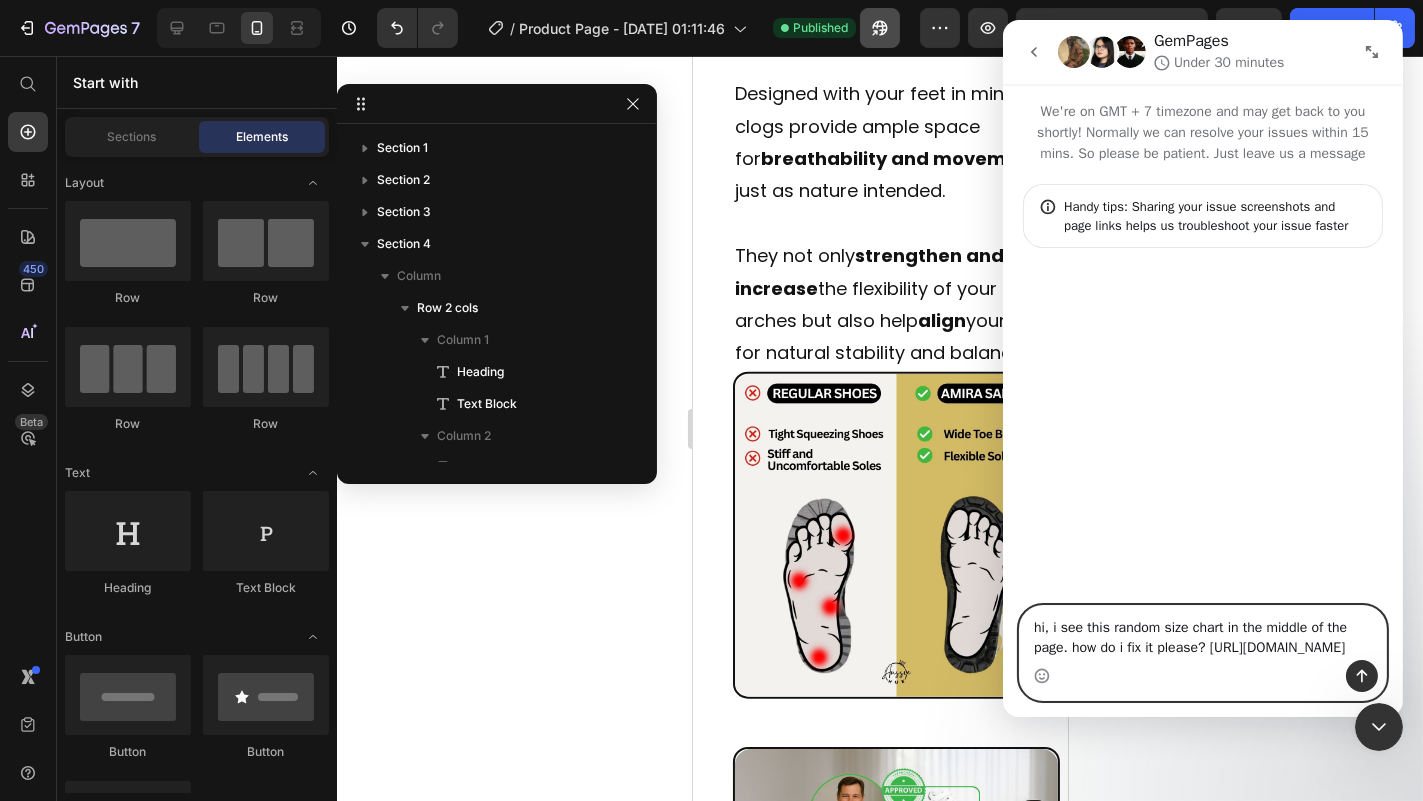 type 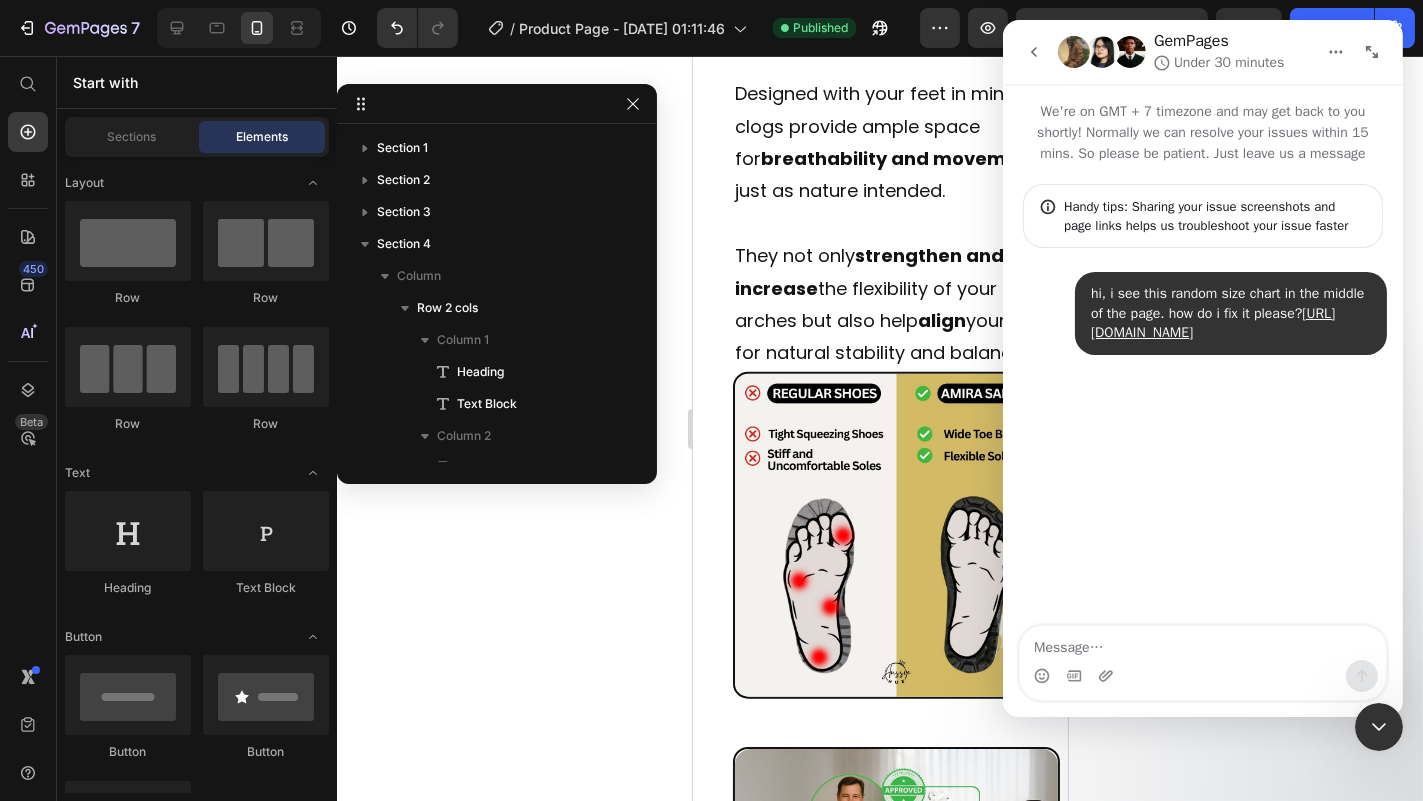 type on "https://aussiehue.com/products/amira-closed-toe-orthopedic-sandals" 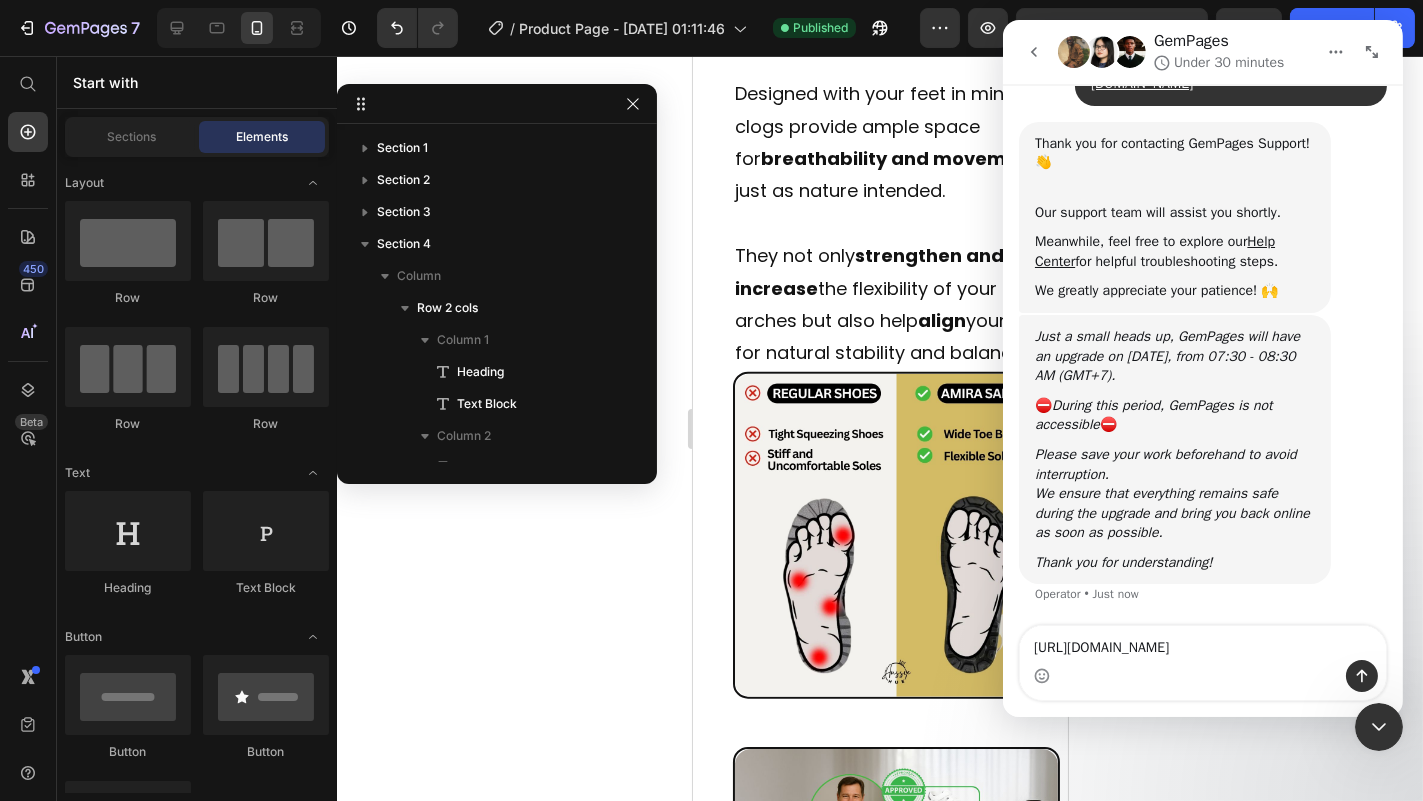 scroll, scrollTop: 268, scrollLeft: 0, axis: vertical 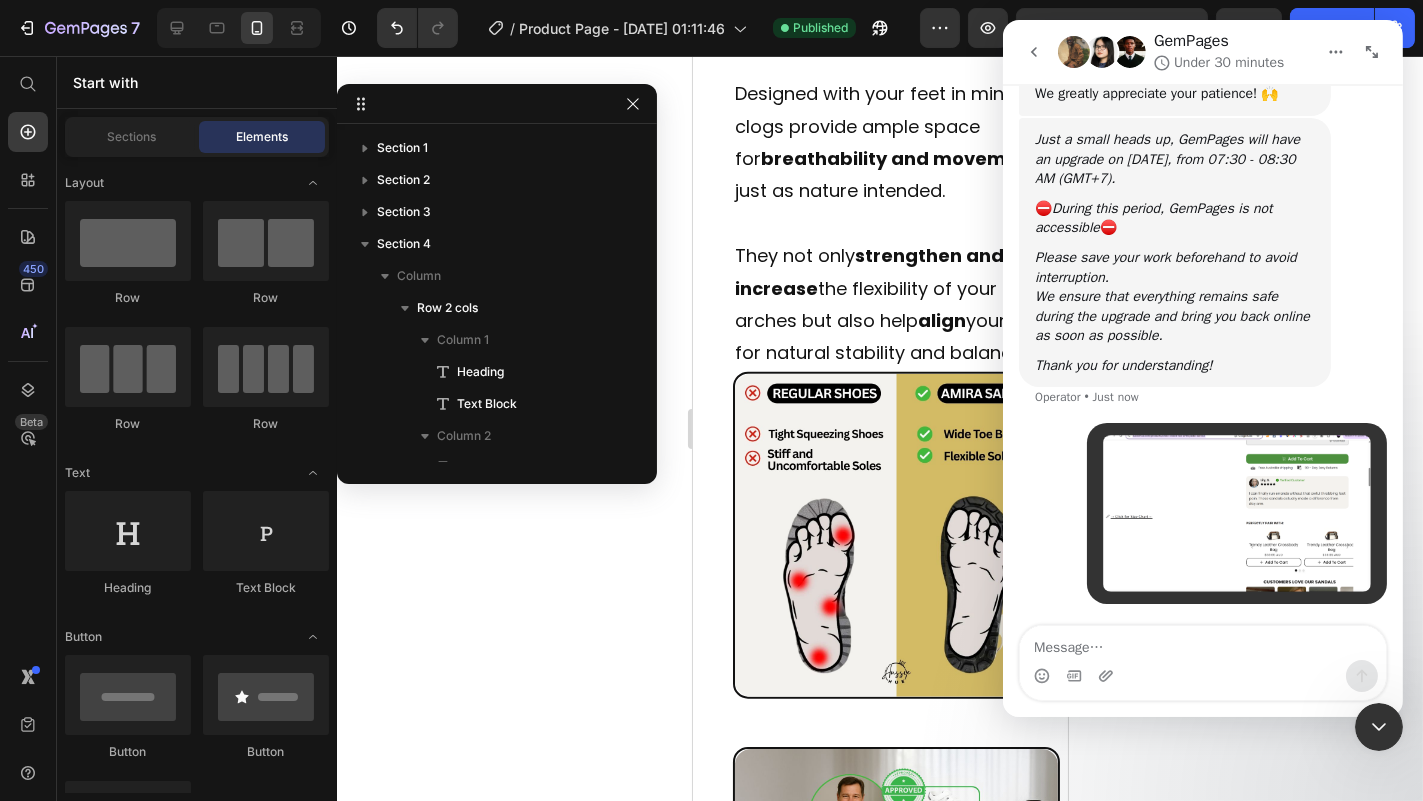 click at bounding box center (1378, 726) 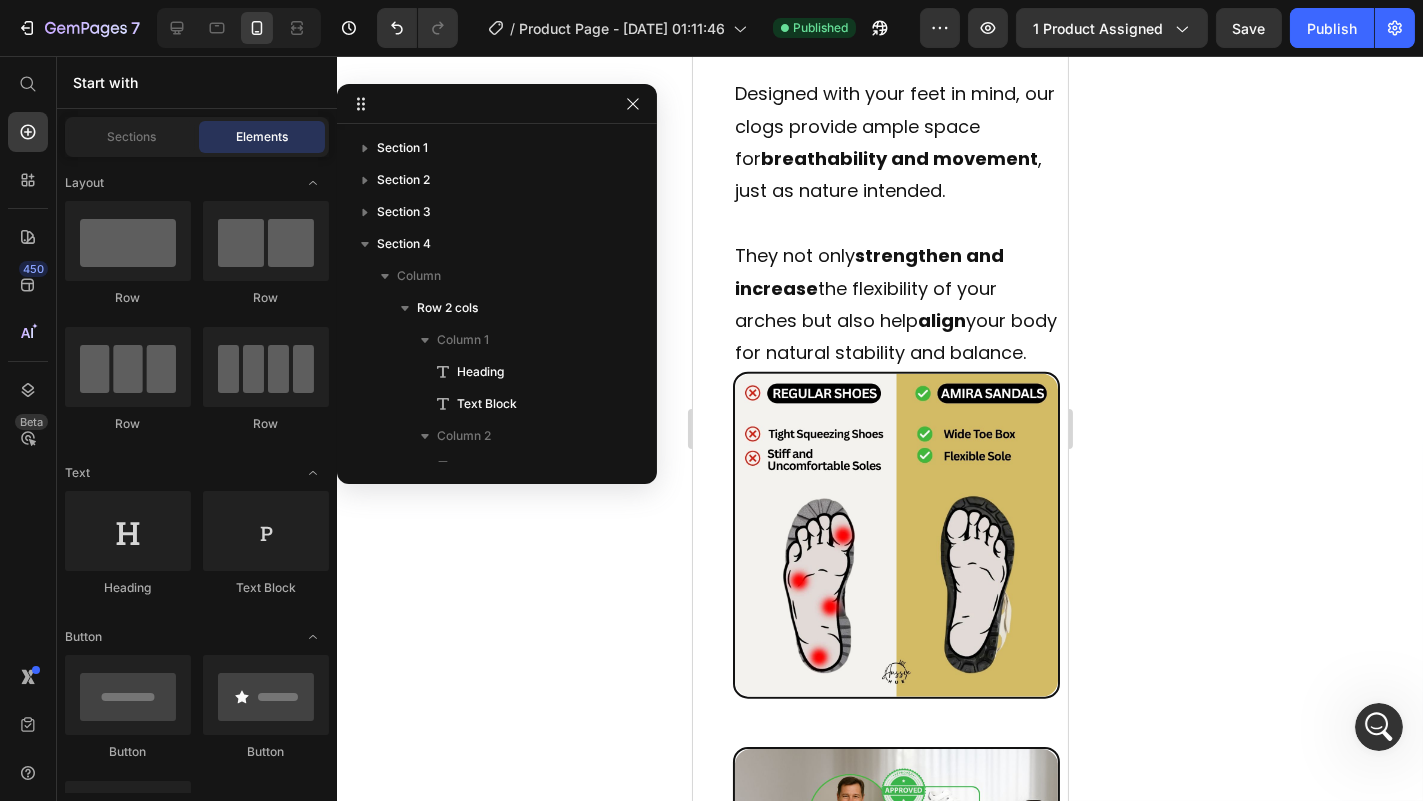 scroll, scrollTop: 0, scrollLeft: 0, axis: both 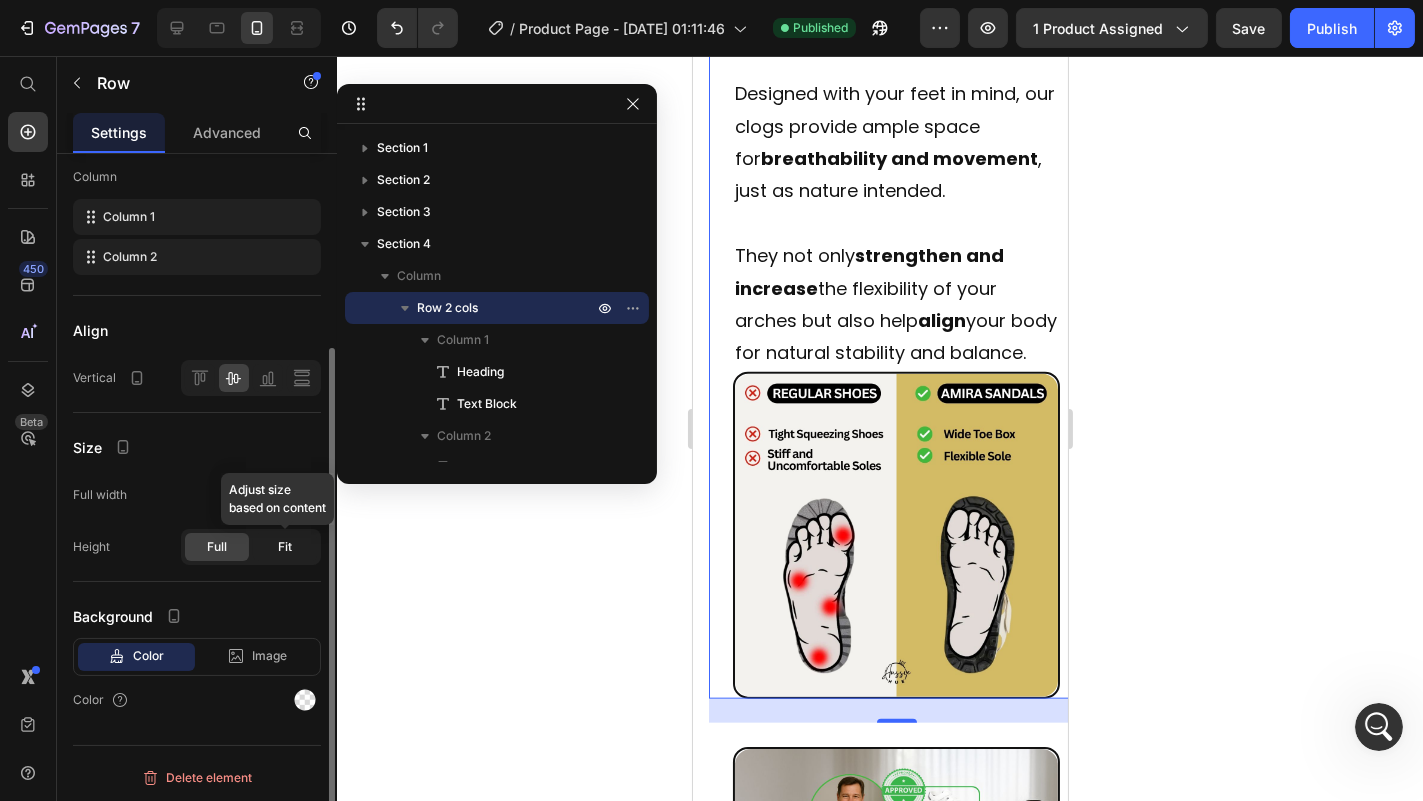 click on "Fit" 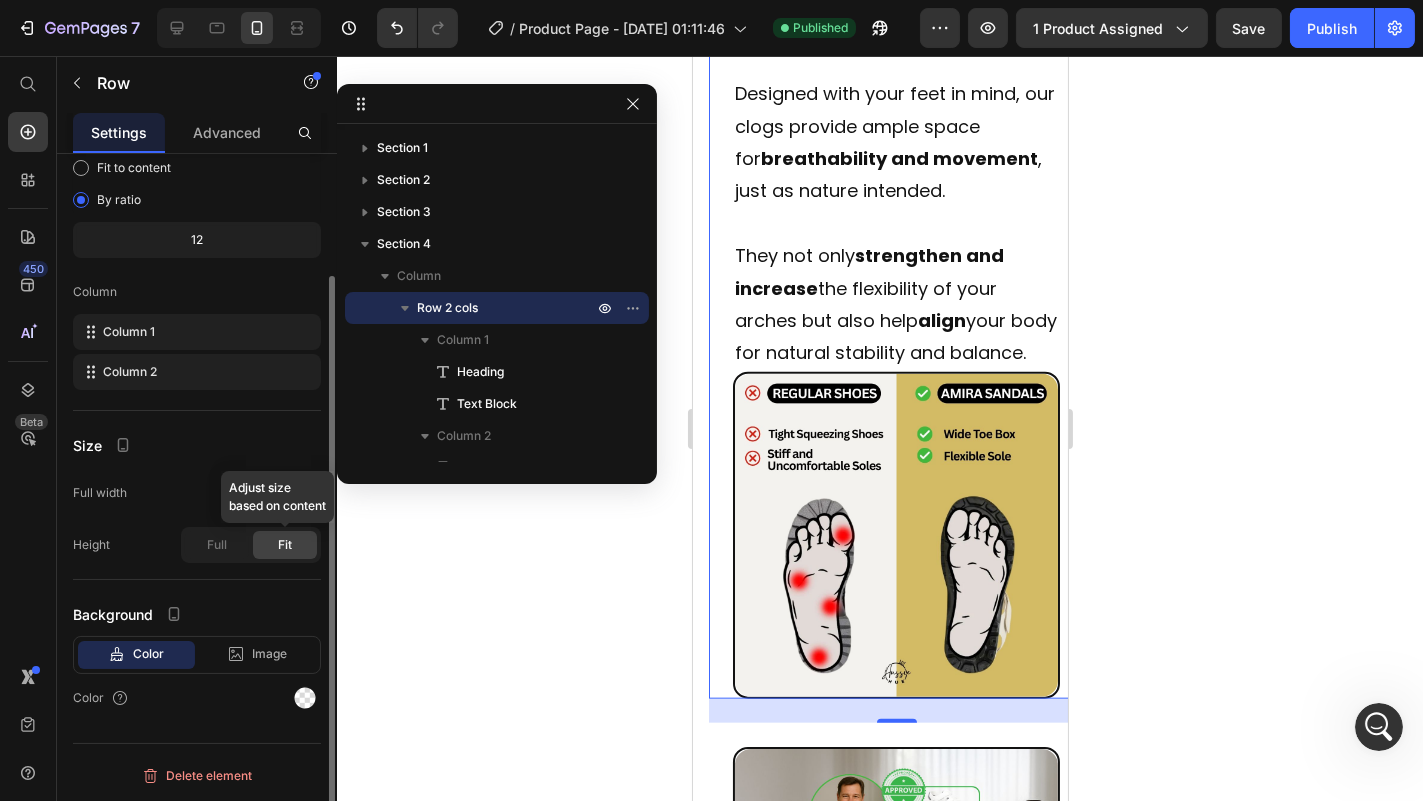 scroll, scrollTop: 150, scrollLeft: 0, axis: vertical 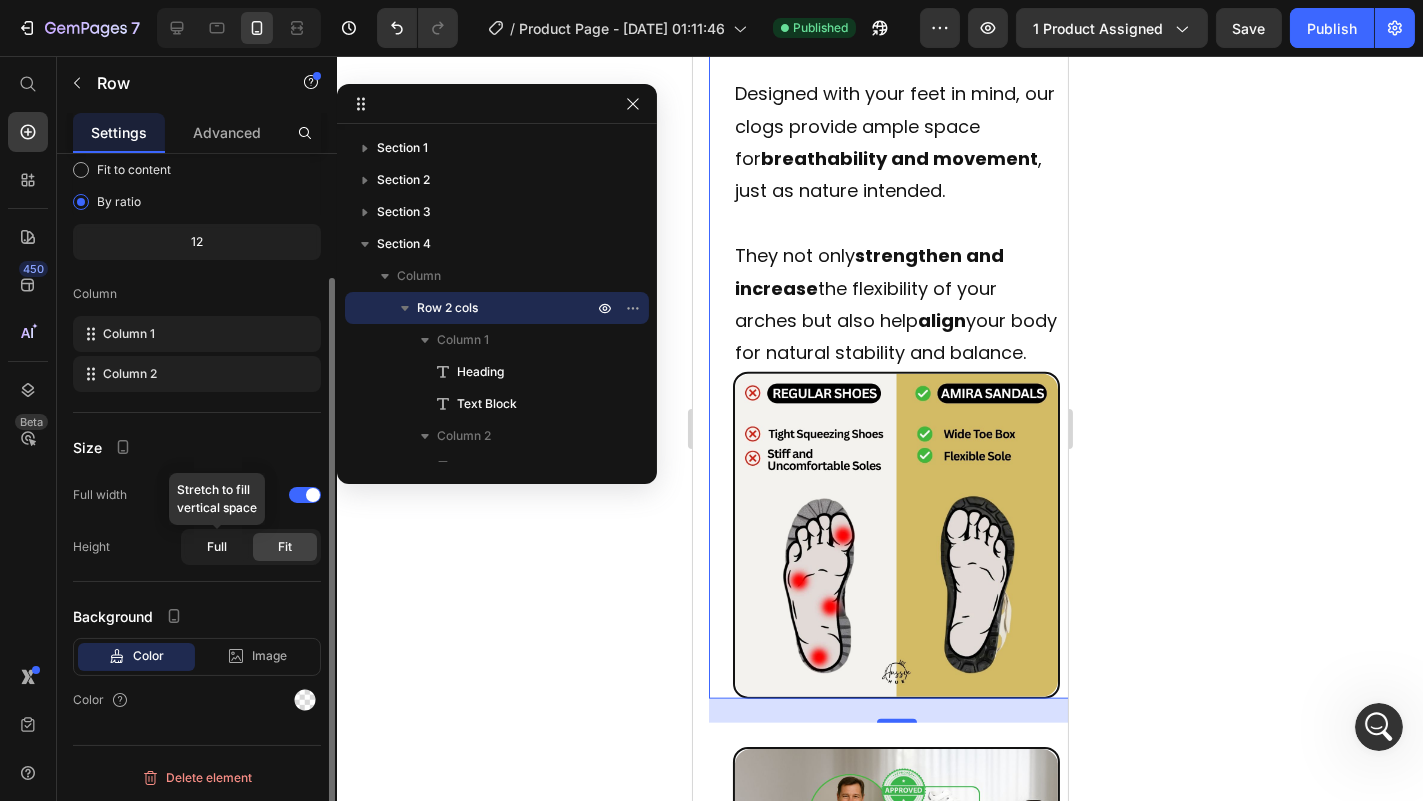 click on "Full" 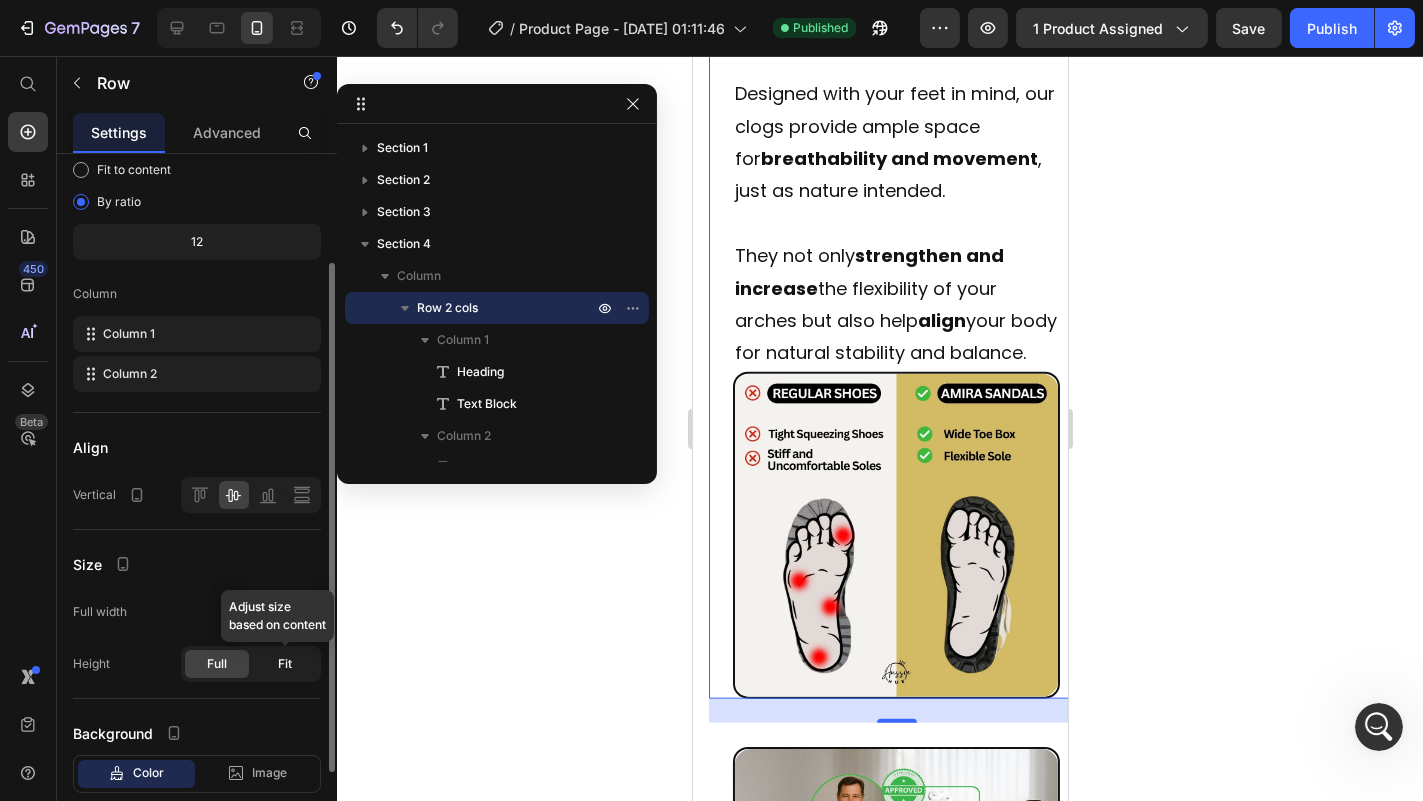 click on "Fit" 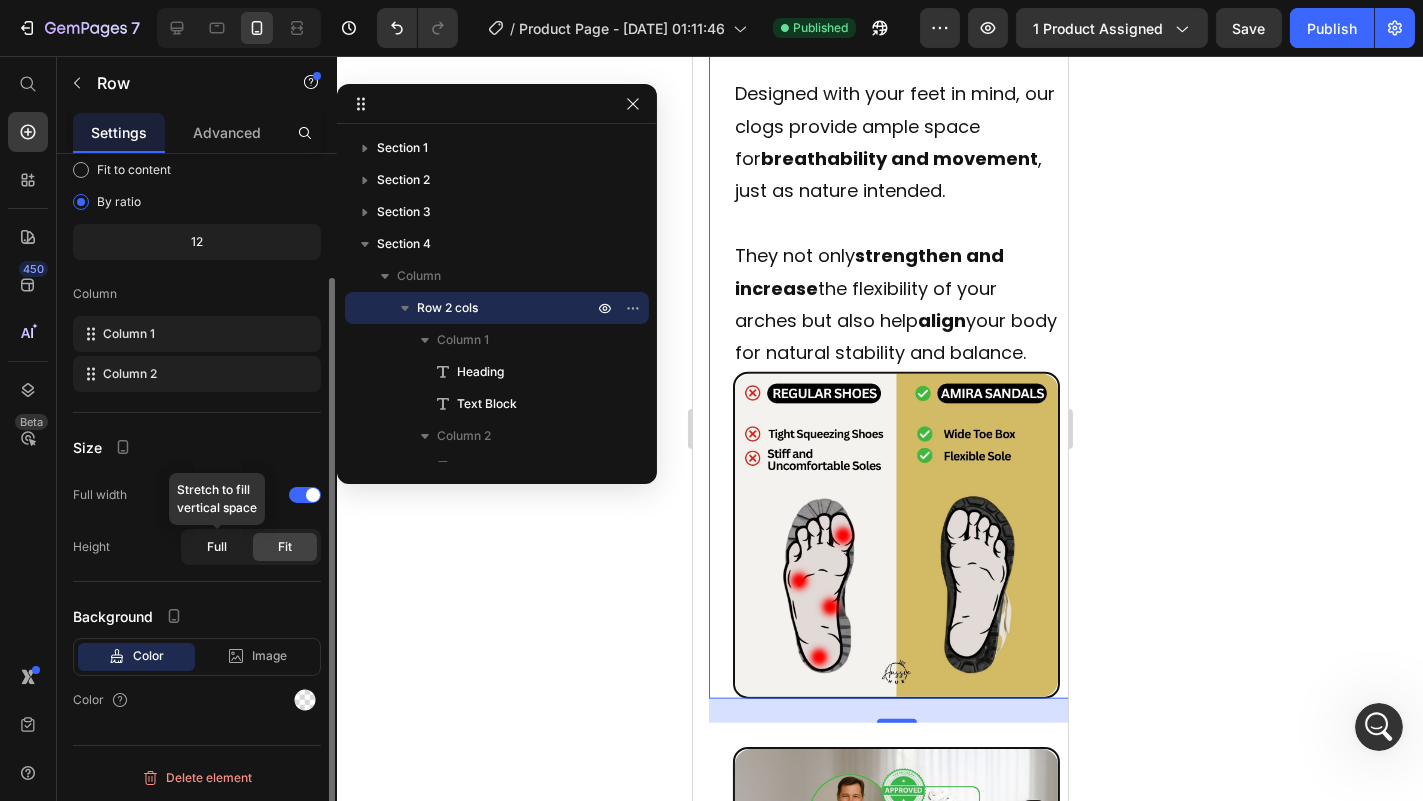 click on "Full" 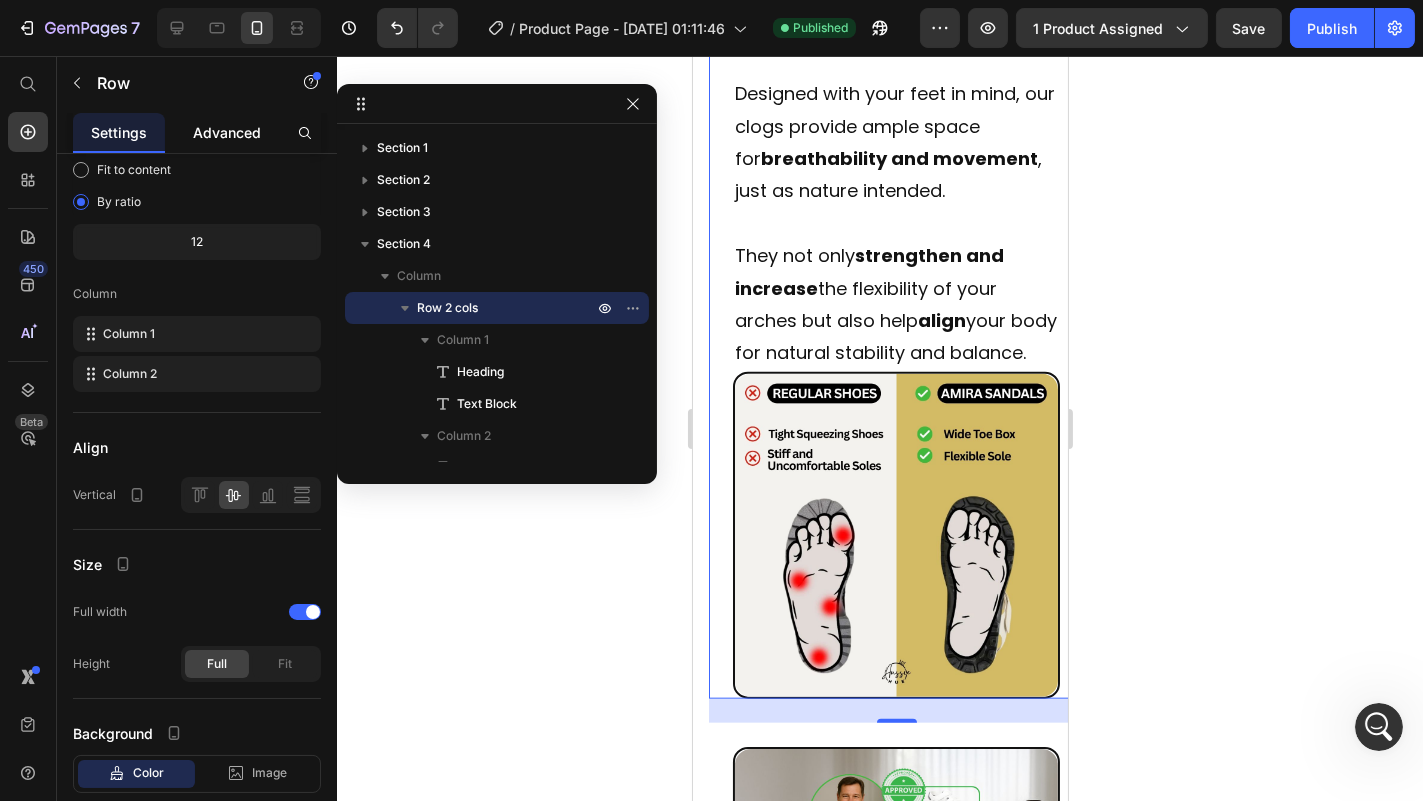 click on "Advanced" 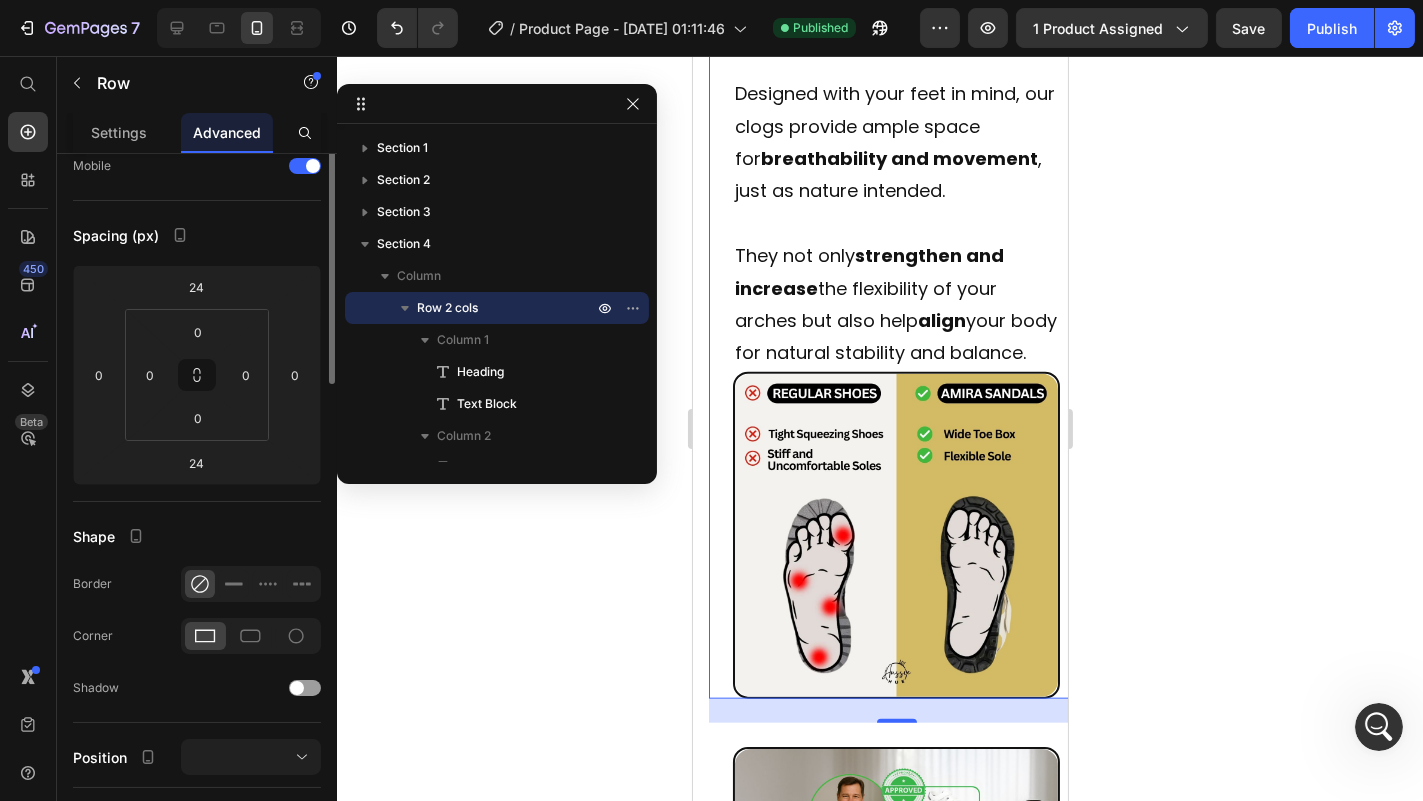 scroll, scrollTop: 0, scrollLeft: 0, axis: both 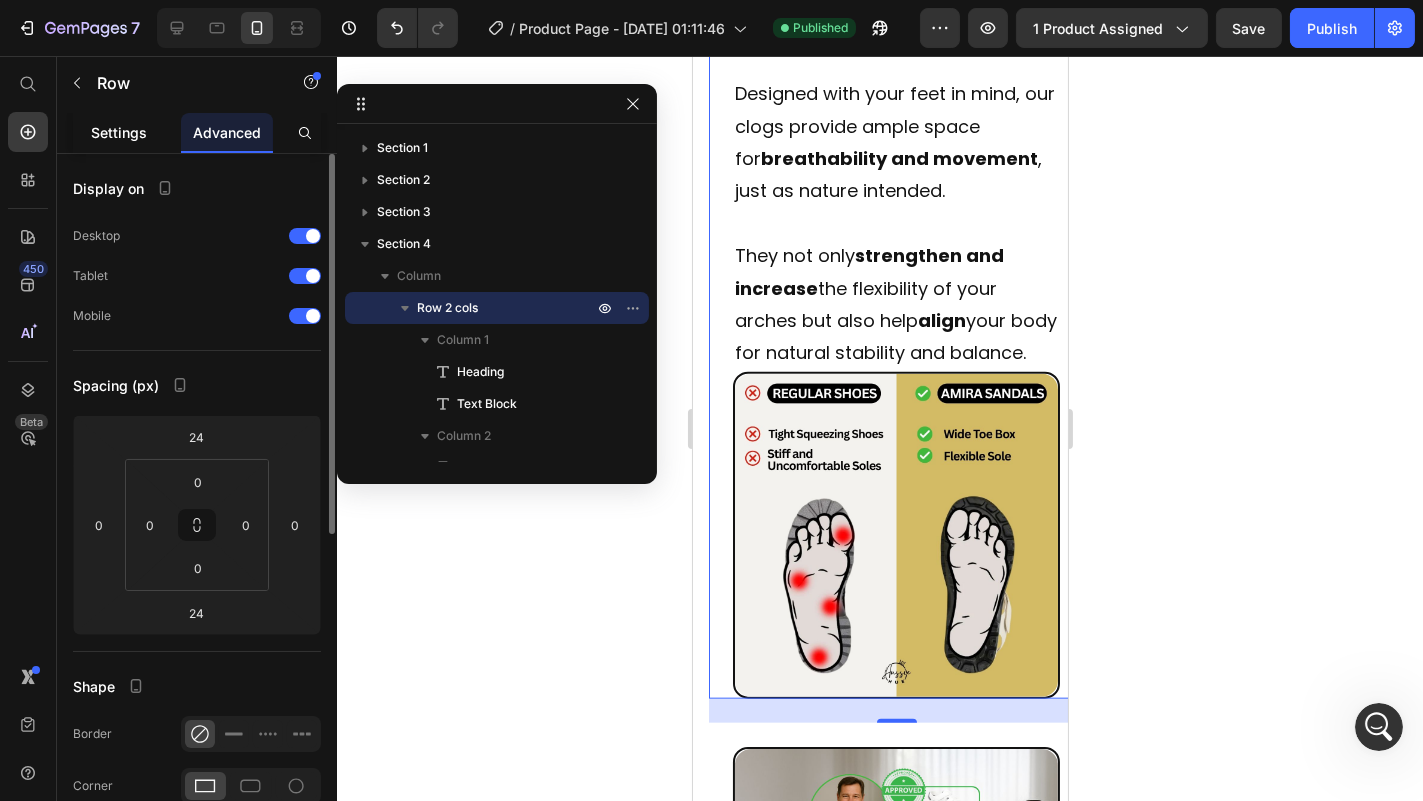 click on "Settings" at bounding box center (119, 132) 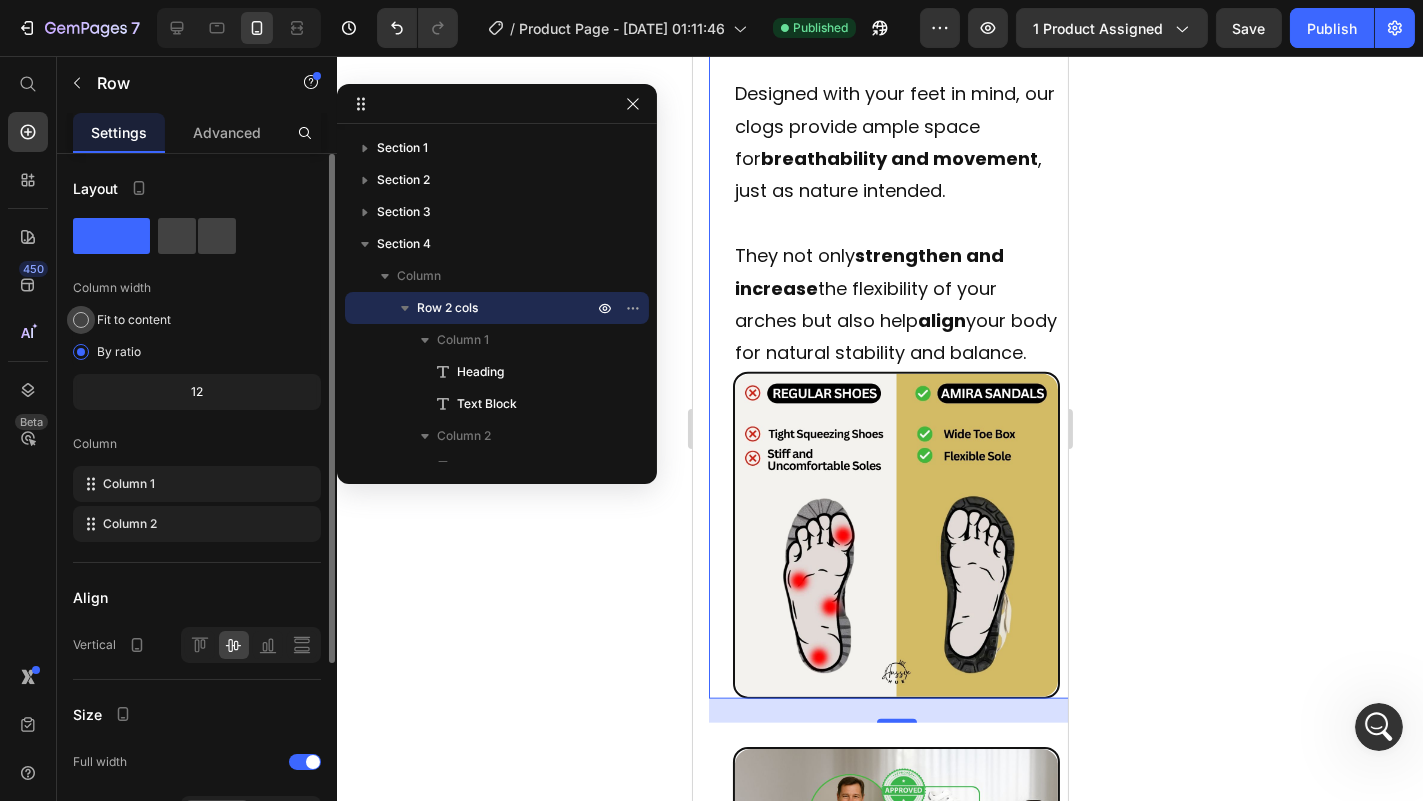 click on "Fit to content" at bounding box center (134, 320) 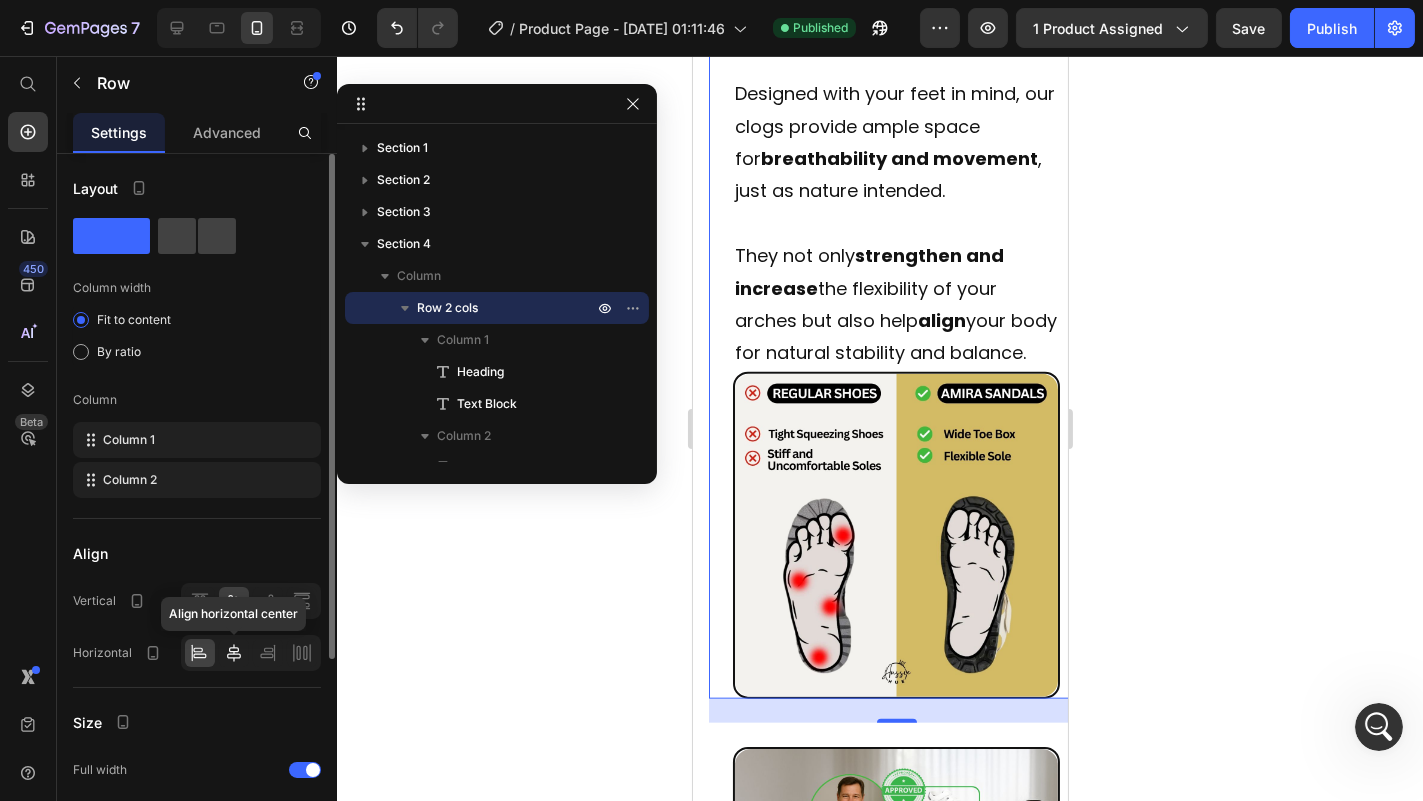click 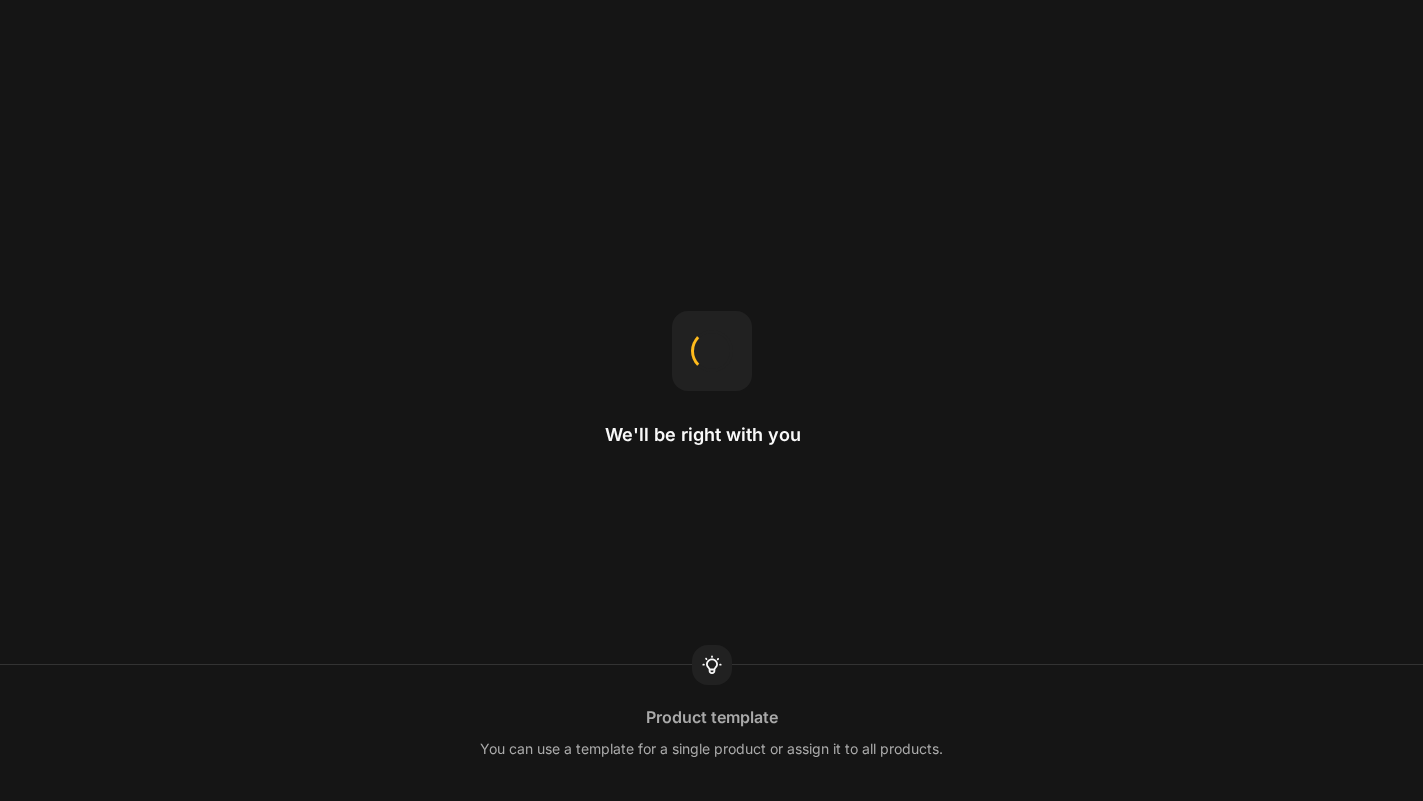 scroll, scrollTop: 0, scrollLeft: 0, axis: both 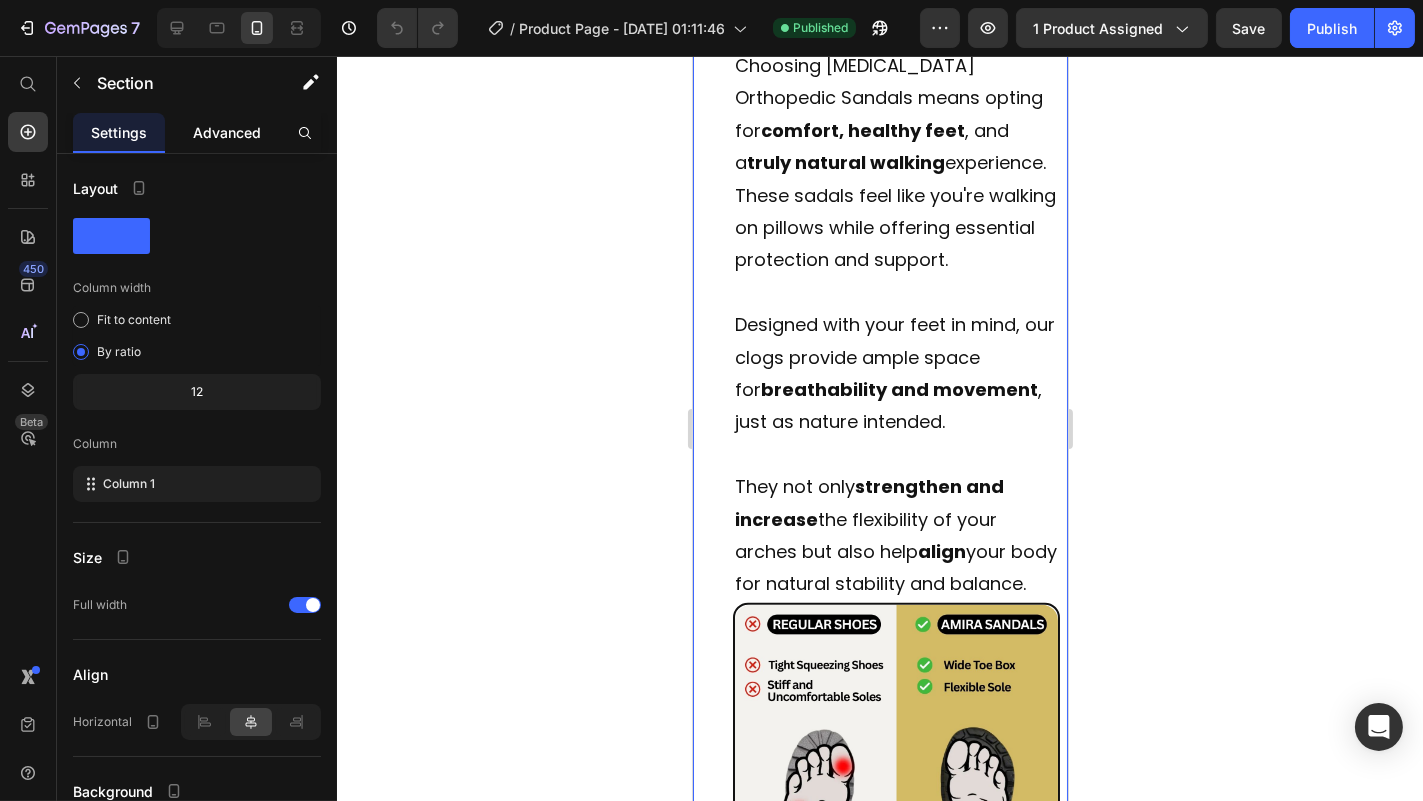 click on "Advanced" at bounding box center (227, 132) 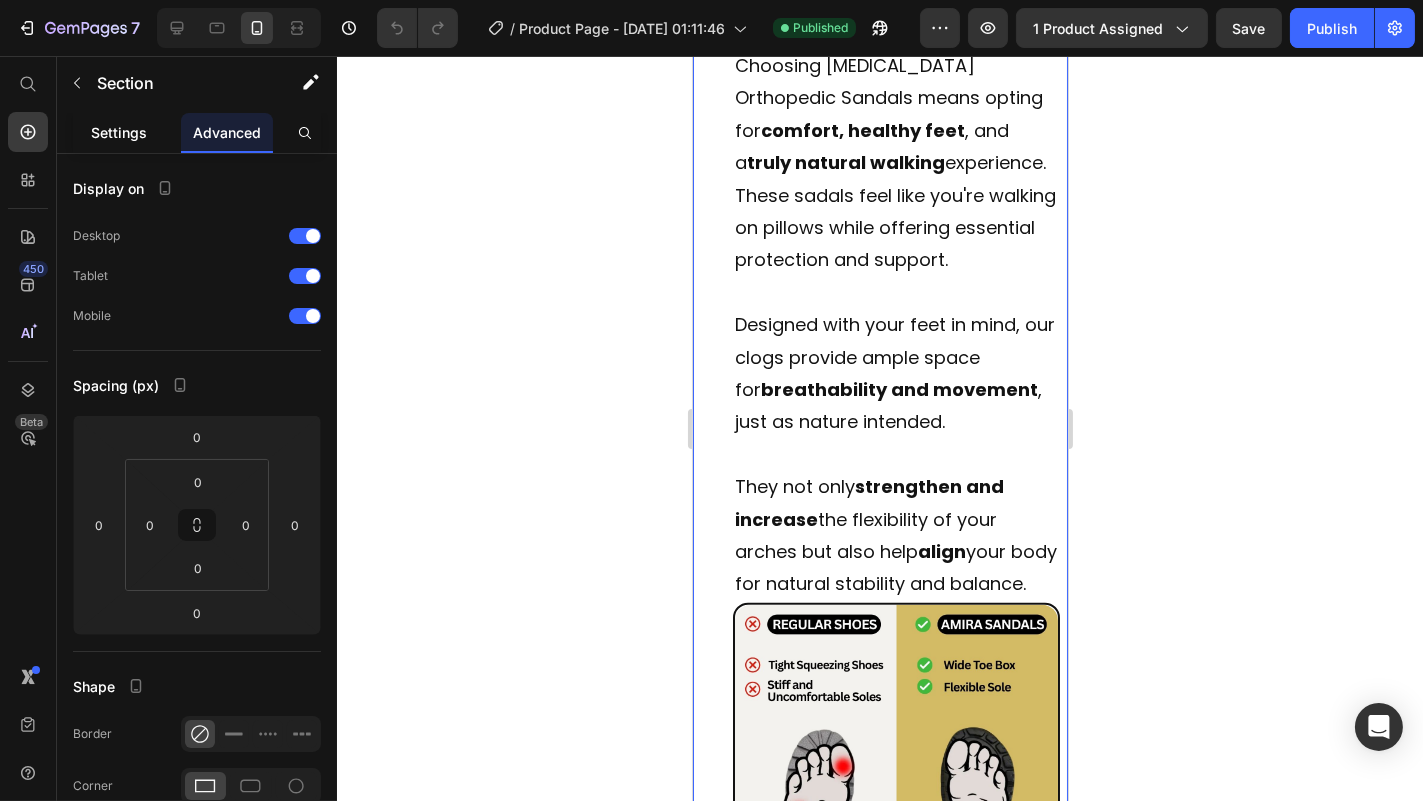 click on "Settings" at bounding box center (119, 132) 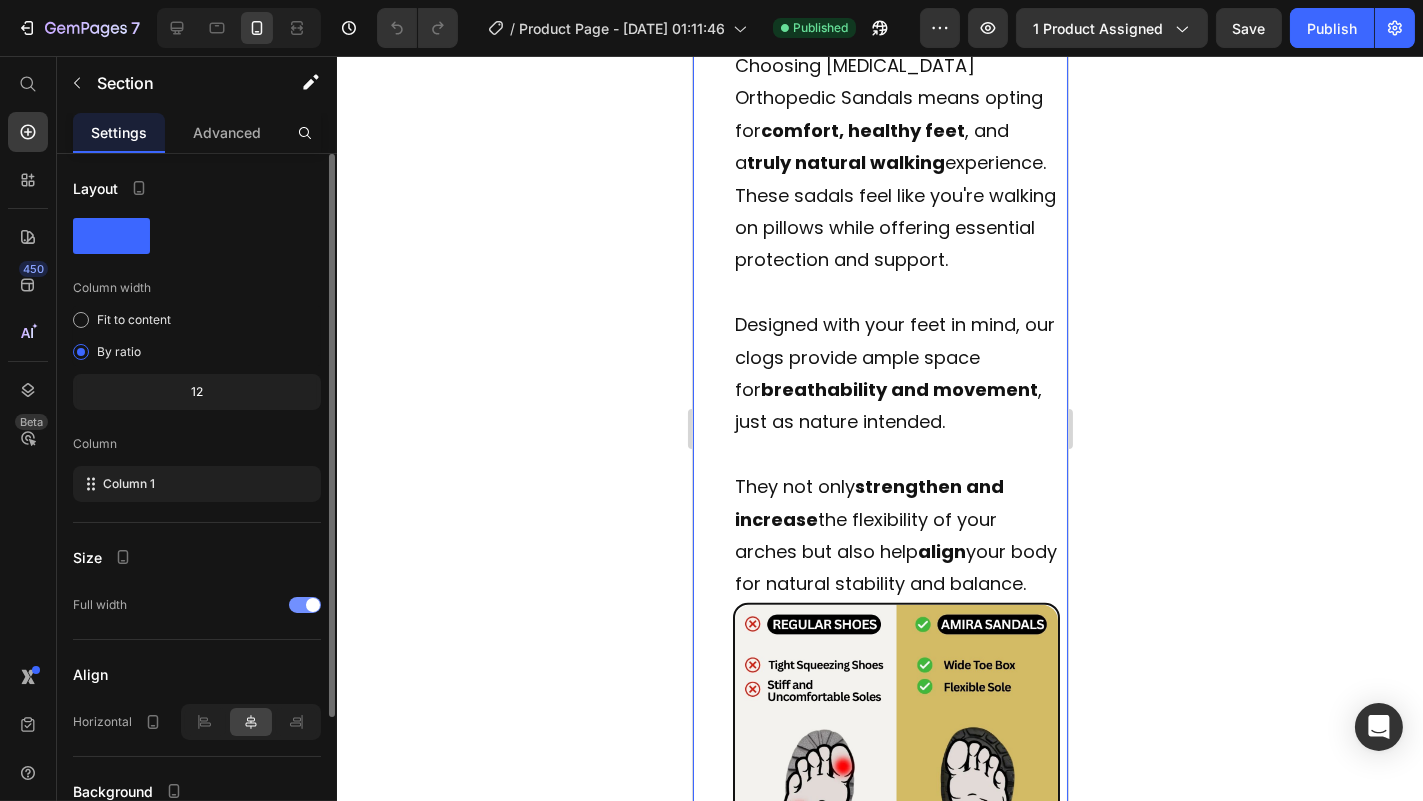 click at bounding box center [305, 605] 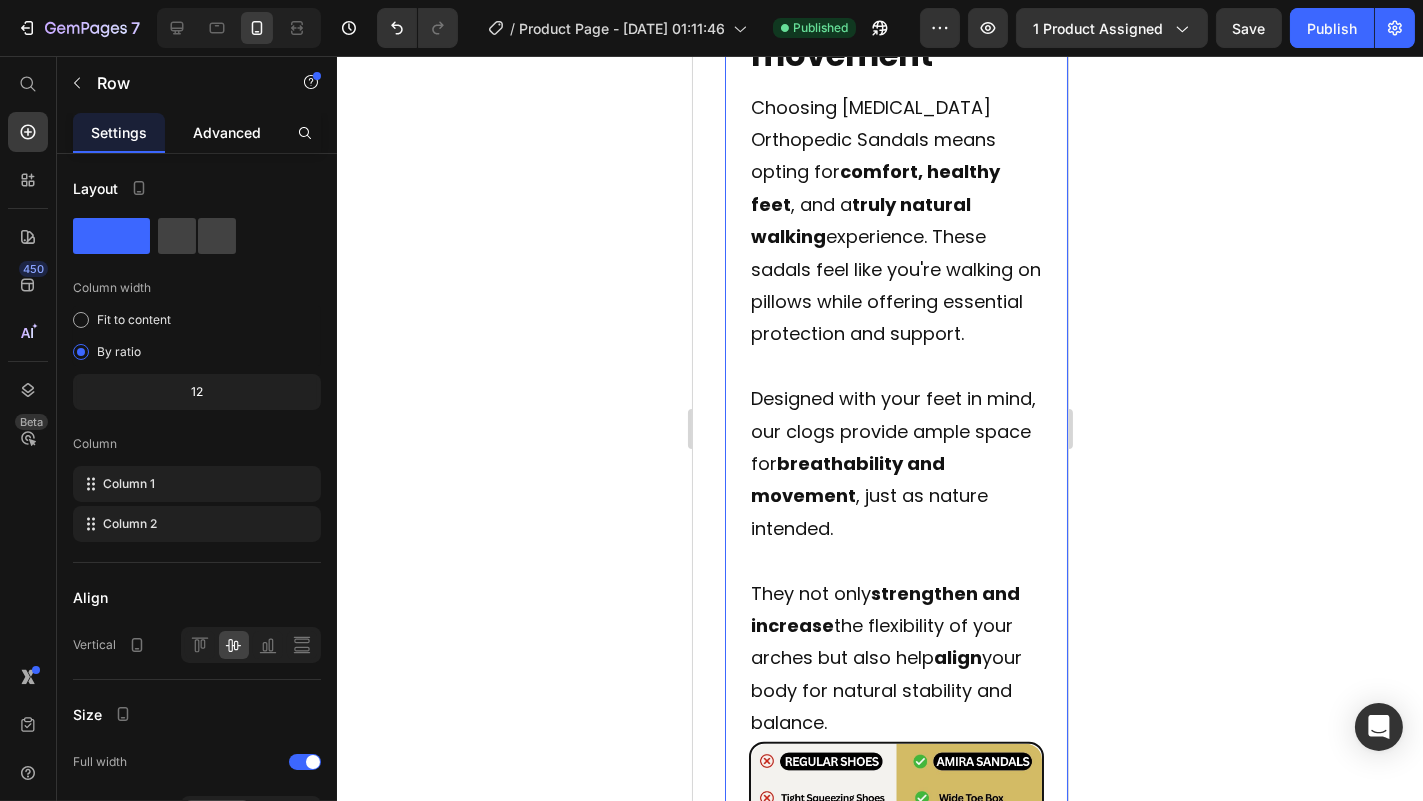 click on "Advanced" at bounding box center [227, 132] 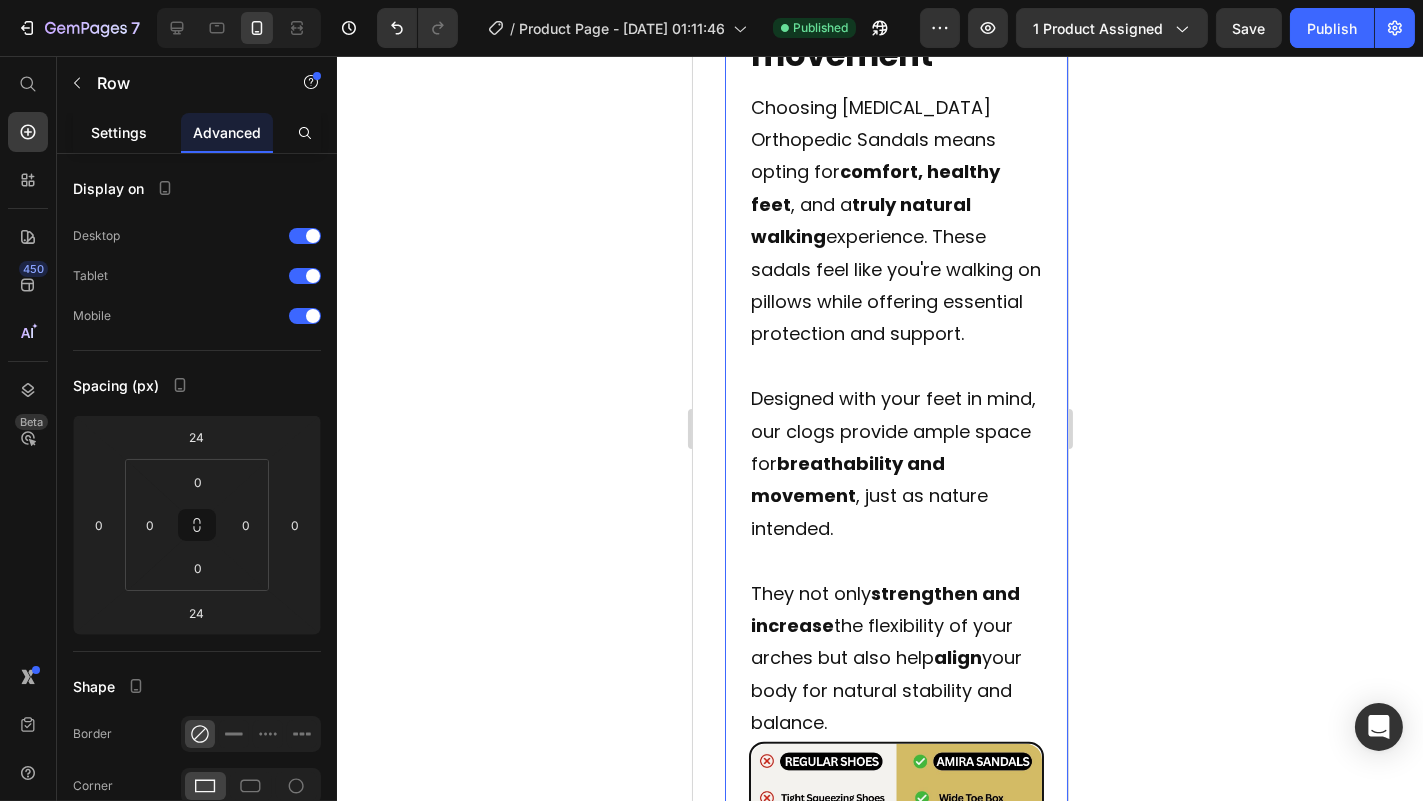 click on "Settings" 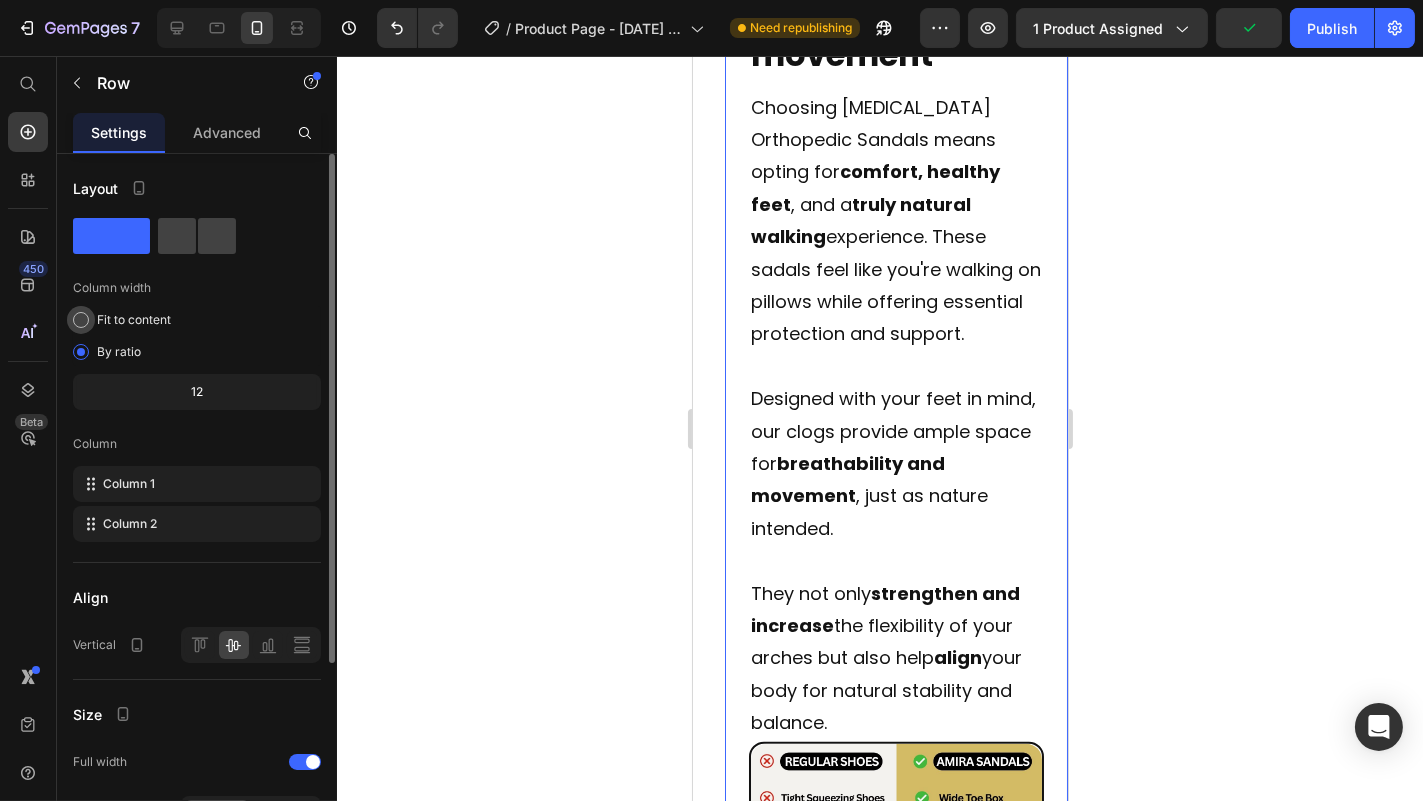 click on "Fit to content" at bounding box center [134, 320] 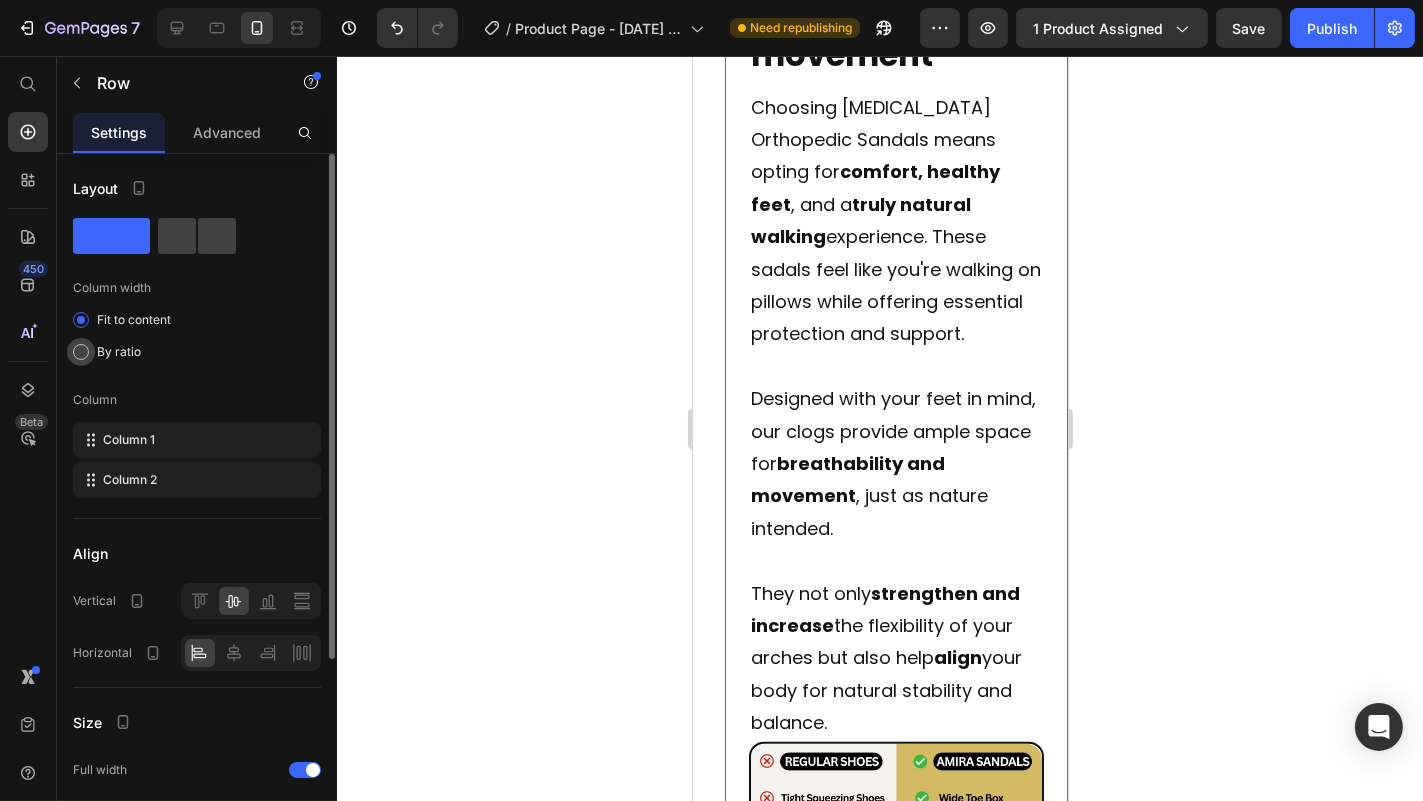 click on "By ratio" 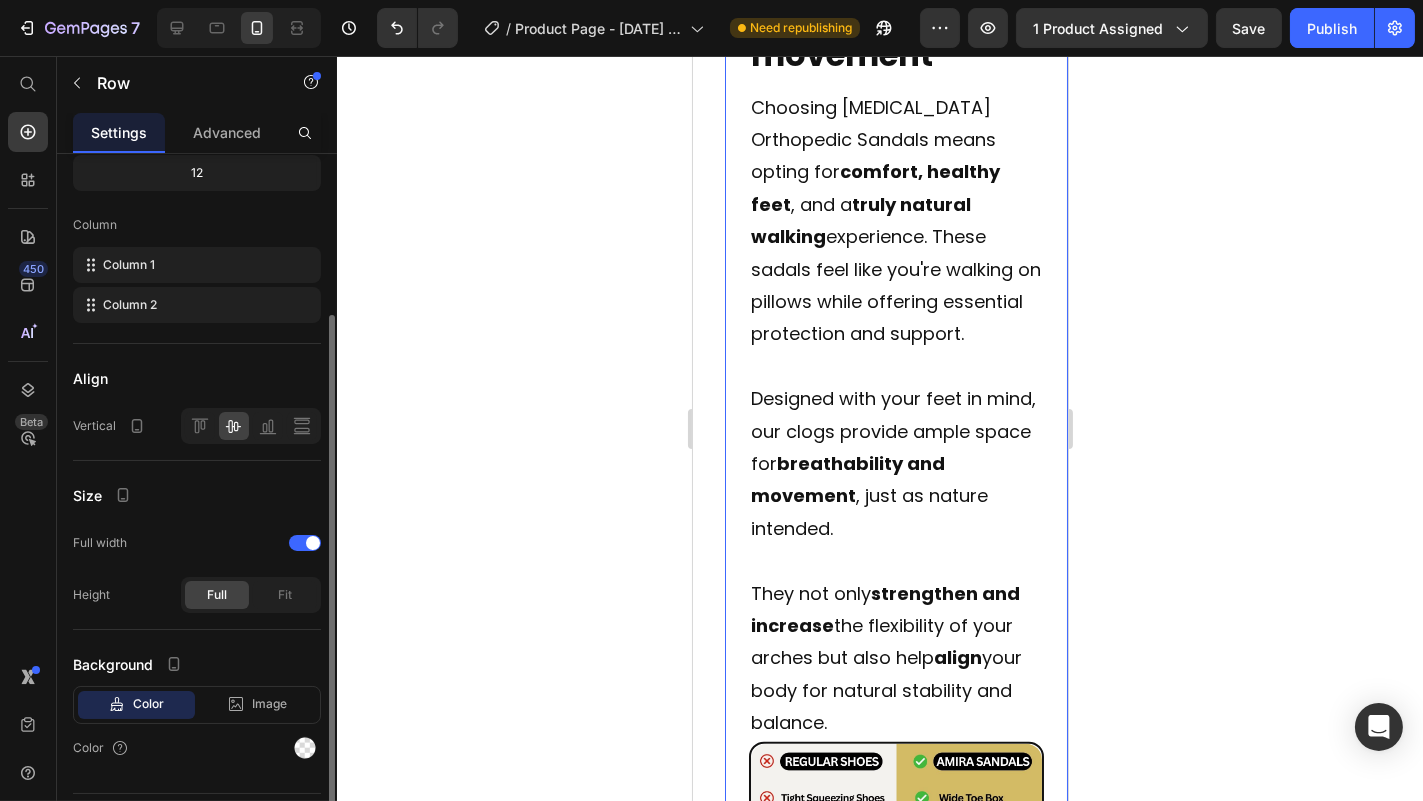 scroll, scrollTop: 220, scrollLeft: 0, axis: vertical 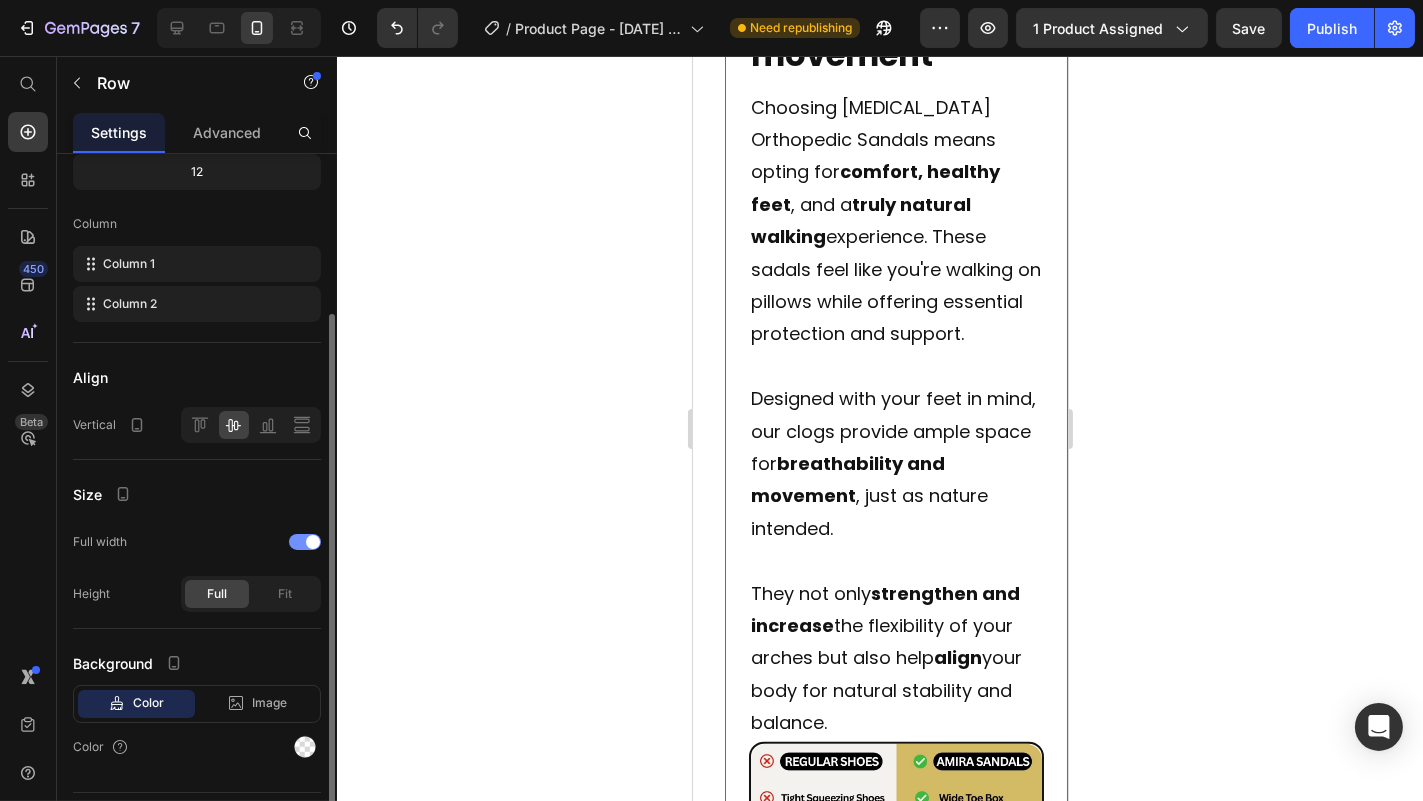 click at bounding box center (305, 542) 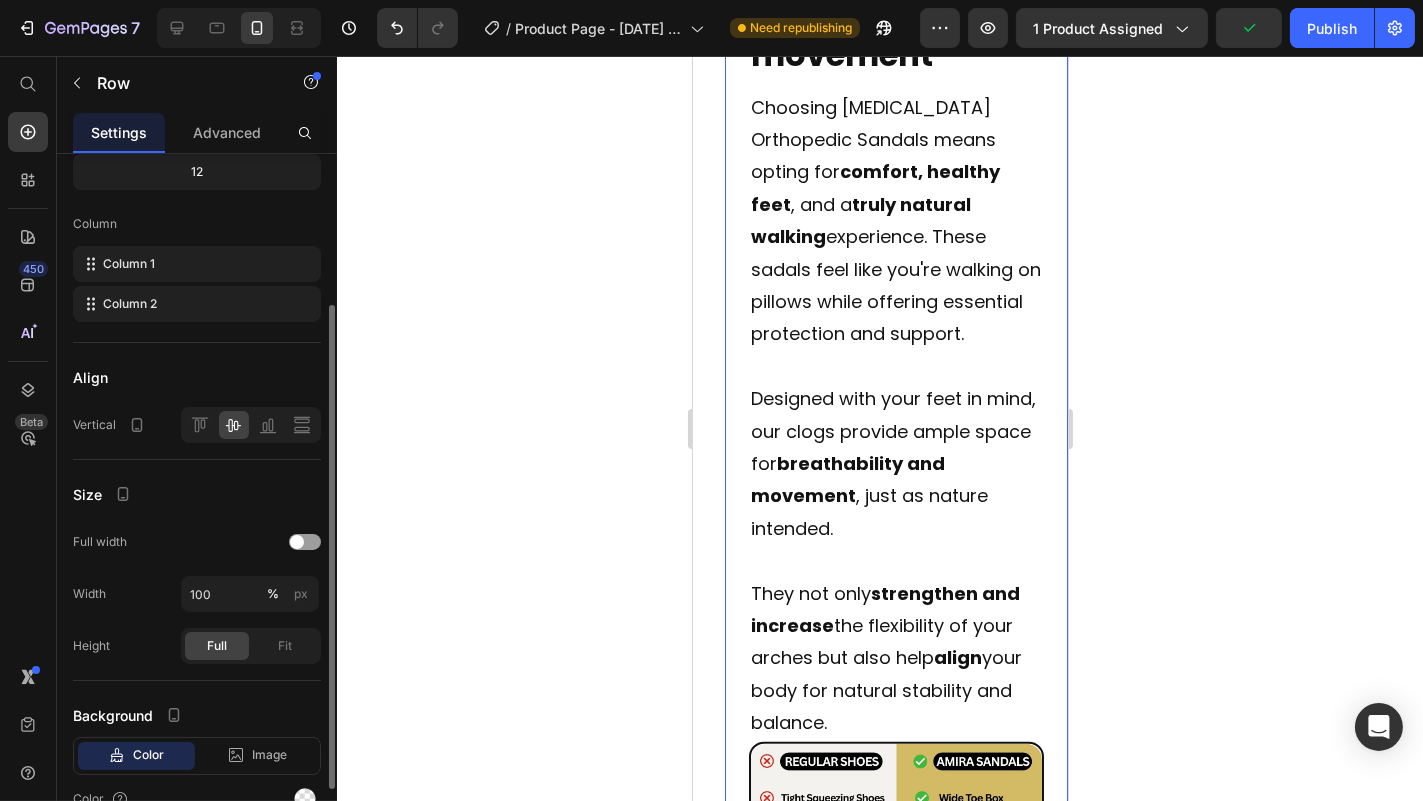 scroll, scrollTop: 319, scrollLeft: 0, axis: vertical 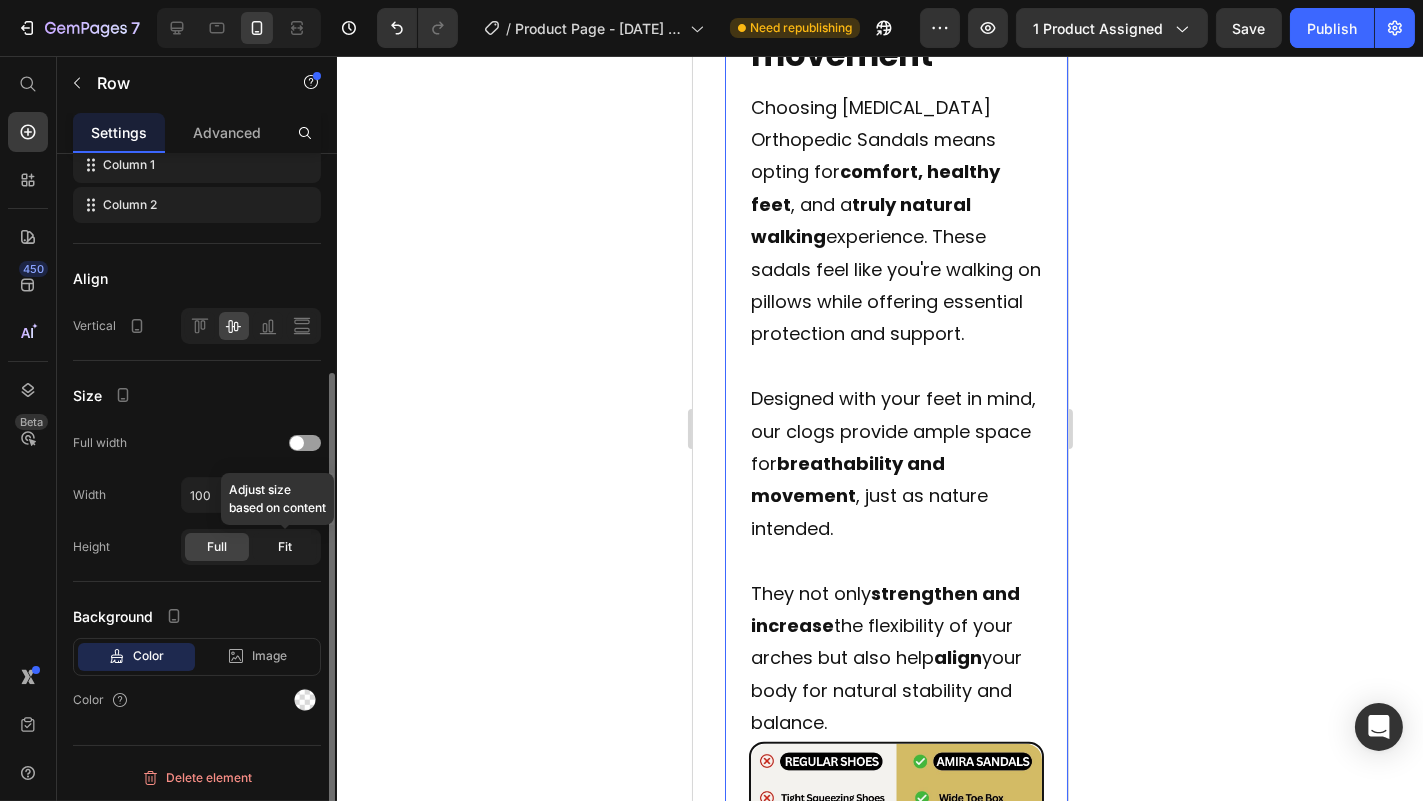 click on "Fit" 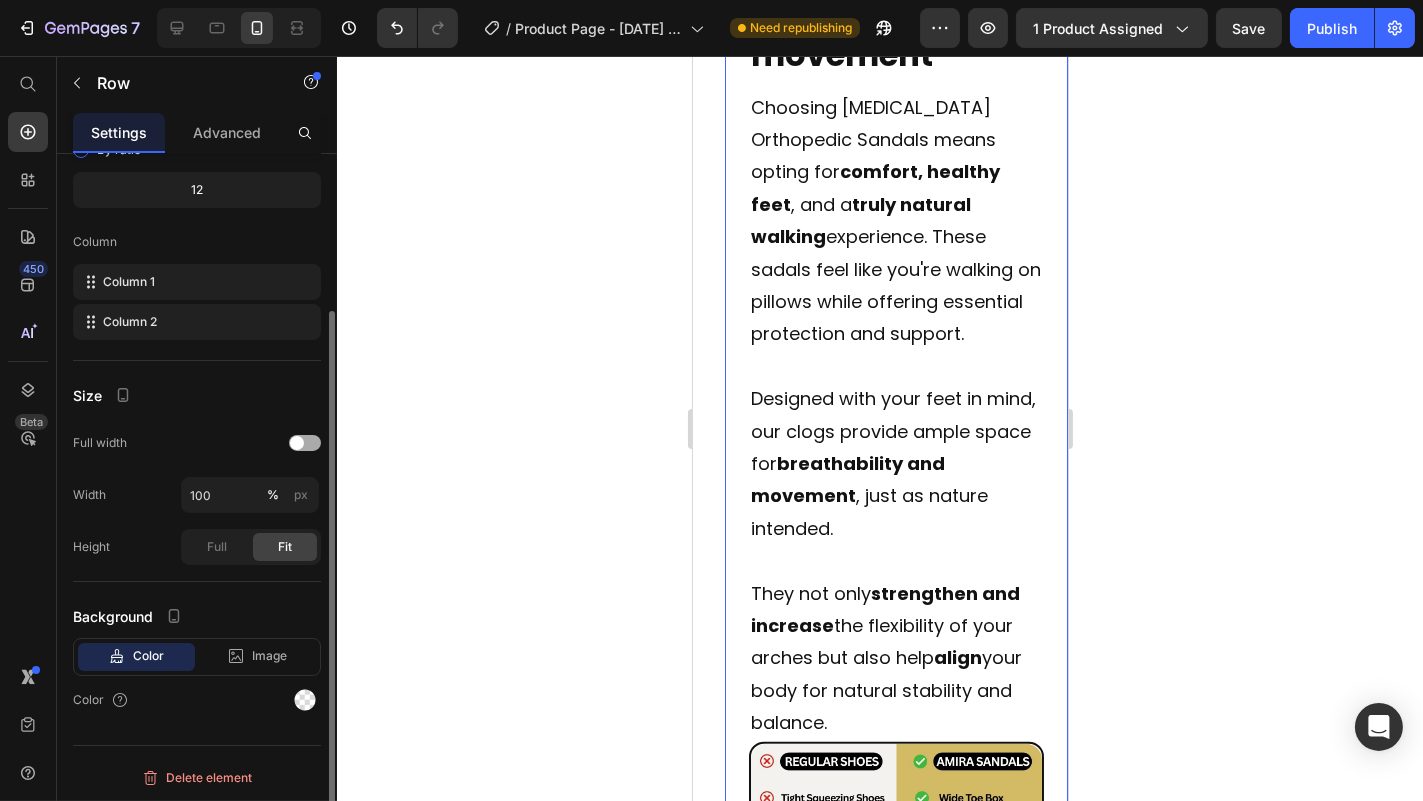 click at bounding box center (305, 443) 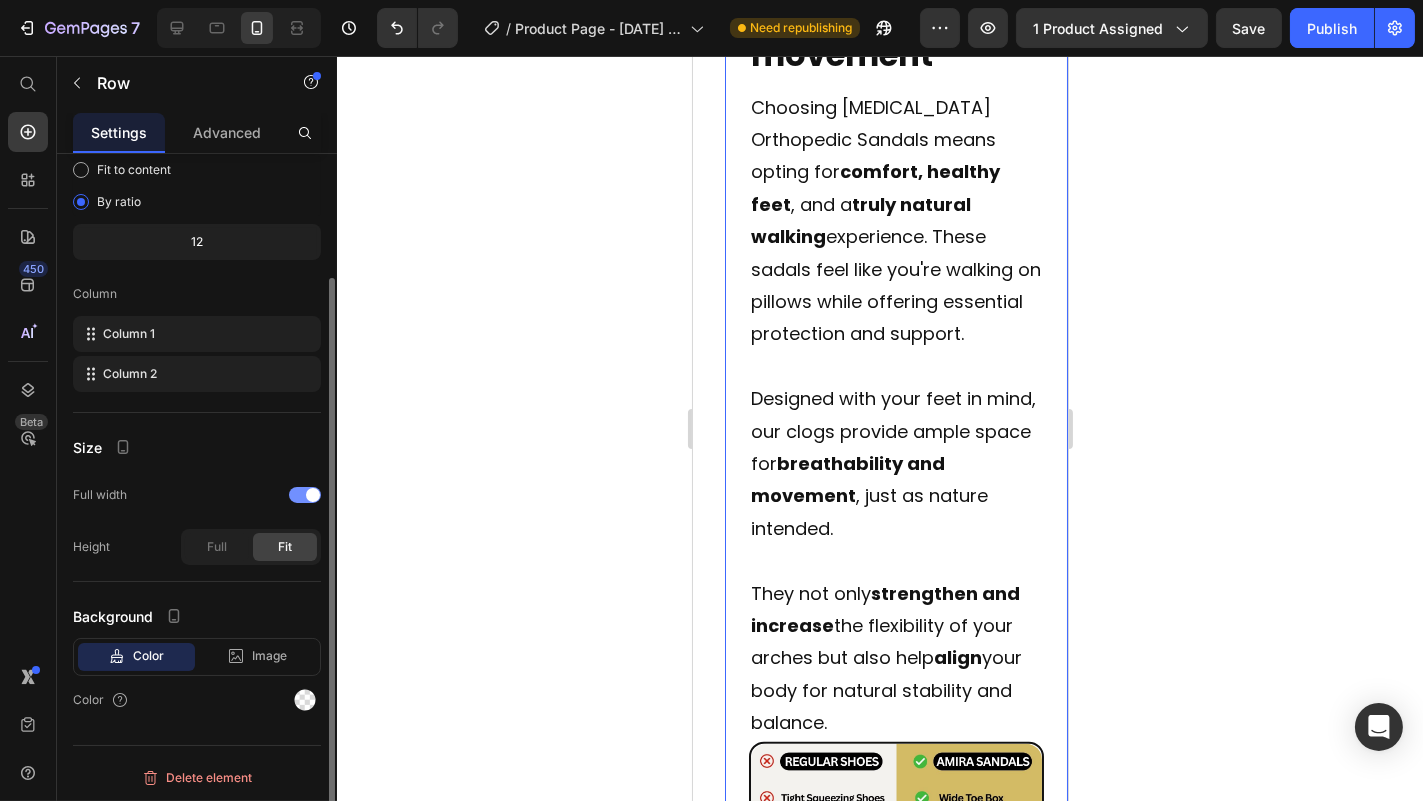 click at bounding box center (305, 495) 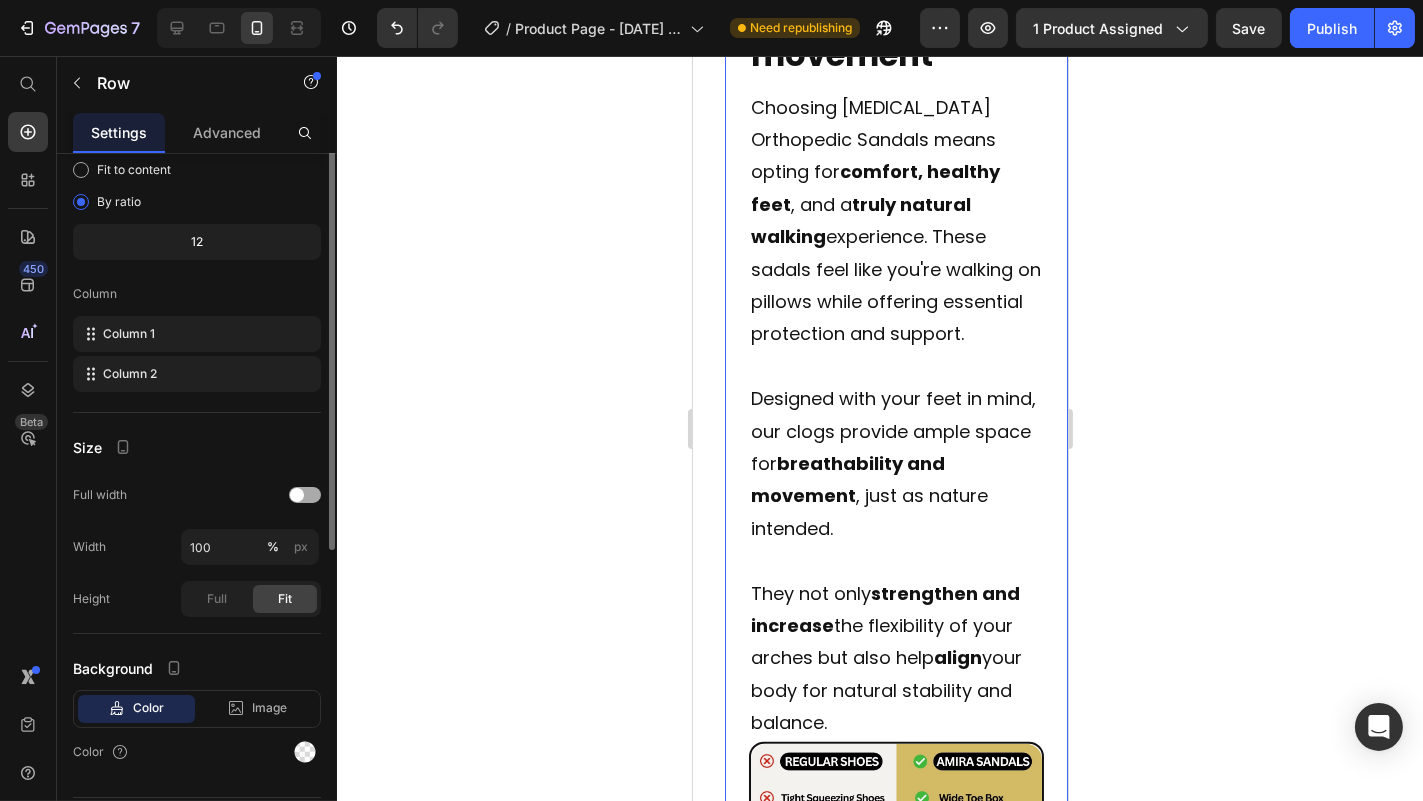 scroll, scrollTop: 0, scrollLeft: 0, axis: both 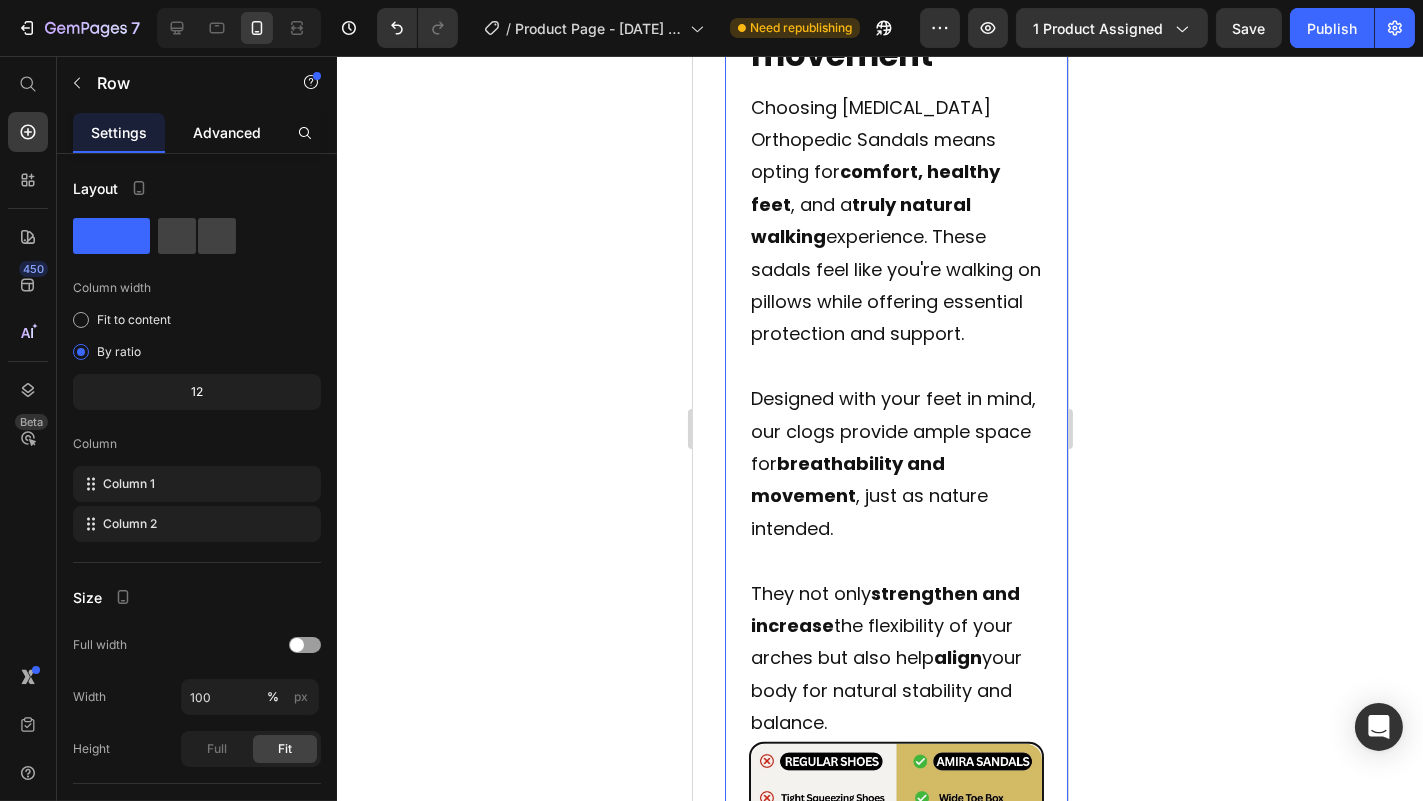 click on "Advanced" 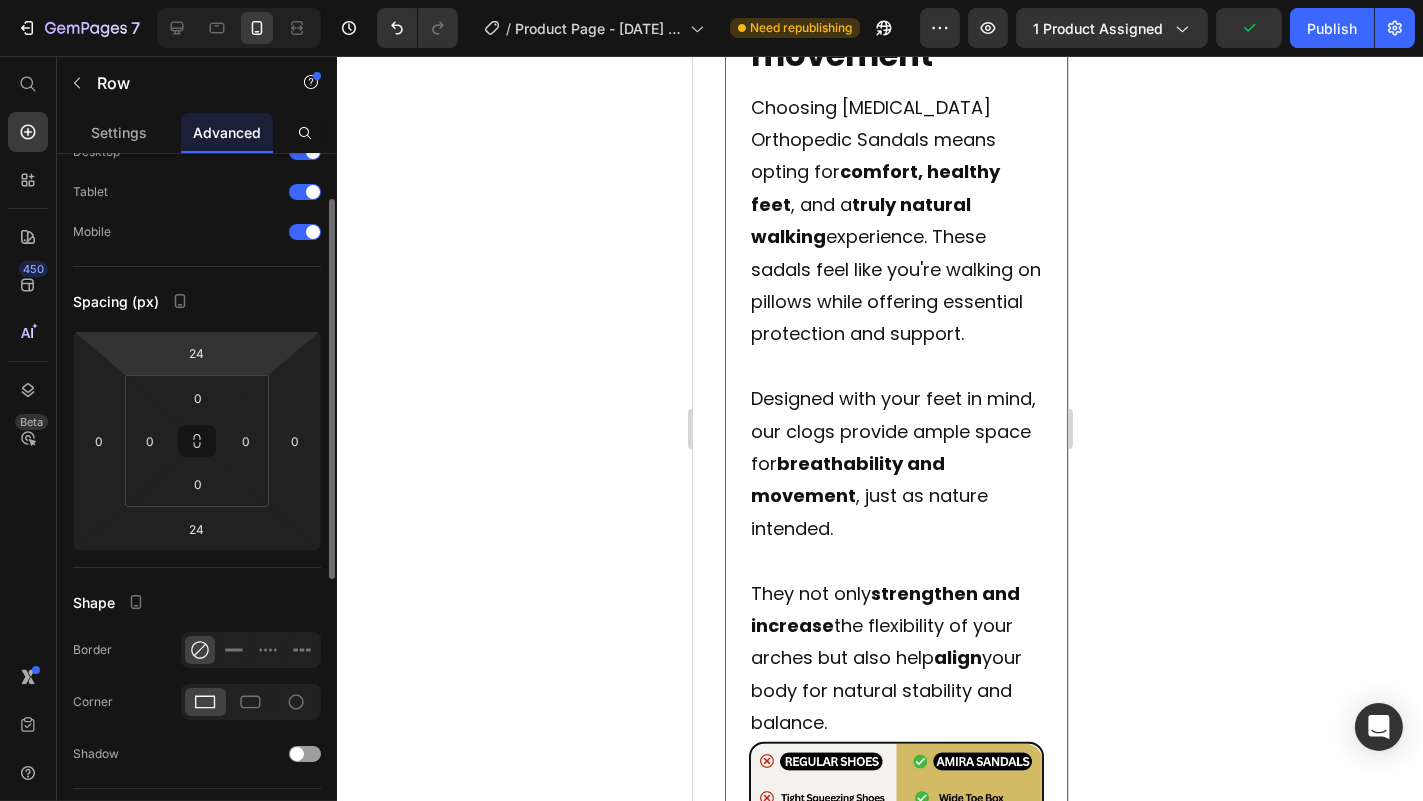 scroll, scrollTop: 83, scrollLeft: 0, axis: vertical 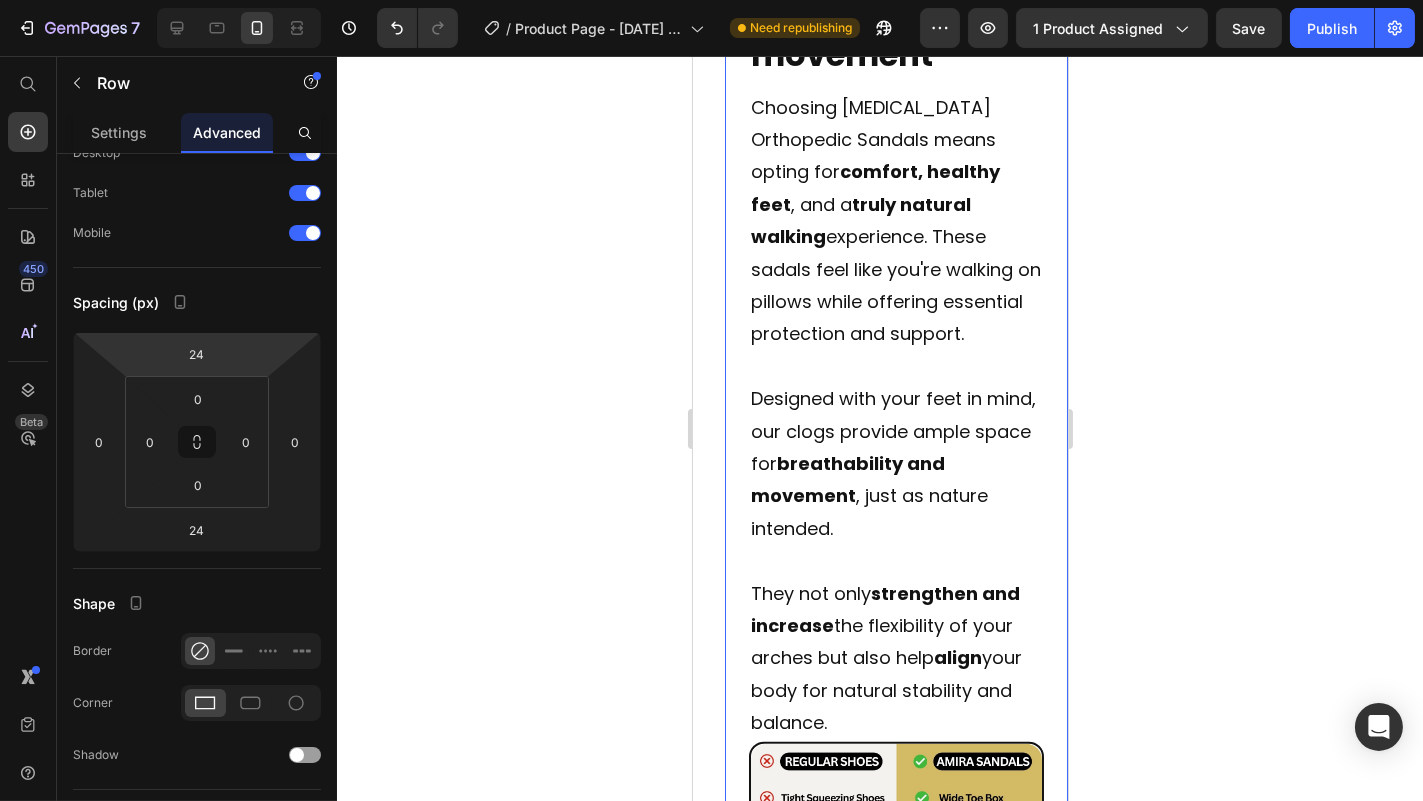 click 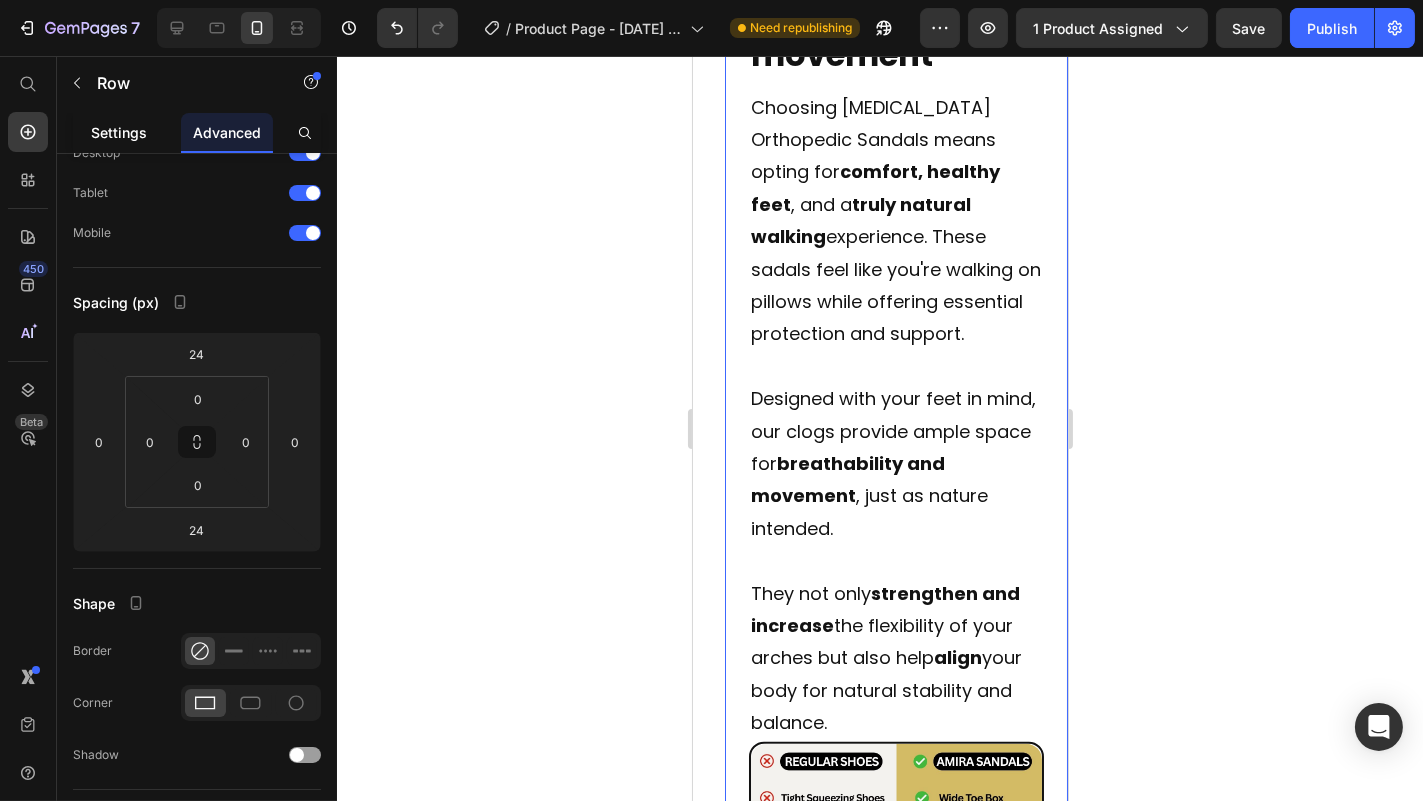 click on "Settings" at bounding box center [119, 132] 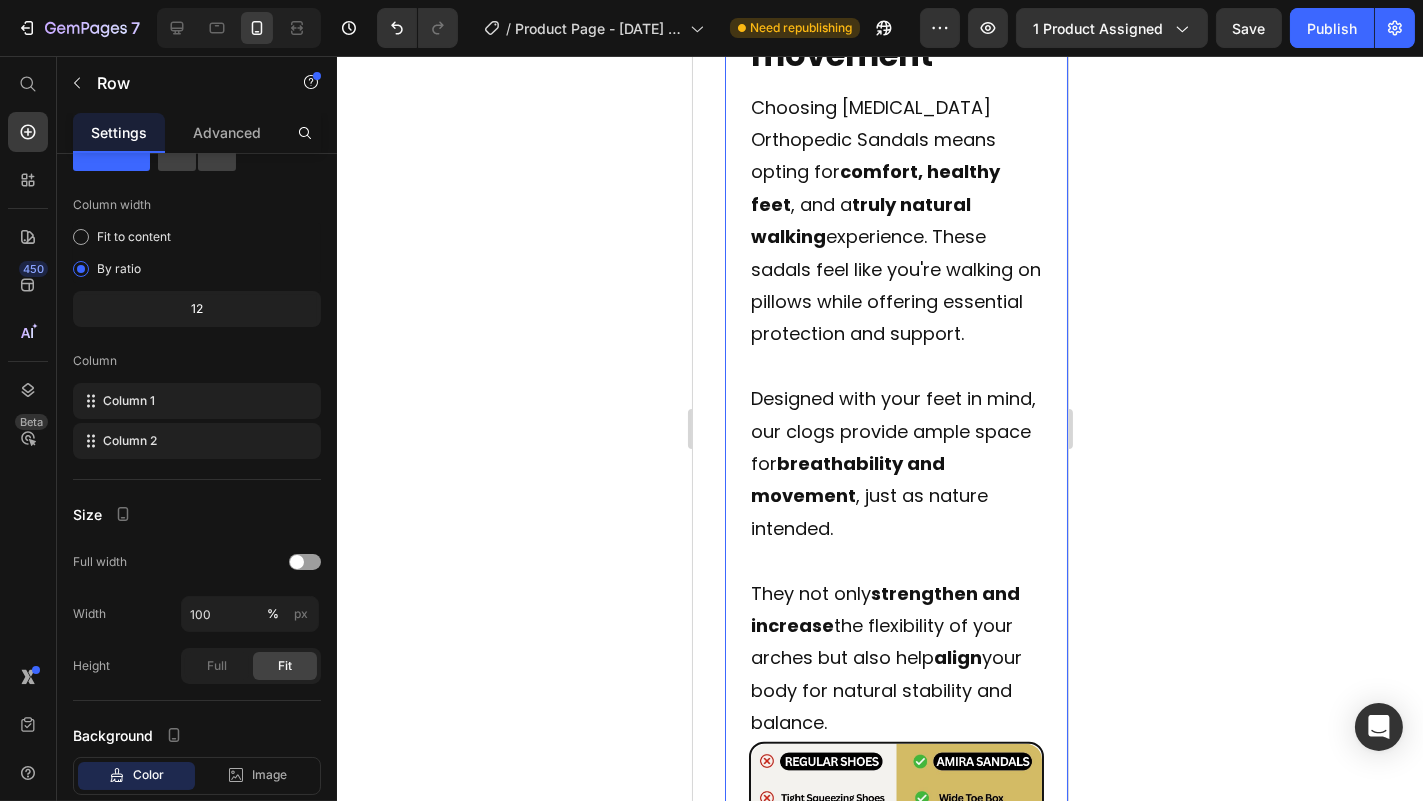 scroll, scrollTop: 0, scrollLeft: 0, axis: both 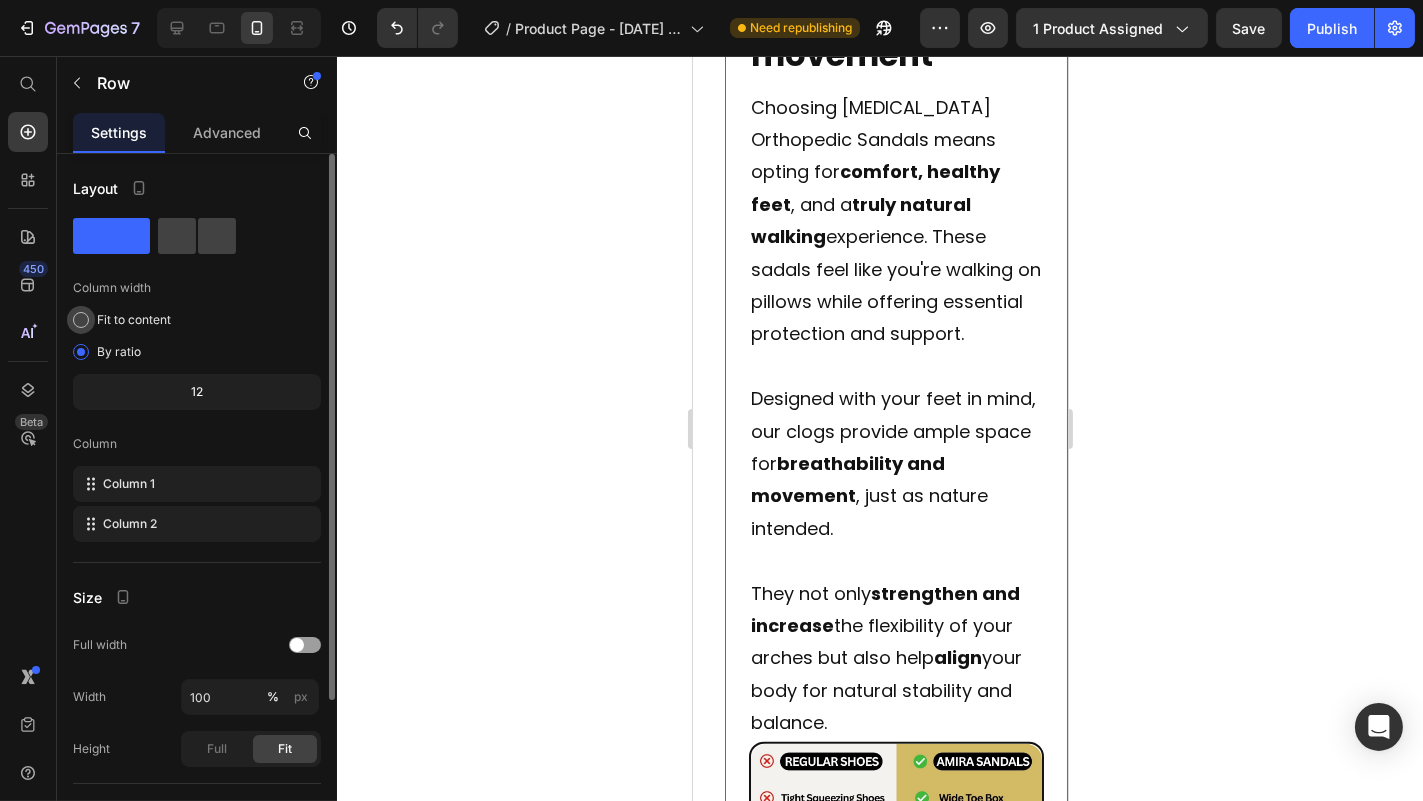 click on "Fit to content" at bounding box center [134, 320] 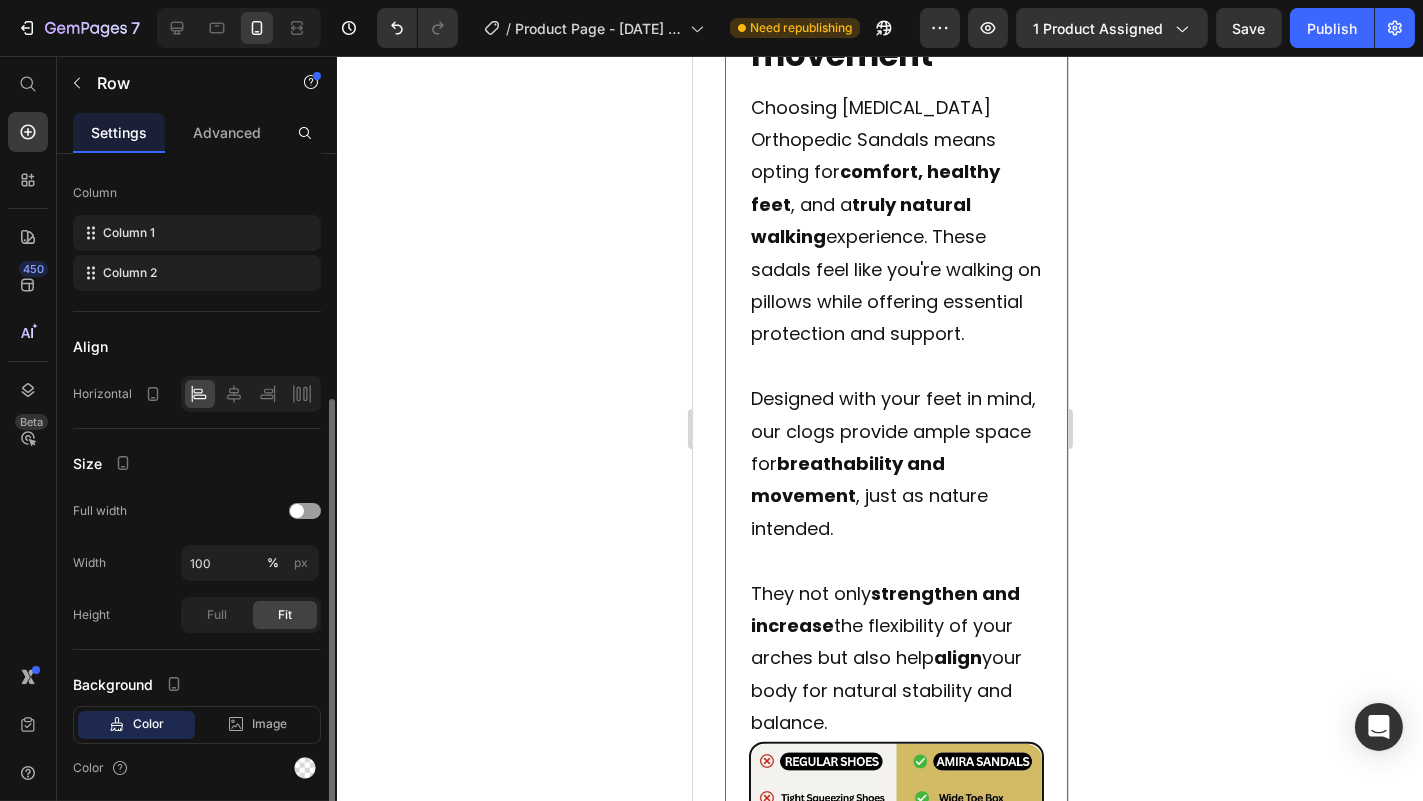scroll, scrollTop: 275, scrollLeft: 0, axis: vertical 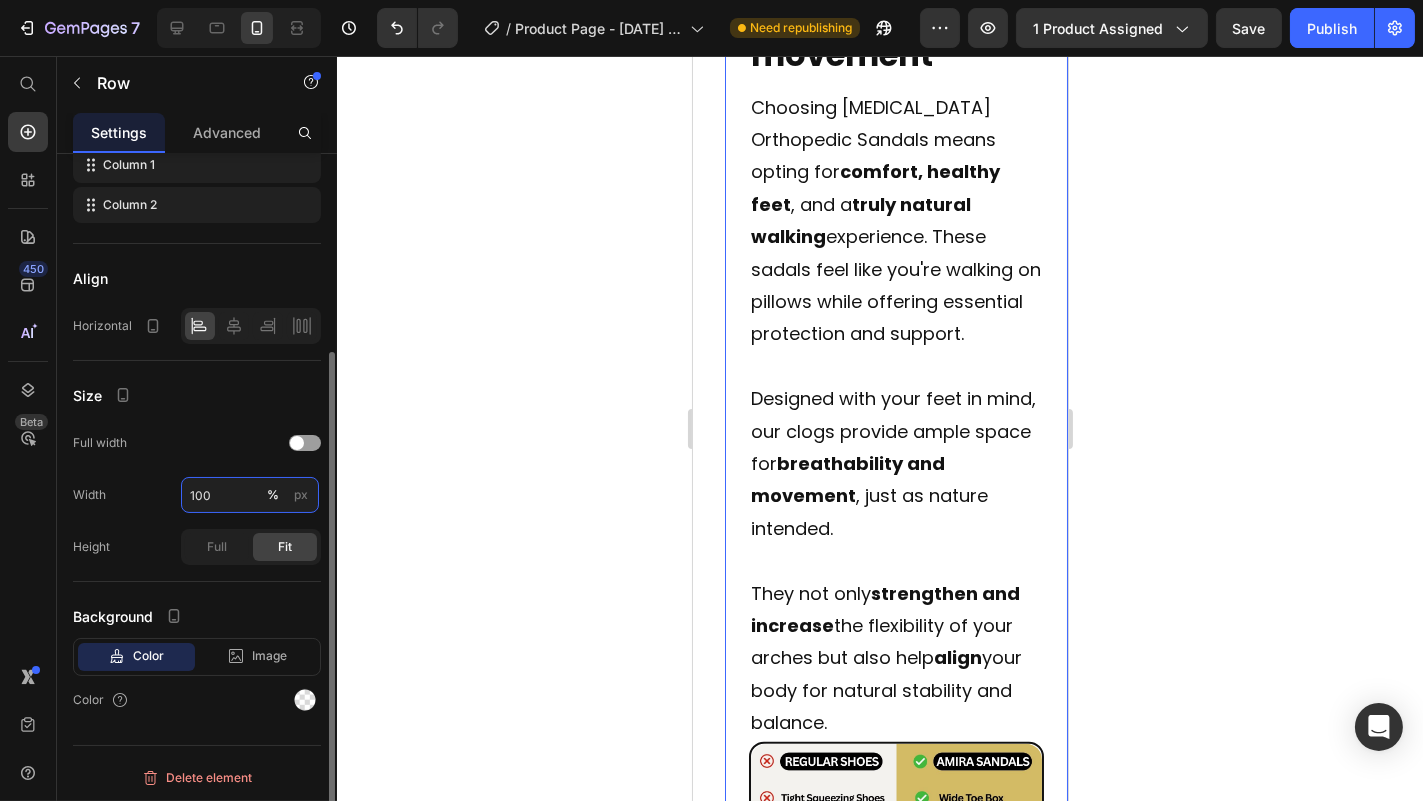 click on "100" at bounding box center [250, 495] 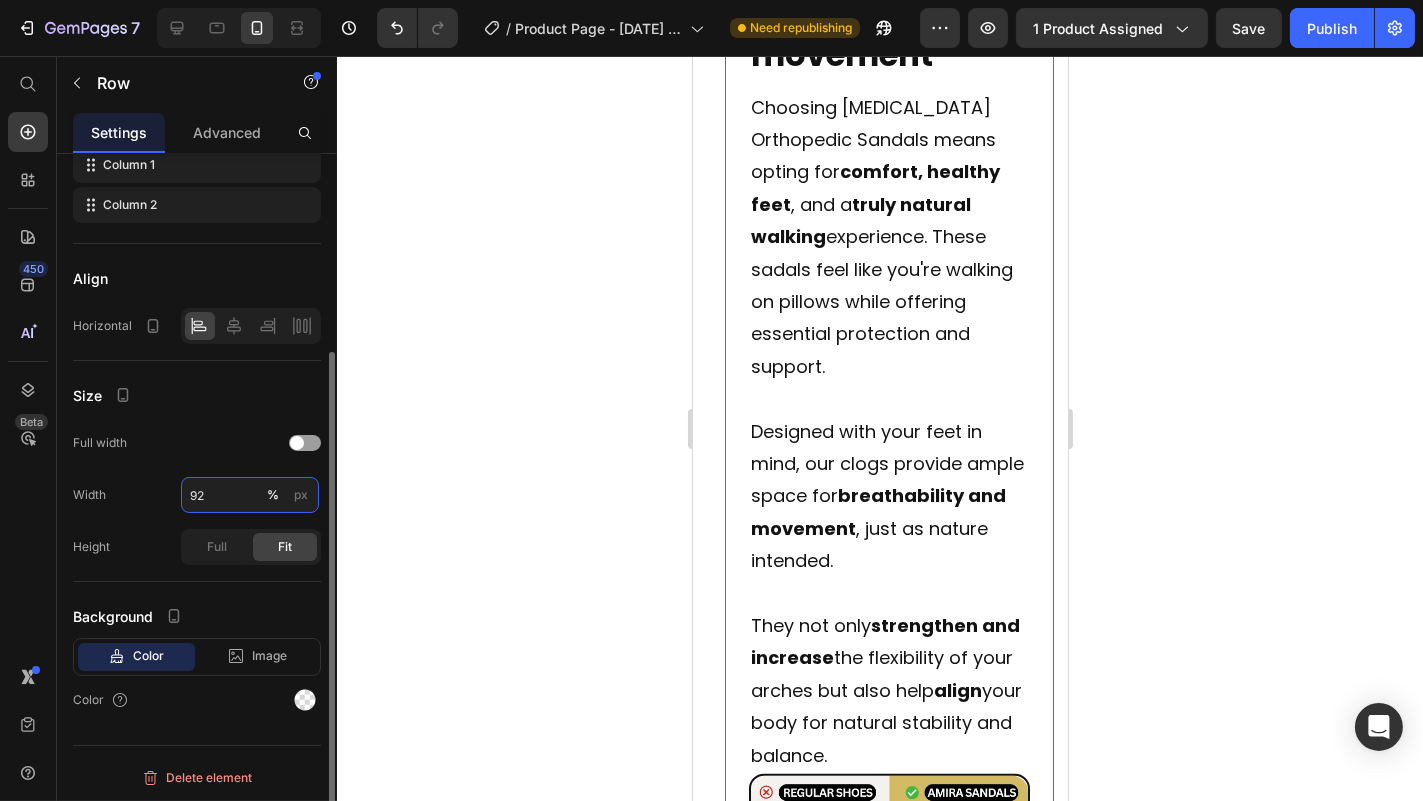 type on "91" 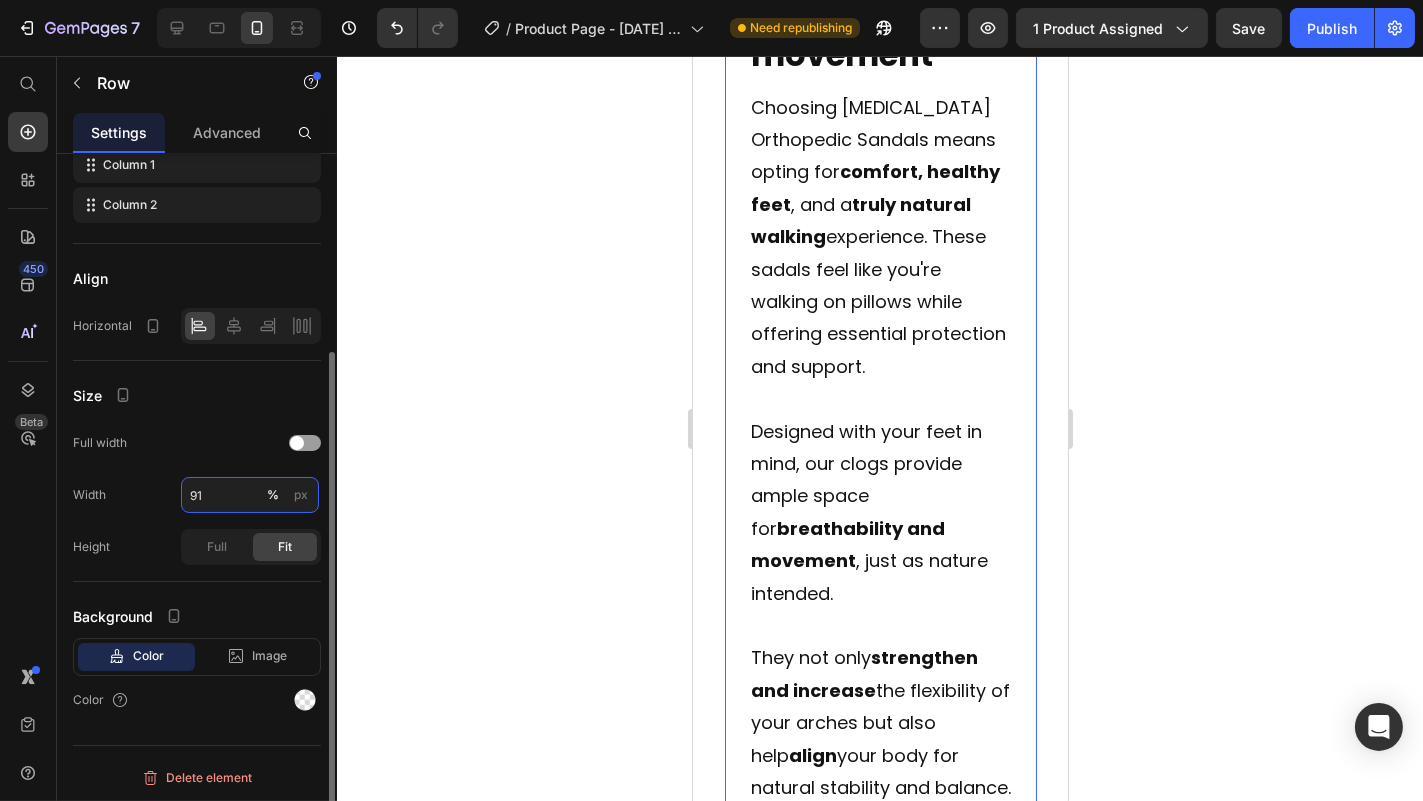 click on "91" at bounding box center [250, 495] 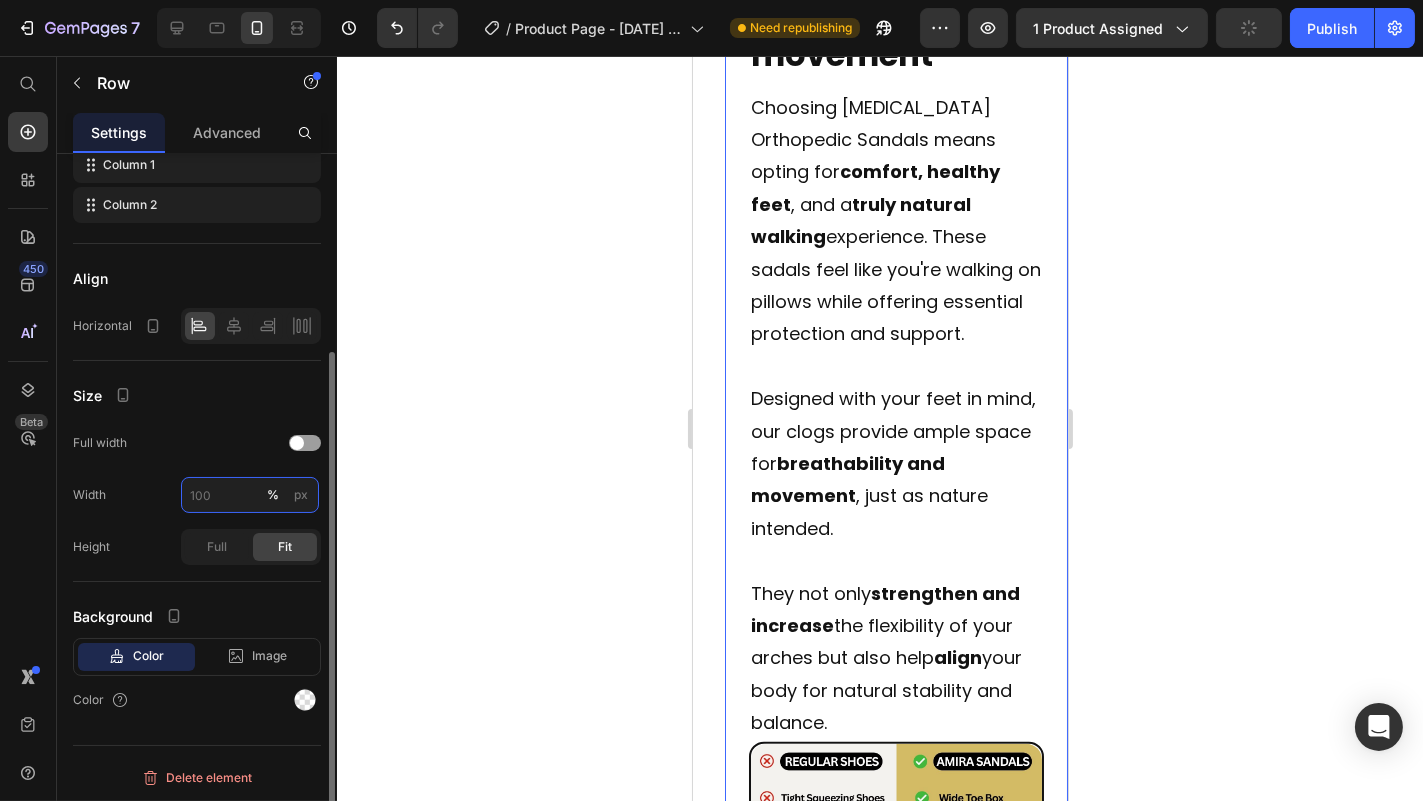 type on "100" 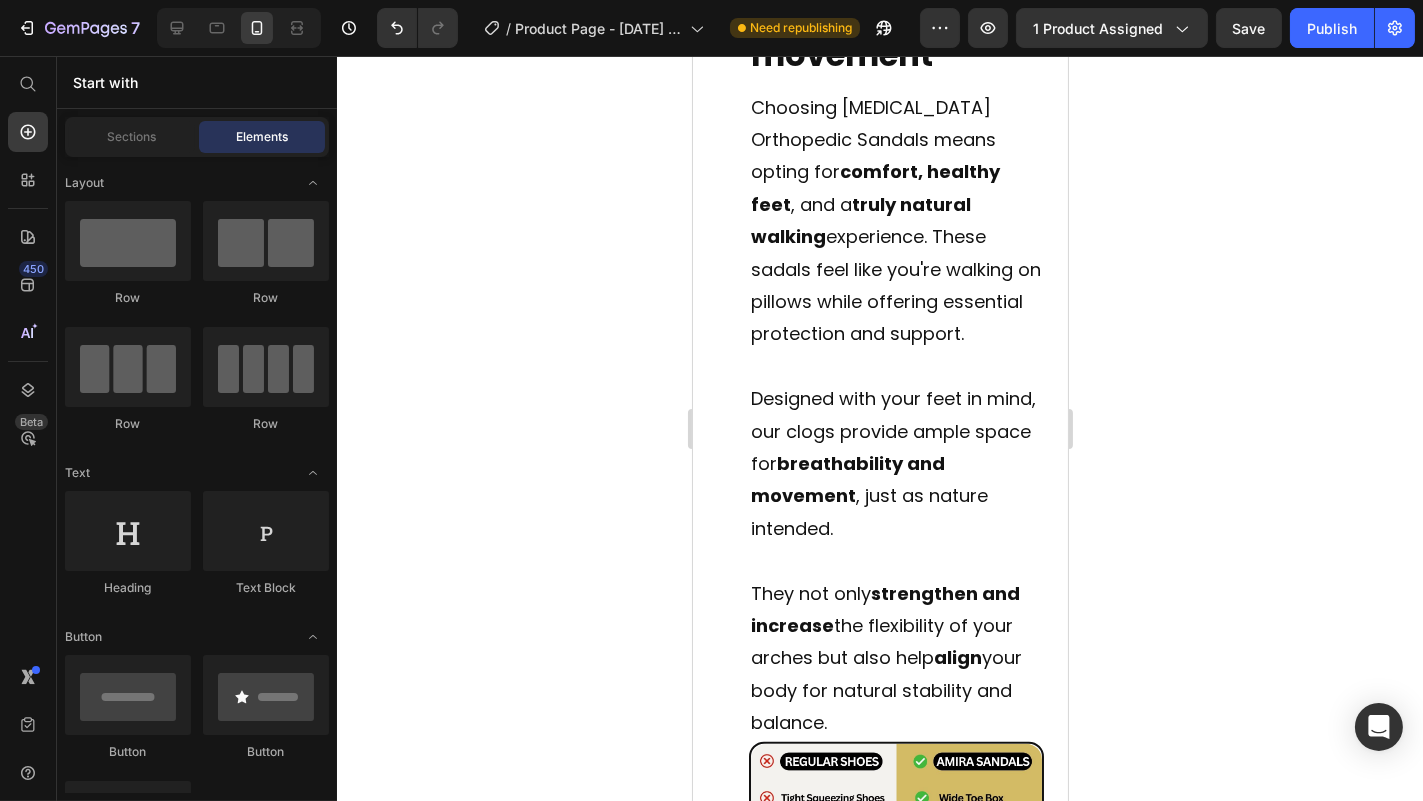 click on "Experience the freedom of natural movement Heading Choosing [MEDICAL_DATA][PERSON_NAME] Sandals means opting for  comfort, healthy feet , and a  truly natural walking  experience. These sadals feel like you're walking on pillows while offering essential protection and support.   Designed with your feet in mind, our clogs provide ample space for  breathability and movement , just as nature intended.    They not only  strengthen and increase  the flexibility of your arches but also help  align  your body for natural stability and balance. Text Block Image Row Image Recommended by Orthopedists Heading Our [MEDICAL_DATA] Orthopedic Sandals are thoughtfully designed for everyday wear, work, and outdoor activities, delivering exceptional comfort and support.    Endorsed by orthopedic and [MEDICAL_DATA] experts for their ergonomic construction, these clogs are ideal for enhancing foot health and alleviating pain. Step confidently, knowing you're well-supported for both your adventures and your foot health. Text Block Row Row Section 4" at bounding box center (879, 974) 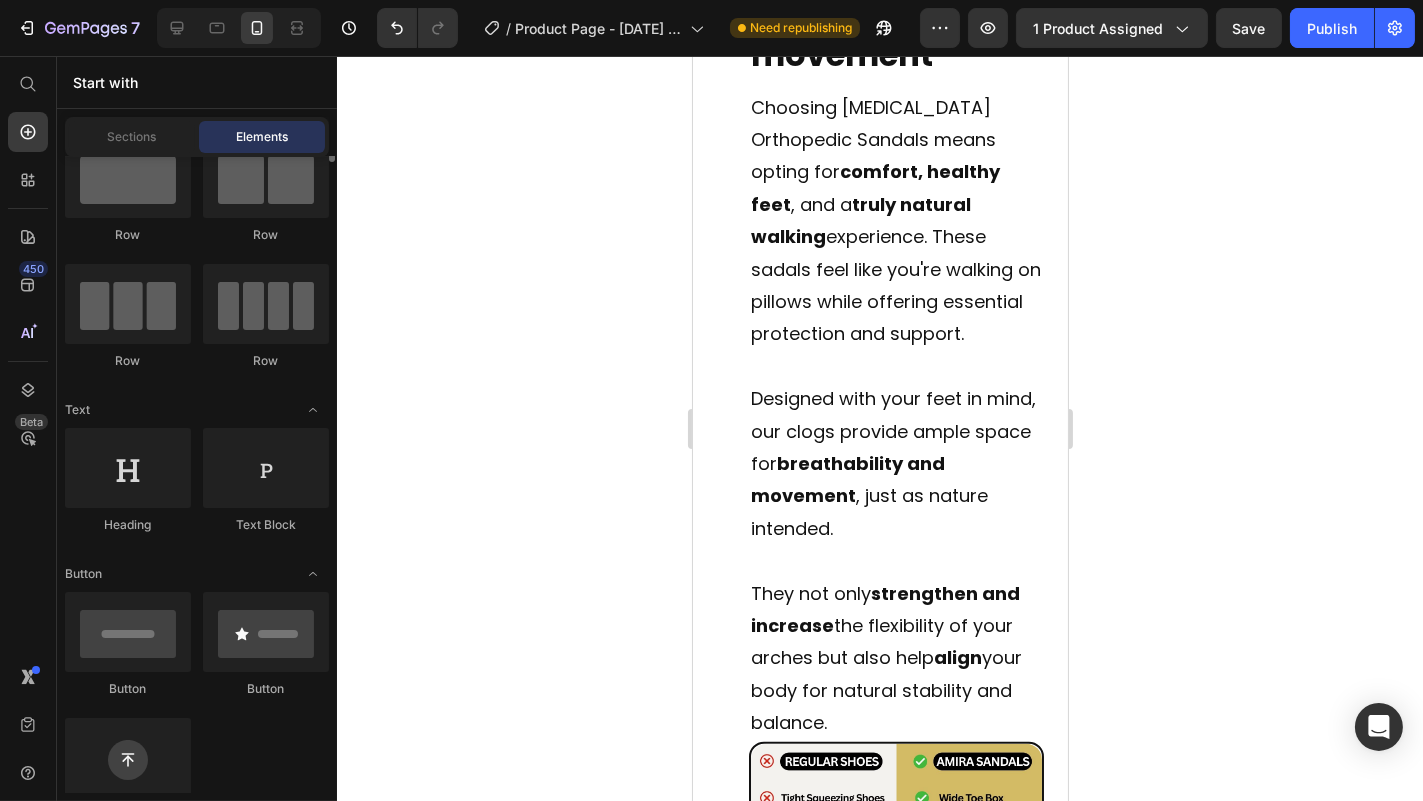 scroll, scrollTop: 0, scrollLeft: 0, axis: both 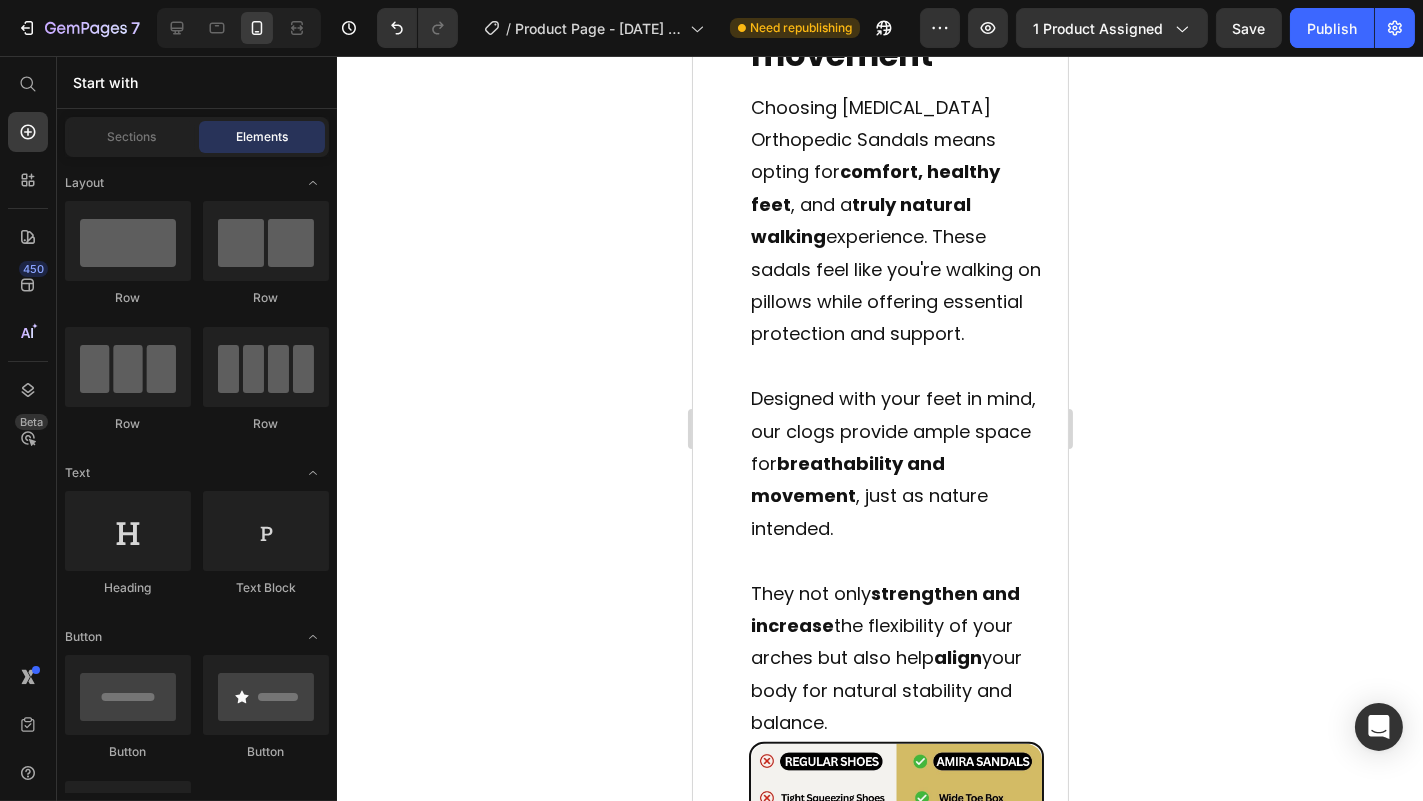 click on "Experience the freedom of natural movement Heading Choosing [MEDICAL_DATA][PERSON_NAME] Sandals means opting for  comfort, healthy feet , and a  truly natural walking  experience. These sadals feel like you're walking on pillows while offering essential protection and support.   Designed with your feet in mind, our clogs provide ample space for  breathability and movement , just as nature intended.    They not only  strengthen and increase  the flexibility of your arches but also help  align  your body for natural stability and balance. Text Block Image Row Image Recommended by Orthopedists Heading Our [MEDICAL_DATA] Orthopedic Sandals are thoughtfully designed for everyday wear, work, and outdoor activities, delivering exceptional comfort and support.    Endorsed by orthopedic and [MEDICAL_DATA] experts for their ergonomic construction, these clogs are ideal for enhancing foot health and alleviating pain. Step confidently, knowing you're well-supported for both your adventures and your foot health. Text Block Row Row Section 4" at bounding box center (879, 974) 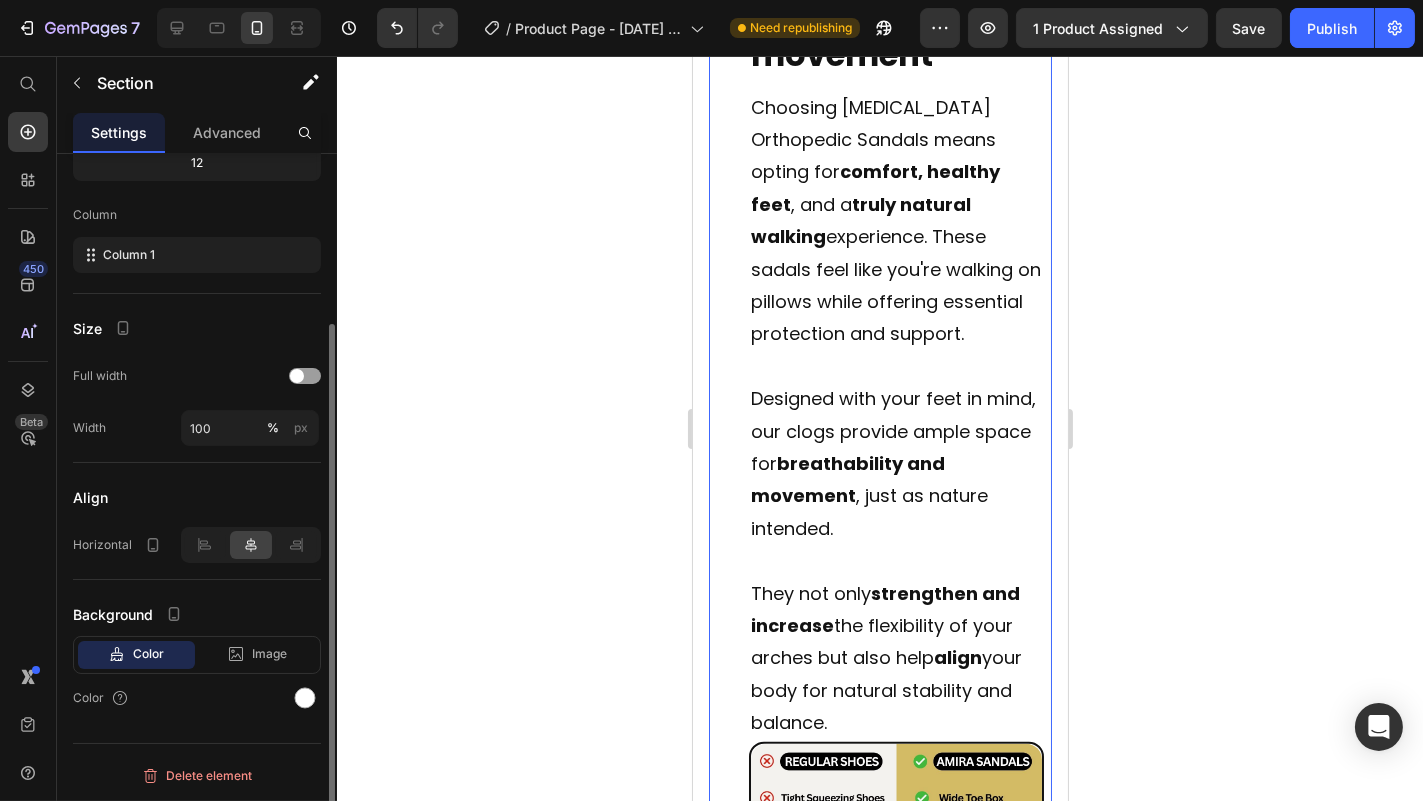 scroll, scrollTop: 0, scrollLeft: 0, axis: both 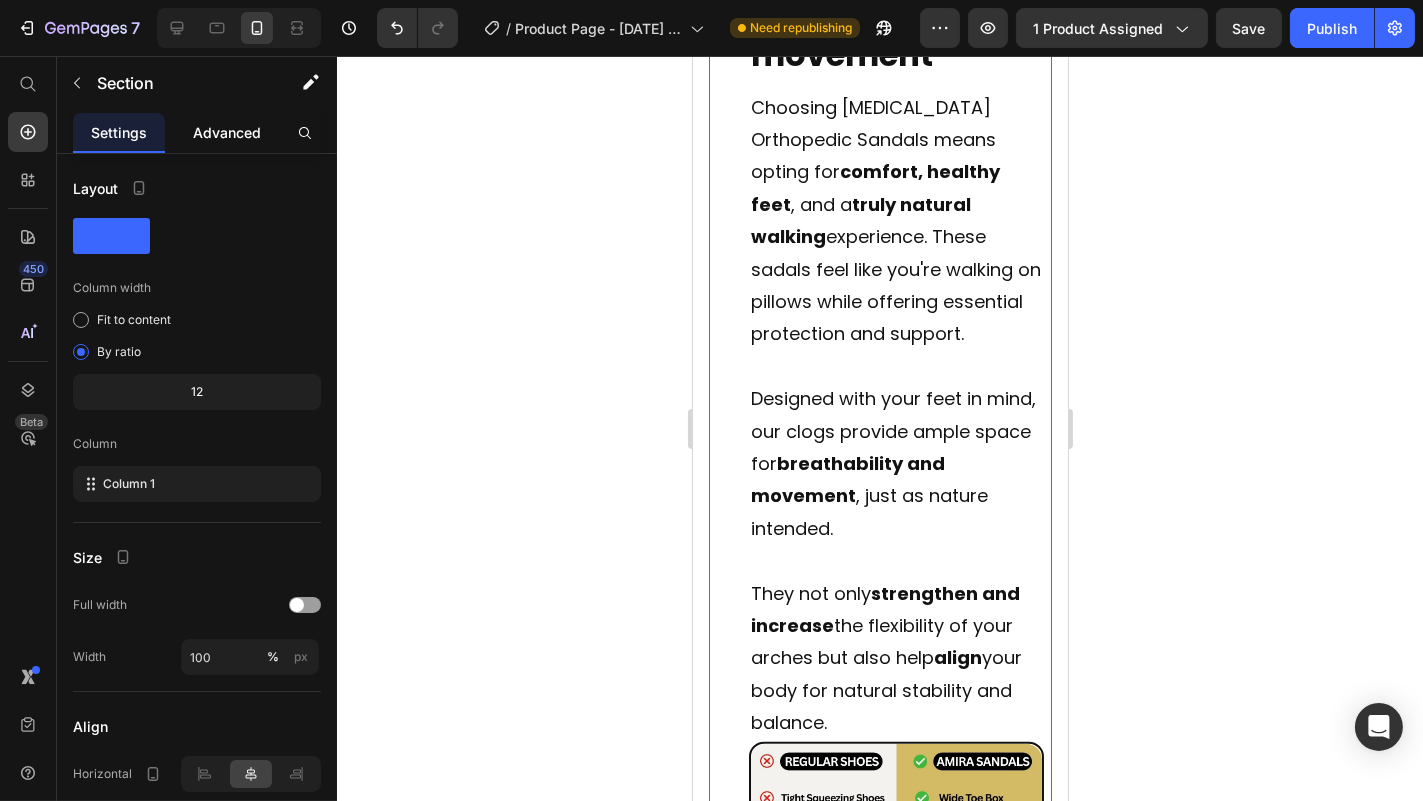 click on "Advanced" at bounding box center (227, 132) 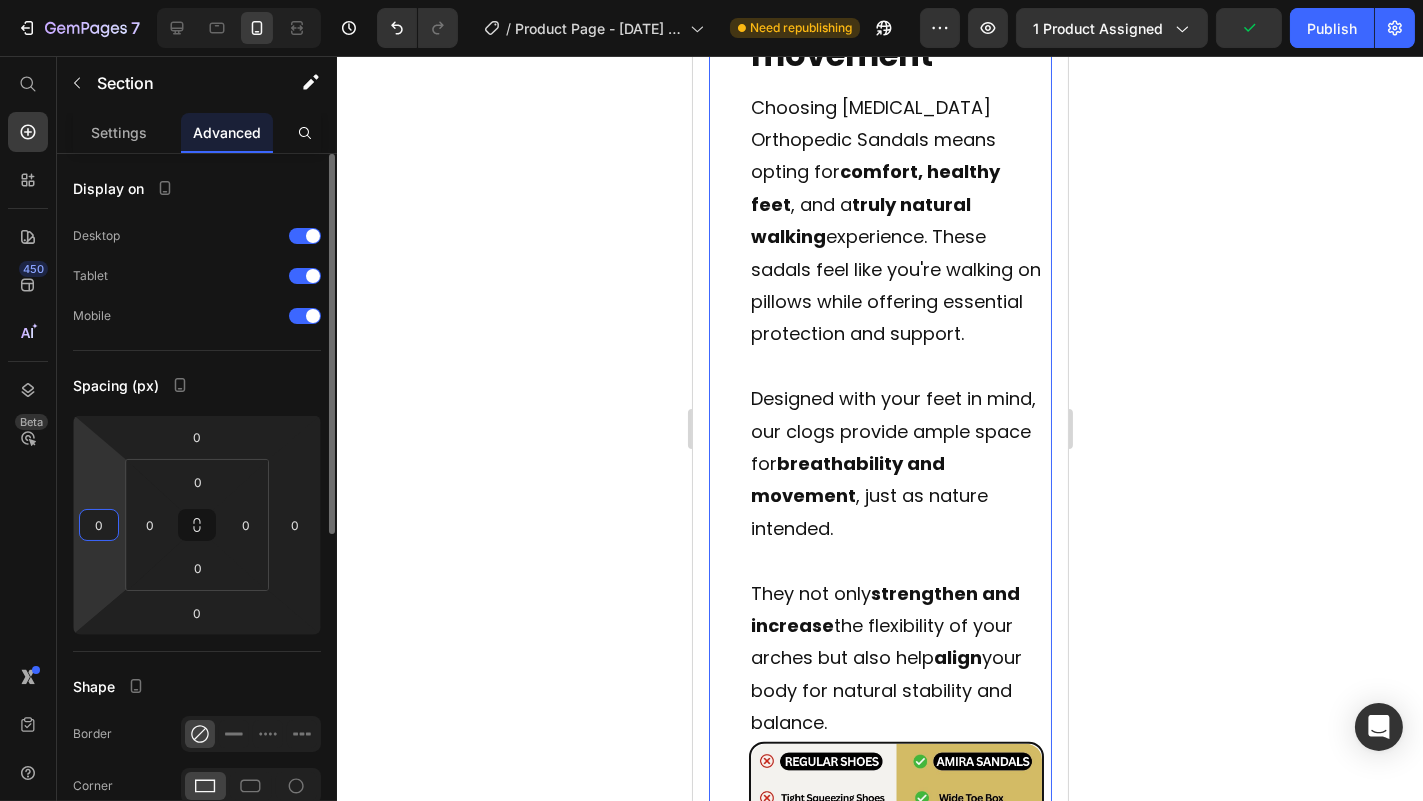 click on "0" at bounding box center [99, 525] 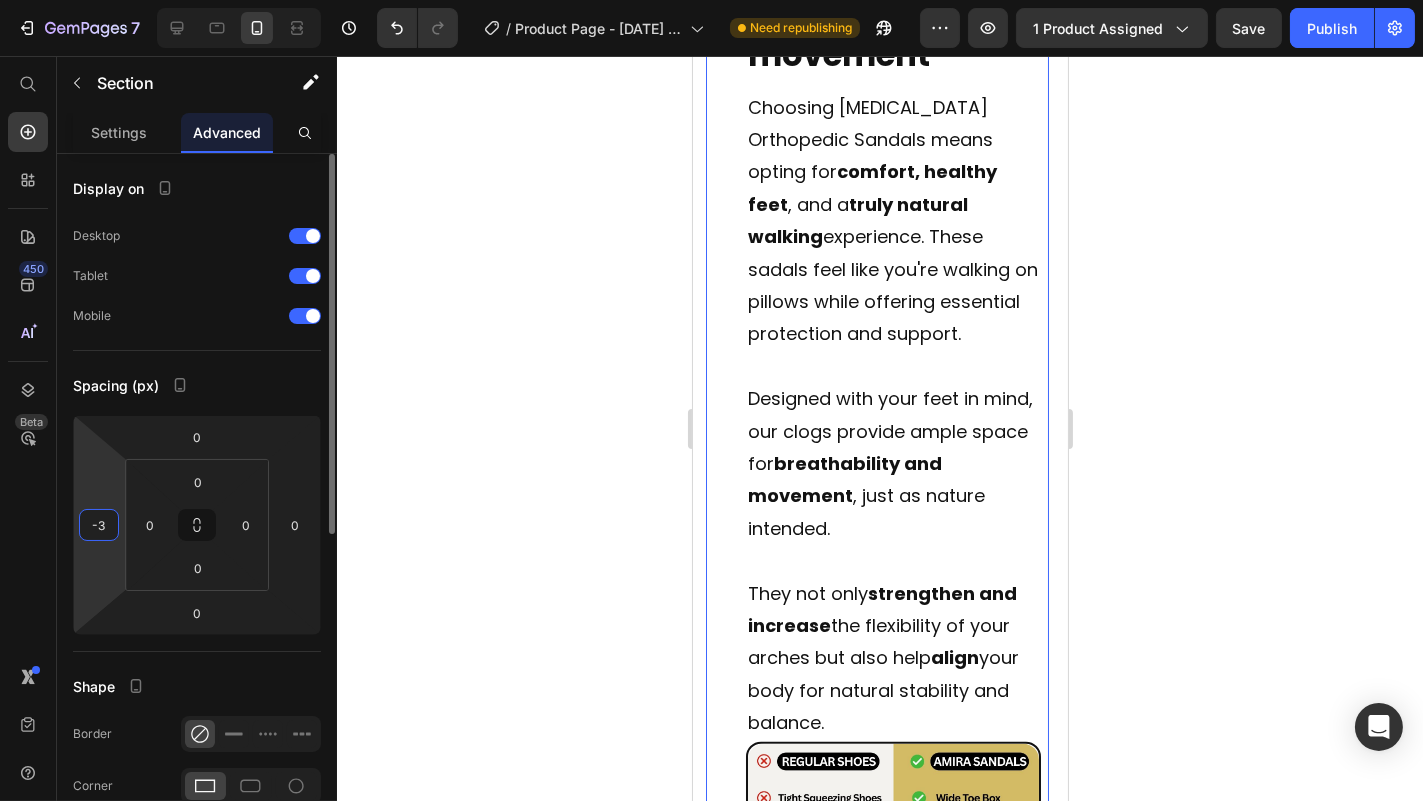 type on "-4" 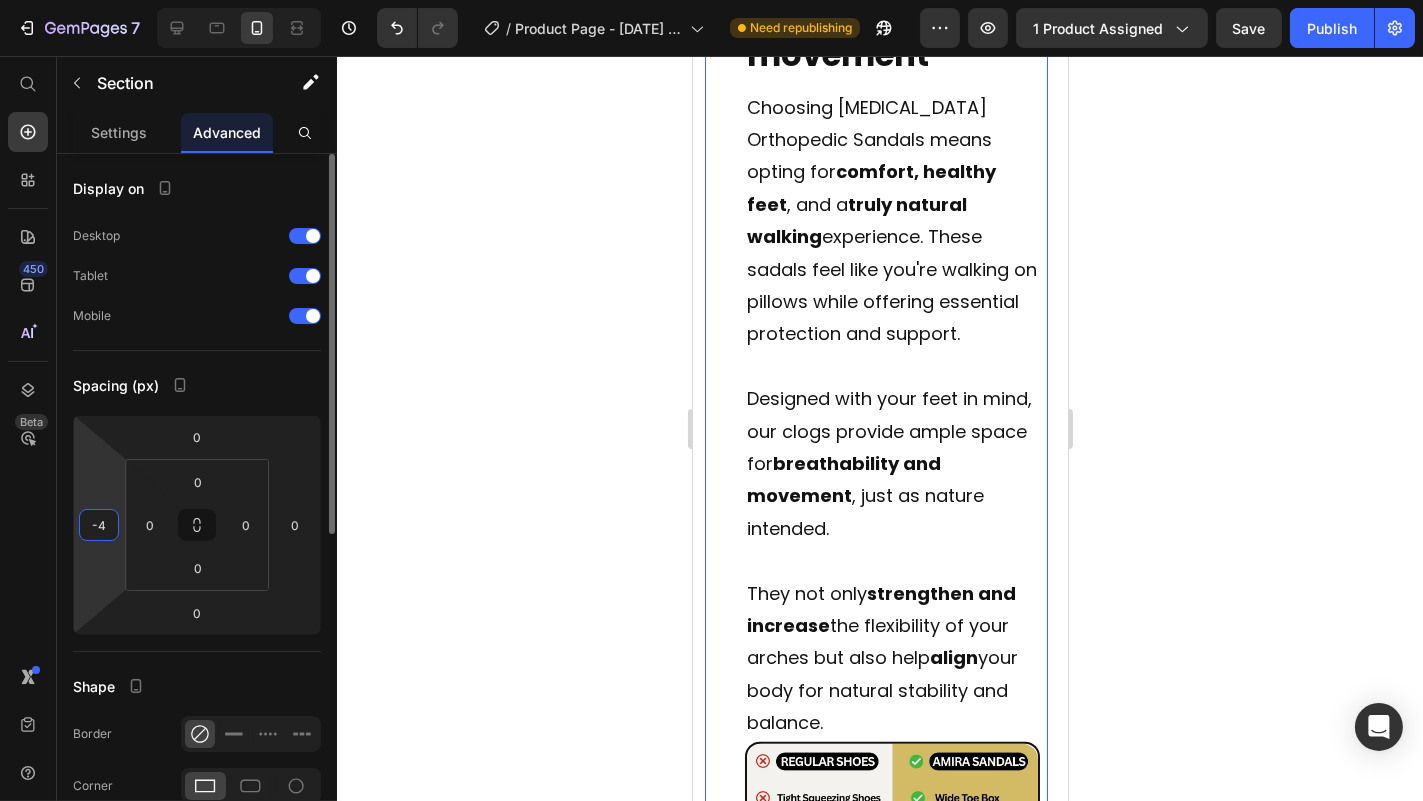 click on "-4" at bounding box center [99, 525] 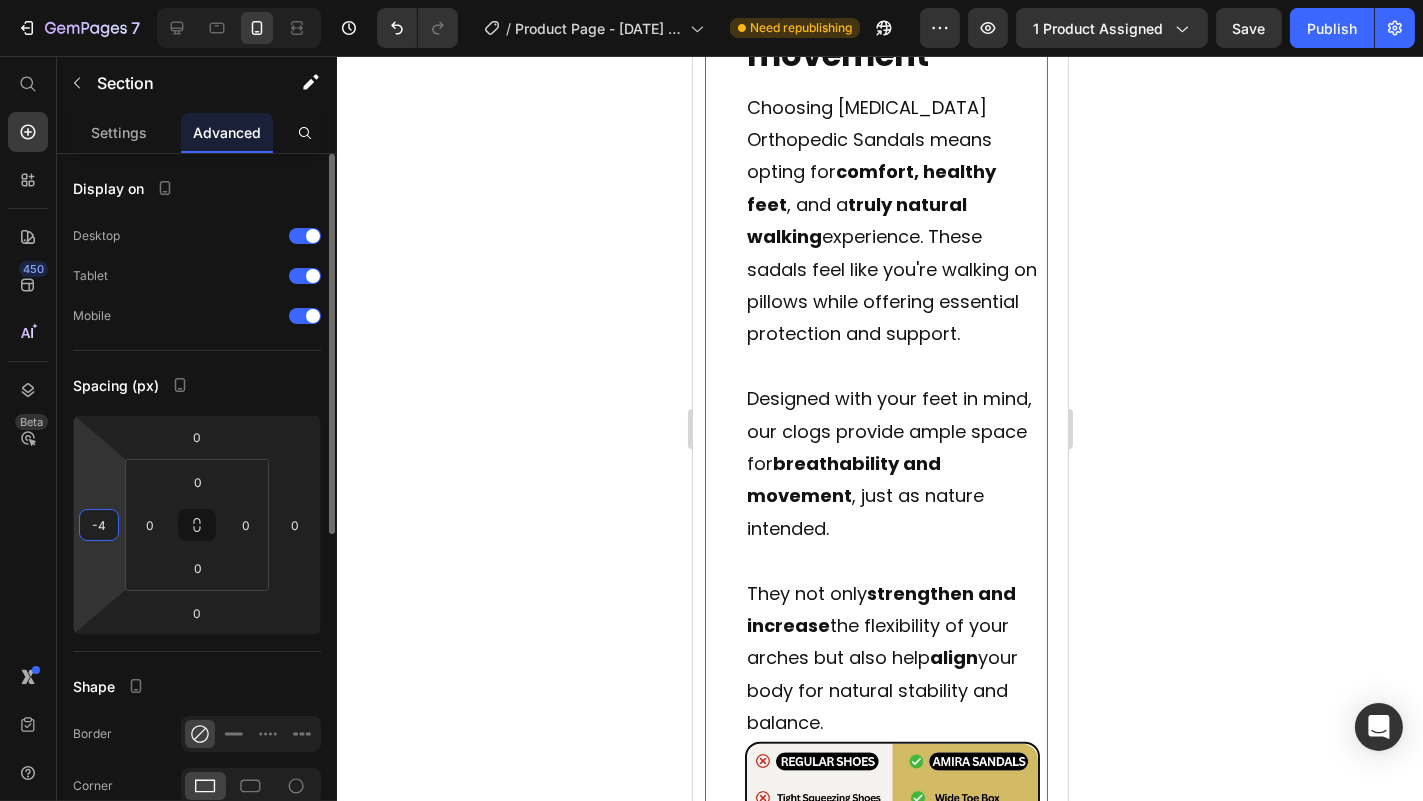click on "-4" at bounding box center [99, 525] 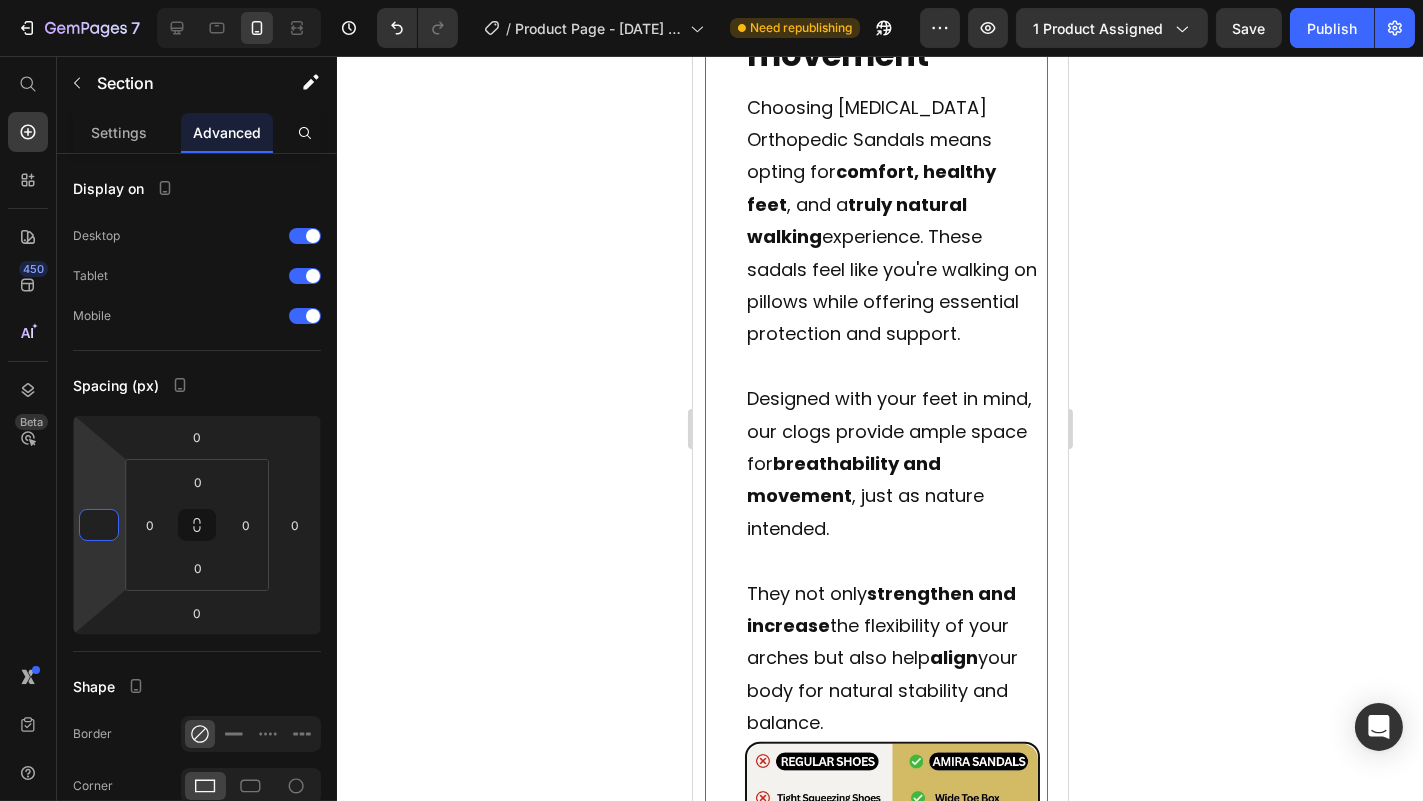 type on "0" 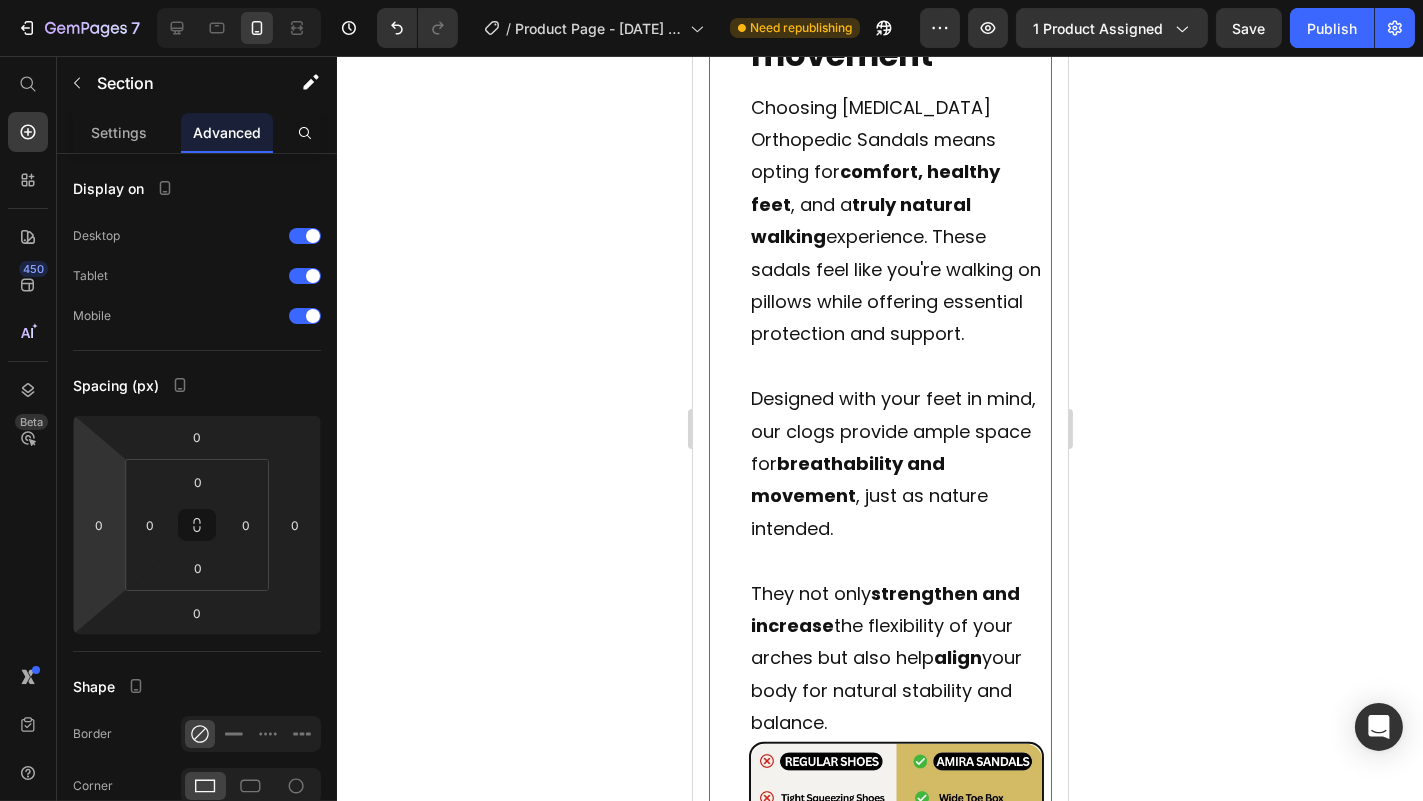 click 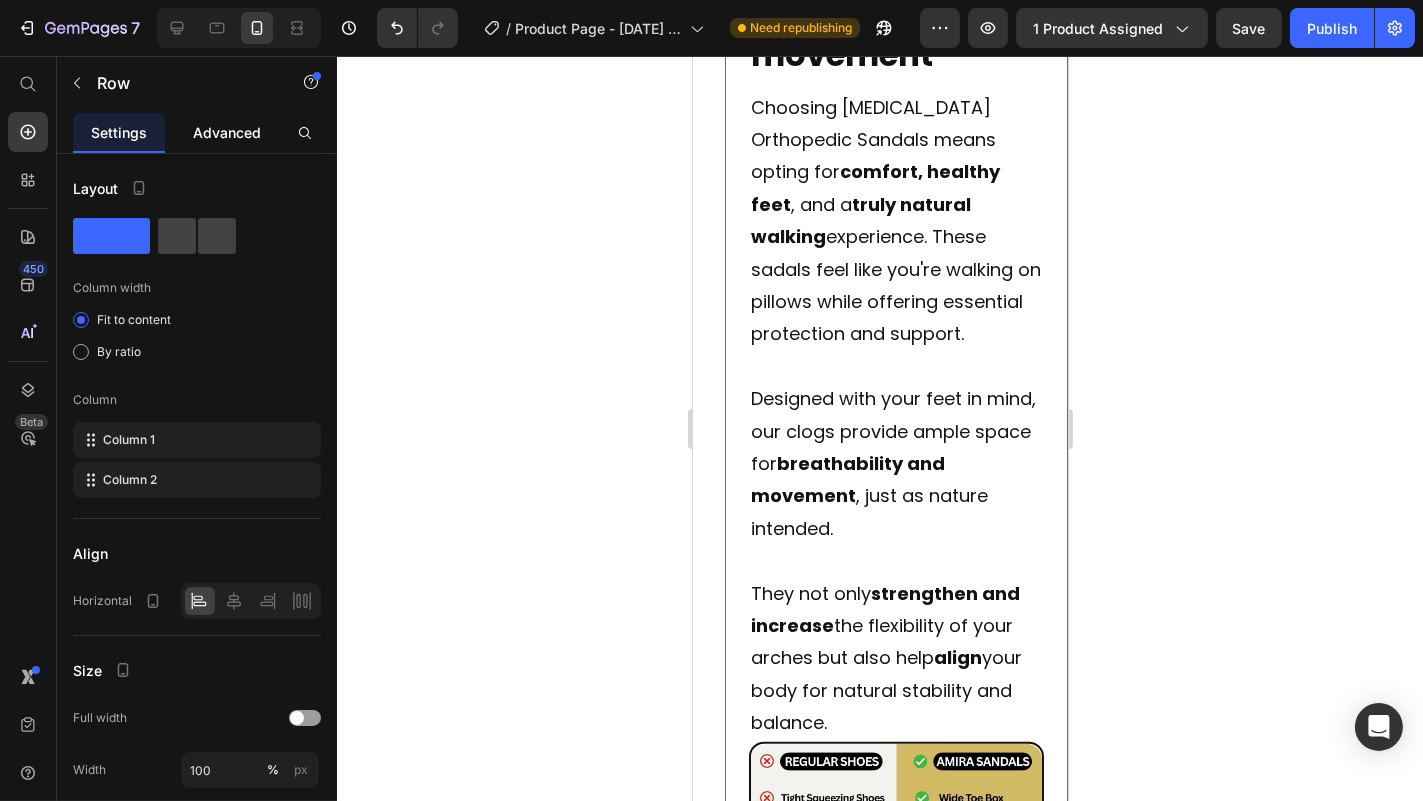 click on "Advanced" at bounding box center [227, 132] 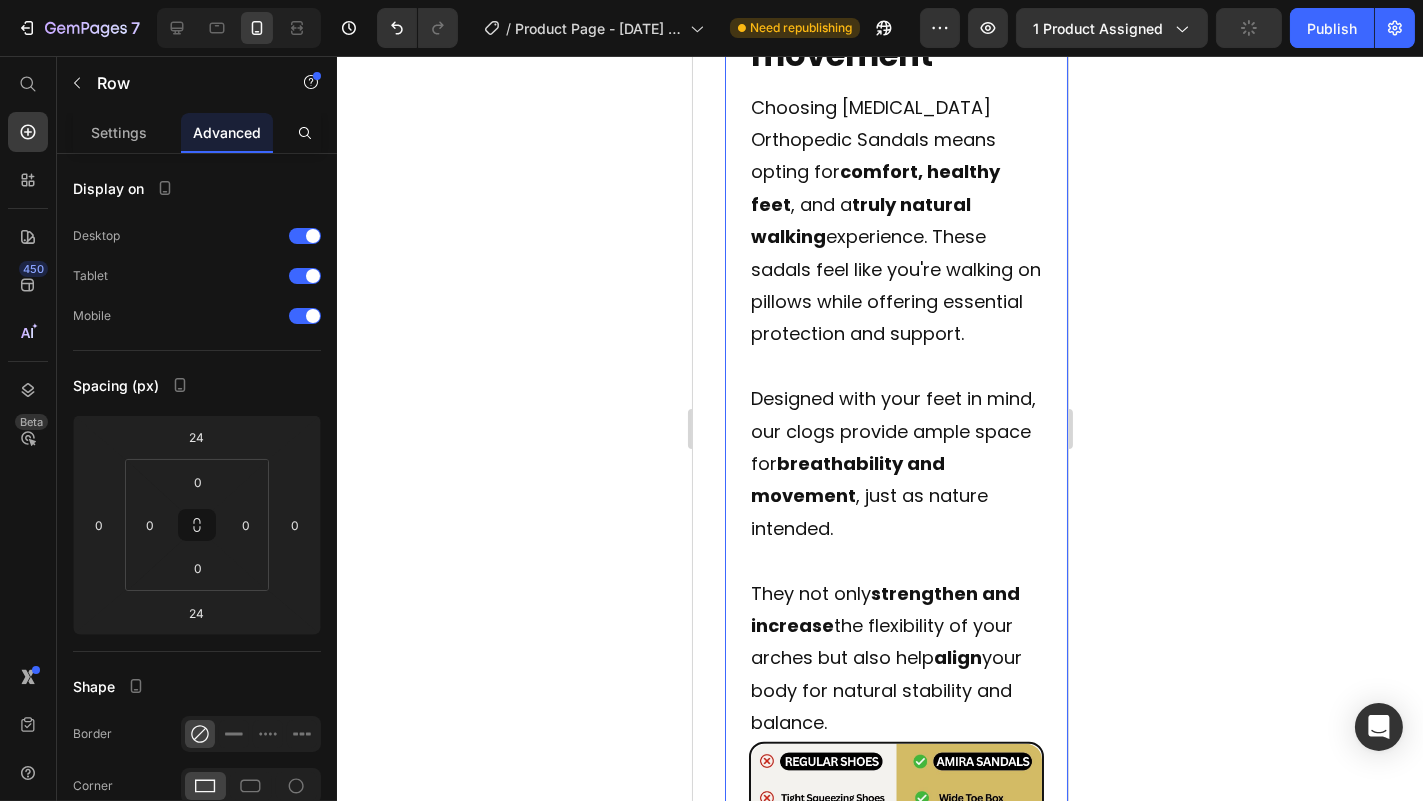 click on "Experience the freedom of natural movement Heading Choosing [MEDICAL_DATA][PERSON_NAME] Sandals means opting for  comfort, healthy feet , and a  truly natural walking  experience. These sadals feel like you're walking on pillows while offering essential protection and support.   Designed with your feet in mind, our clogs provide ample space for  breathability and movement , just as nature intended.    They not only  strengthen and increase  the flexibility of your arches but also help  align  your body for natural stability and balance. Text Block Image Row   24" at bounding box center [895, 472] 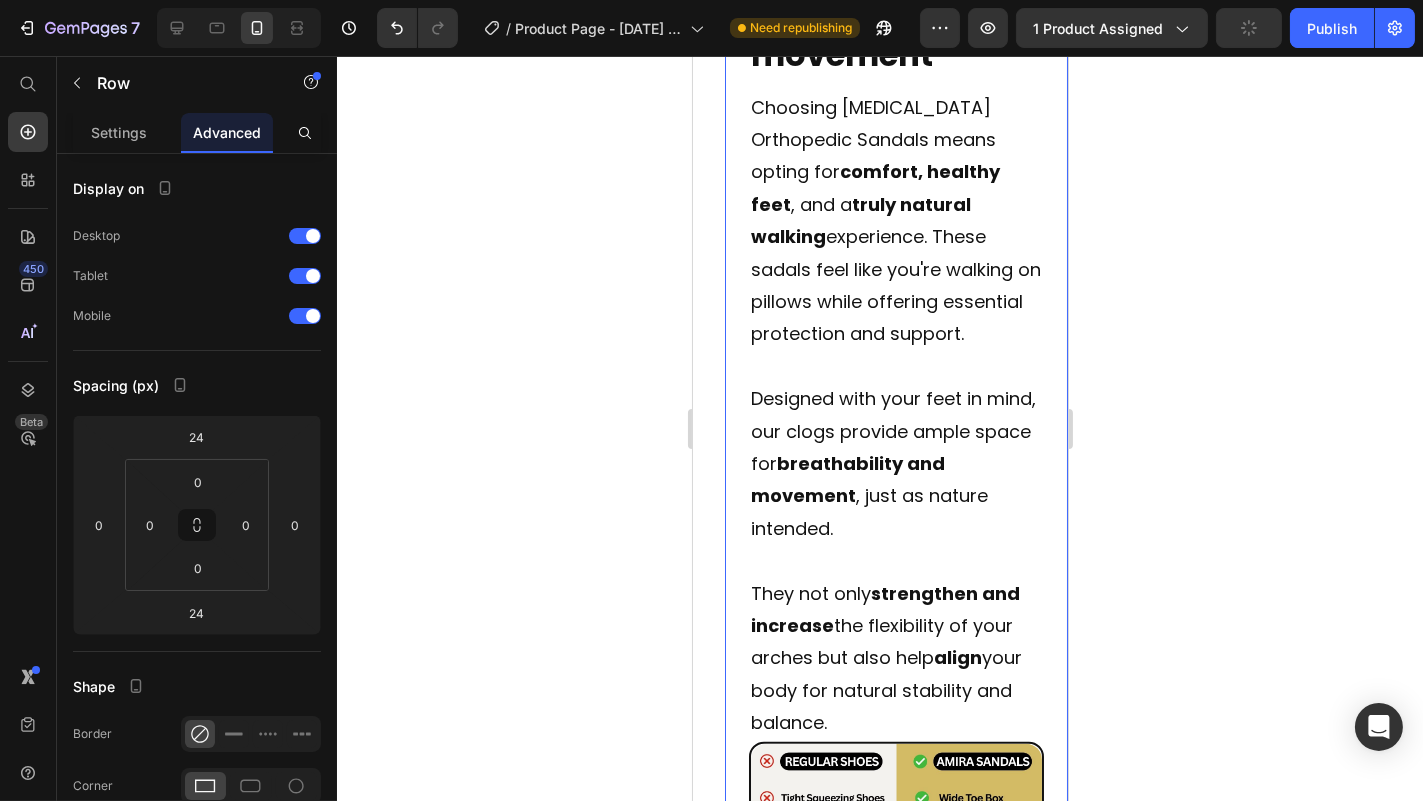 click on "Experience the freedom of natural movement Heading Choosing [MEDICAL_DATA][PERSON_NAME] Sandals means opting for  comfort, healthy feet , and a  truly natural walking  experience. These sadals feel like you're walking on pillows while offering essential protection and support.   Designed with your feet in mind, our clogs provide ample space for  breathability and movement , just as nature intended.    They not only  strengthen and increase  the flexibility of your arches but also help  align  your body for natural stability and balance. Text Block Image Row   24" at bounding box center (895, 472) 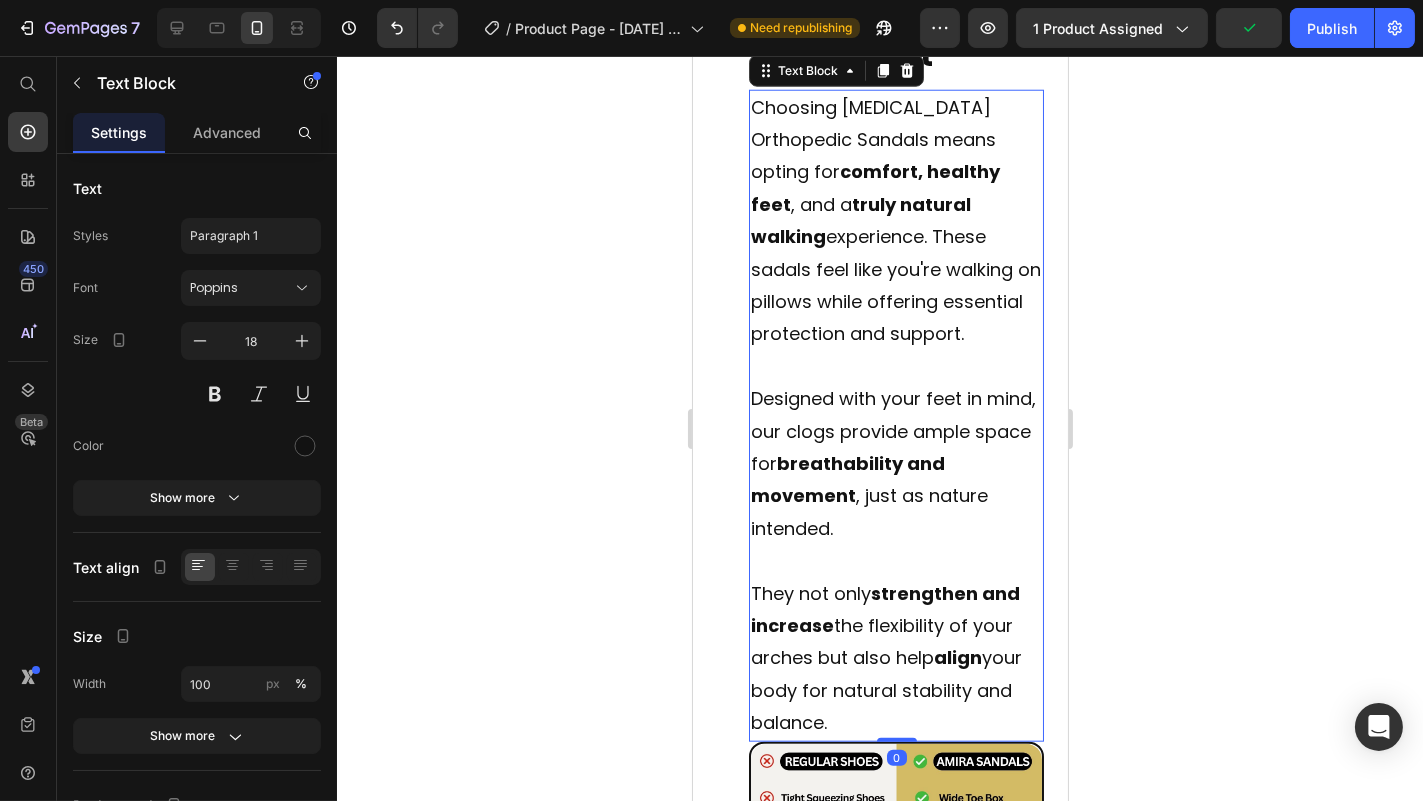 click on "Choosing [MEDICAL_DATA] Orthopedic Sandals means opting for  comfort, healthy feet , and a  truly natural walking  experience. These sadals feel like you're walking on pillows while offering essential protection and support." at bounding box center (895, 221) 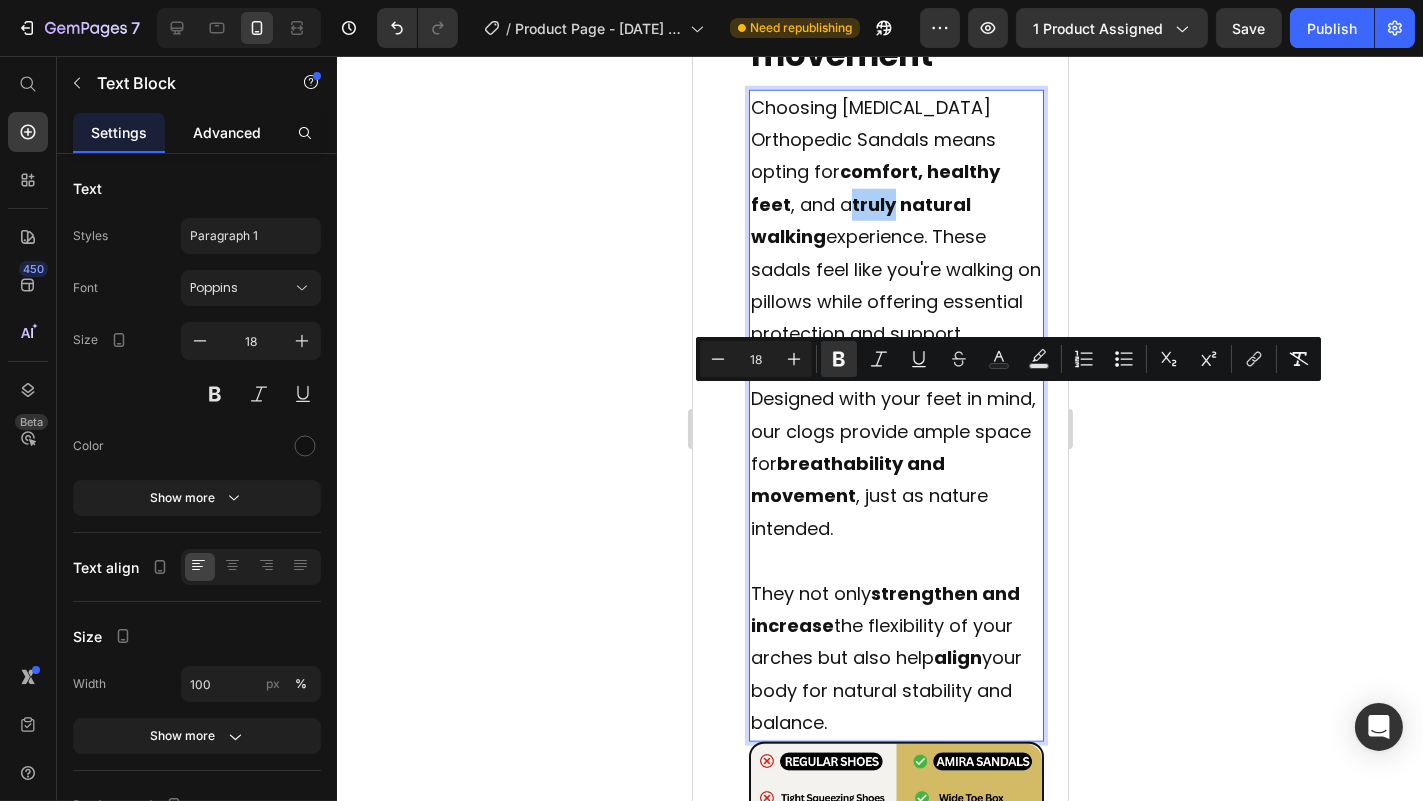 click on "Advanced" 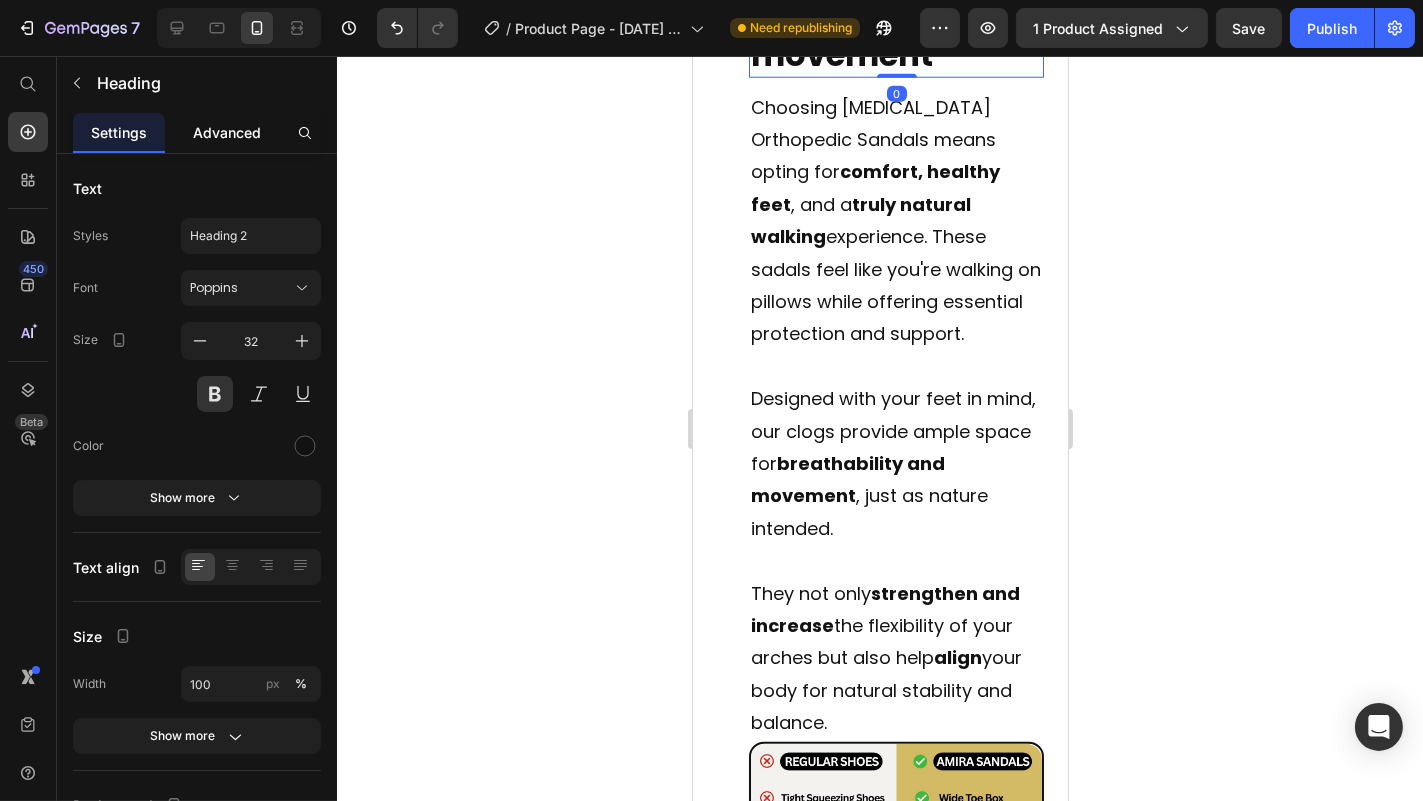 click on "Advanced" at bounding box center (227, 132) 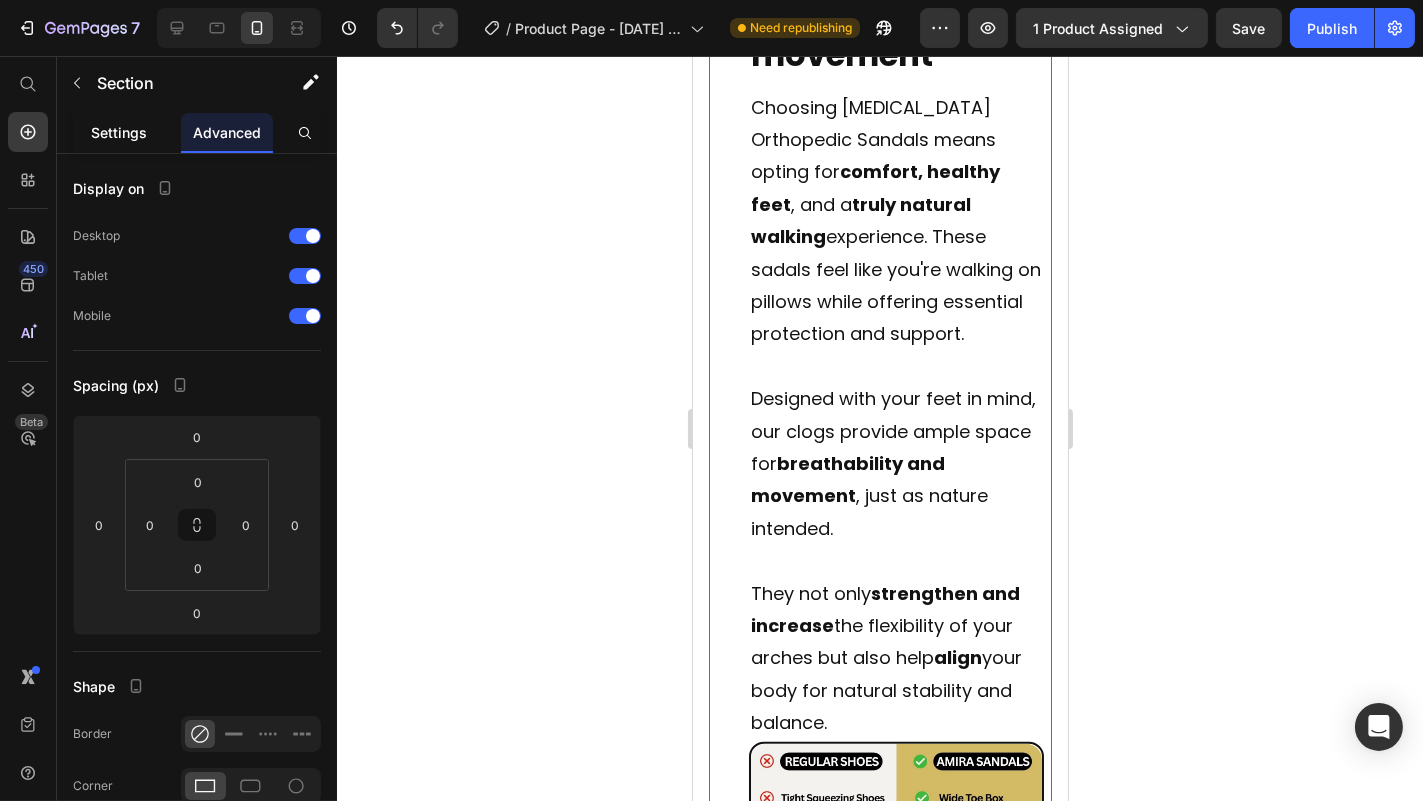 click on "Settings" 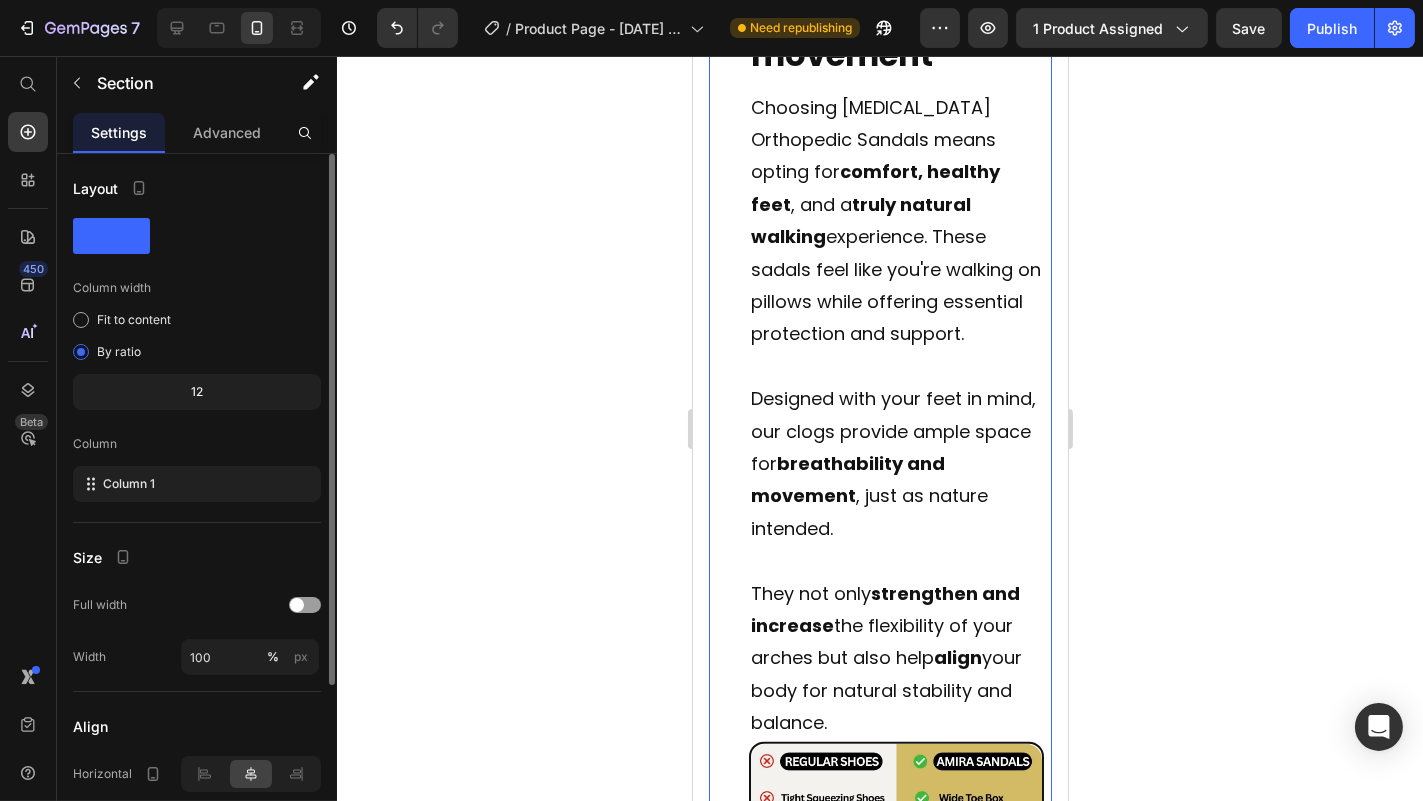 scroll, scrollTop: 227, scrollLeft: 0, axis: vertical 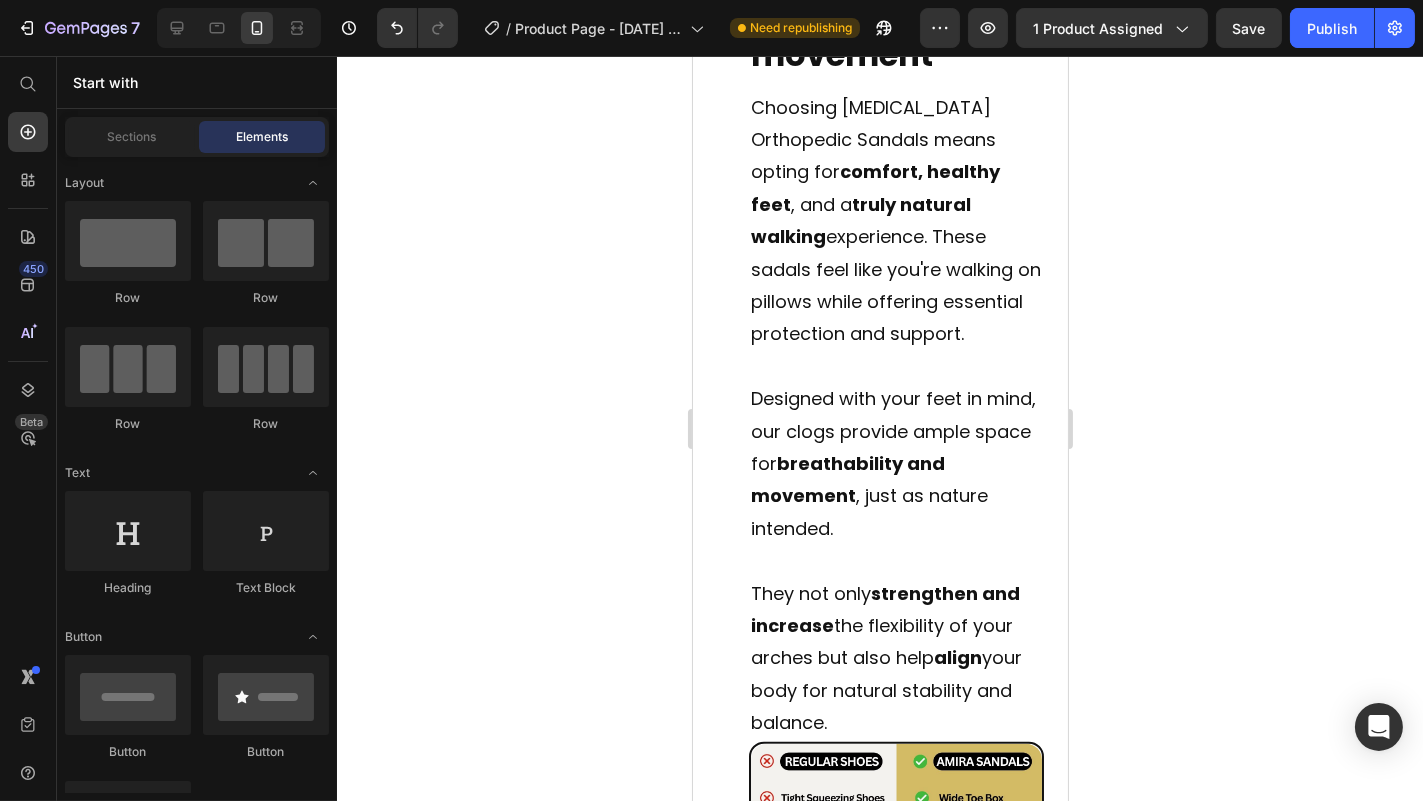 click on "Experience the freedom of natural movement Heading Choosing [MEDICAL_DATA][PERSON_NAME] Sandals means opting for  comfort, healthy feet , and a  truly natural walking  experience. These sadals feel like you're walking on pillows while offering essential protection and support. Designed with your feet in mind, our clogs provide ample space for  breathability and movement , just as nature intended.  They not only  strengthen and increase  the flexibility of your arches but also help  align  your body for natural stability and balance. Text Block Image Row Image Recommended by Orthopedists Heading Our [MEDICAL_DATA] Orthopedic Sandals are thoughtfully designed for everyday wear, work, and outdoor activities, delivering exceptional comfort and support.    Endorsed by orthopedic and [MEDICAL_DATA] experts for their ergonomic construction, these clogs are ideal for enhancing foot health and alleviating pain. Step confidently, knowing you're well-supported for both your adventures and your foot health. Text Block Row Row Section 4" at bounding box center [879, 974] 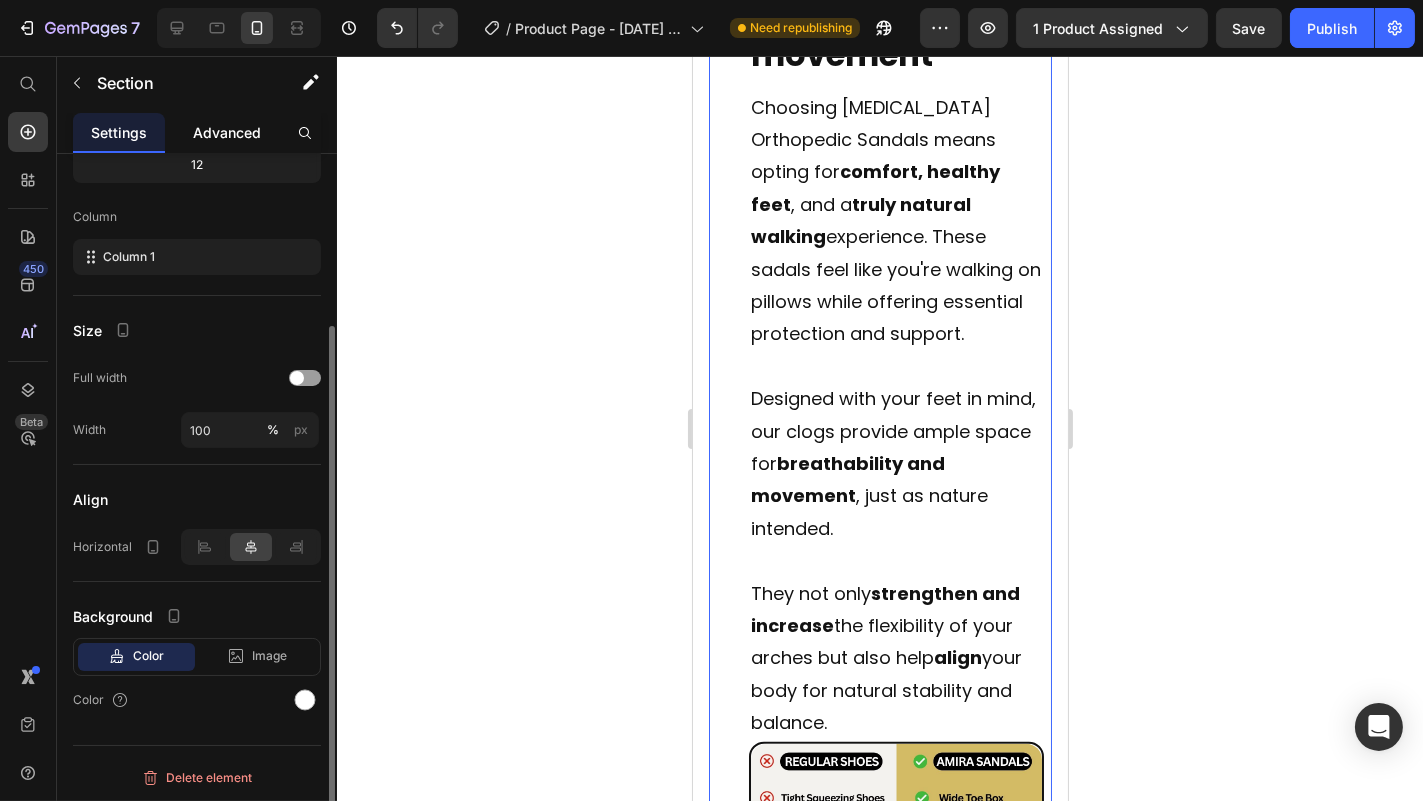 click on "Advanced" at bounding box center [227, 132] 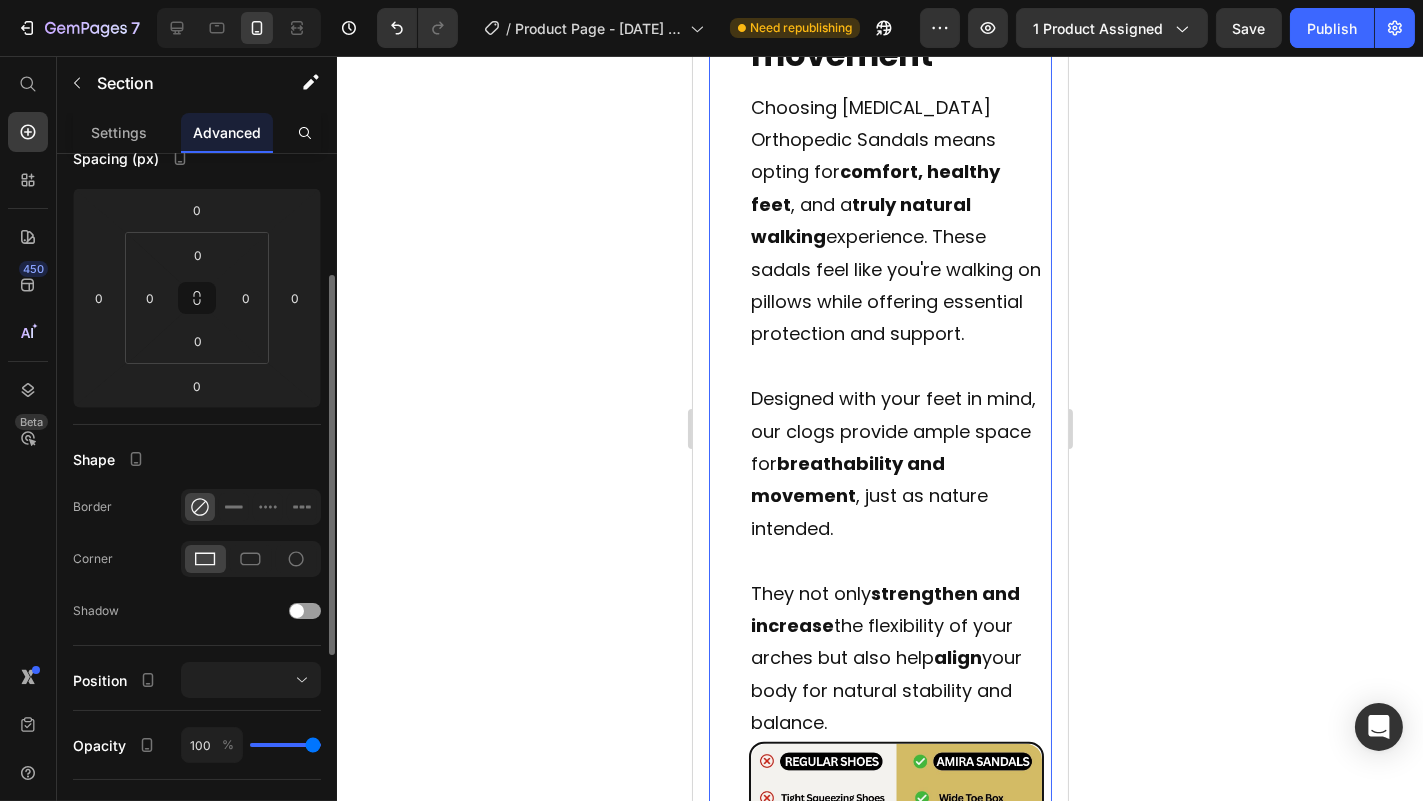 scroll, scrollTop: 0, scrollLeft: 0, axis: both 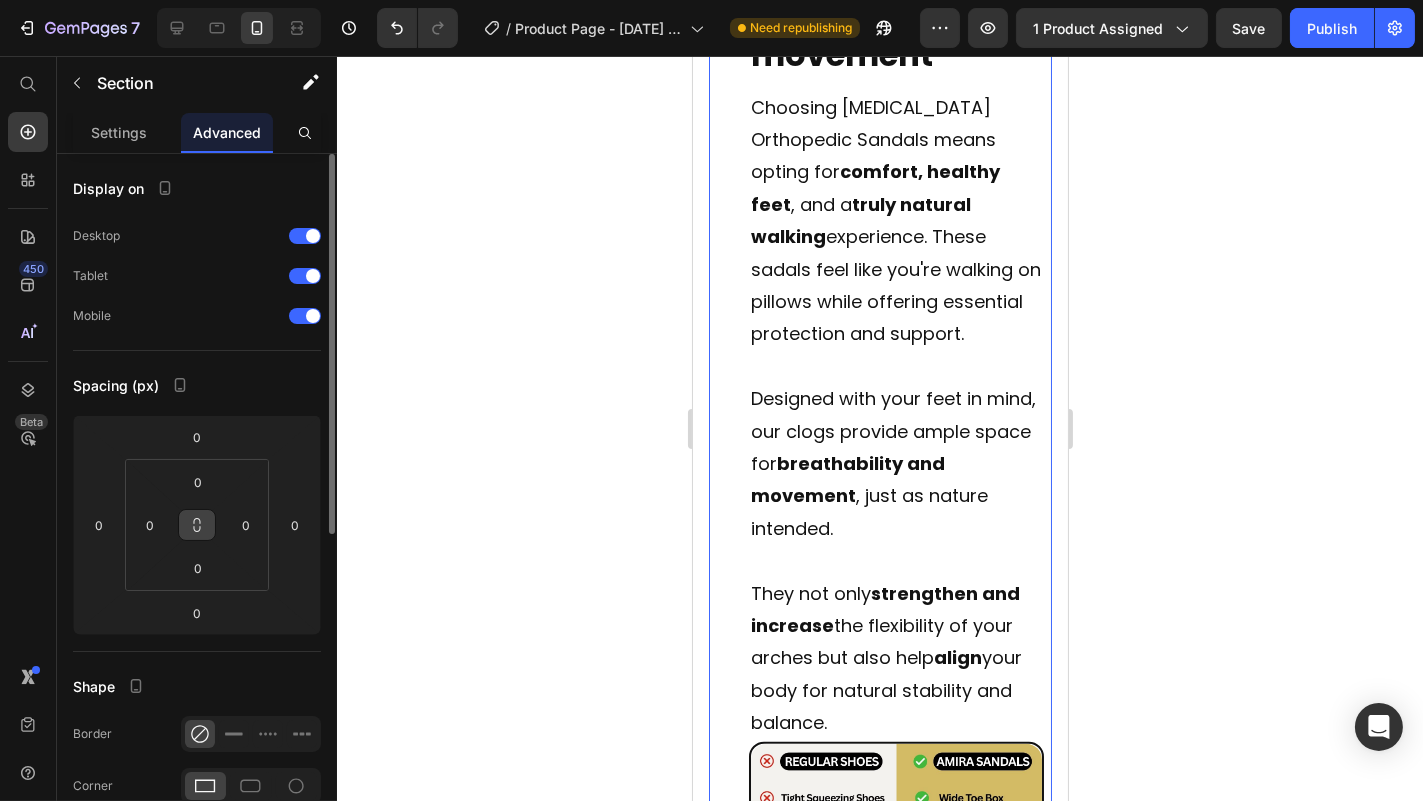 click 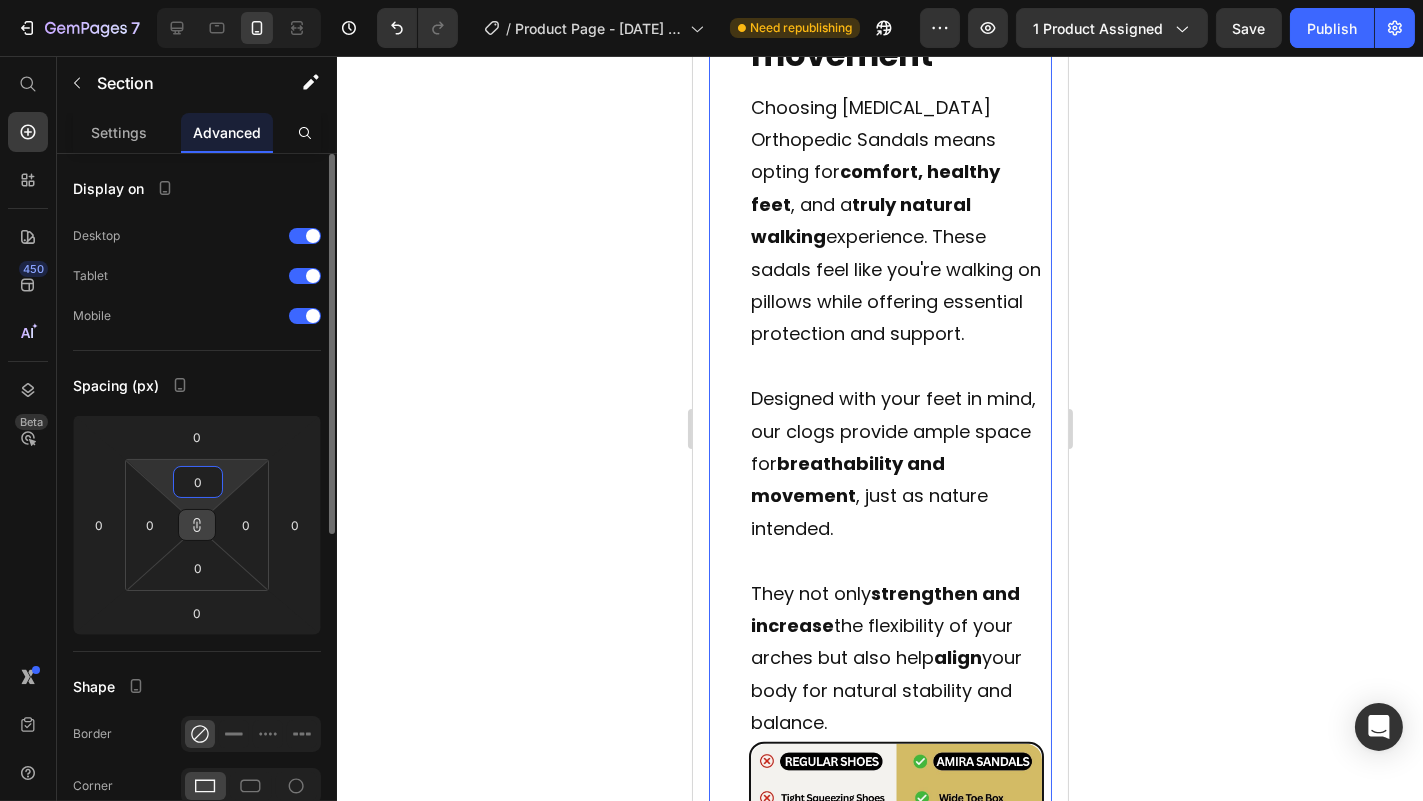 click on "0" at bounding box center (198, 482) 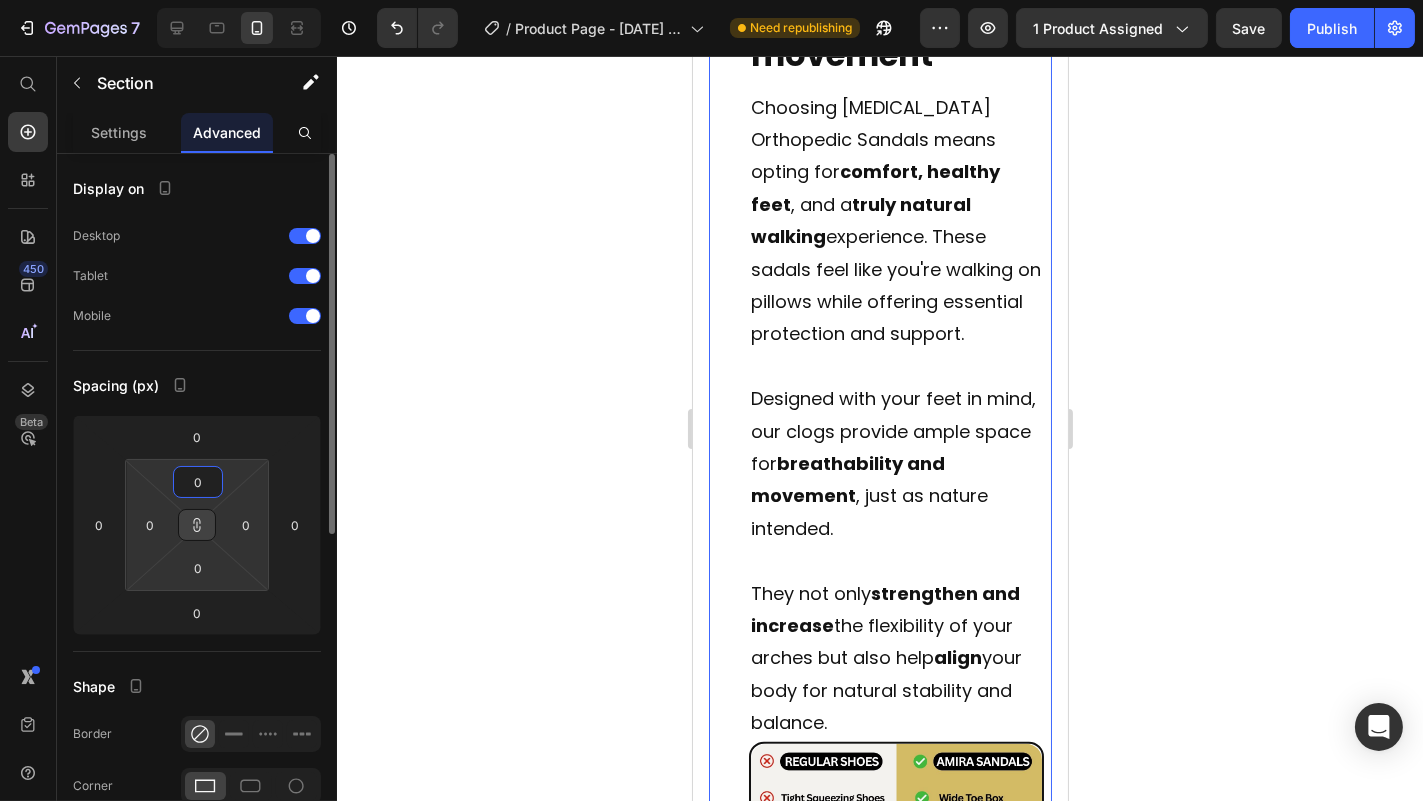 click on "0" at bounding box center [198, 482] 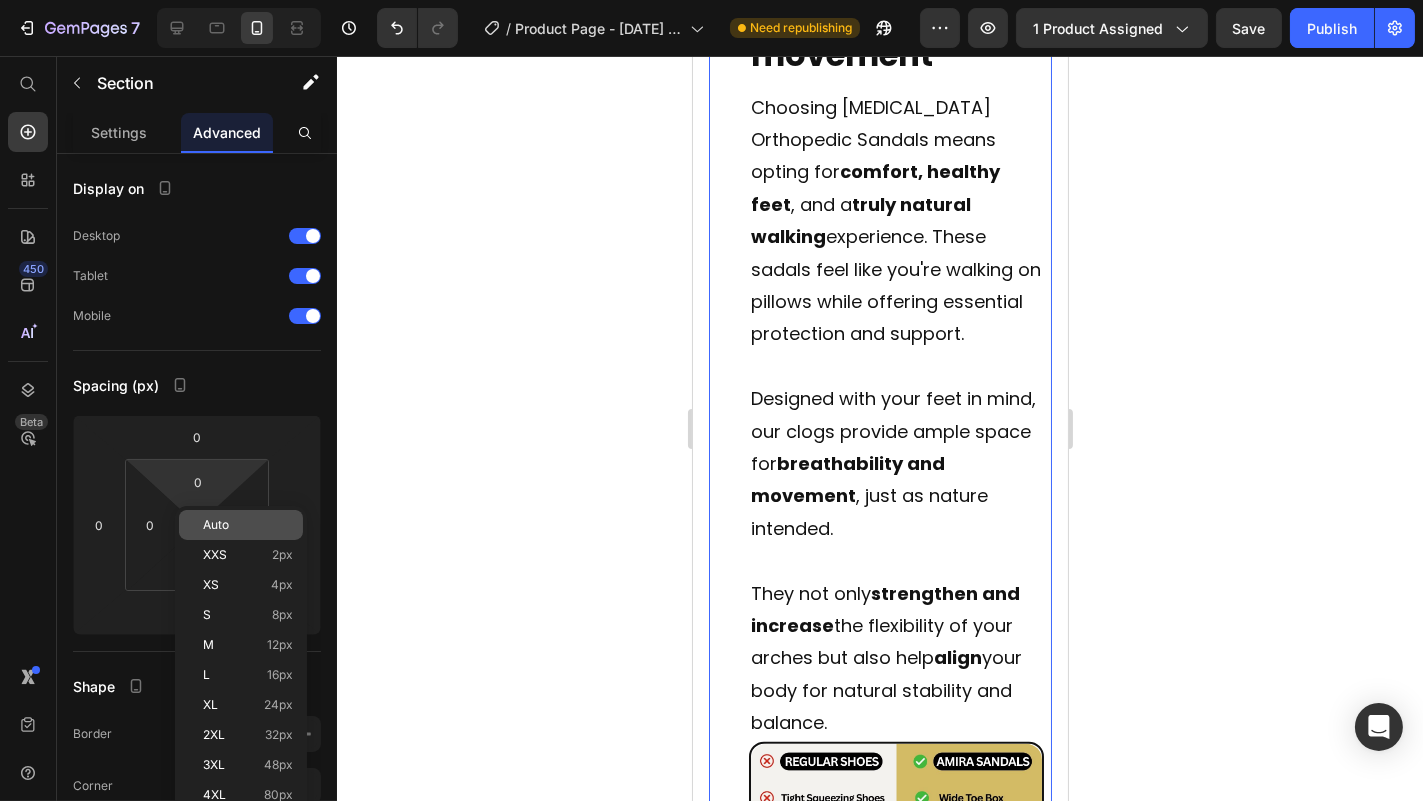 click on "Auto" at bounding box center [216, 525] 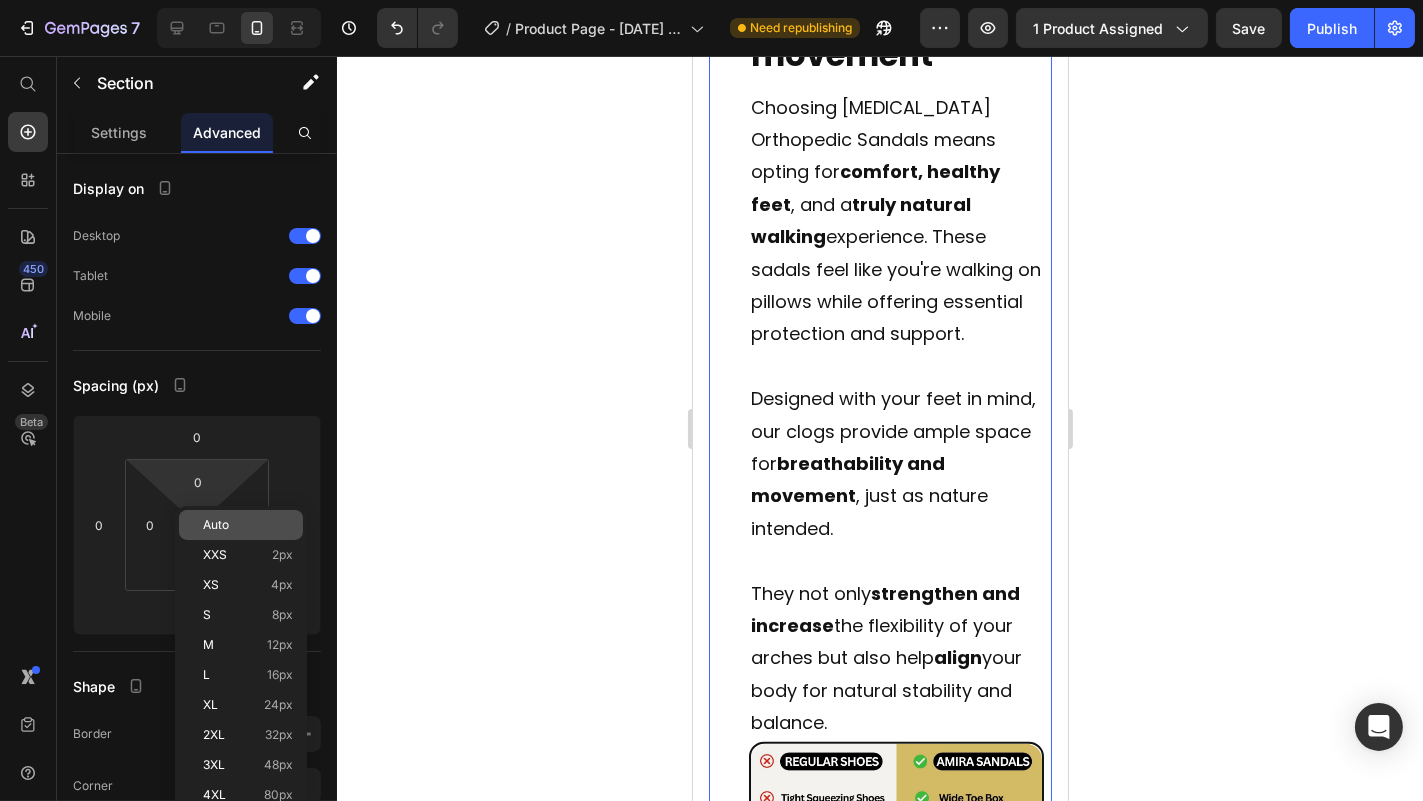 type 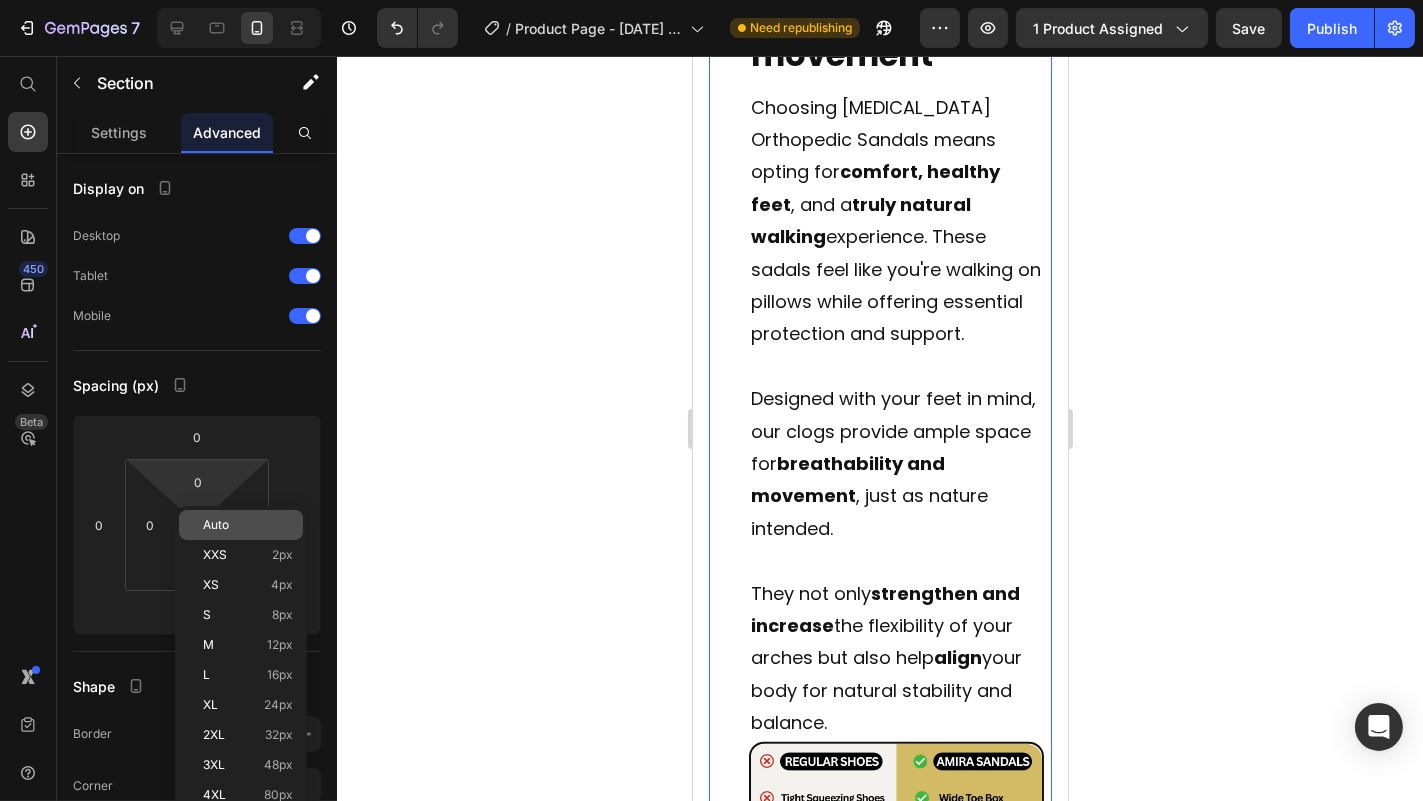 type 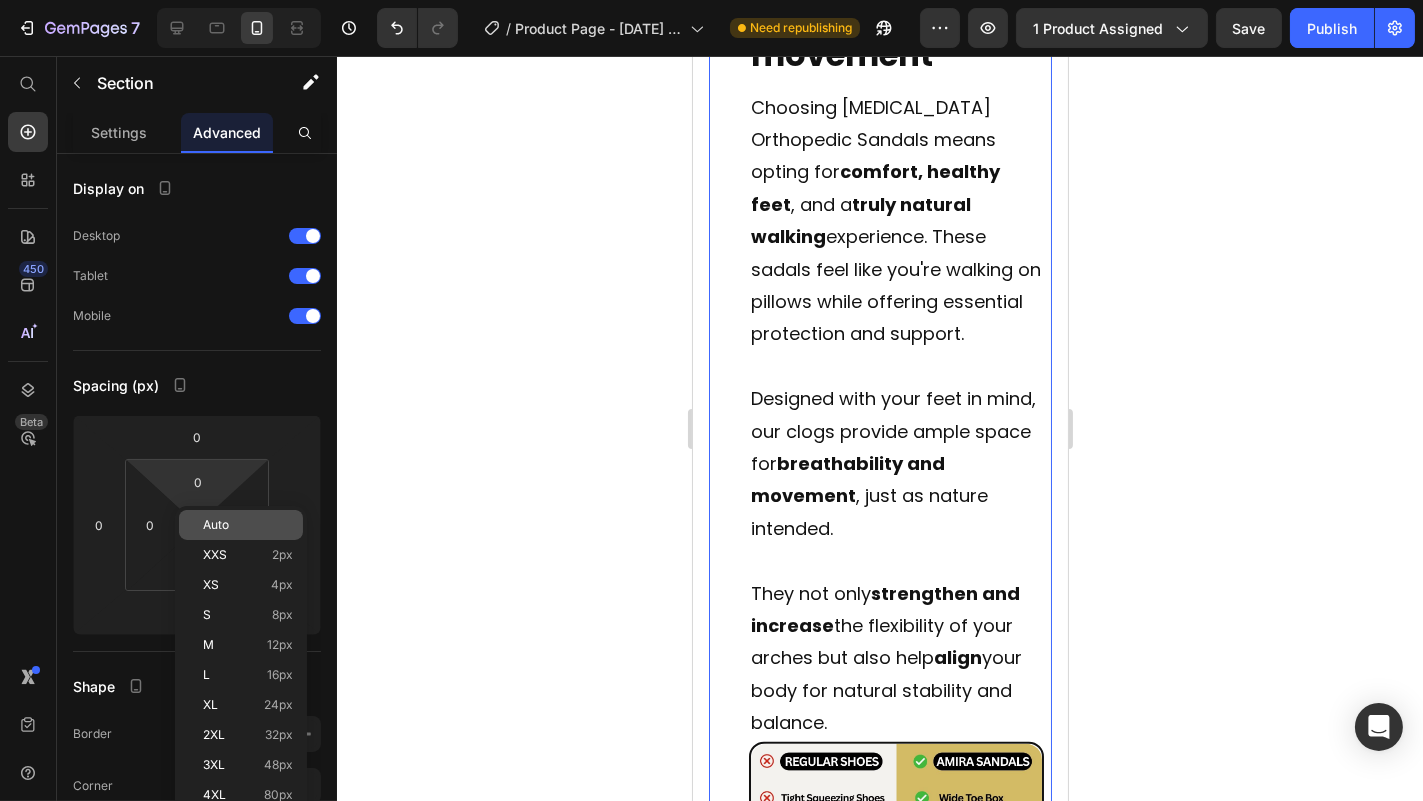 type 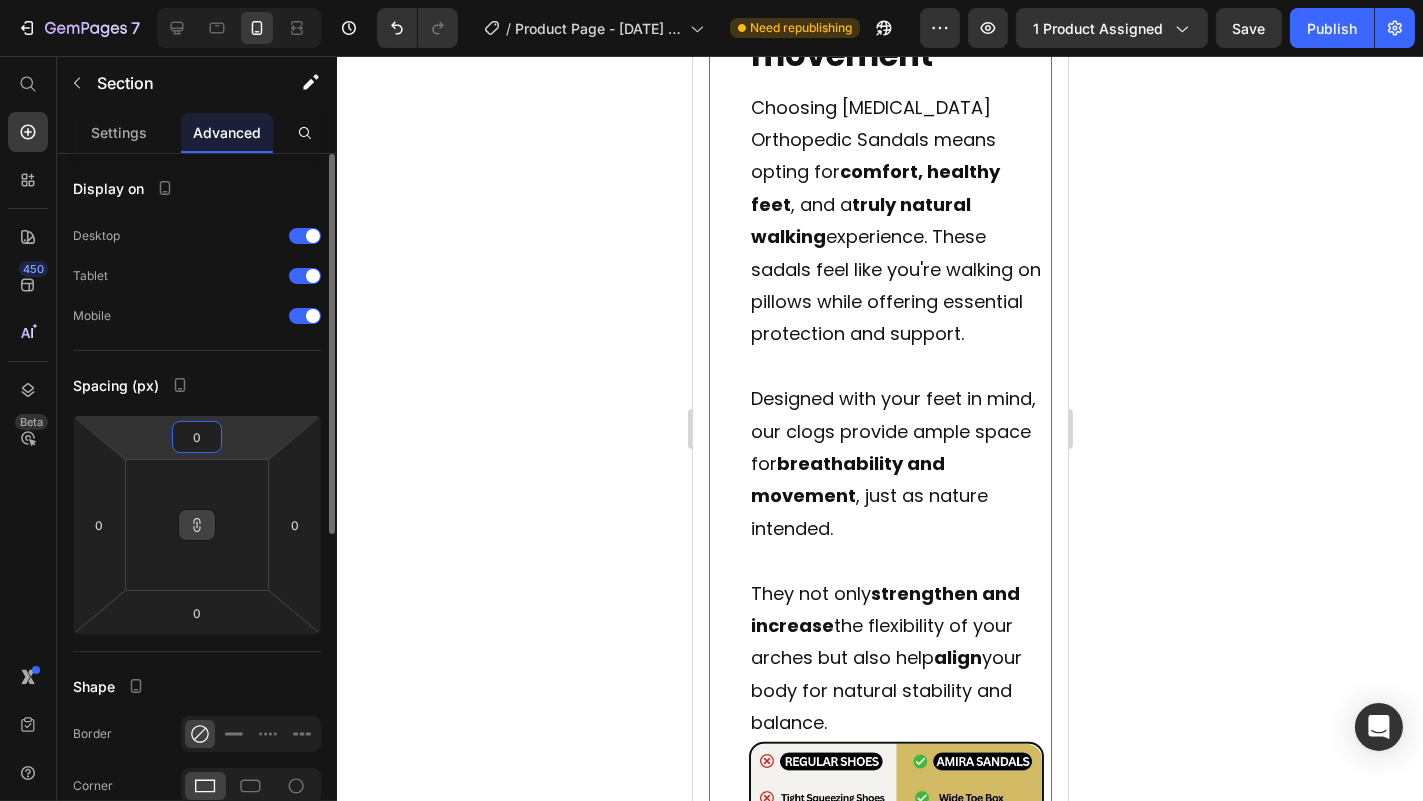 click on "0" at bounding box center (197, 437) 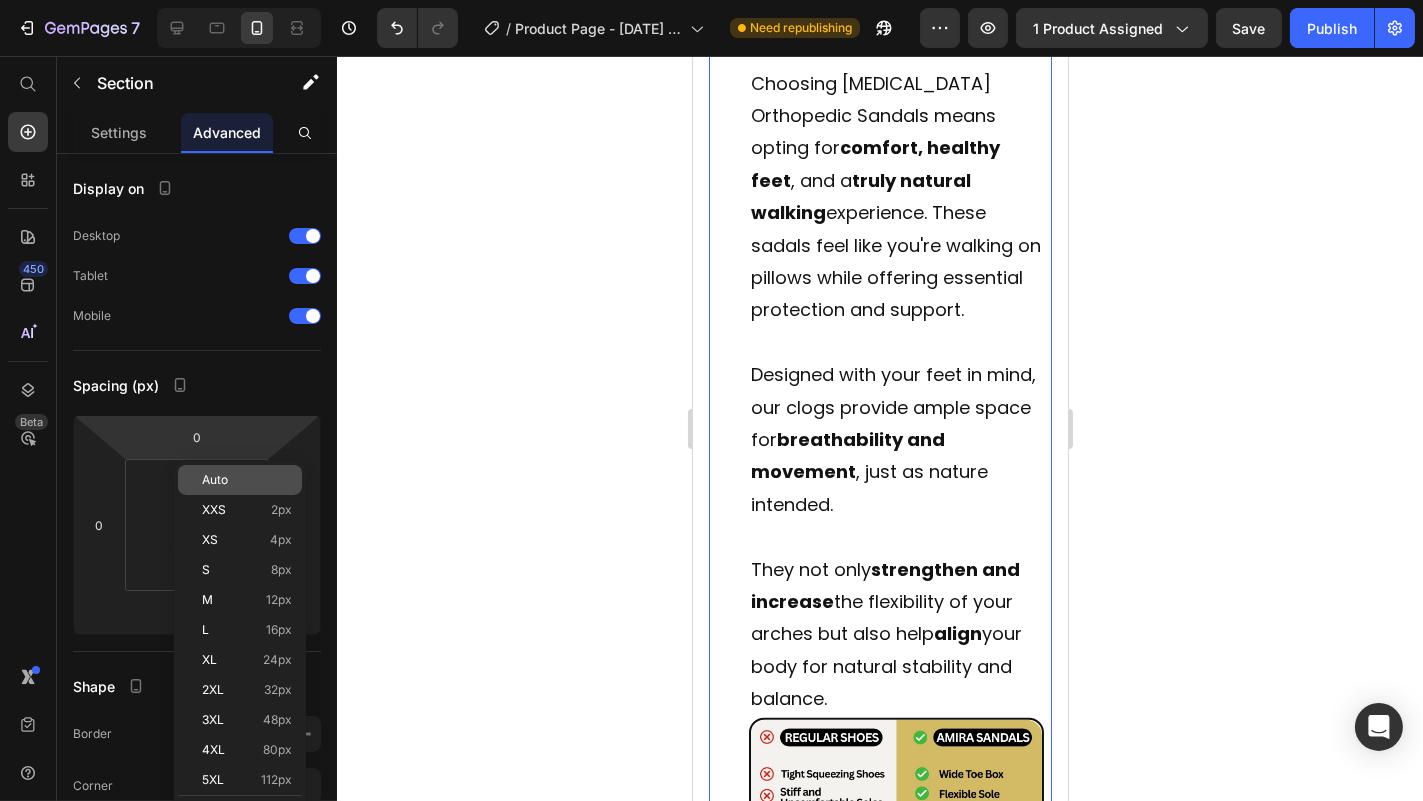 click on "Auto" at bounding box center (215, 480) 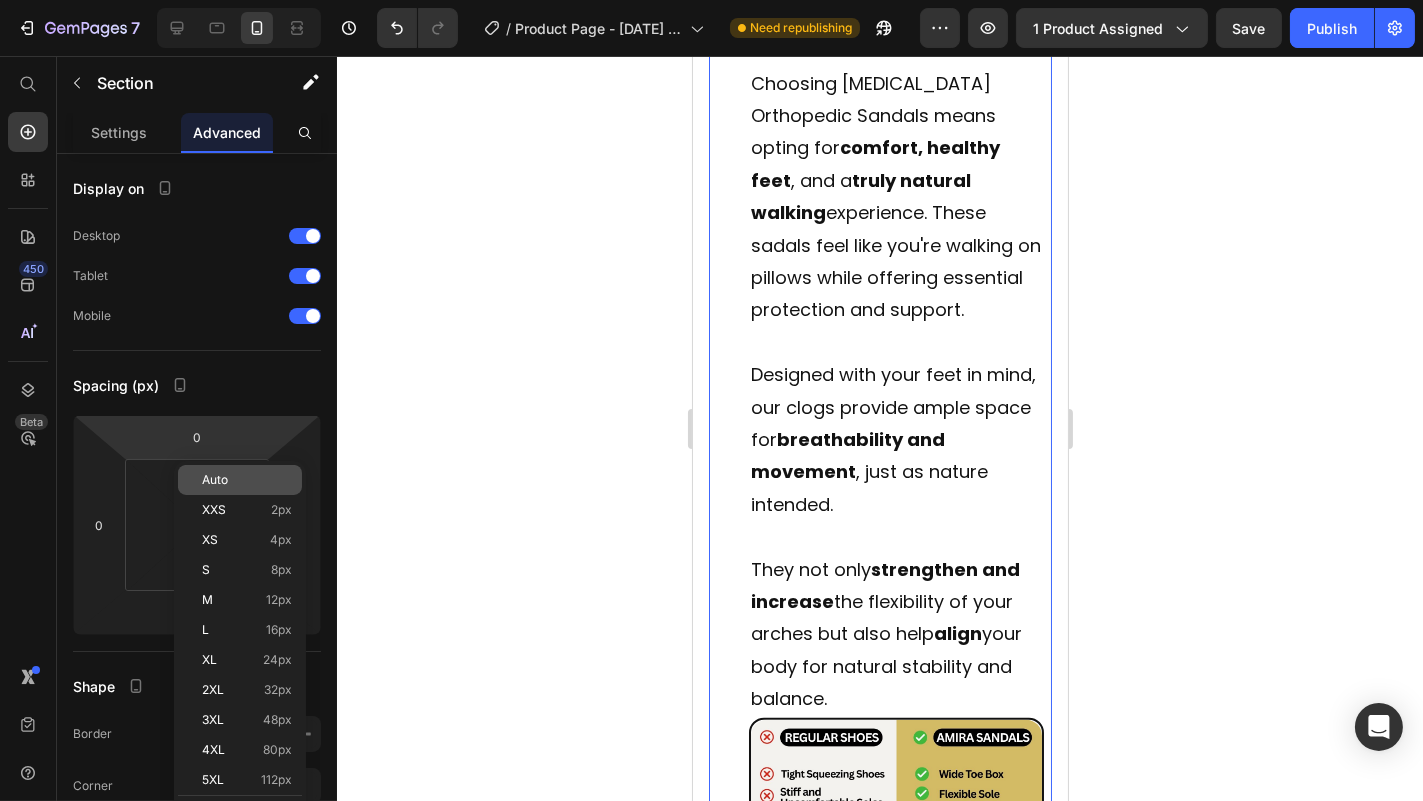 type 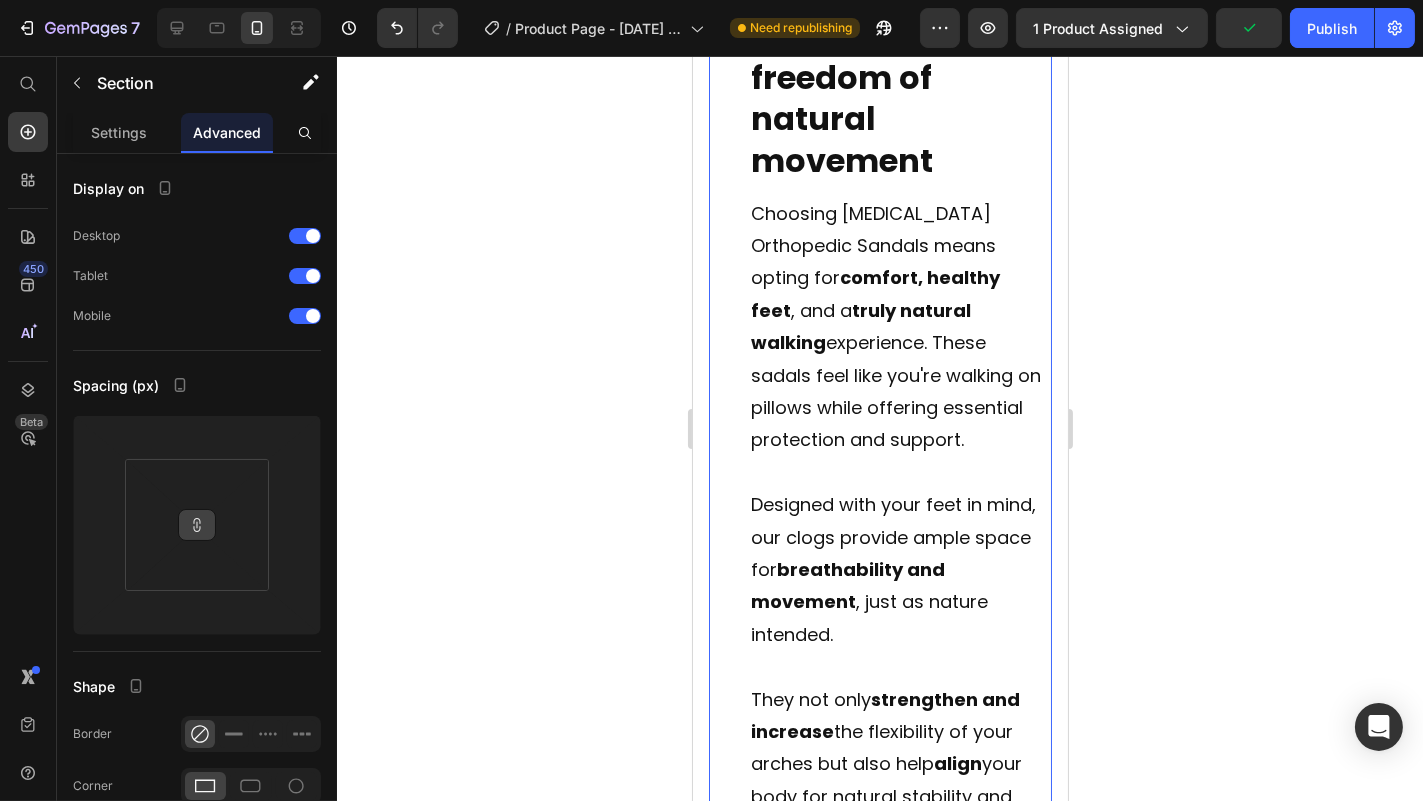 scroll, scrollTop: 3415, scrollLeft: 0, axis: vertical 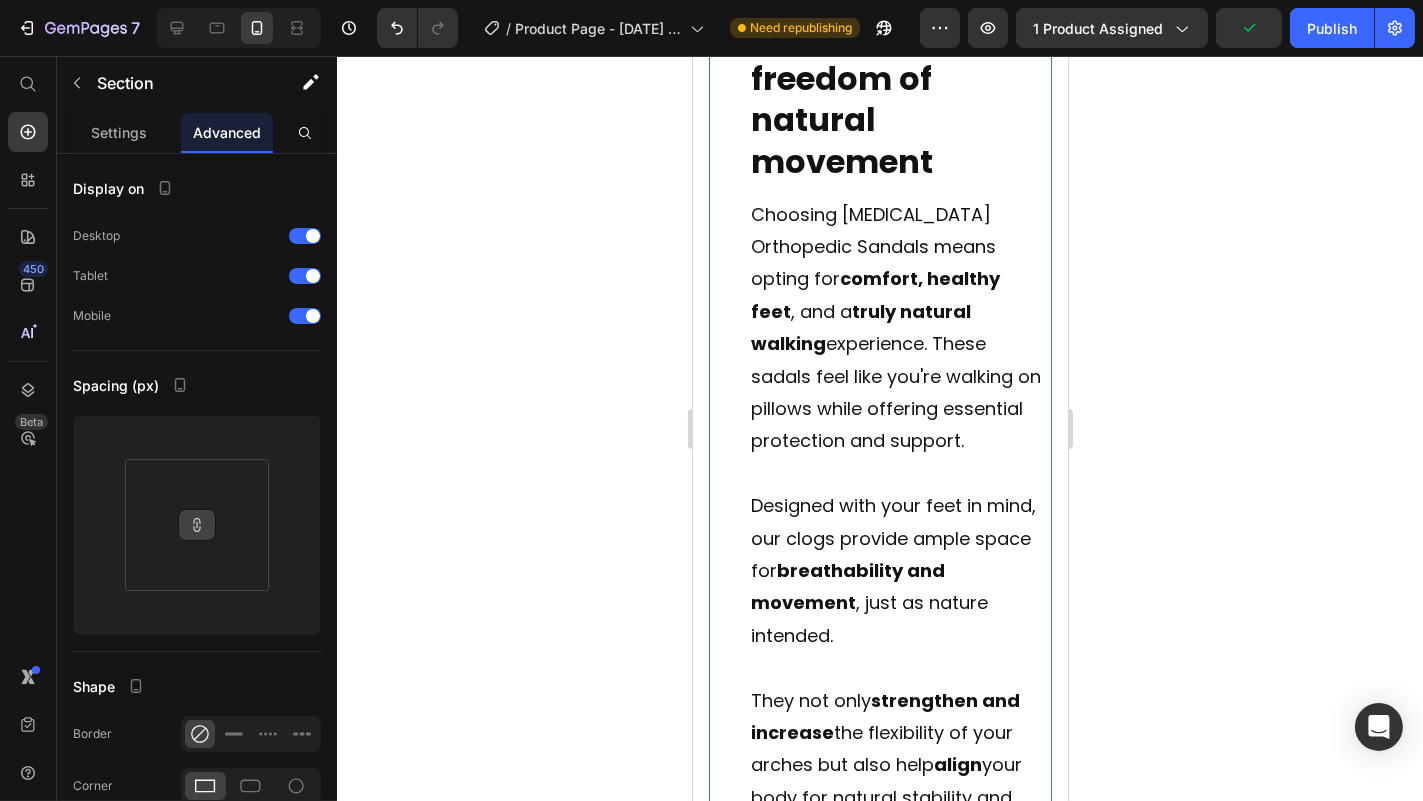 click 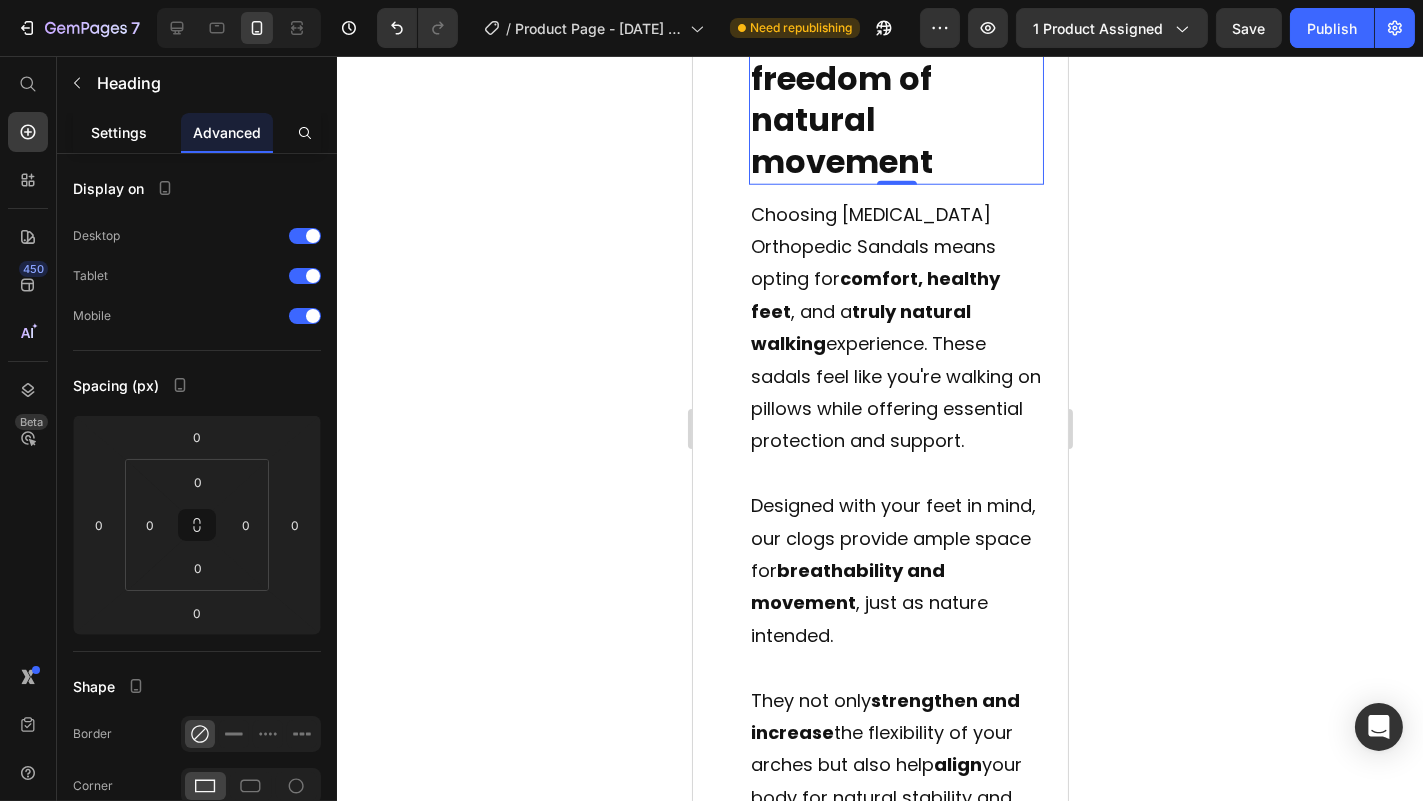 click on "Settings" at bounding box center (119, 132) 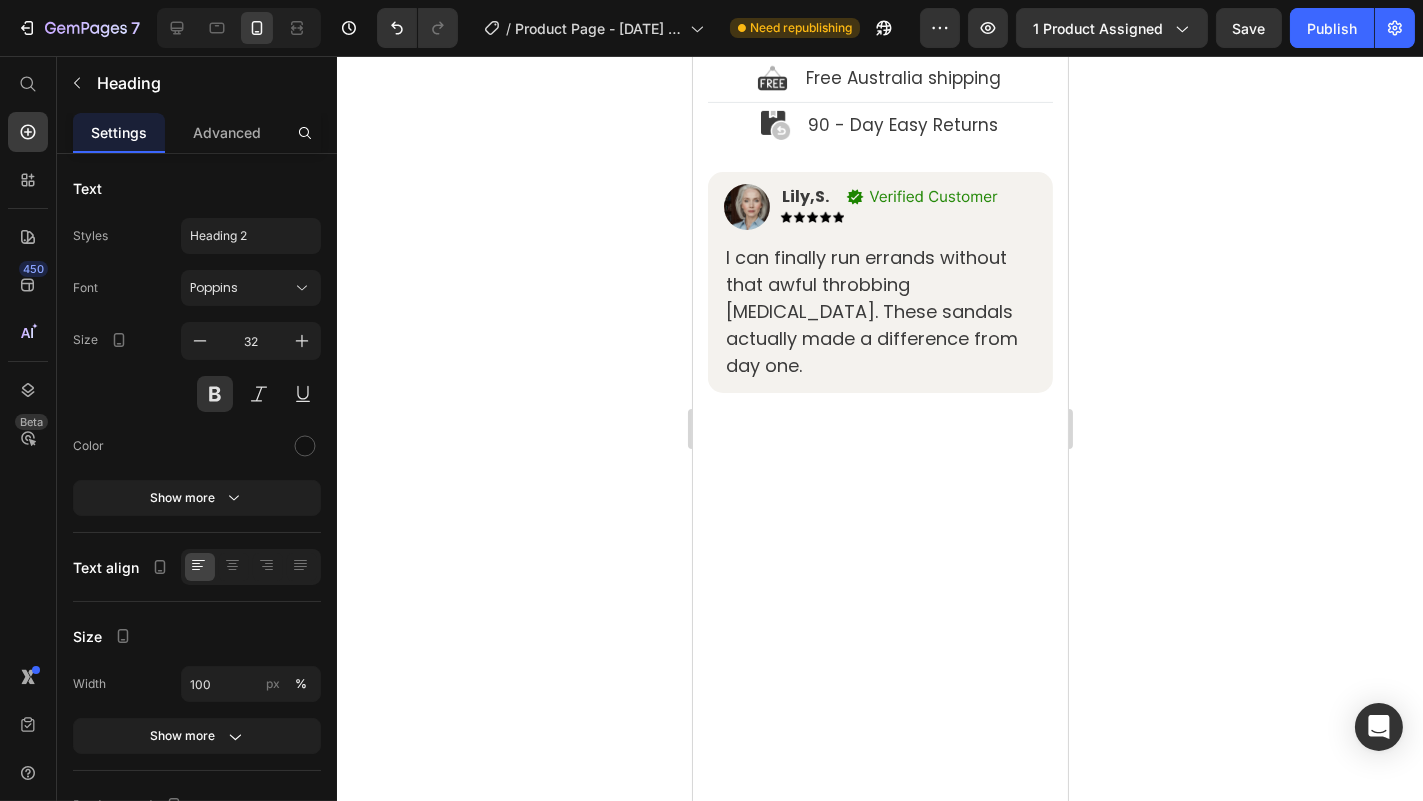 scroll, scrollTop: 0, scrollLeft: 0, axis: both 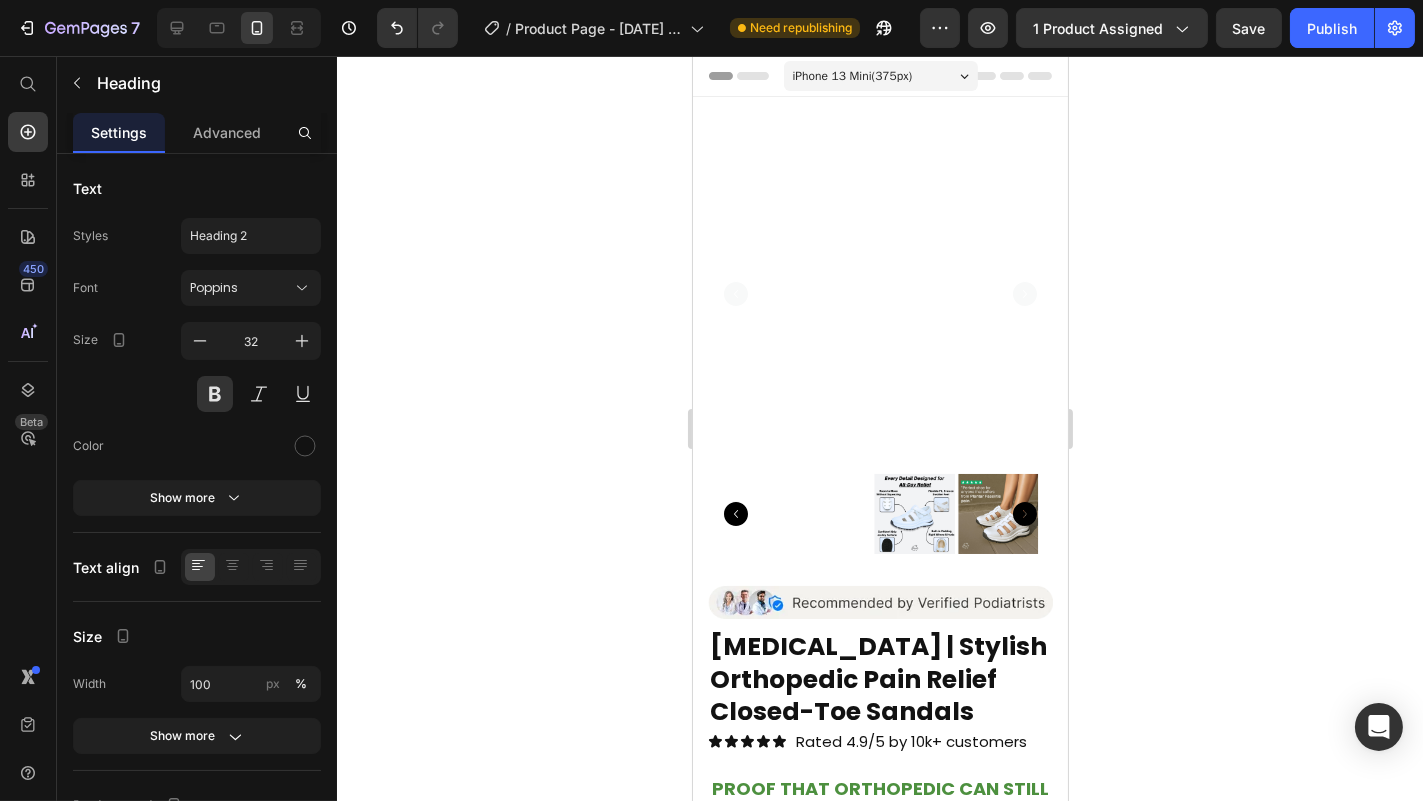 click on "iPhone 13 Mini  ( 375 px)" at bounding box center (852, 76) 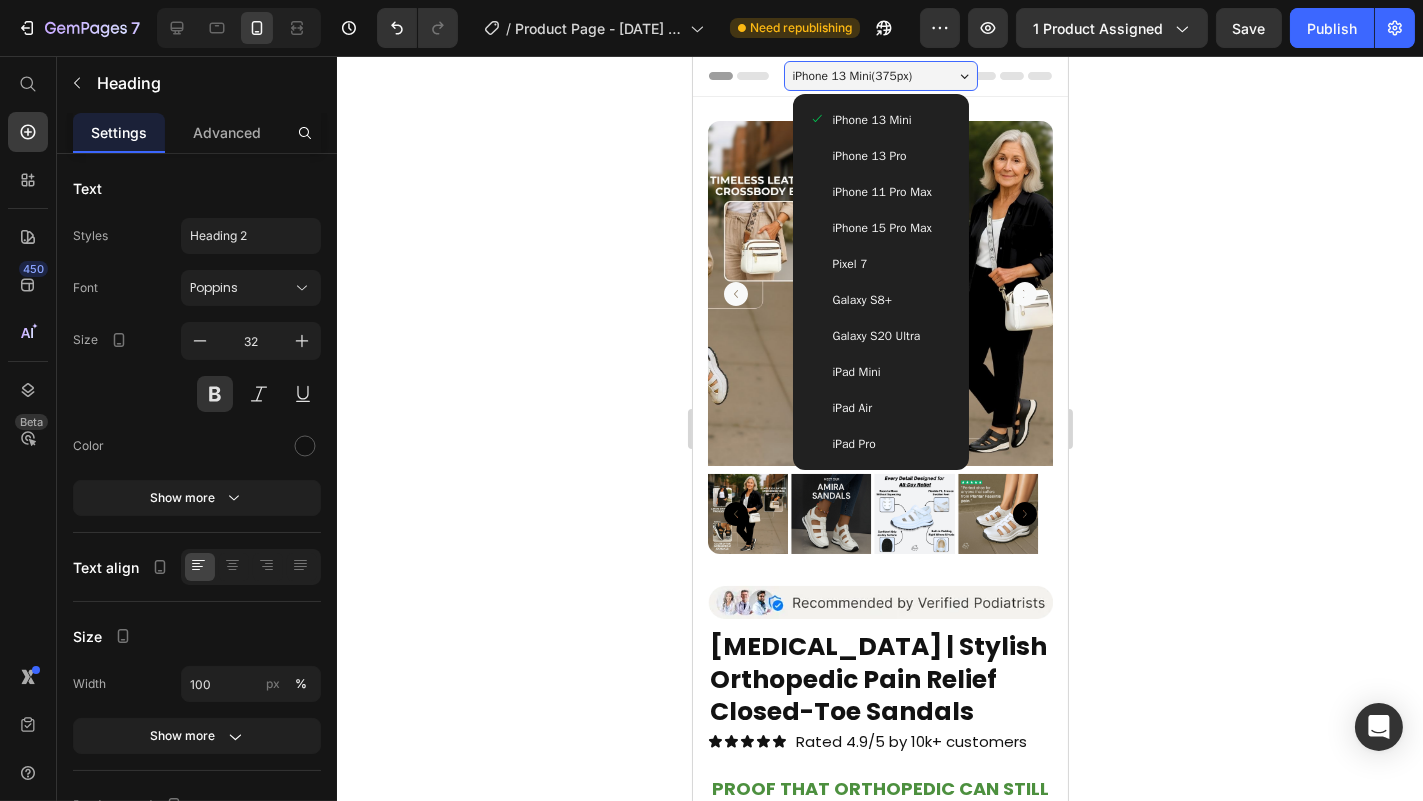 click on "iPhone 13 Pro" at bounding box center [869, 156] 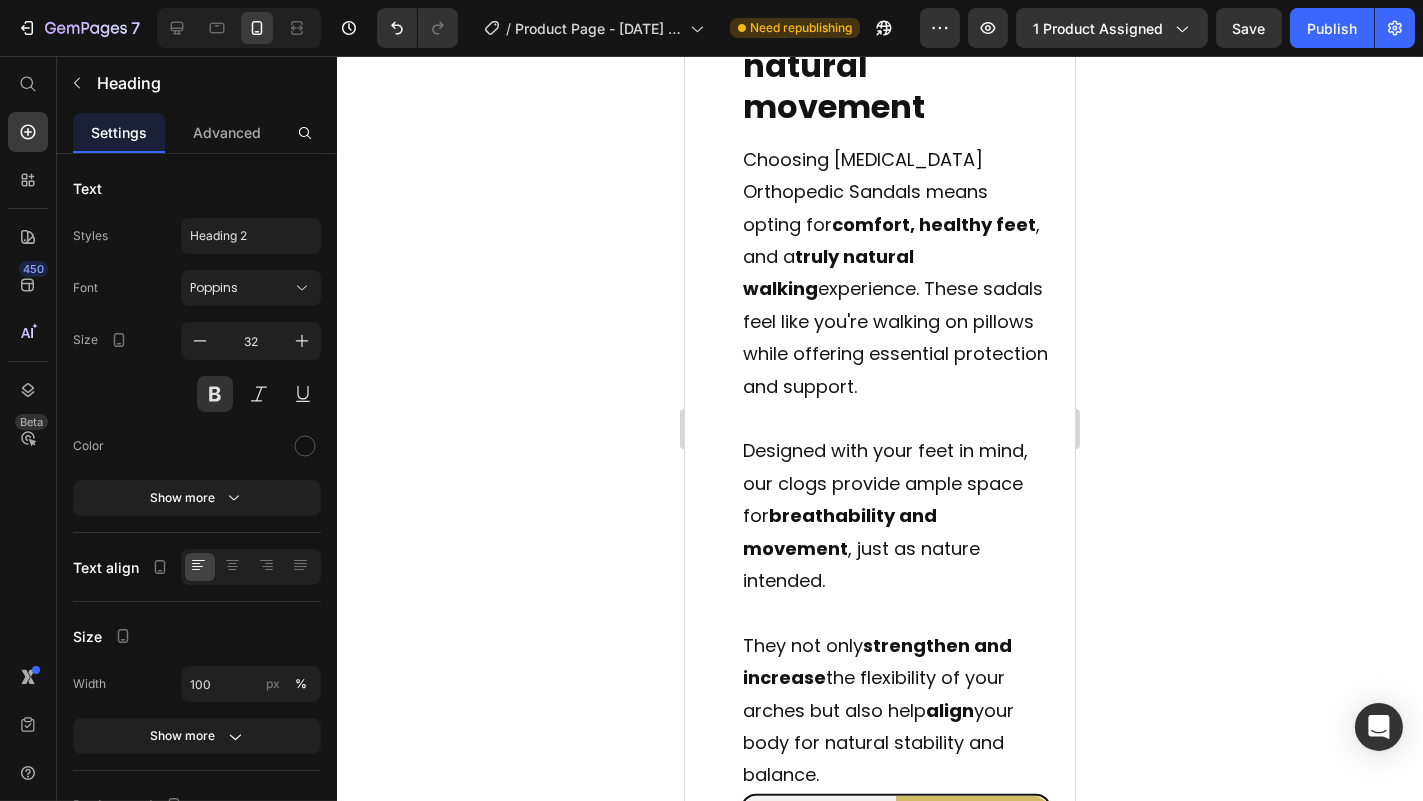 scroll, scrollTop: 3452, scrollLeft: 0, axis: vertical 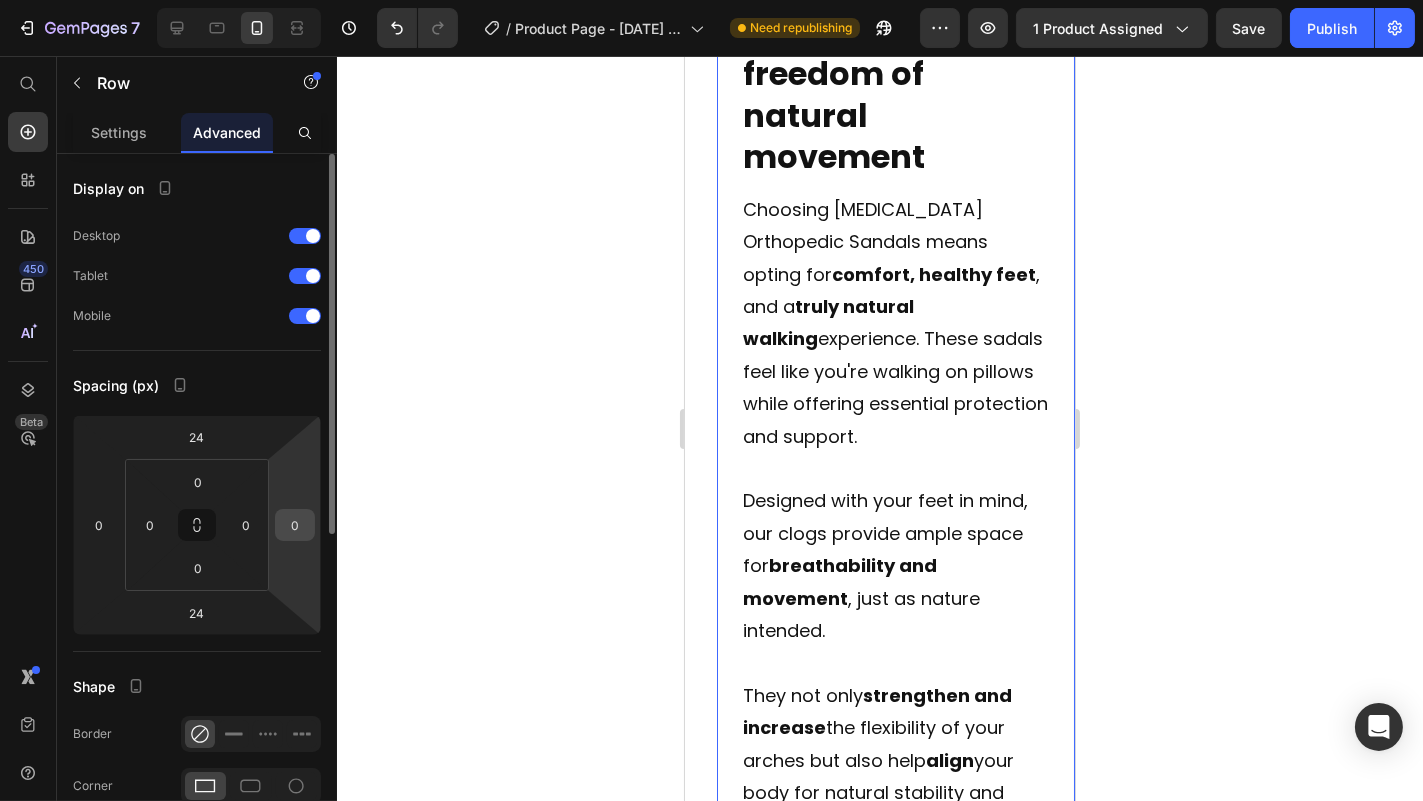 click on "0" at bounding box center [295, 525] 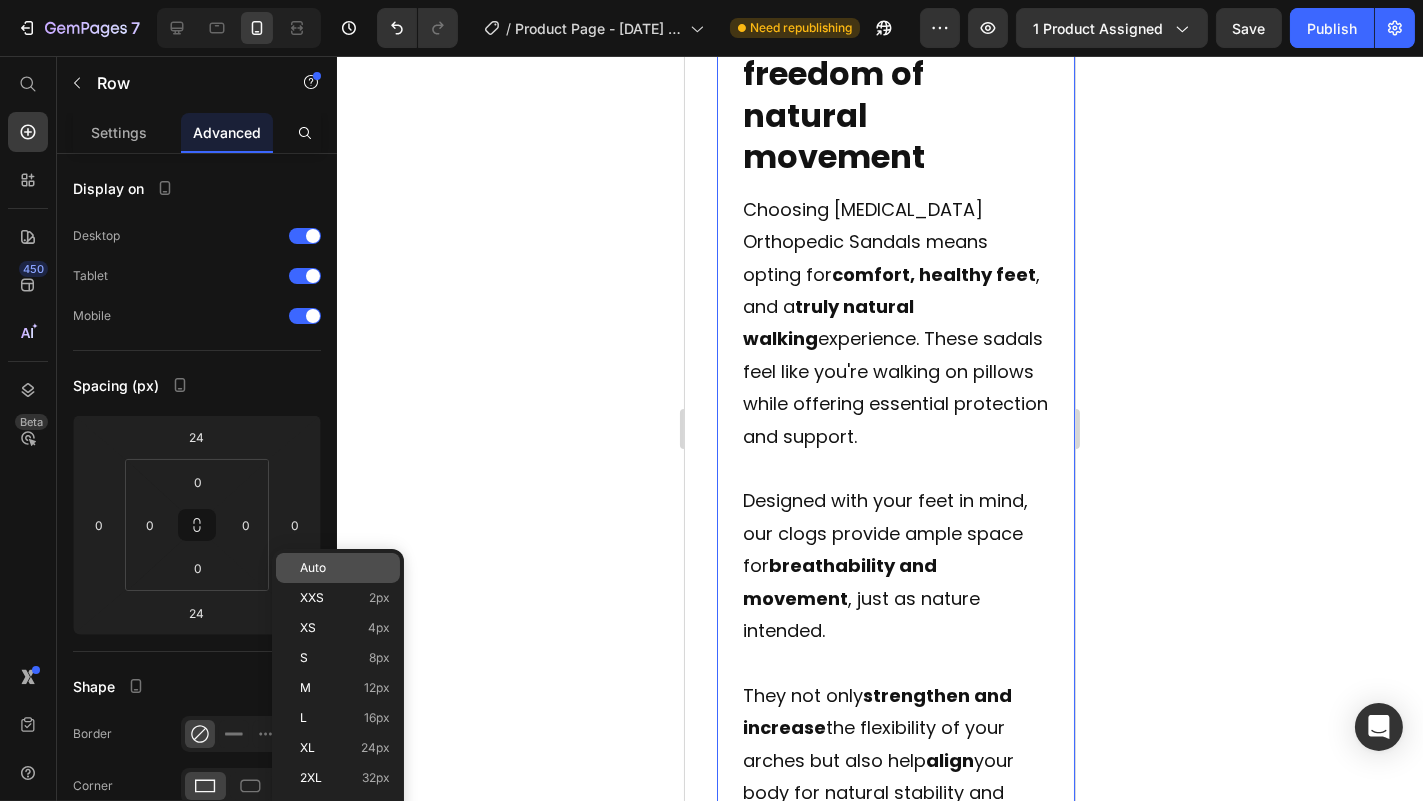 click on "Auto" at bounding box center [313, 568] 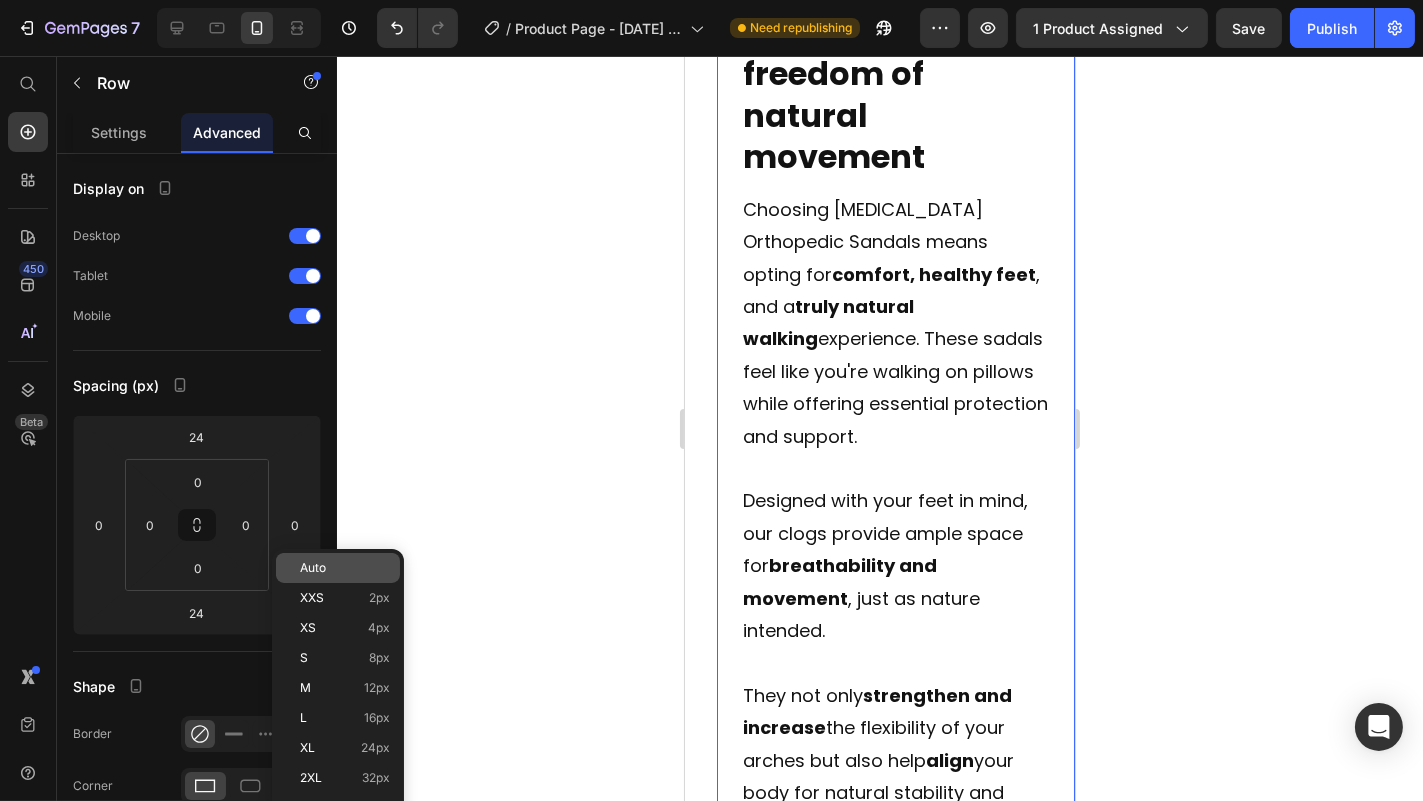 type 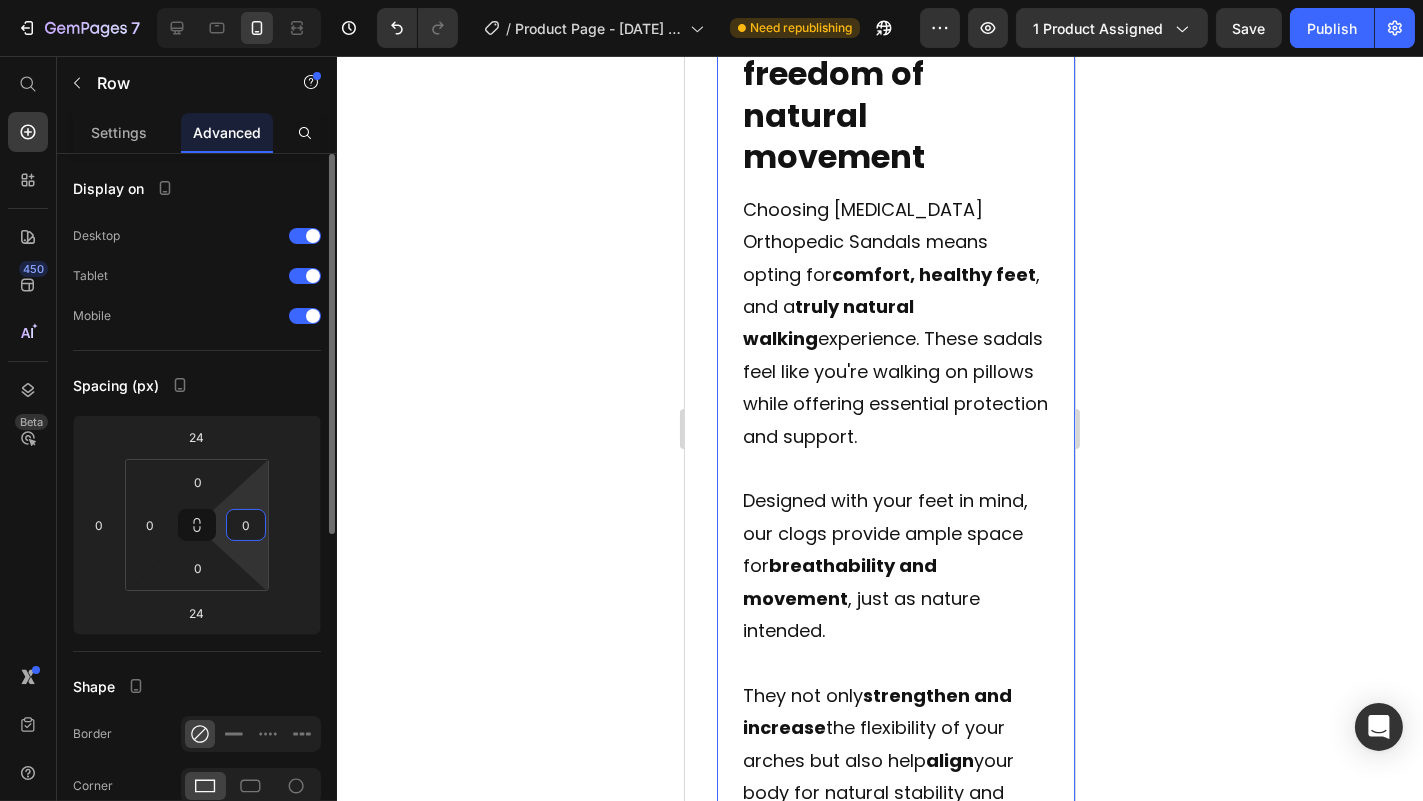 click on "0" at bounding box center (246, 525) 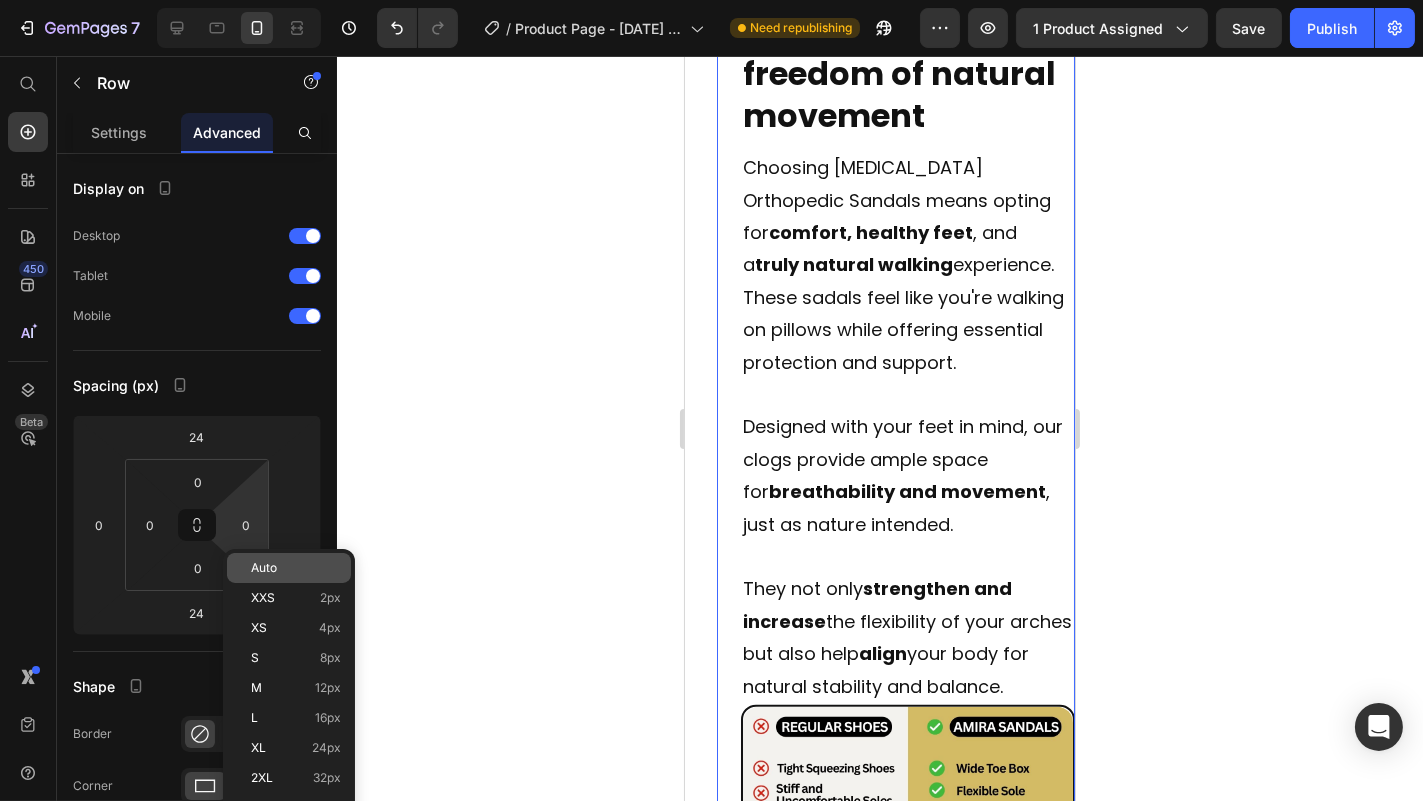 click on "Auto" at bounding box center (264, 568) 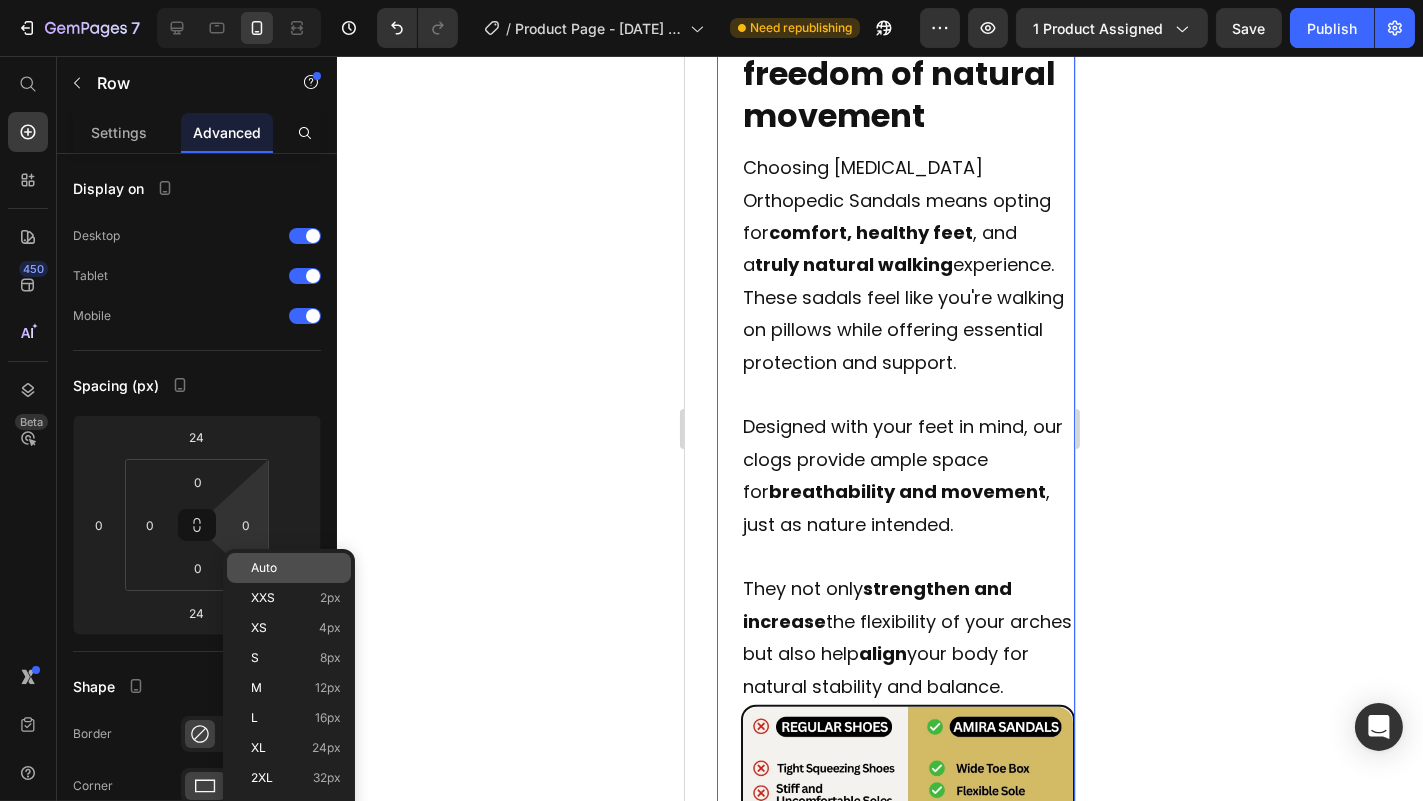 type 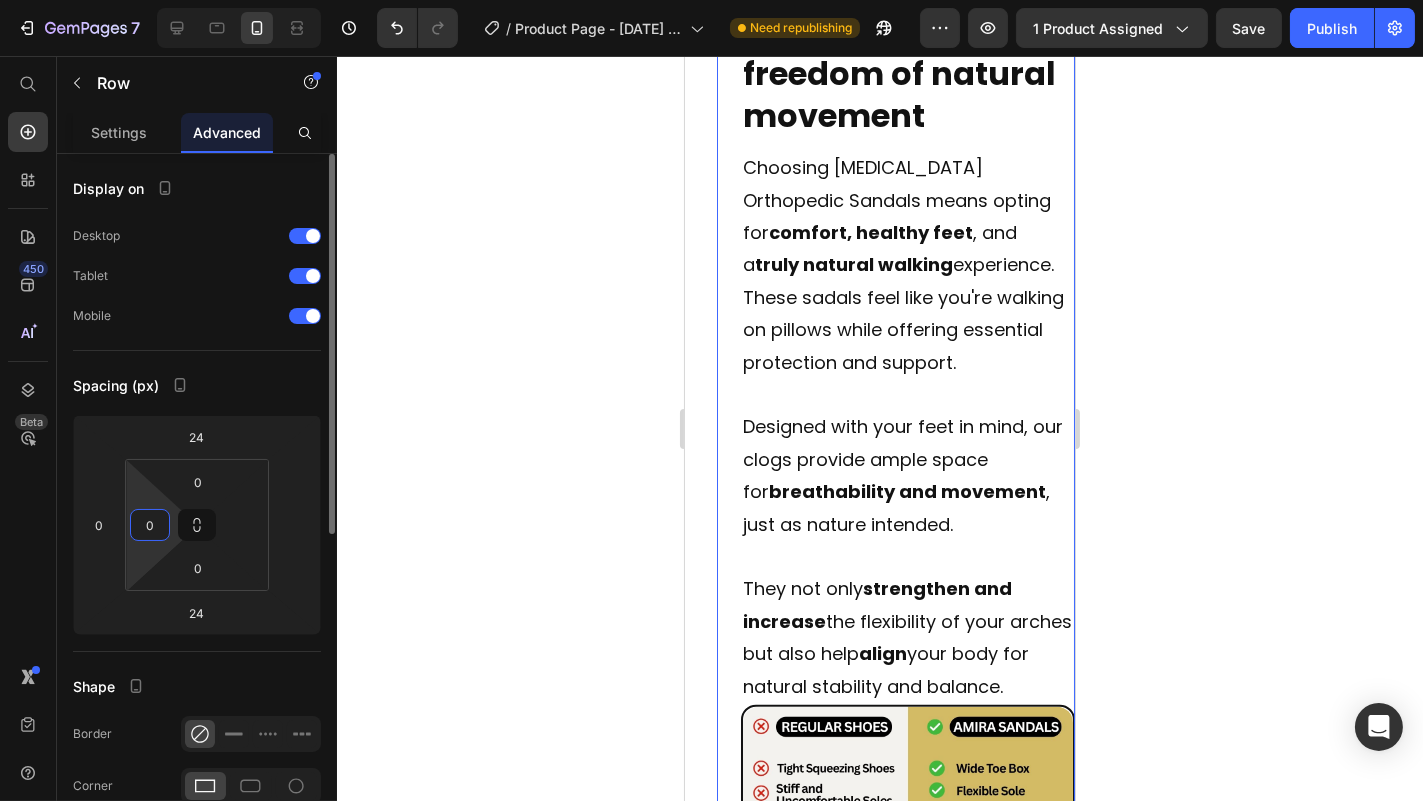 click on "0" at bounding box center [150, 525] 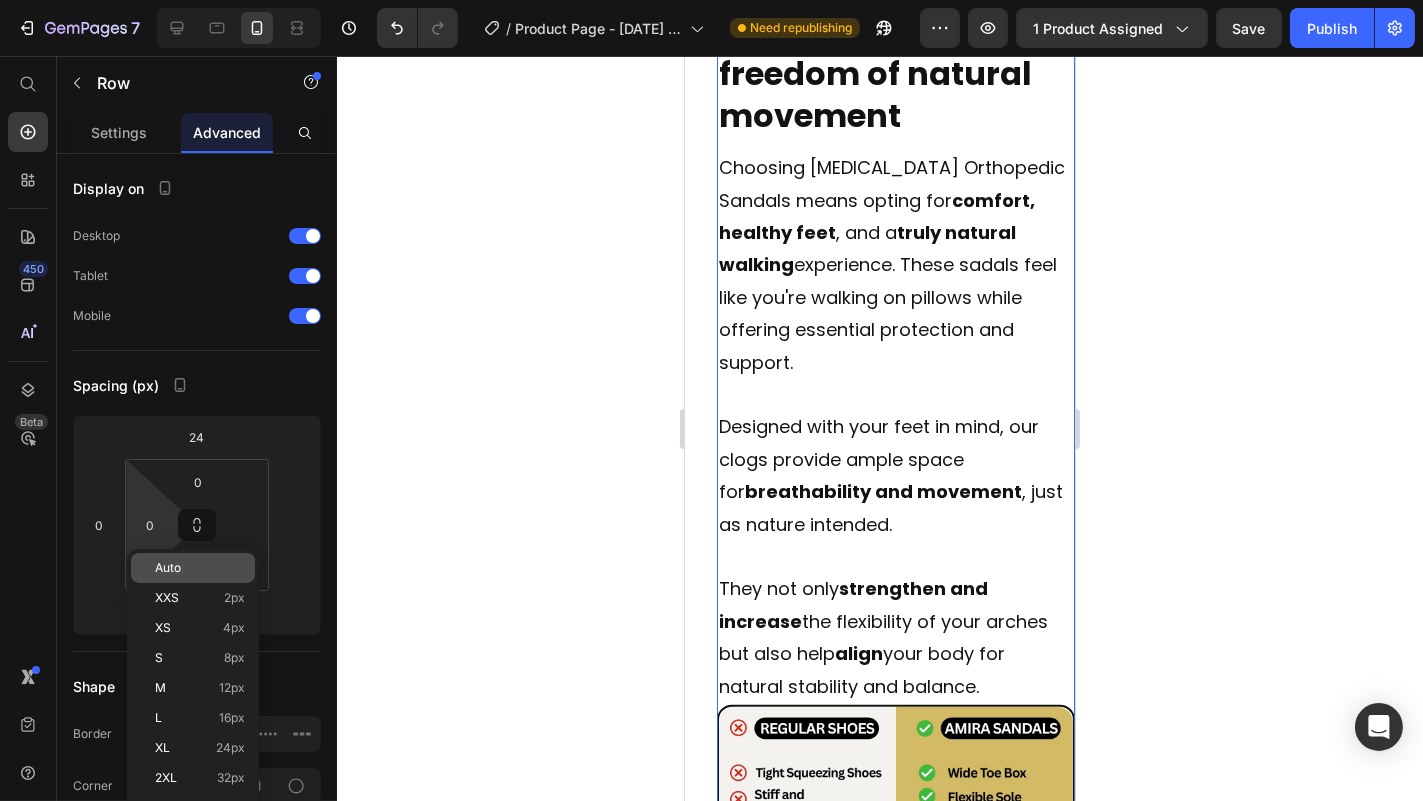 click on "Auto" at bounding box center [168, 568] 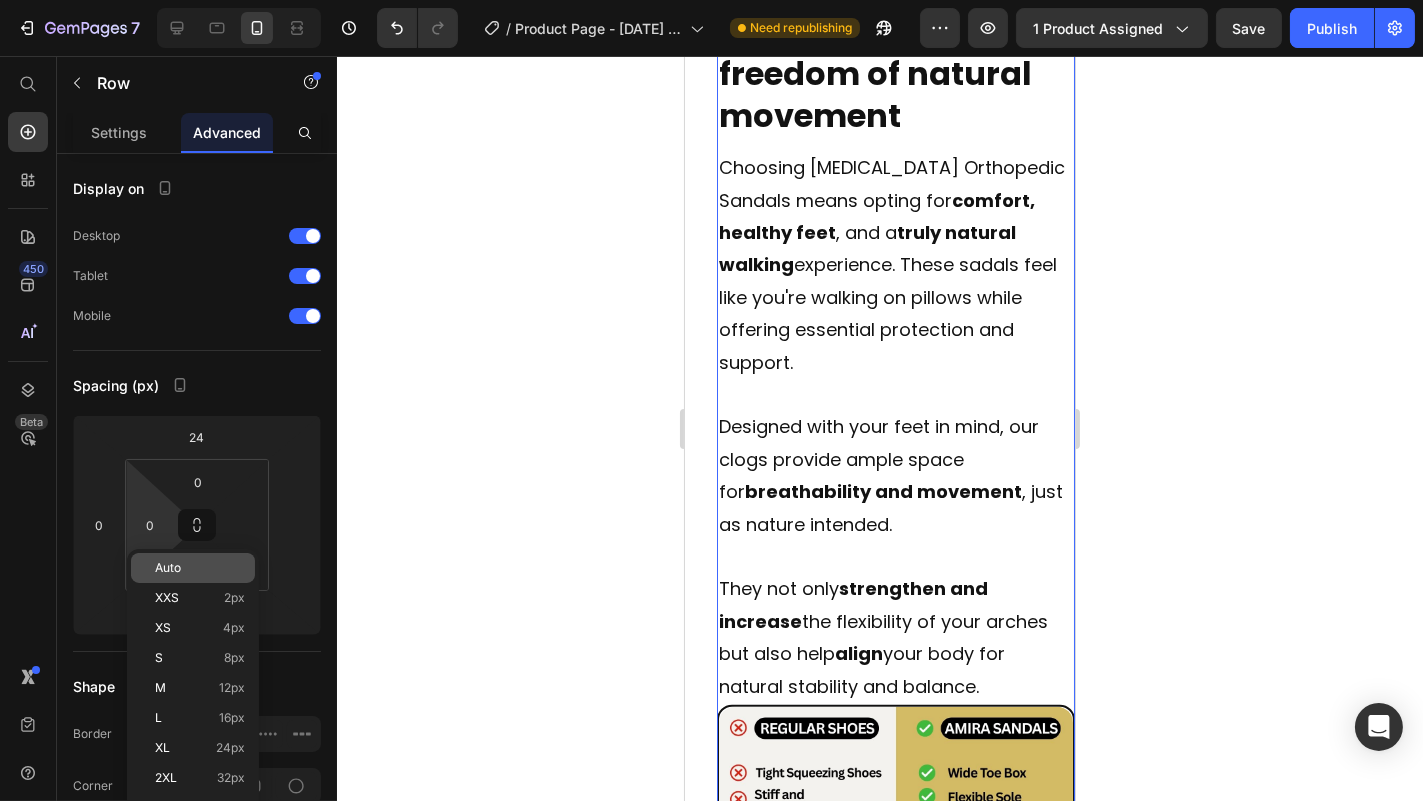 type 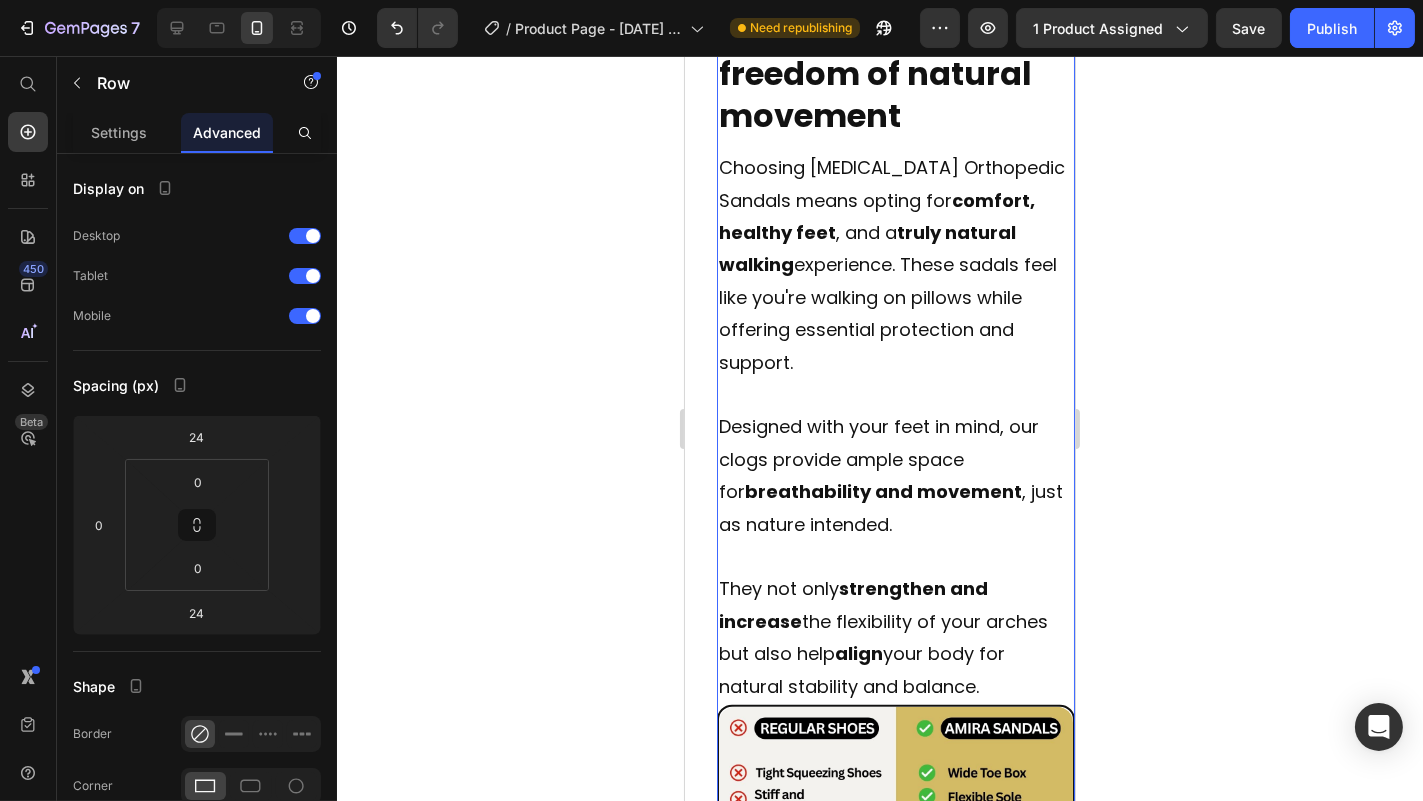 click 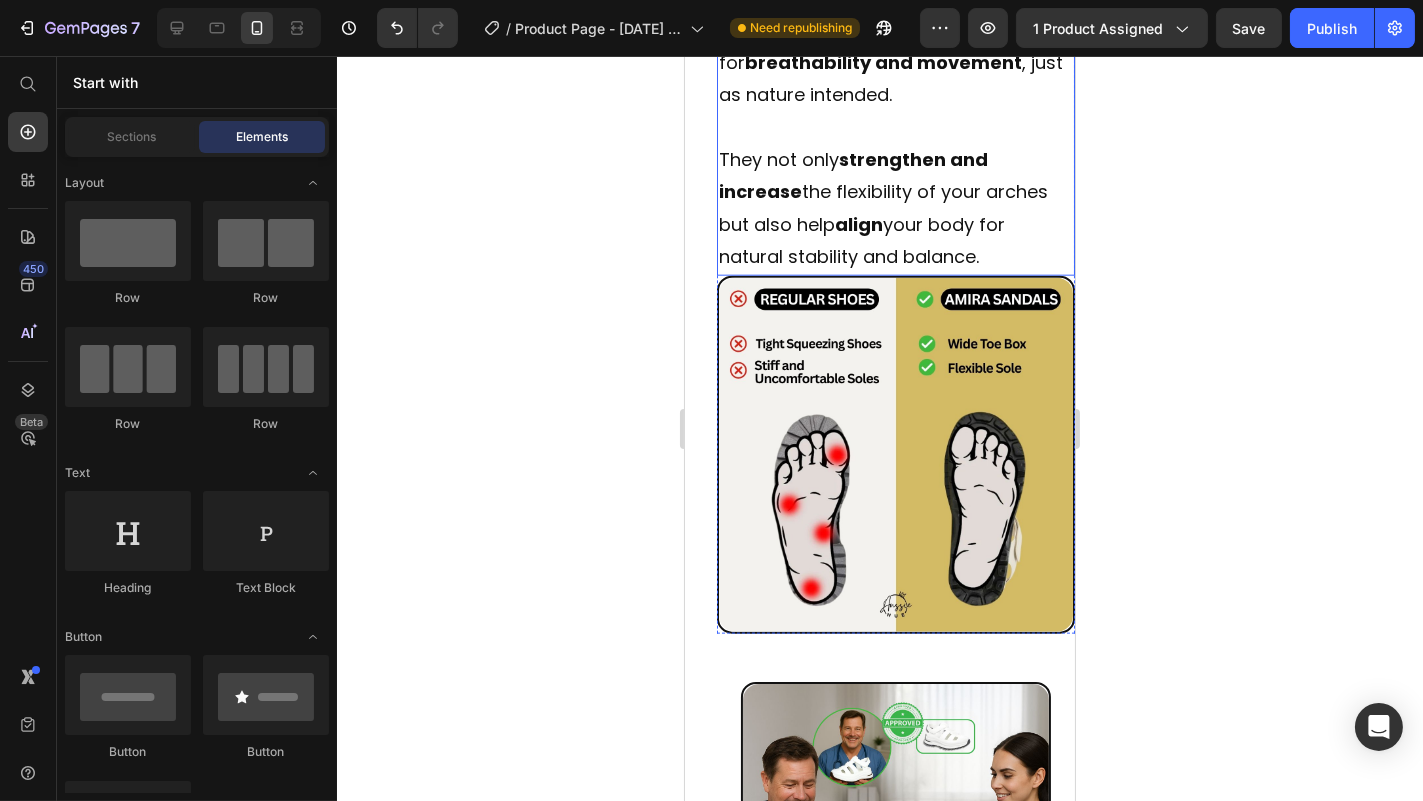 scroll, scrollTop: 4084, scrollLeft: 0, axis: vertical 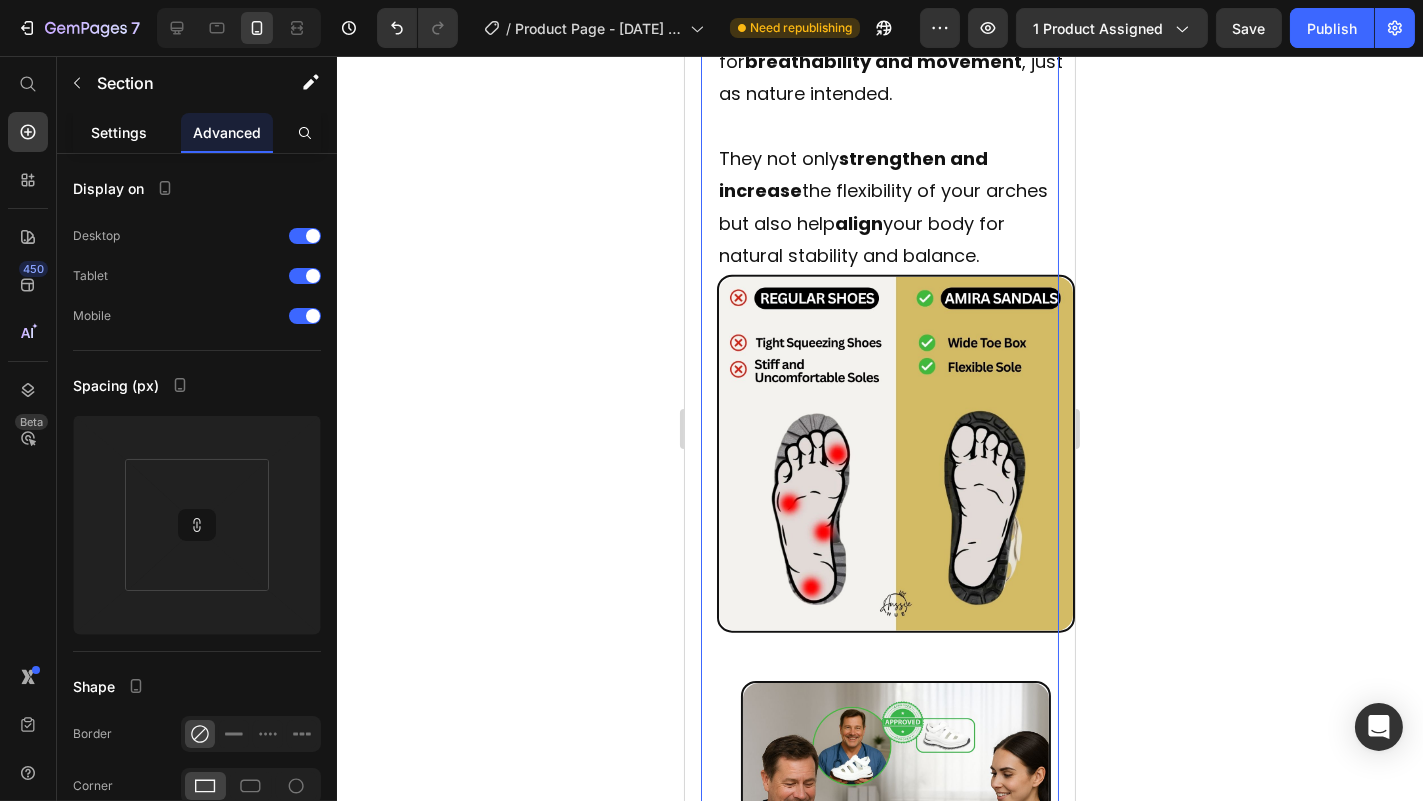 click on "Settings" at bounding box center (119, 132) 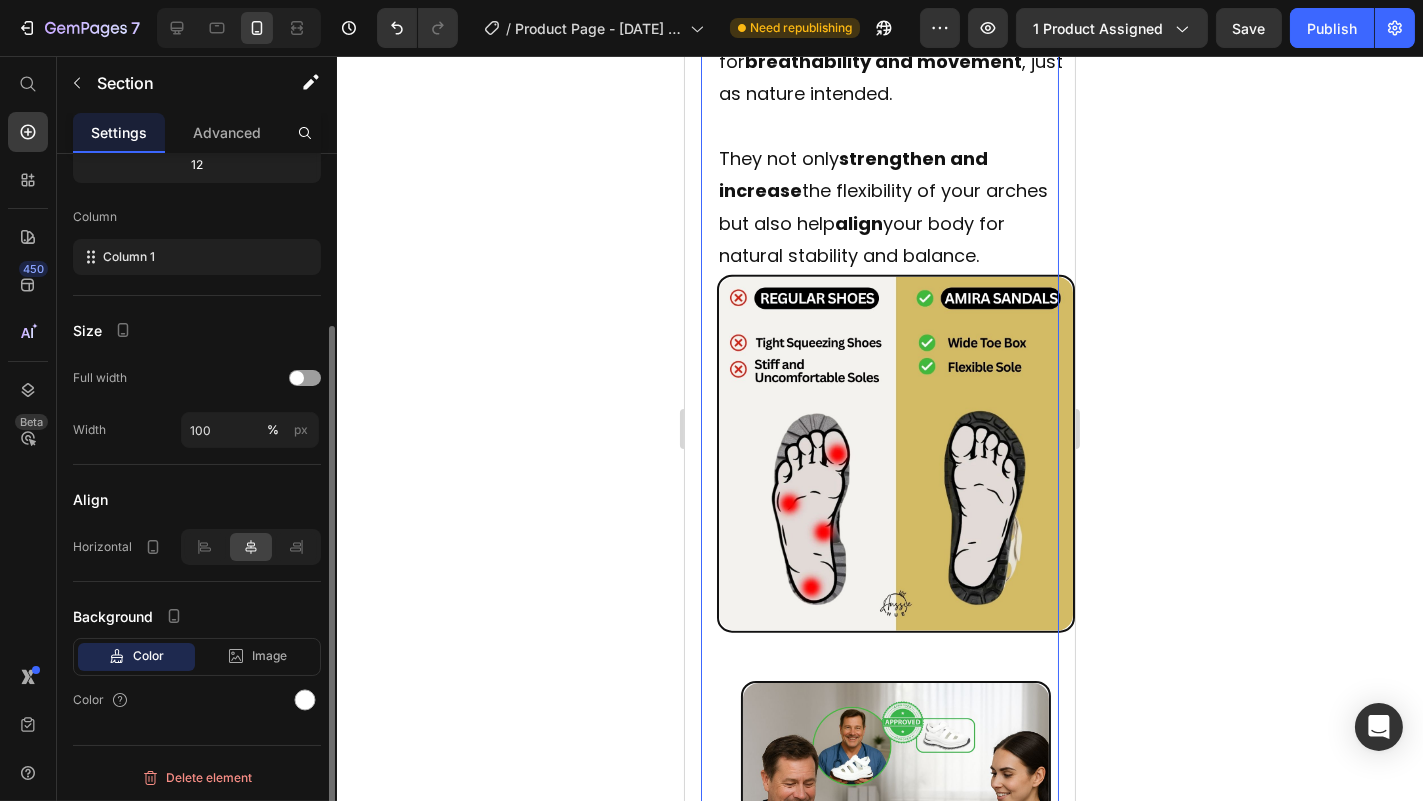 scroll, scrollTop: 0, scrollLeft: 0, axis: both 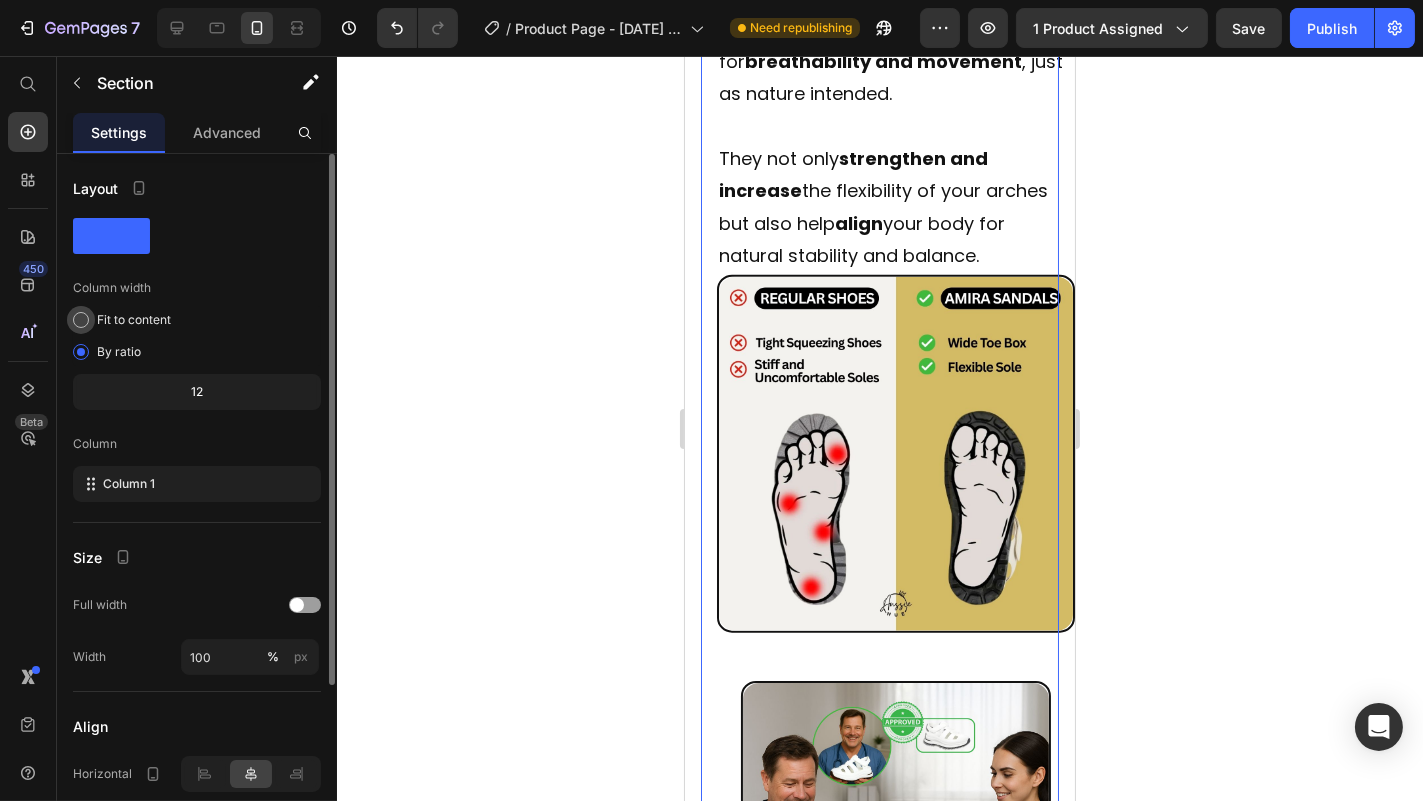 click on "Fit to content" at bounding box center [134, 320] 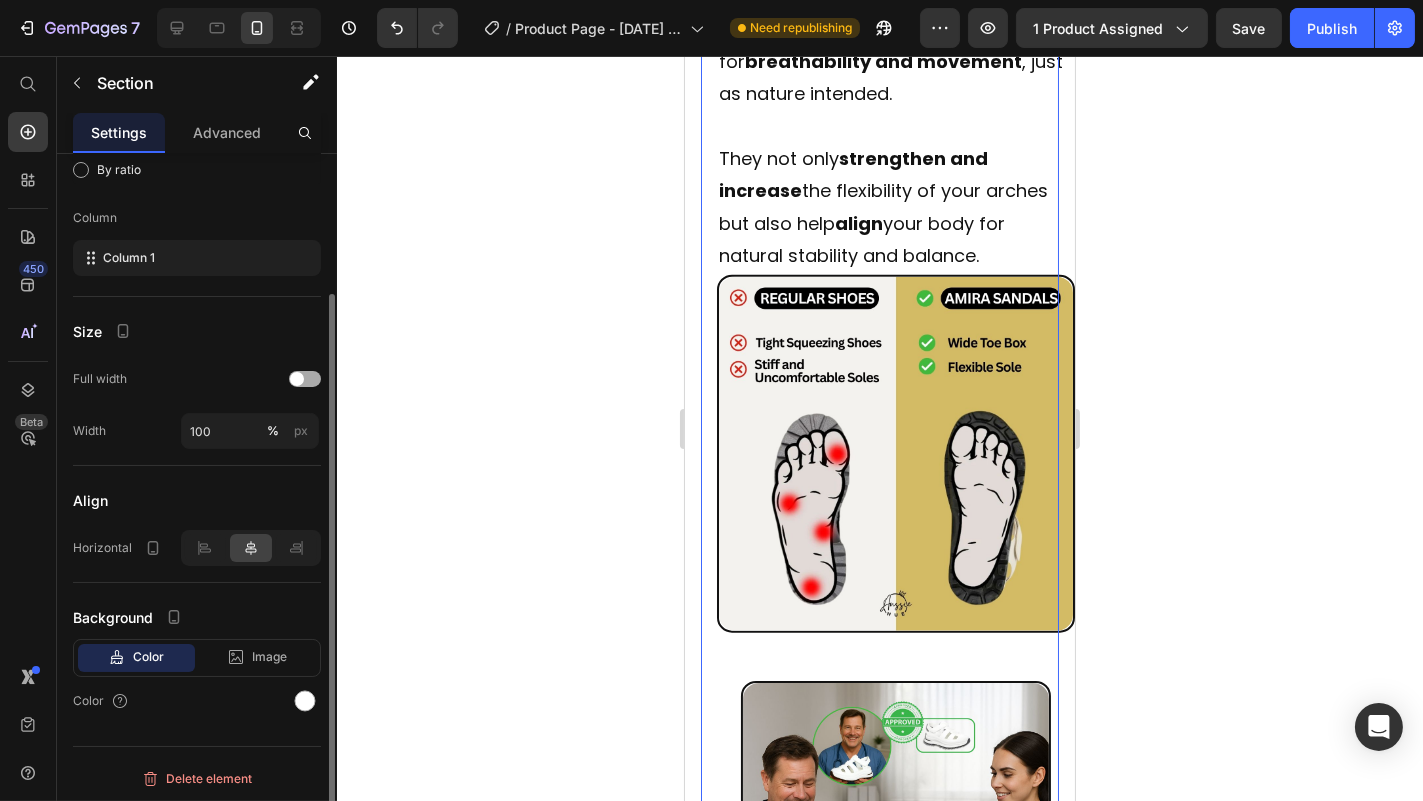scroll, scrollTop: 0, scrollLeft: 0, axis: both 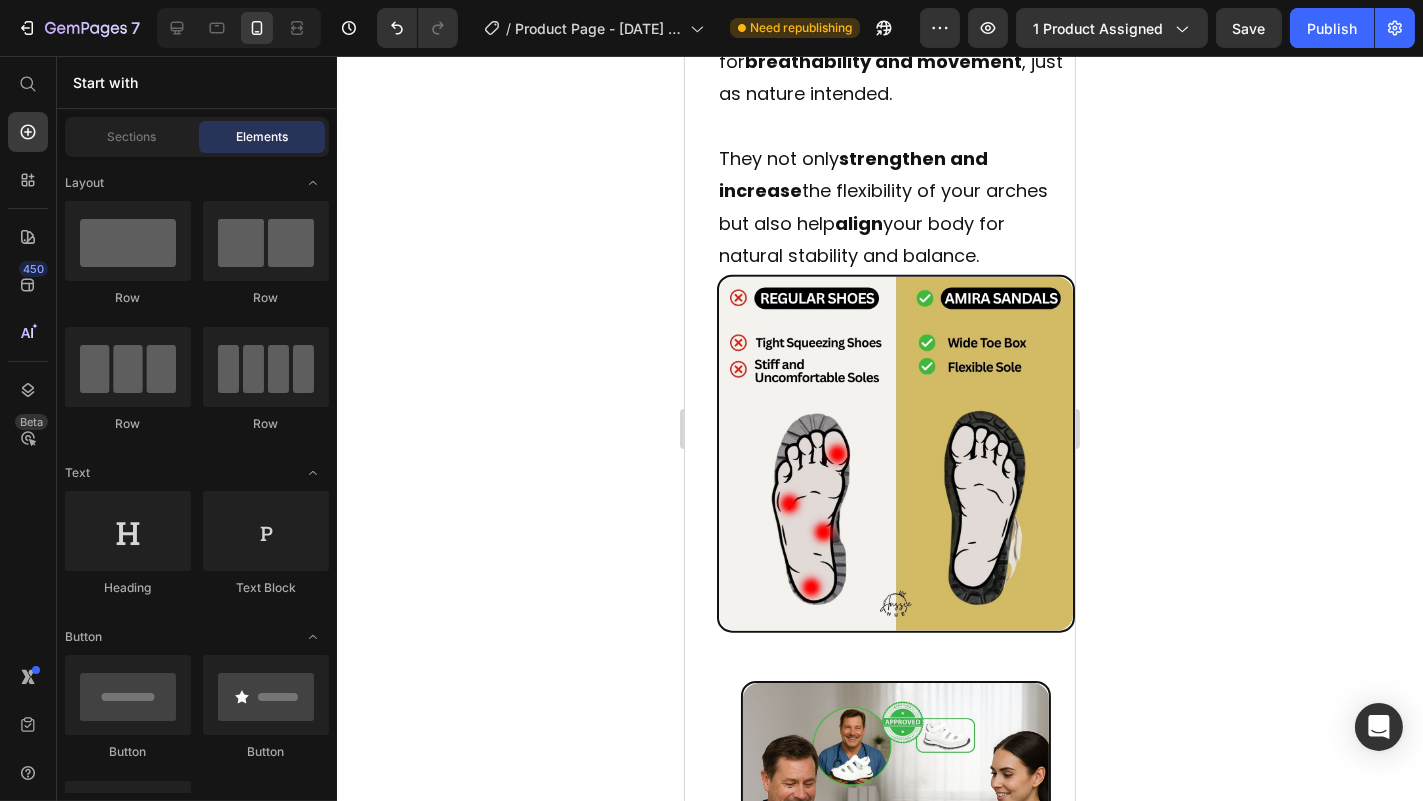 click on "Experience the freedom of natural movement Heading Choosing [MEDICAL_DATA][PERSON_NAME] Sandals means opting for  comfort, healthy feet , and a  truly natural walking  experience. These sadals feel like you're walking on pillows while offering essential protection and support.   Designed with your feet in mind, our clogs provide ample space for  breathability and movement , just as nature intended.    They not only  strengthen and increase  the flexibility of your arches but also help  align  your body for natural stability and balance. Text Block Image Row Image Recommended by Orthopedists Heading Our [MEDICAL_DATA] Orthopedic Sandals are thoughtfully designed for everyday wear, work, and outdoor activities, delivering exceptional comfort and support.    Endorsed by orthopedic and [MEDICAL_DATA] experts for their ergonomic construction, these clogs are ideal for enhancing foot health and alleviating pain. Step confidently, knowing you're well-supported for both your adventures and your foot health. Text Block Row Row Section 4" at bounding box center [879, 567] 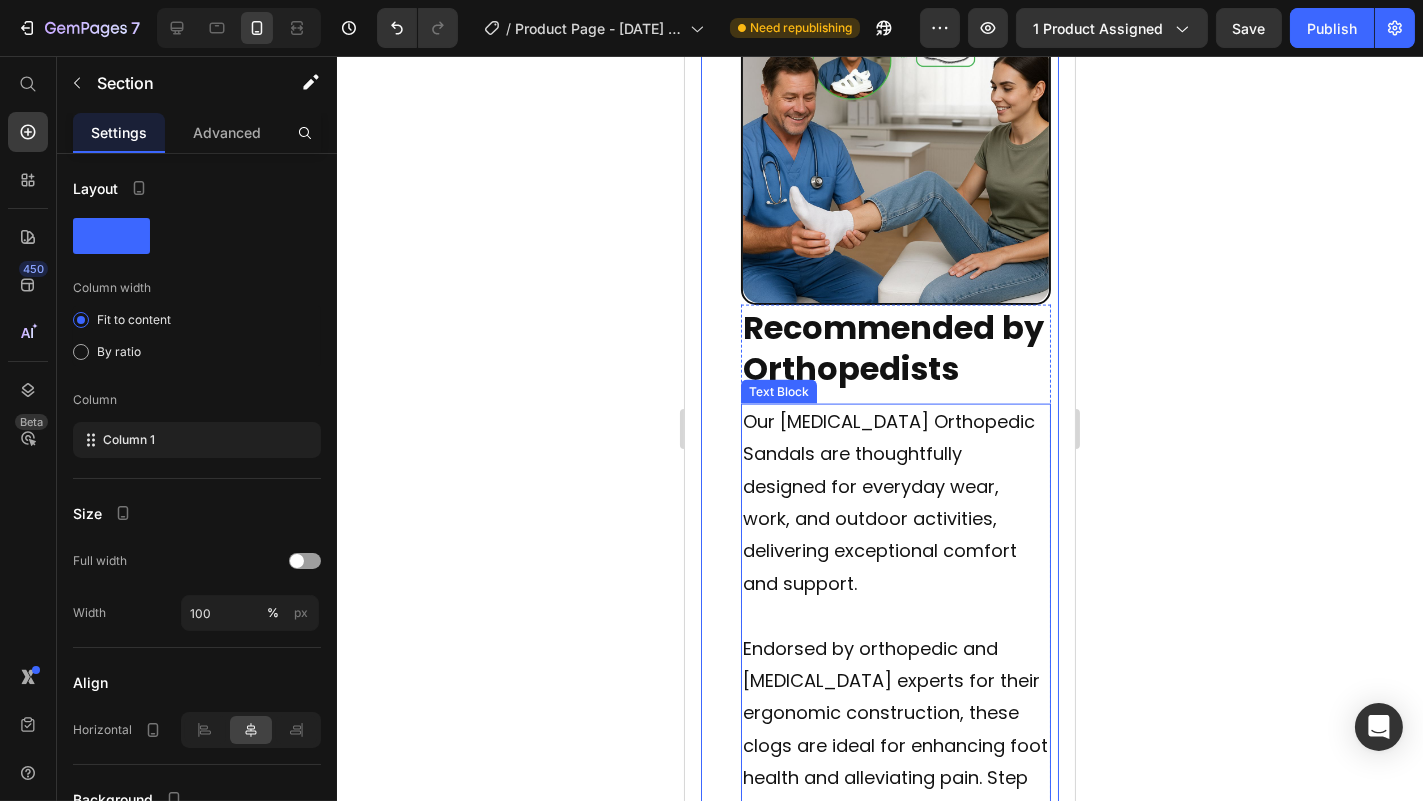 scroll, scrollTop: 4768, scrollLeft: 0, axis: vertical 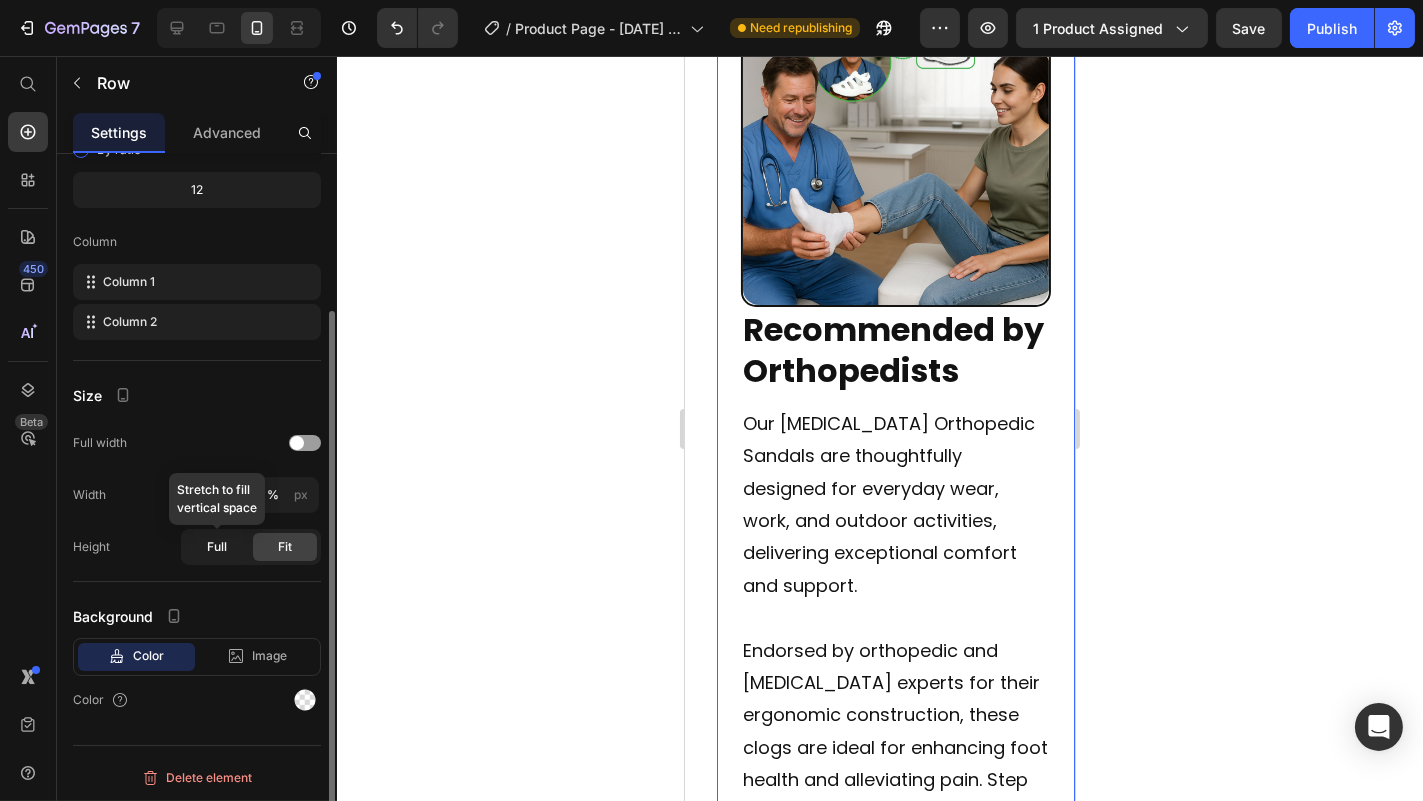 click on "Full" 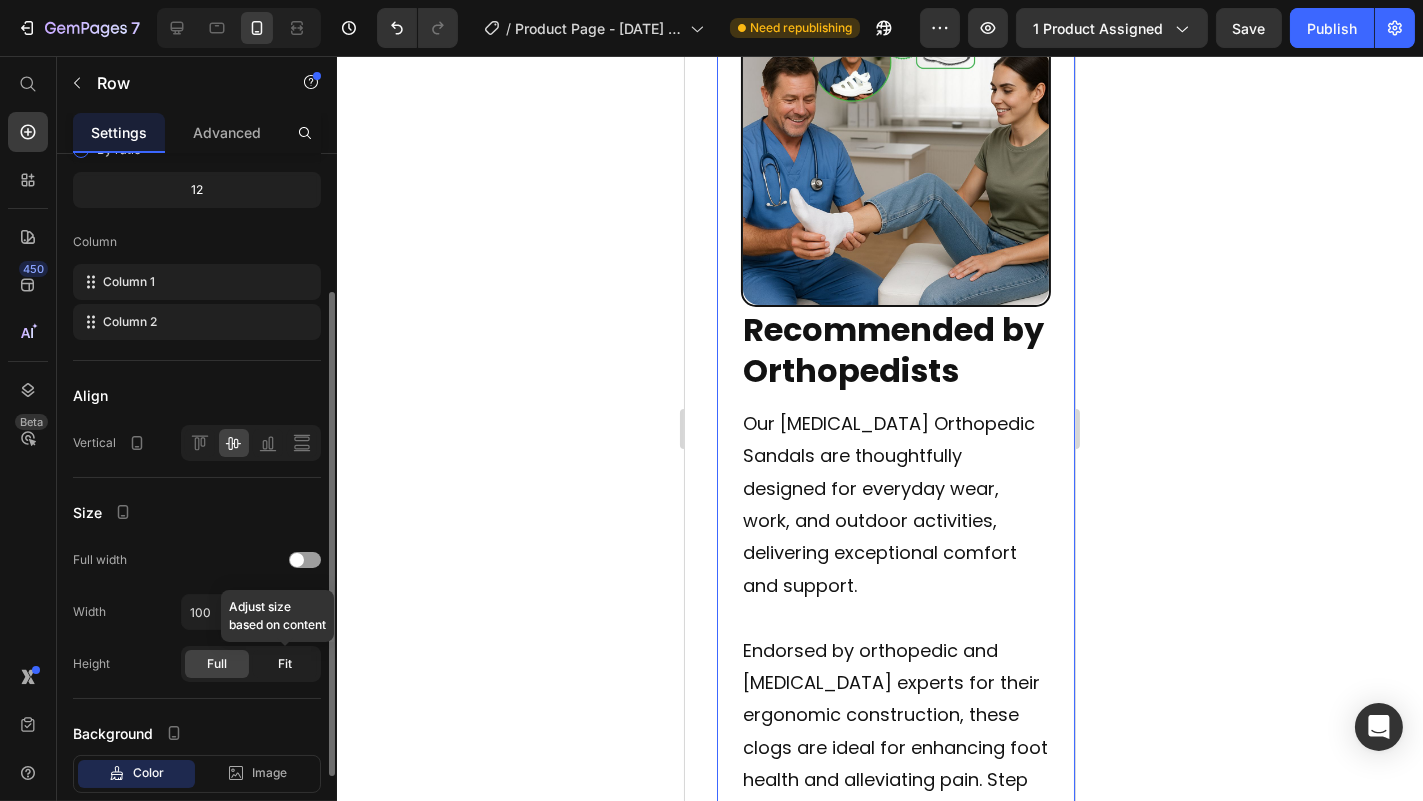 click on "Fit" 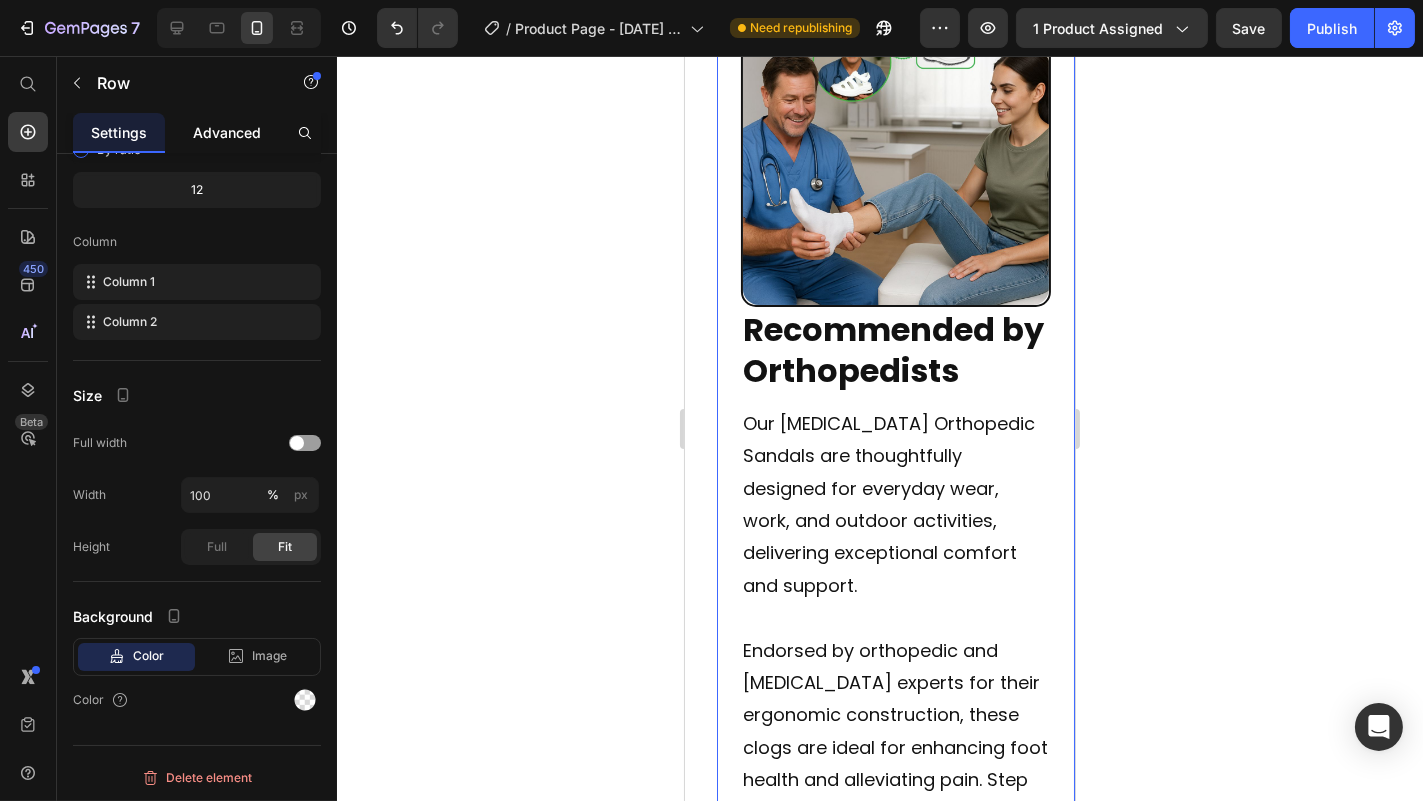 click on "Advanced" at bounding box center (227, 132) 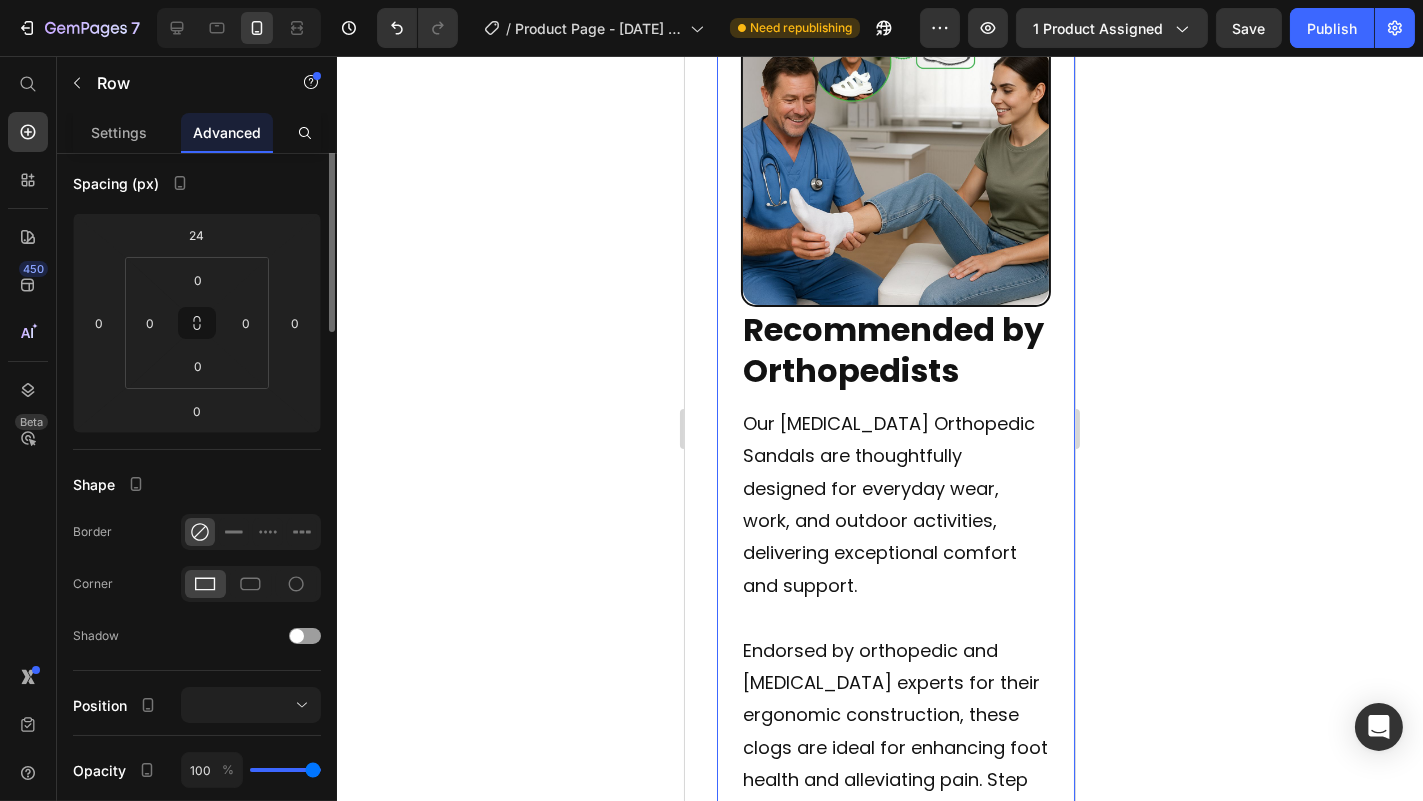 scroll, scrollTop: 0, scrollLeft: 0, axis: both 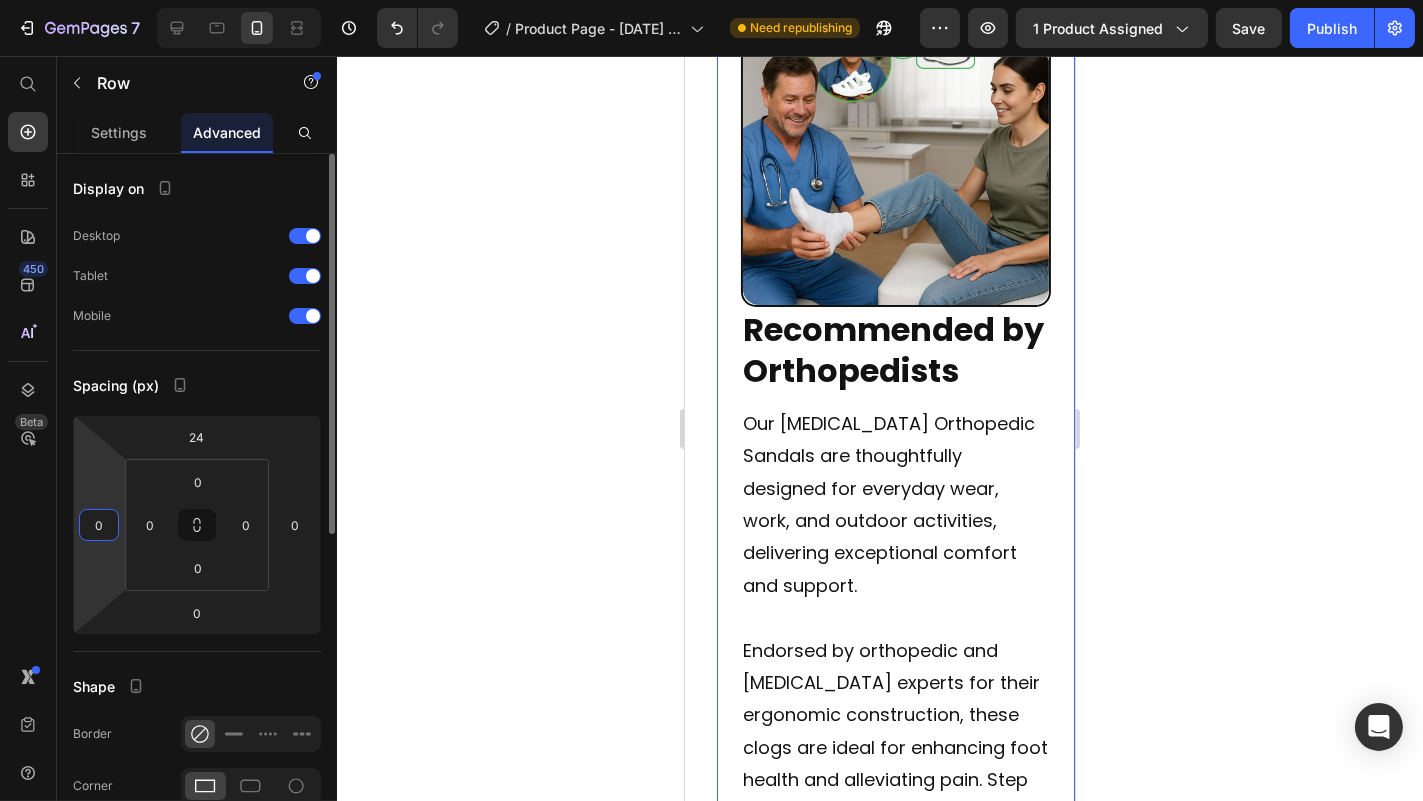 click on "0" at bounding box center [99, 525] 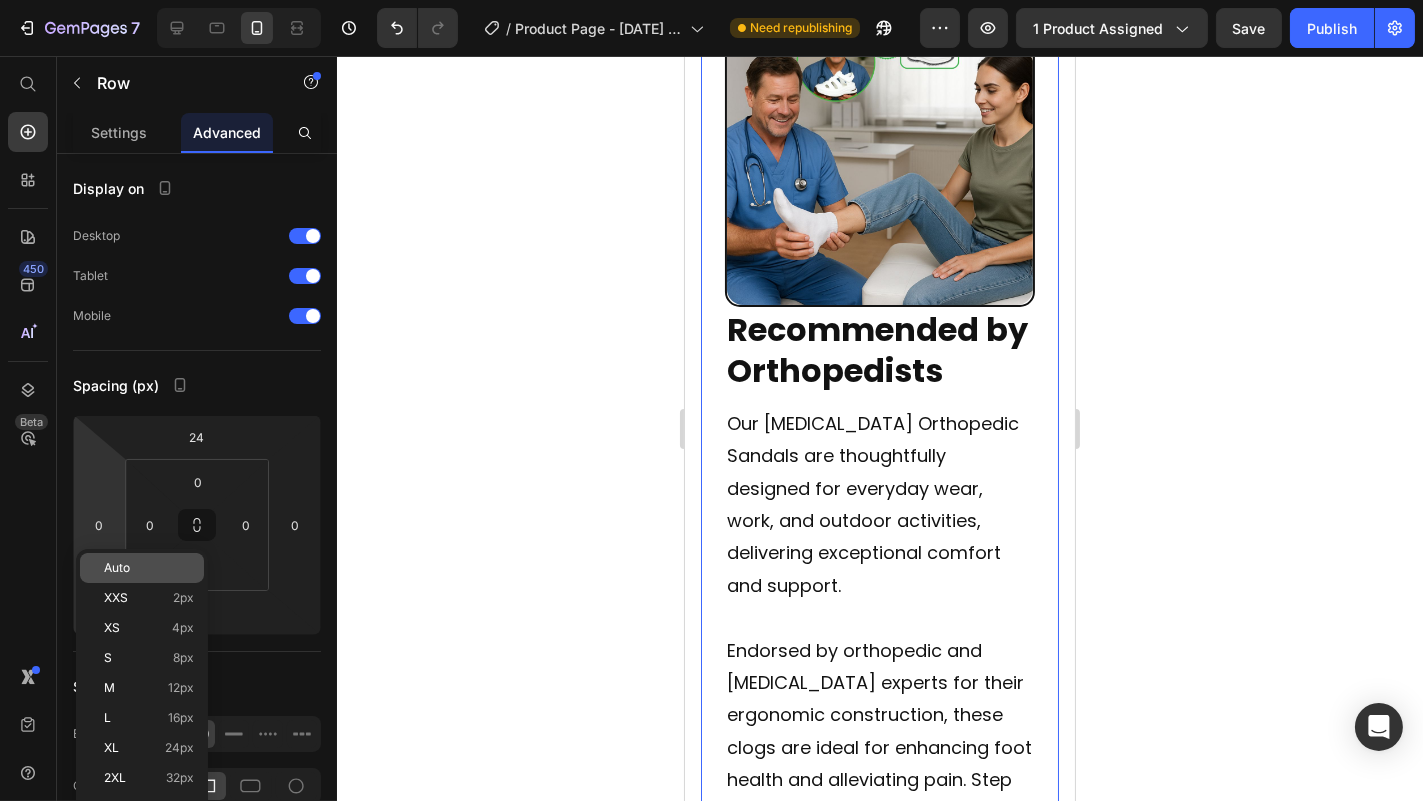 click on "Auto" at bounding box center [117, 568] 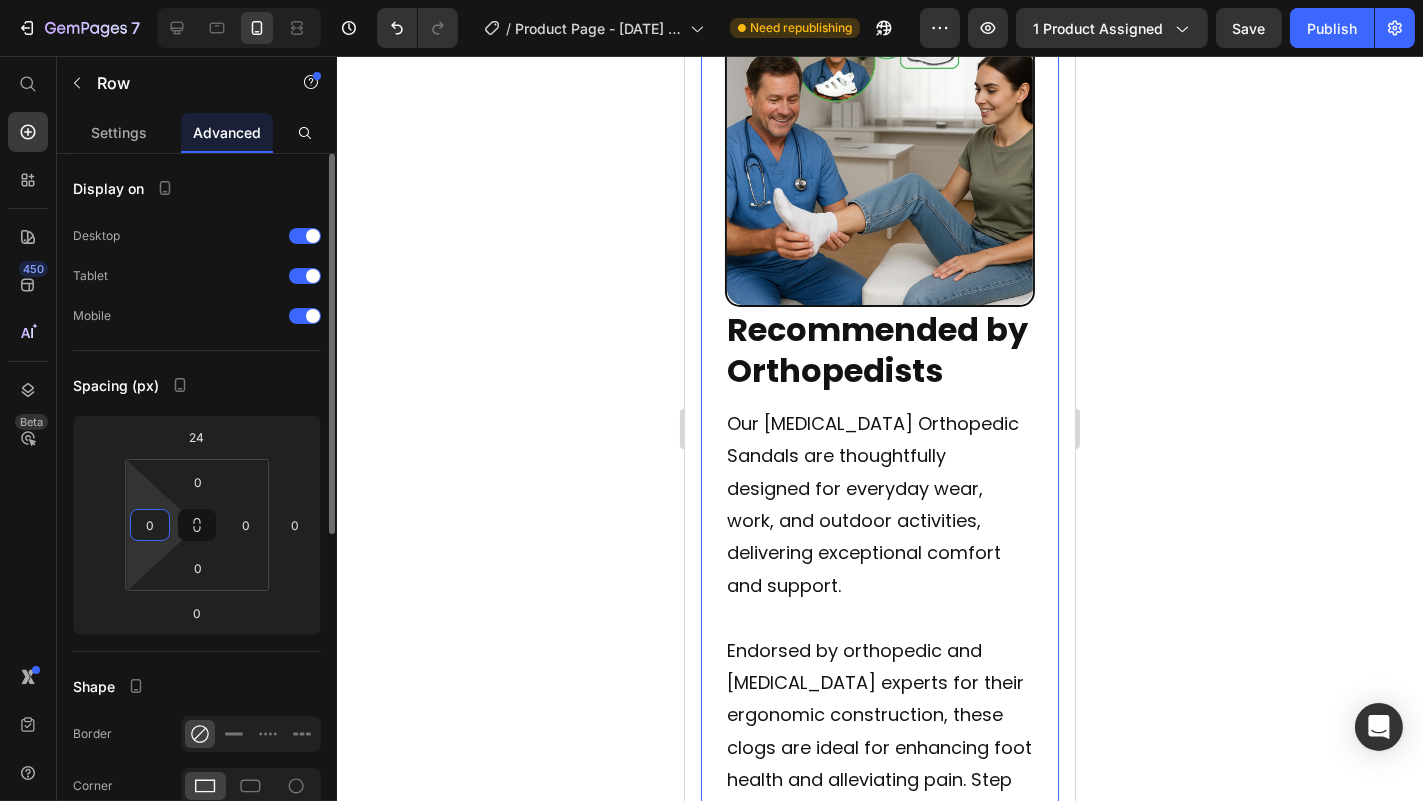 click on "0" at bounding box center [150, 525] 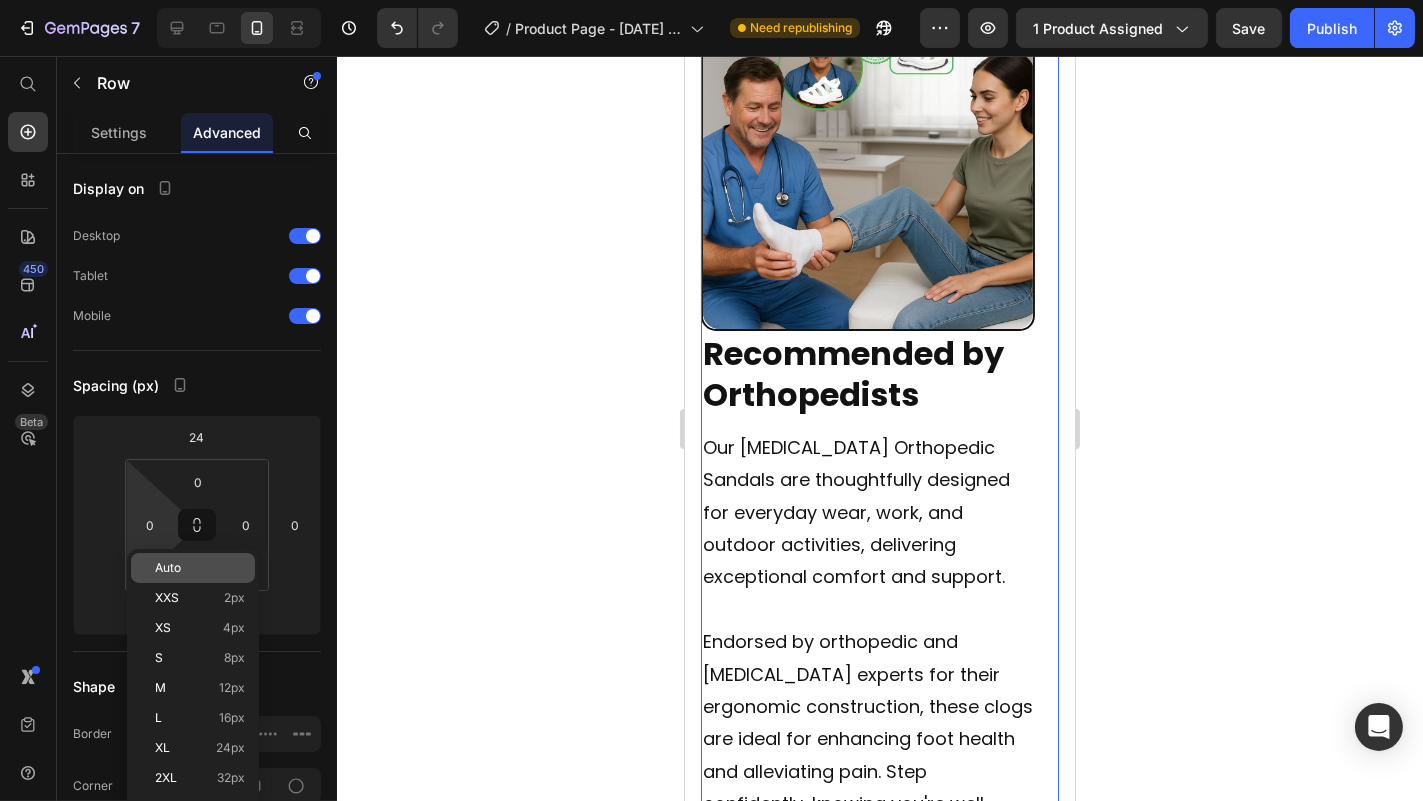 click on "Auto" at bounding box center [168, 568] 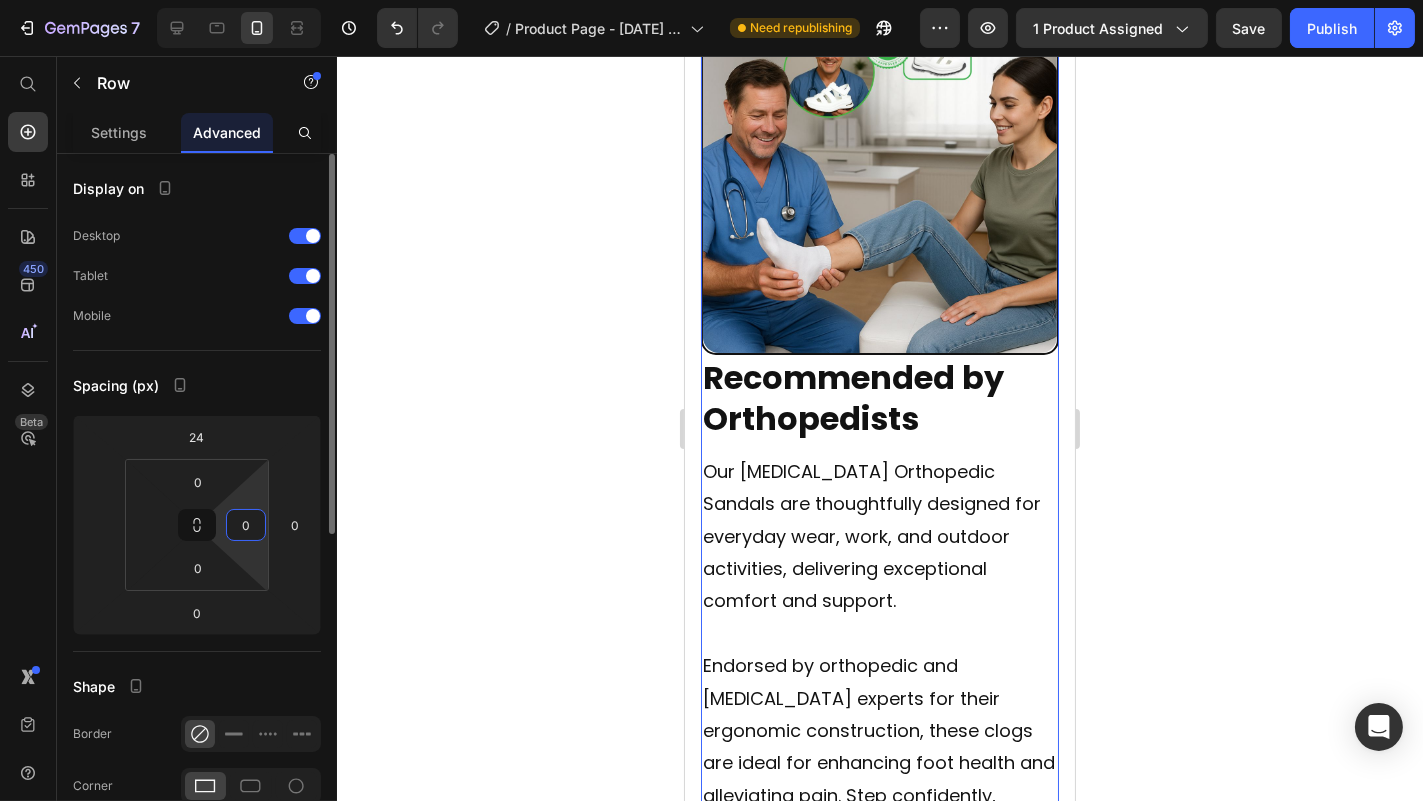 click on "7   /  Product Page - [DATE] 01:11:46 Need republishing Preview 1 product assigned  Save   Publish  450 Beta Start with Sections Elements Hero Section Product Detail Brands Trusted Badges Guarantee Product Breakdown How to use Testimonials Compare Bundle FAQs Social Proof Brand Story Product List Collection Blog List Contact Sticky Add to Cart Custom Footer Browse Library 450 Layout
Row
Row
Row
Row Text
Heading
Text Block Button
Button
Button
Sticky Back to top Media
Image" at bounding box center [711, 0] 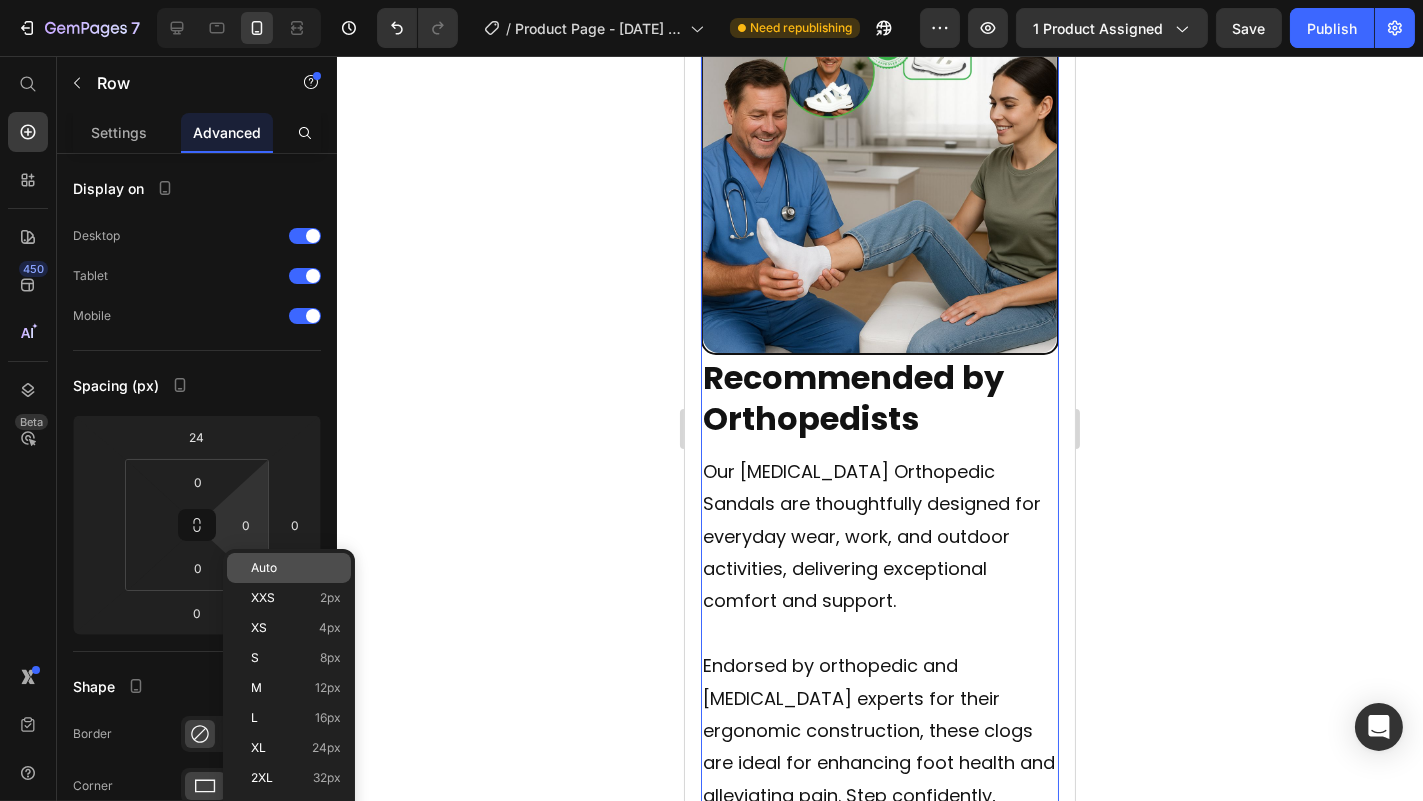click on "Auto" at bounding box center [264, 568] 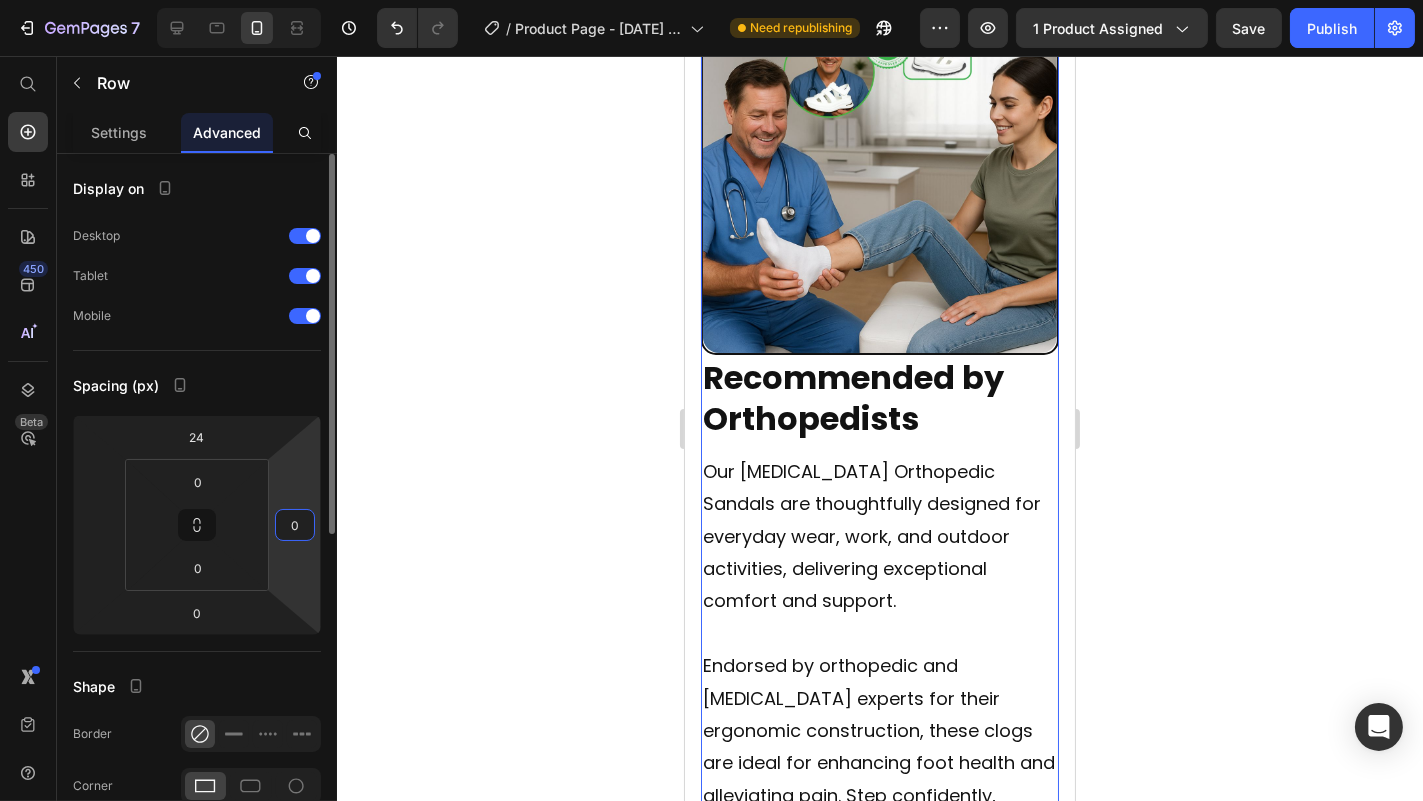 click on "0" at bounding box center [295, 525] 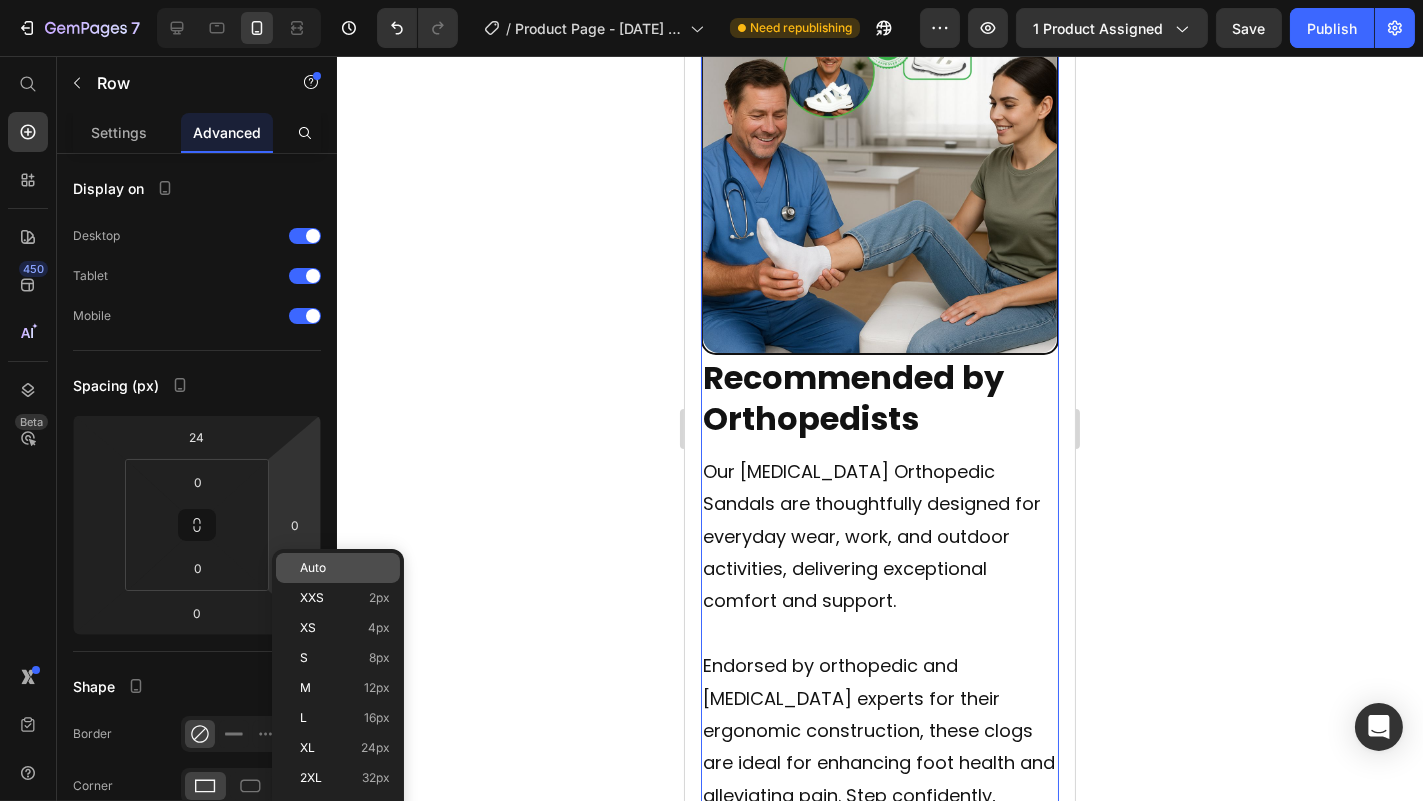 click on "Auto" 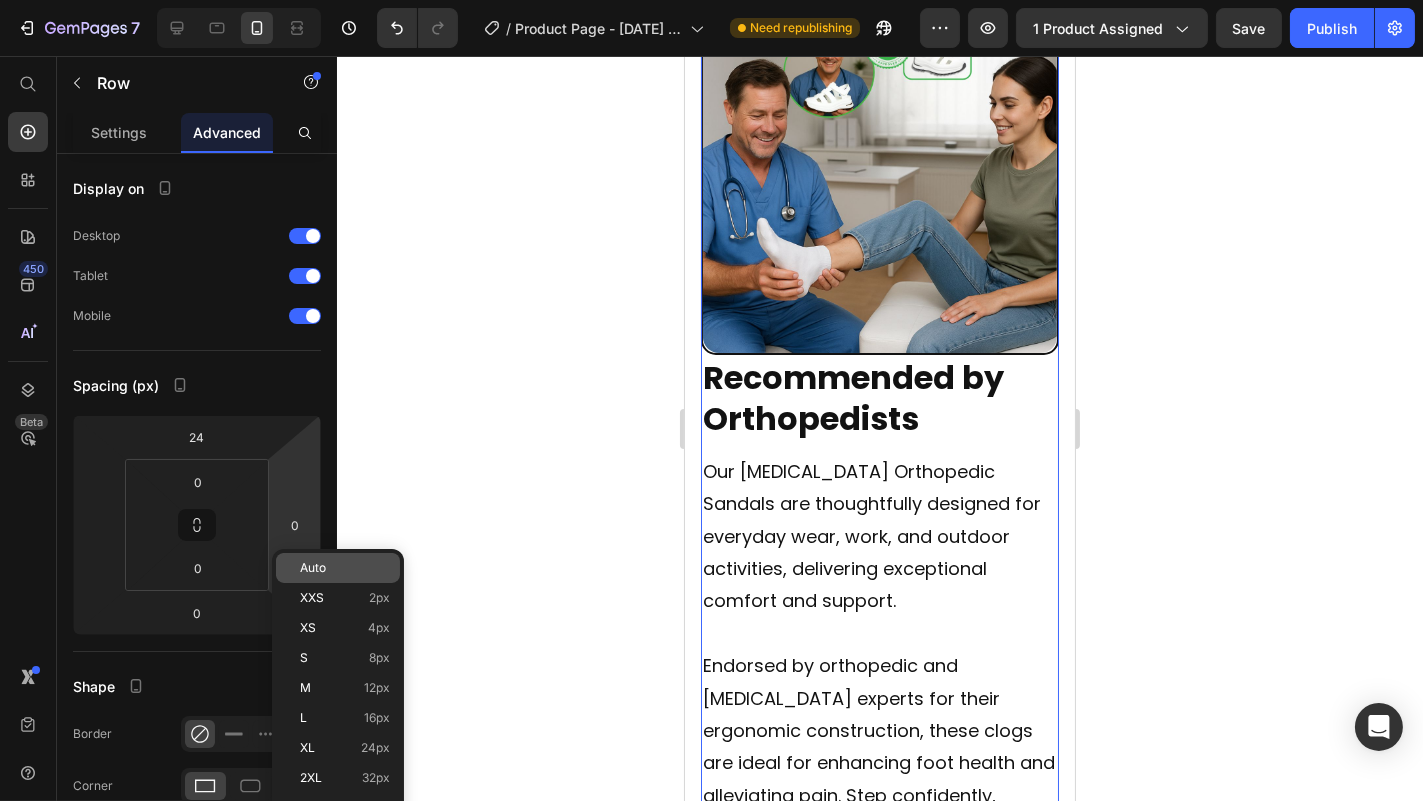 type 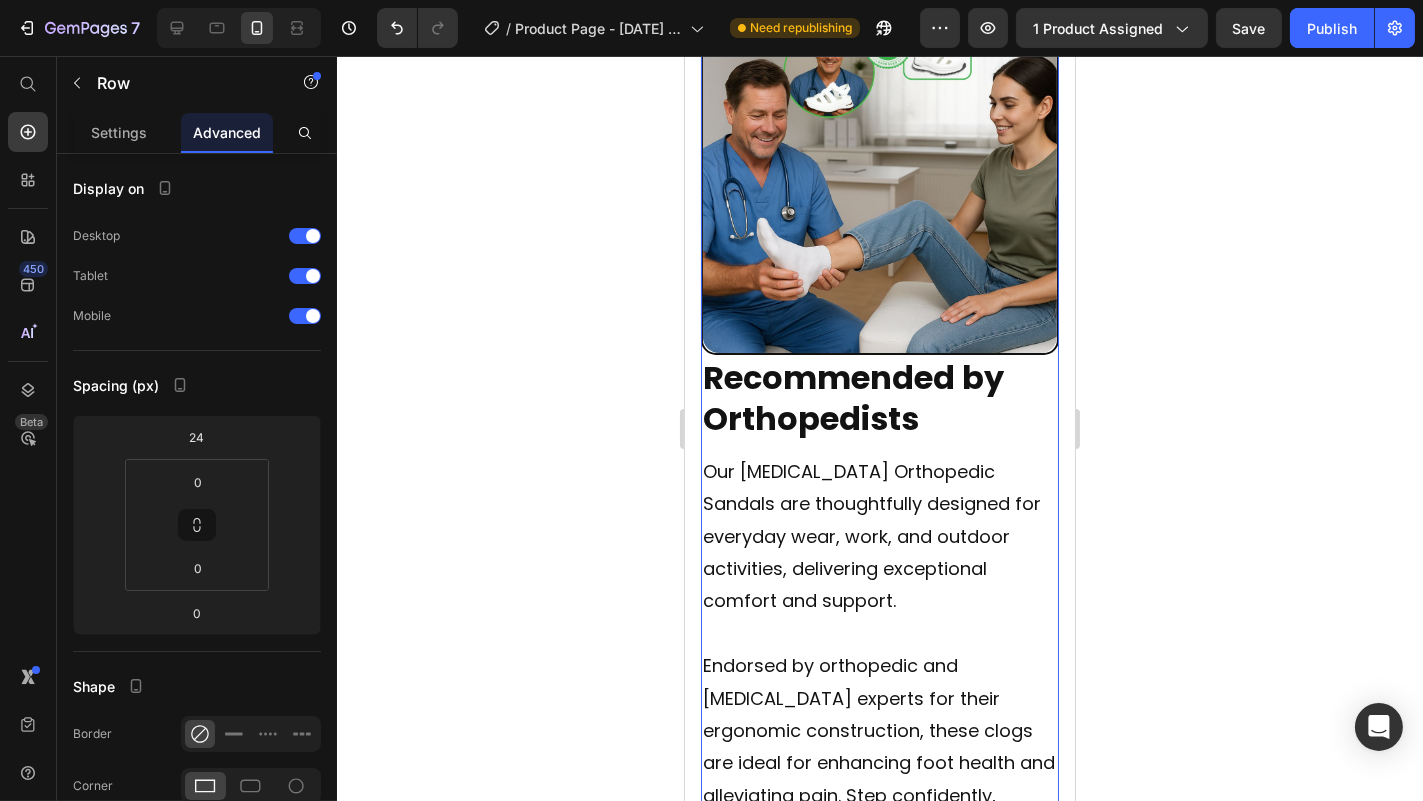 click 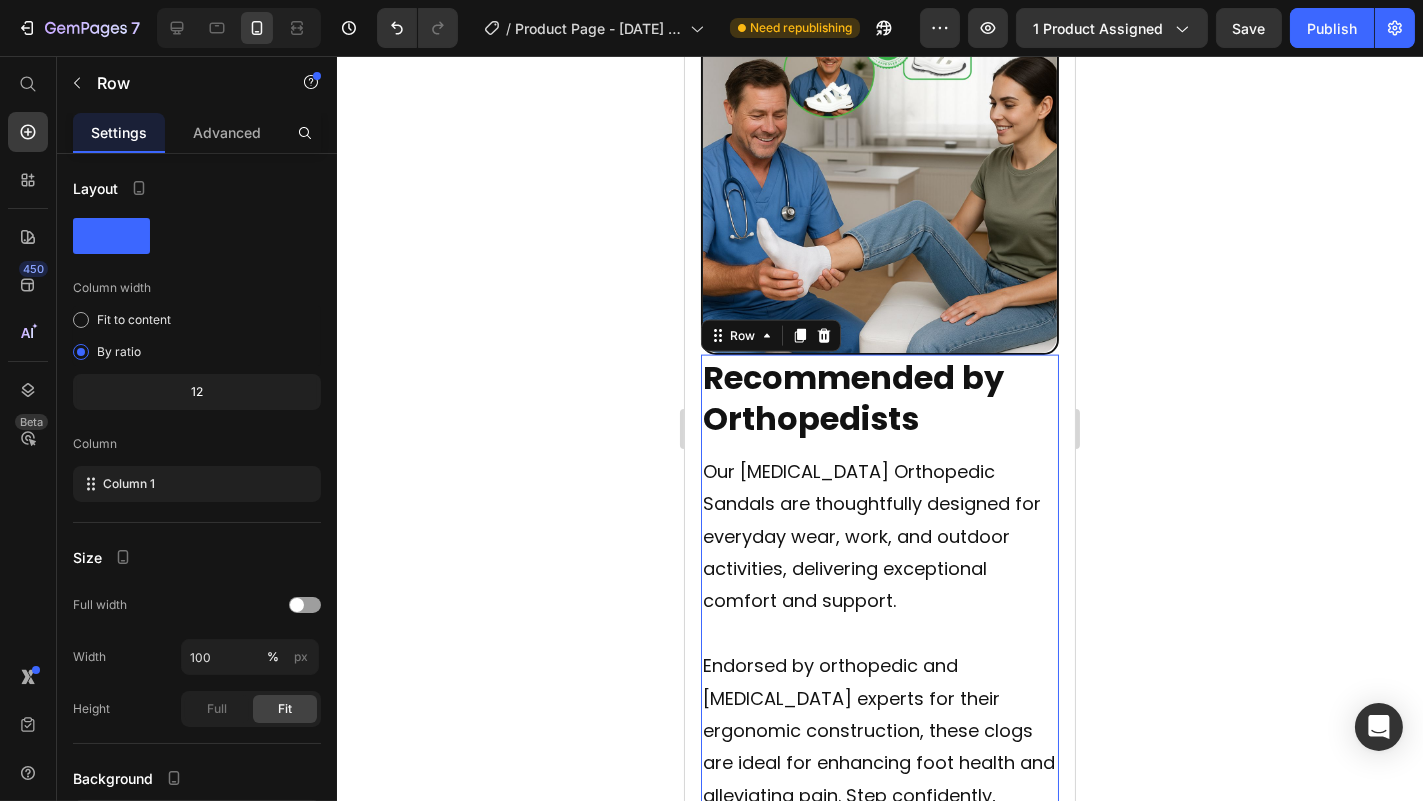 click on "Recommended by Orthopedists Heading Our [MEDICAL_DATA] Orthopedic Sandals are thoughtfully designed for everyday wear, work, and outdoor activities, delivering exceptional comfort and support.    Endorsed by orthopedic and [MEDICAL_DATA] experts for their ergonomic construction, these clogs are ideal for enhancing foot health and alleviating pain. Step confidently, knowing you're well-supported for both your adventures and your foot health. Text Block" at bounding box center [879, 617] 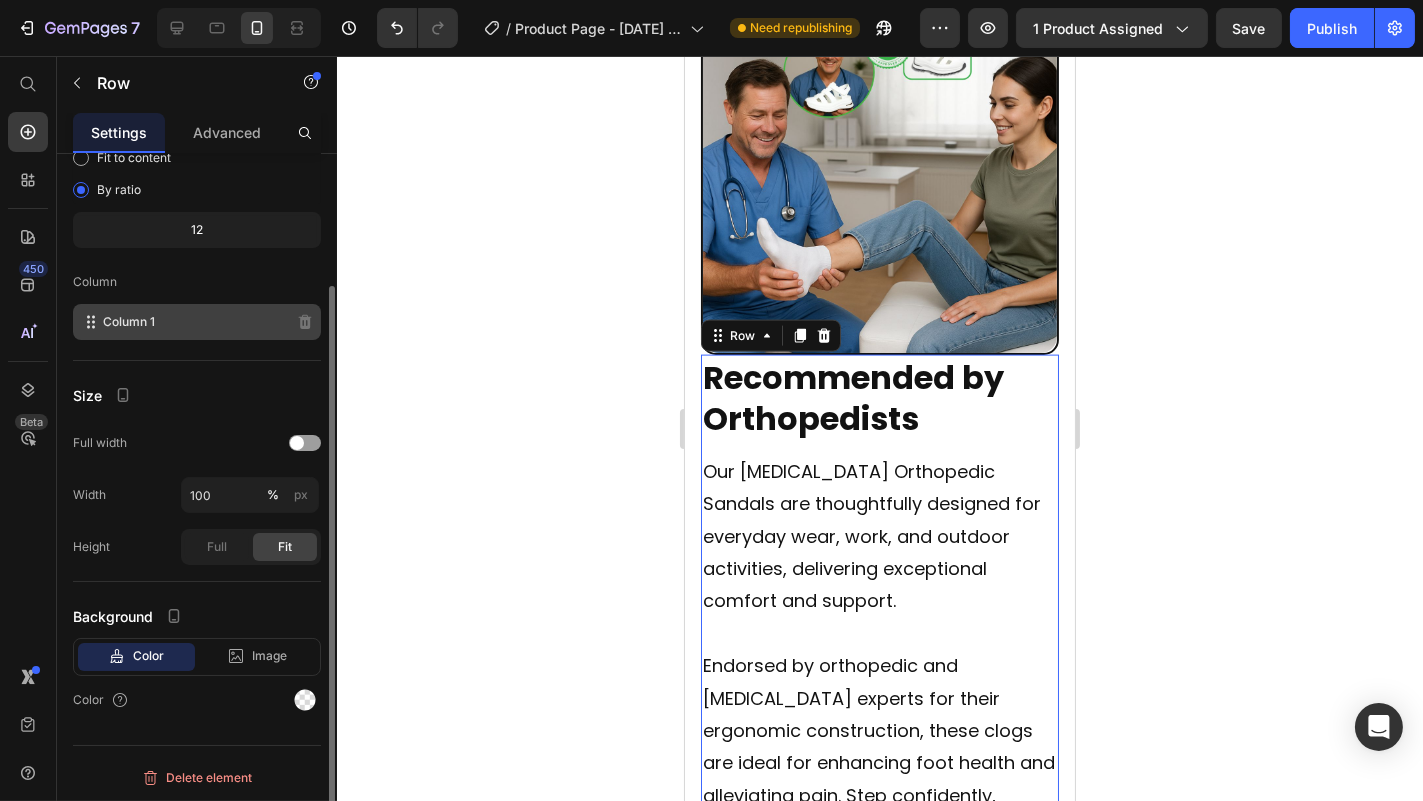 scroll, scrollTop: 0, scrollLeft: 0, axis: both 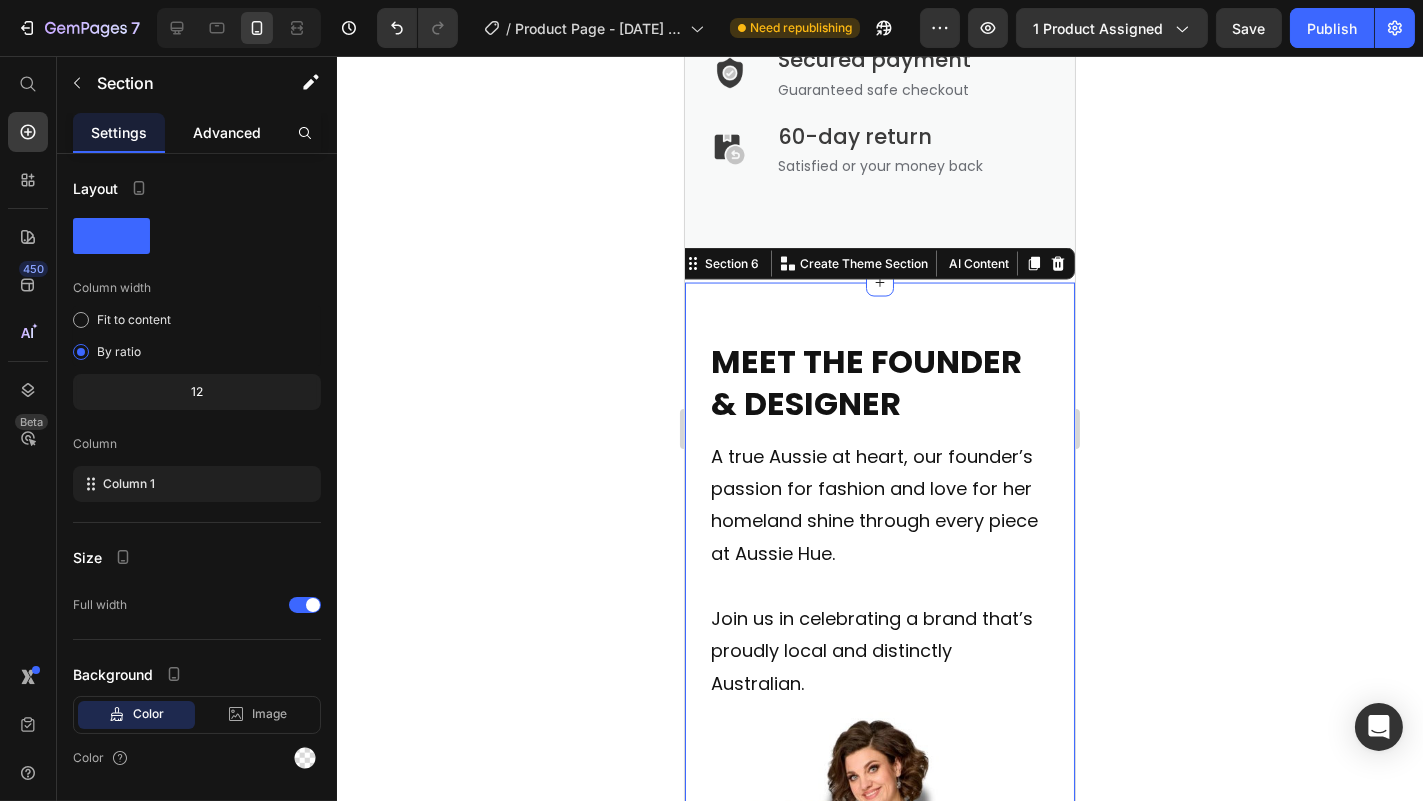 click on "Advanced" at bounding box center [227, 132] 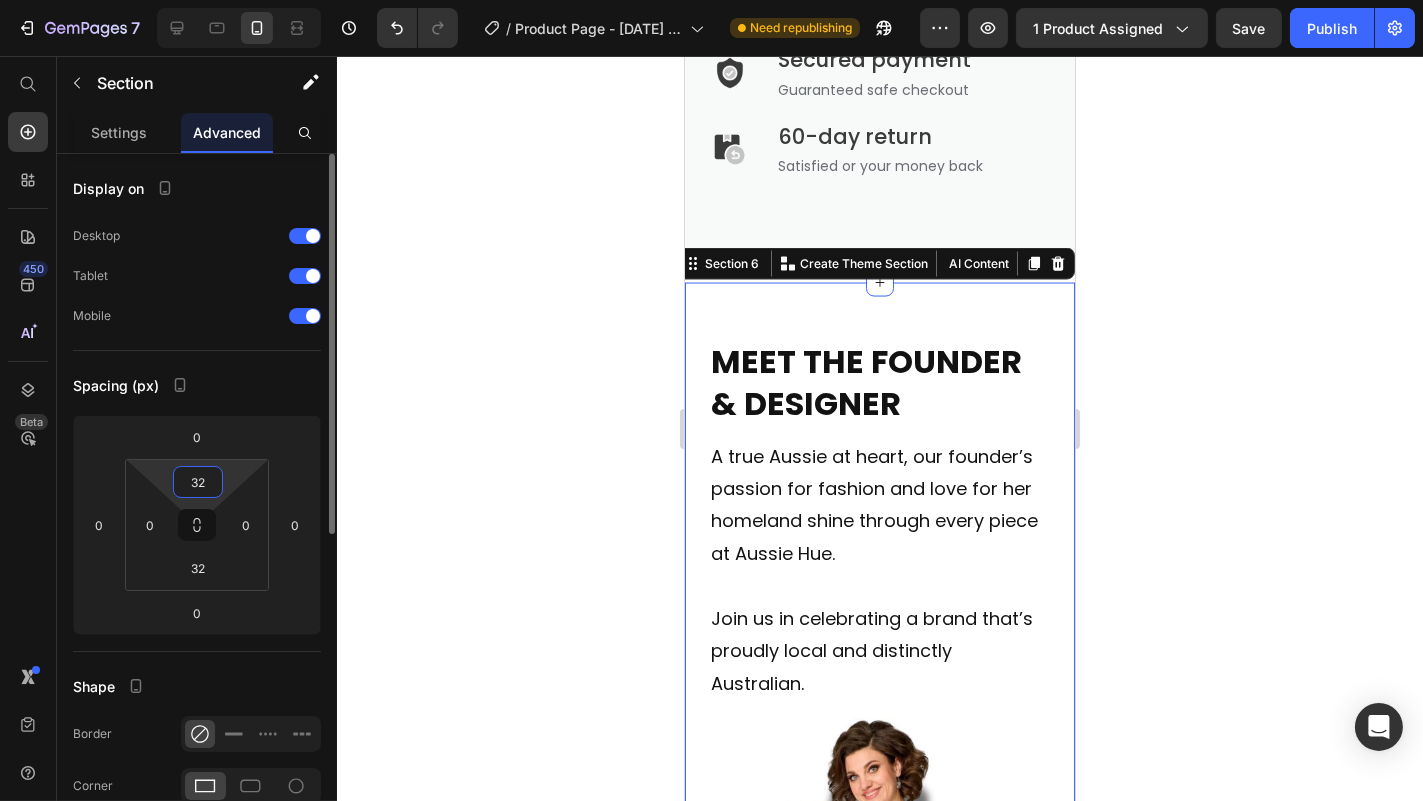 click on "32" at bounding box center (198, 482) 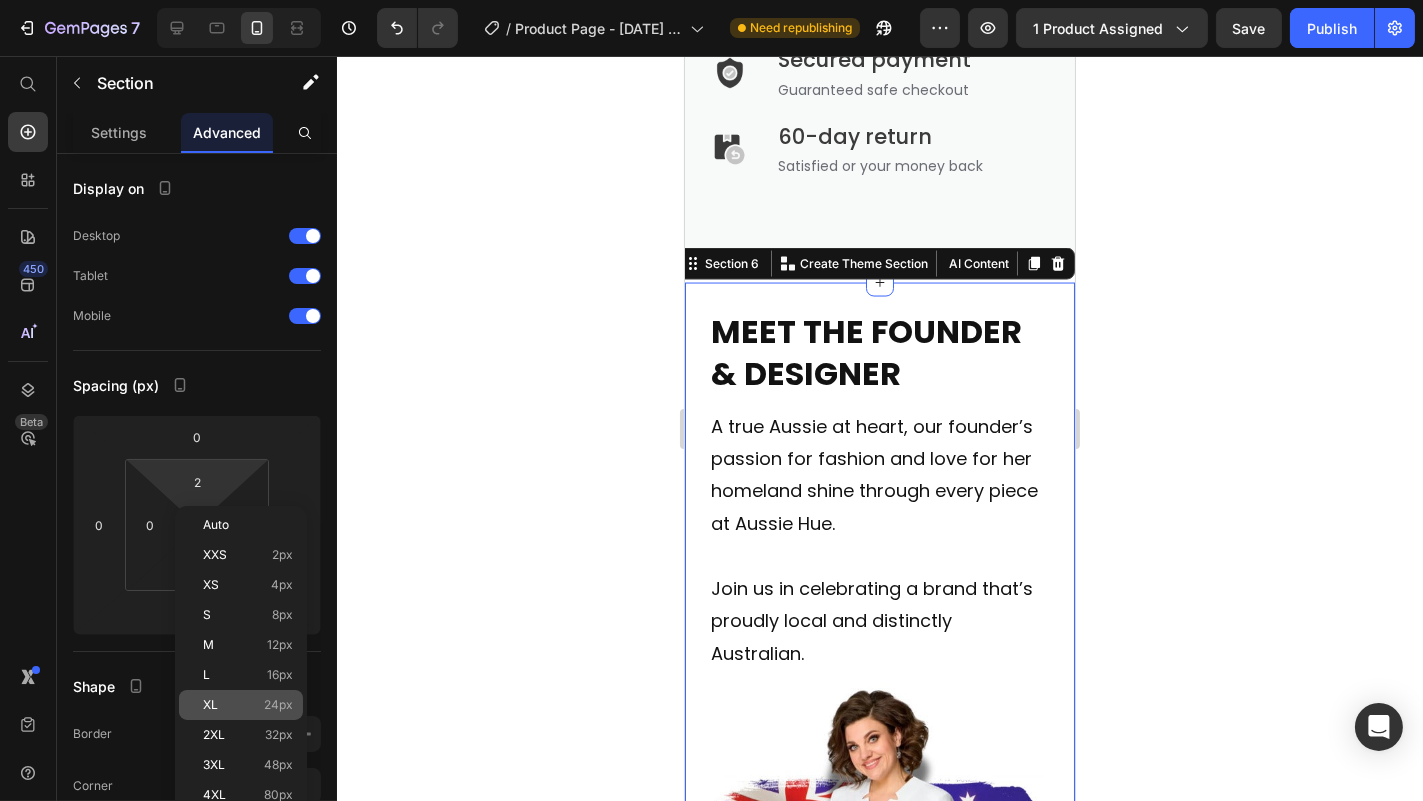 click on "XL 24px" at bounding box center (248, 705) 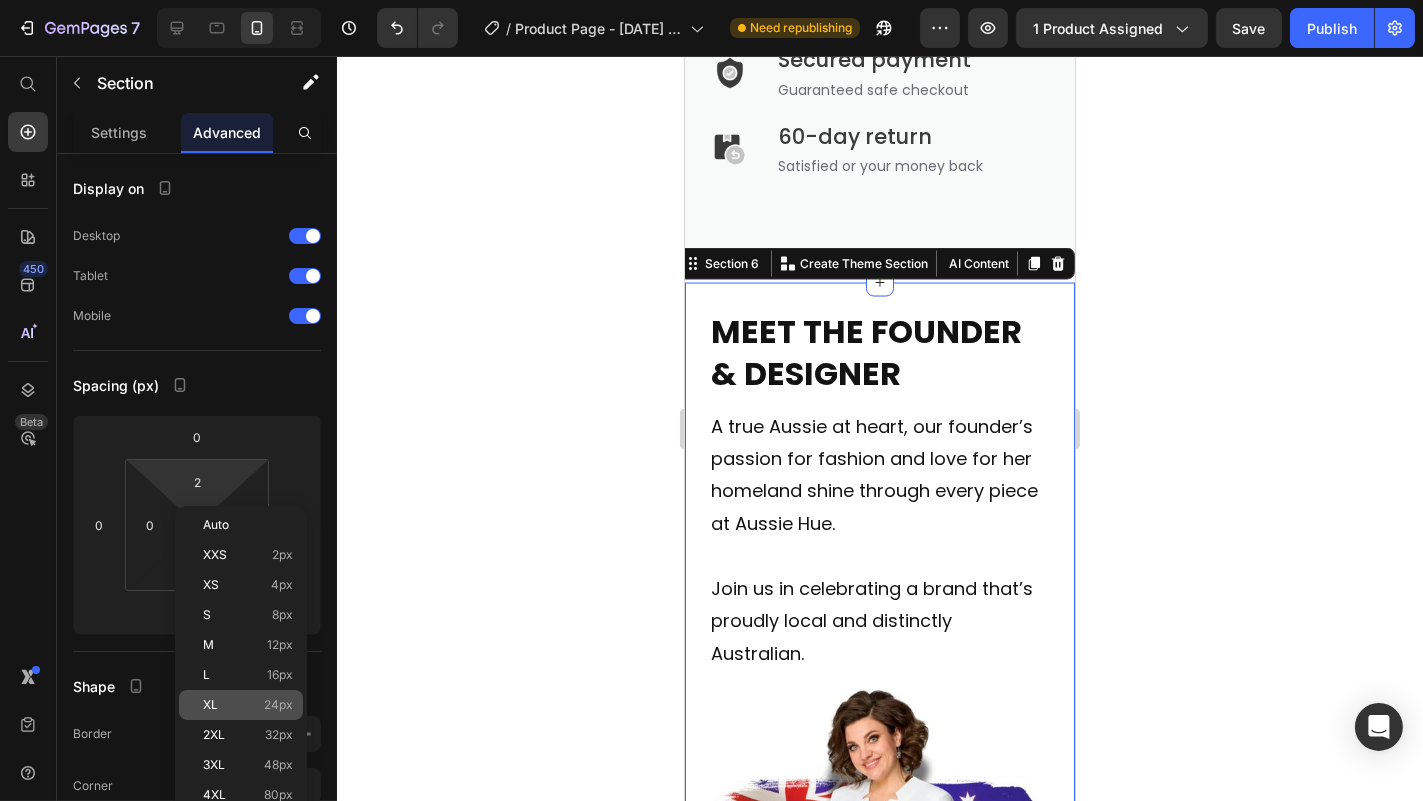 type on "24" 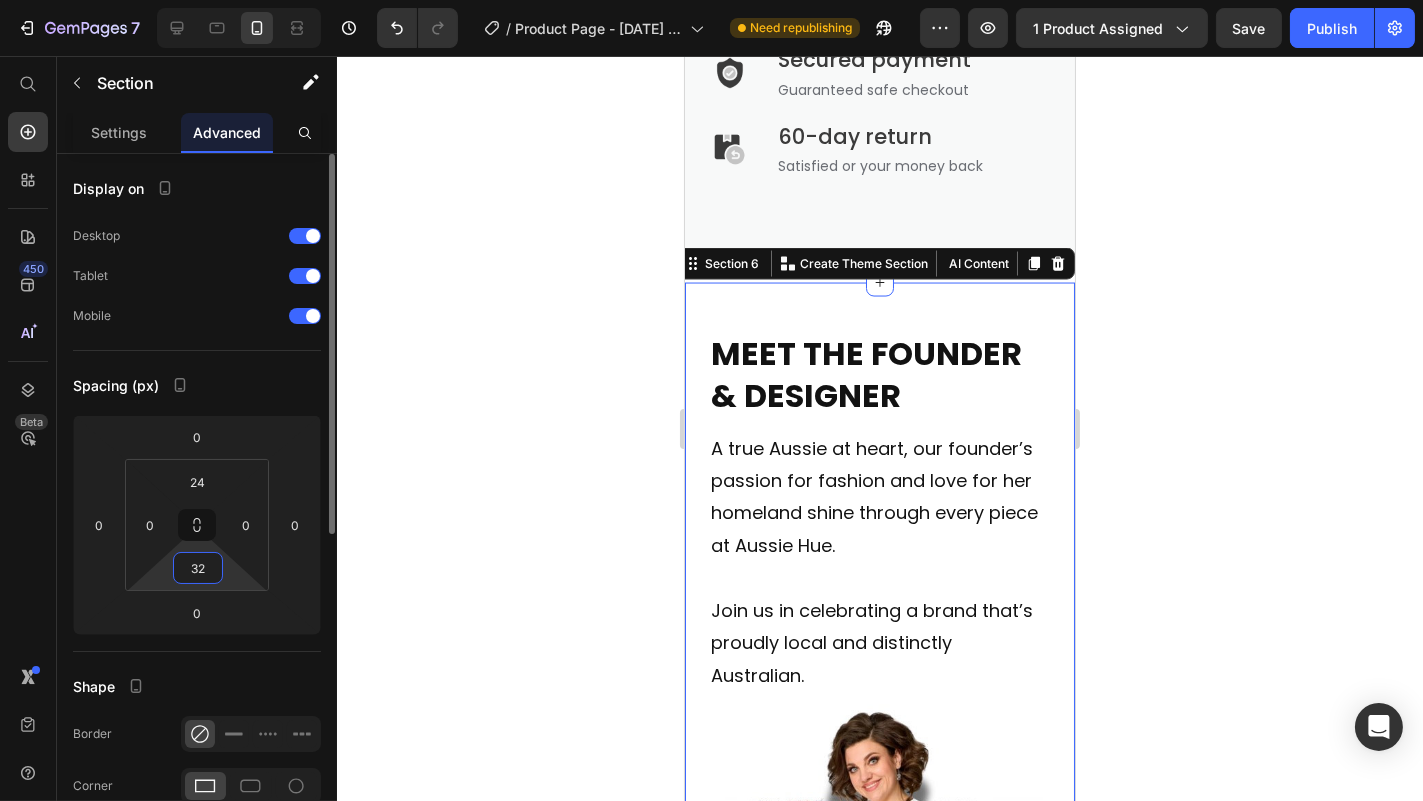 click on "32" at bounding box center (198, 568) 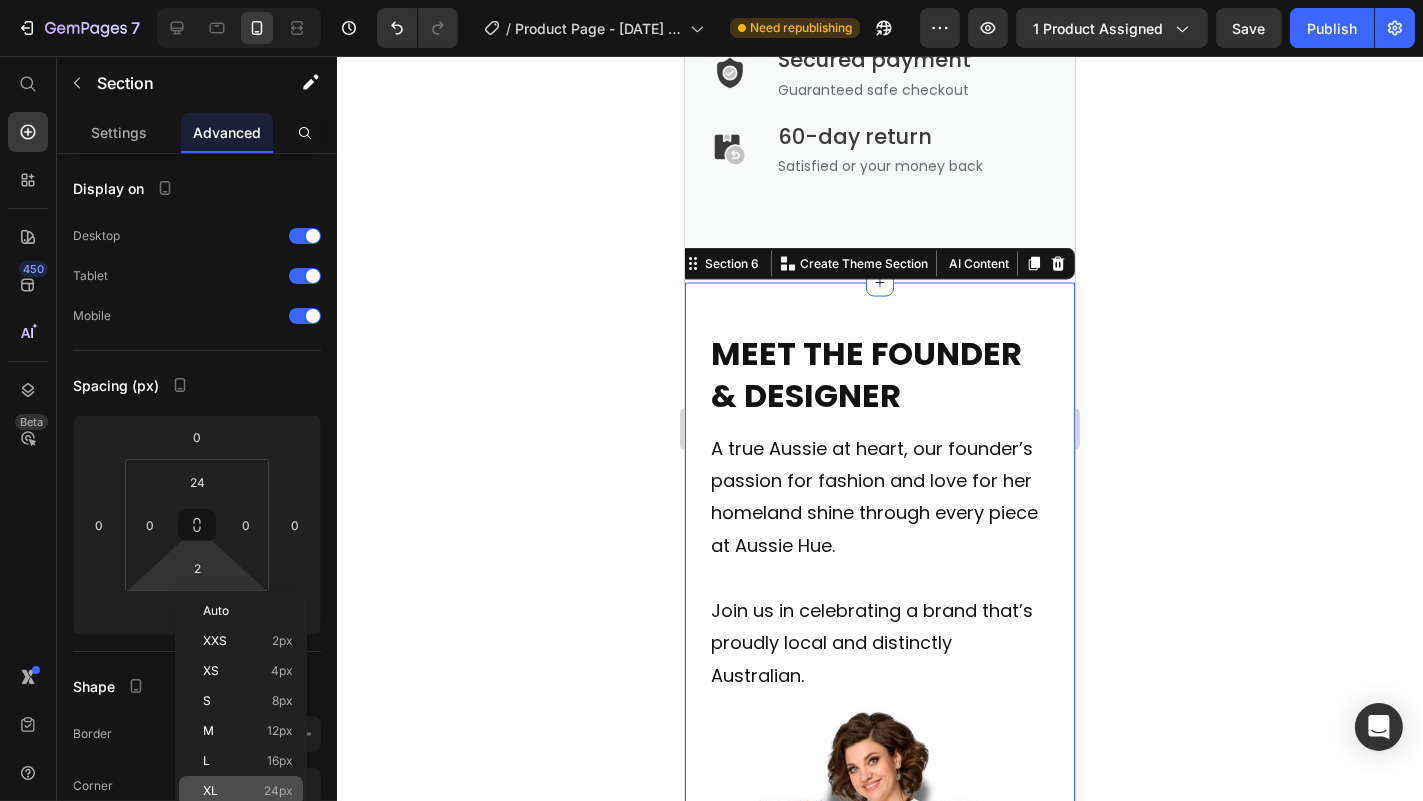 click on "XL 24px" 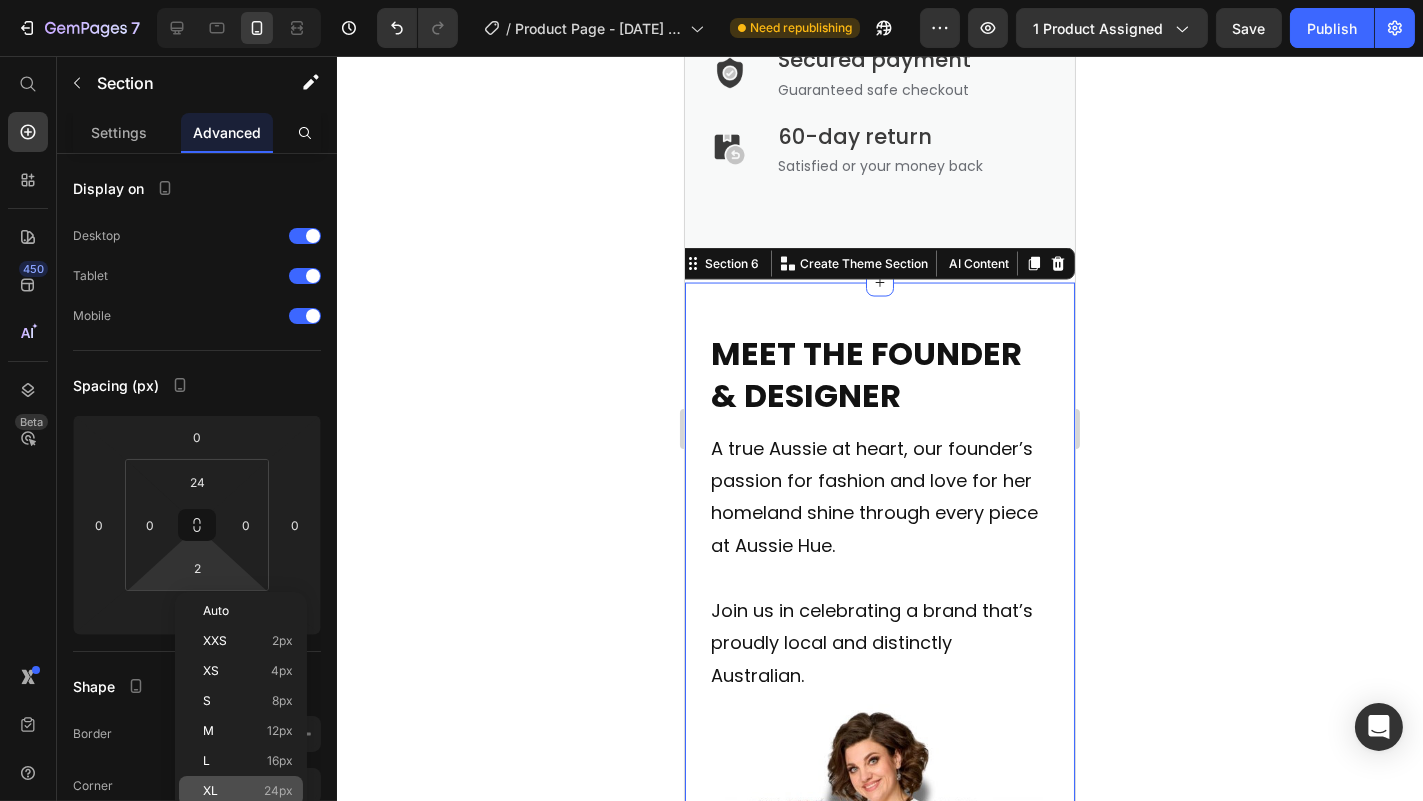 type on "24" 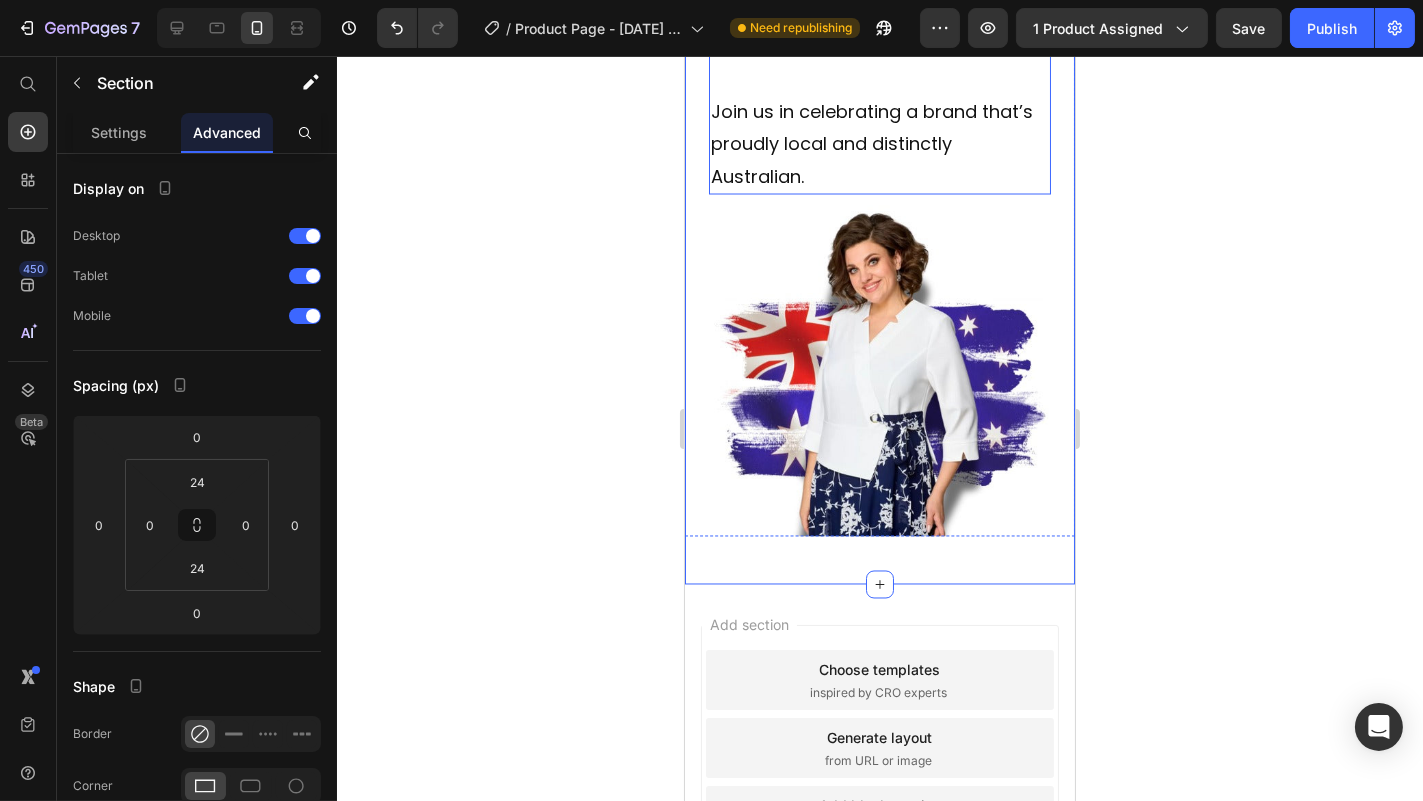 scroll, scrollTop: 6228, scrollLeft: 0, axis: vertical 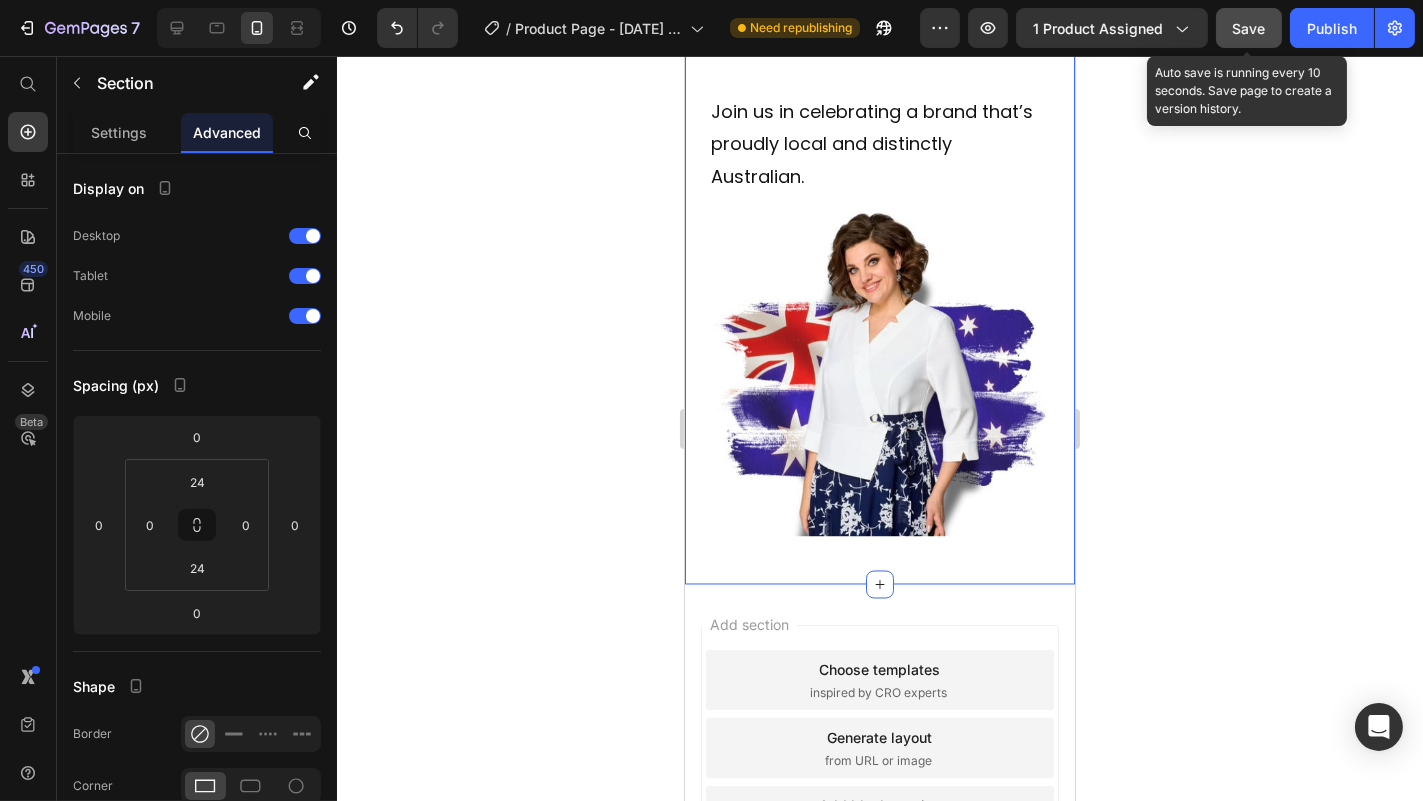 click on "Save" at bounding box center (1249, 28) 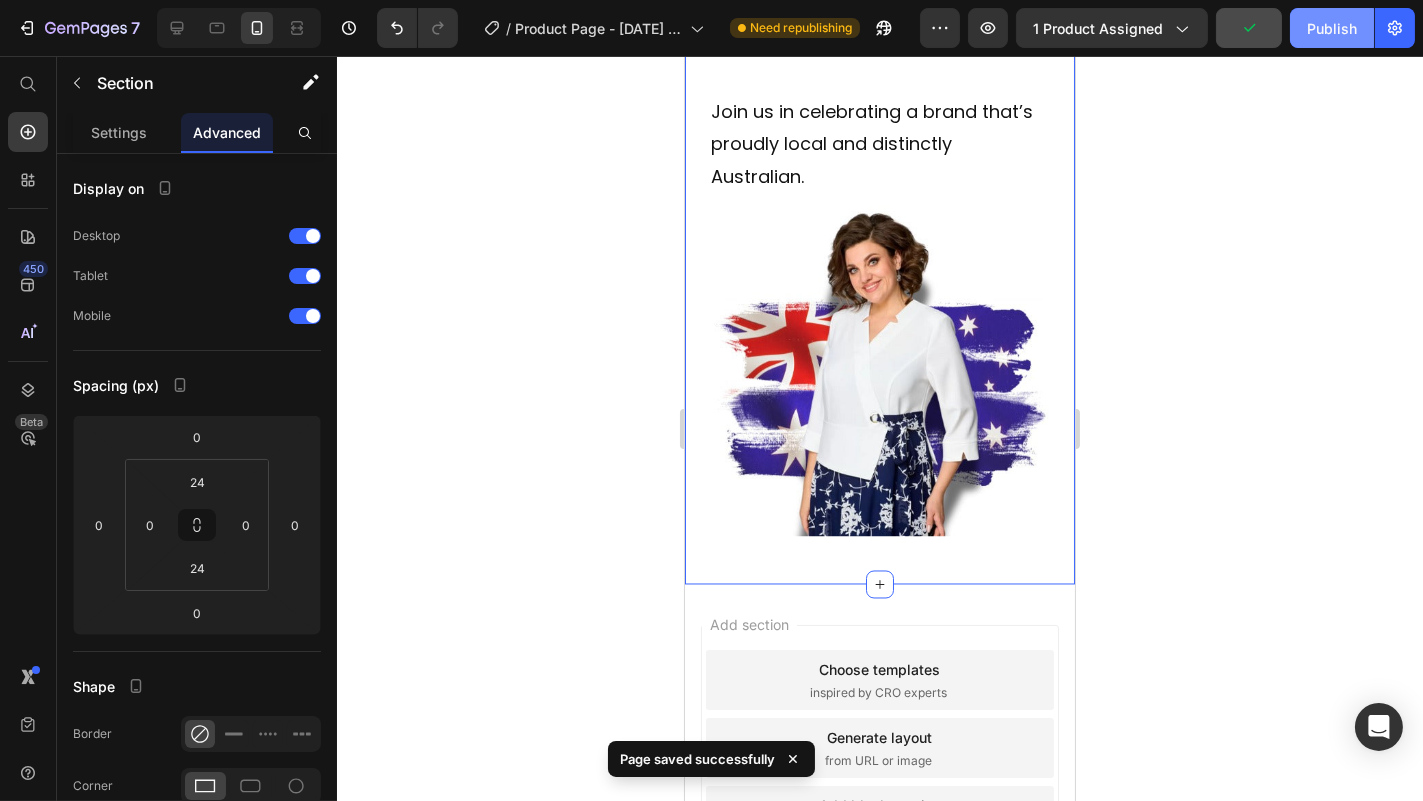click on "Publish" at bounding box center [1332, 28] 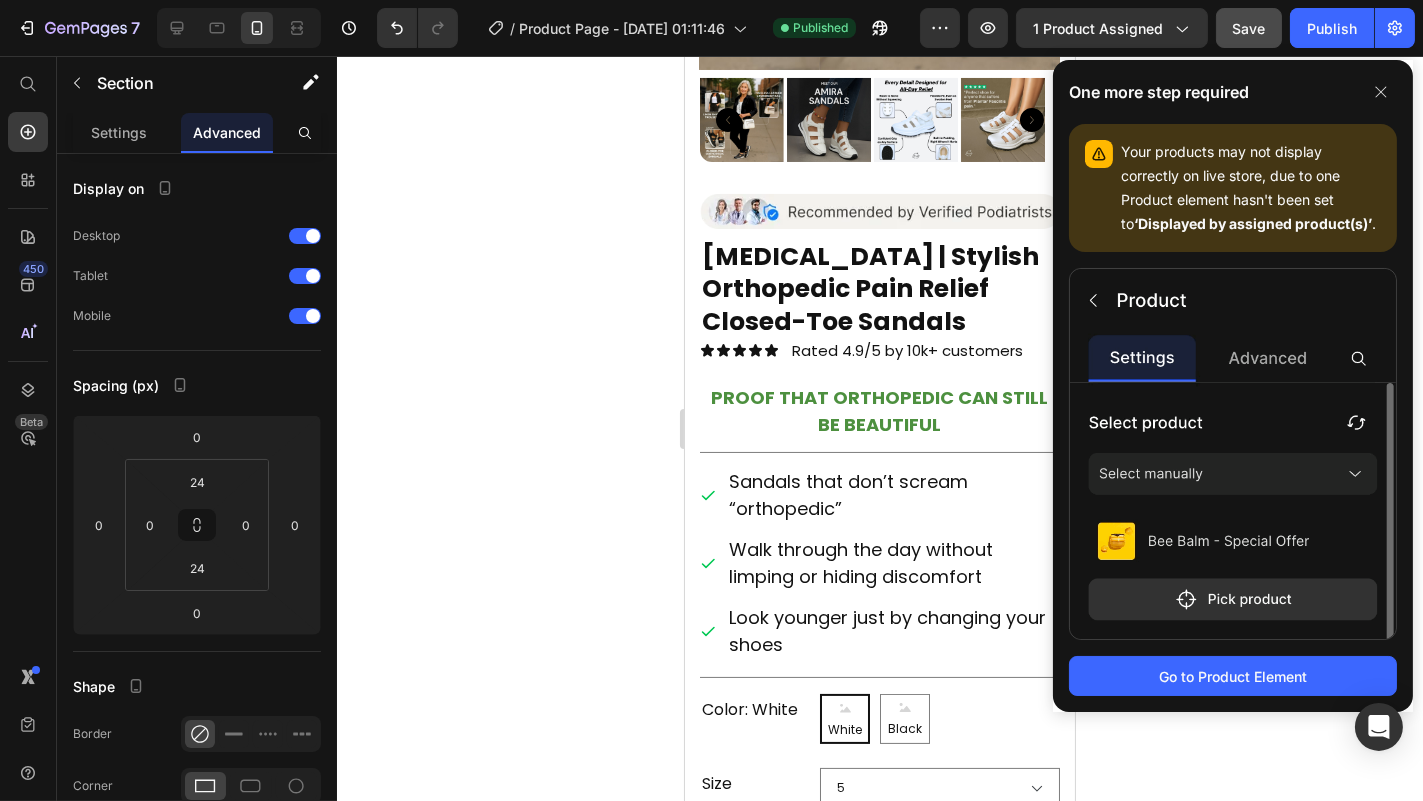 scroll, scrollTop: 412, scrollLeft: 0, axis: vertical 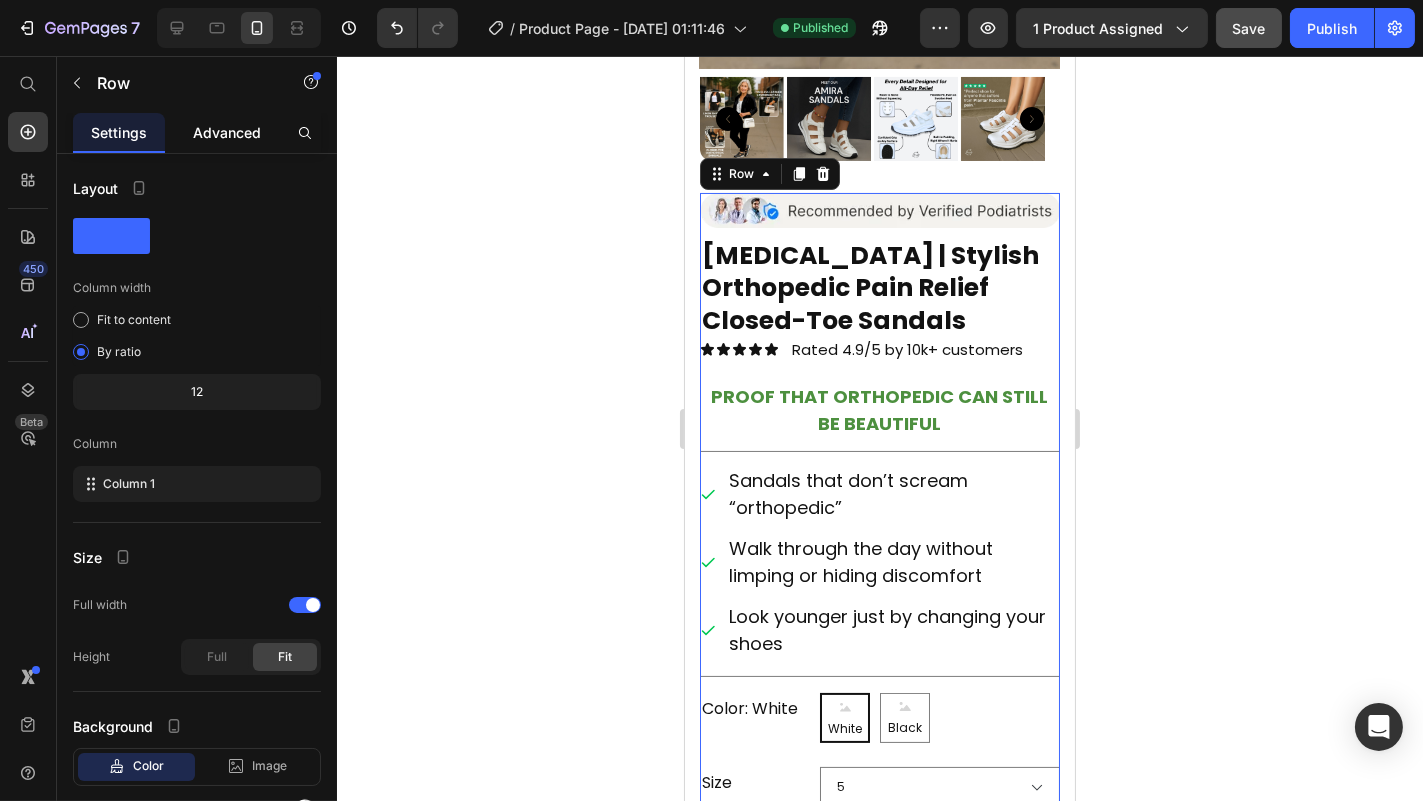 click on "Advanced" 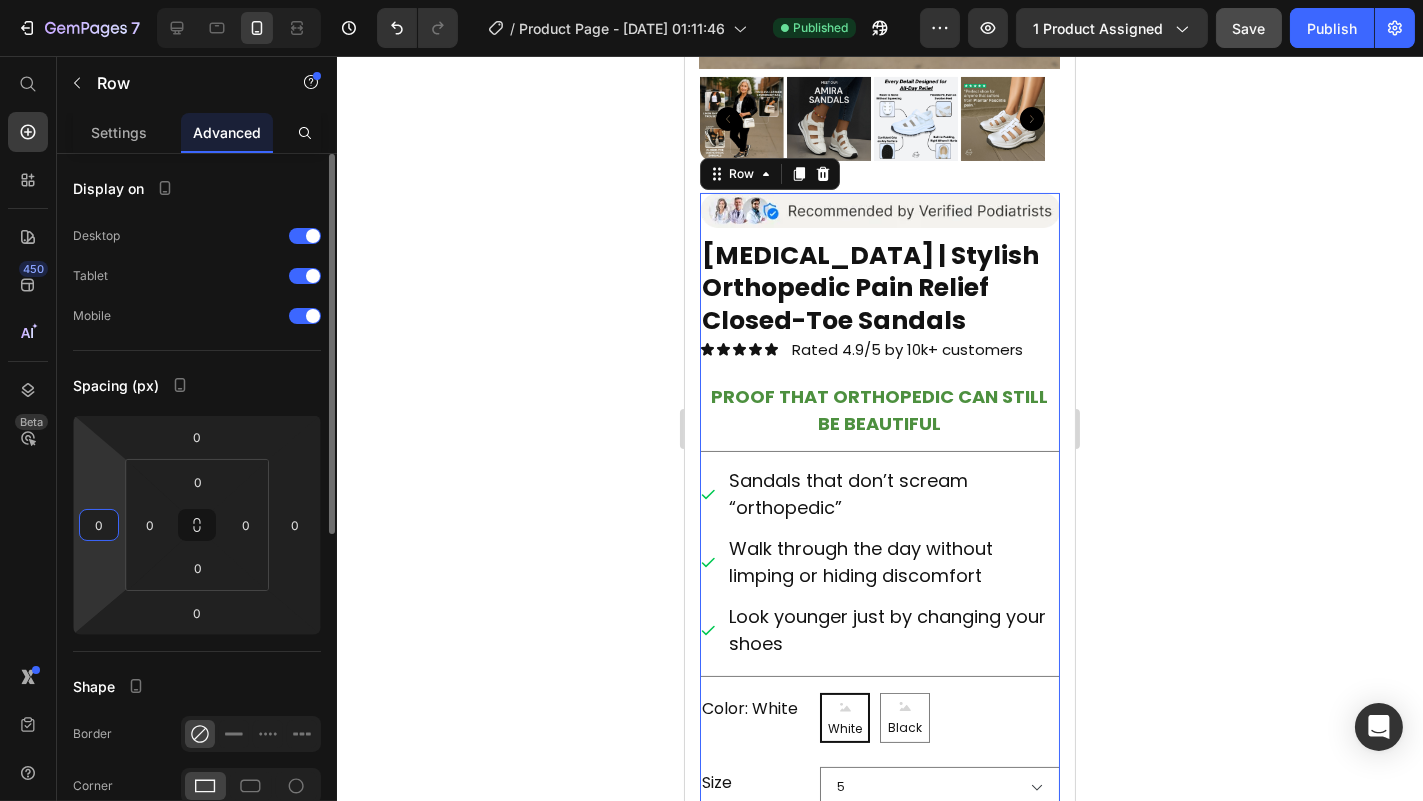 click on "0" at bounding box center [99, 525] 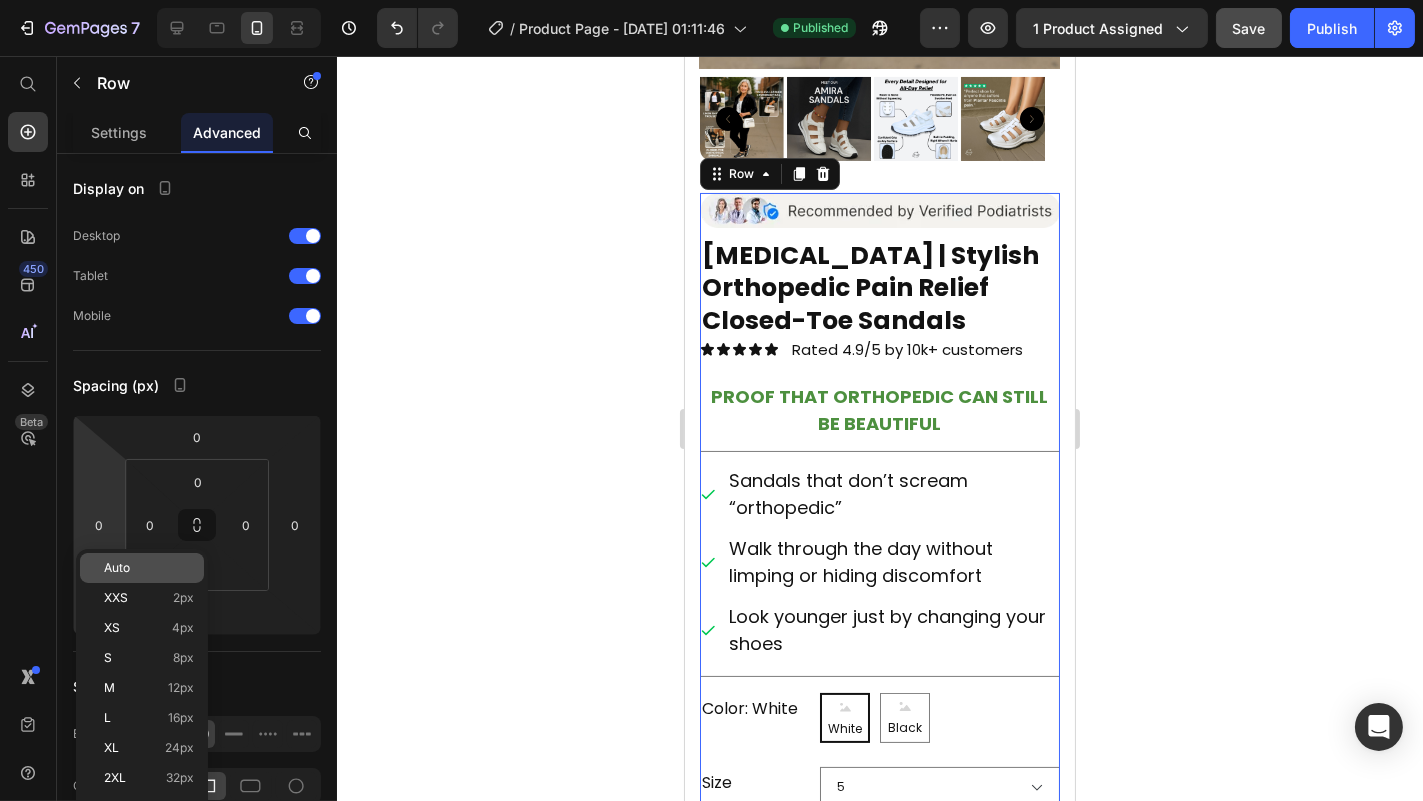 click on "Auto" 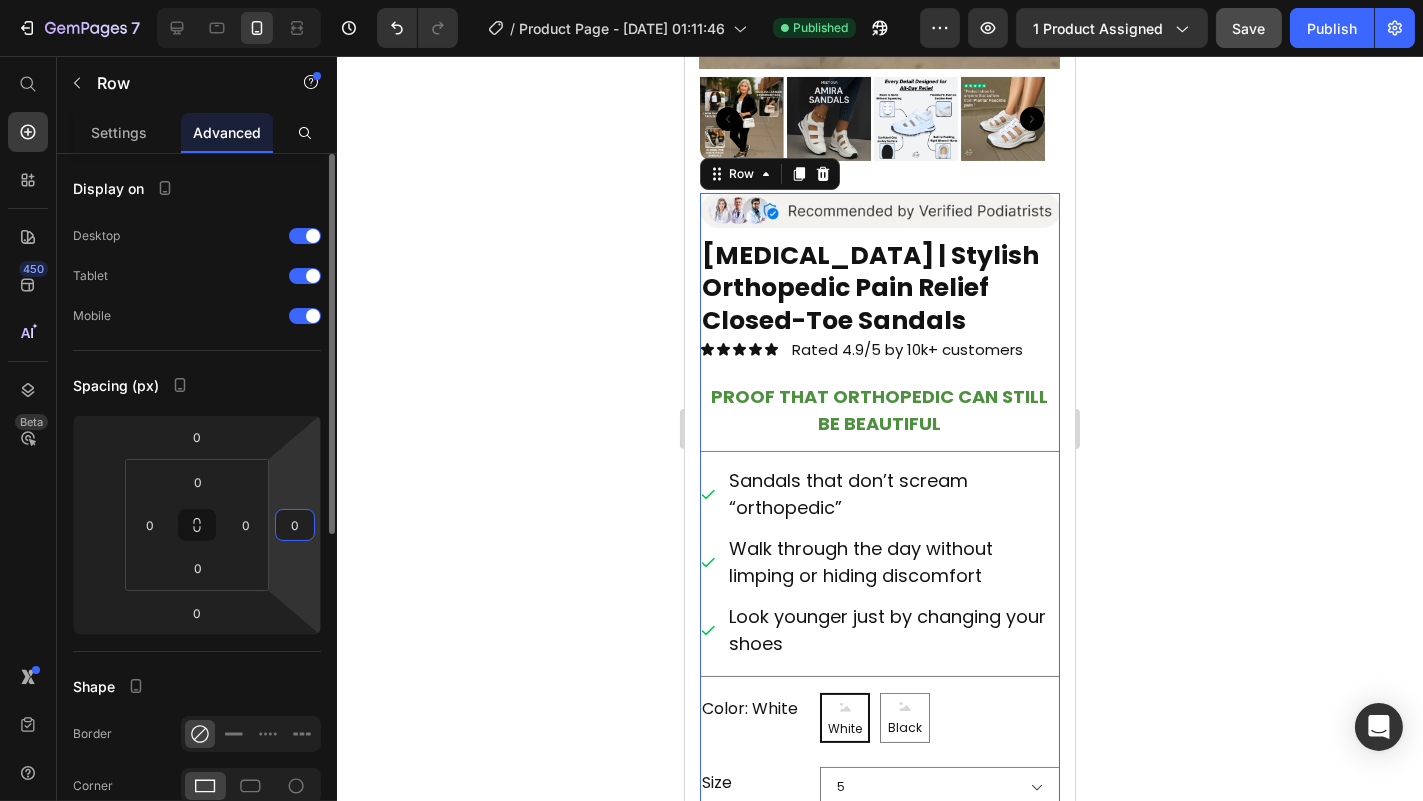 click on "0" at bounding box center [295, 525] 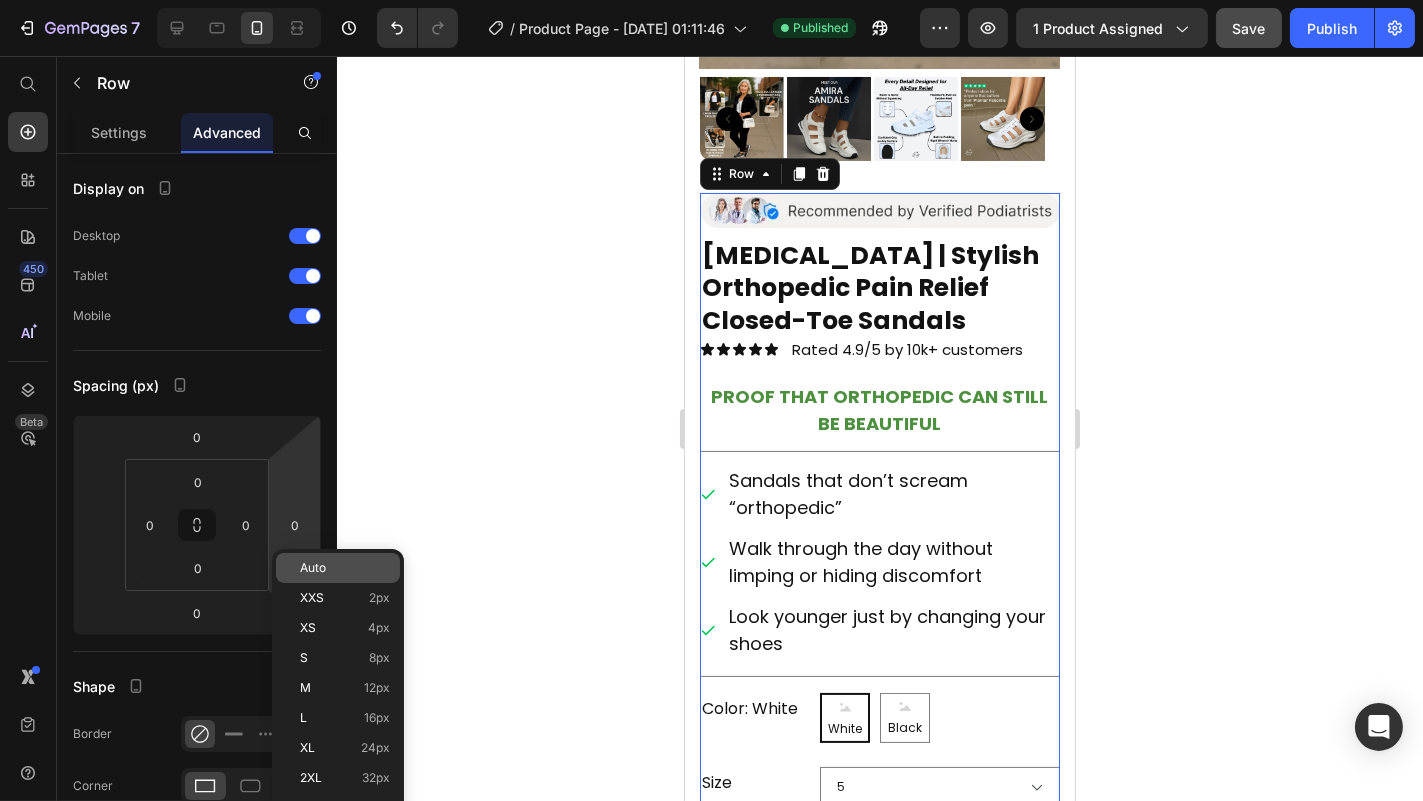 click on "Auto" at bounding box center [313, 568] 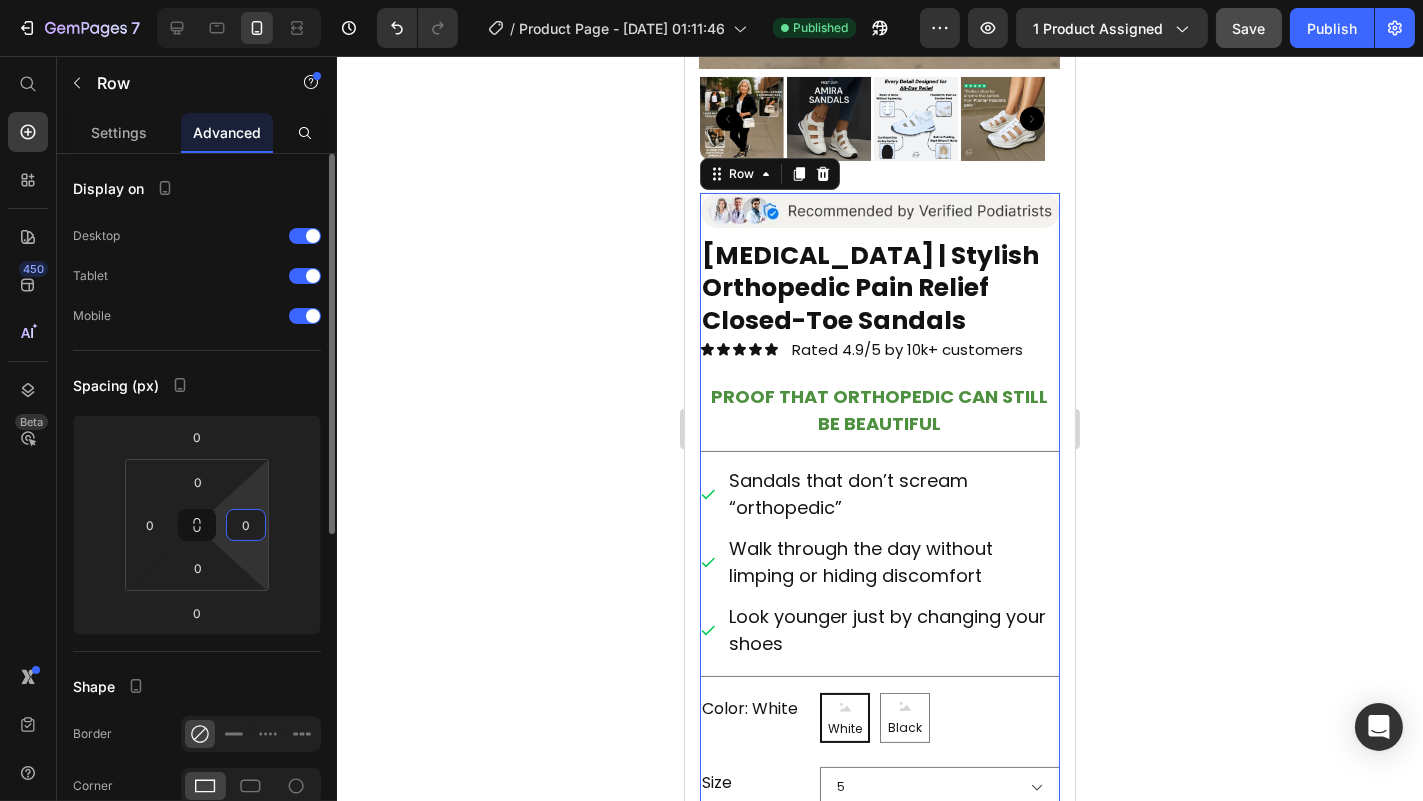 click on "0" at bounding box center (246, 525) 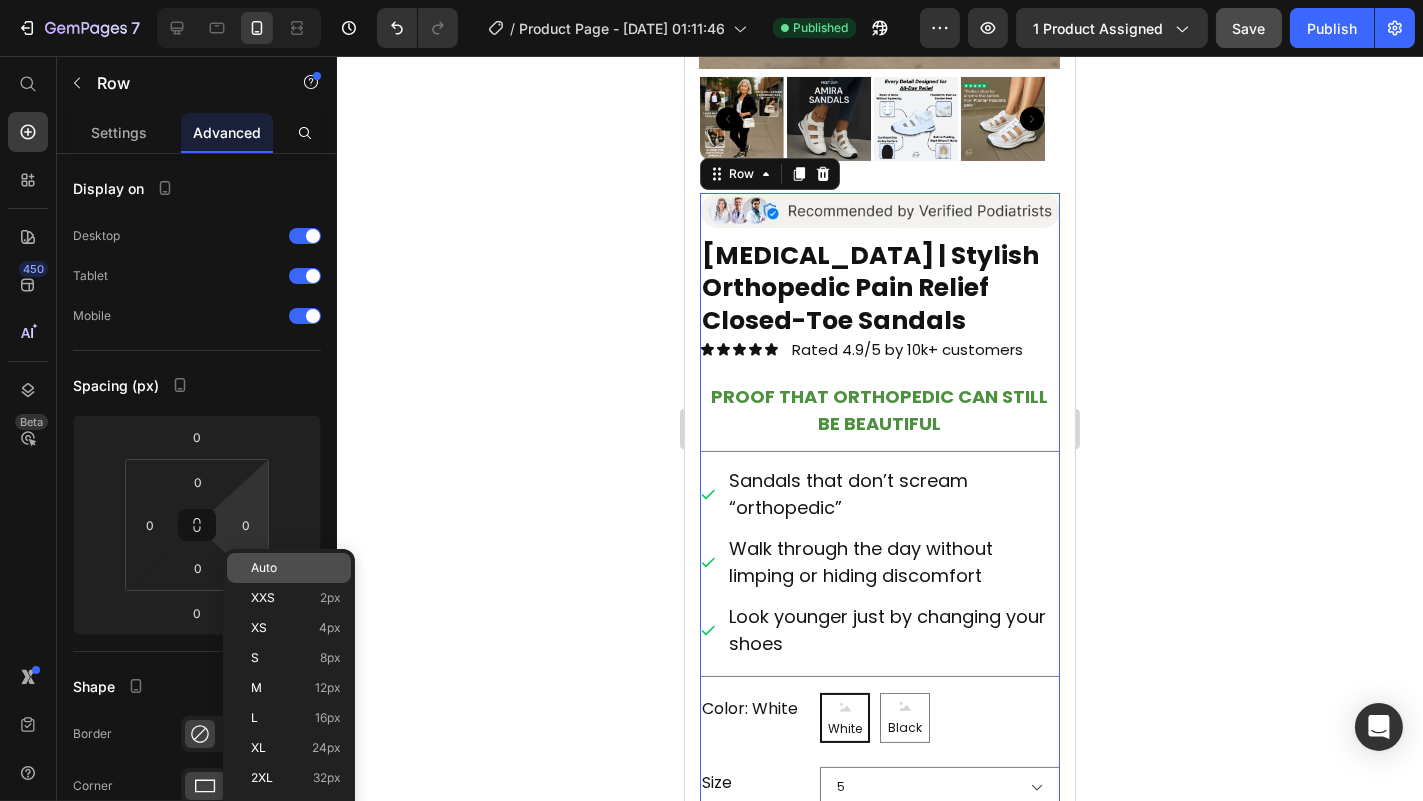 click on "Auto" at bounding box center (264, 568) 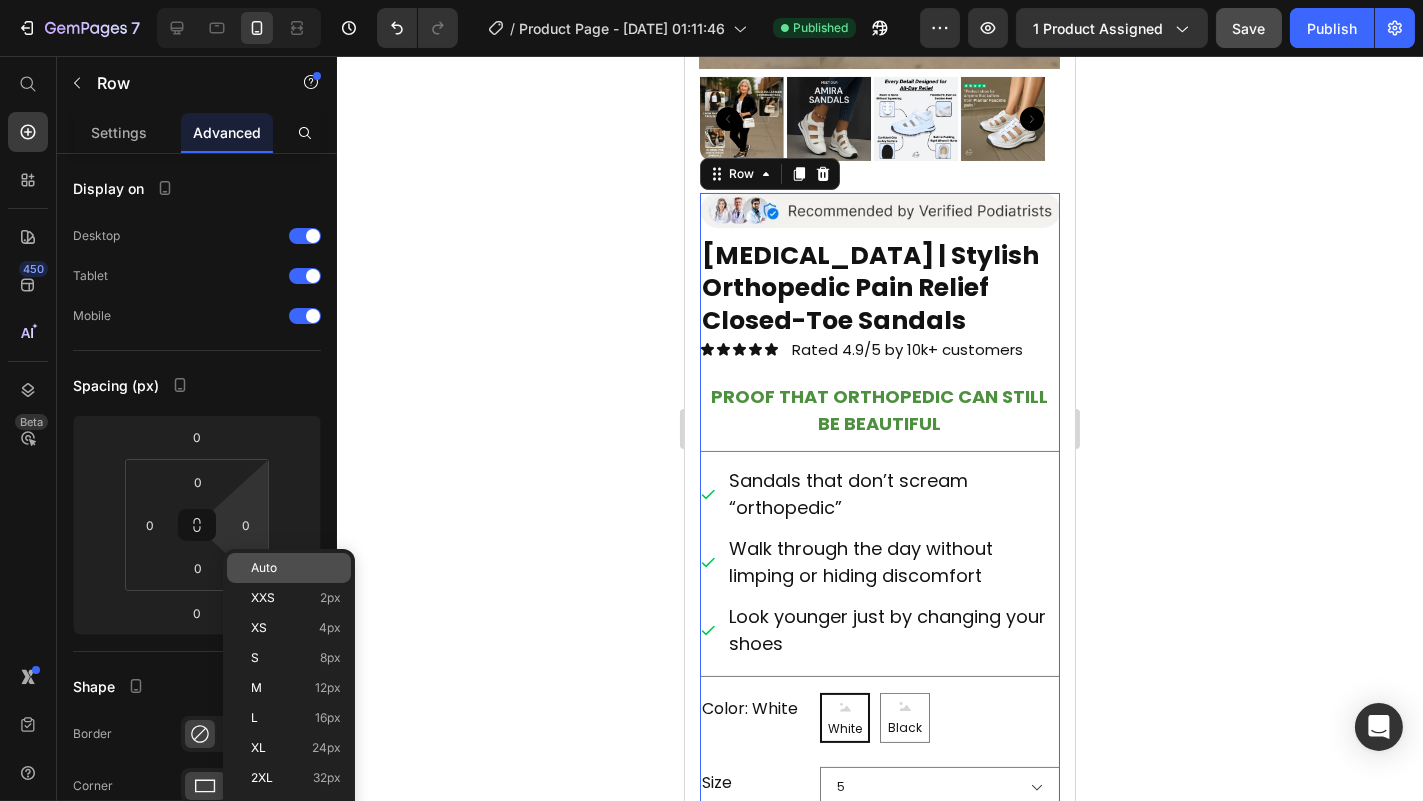 type 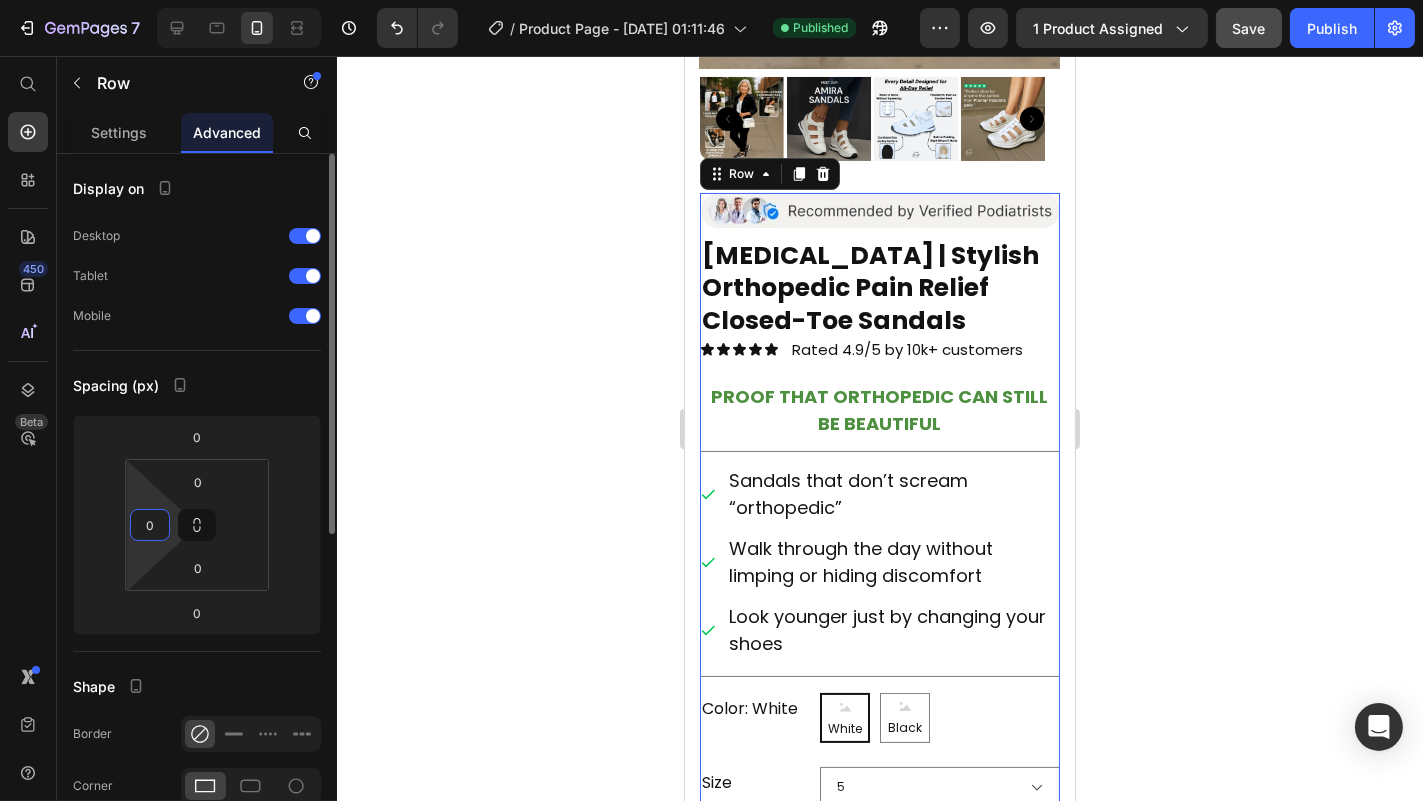 click on "0" at bounding box center [150, 525] 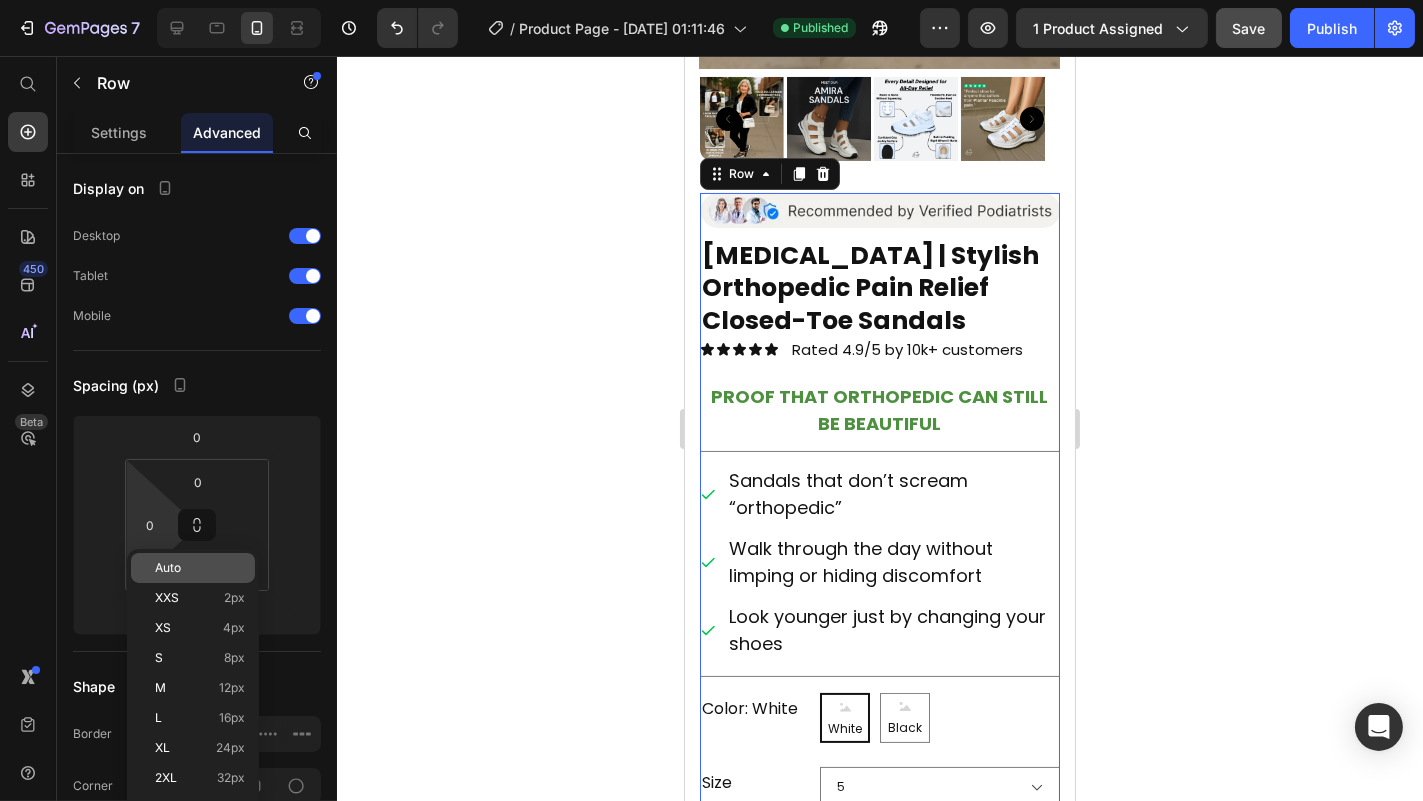 click on "Auto" at bounding box center (168, 568) 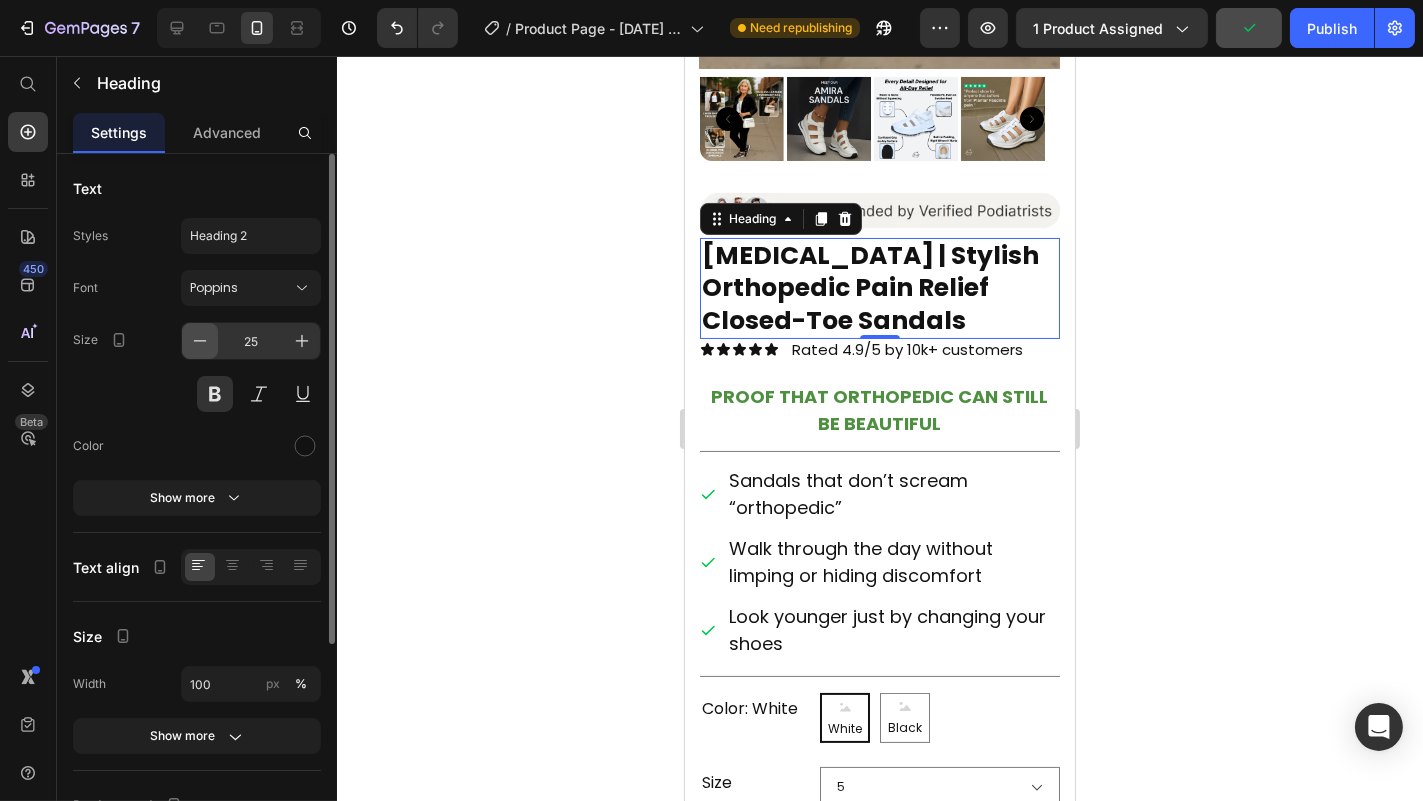 click at bounding box center [200, 341] 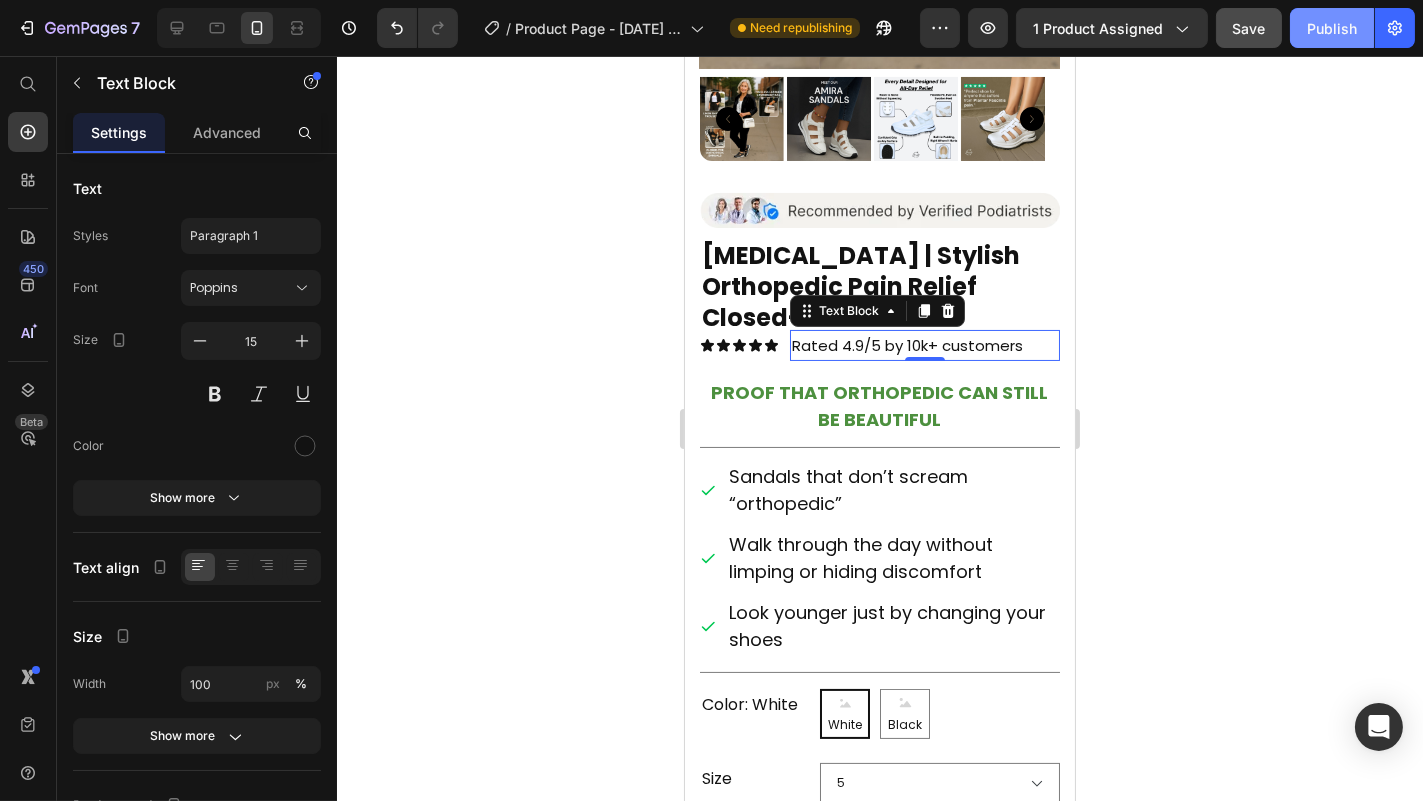 click on "Publish" at bounding box center (1332, 28) 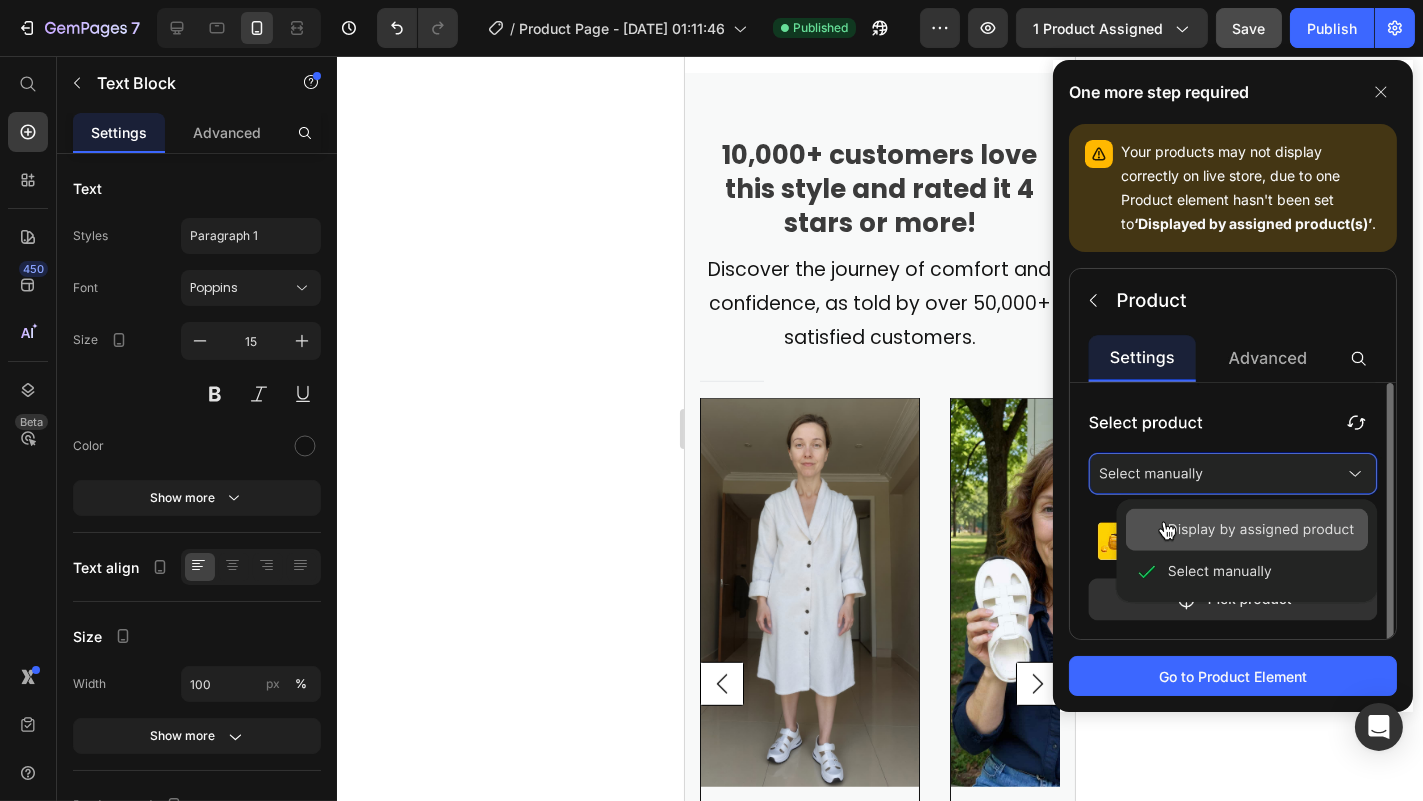 scroll, scrollTop: 2372, scrollLeft: 0, axis: vertical 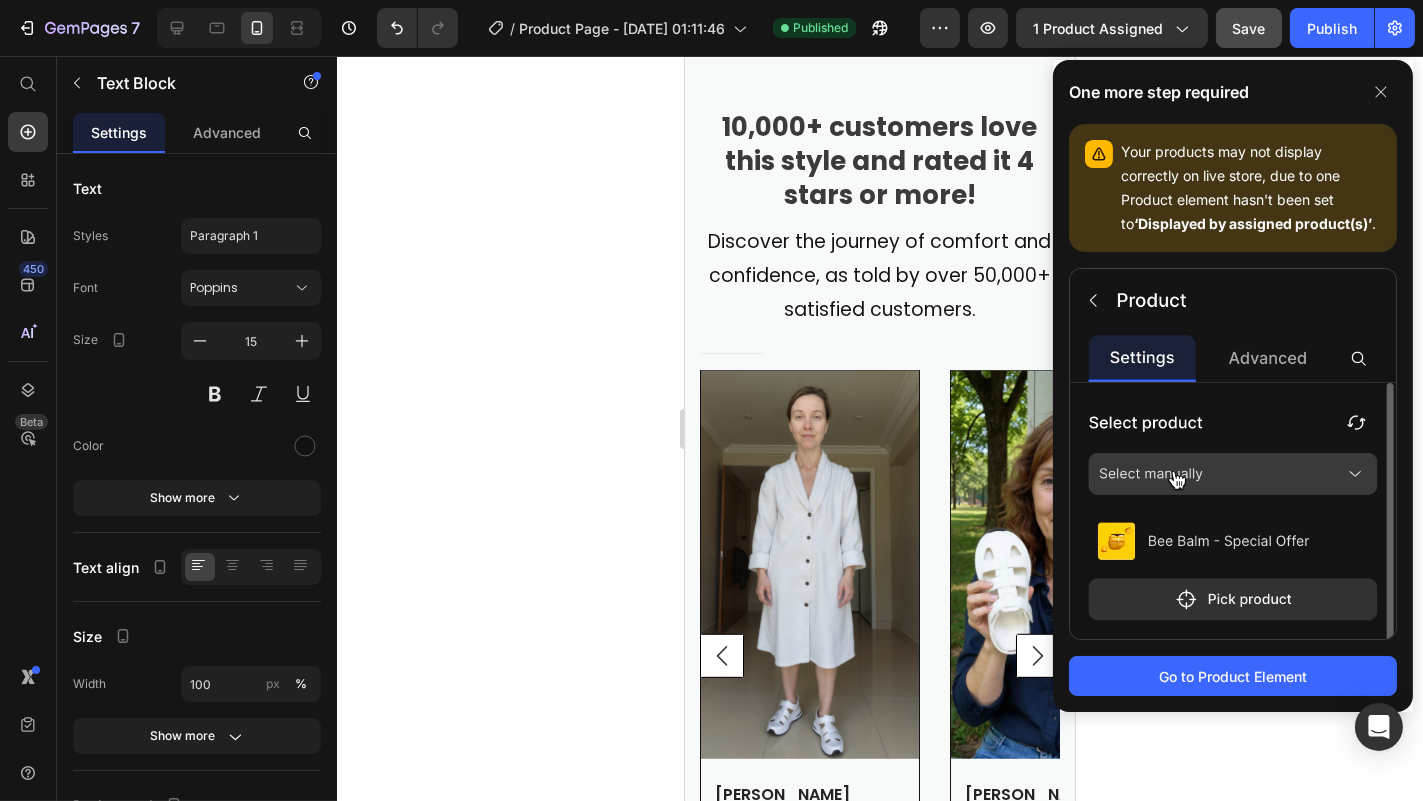 click on "Why You'll Love [MEDICAL_DATA][PERSON_NAME]" at bounding box center [879, -112] 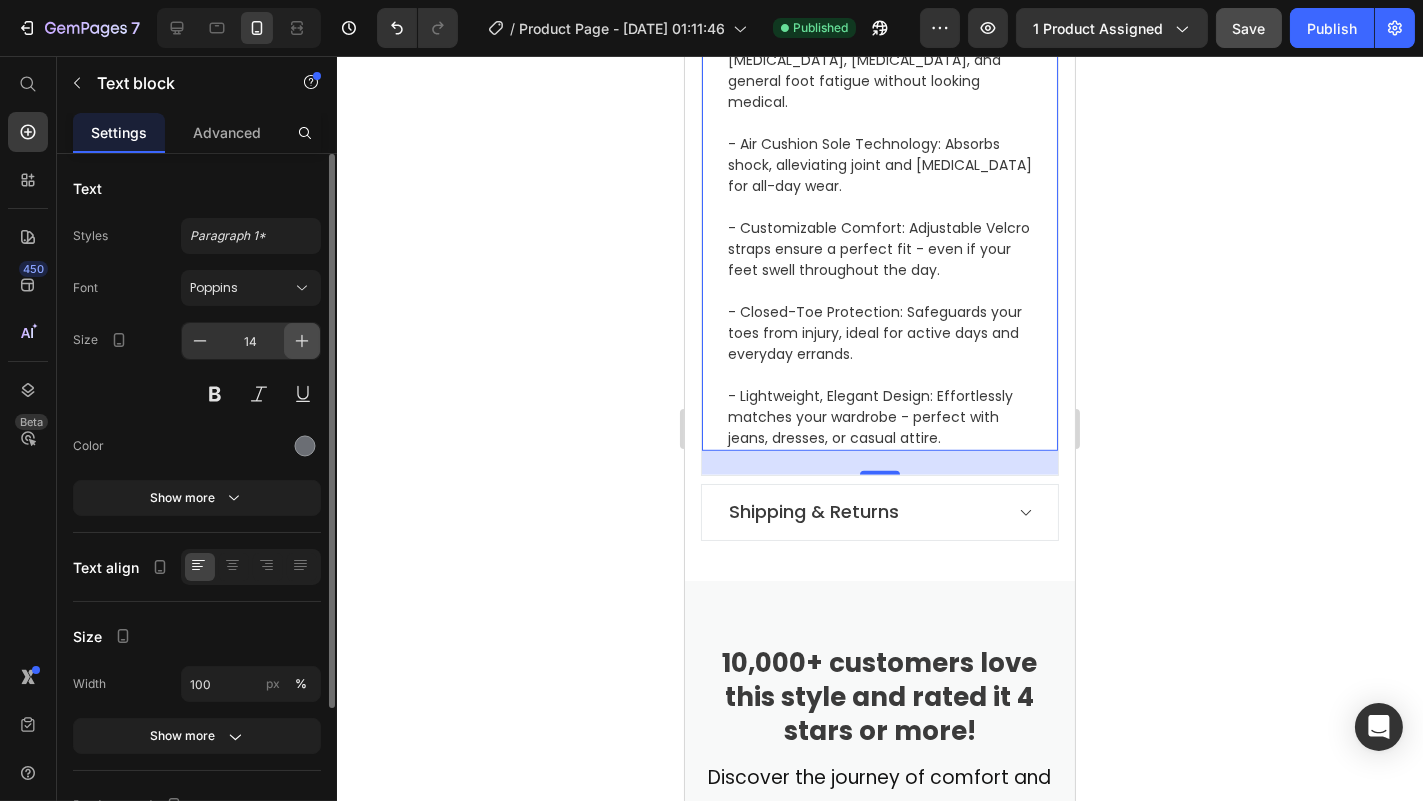 click 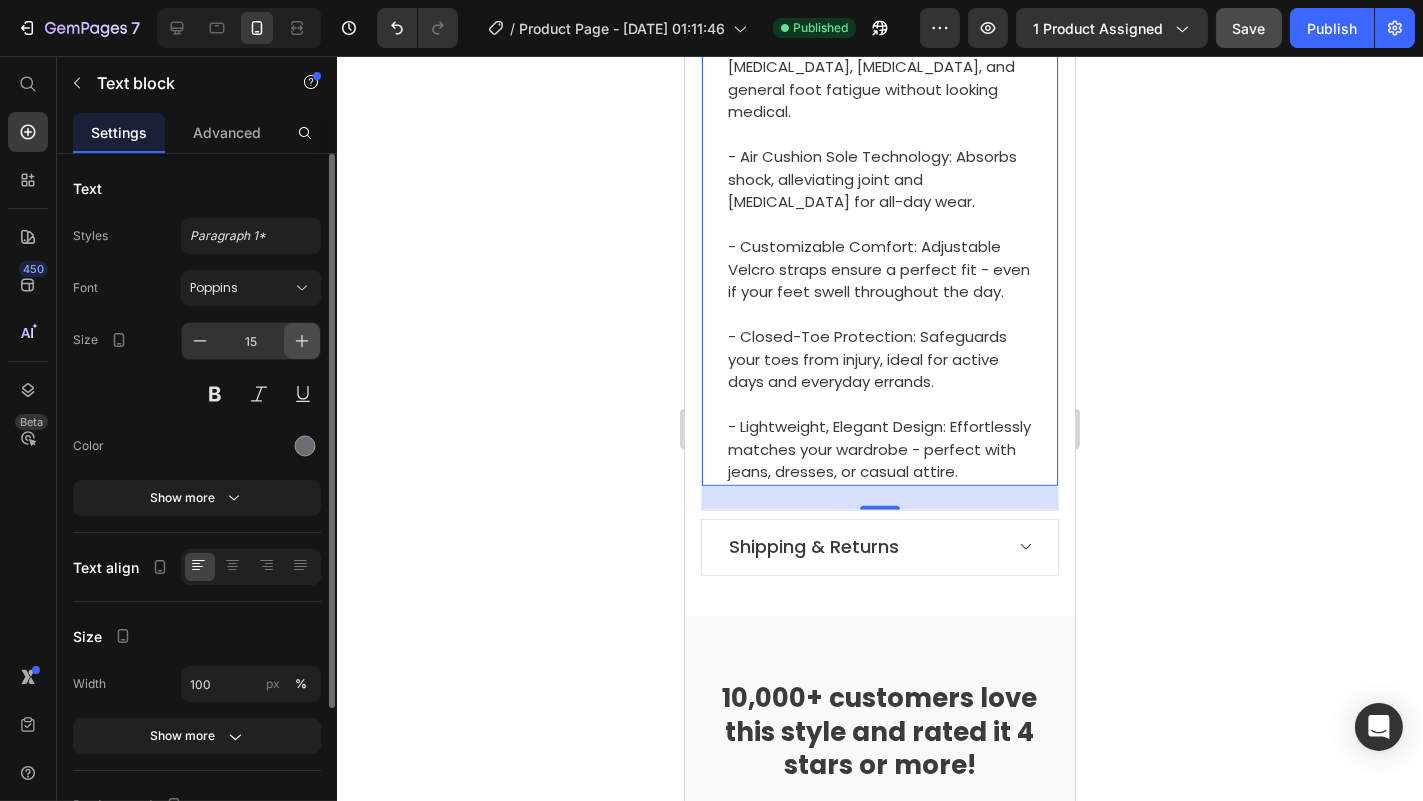 click 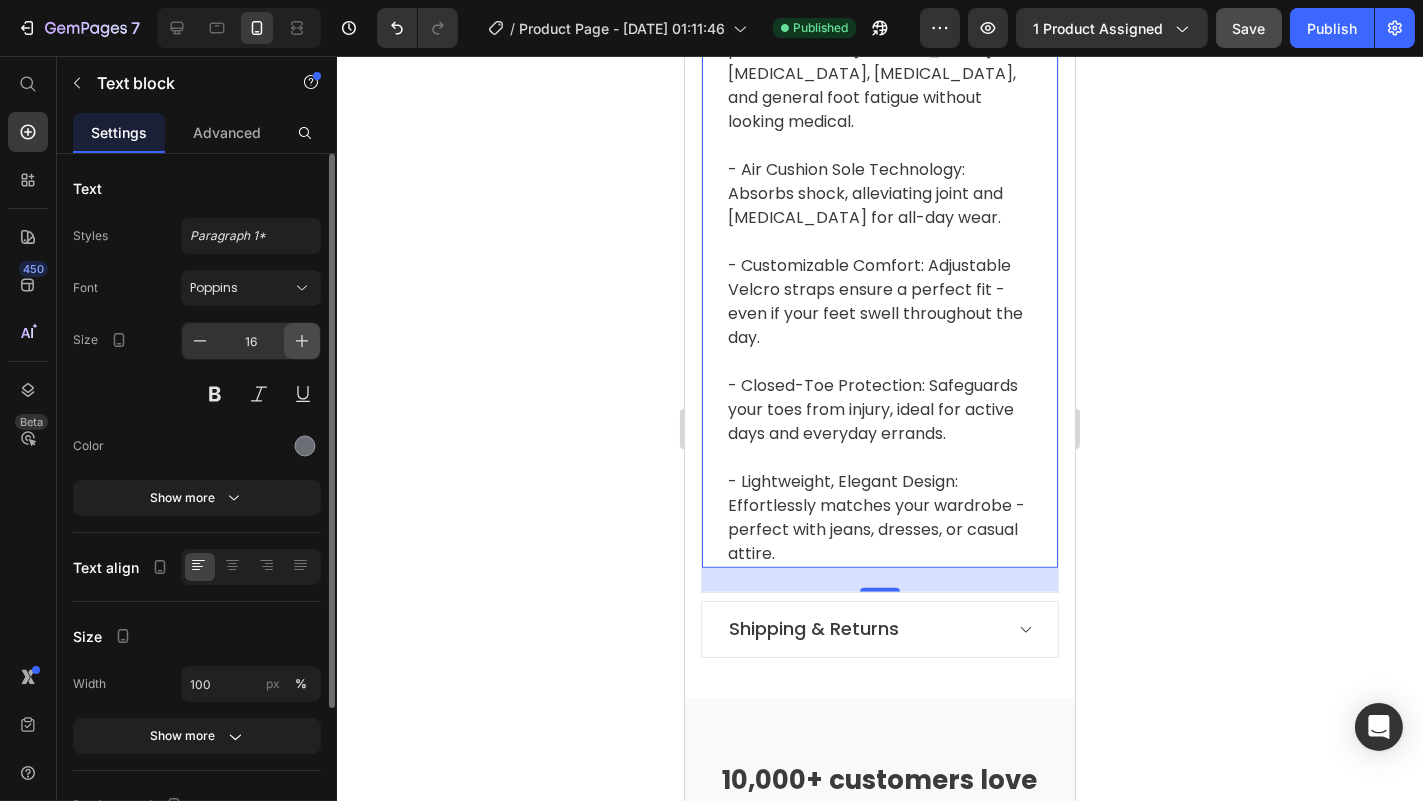 click 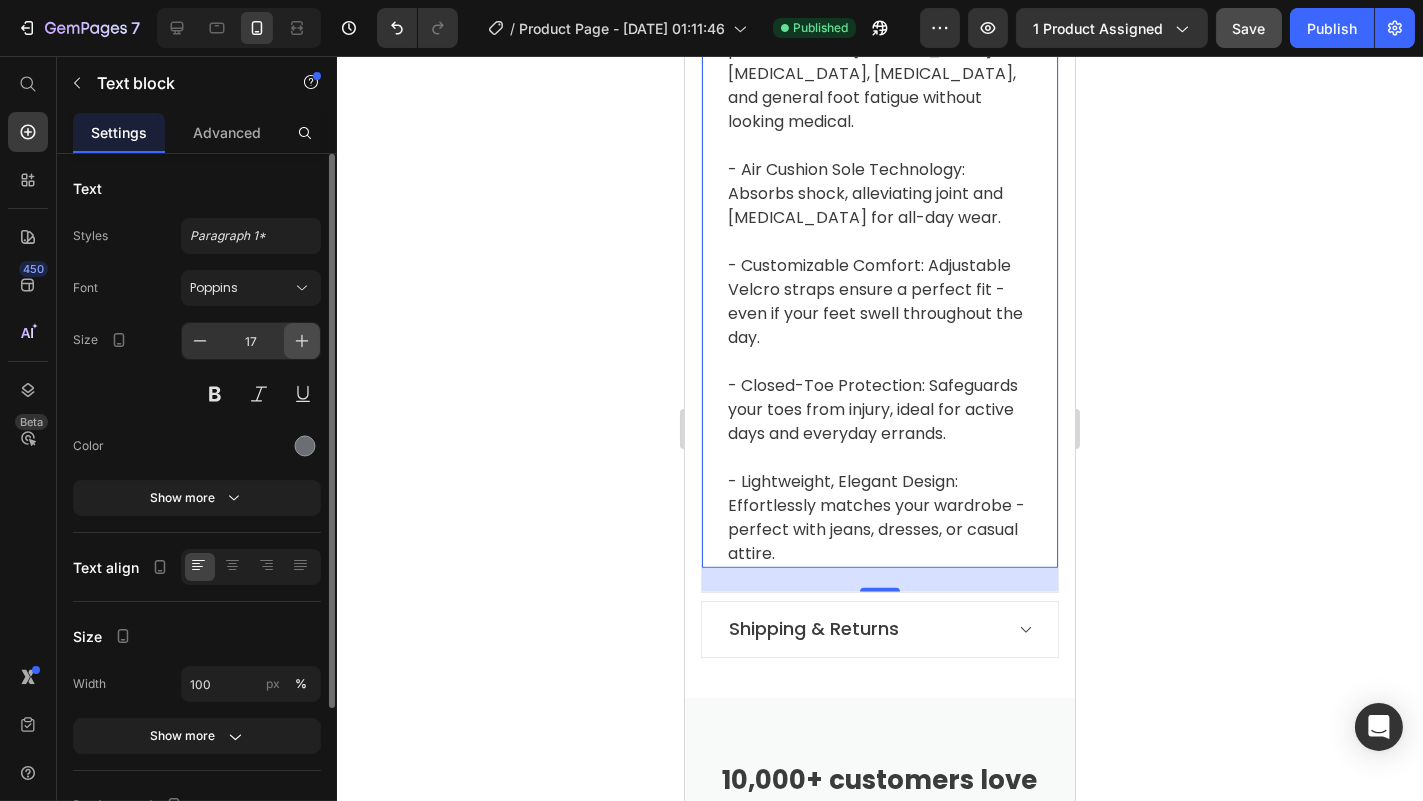 click 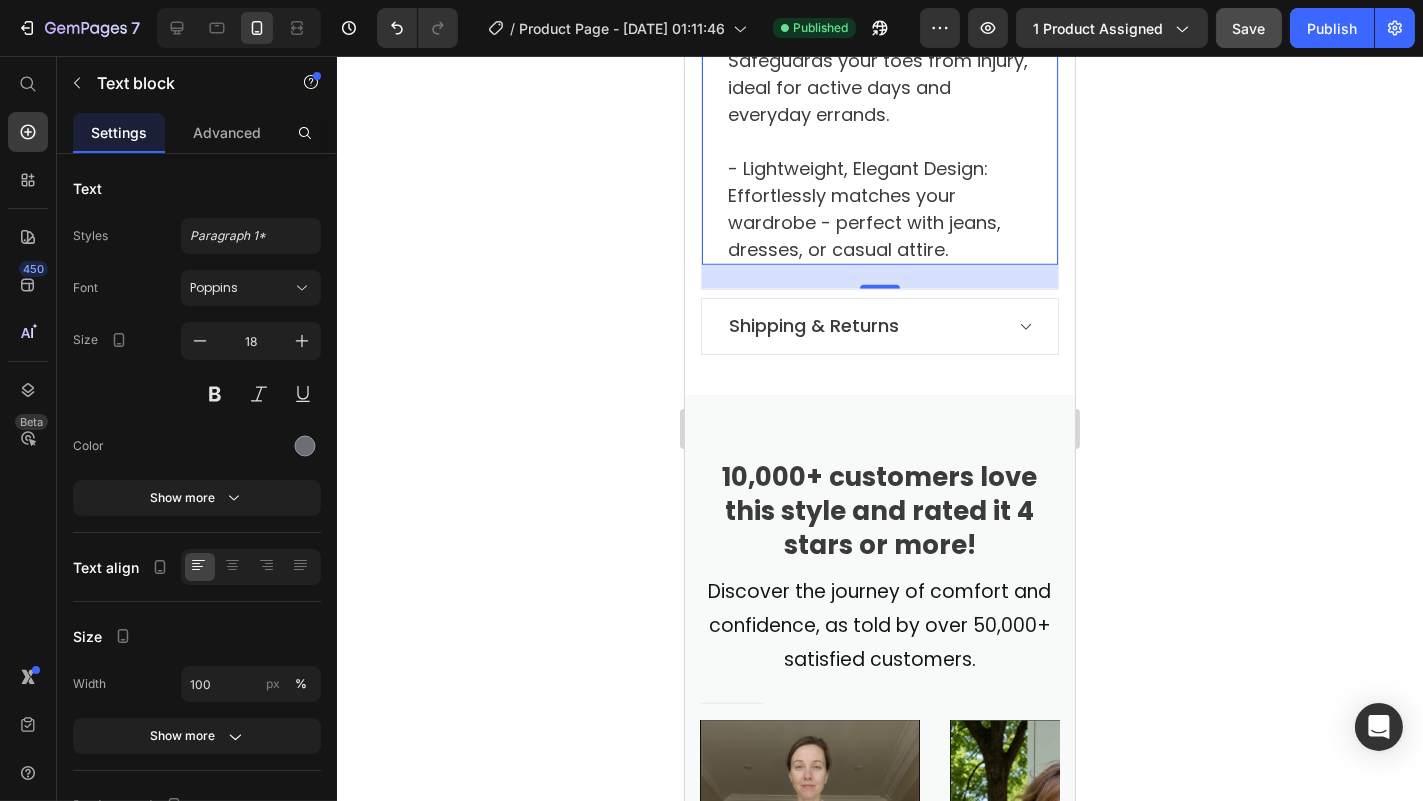 scroll, scrollTop: 2860, scrollLeft: 0, axis: vertical 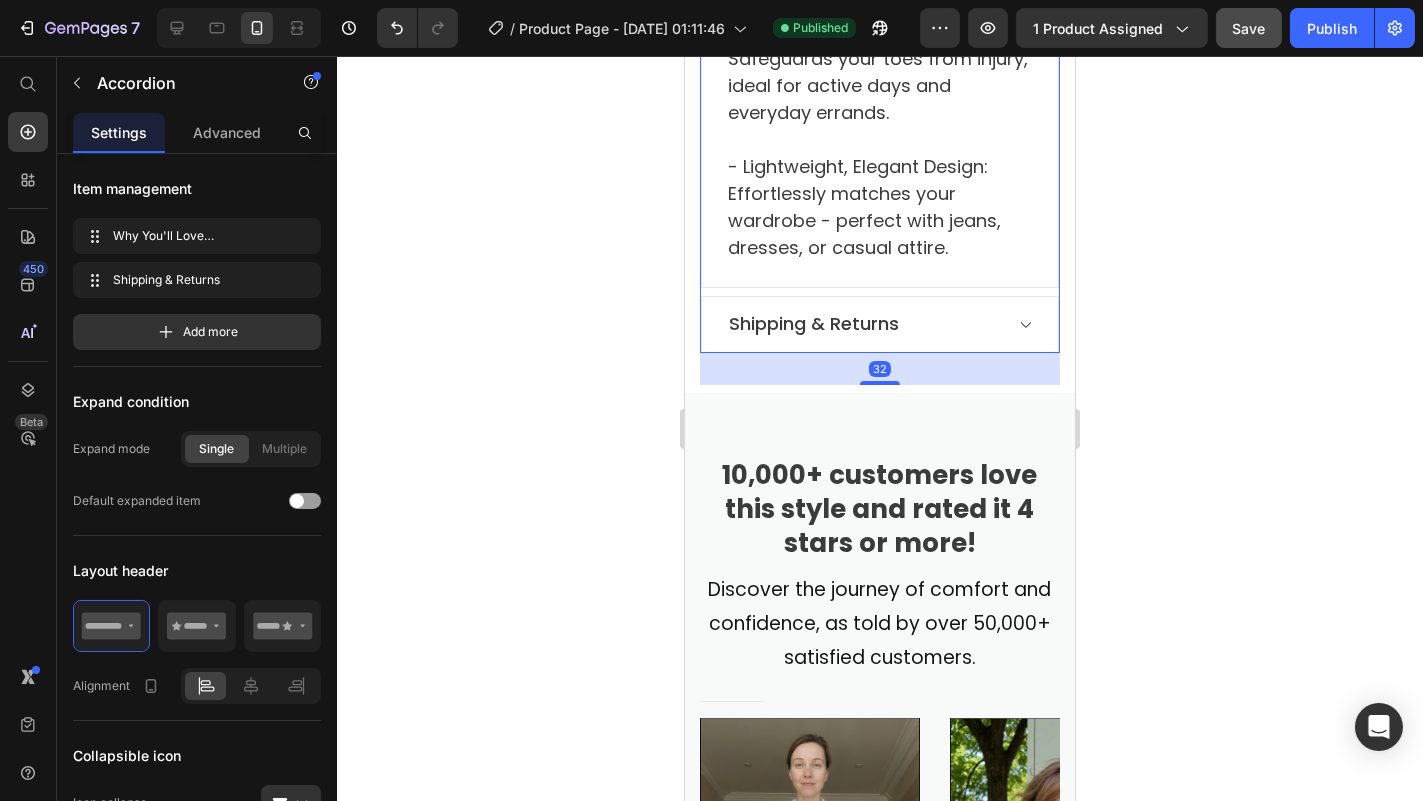 click on "Shipping & Returns" at bounding box center [879, 324] 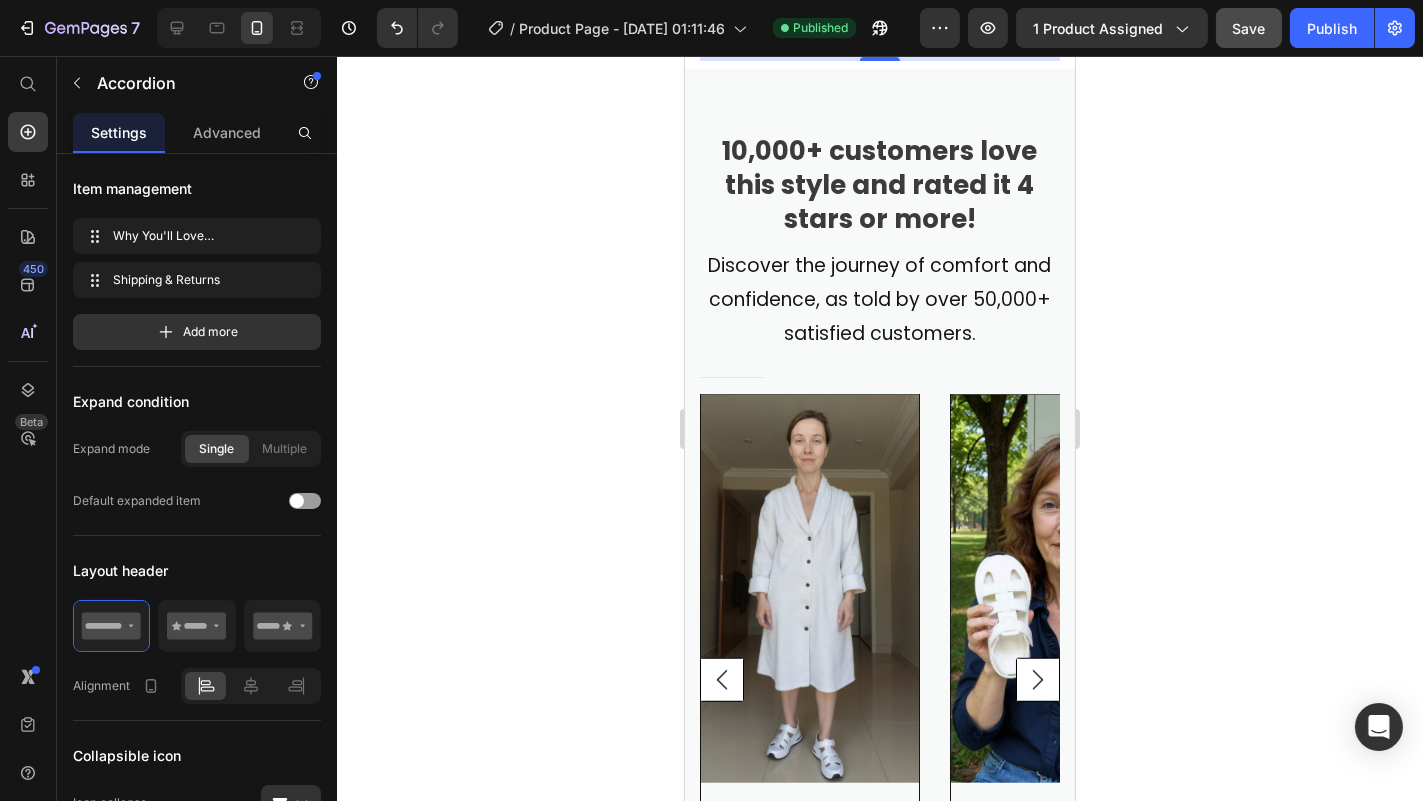 click on "Drop element here Perfectly Pair With: Heading
Product Images Row Row Trendy Leather Crossbody Bag Product Title $59.95 AUD Product Price
add to cart Product Cart Button Product Product Images Row Row Trendy Leather Crossbody Bag Product Title $59.95 AUD Product Price
add to cart Product Cart Button Product Product Images Row Row Trendy Leather Crossbody Bag Product Title $59.95 AUD Product Price
add to cart Product Cart Button Product
Carousel Customers Love Our Sandals Heading
Image Image Image Image
[GEOGRAPHIC_DATA]
Why You'll Love [MEDICAL_DATA][PERSON_NAME] - Air Cushion Sole Technology: Absorbs shock, alleviating joint and [MEDICAL_DATA] for all-day wear.  Text block
Shipping & Returns Shipping:" at bounding box center (879, 719) 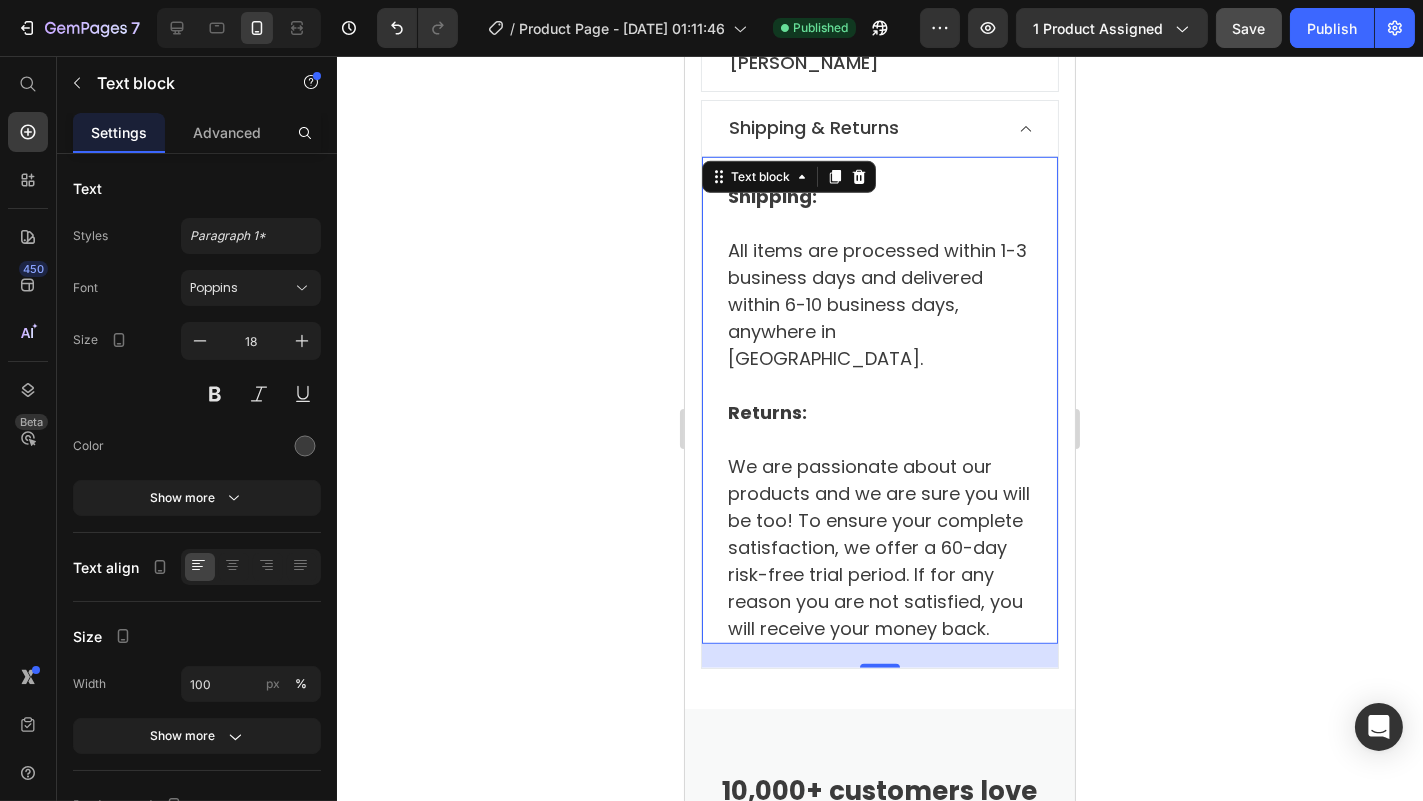 scroll, scrollTop: 2216, scrollLeft: 0, axis: vertical 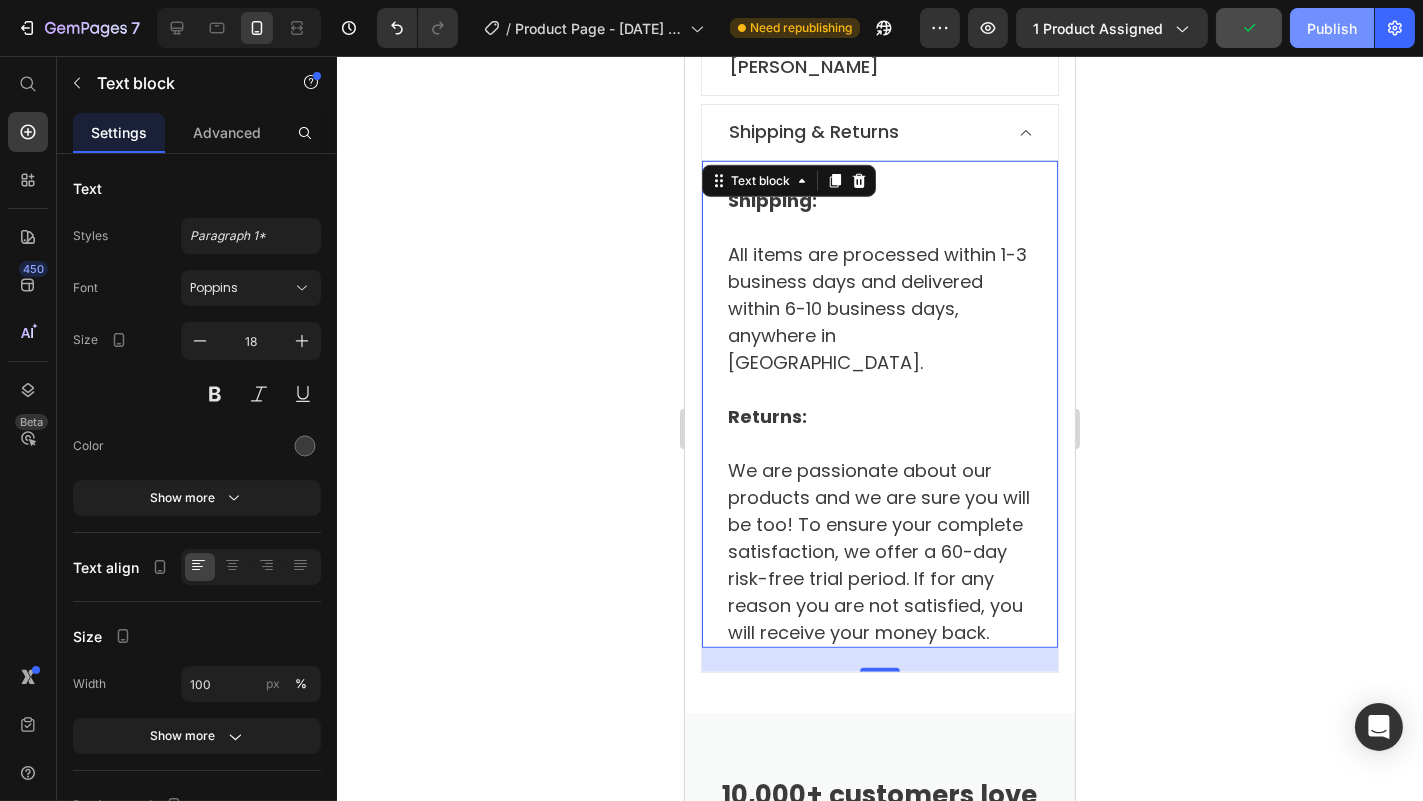 click on "Publish" 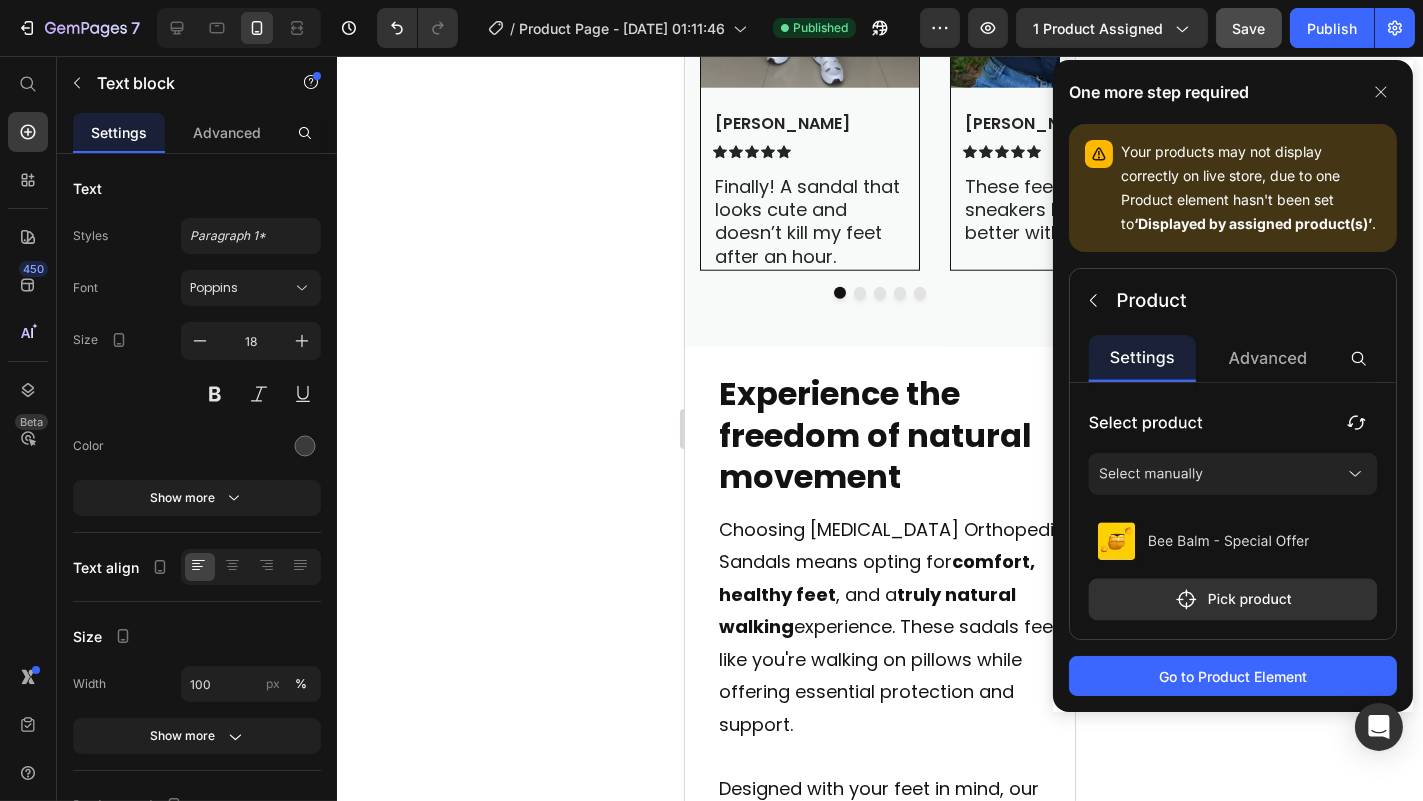 scroll, scrollTop: 3560, scrollLeft: 0, axis: vertical 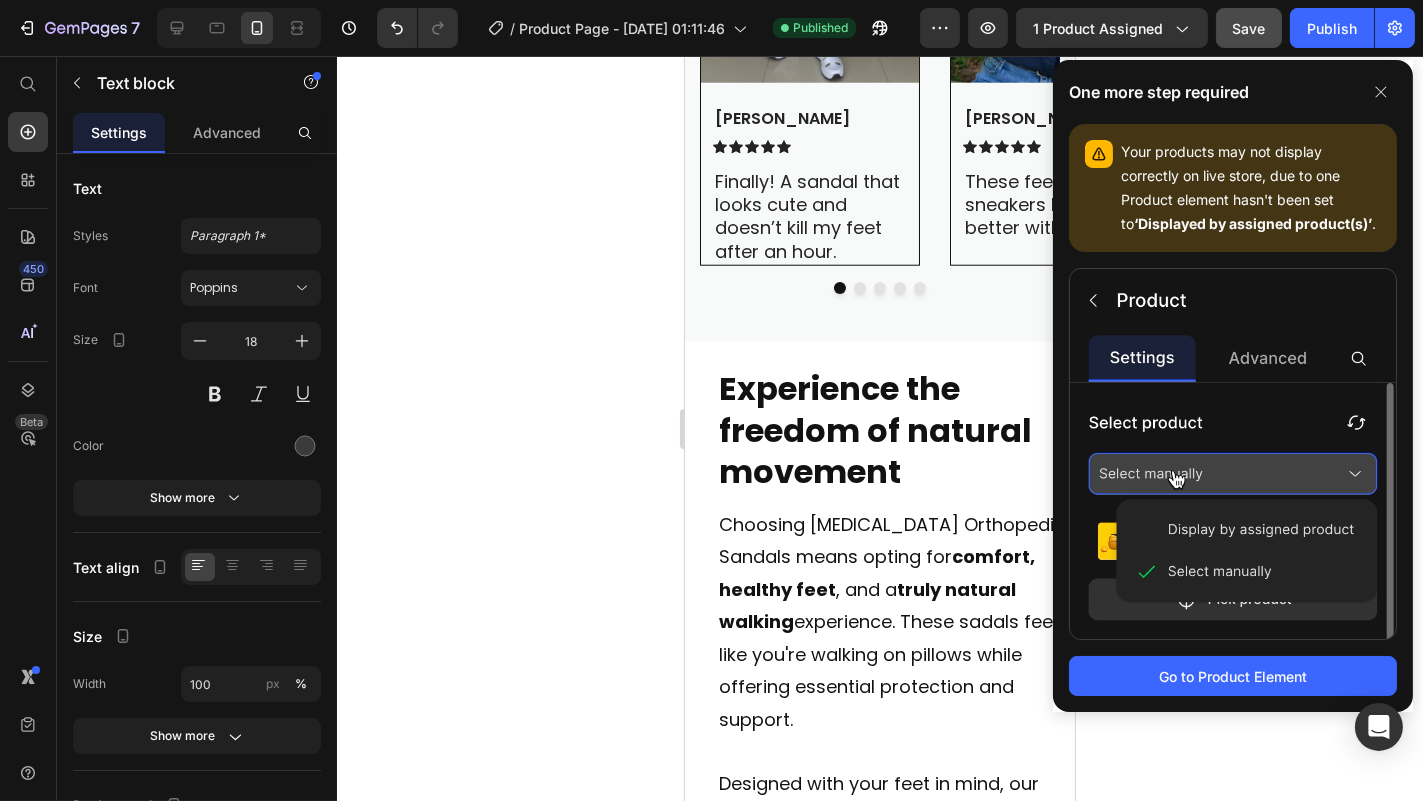 type 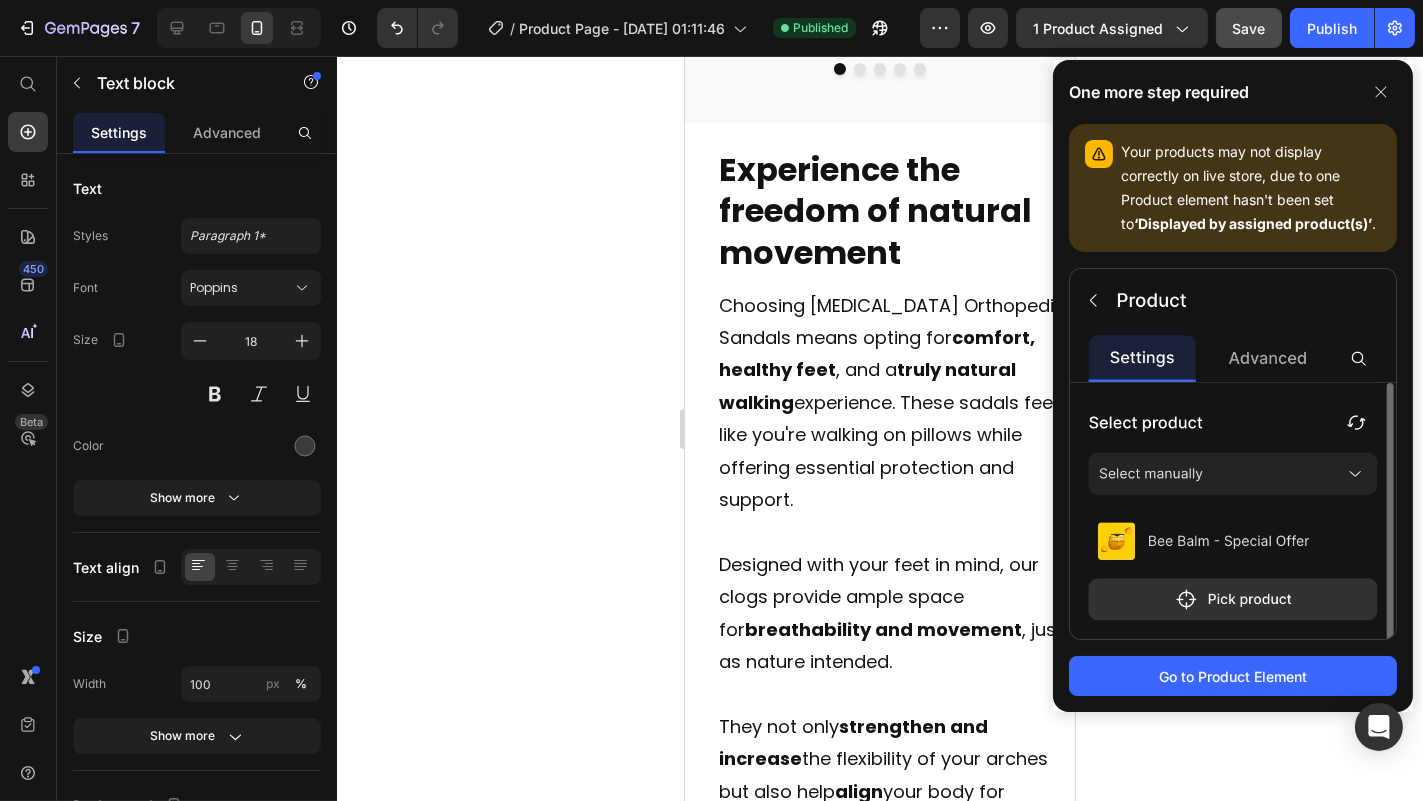 scroll, scrollTop: 4016, scrollLeft: 0, axis: vertical 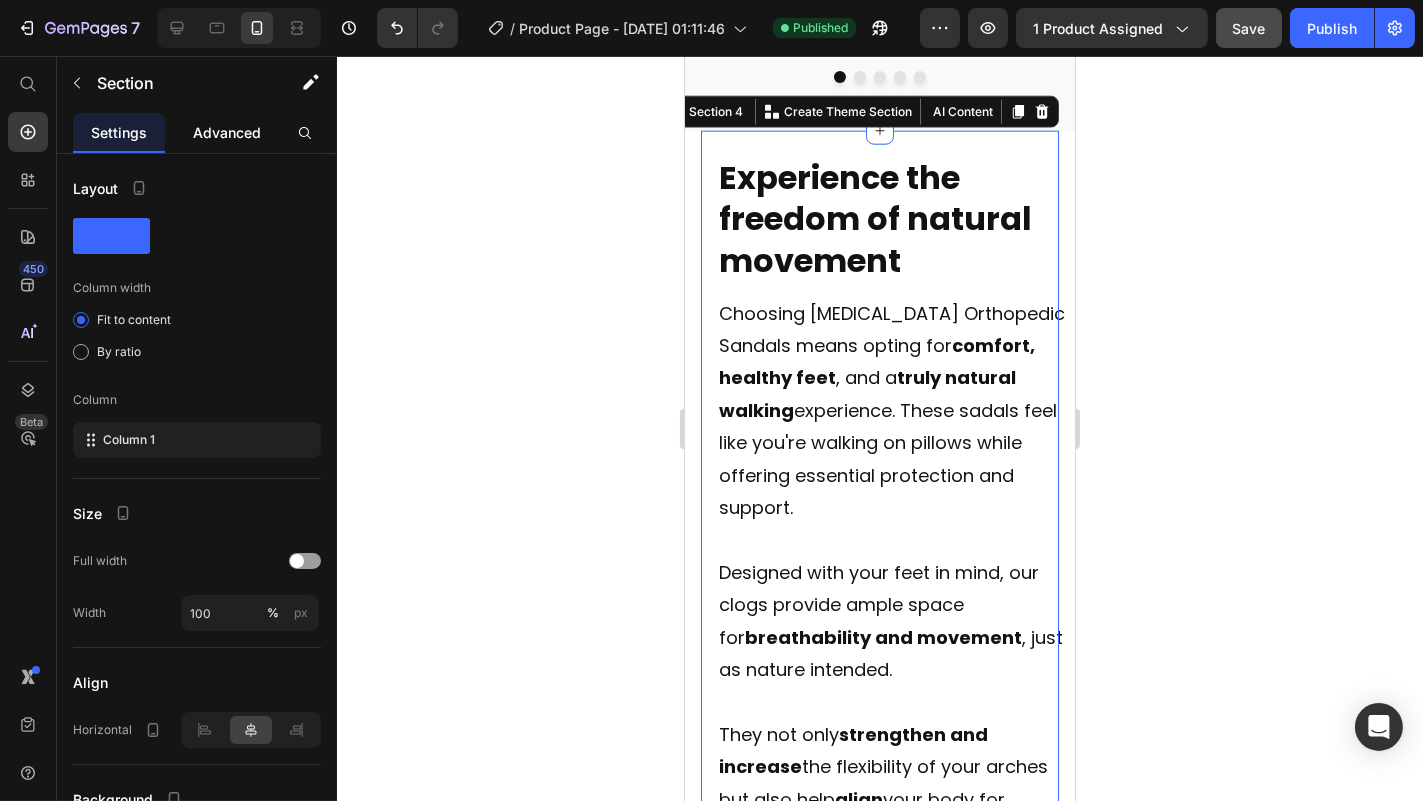 click on "Advanced" 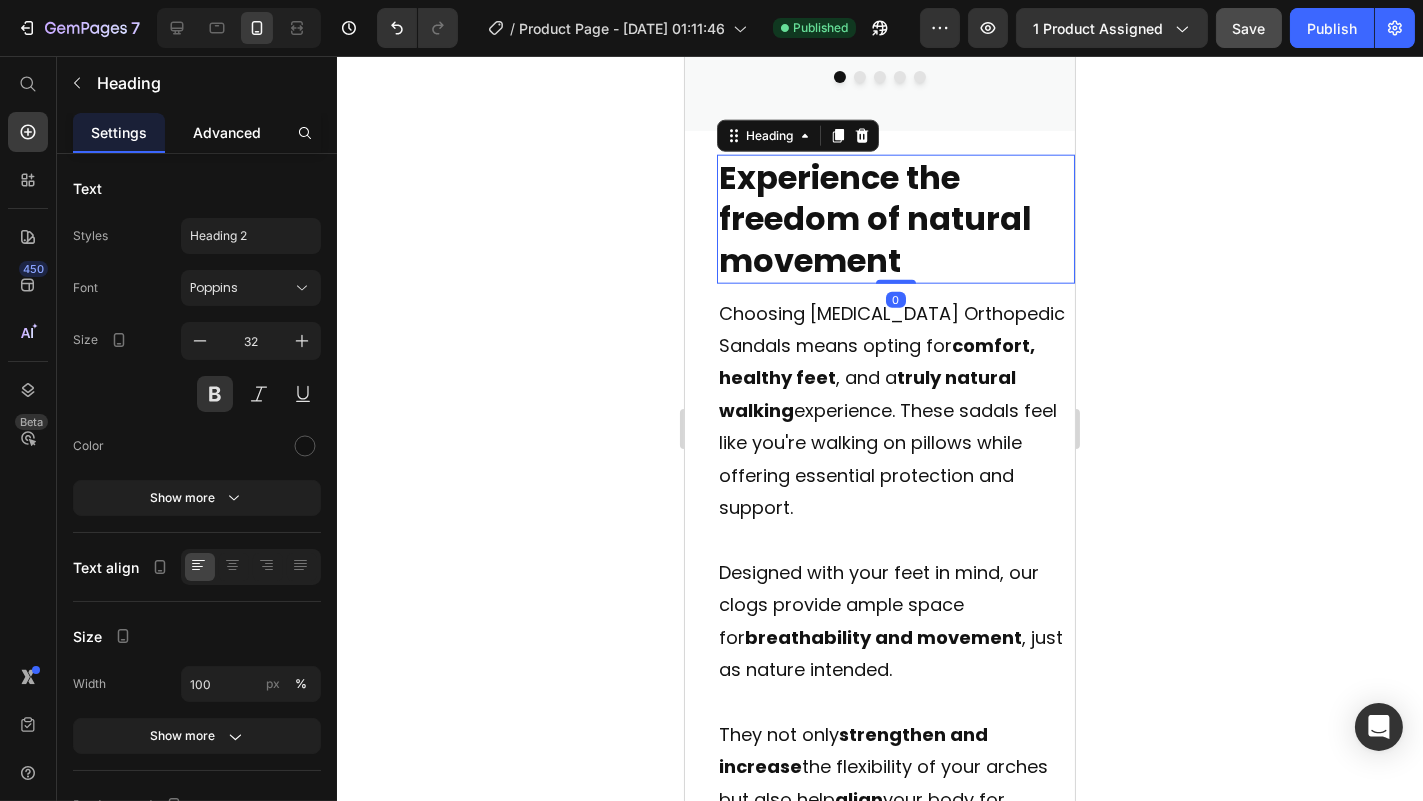 click on "Advanced" at bounding box center (227, 132) 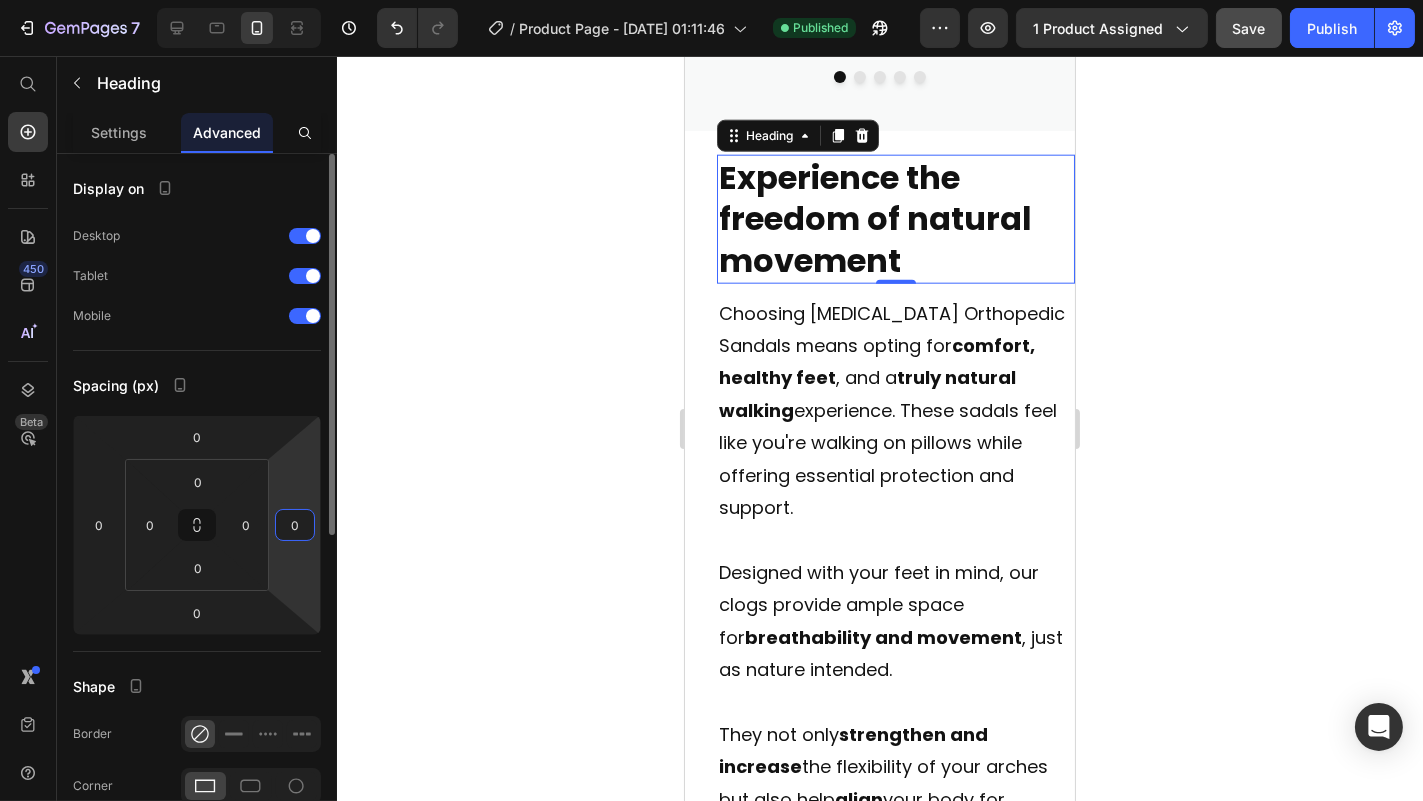 click on "0" at bounding box center [295, 525] 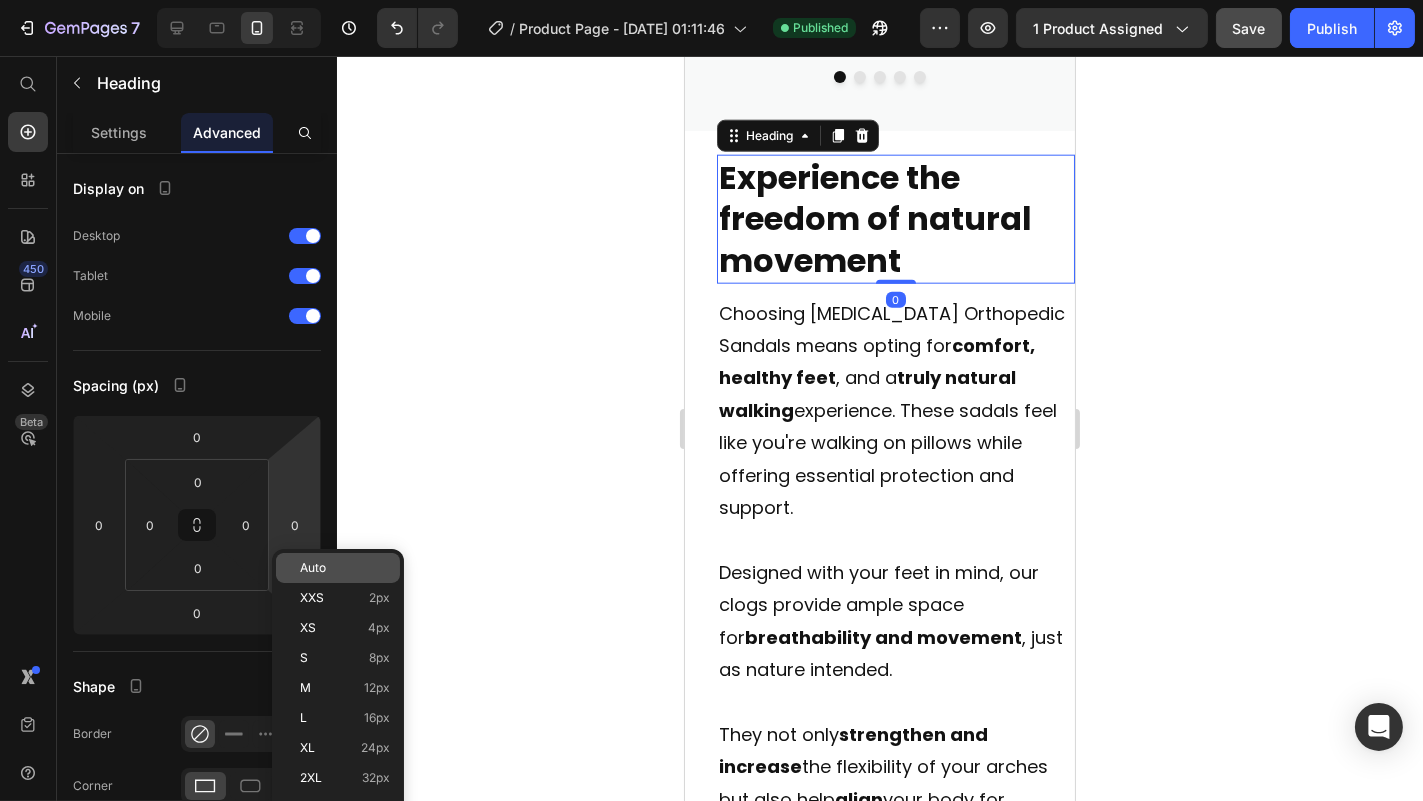 click on "Auto" at bounding box center (313, 568) 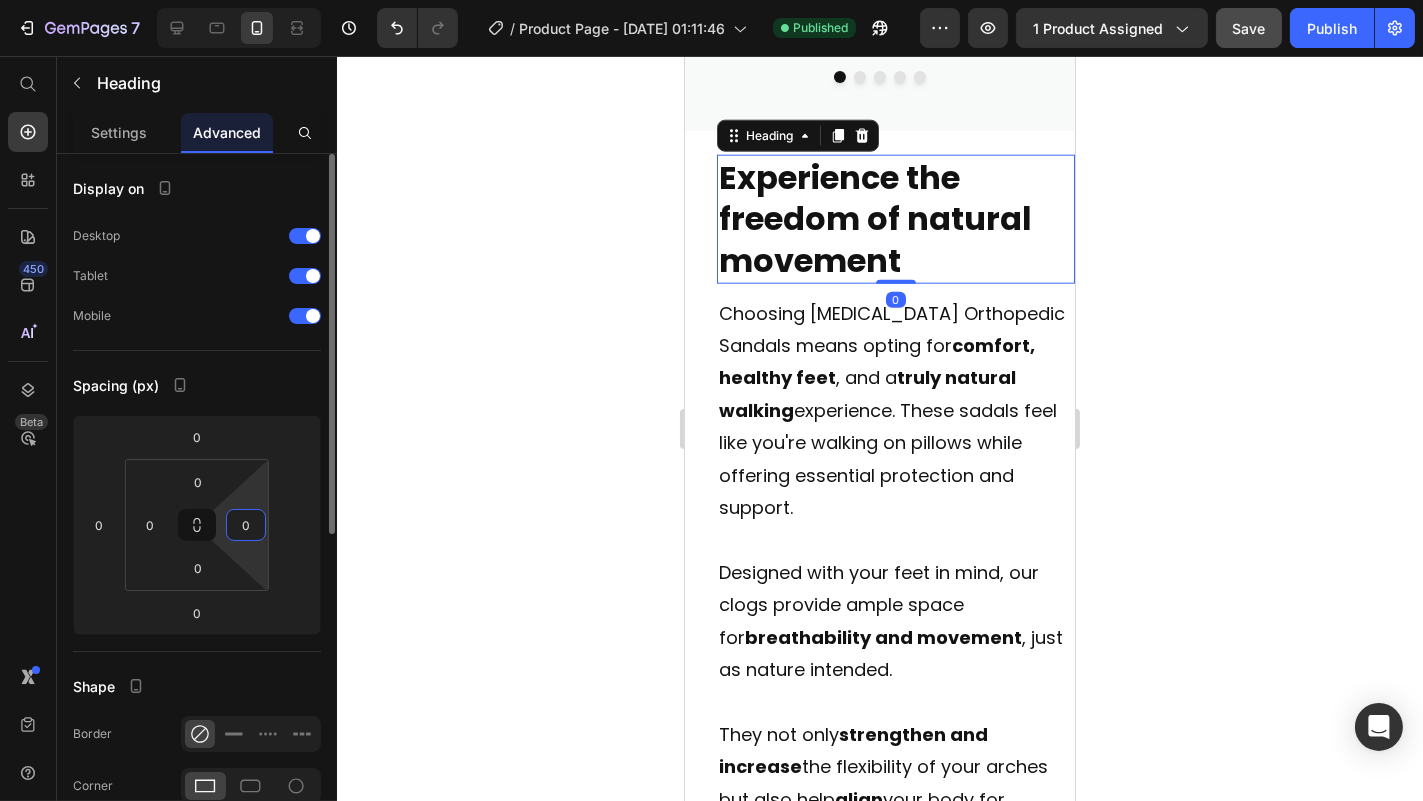 click on "0" at bounding box center (246, 525) 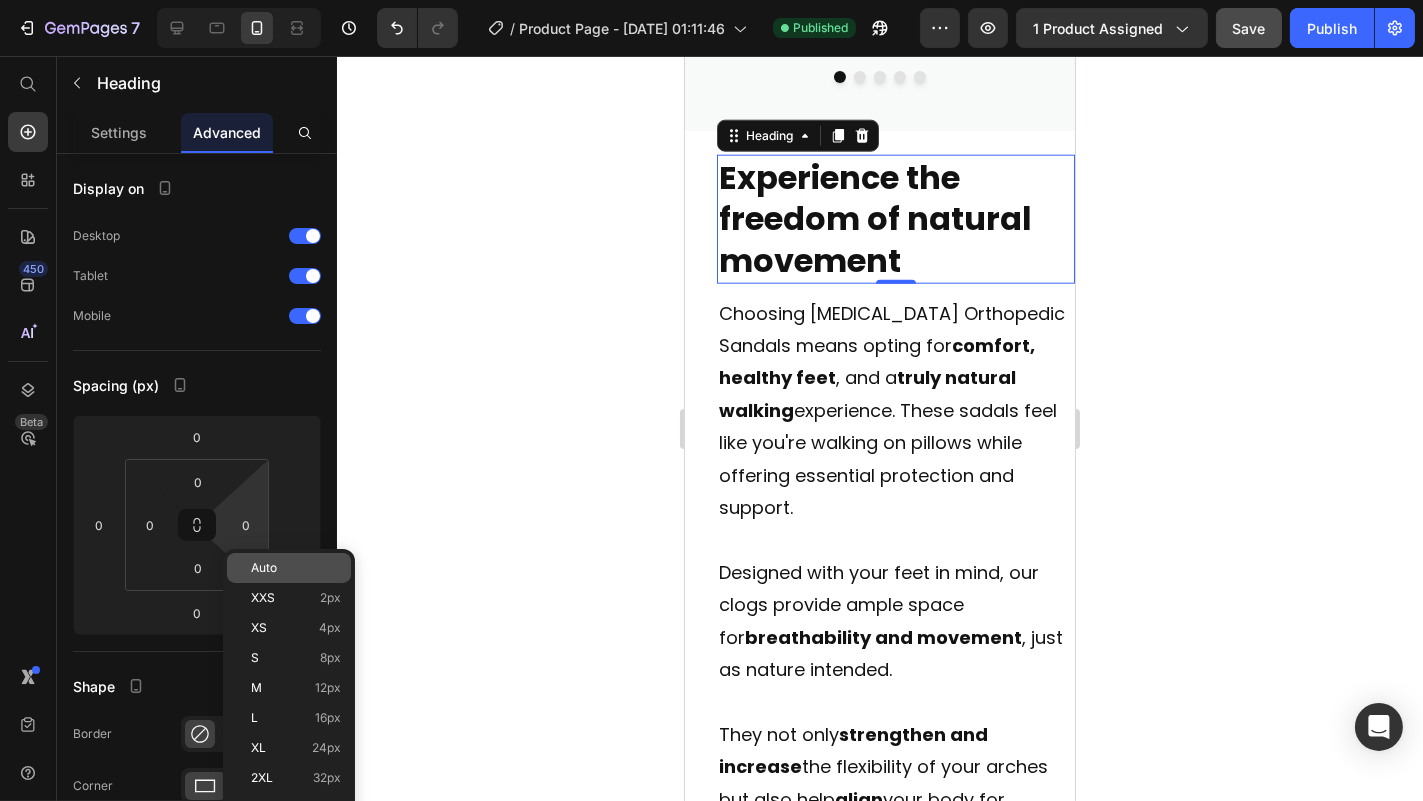 click on "Auto" at bounding box center (264, 568) 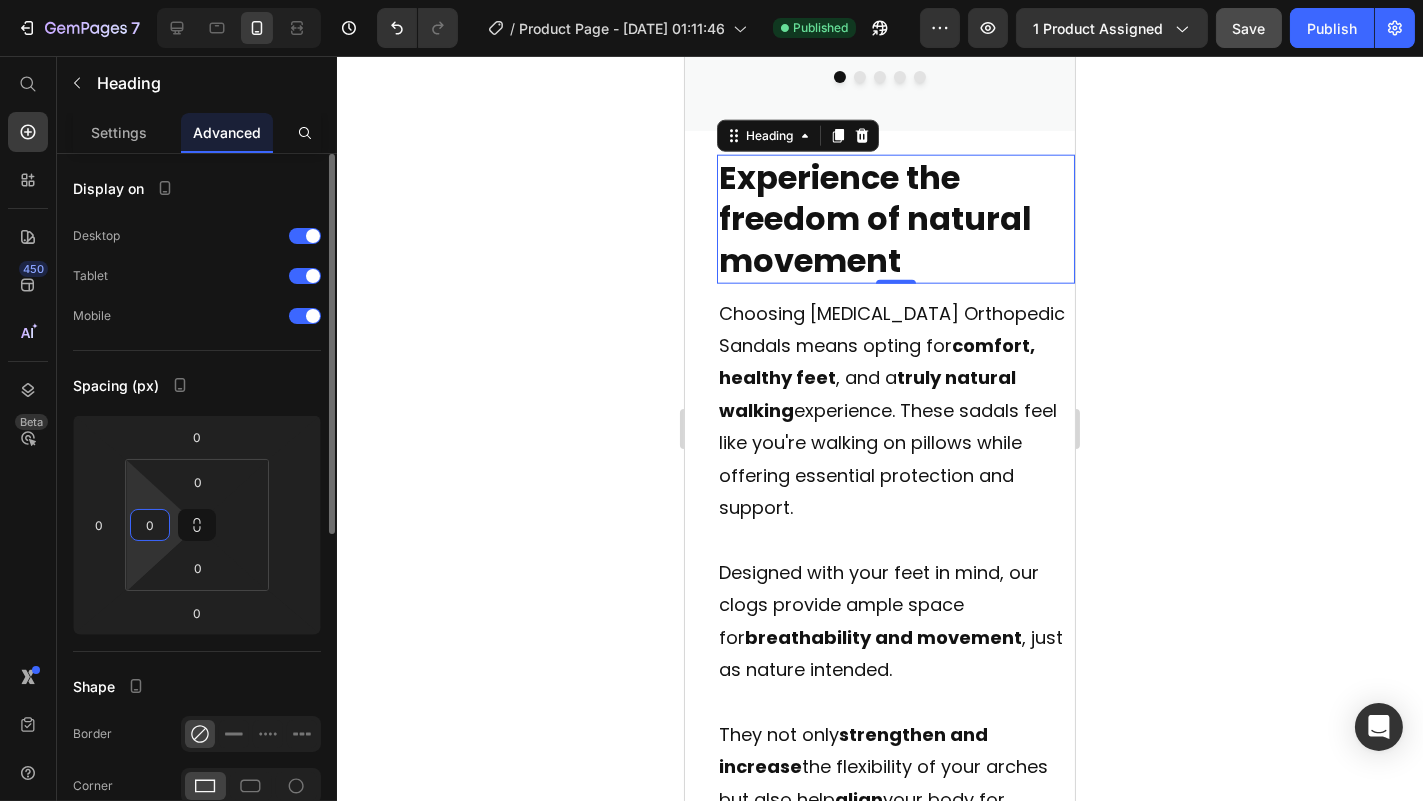 click on "0" at bounding box center [150, 525] 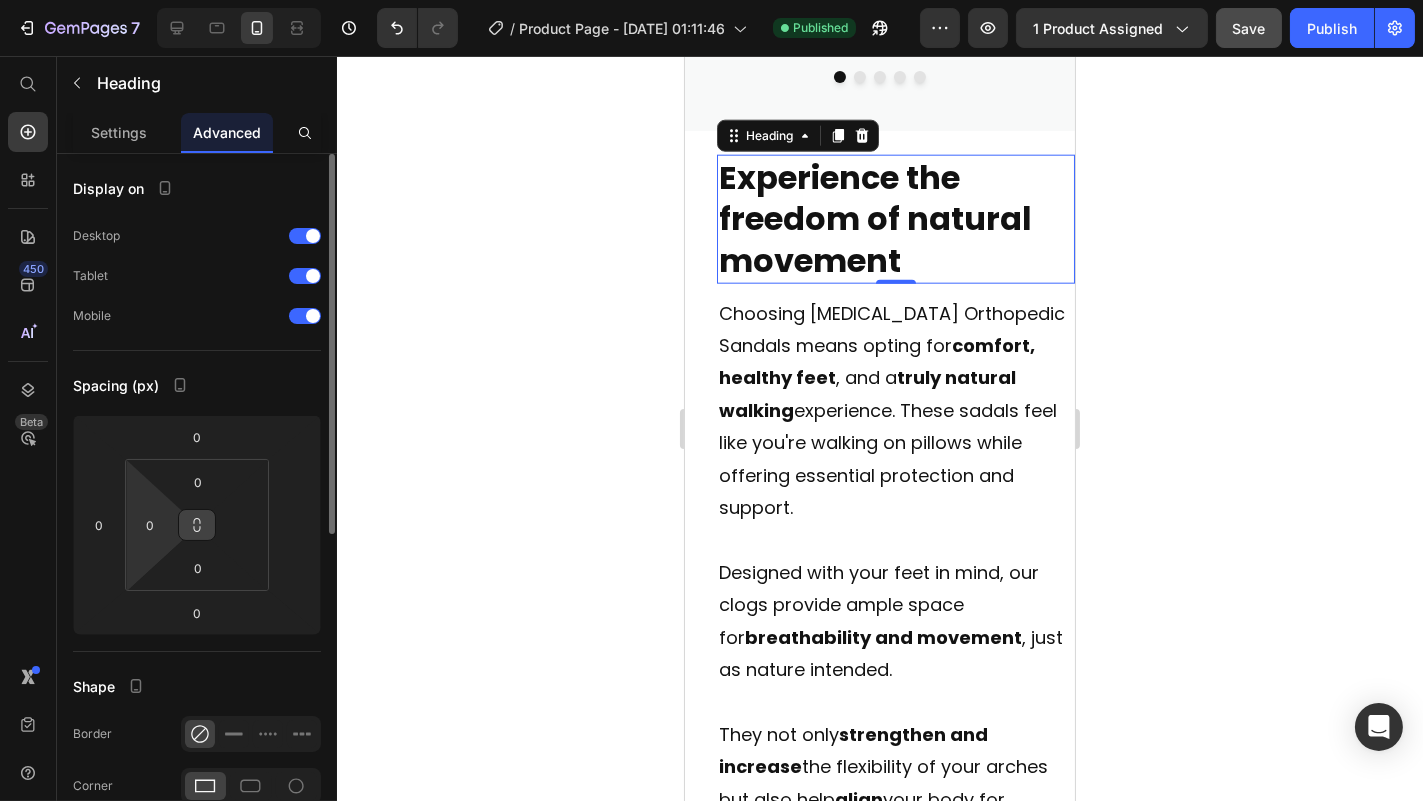 click 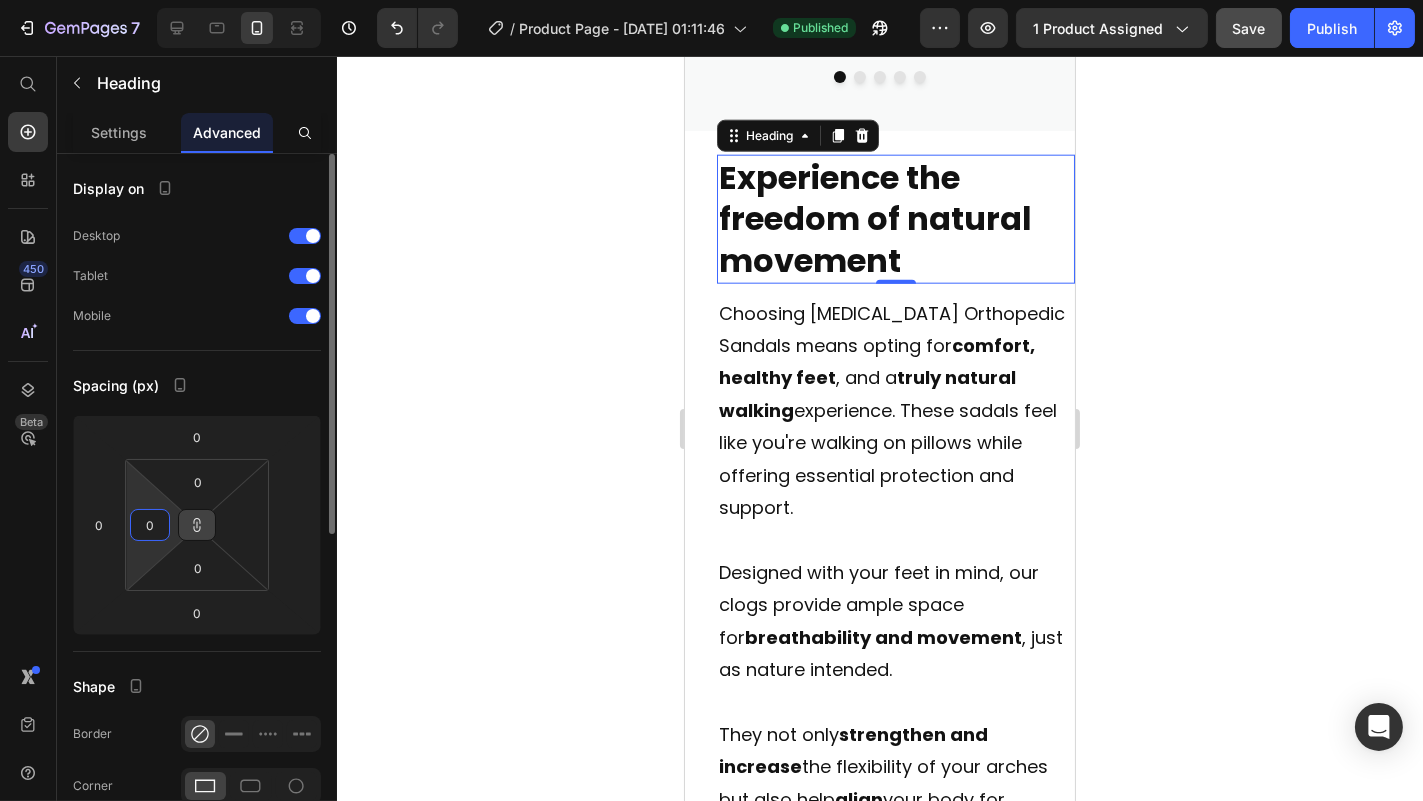 click on "0" at bounding box center (150, 525) 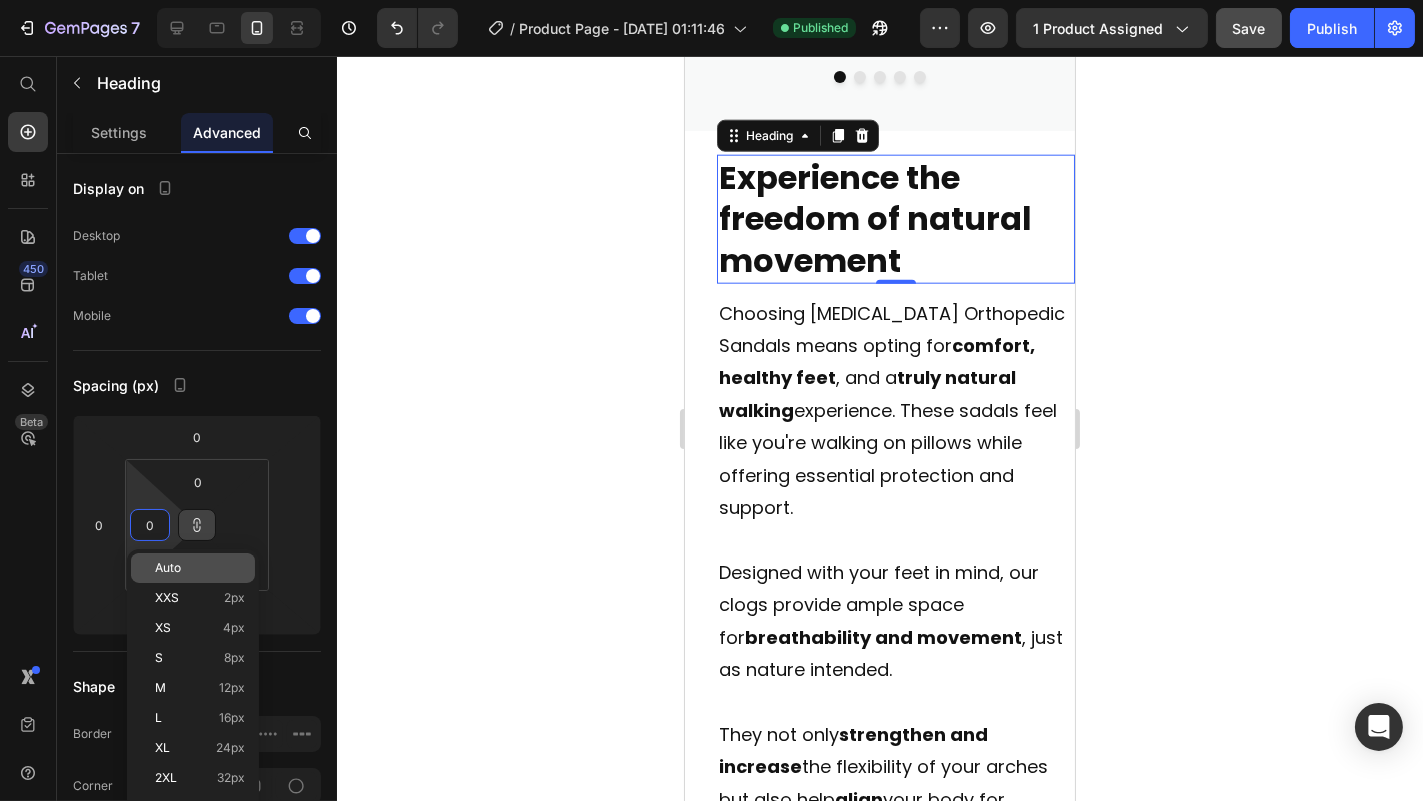 type on "0" 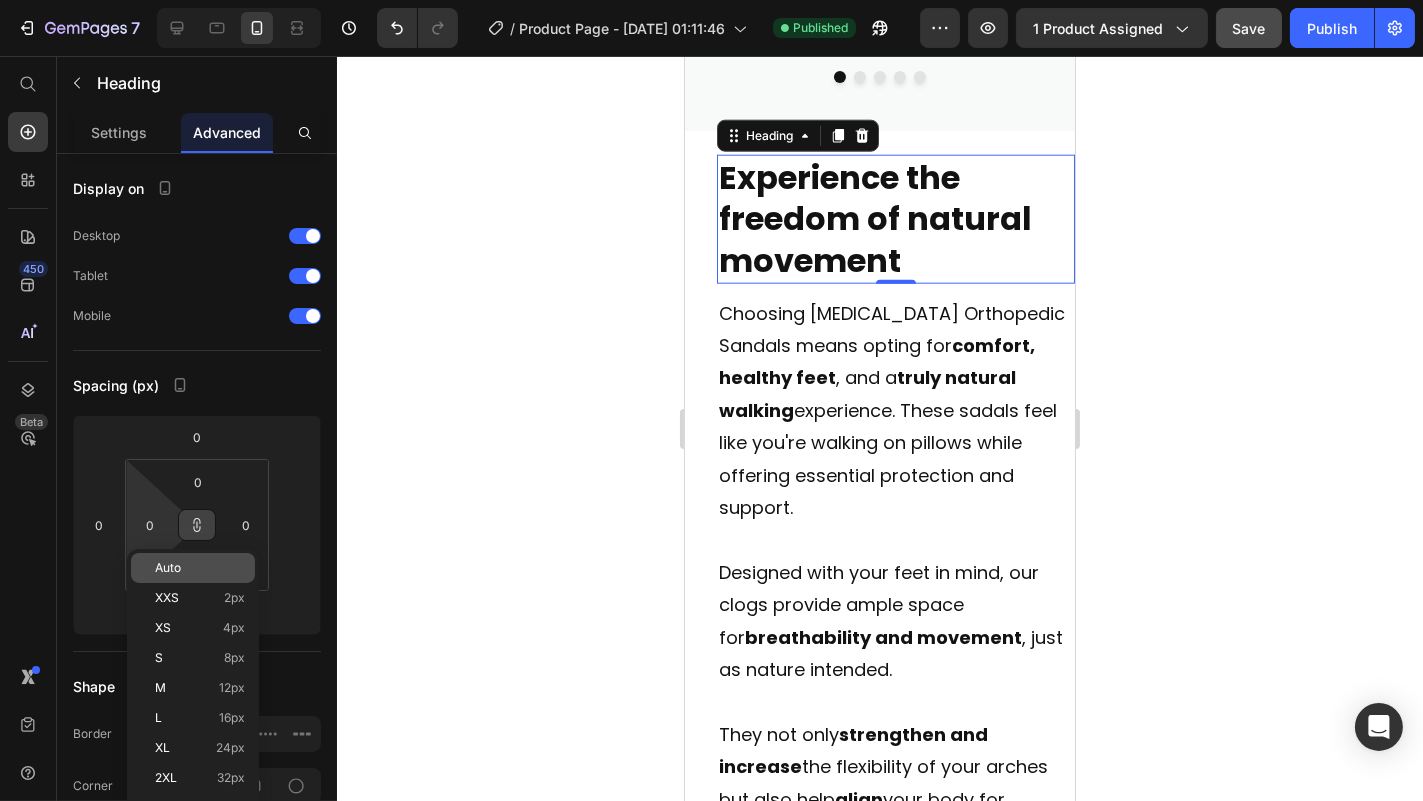 click on "Auto" at bounding box center [168, 568] 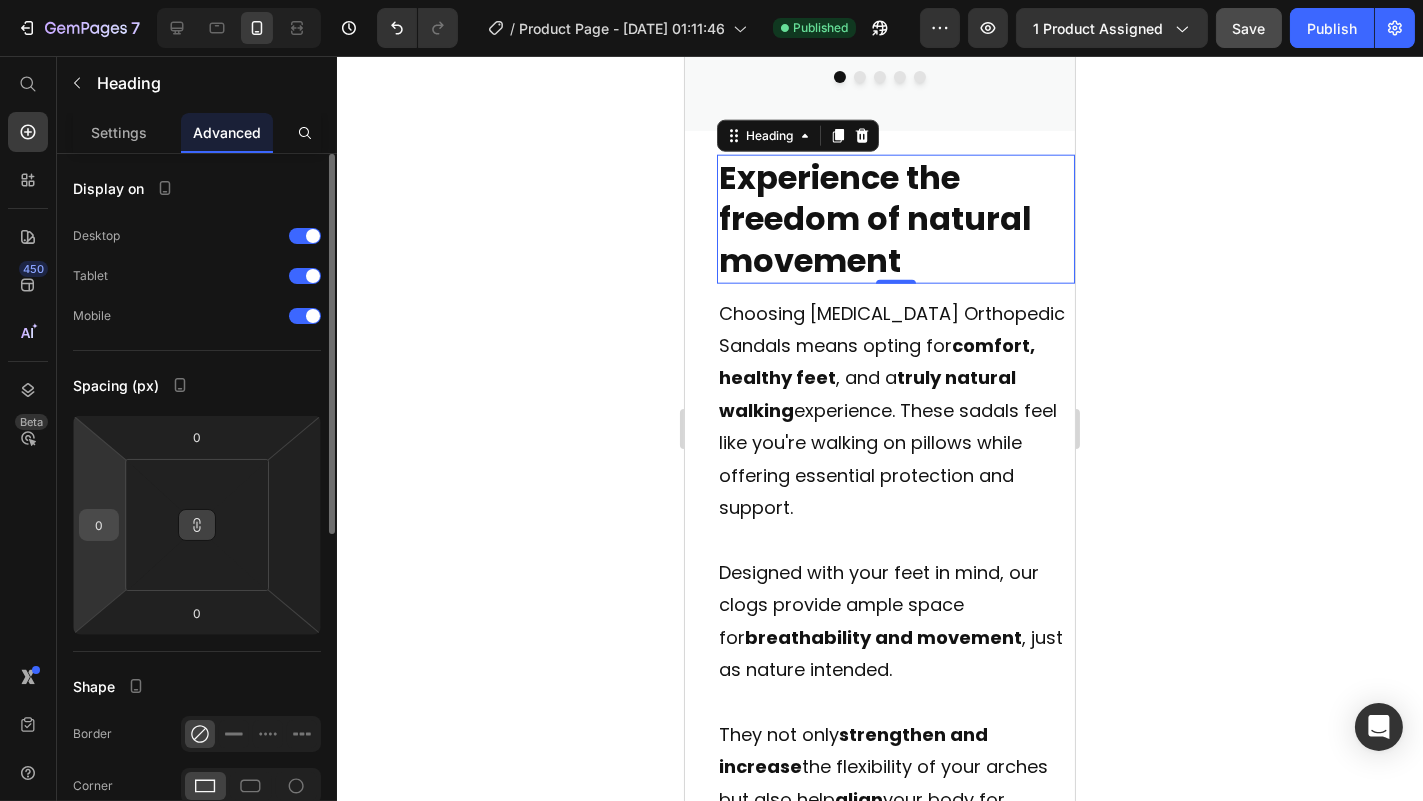 click on "0" at bounding box center [99, 525] 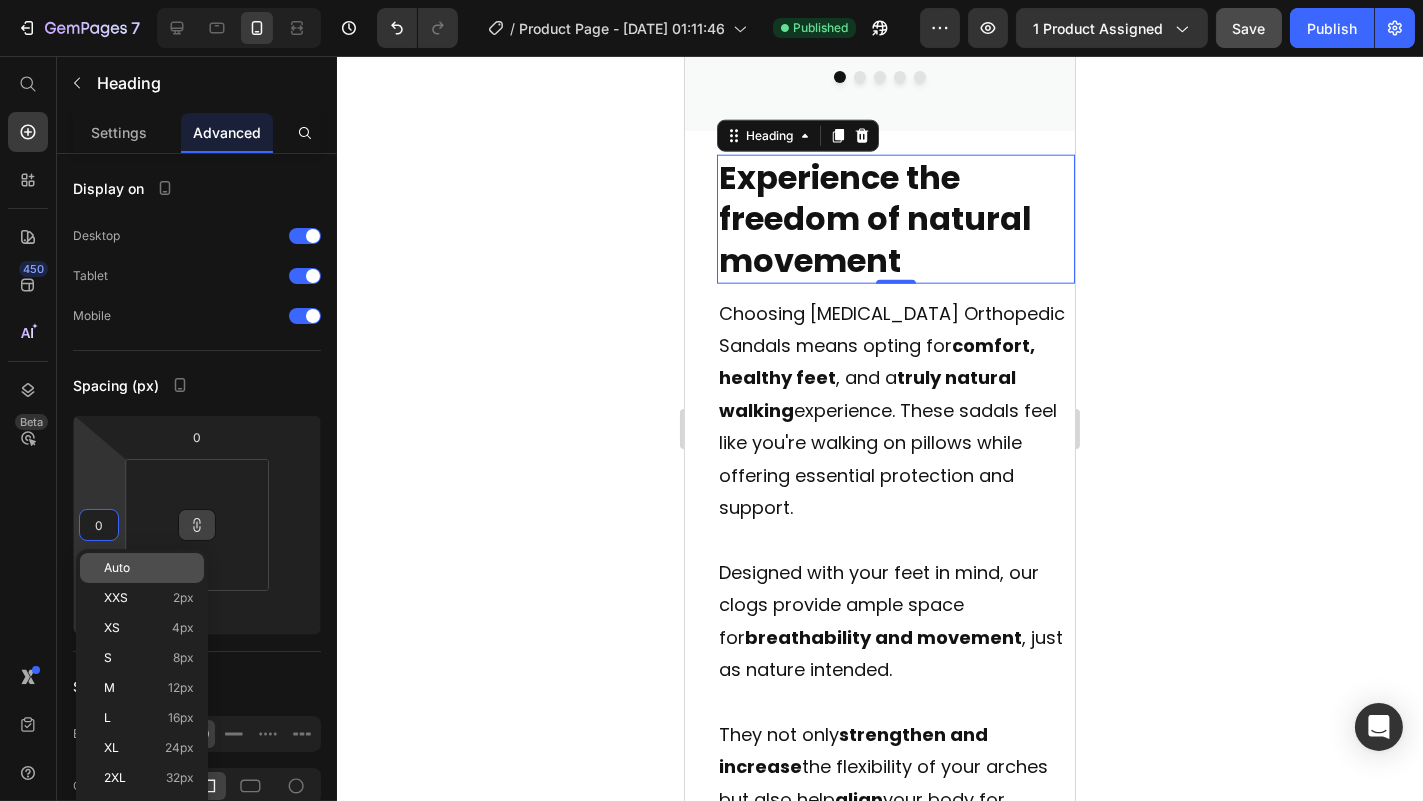type on "0" 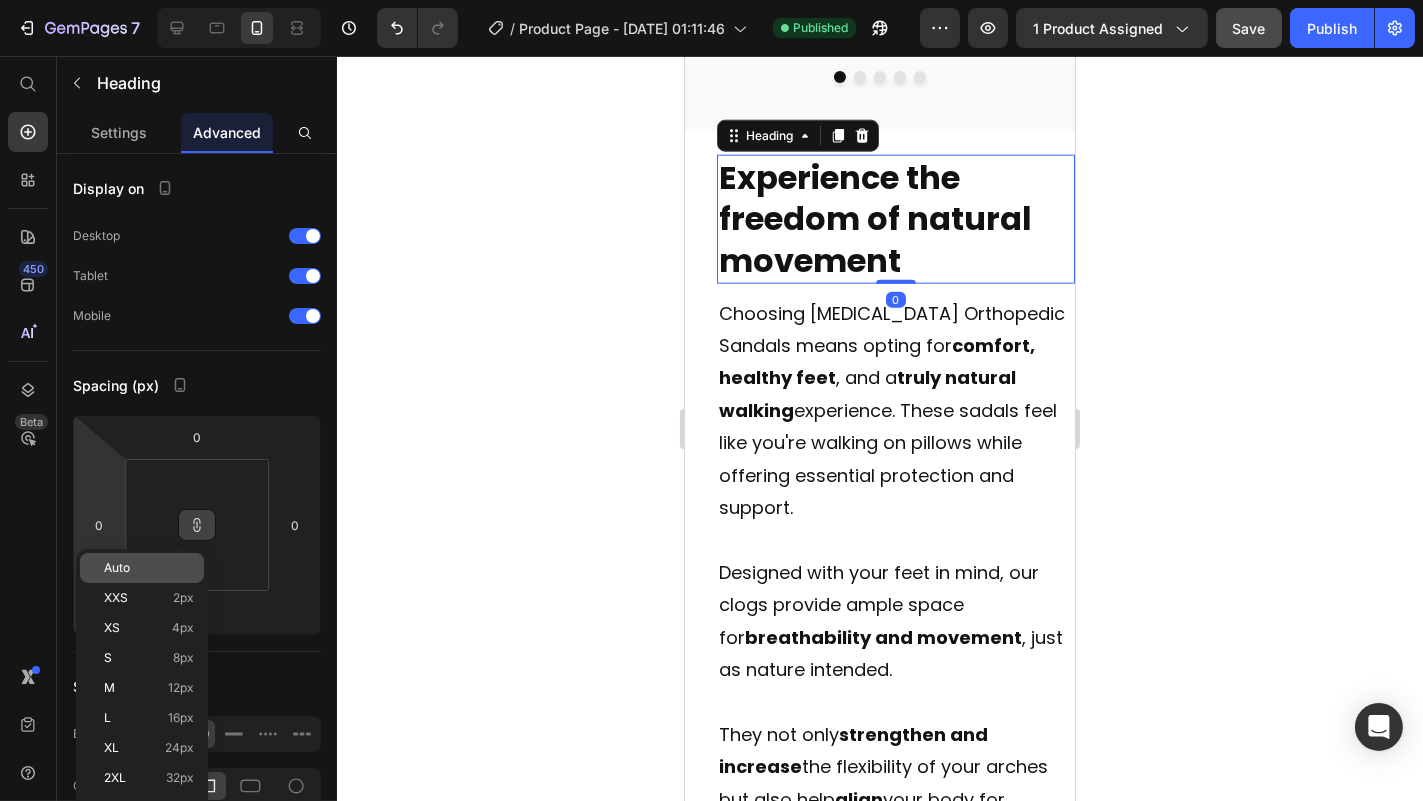 click on "Auto" 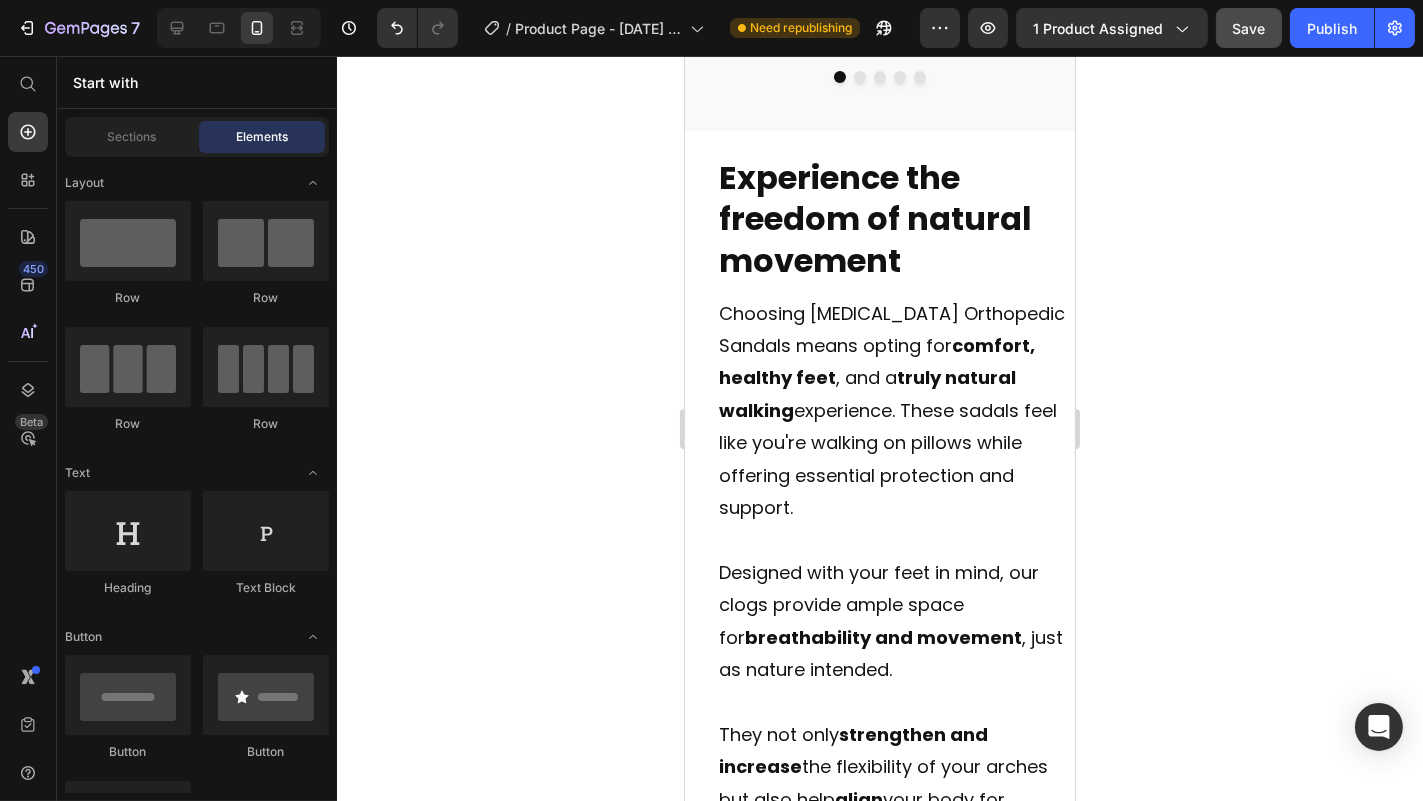click on "Experience the freedom of natural movement Heading Choosing [MEDICAL_DATA][PERSON_NAME] Sandals means opting for  comfort, healthy feet , and a  truly natural walking  experience. These sadals feel like you're walking on pillows while offering essential protection and support.   Designed with your feet in mind, our clogs provide ample space for  breathability and movement , just as nature intended.    They not only  strengthen and increase  the flexibility of your arches but also help  align  your body for natural stability and balance. Text Block Image Row Image Recommended by Orthopedists Heading Our [MEDICAL_DATA] Orthopedic Sandals are thoughtfully designed for everyday wear, work, and outdoor activities, delivering exceptional comfort and support.    Endorsed by orthopedic and [MEDICAL_DATA] experts for their ergonomic construction, these clogs are ideal for enhancing foot health and alleviating pain. Step confidently, knowing you're well-supported for both your adventures and your foot health. Text Block Row Row Section 4" at bounding box center (879, 1135) 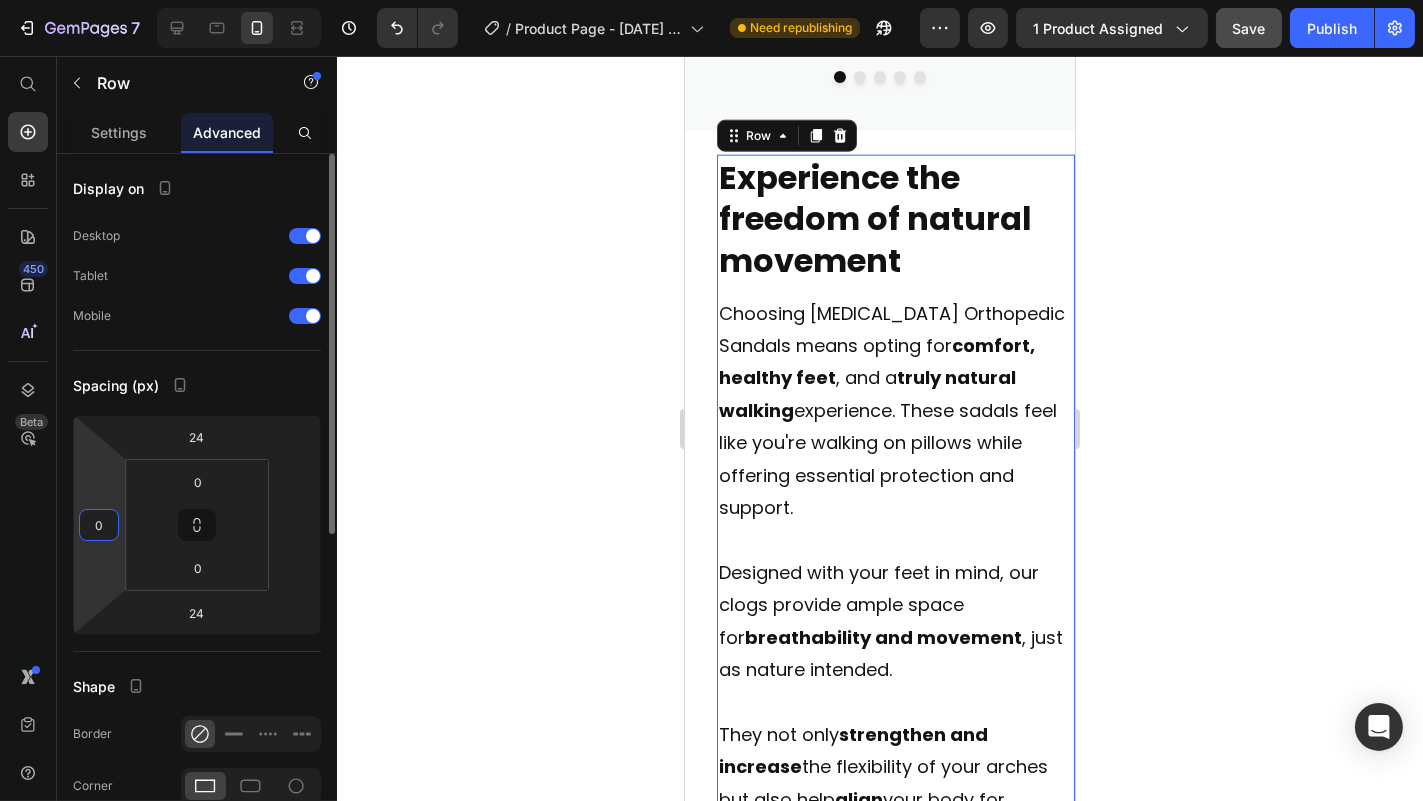 click on "0" at bounding box center (99, 525) 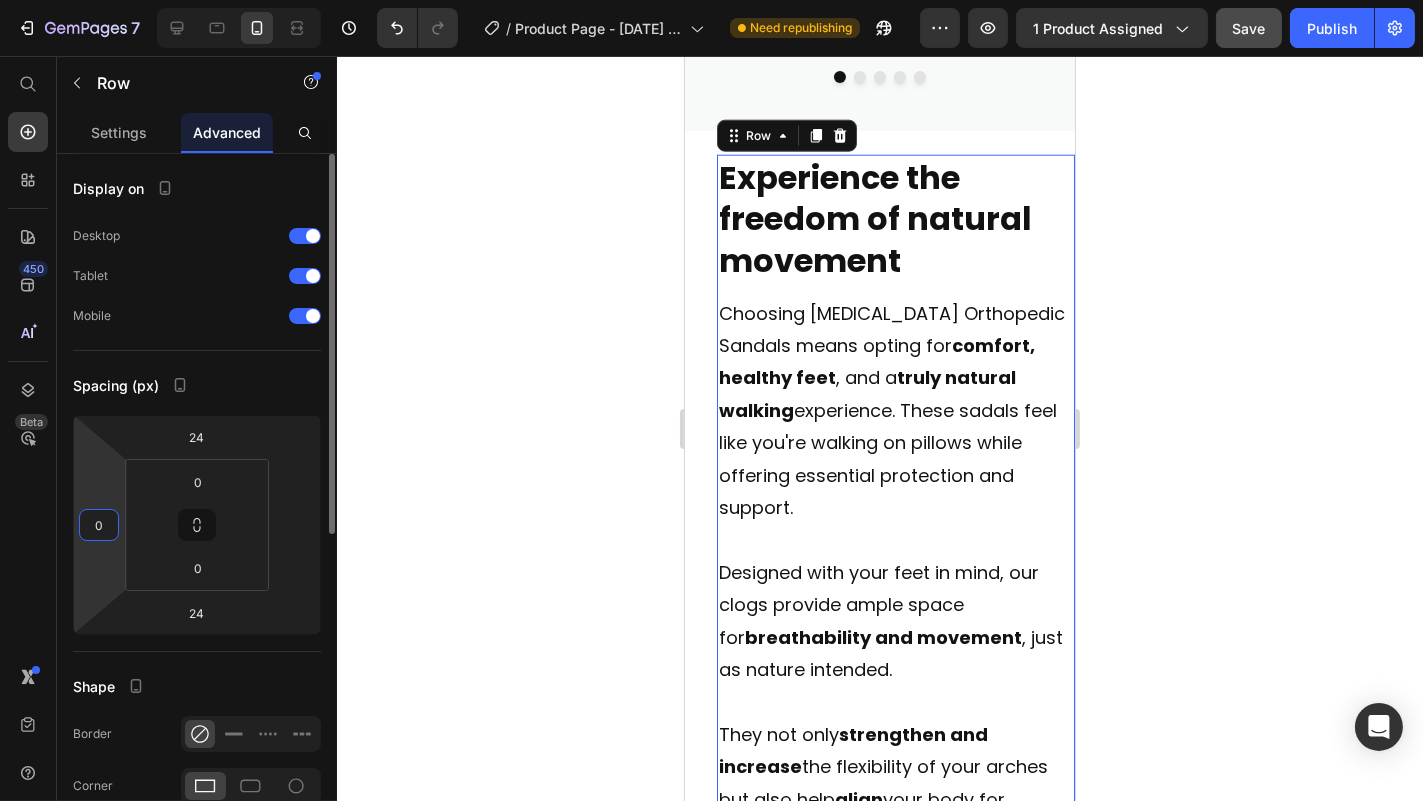type 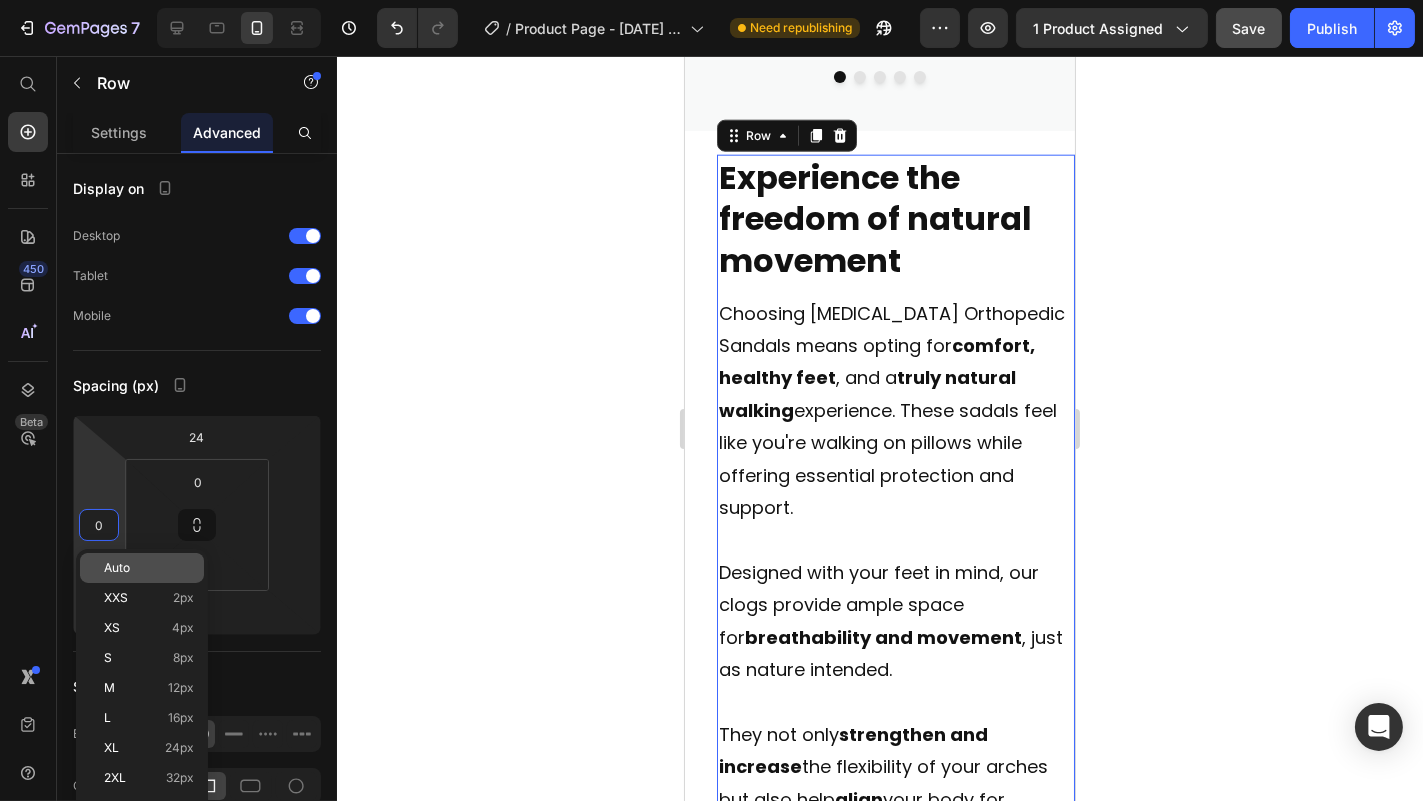 click on "Auto" at bounding box center [117, 568] 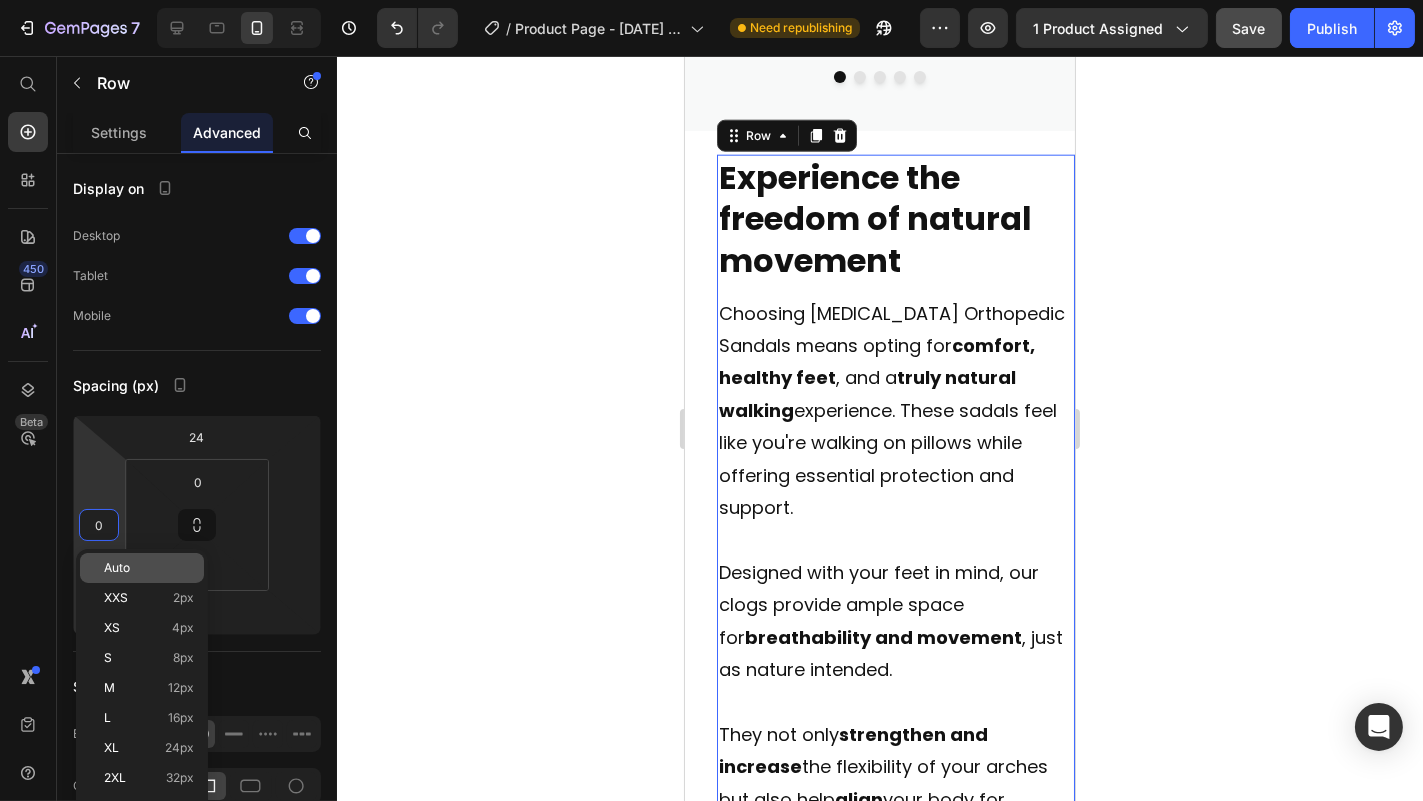 type 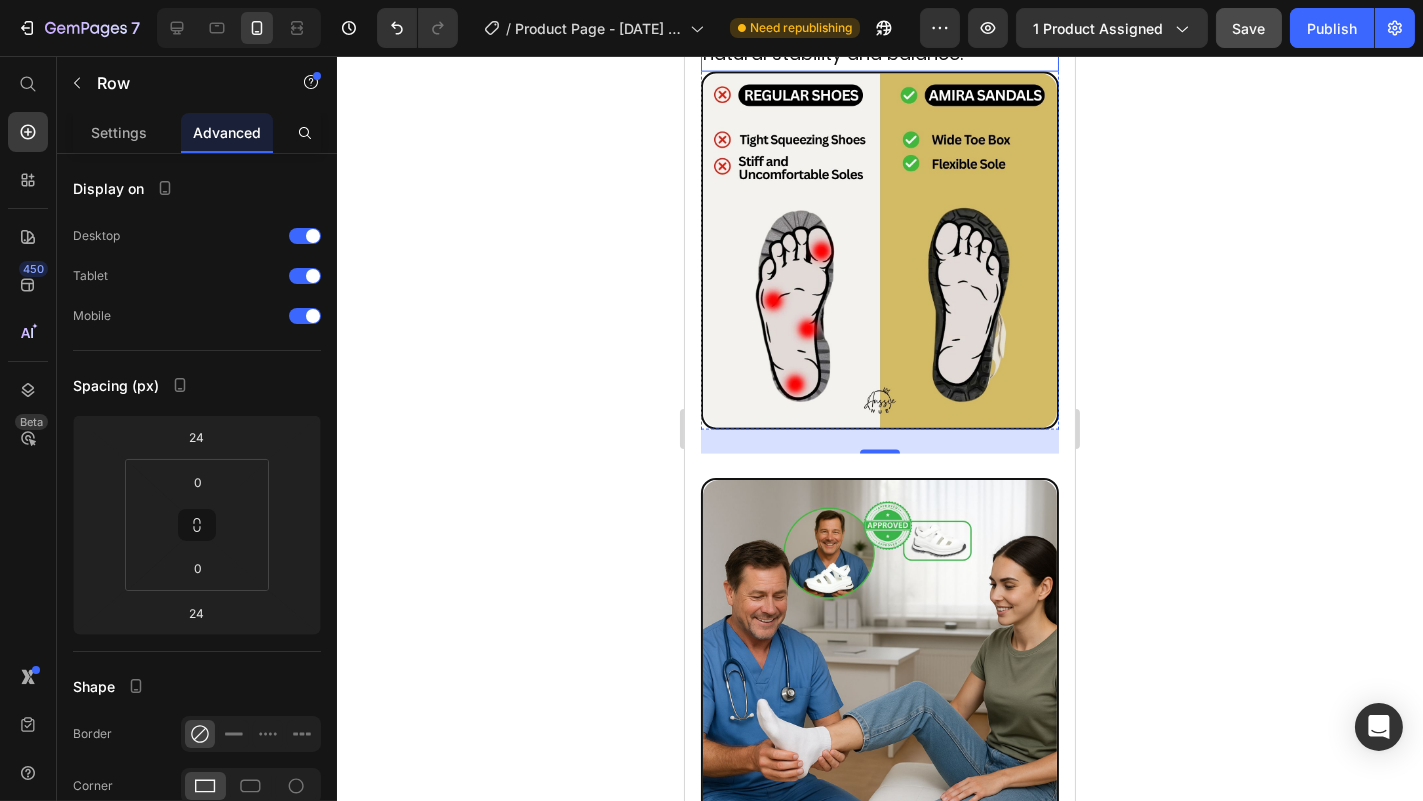 scroll, scrollTop: 4795, scrollLeft: 0, axis: vertical 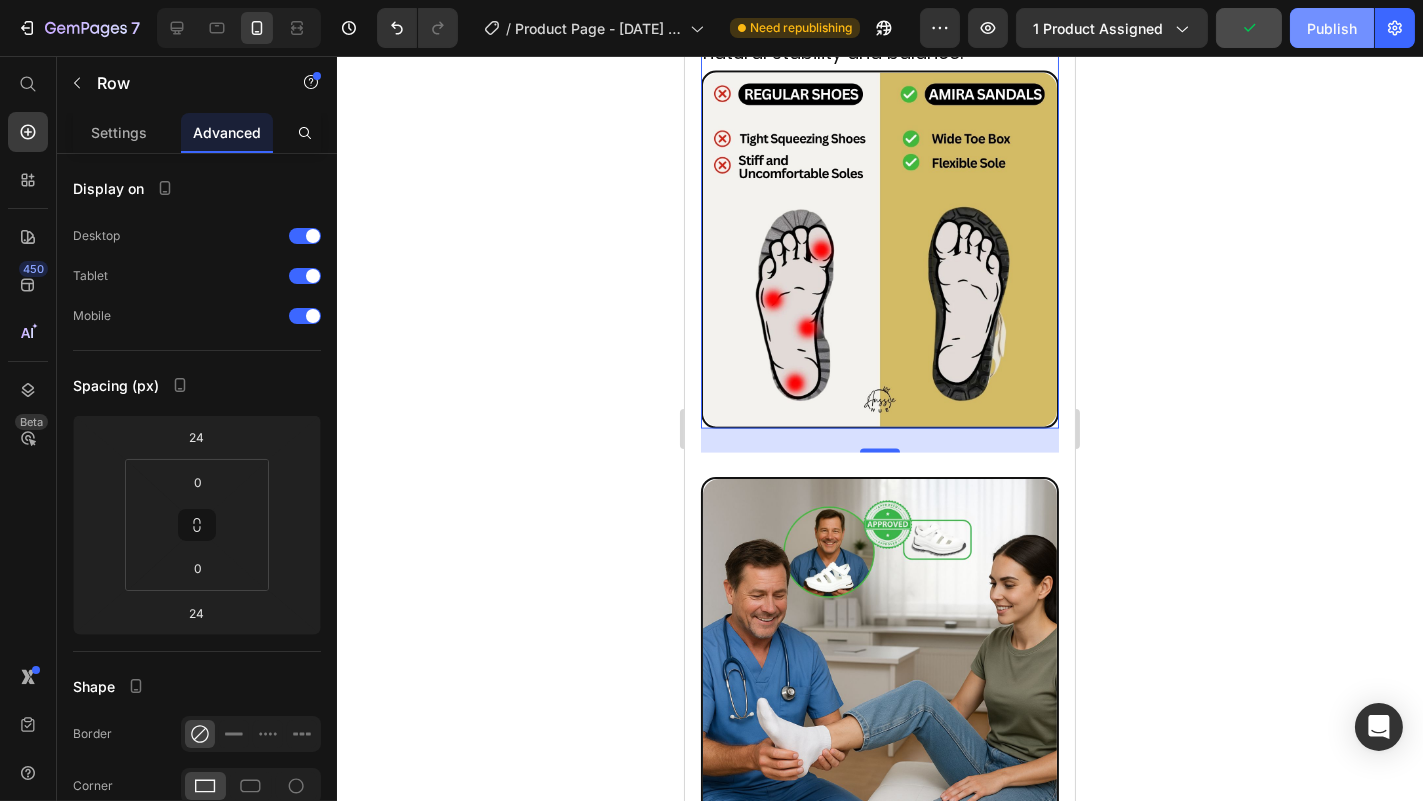 click on "Publish" 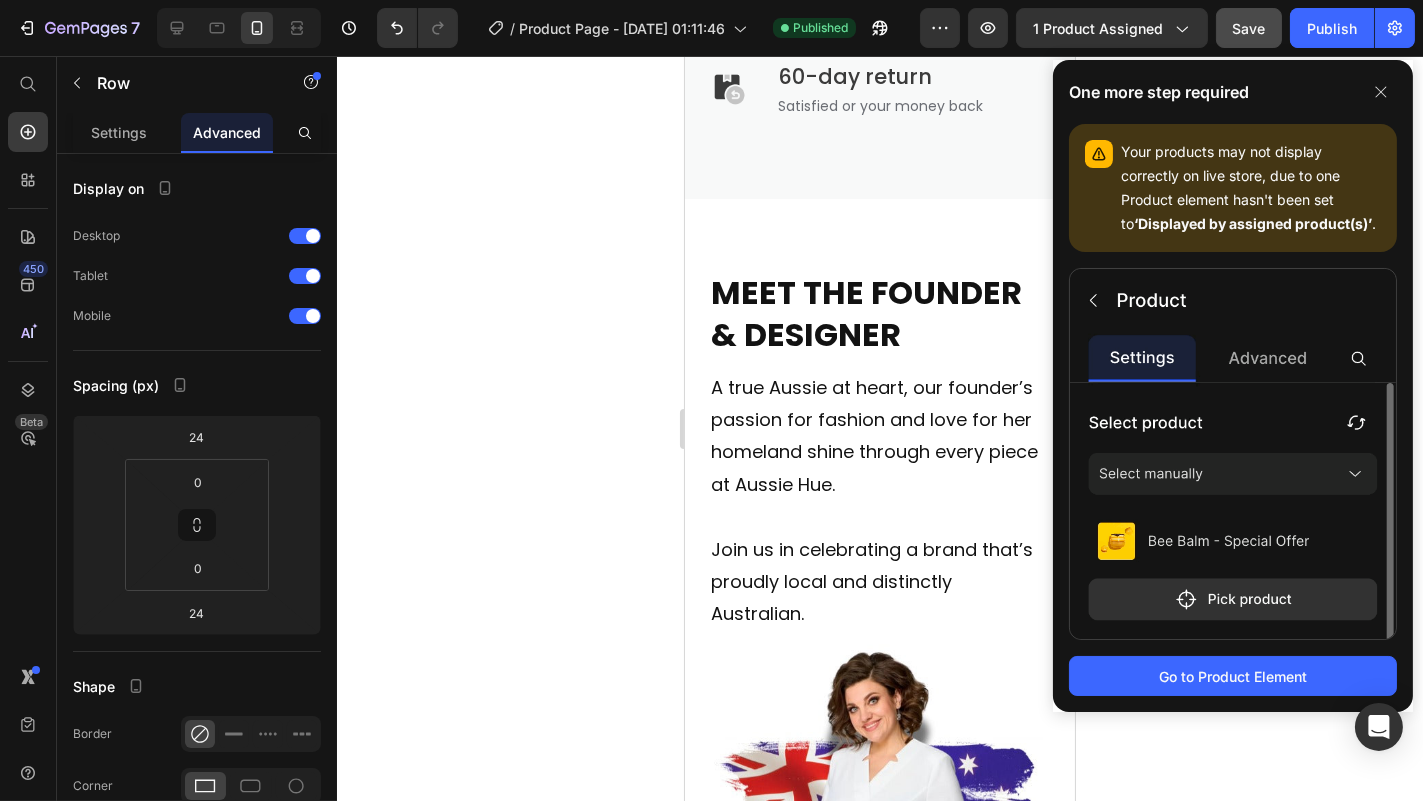 scroll, scrollTop: 6400, scrollLeft: 0, axis: vertical 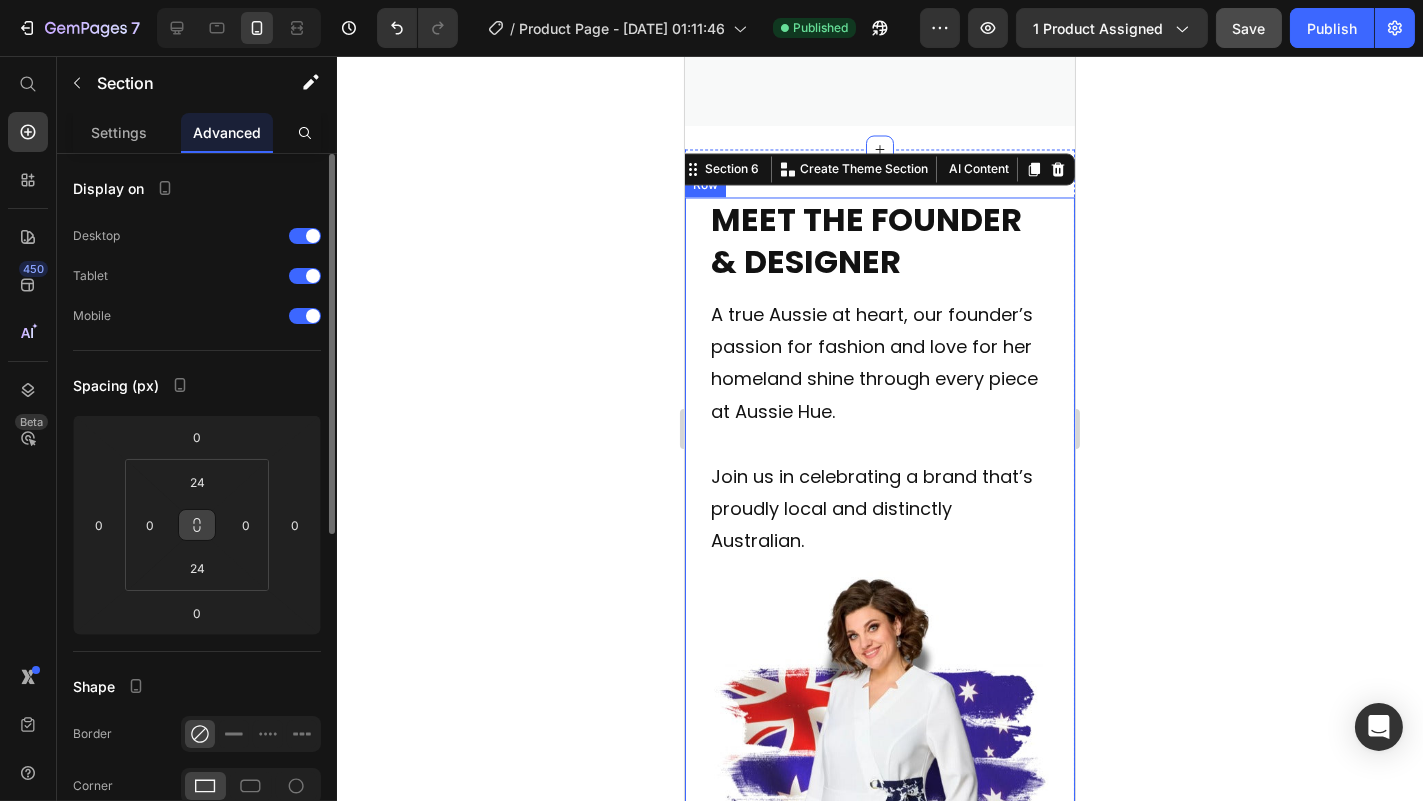 click 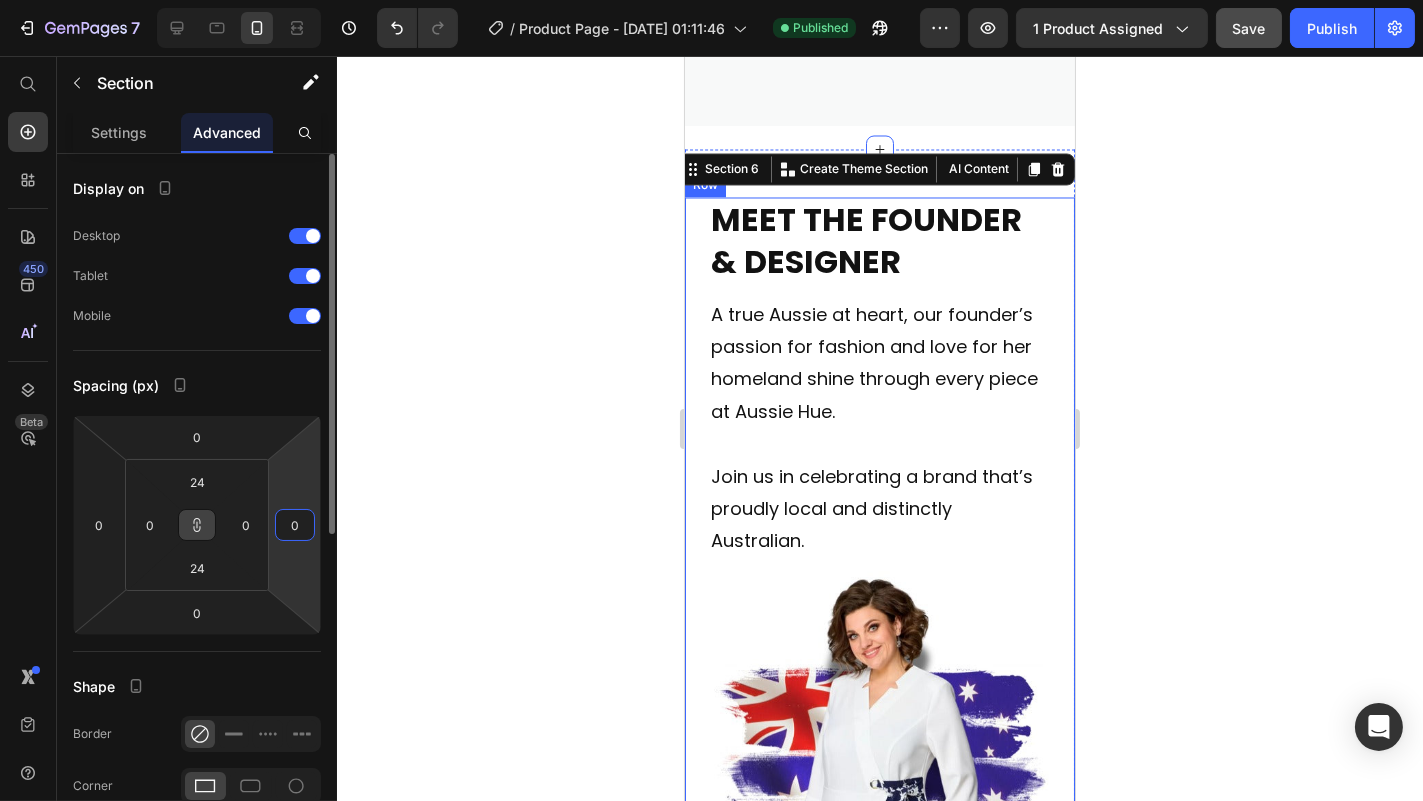 click on "0" at bounding box center (295, 525) 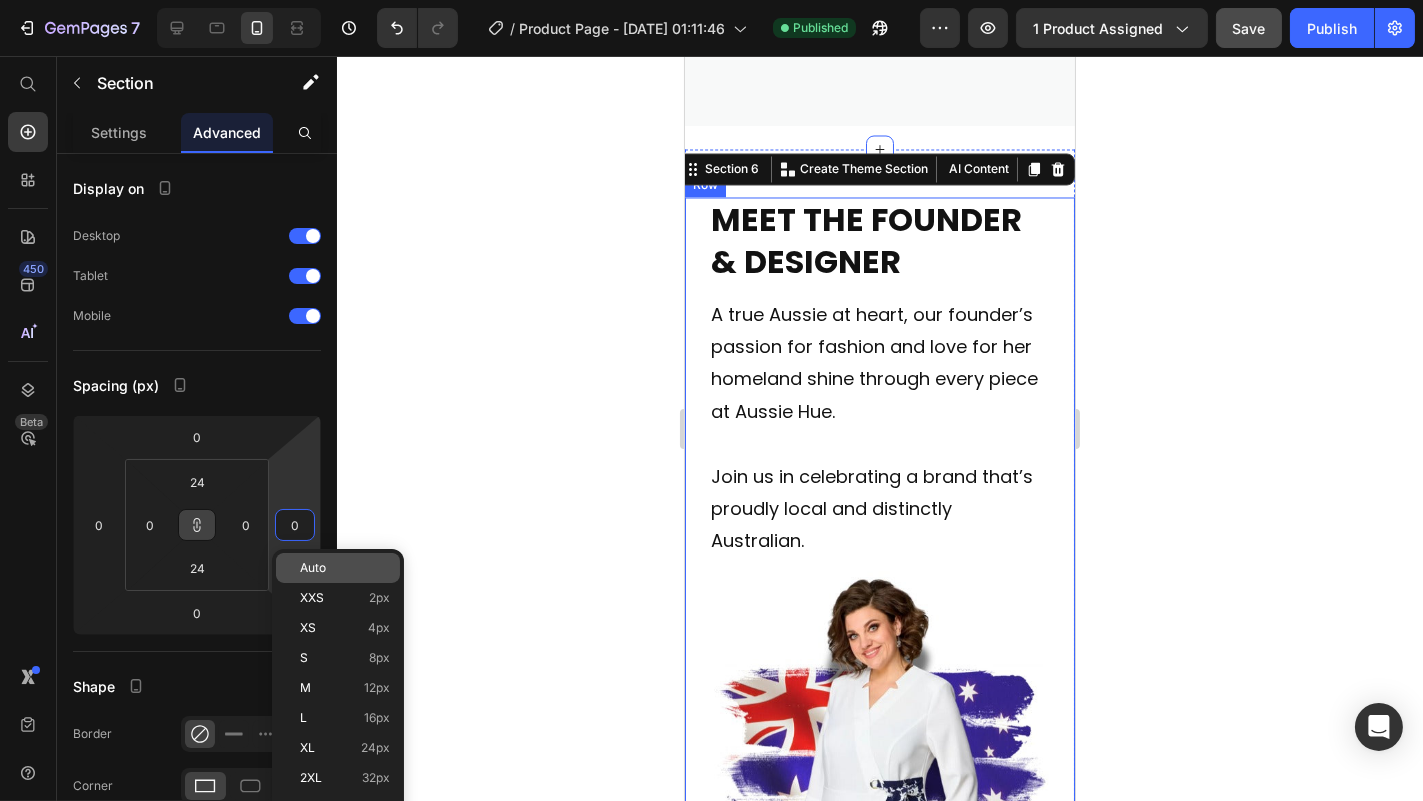 click on "Auto" at bounding box center [313, 568] 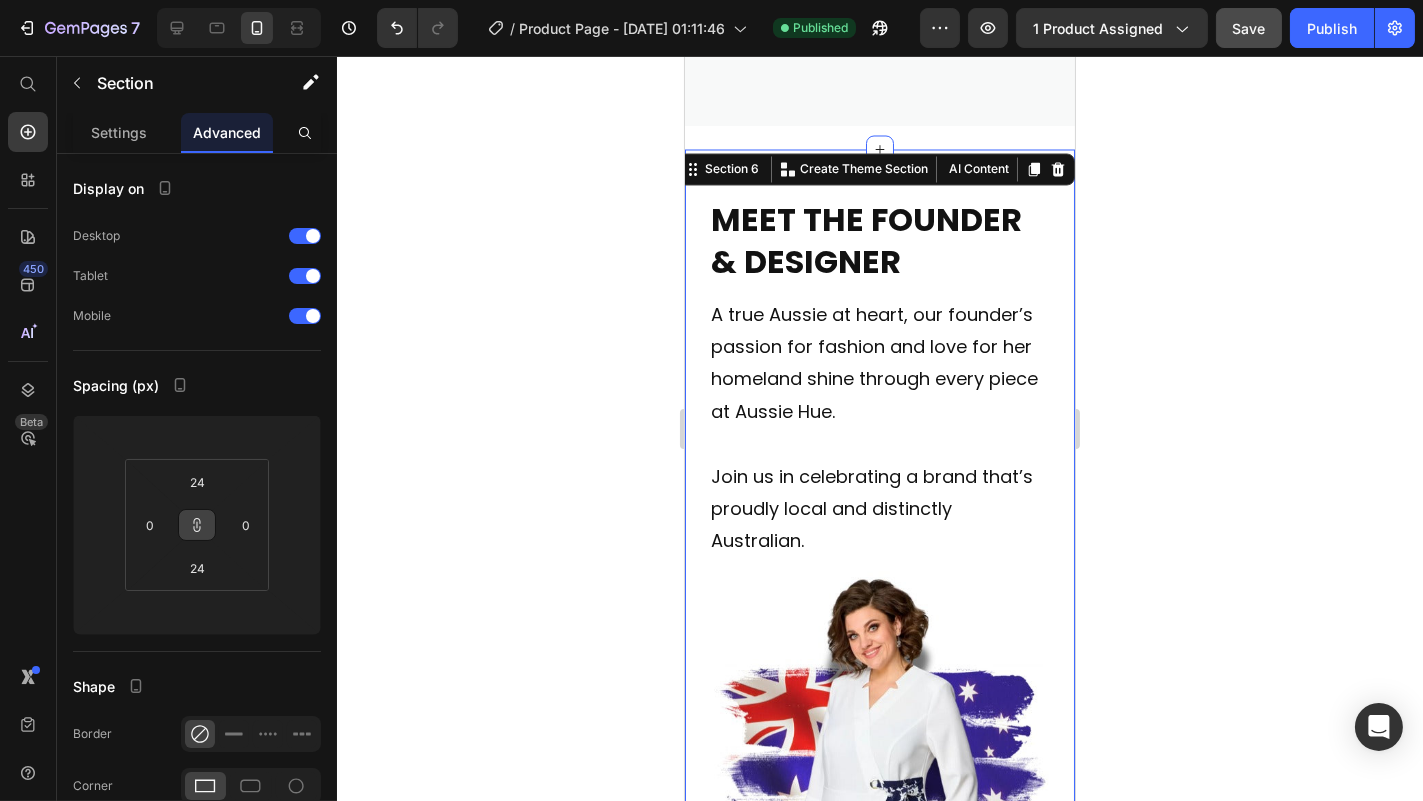 click 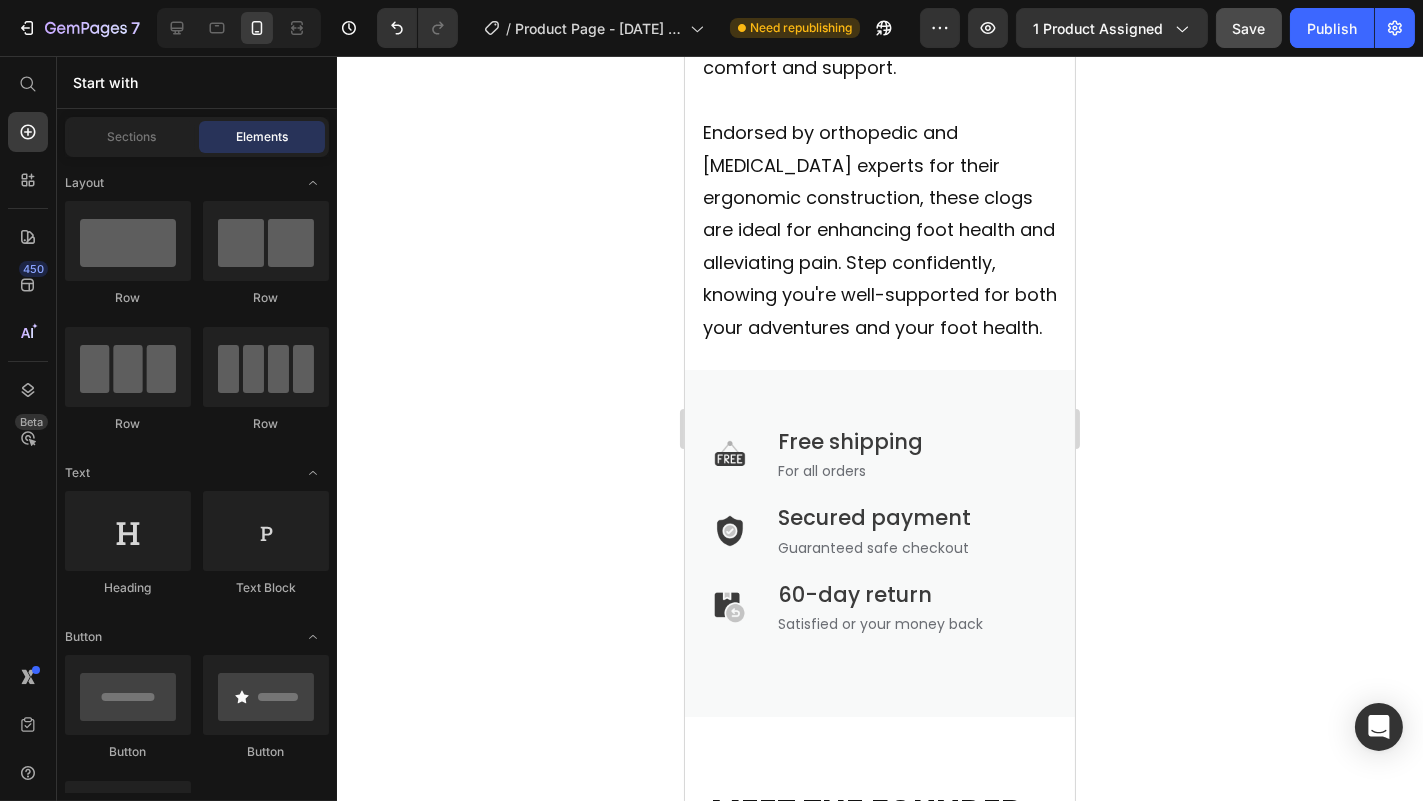 scroll, scrollTop: 5808, scrollLeft: 0, axis: vertical 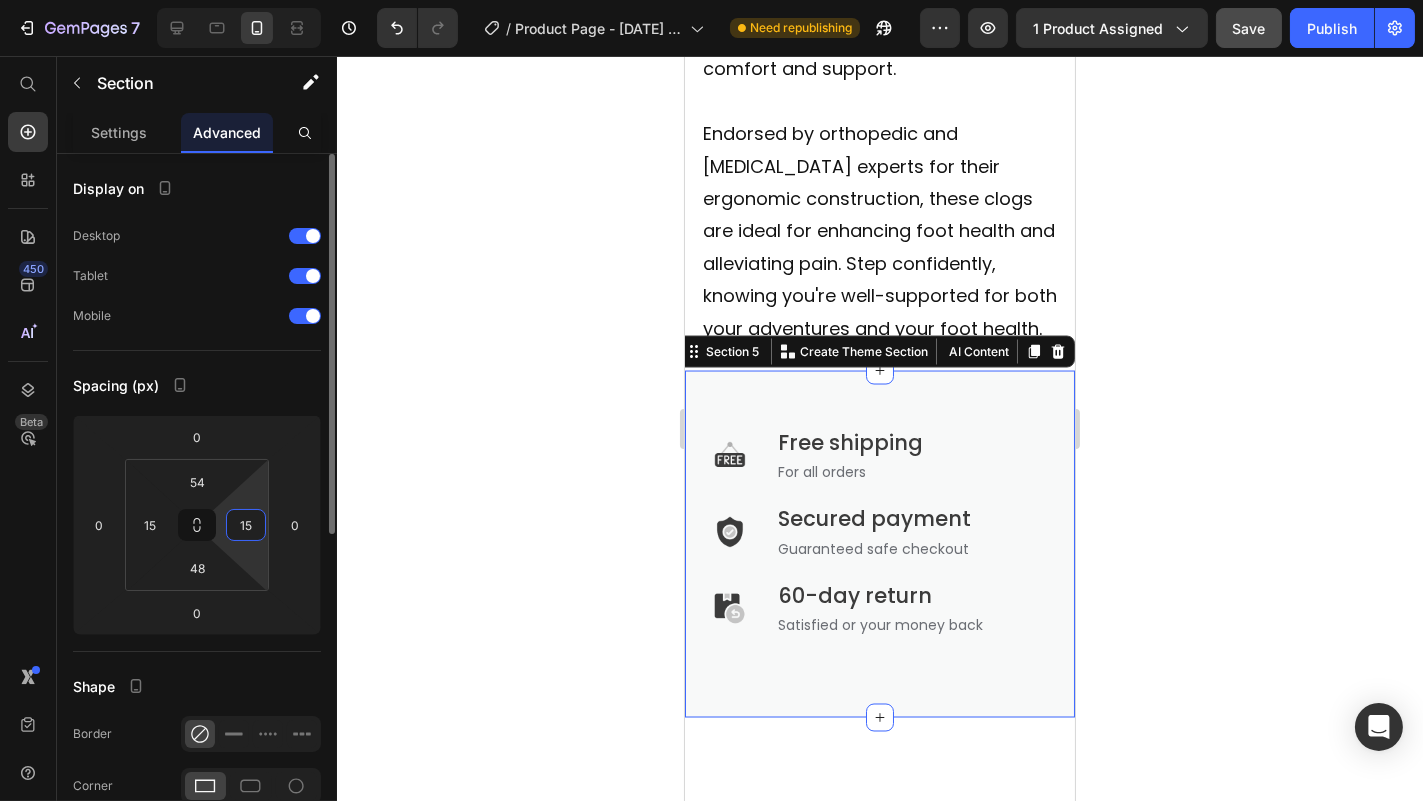 click on "15" at bounding box center (246, 525) 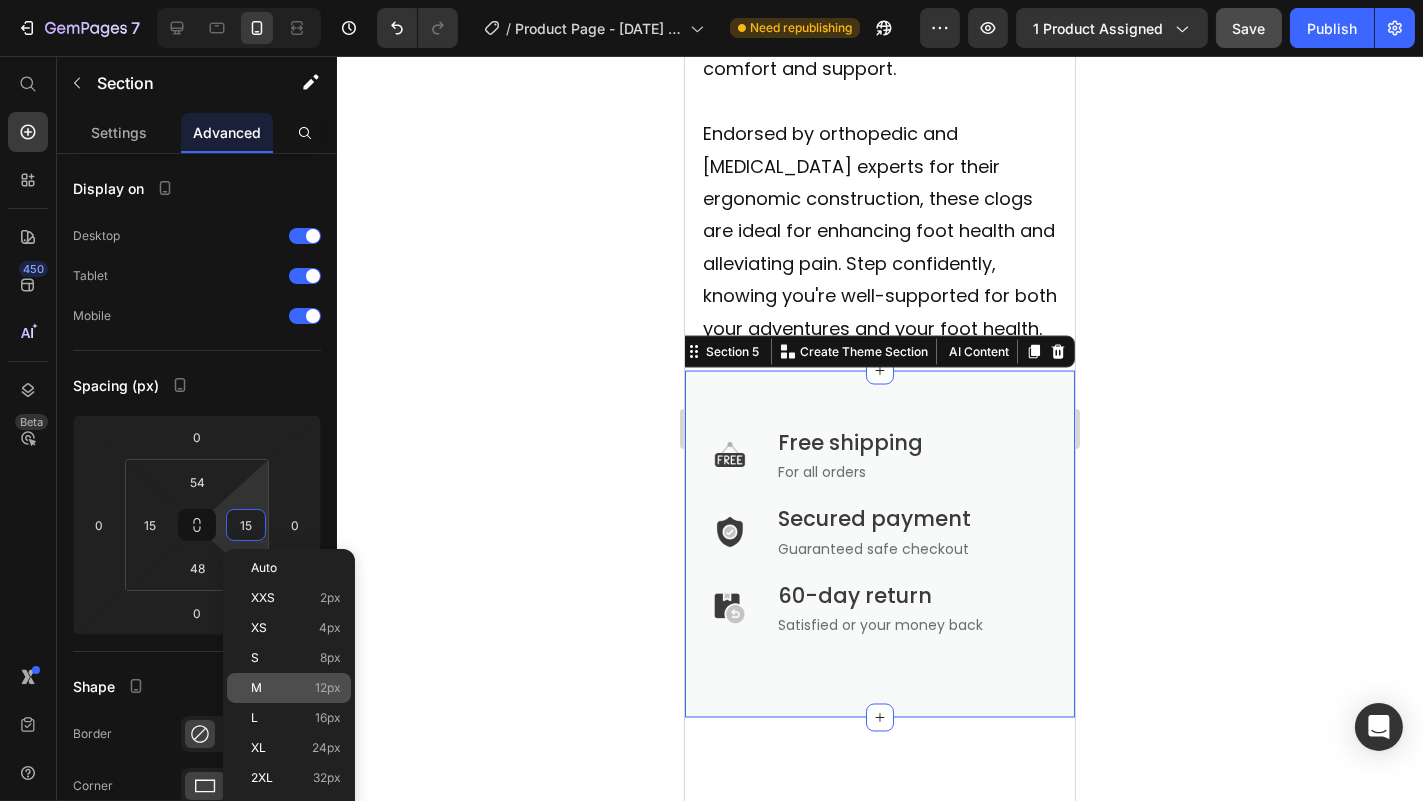 click on "M 12px" at bounding box center (296, 688) 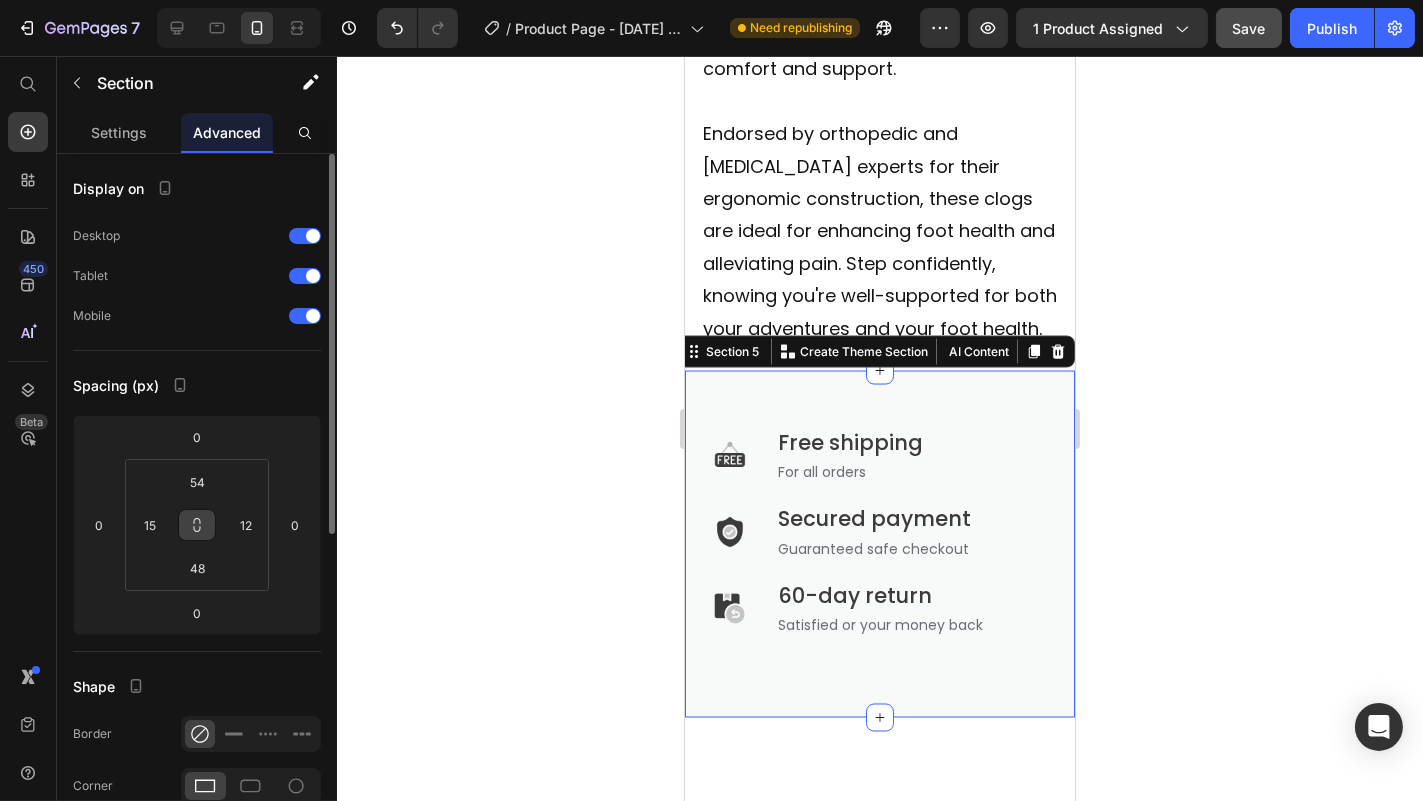 click 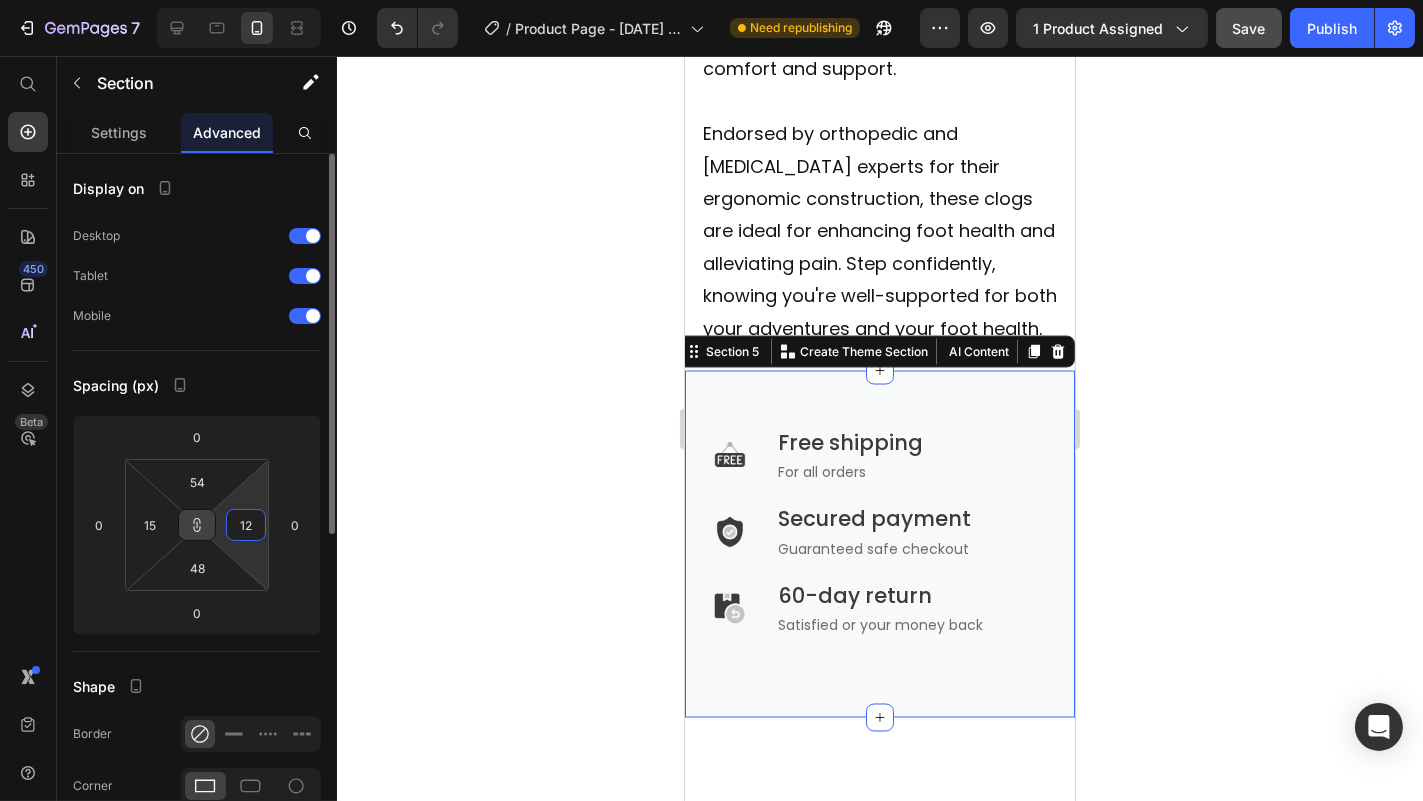 click on "12" at bounding box center (246, 525) 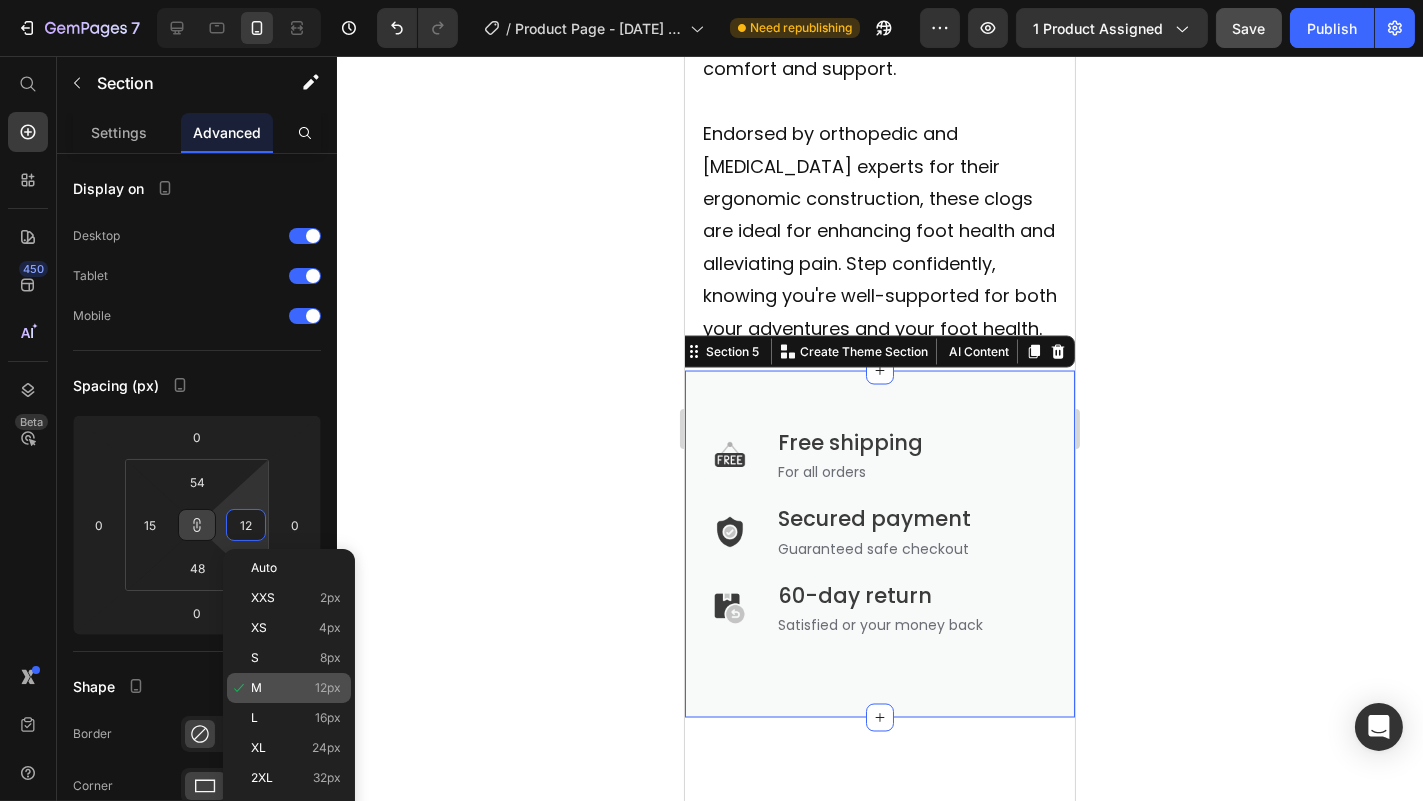 type on "12" 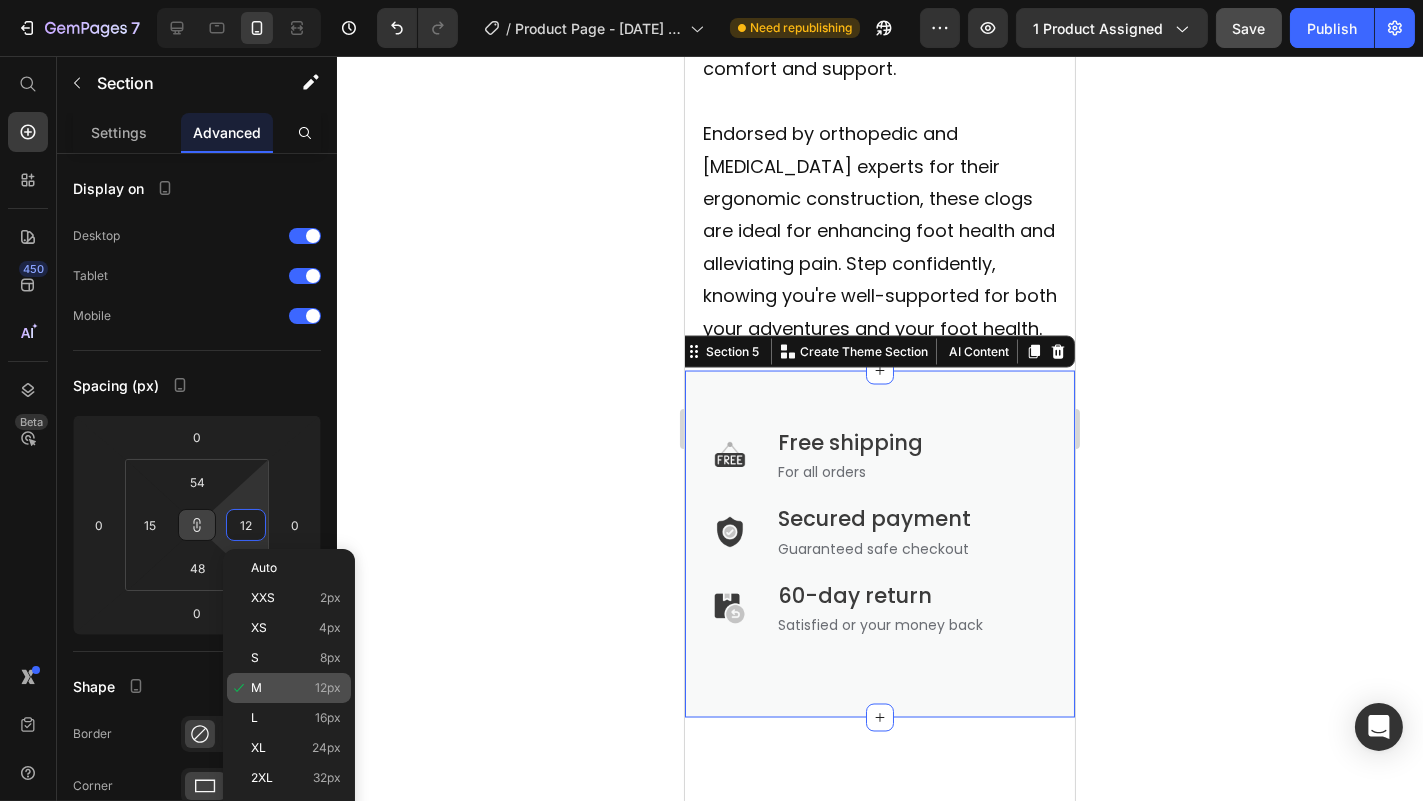 type on "12" 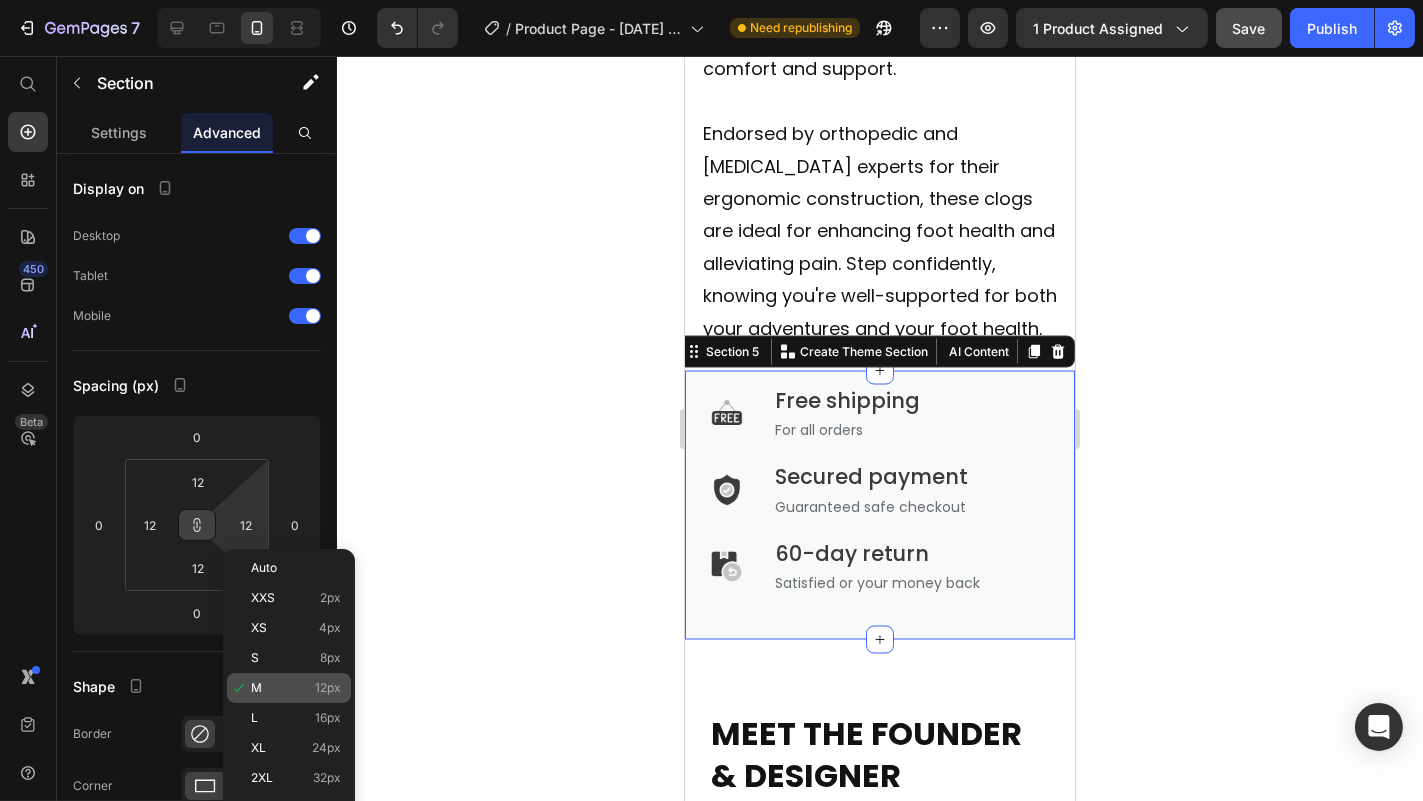 click on "M 12px" 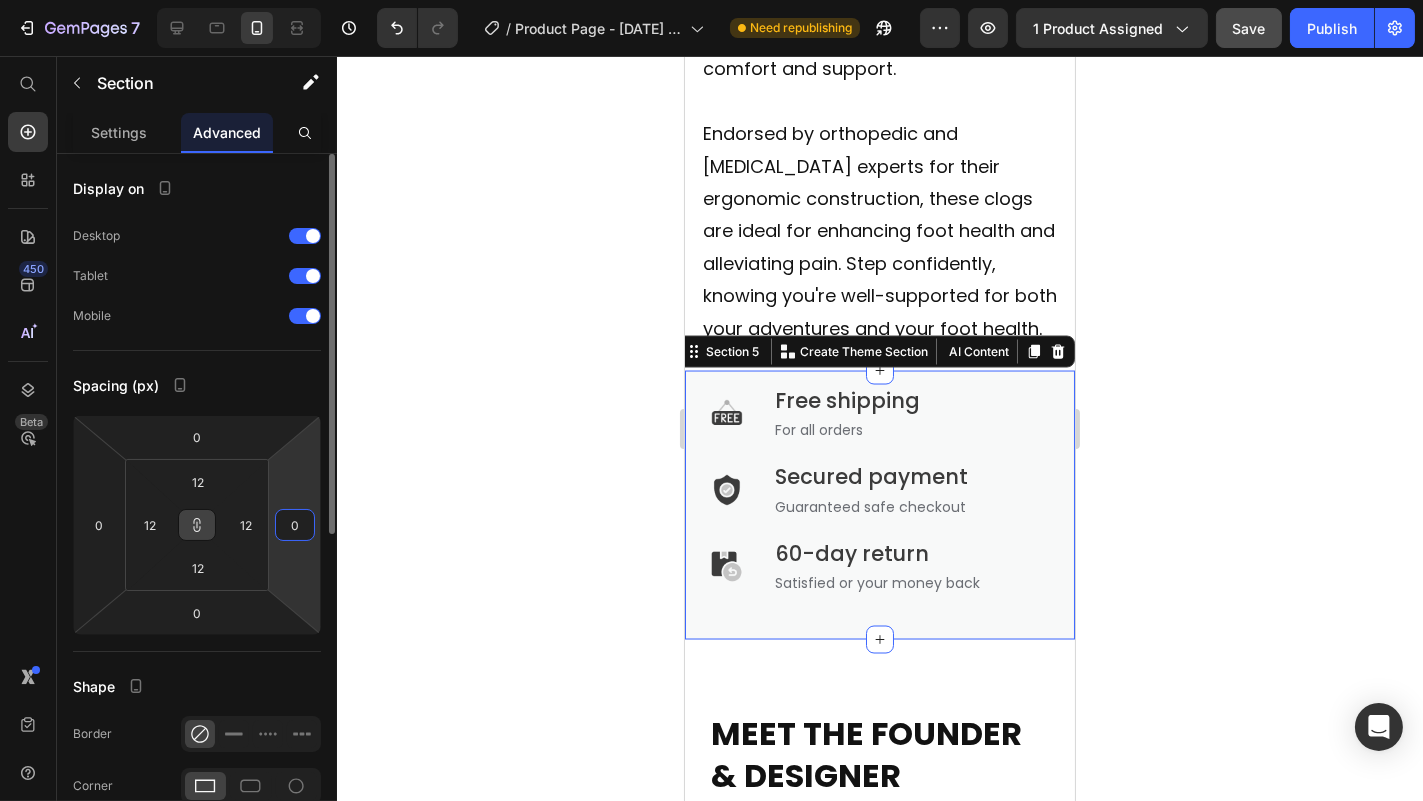 click on "0" at bounding box center (295, 525) 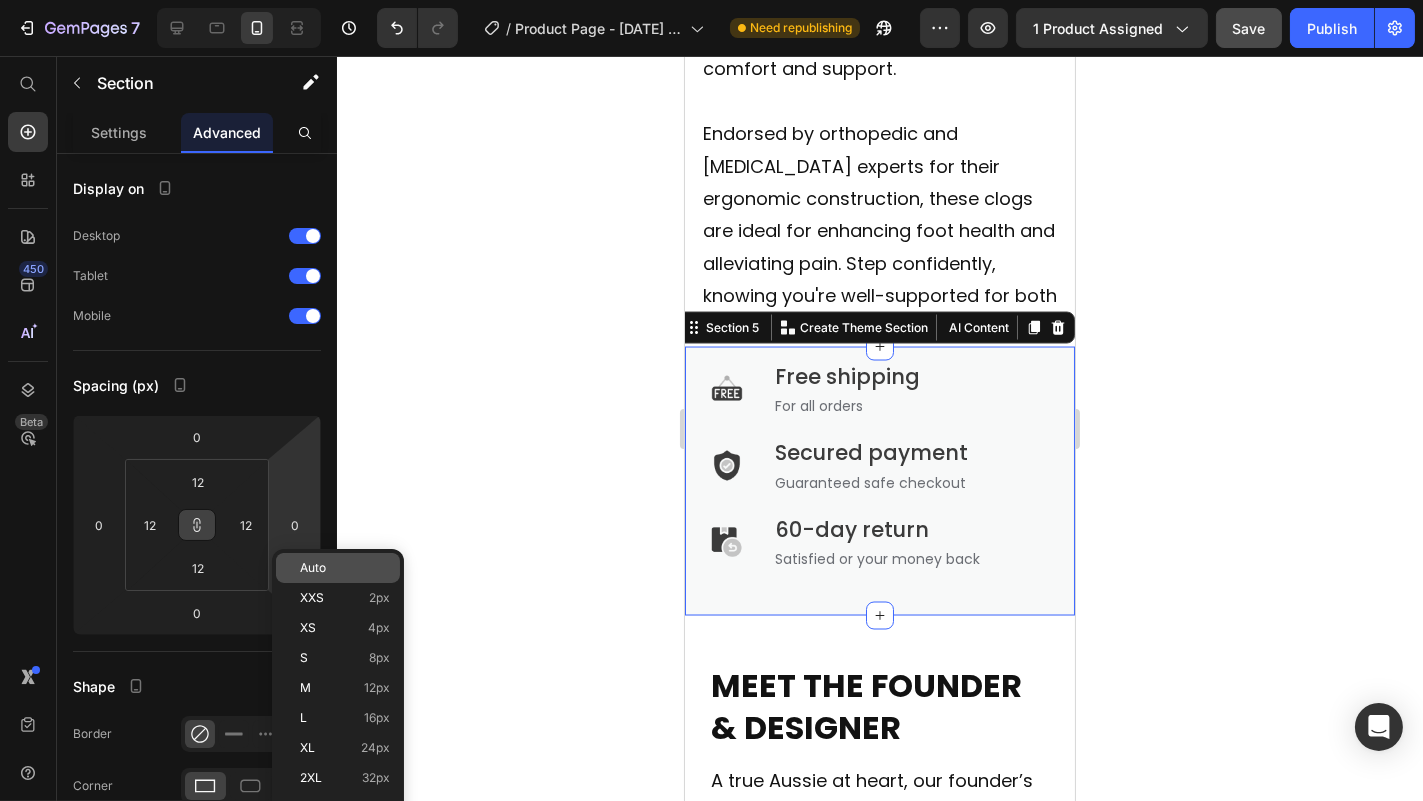 click on "Auto" 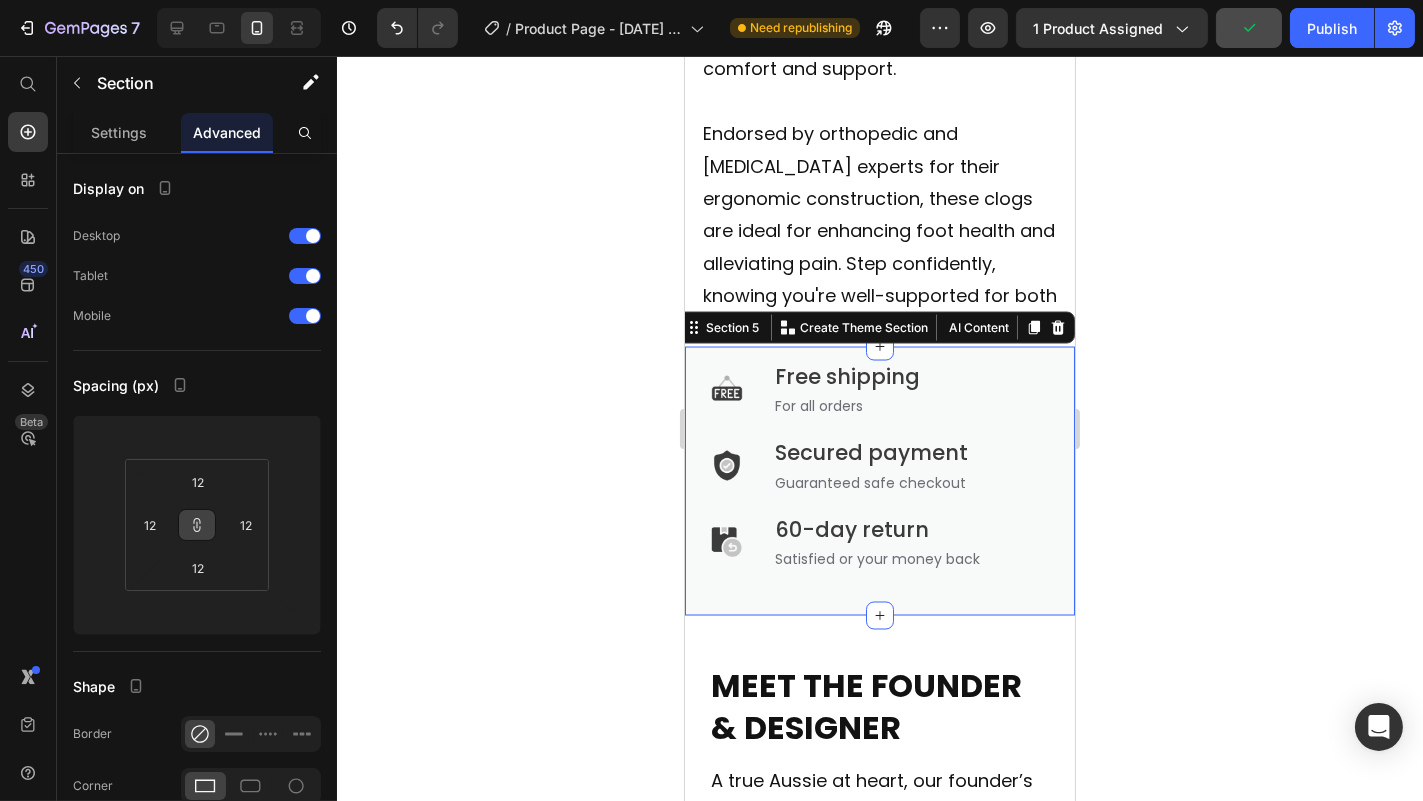 click 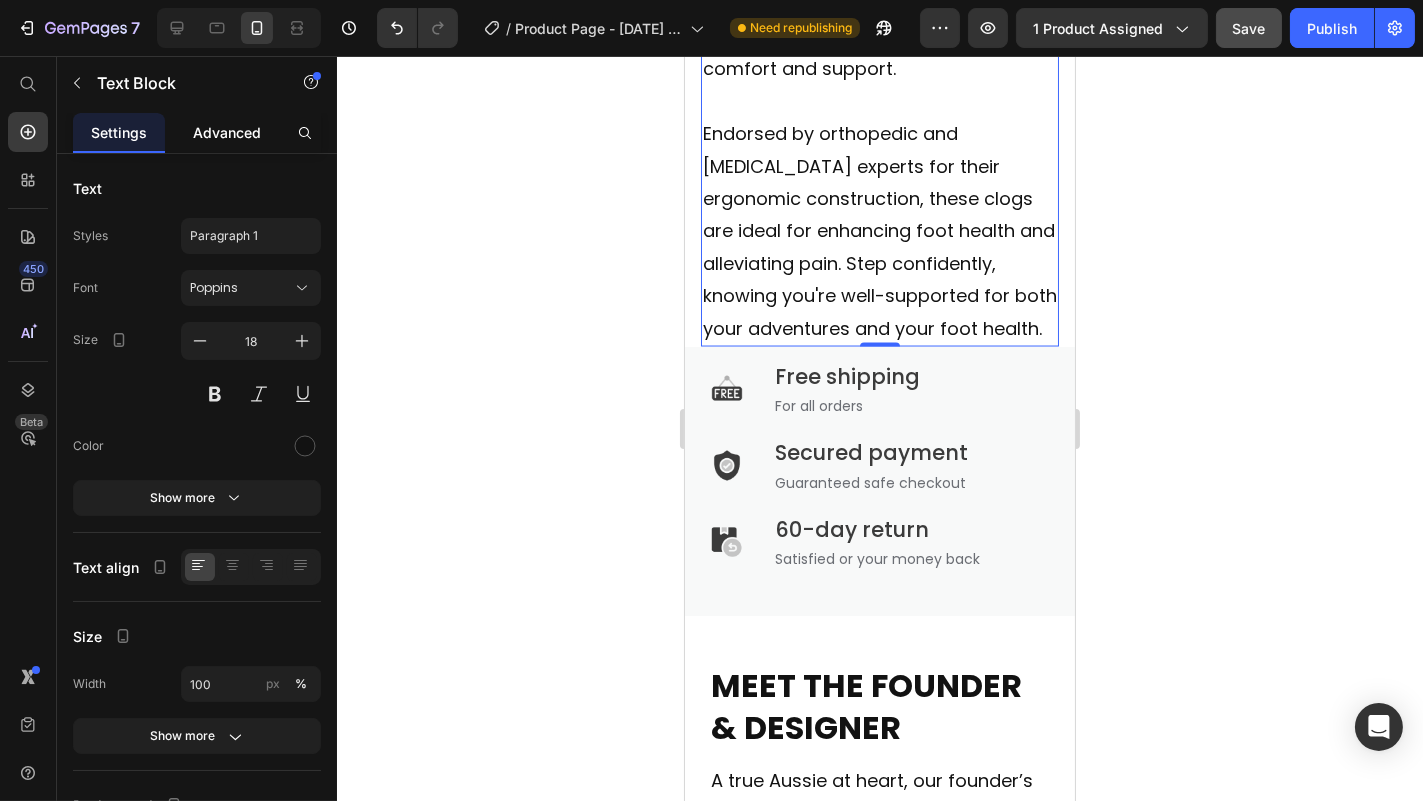 click on "Advanced" at bounding box center (227, 132) 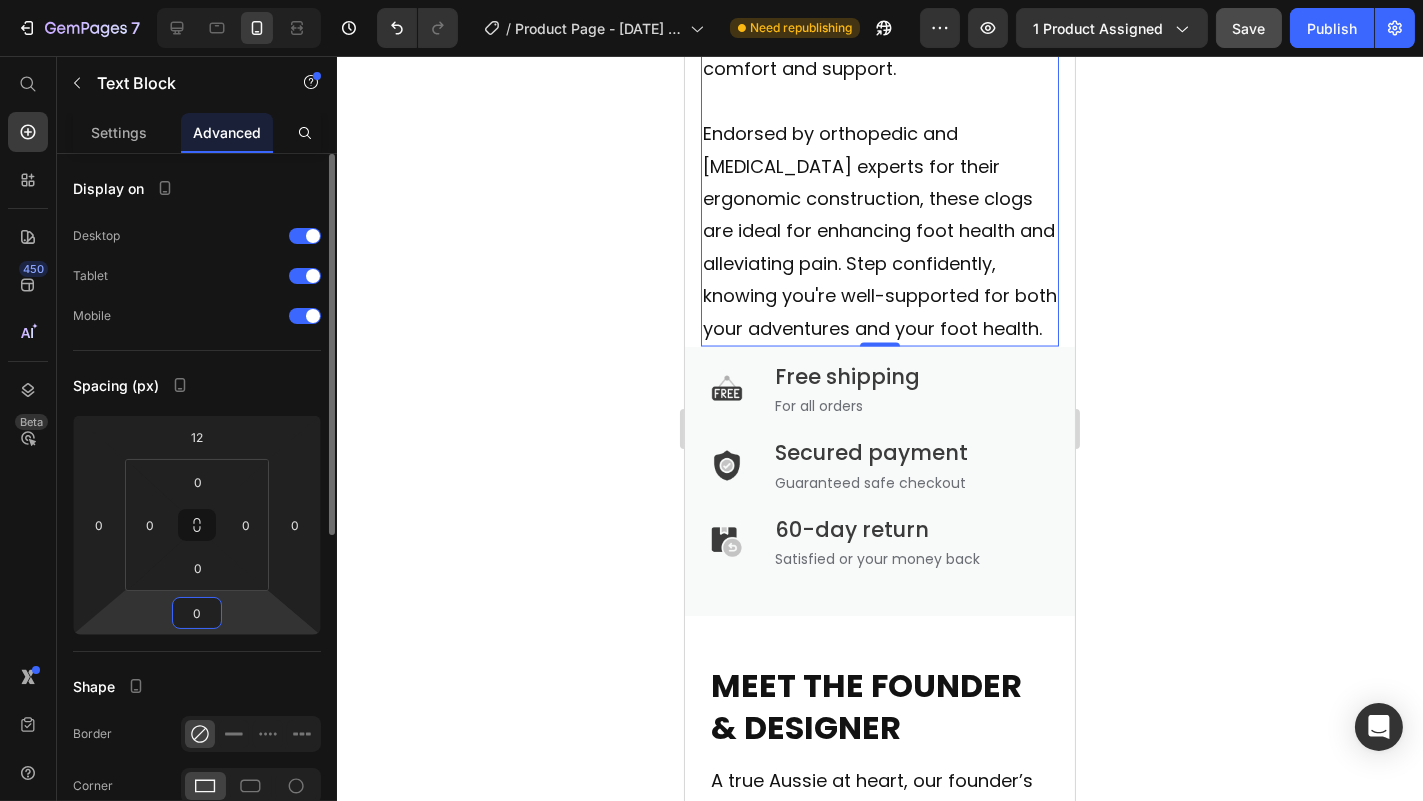 click on "0" at bounding box center (197, 613) 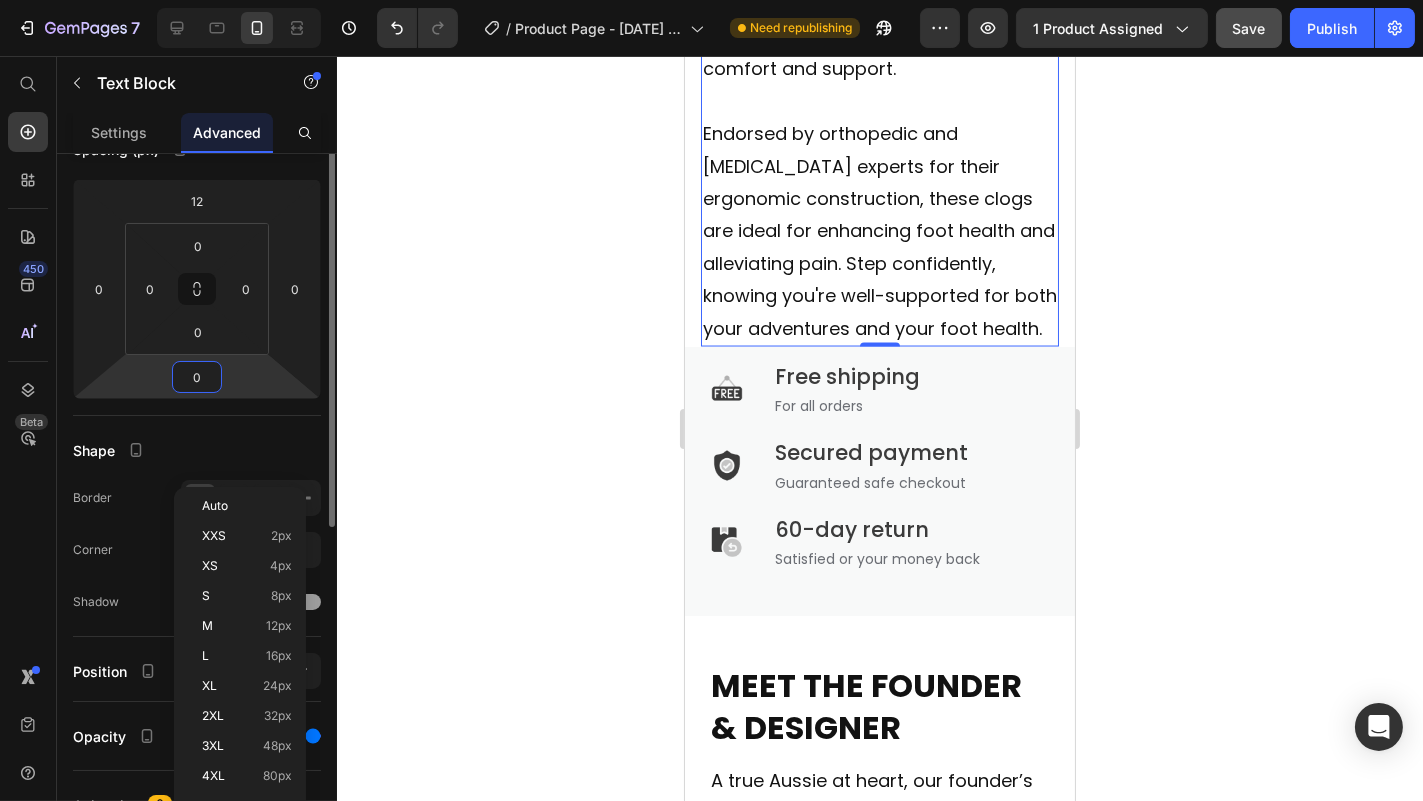 scroll, scrollTop: 293, scrollLeft: 0, axis: vertical 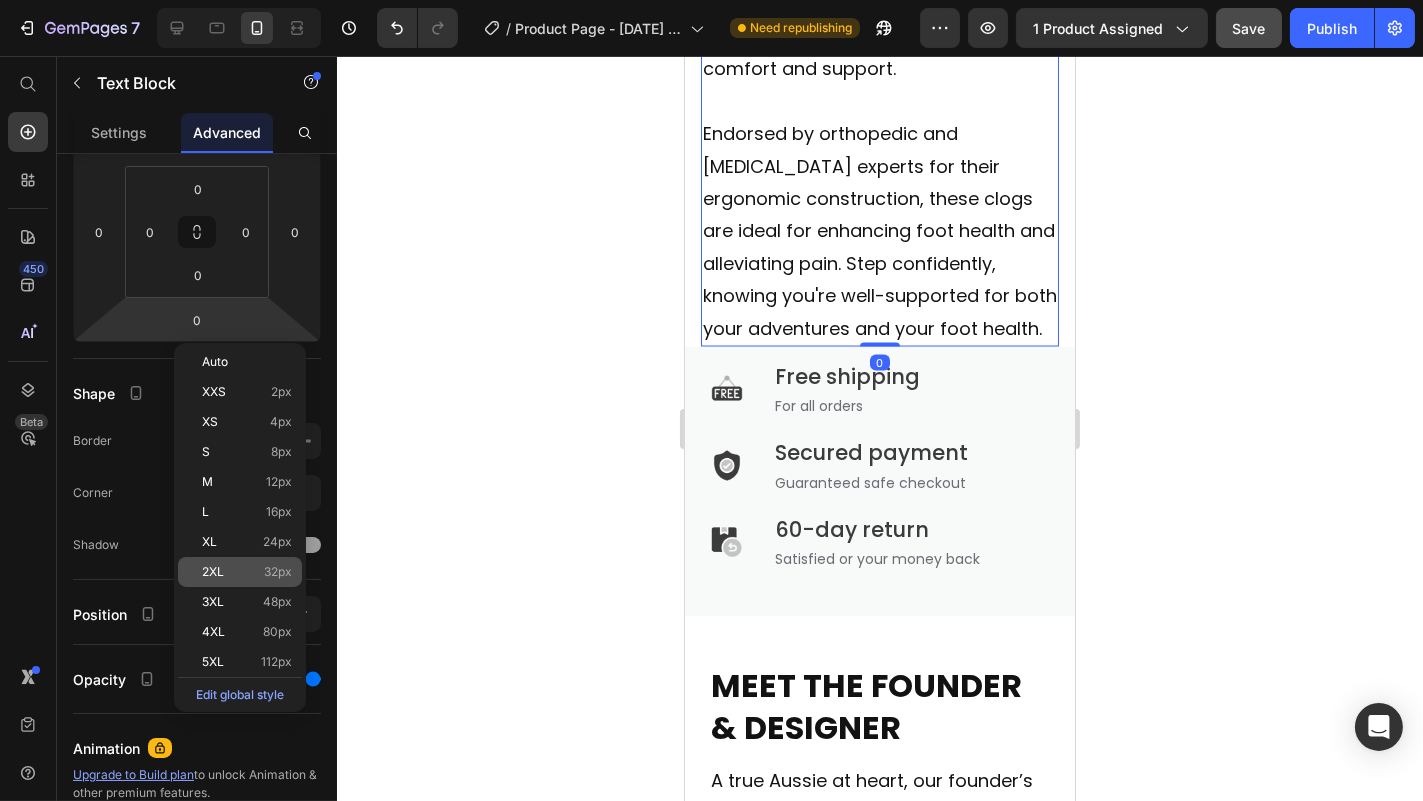 click on "32px" at bounding box center [278, 572] 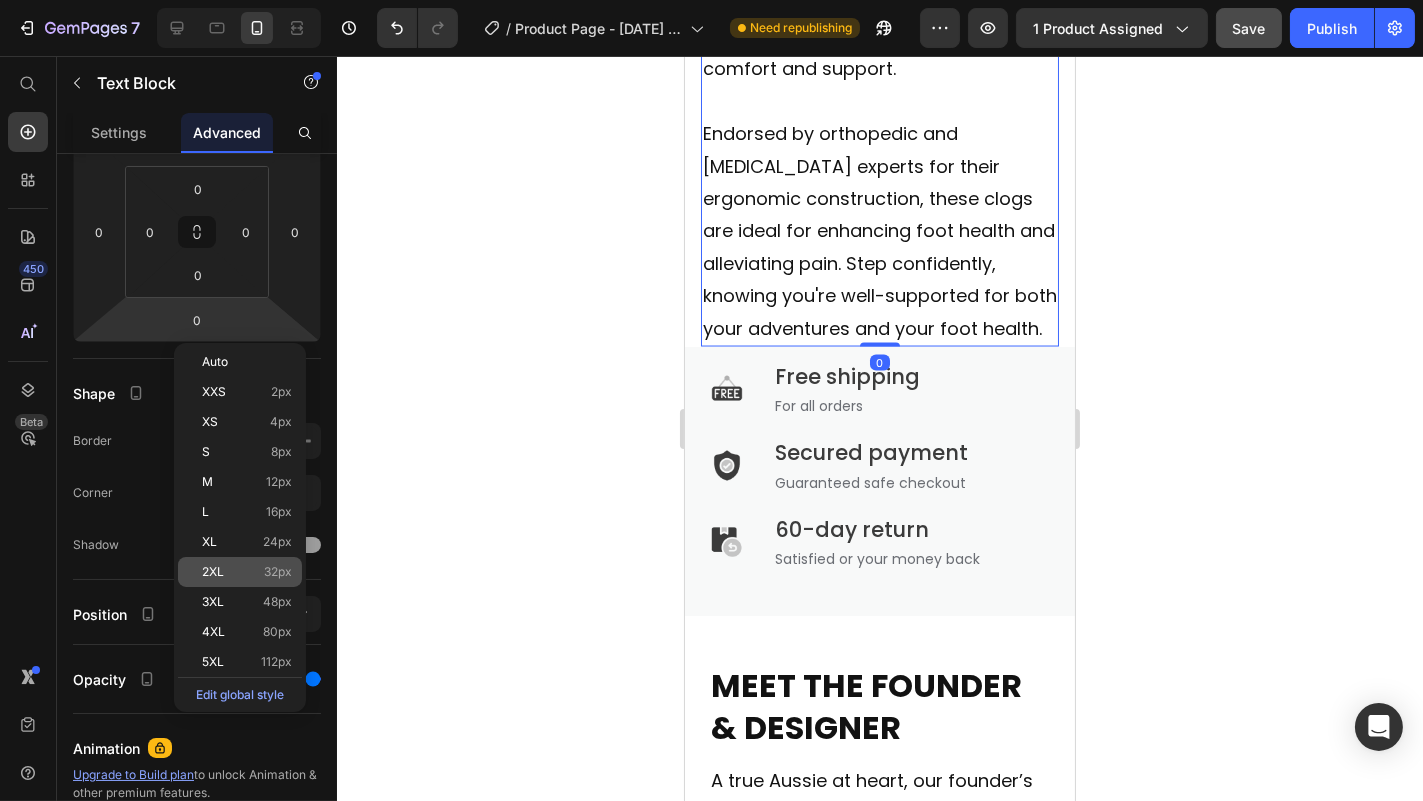 type on "32" 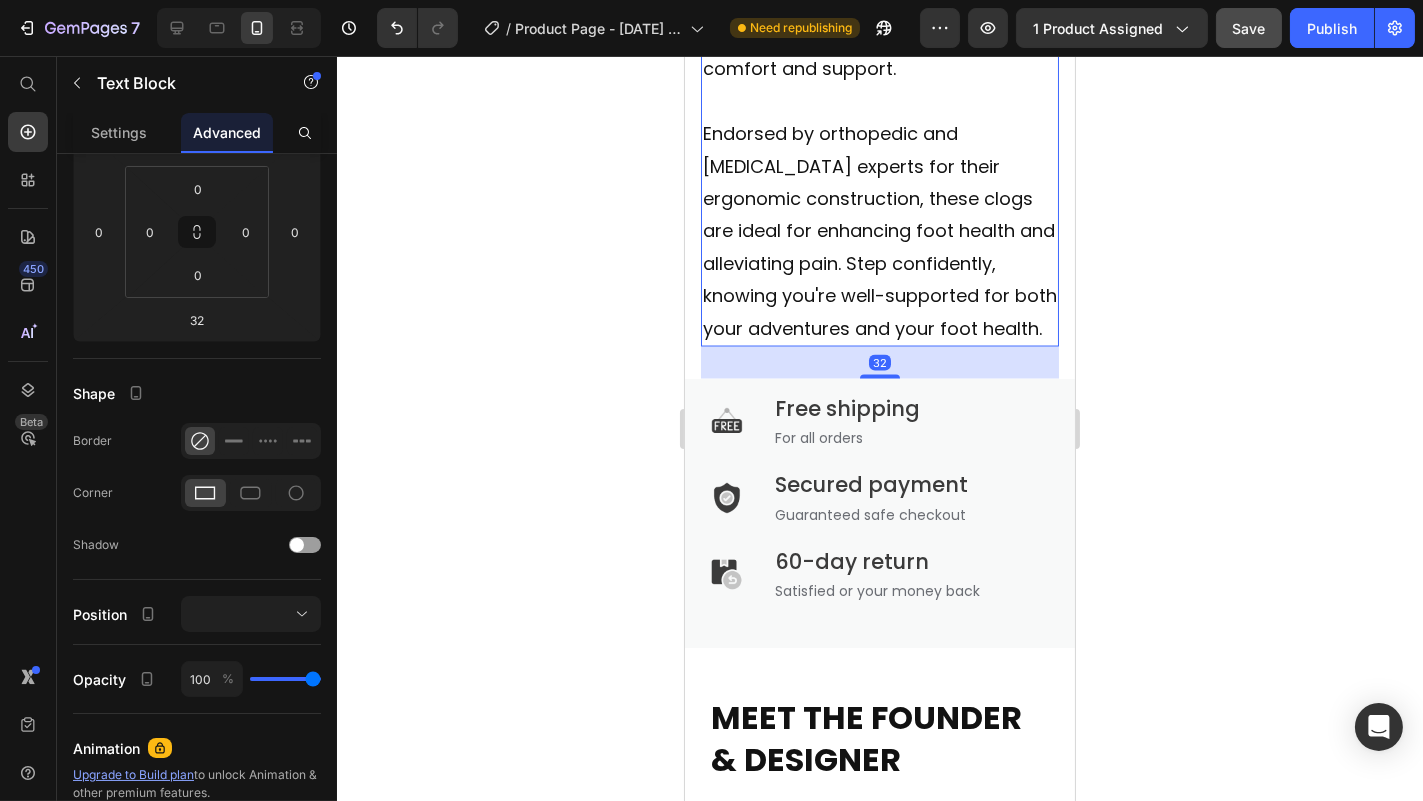 click 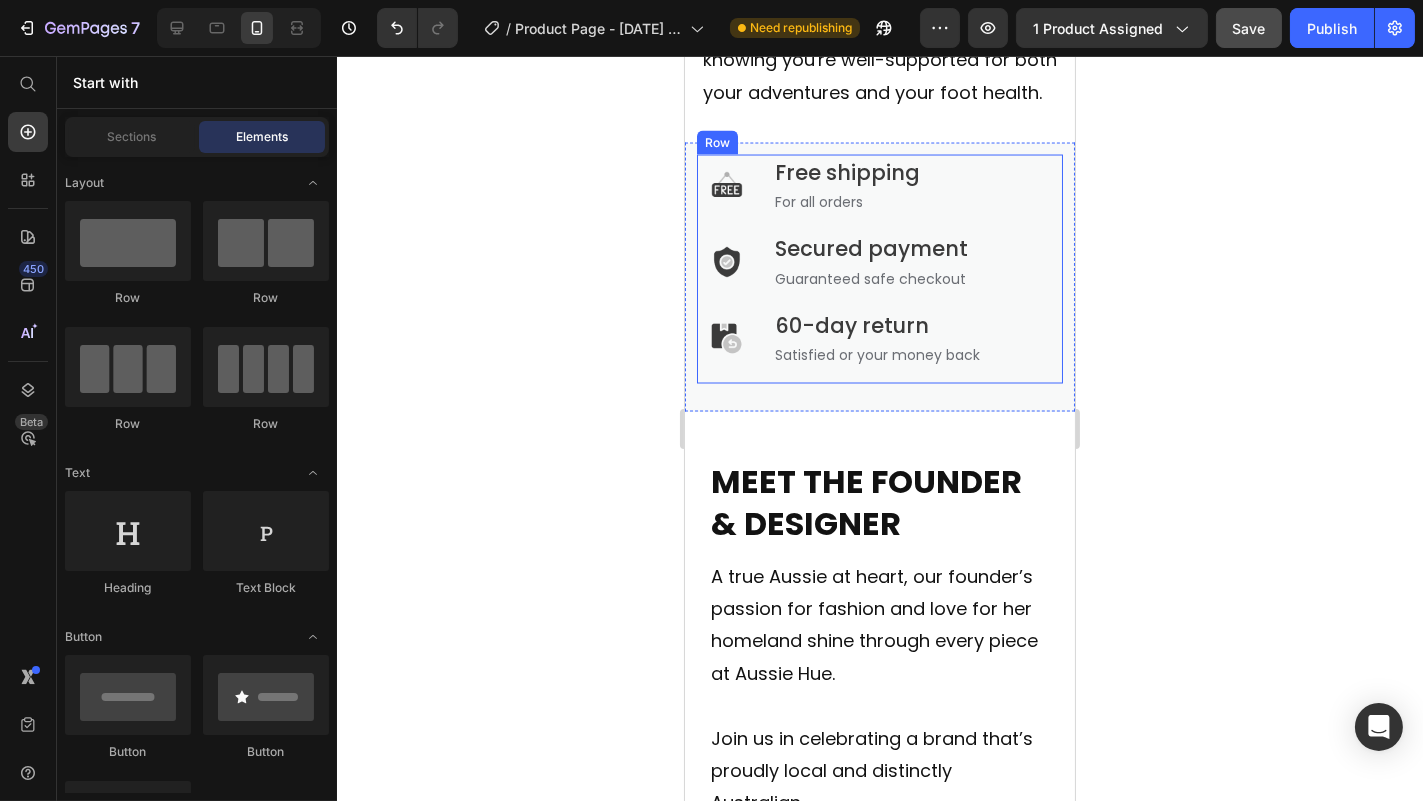 scroll, scrollTop: 6047, scrollLeft: 0, axis: vertical 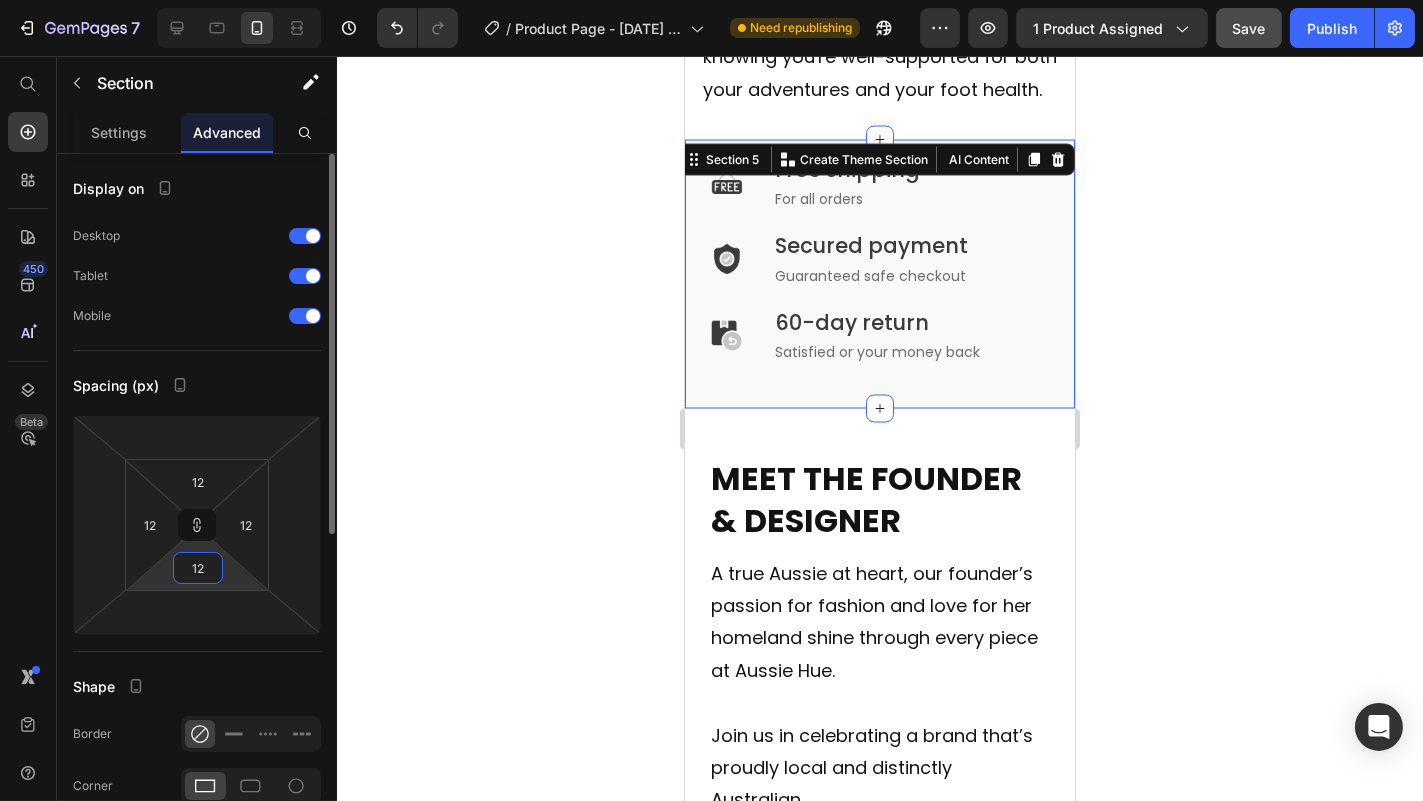 click on "12" at bounding box center (198, 568) 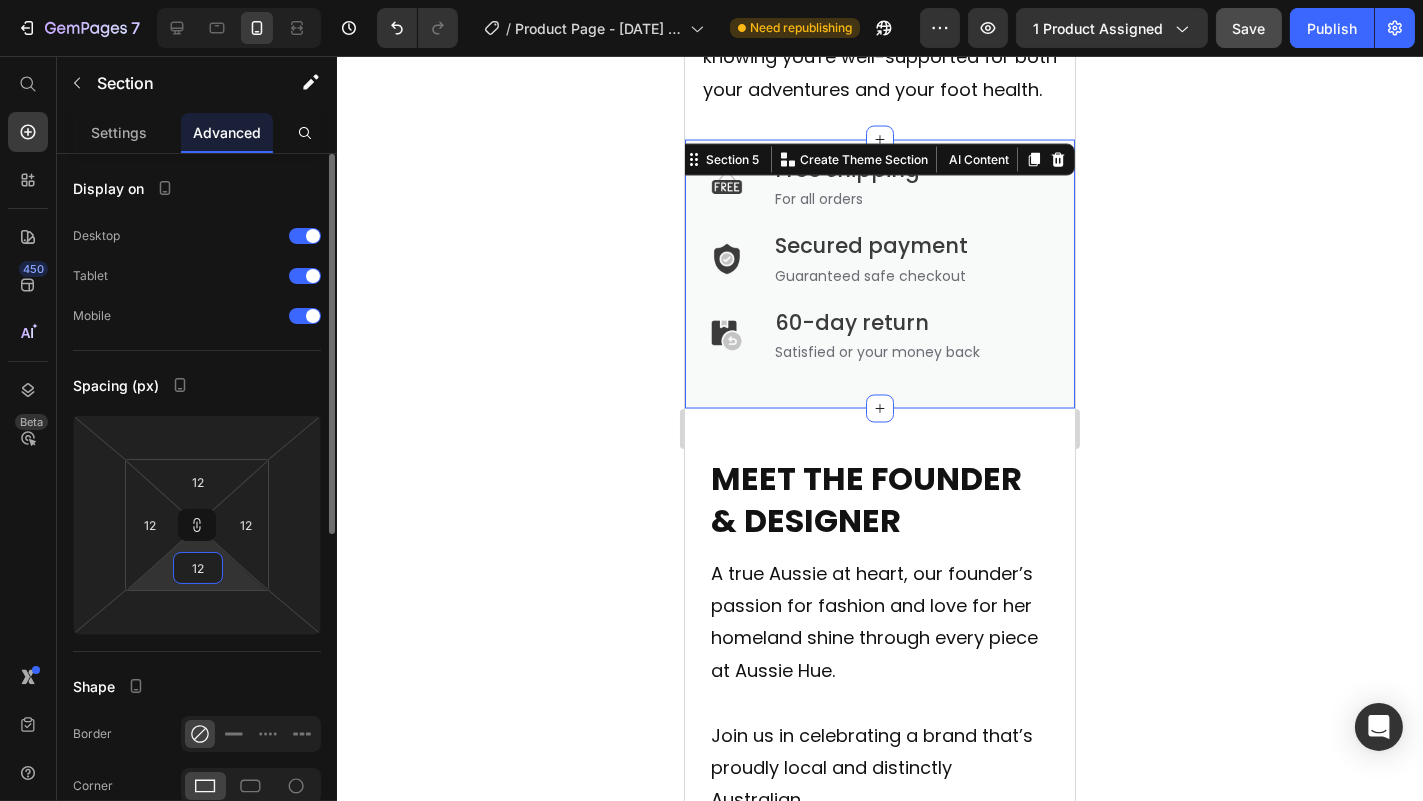 type 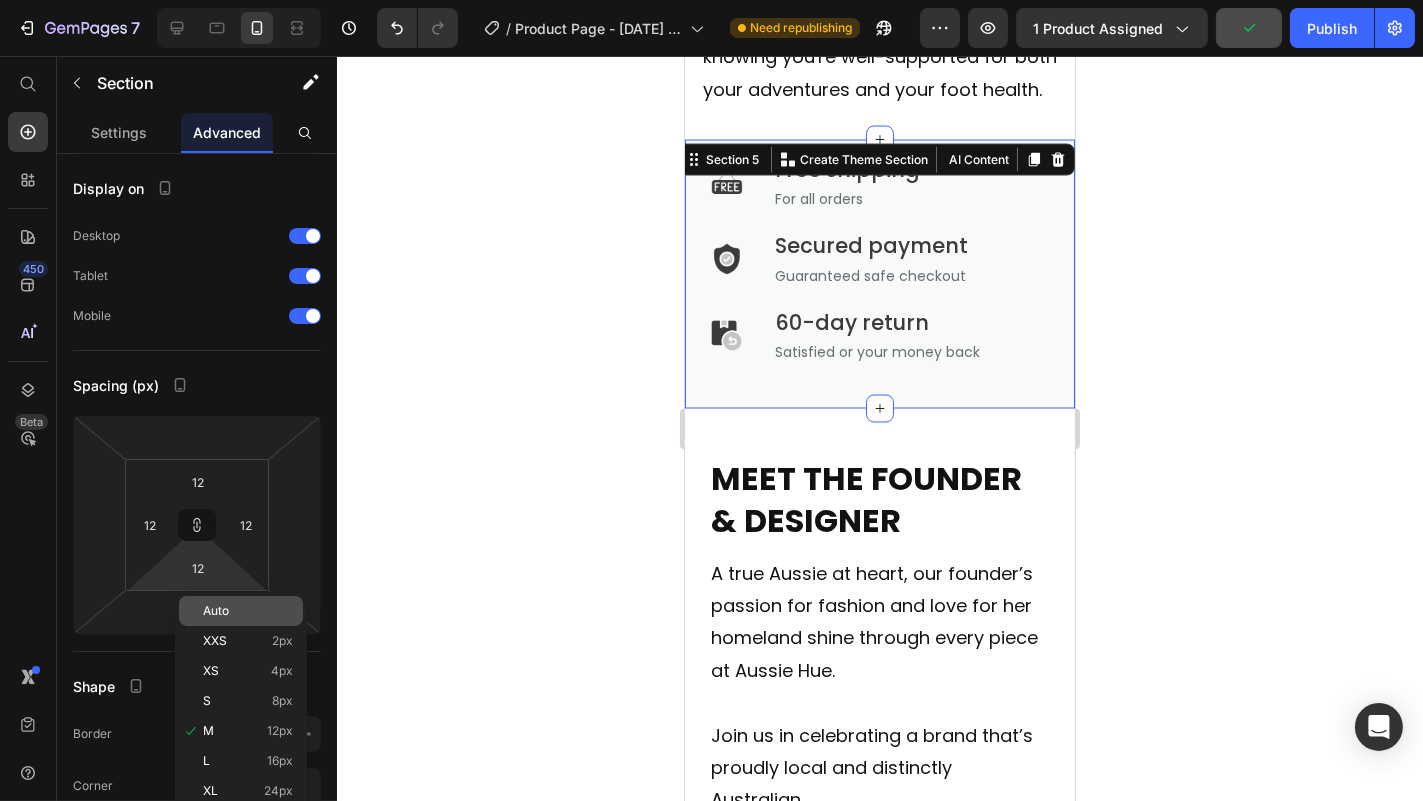 click on "Auto" at bounding box center [216, 611] 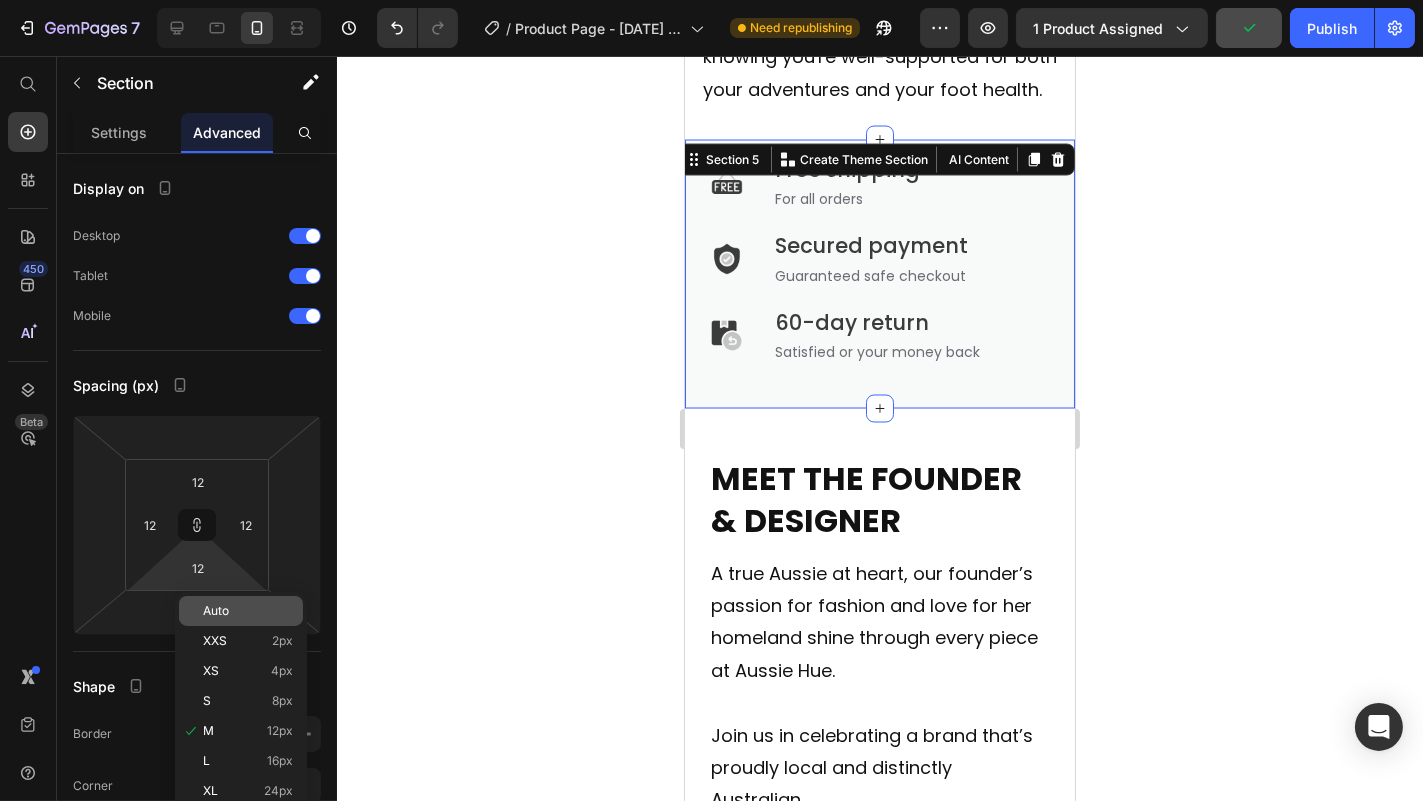 type 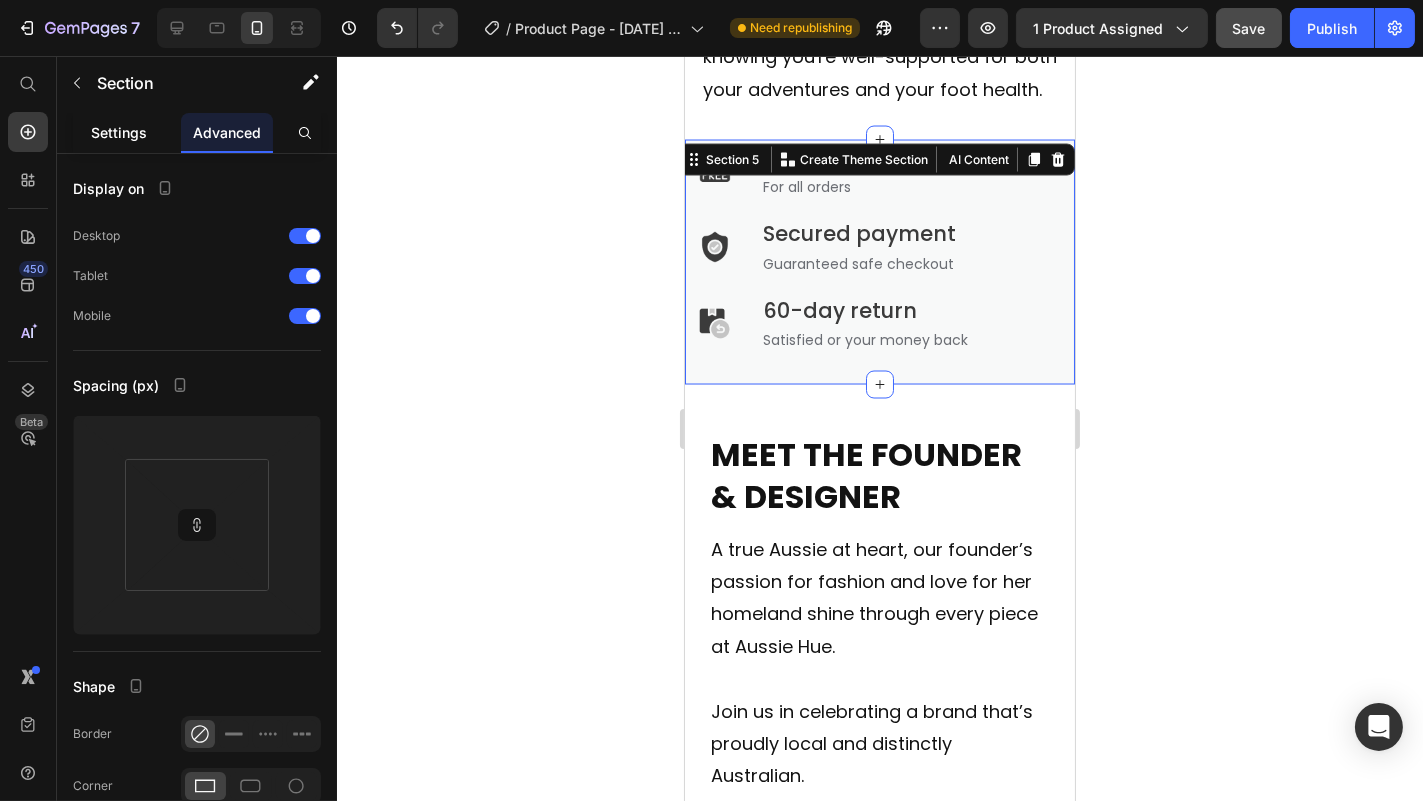 click on "Settings" at bounding box center (119, 132) 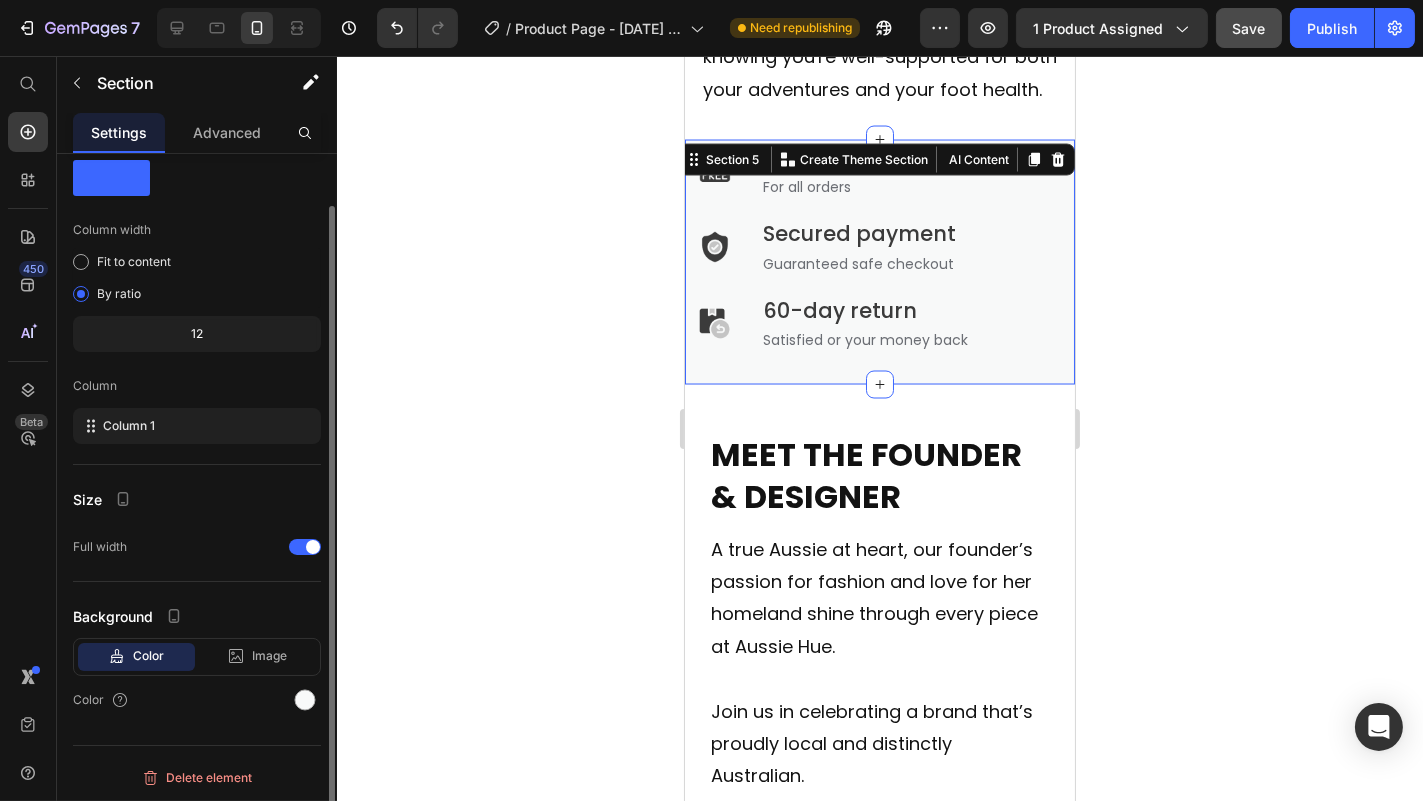 scroll, scrollTop: 0, scrollLeft: 0, axis: both 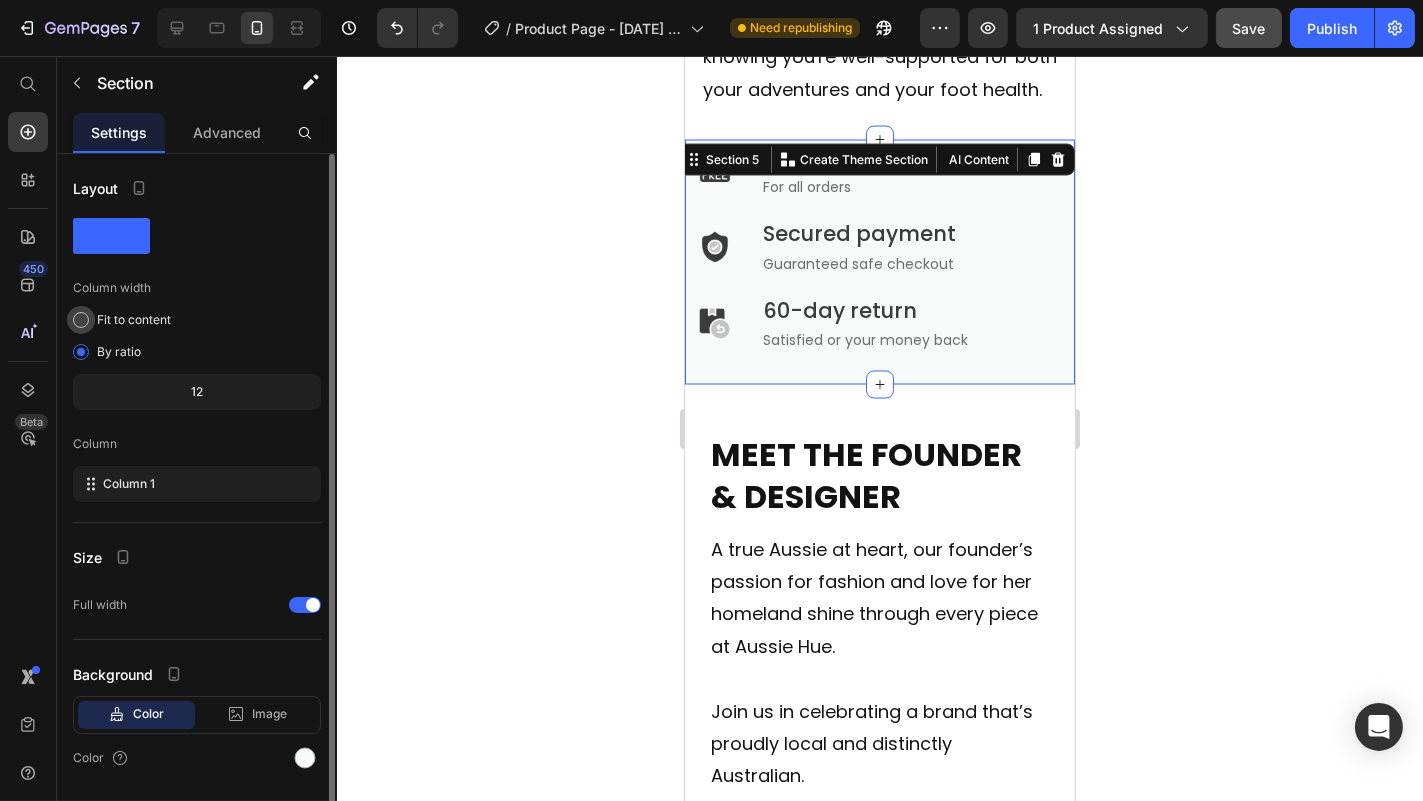 click on "Fit to content" at bounding box center (134, 320) 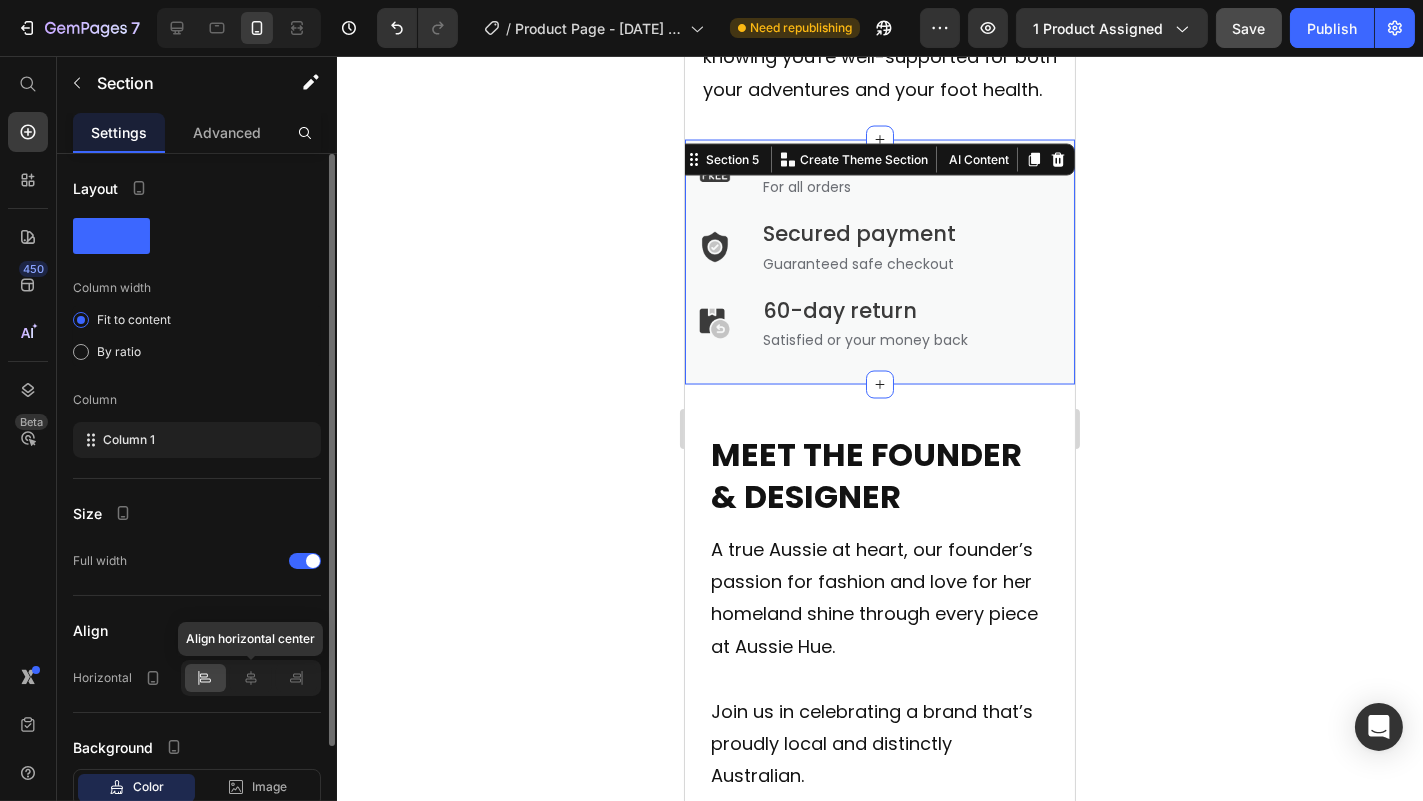 click 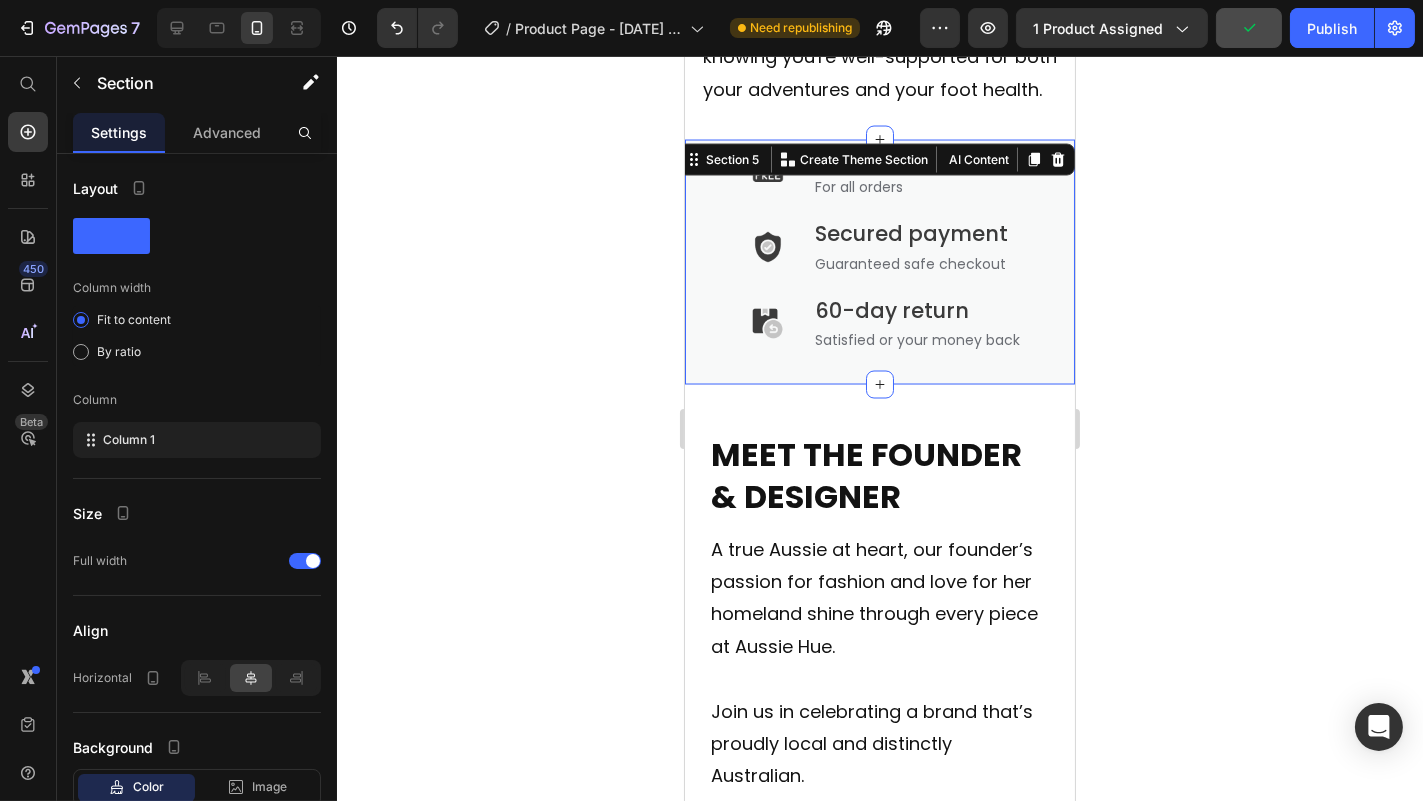 click 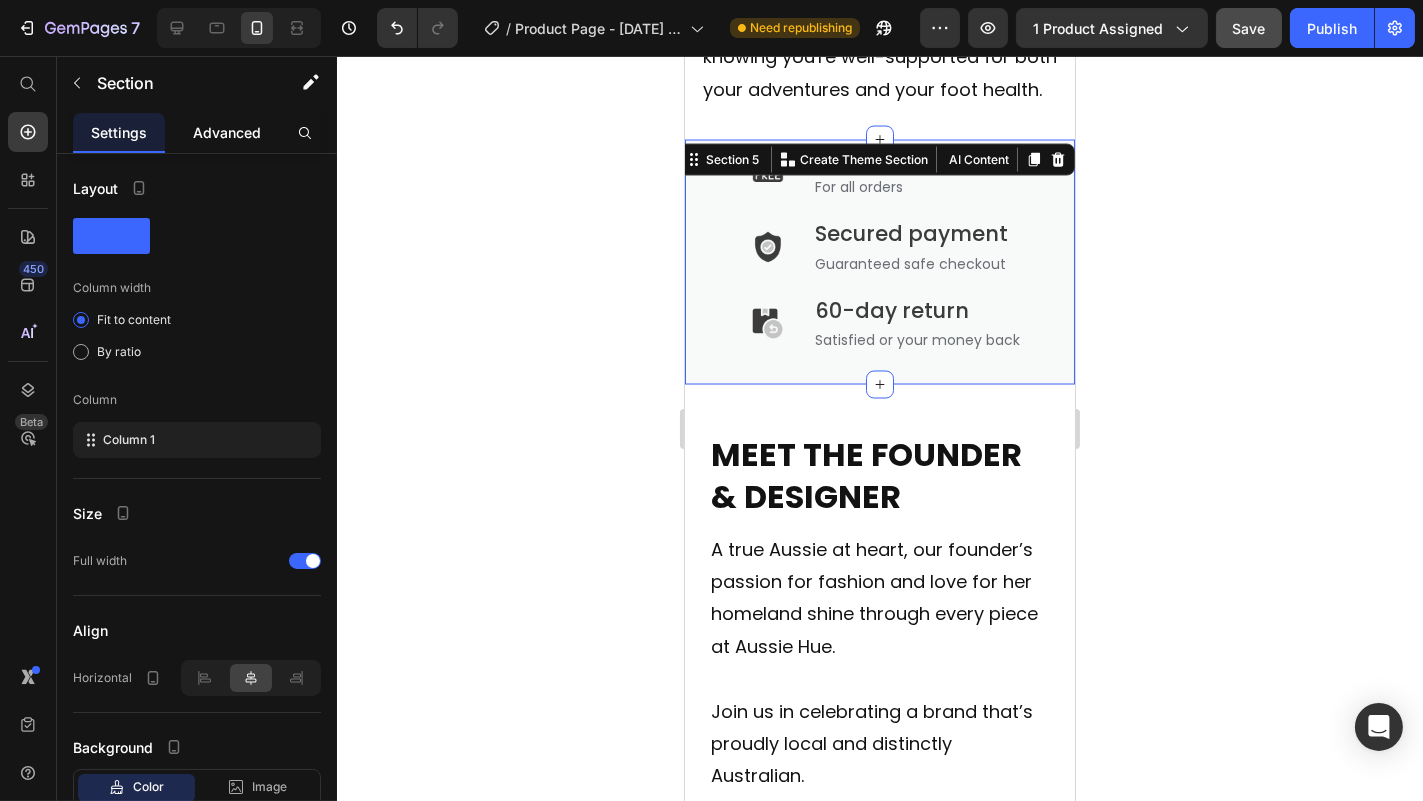 click on "Advanced" at bounding box center (227, 132) 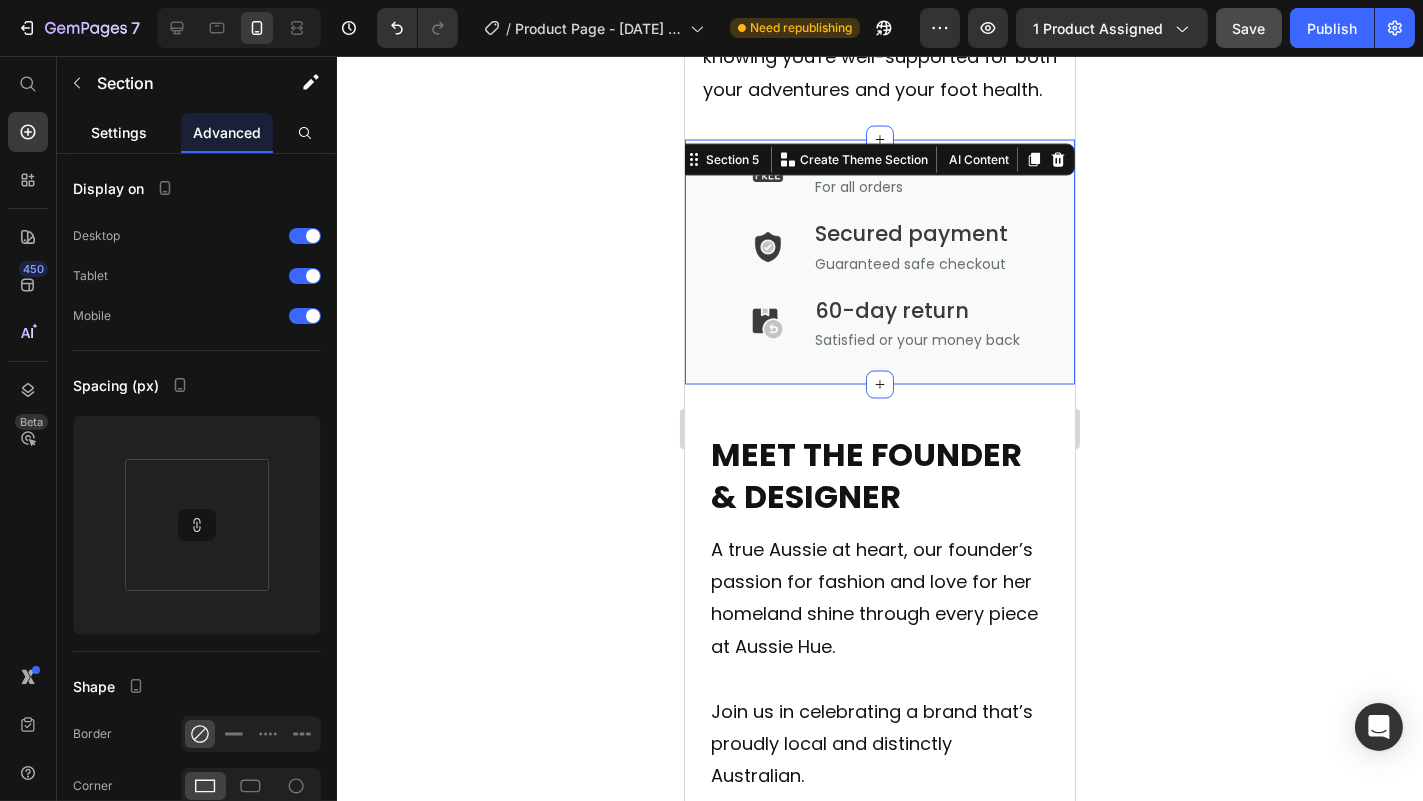 click on "Settings" 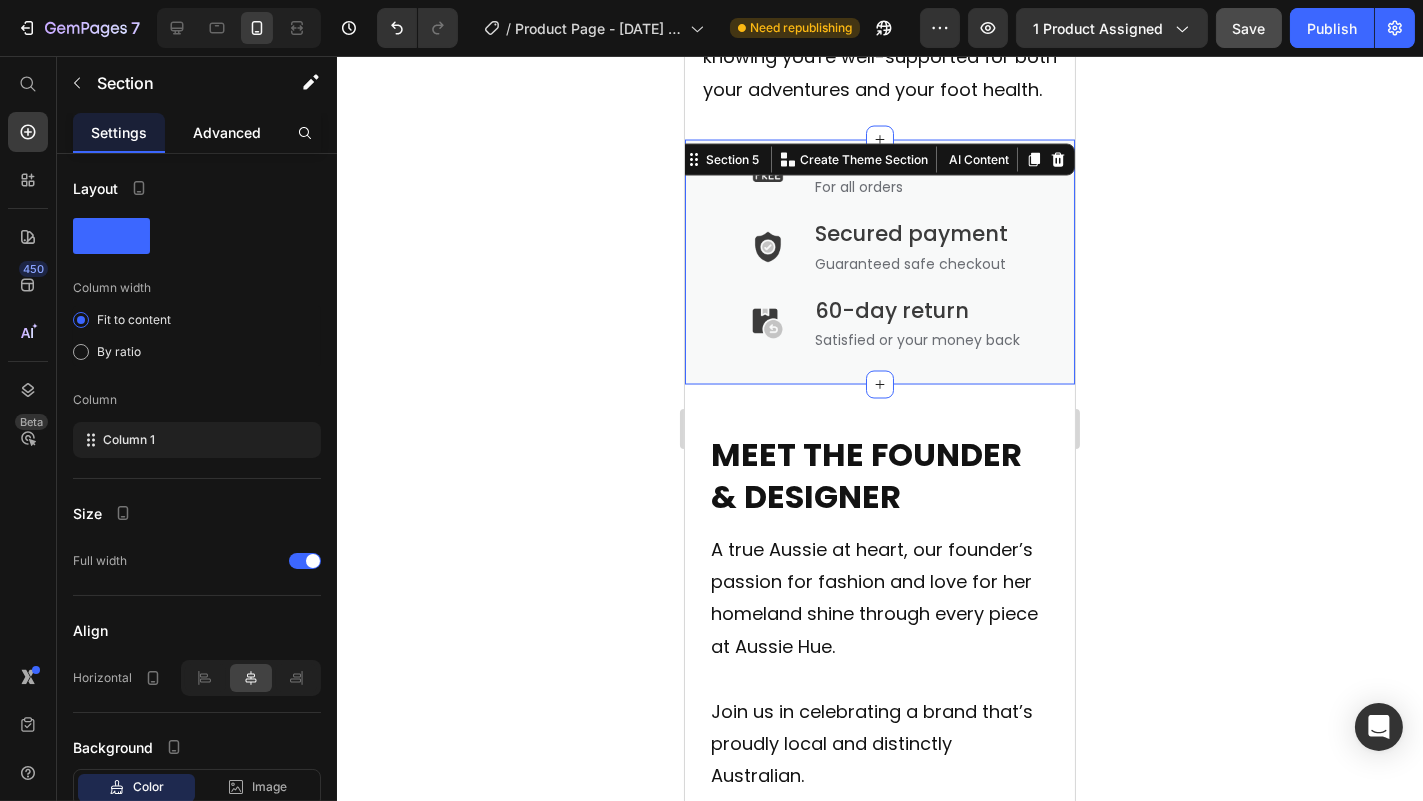 click on "Advanced" at bounding box center (227, 132) 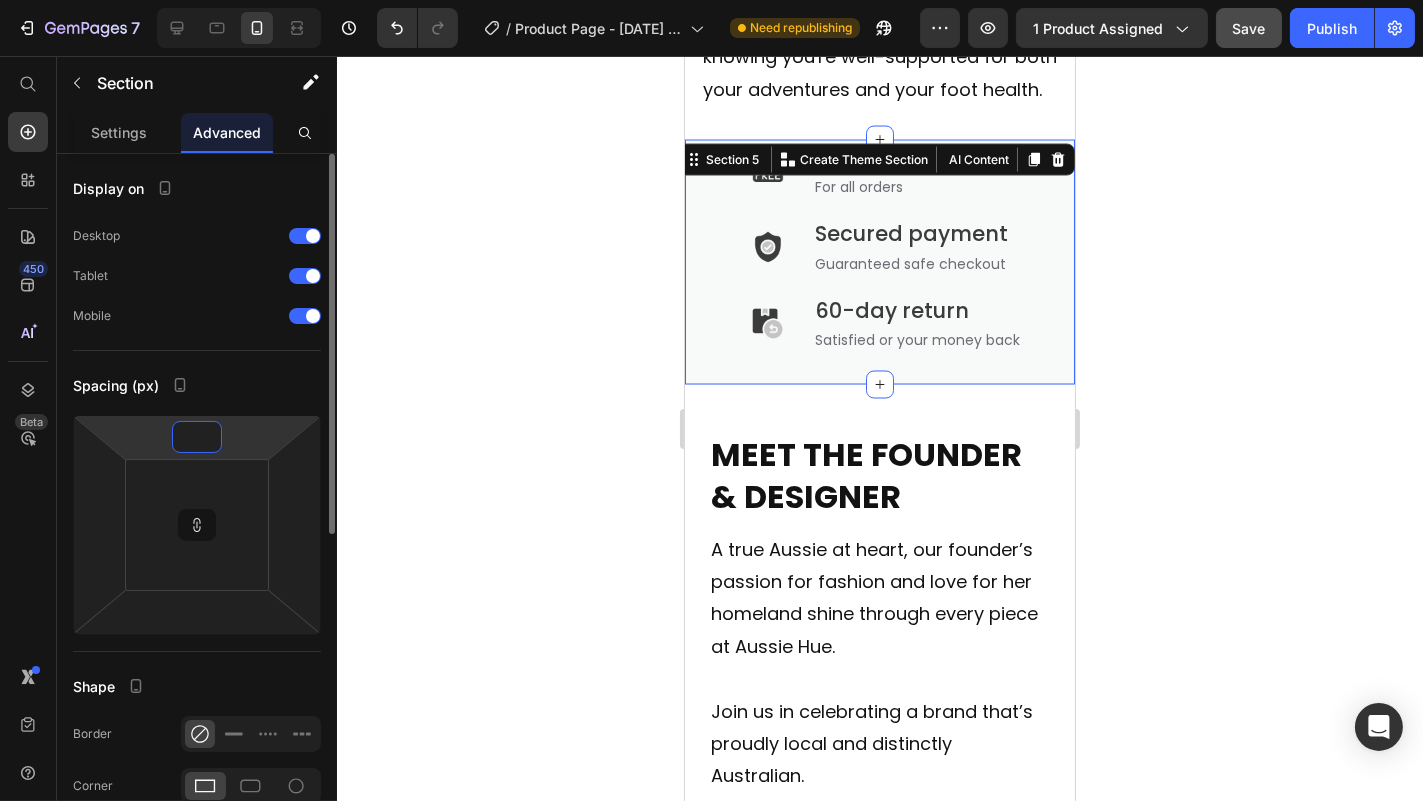 click at bounding box center (197, 437) 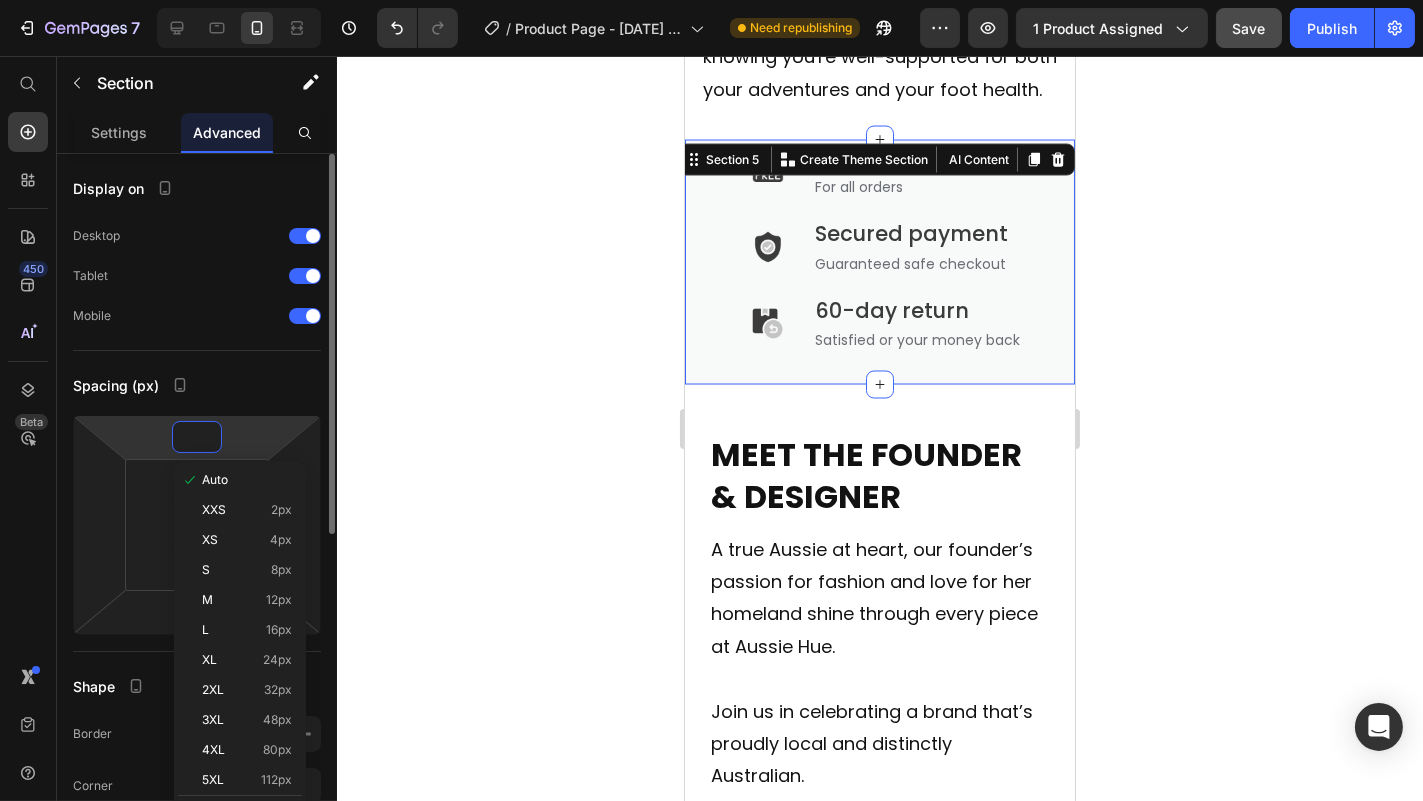type on "0" 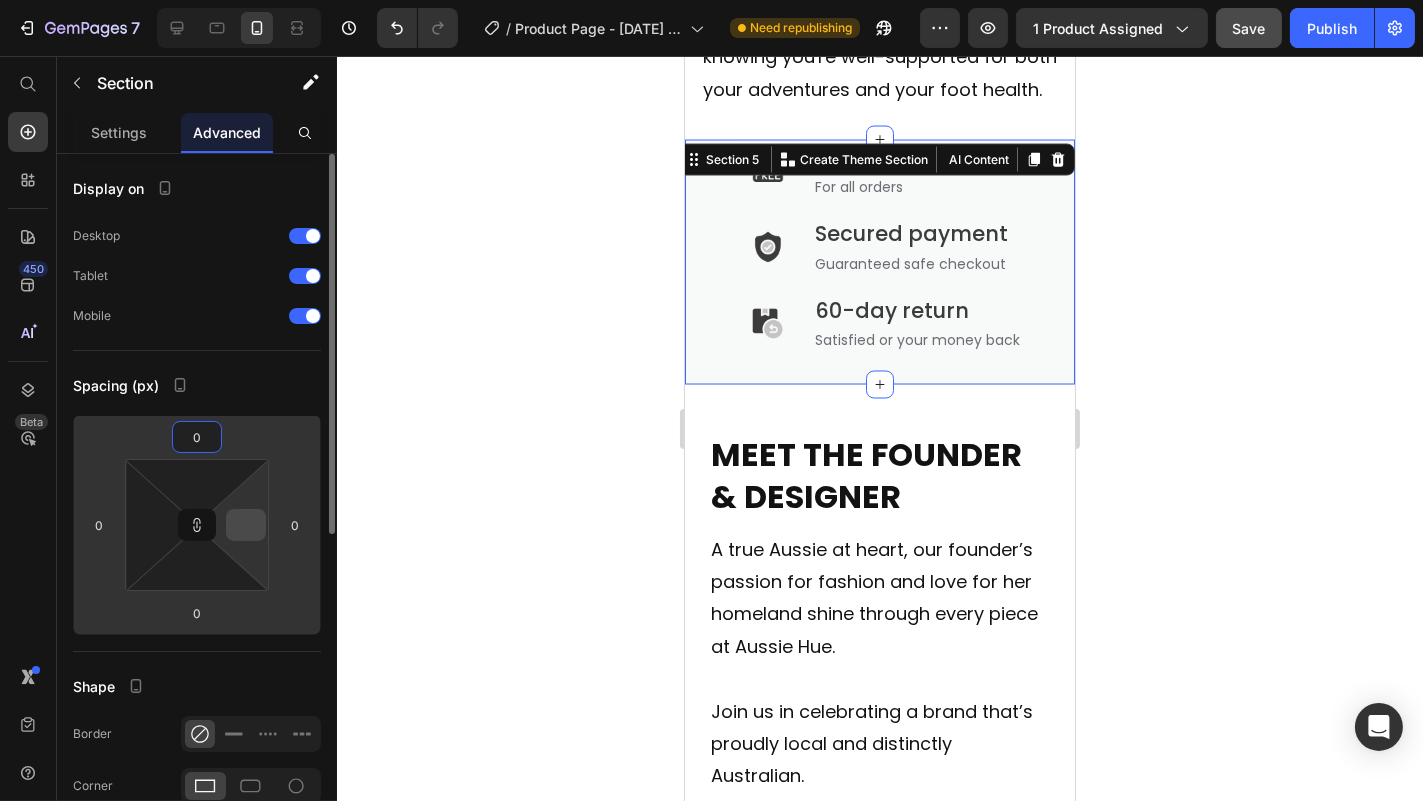 type on "0" 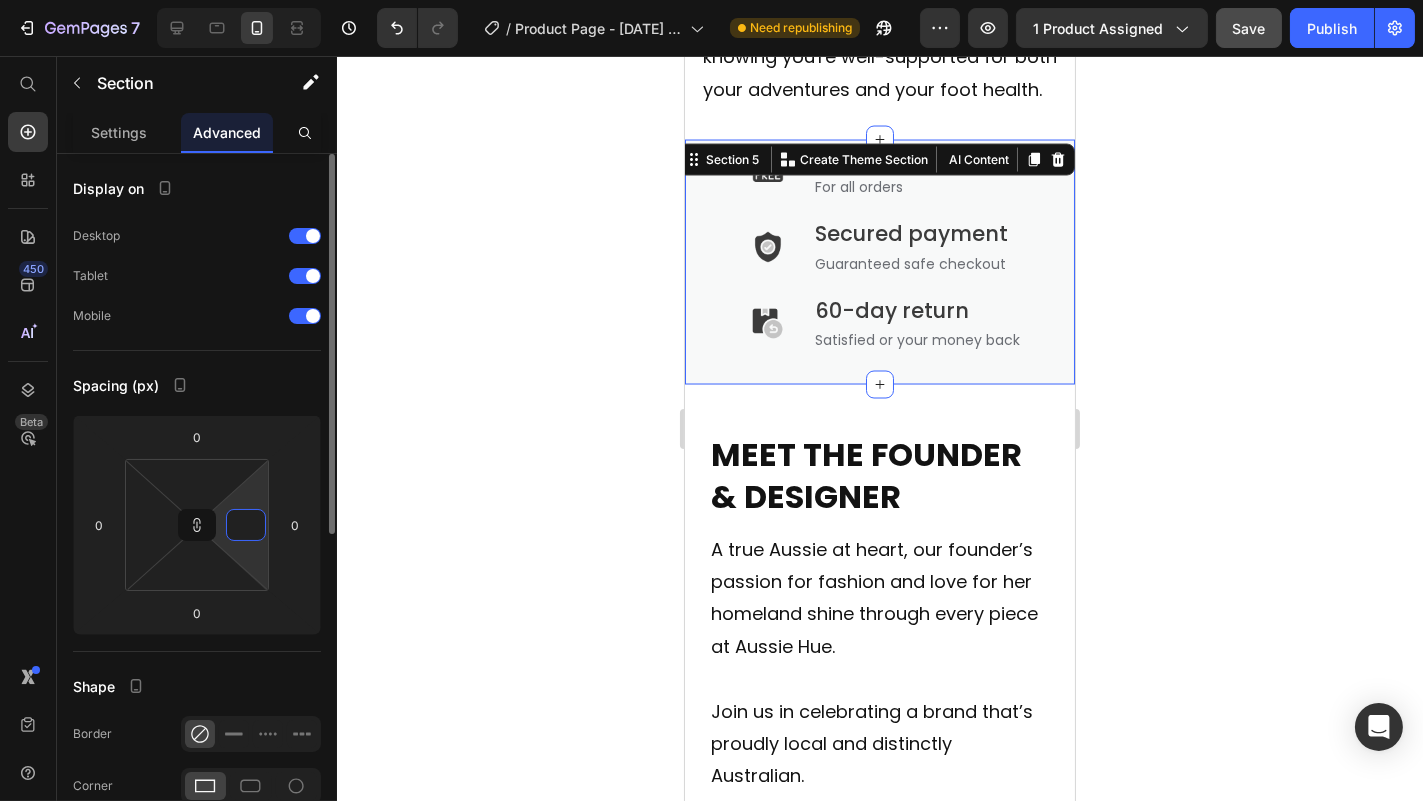 click at bounding box center [246, 525] 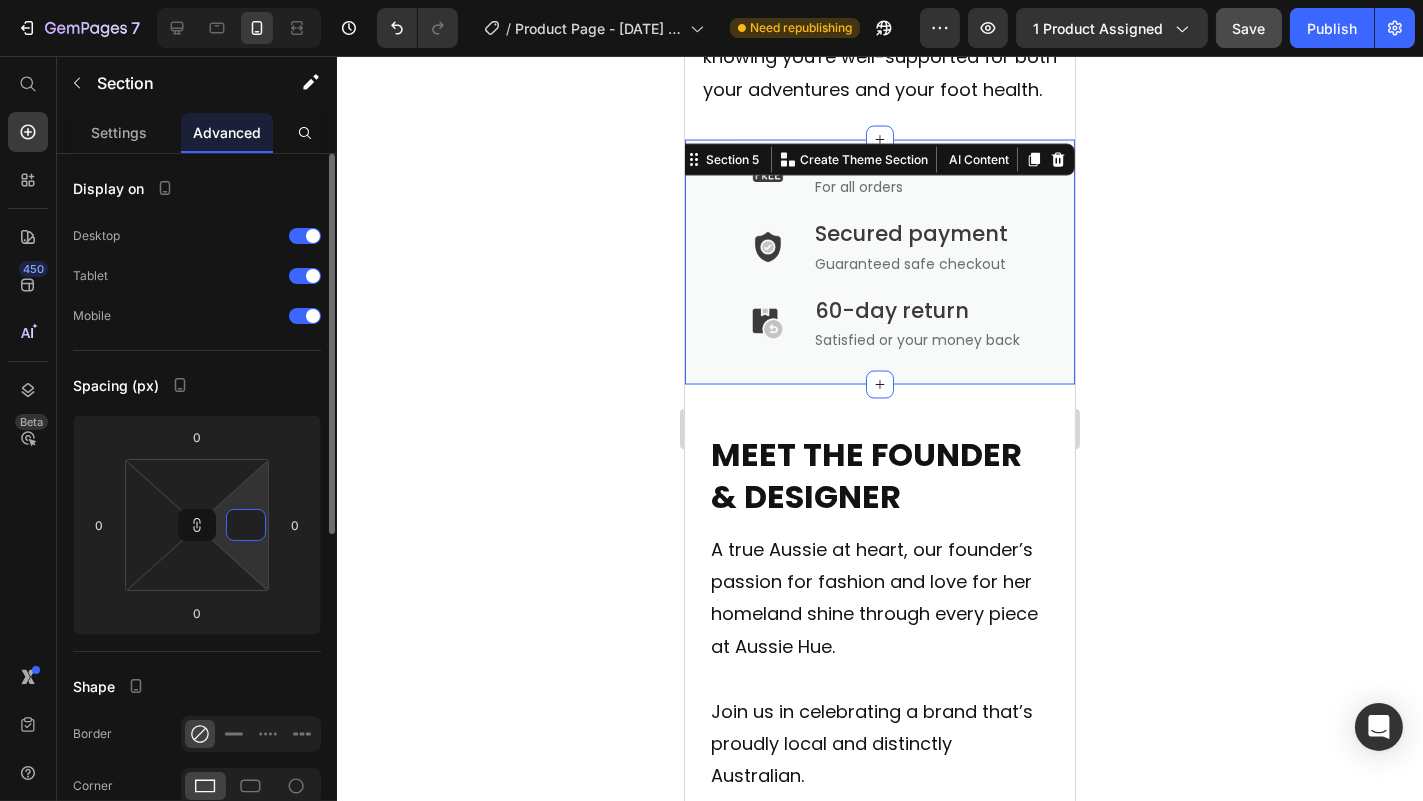 type 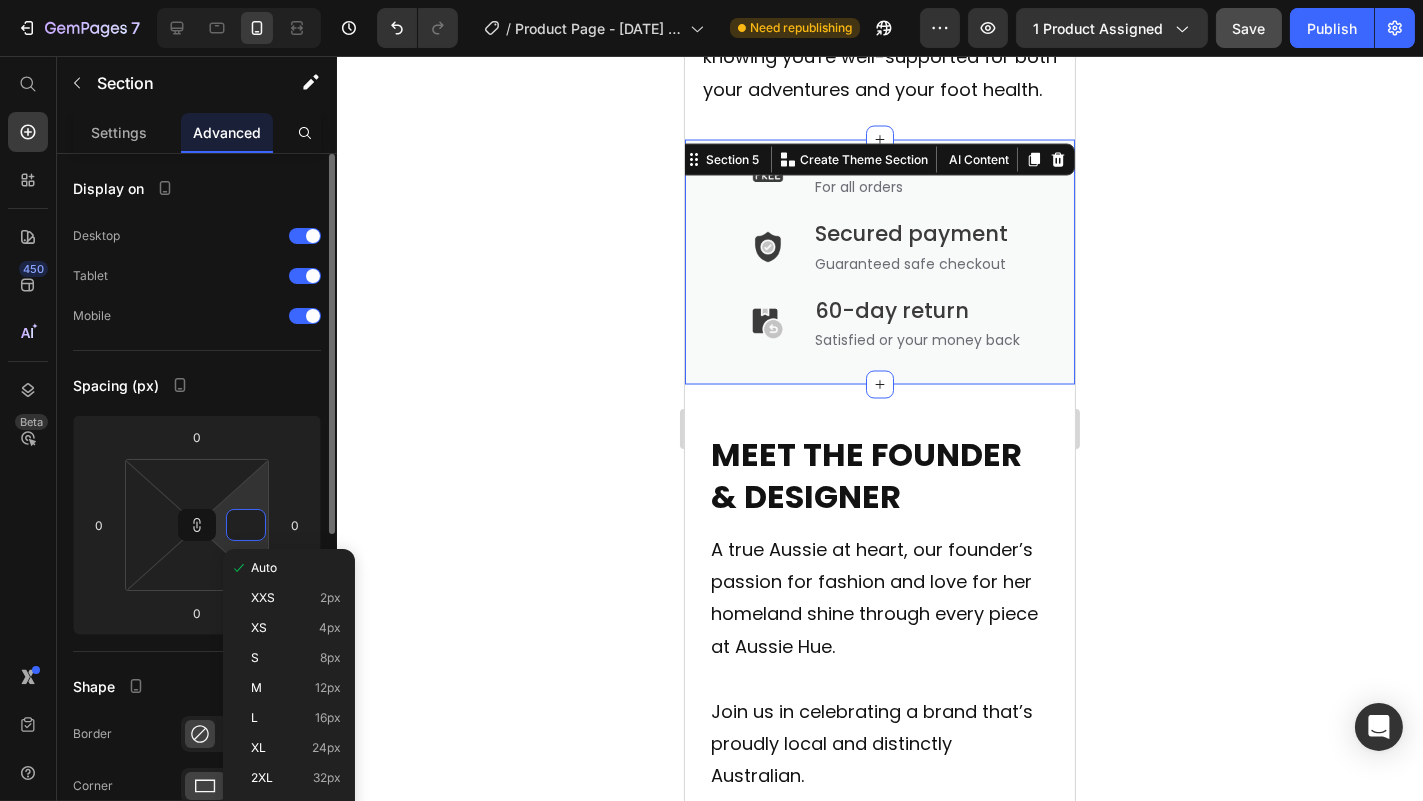 type on "0" 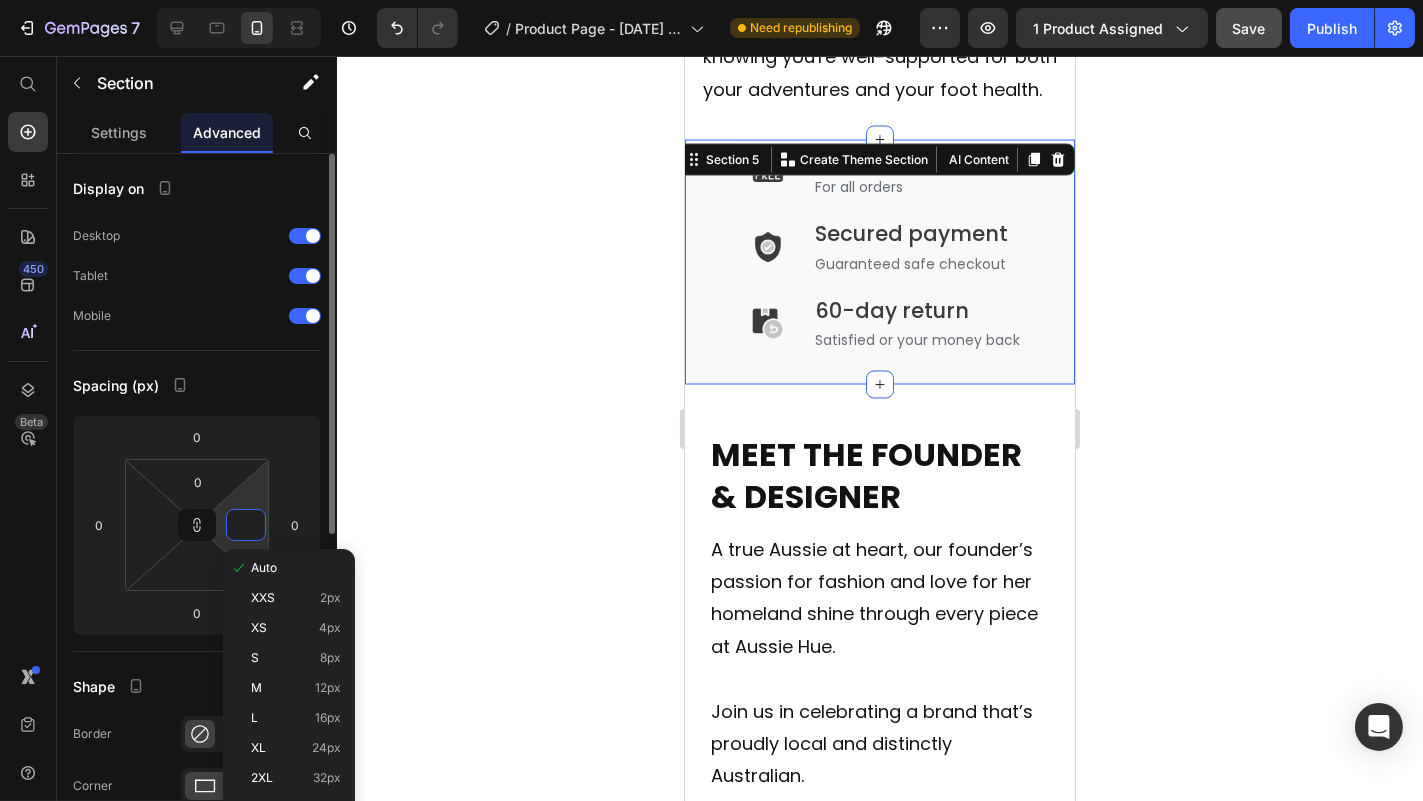 type on "0" 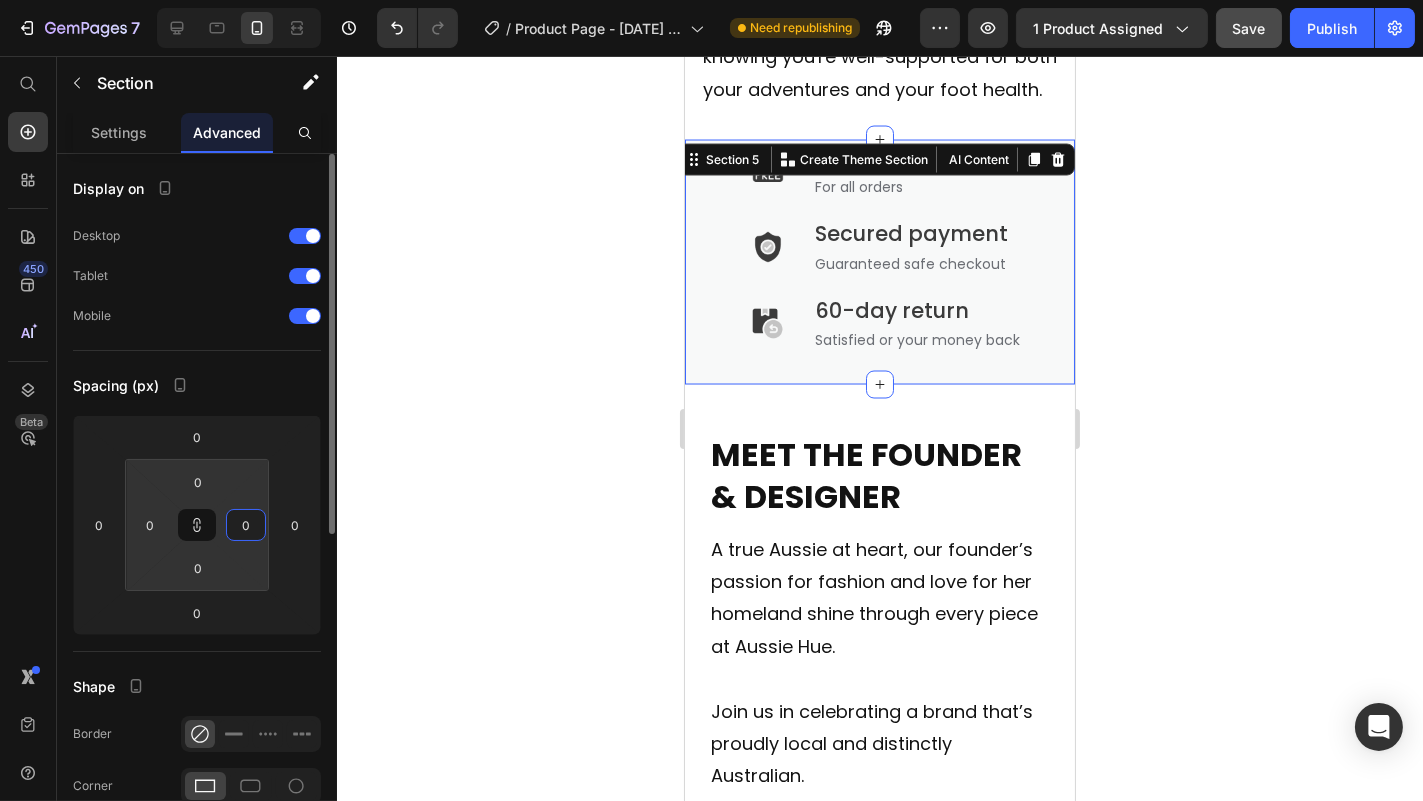 type on "0" 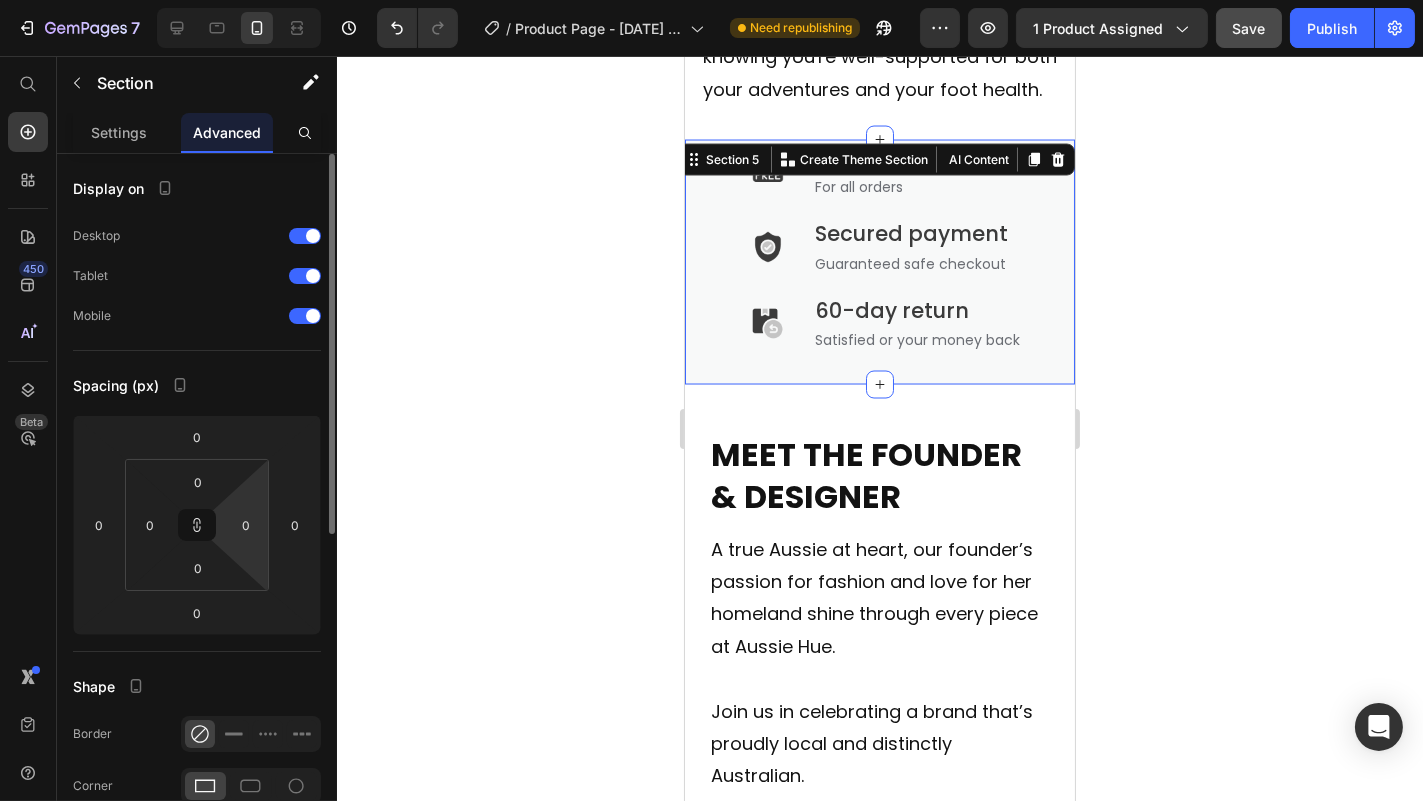 click on "Spacing (px)" at bounding box center (197, 385) 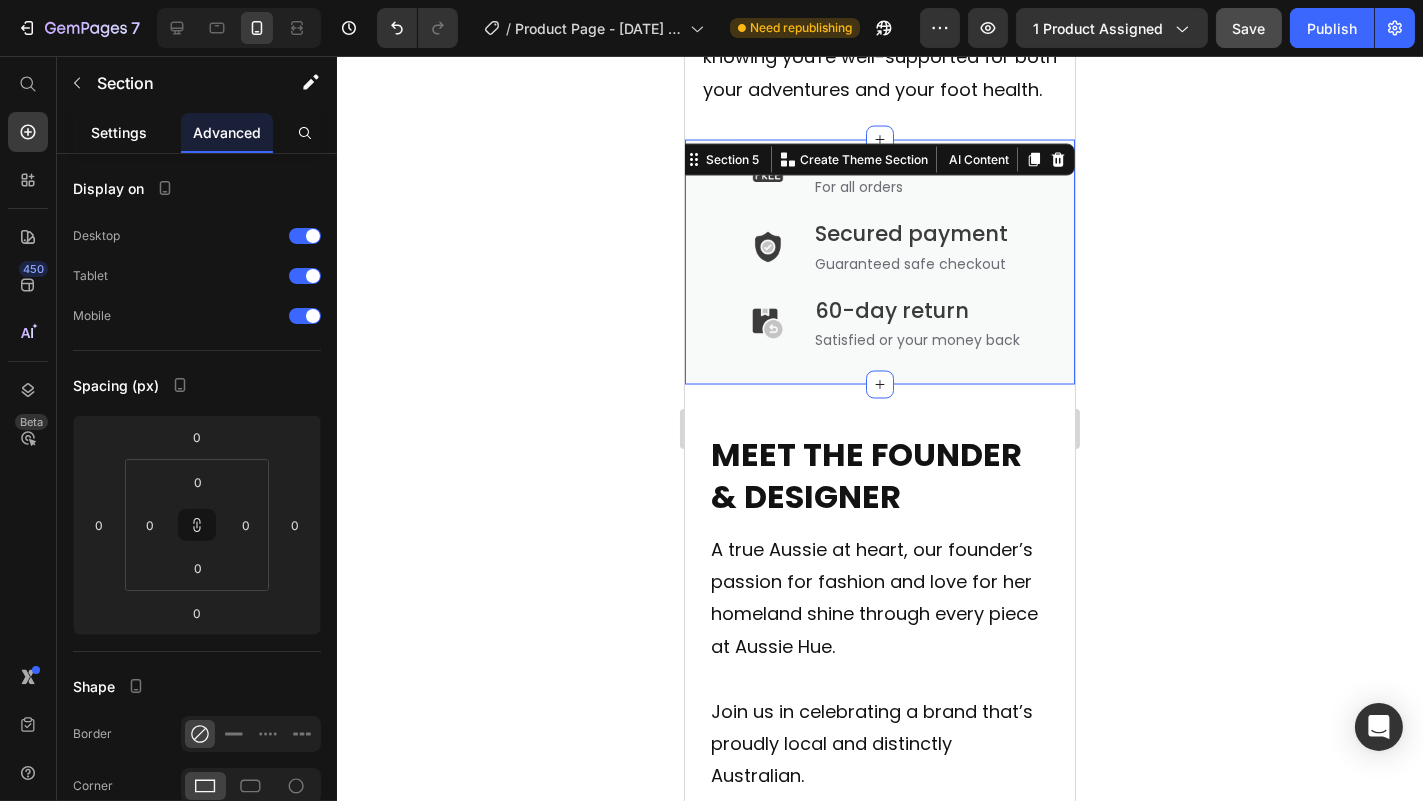 click on "Settings" at bounding box center [119, 132] 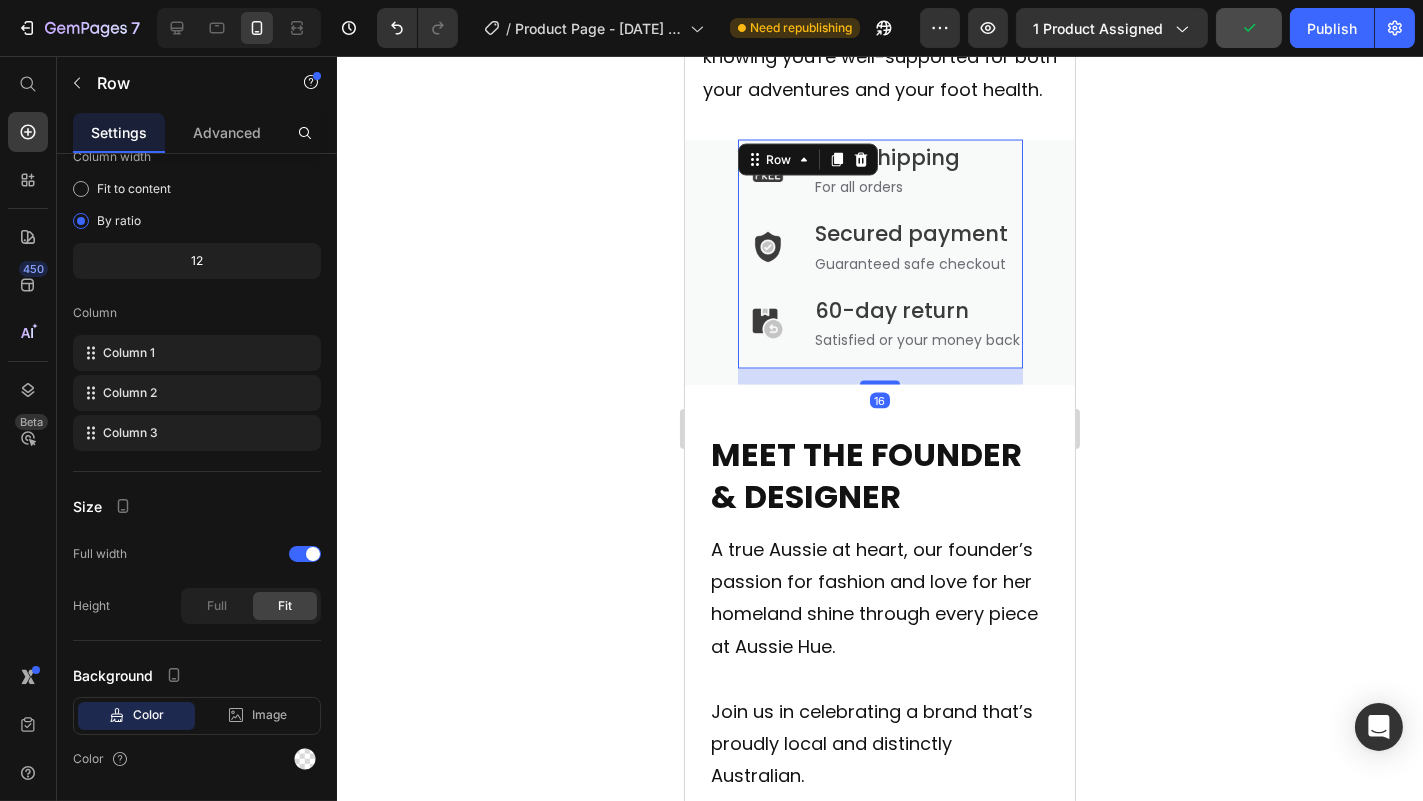scroll, scrollTop: 0, scrollLeft: 0, axis: both 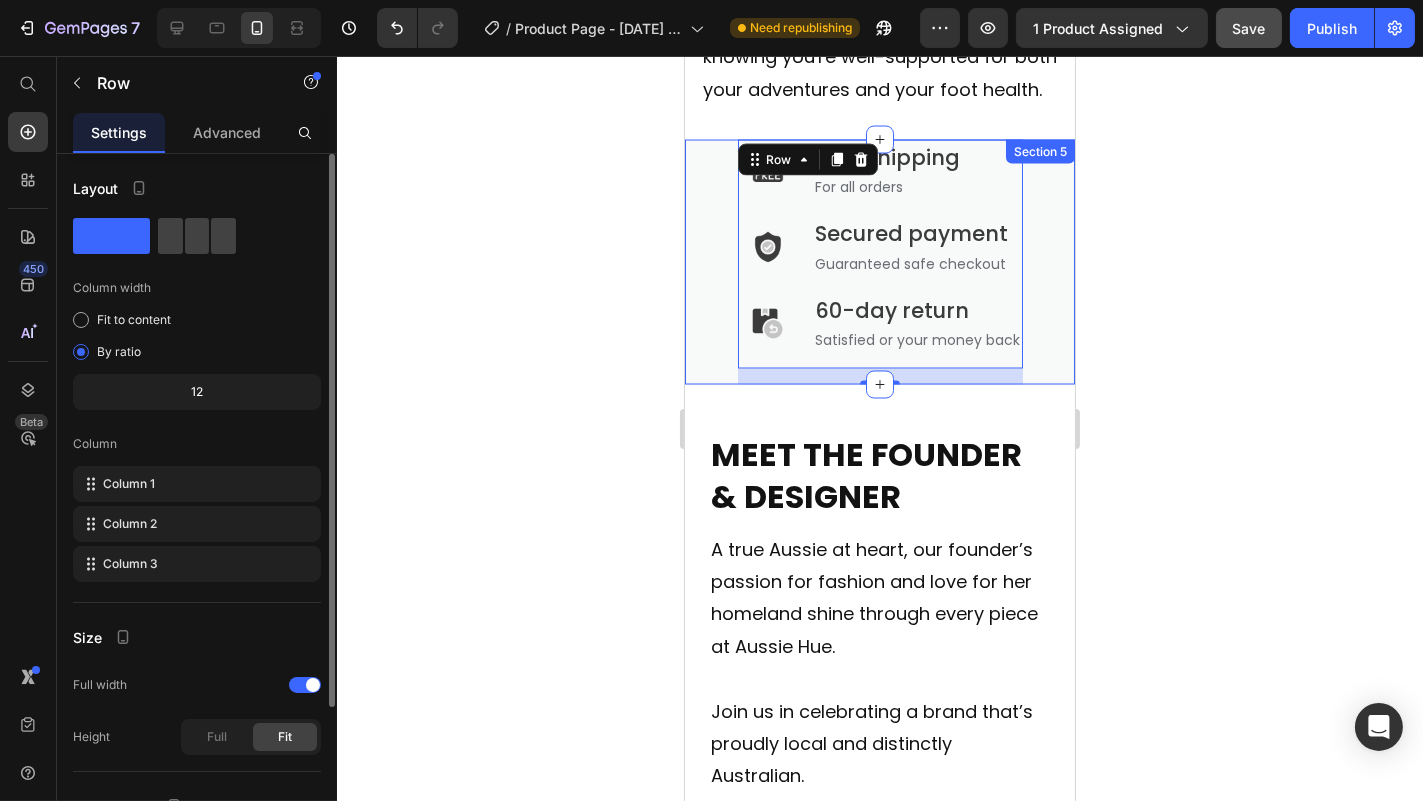 click on "Settings Advanced" at bounding box center (197, 133) 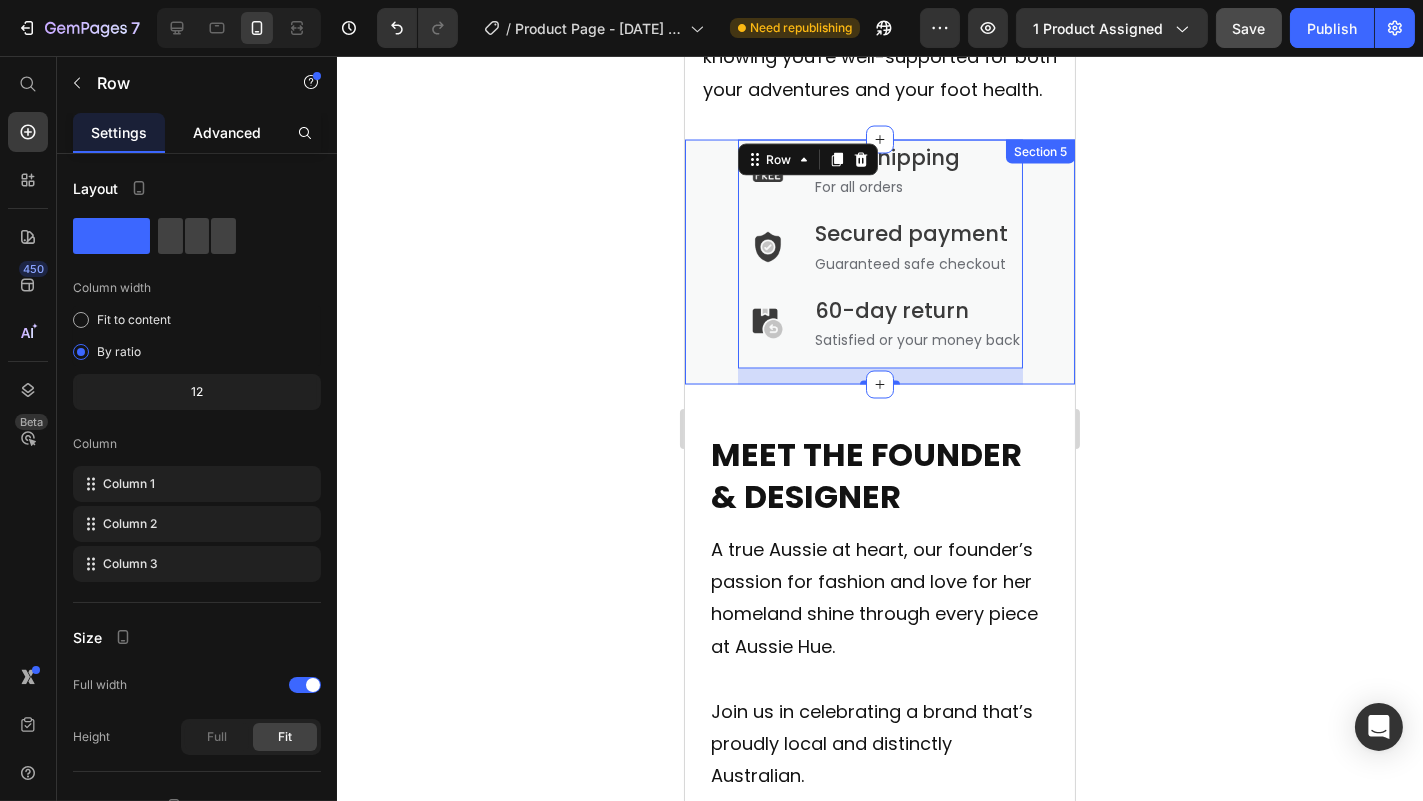 click on "Advanced" at bounding box center (227, 132) 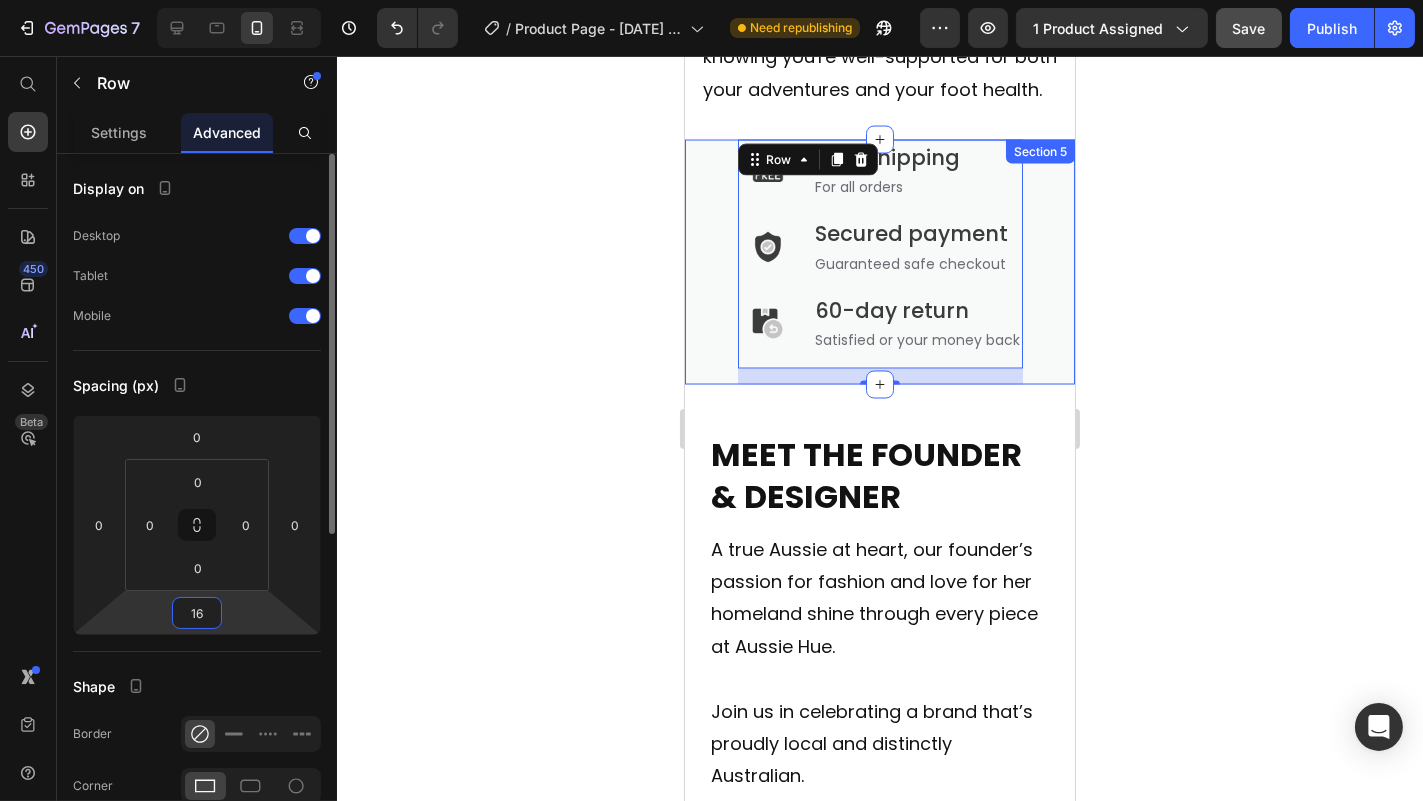 click on "16" at bounding box center (197, 613) 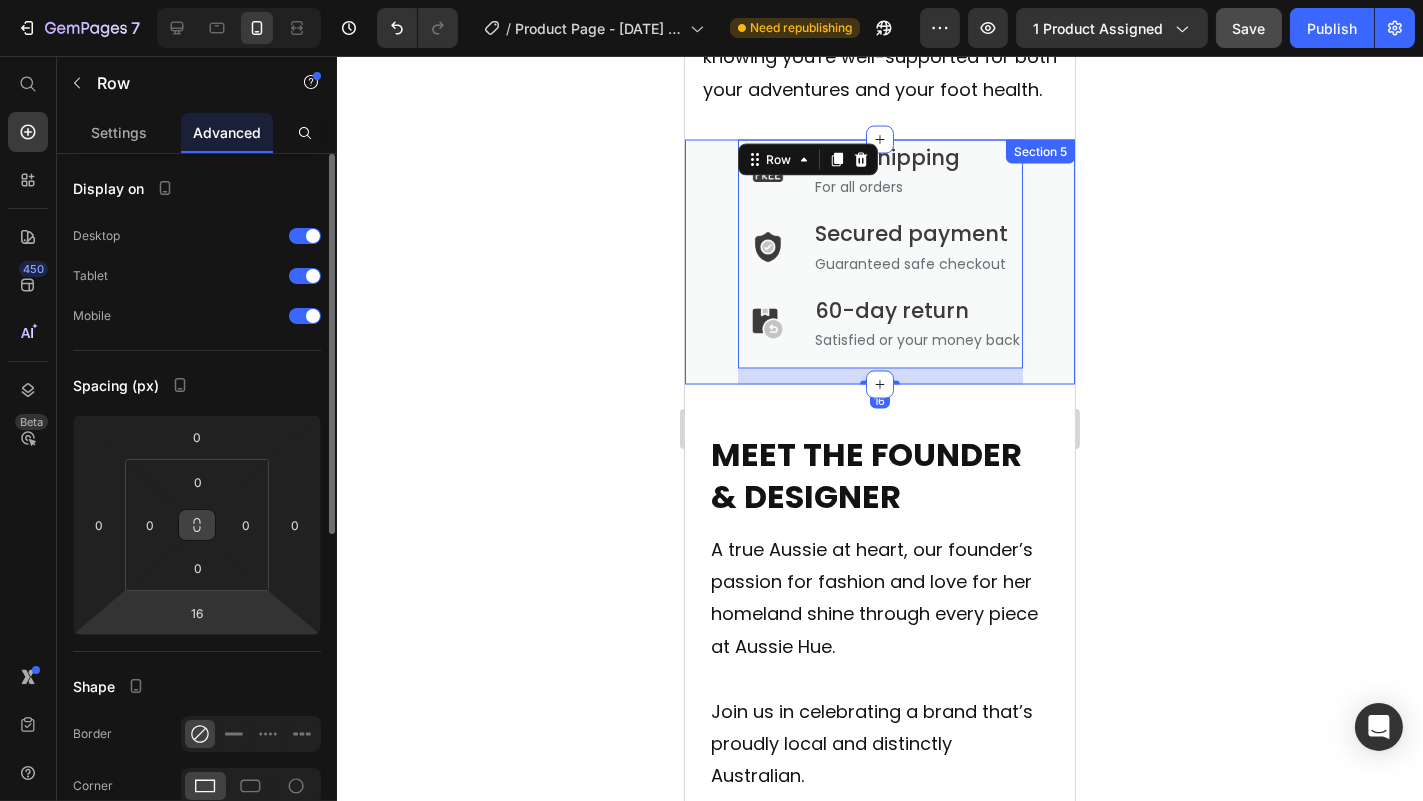 click at bounding box center [197, 525] 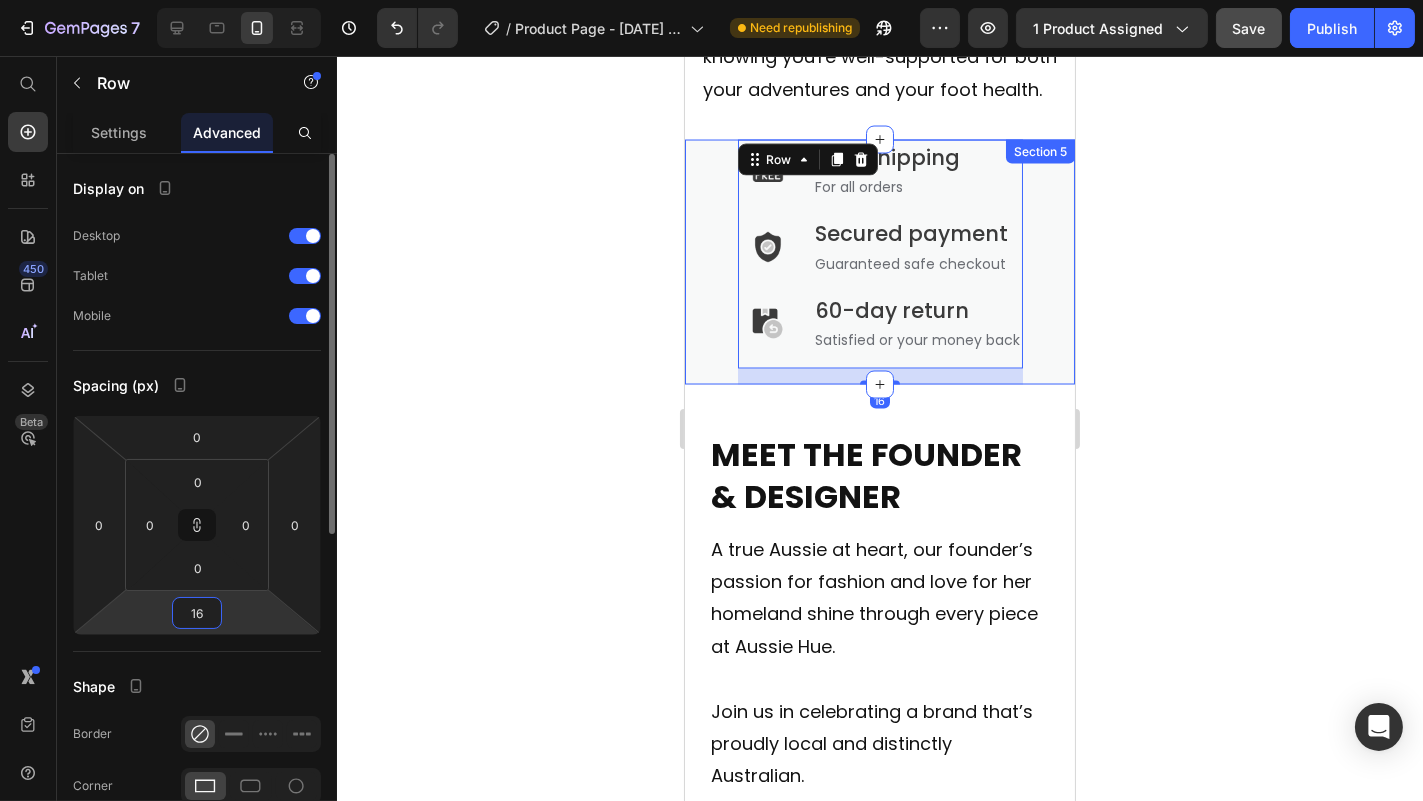 click on "16" at bounding box center (197, 613) 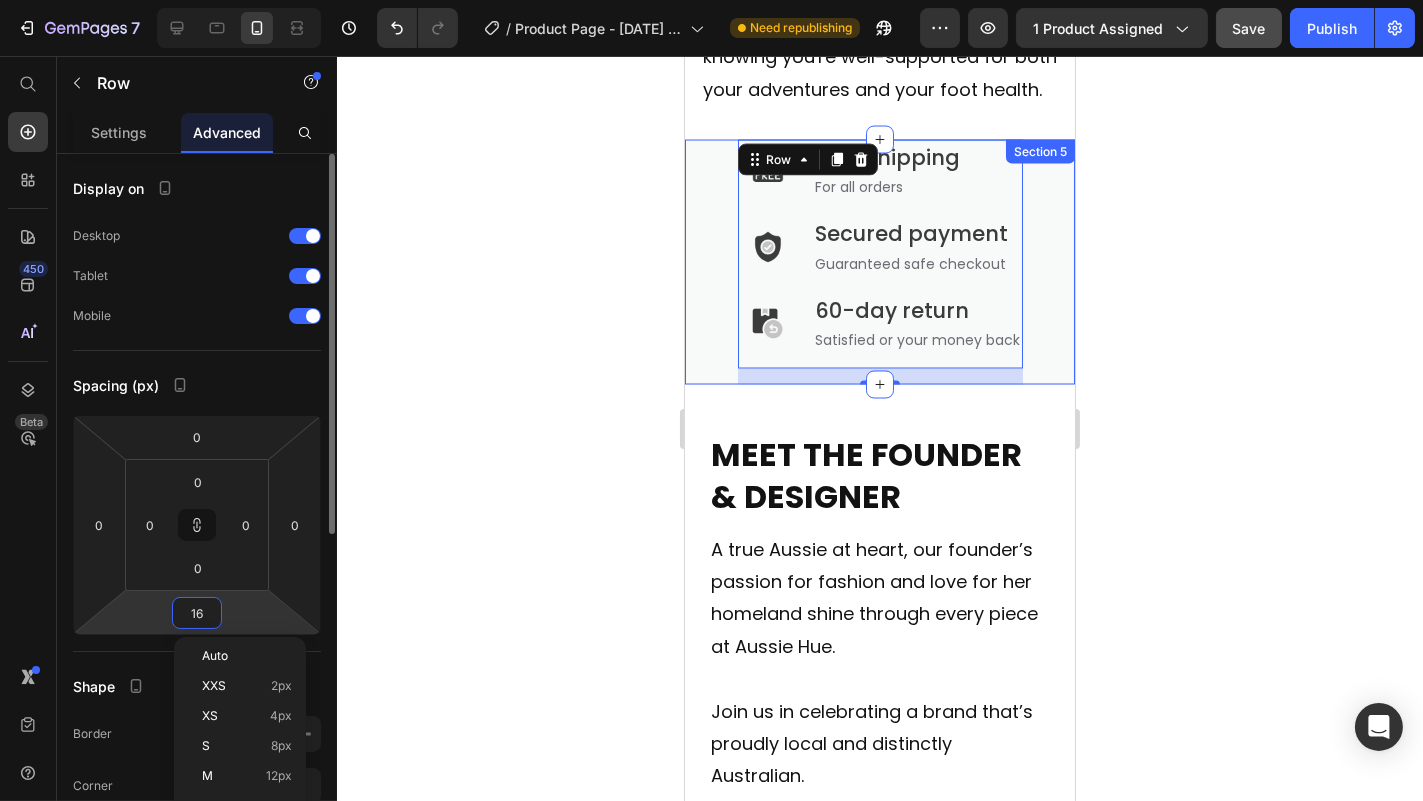 type on "106" 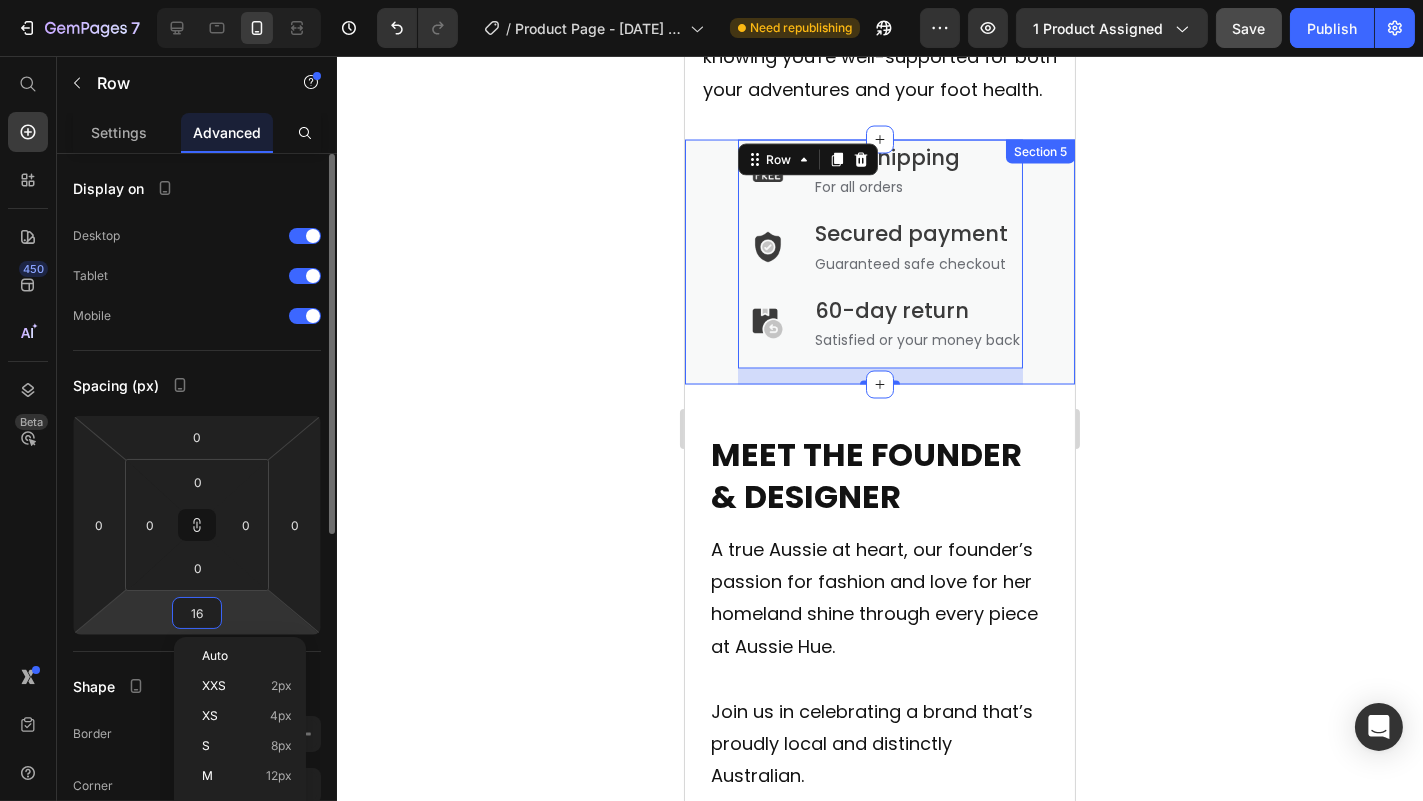 type on "106" 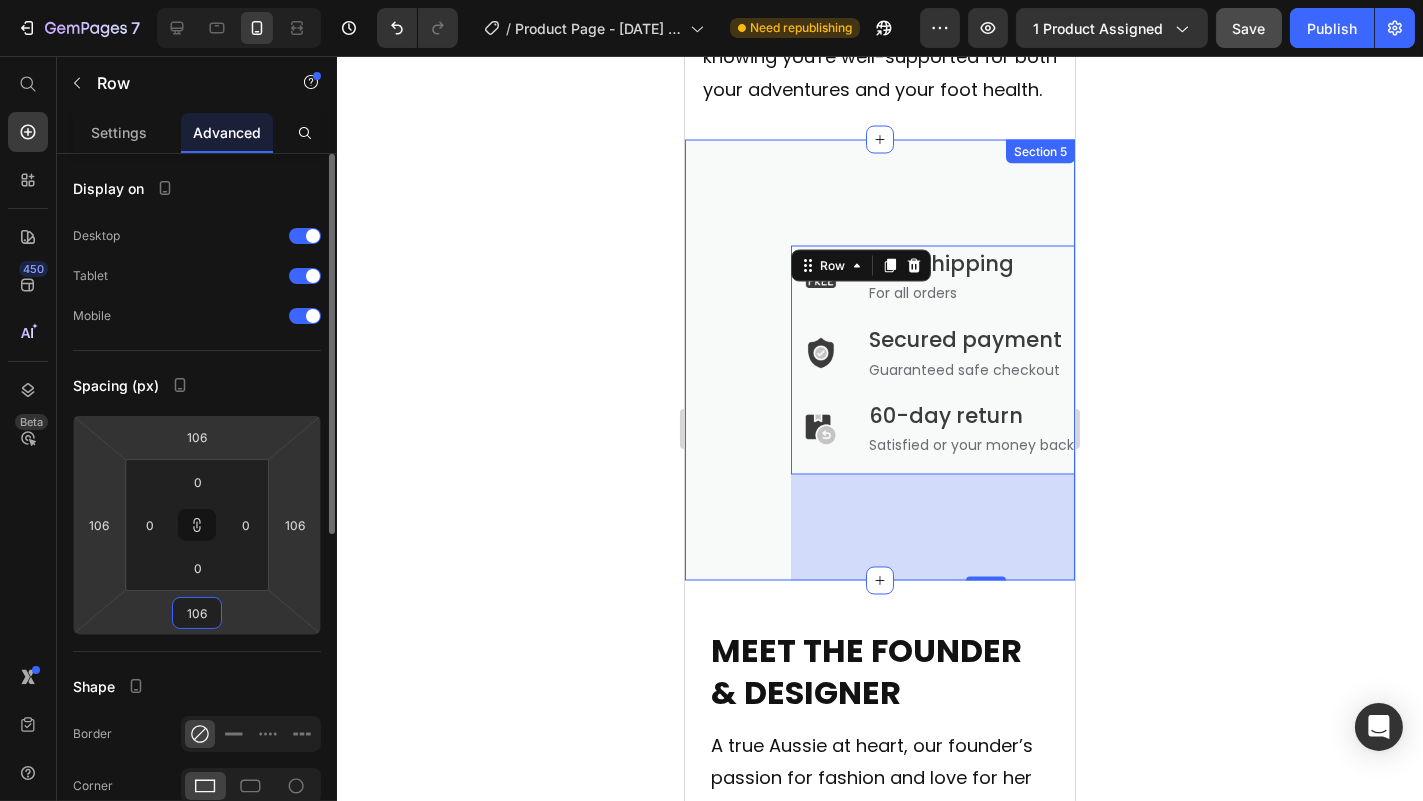 type on "16" 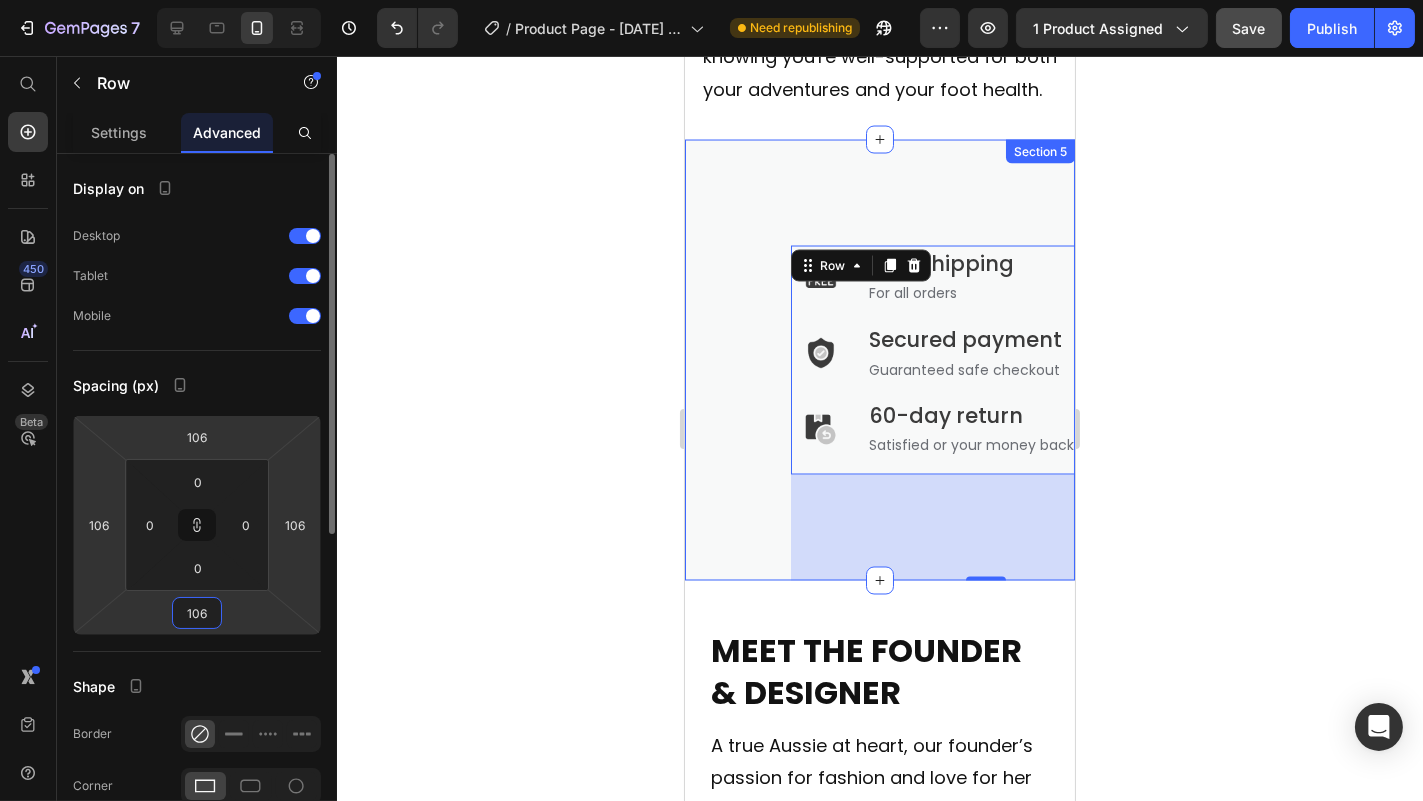 type on "16" 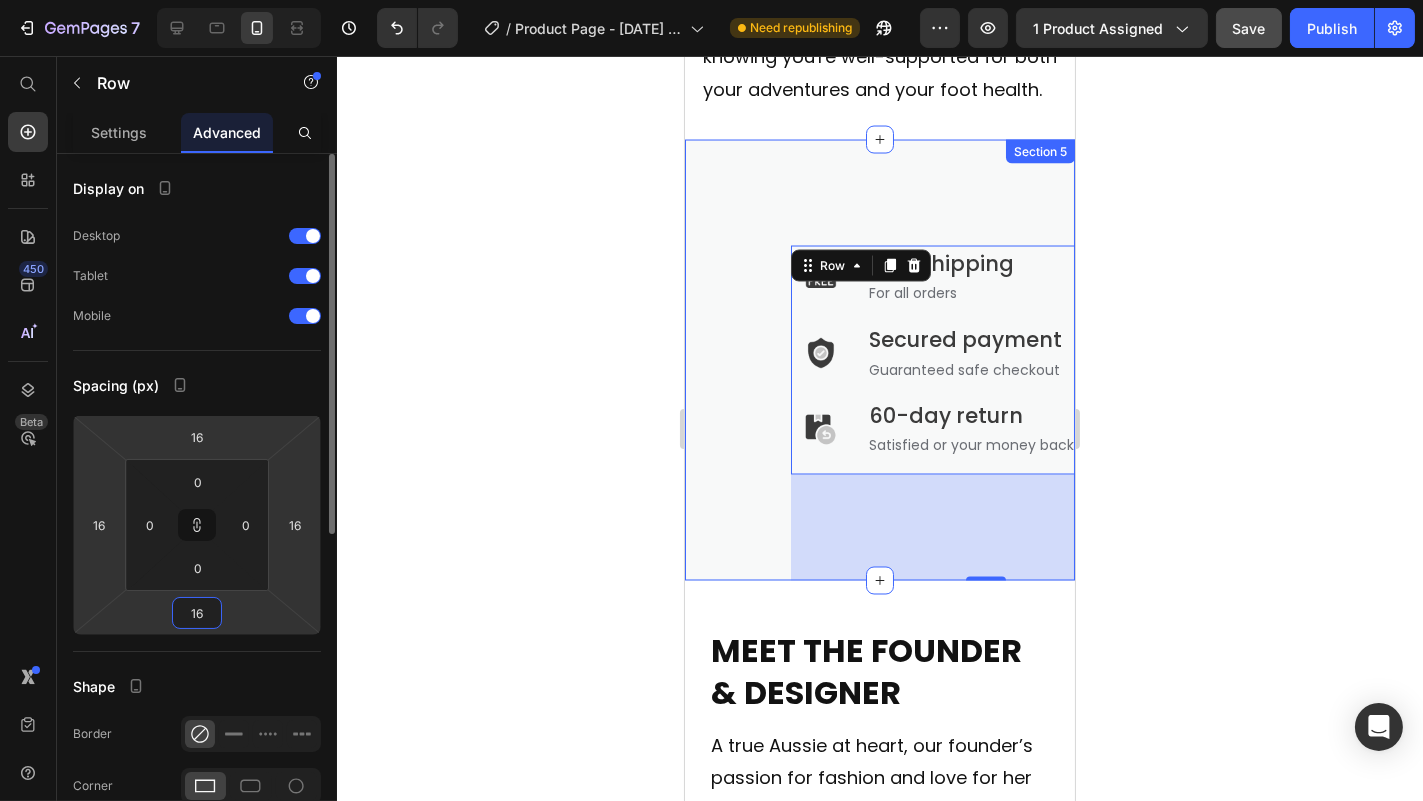 type on "6" 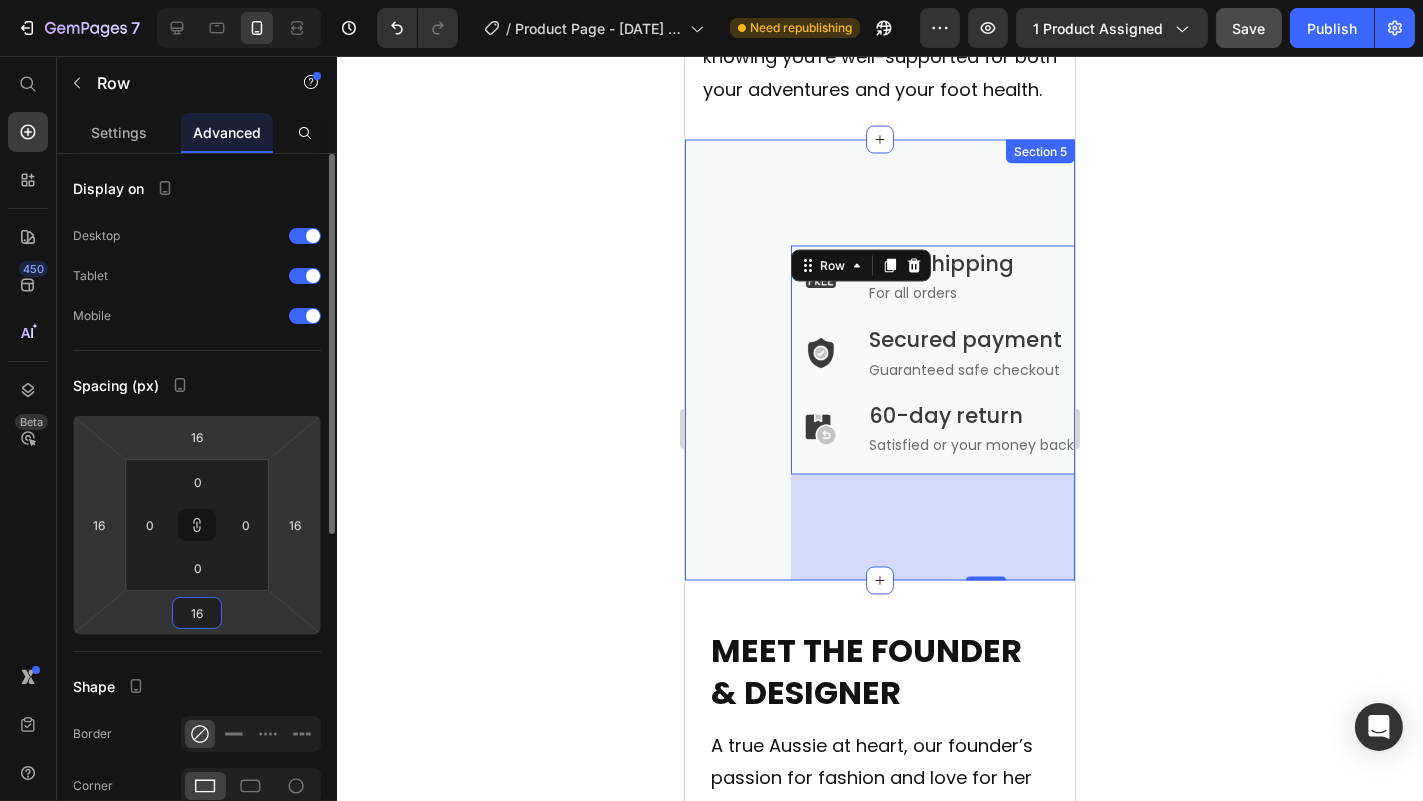 type on "6" 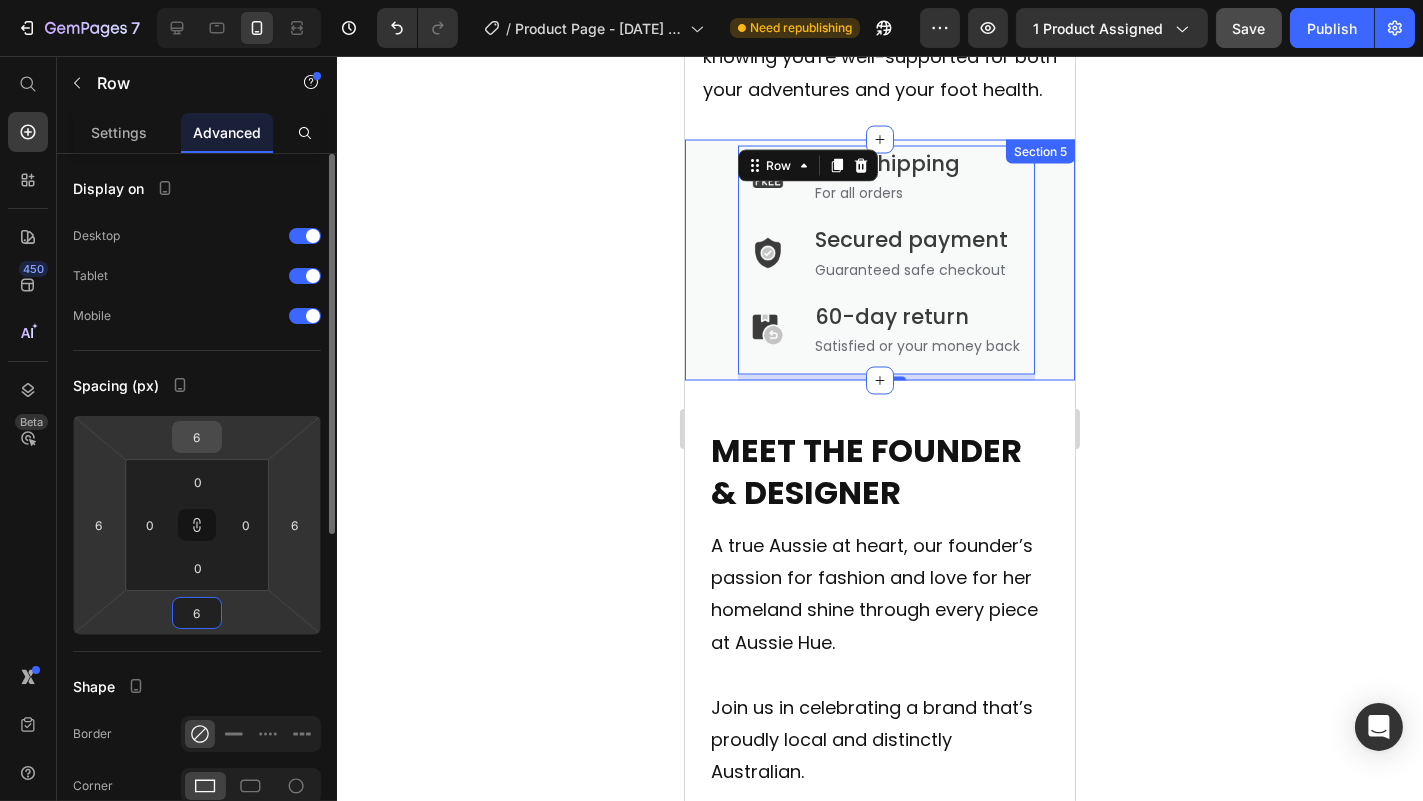 type on "6" 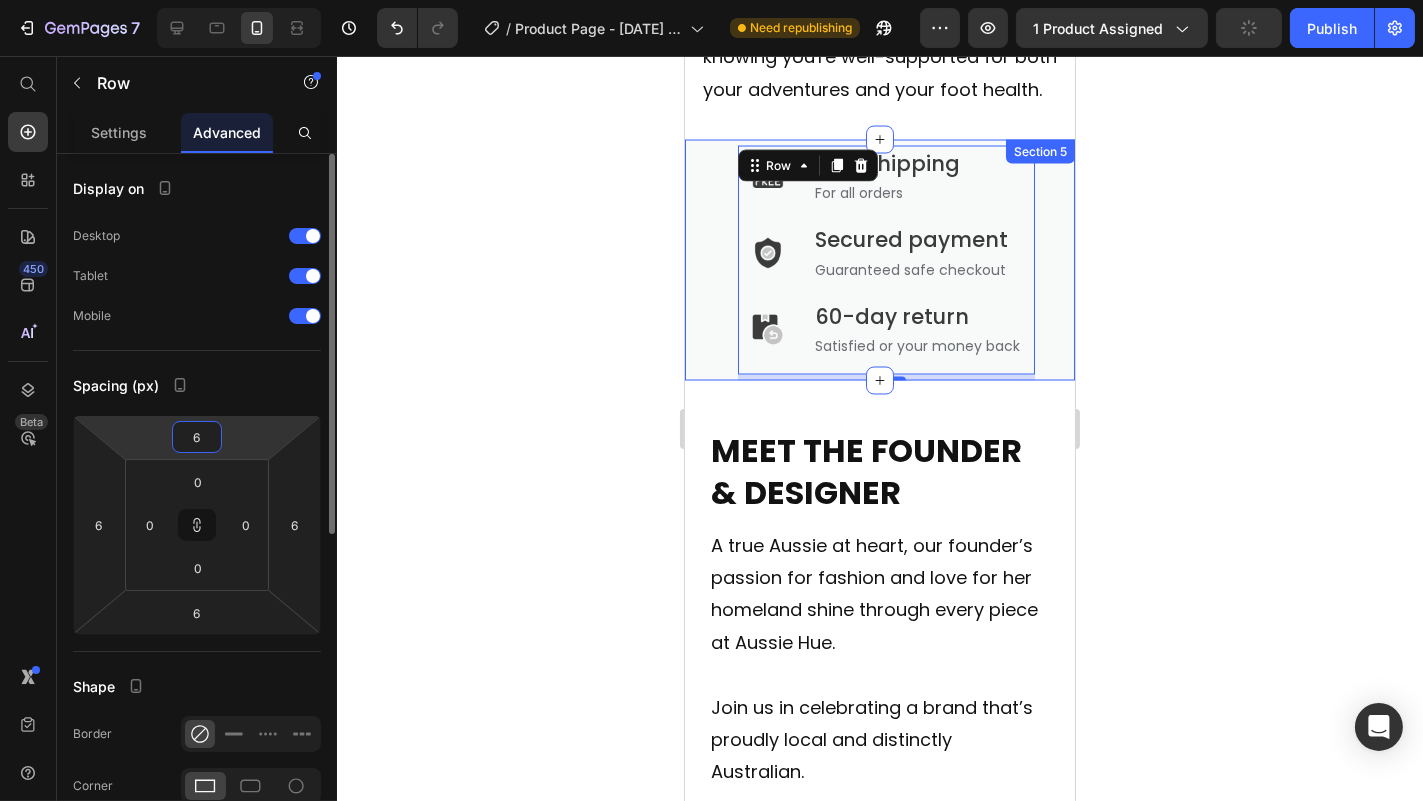 click on "6" at bounding box center [197, 437] 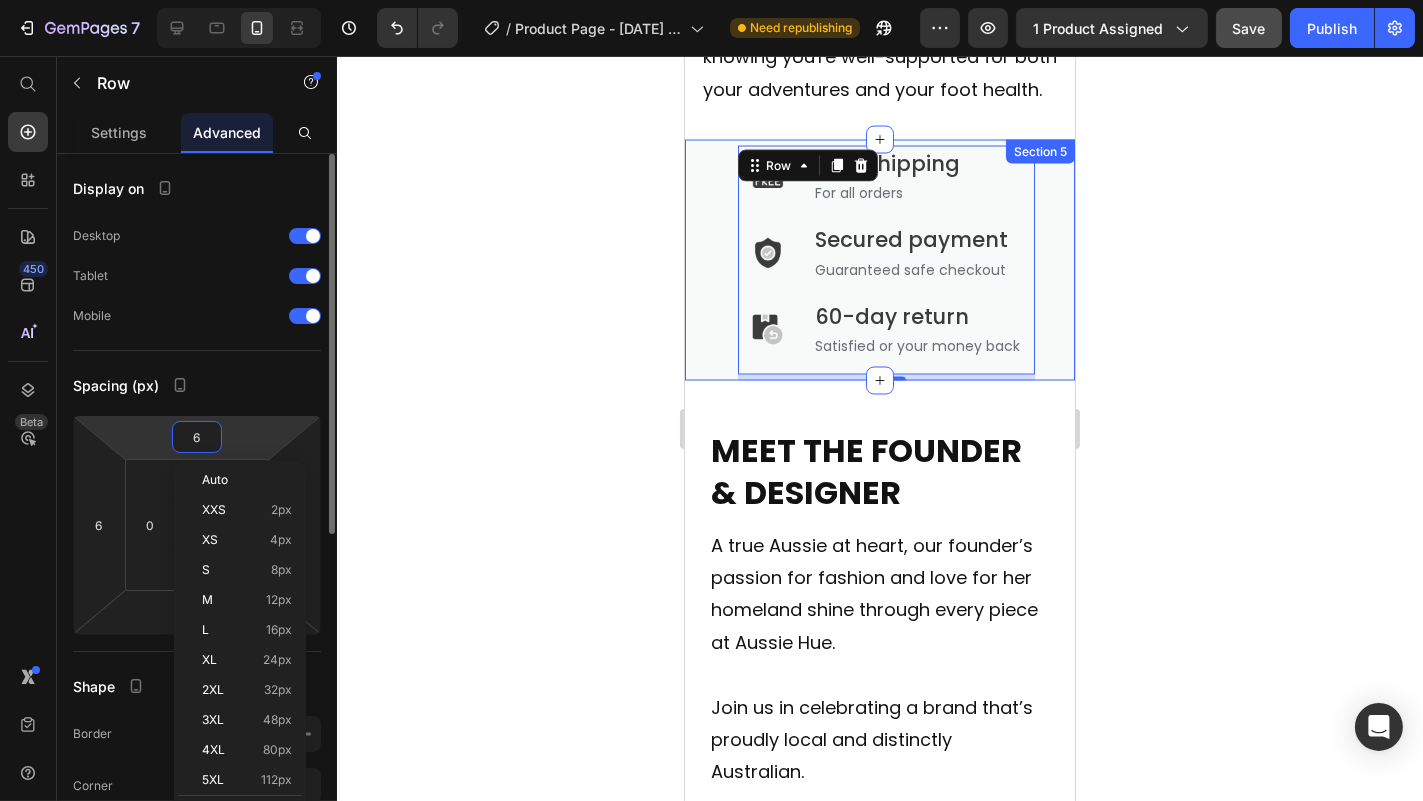 type on "0" 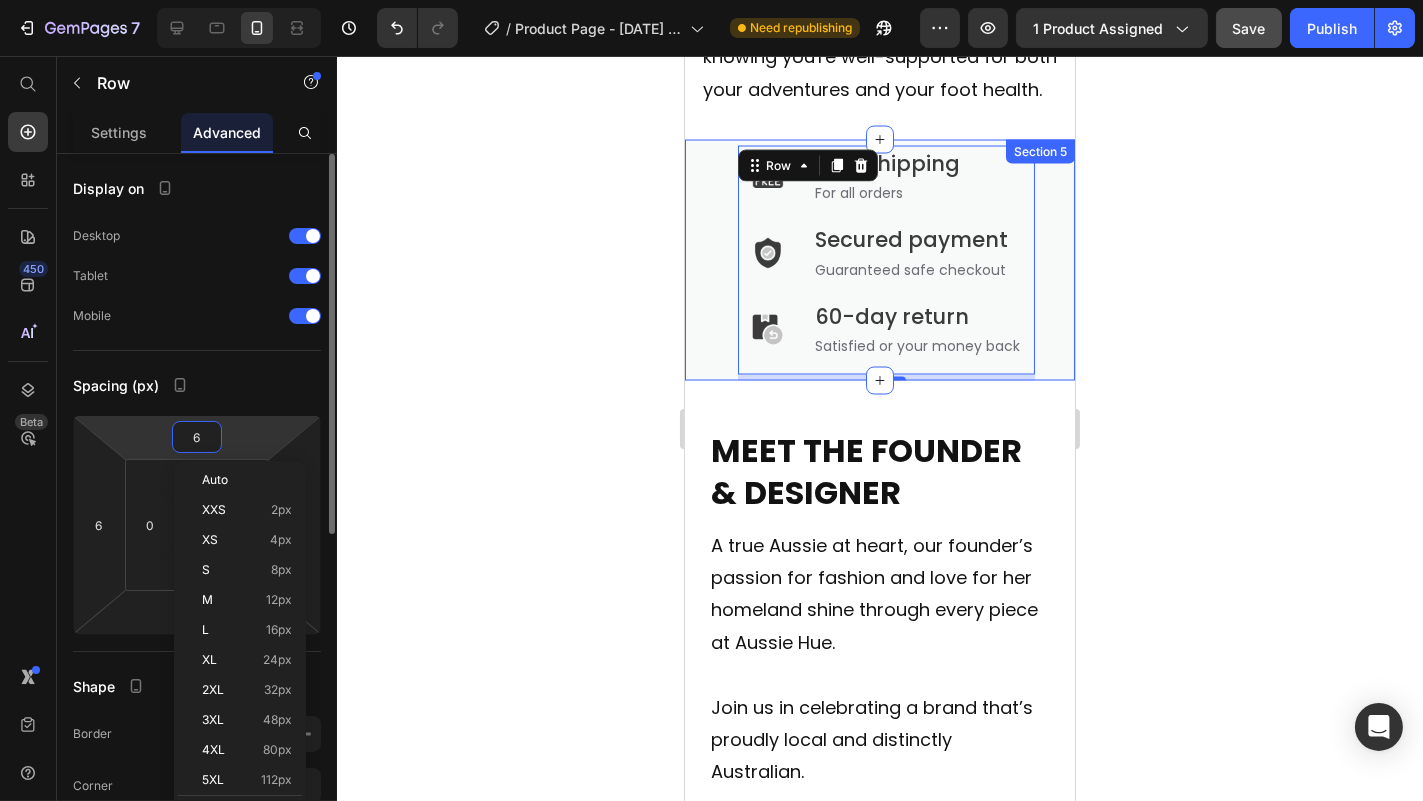 type on "0" 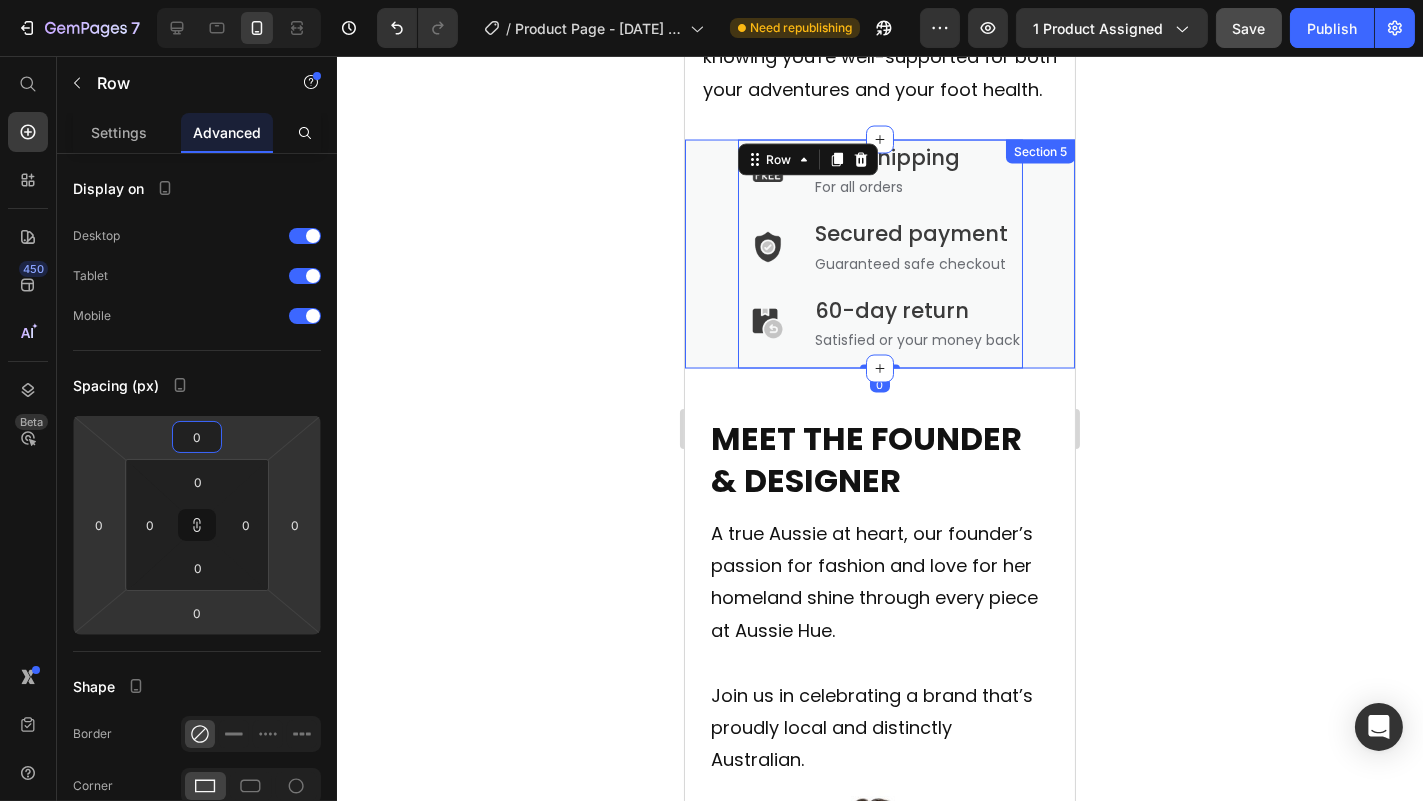 type on "0" 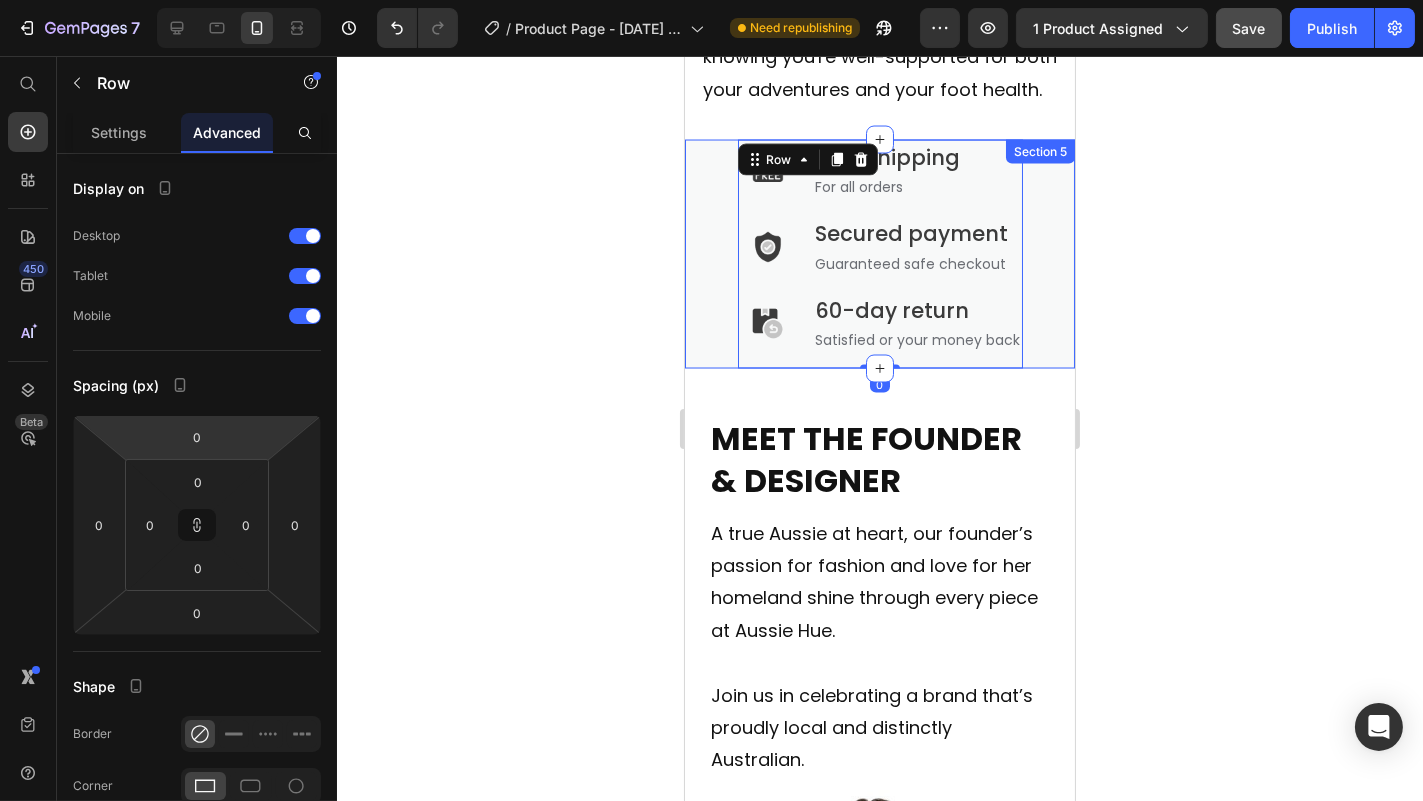 click 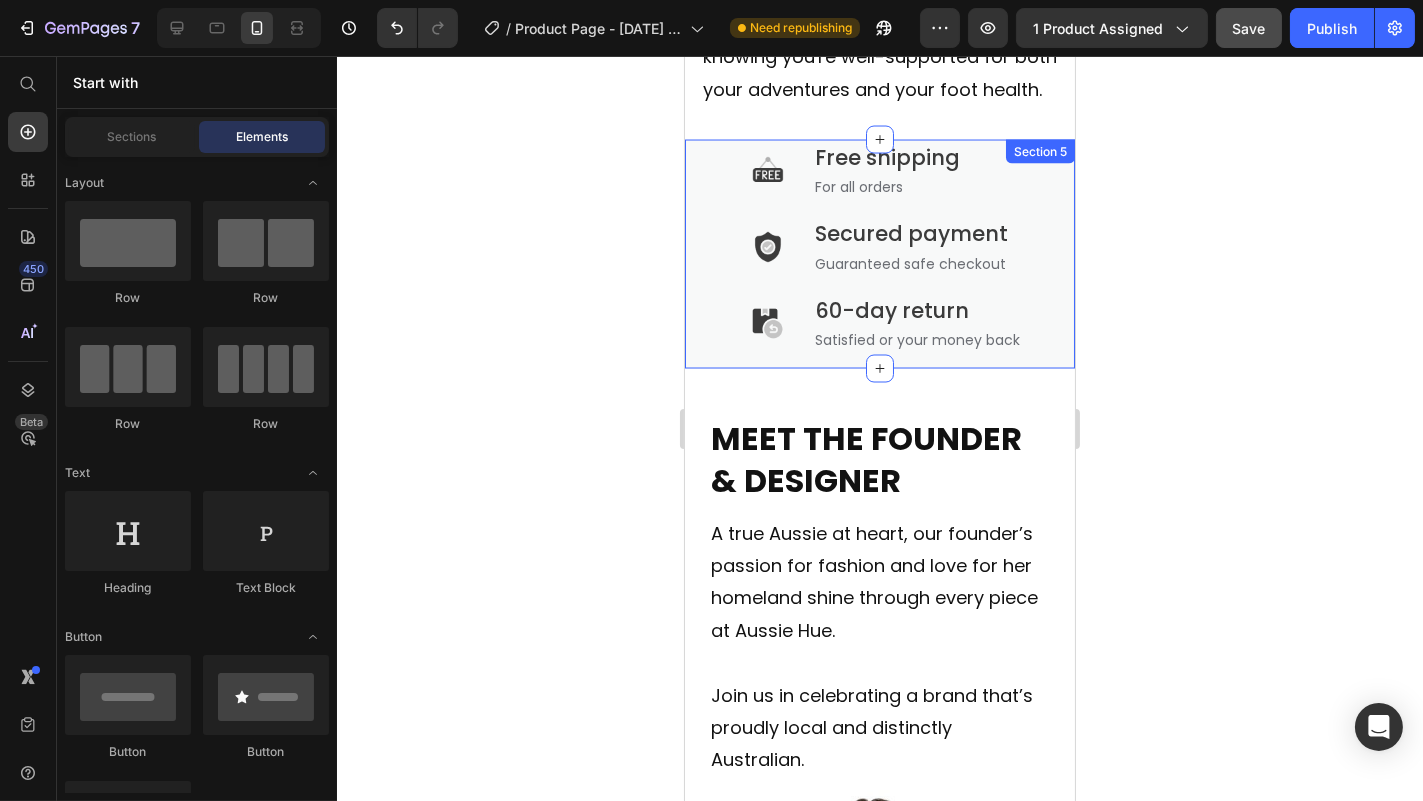 click 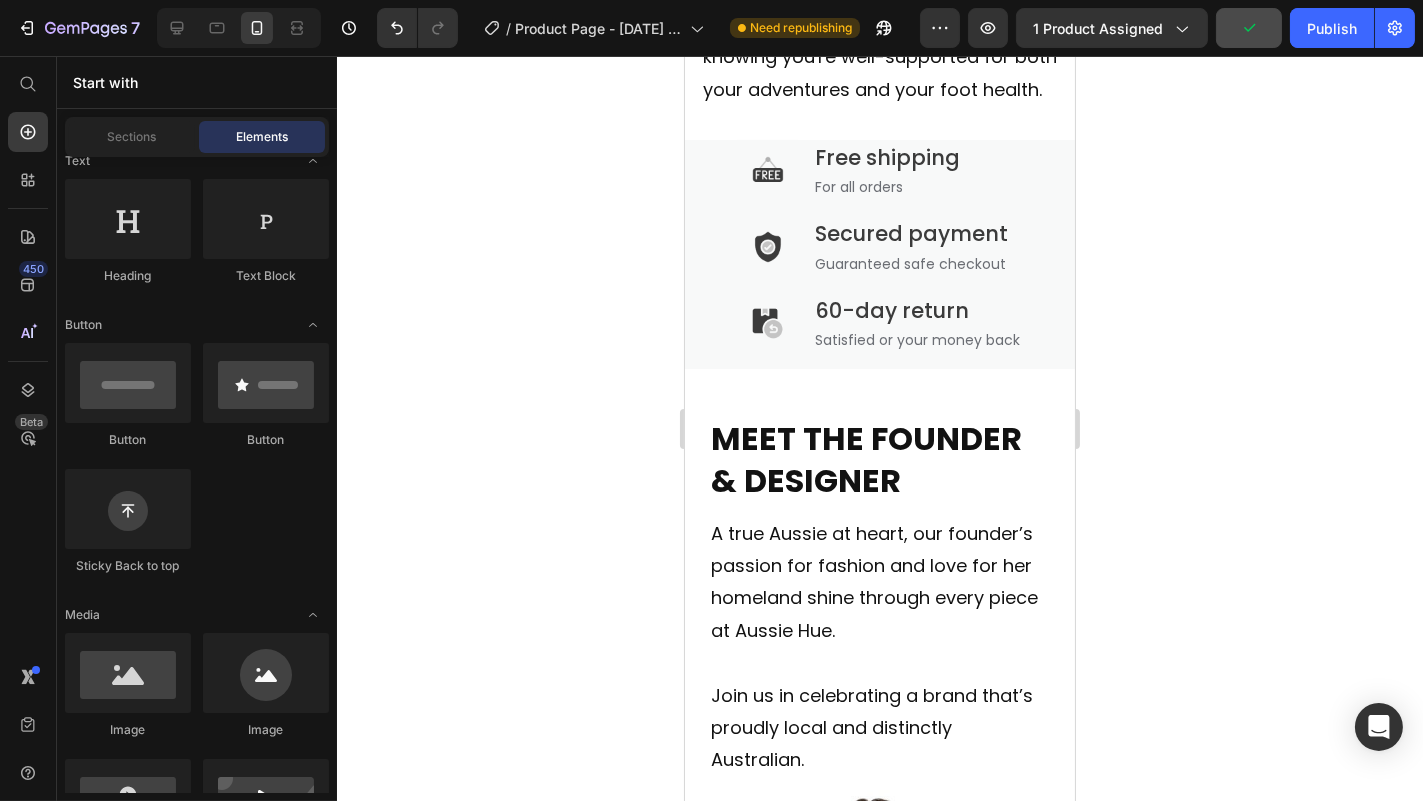 scroll, scrollTop: 0, scrollLeft: 0, axis: both 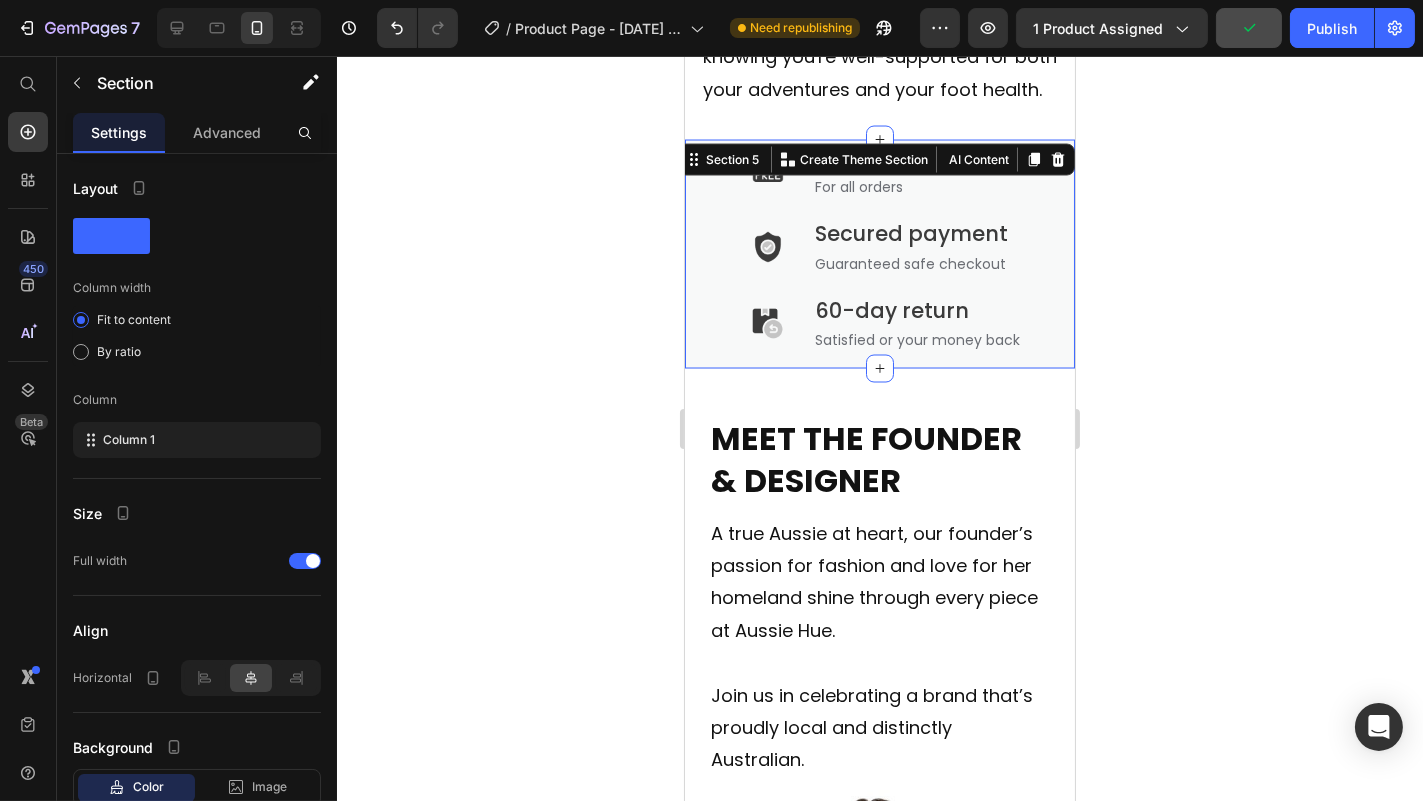 click on "Image Free shipping Text block For all orders Text block Row Image Secured payment Text block Guaranteed safe checkout Text block Row Image 60-day return Text block Satisfied or your money back Text block Row Row Section 5   You can create reusable sections Create Theme Section AI Content Write with GemAI What would you like to describe here? Tone and Voice Persuasive Product Express Shipping Show more Generate" at bounding box center (879, 255) 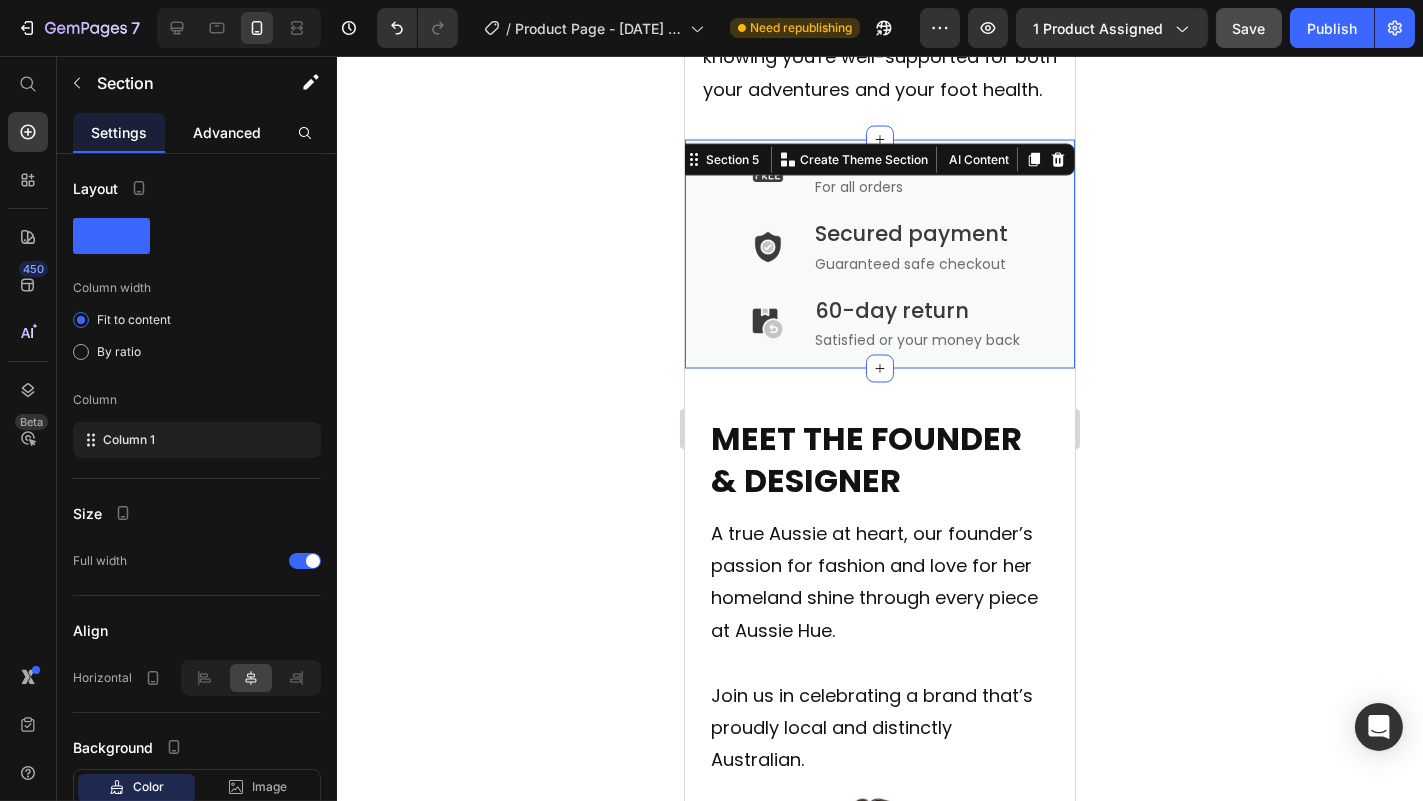 click on "Advanced" at bounding box center [227, 132] 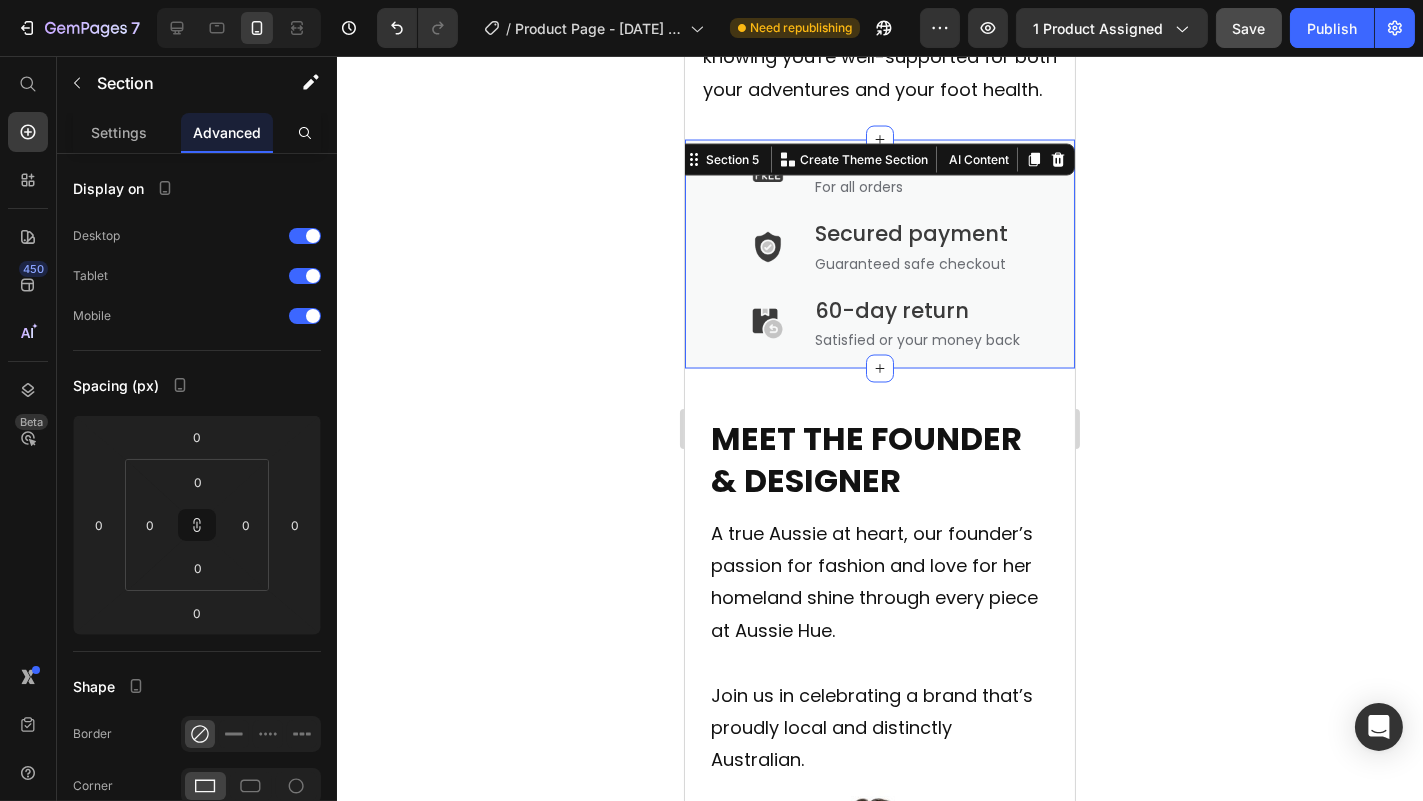 click 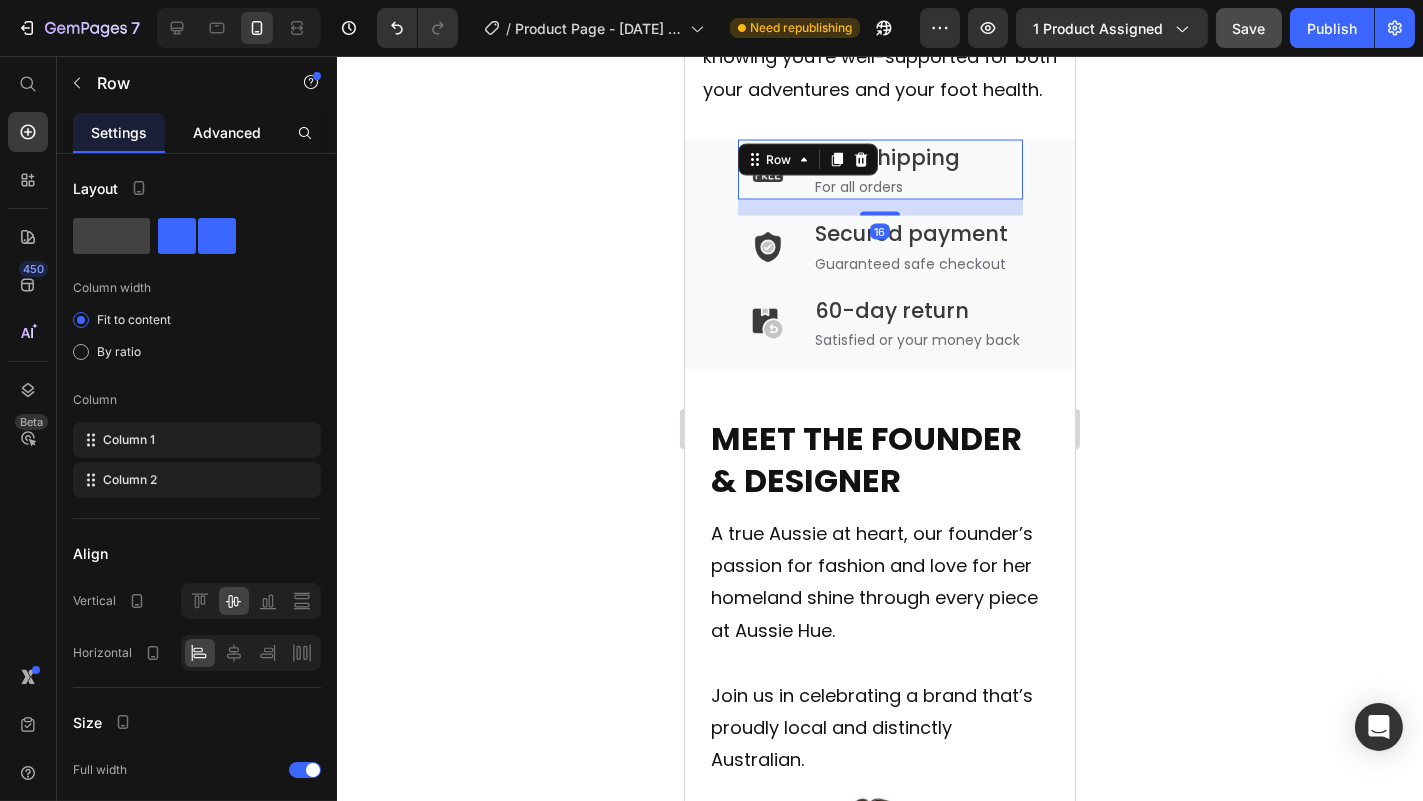 click on "Advanced" at bounding box center (227, 132) 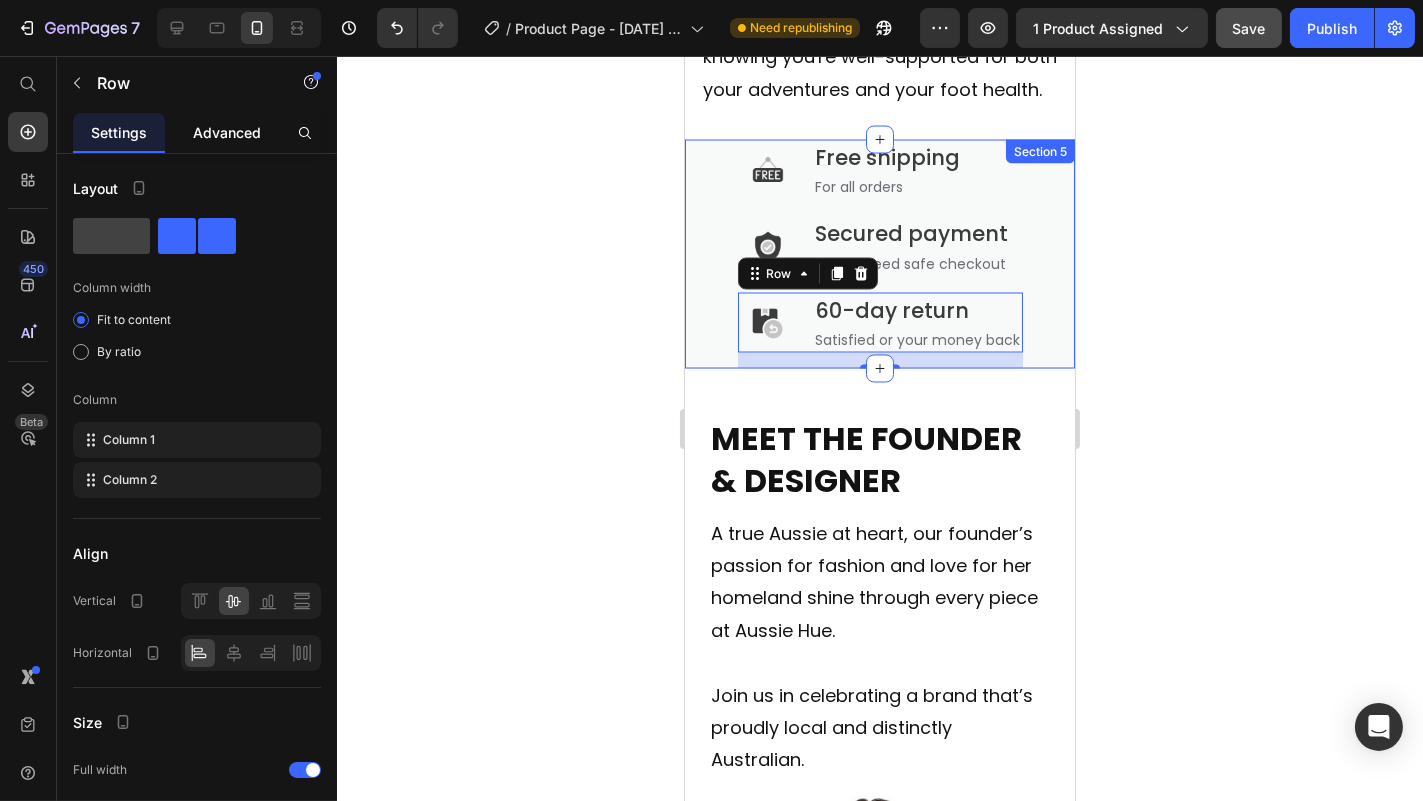 click on "Advanced" at bounding box center [227, 132] 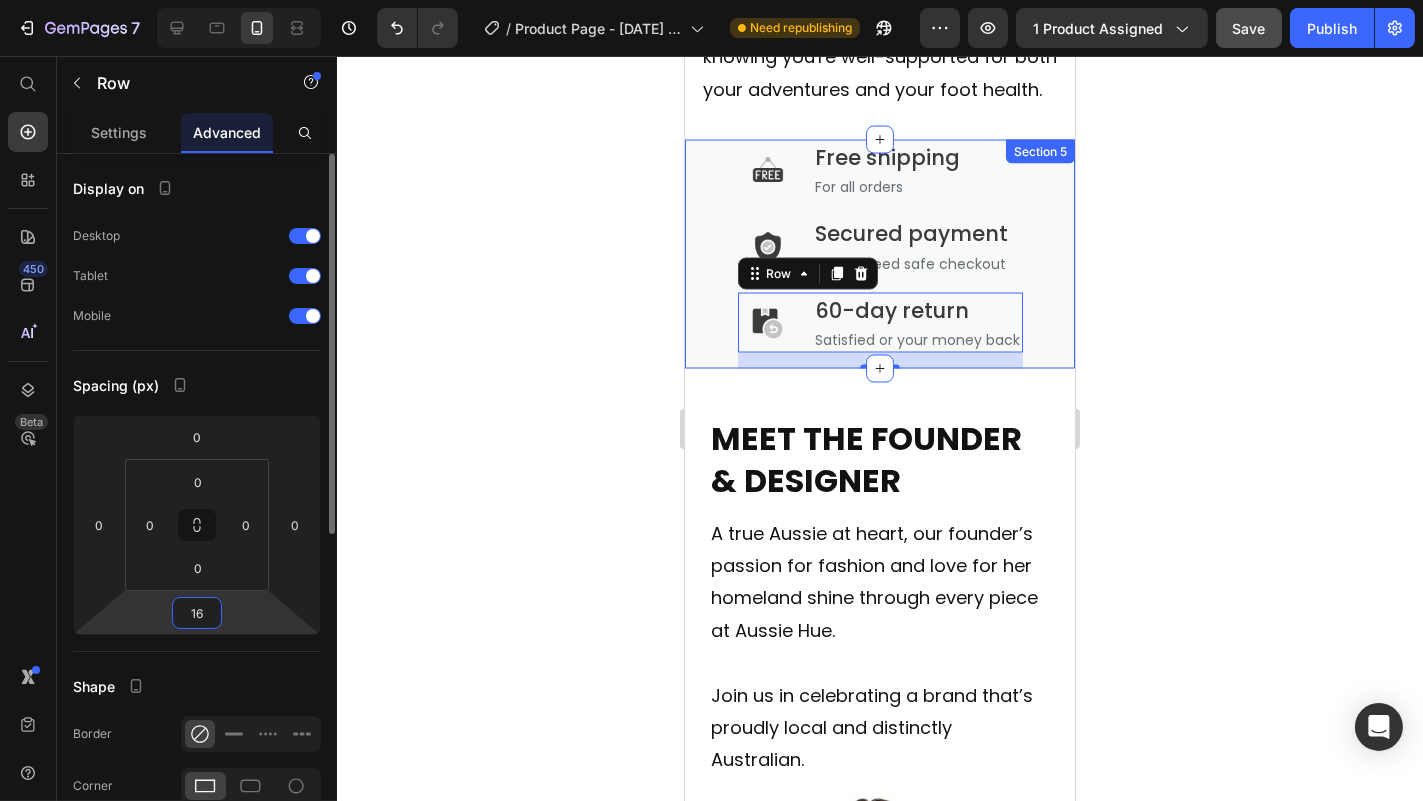 click on "16" at bounding box center [197, 613] 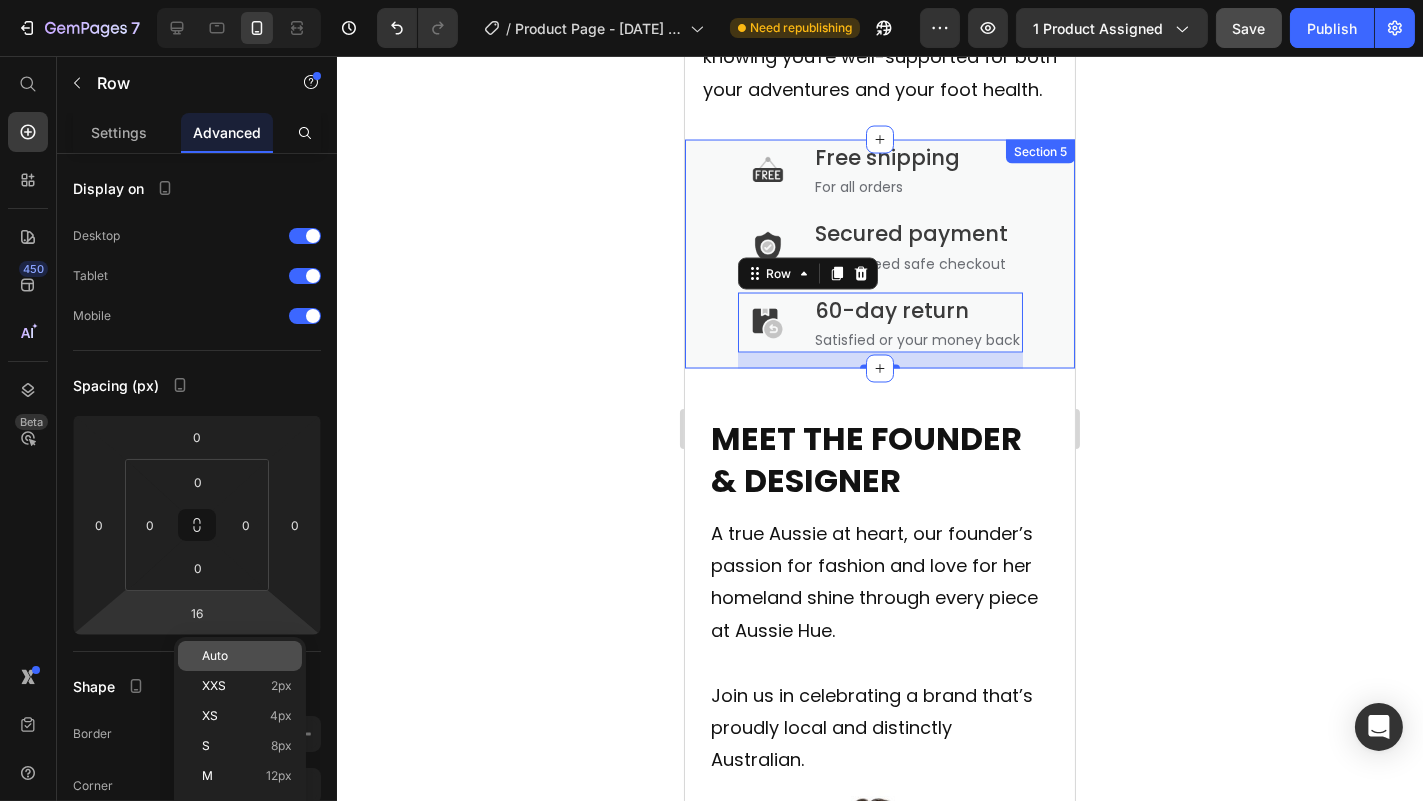 click on "Auto" at bounding box center (215, 656) 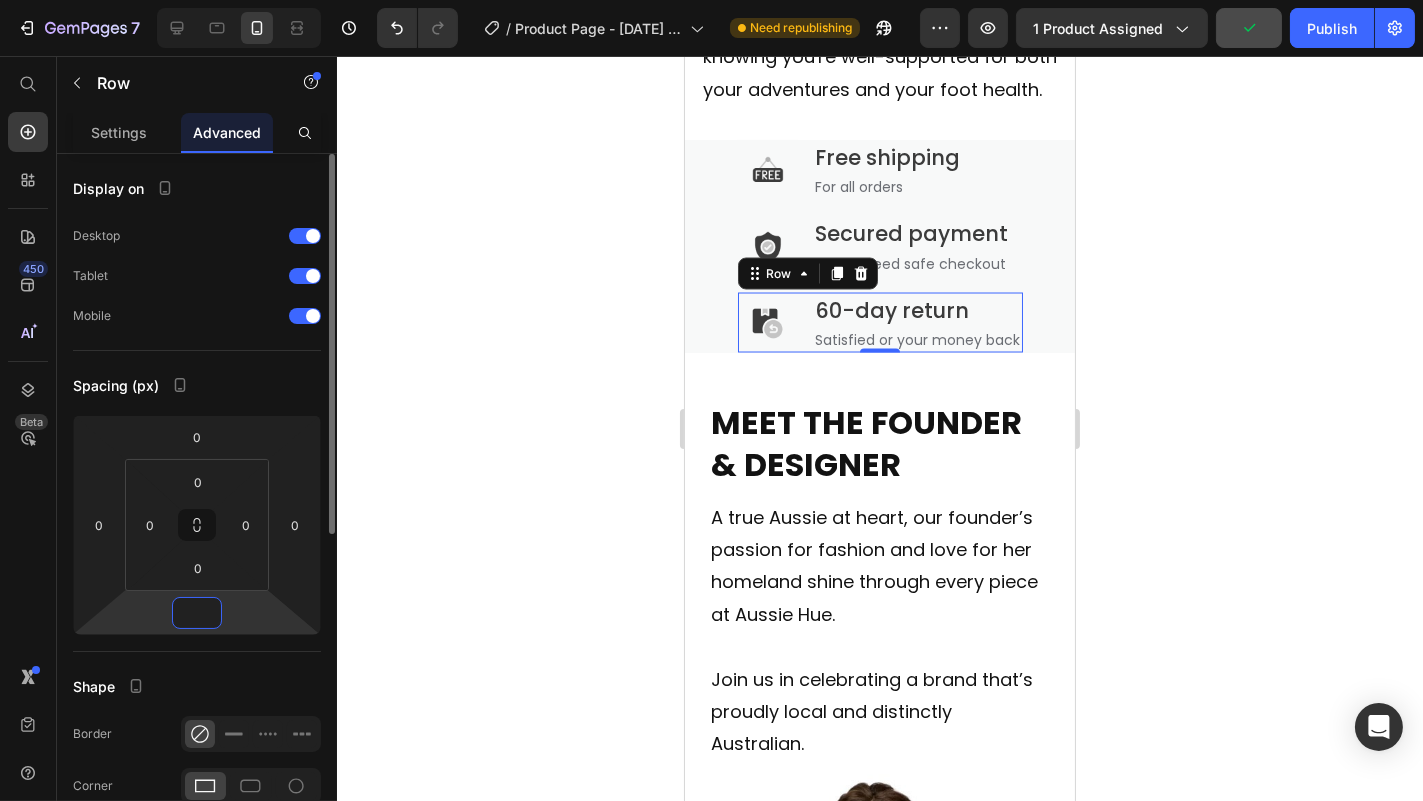 click at bounding box center (197, 613) 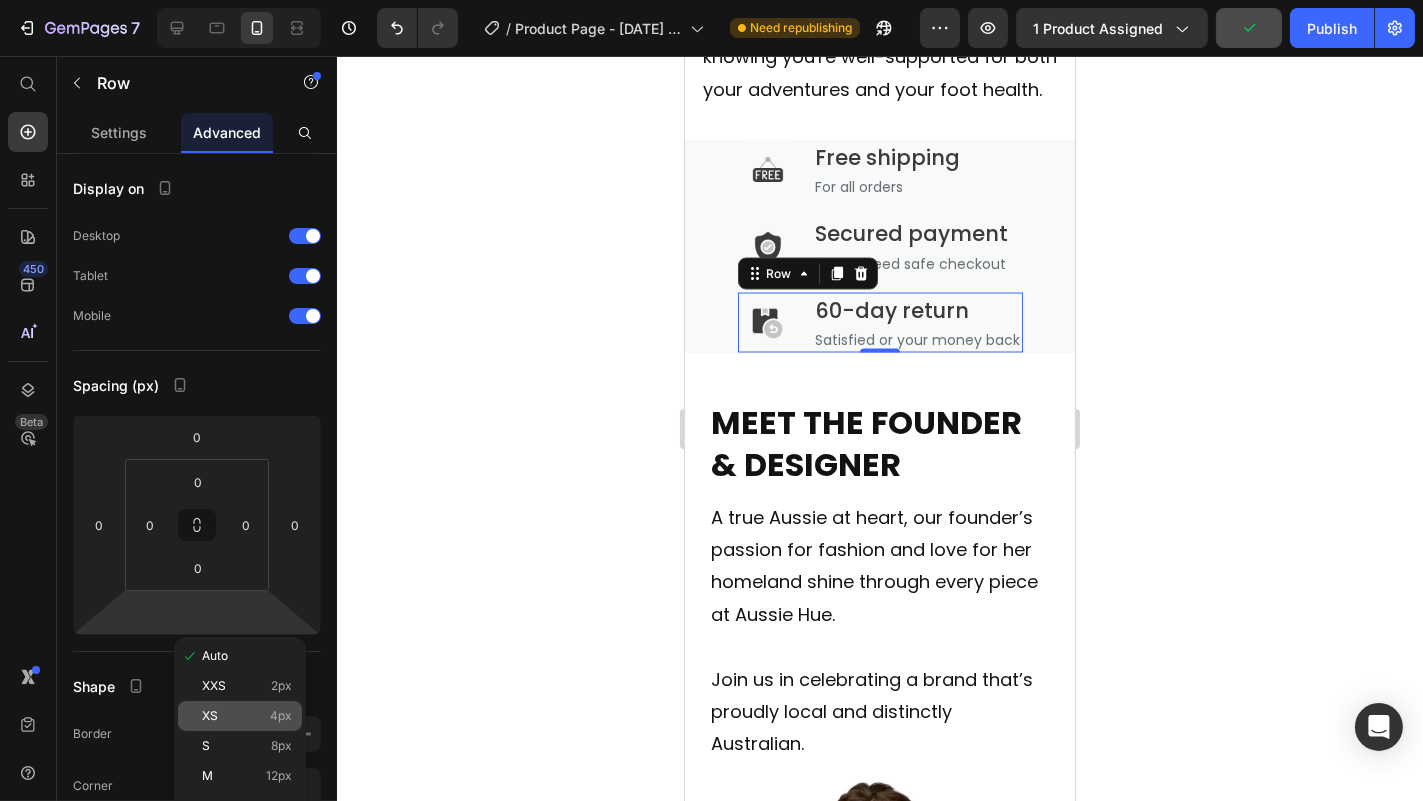 click on "XS 4px" at bounding box center (247, 716) 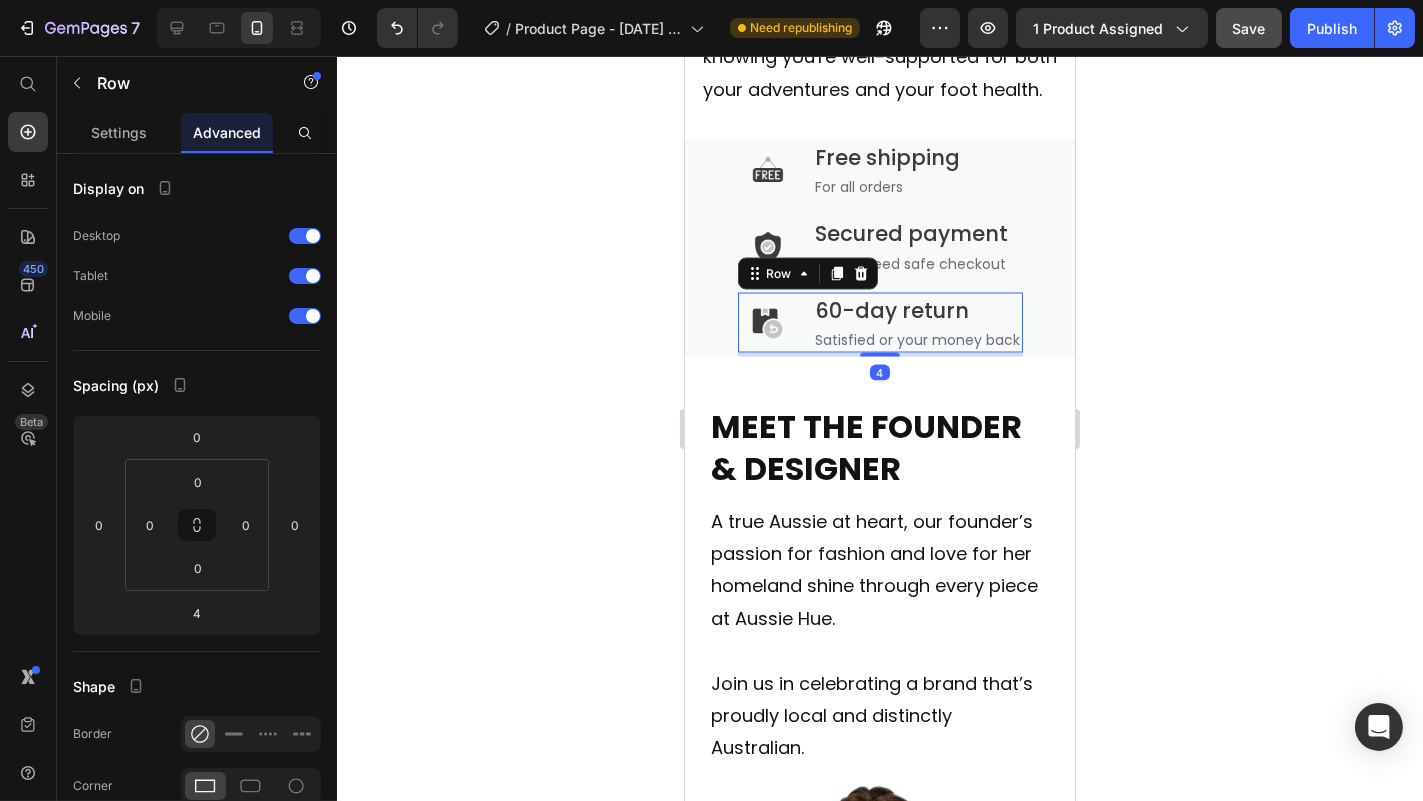 click 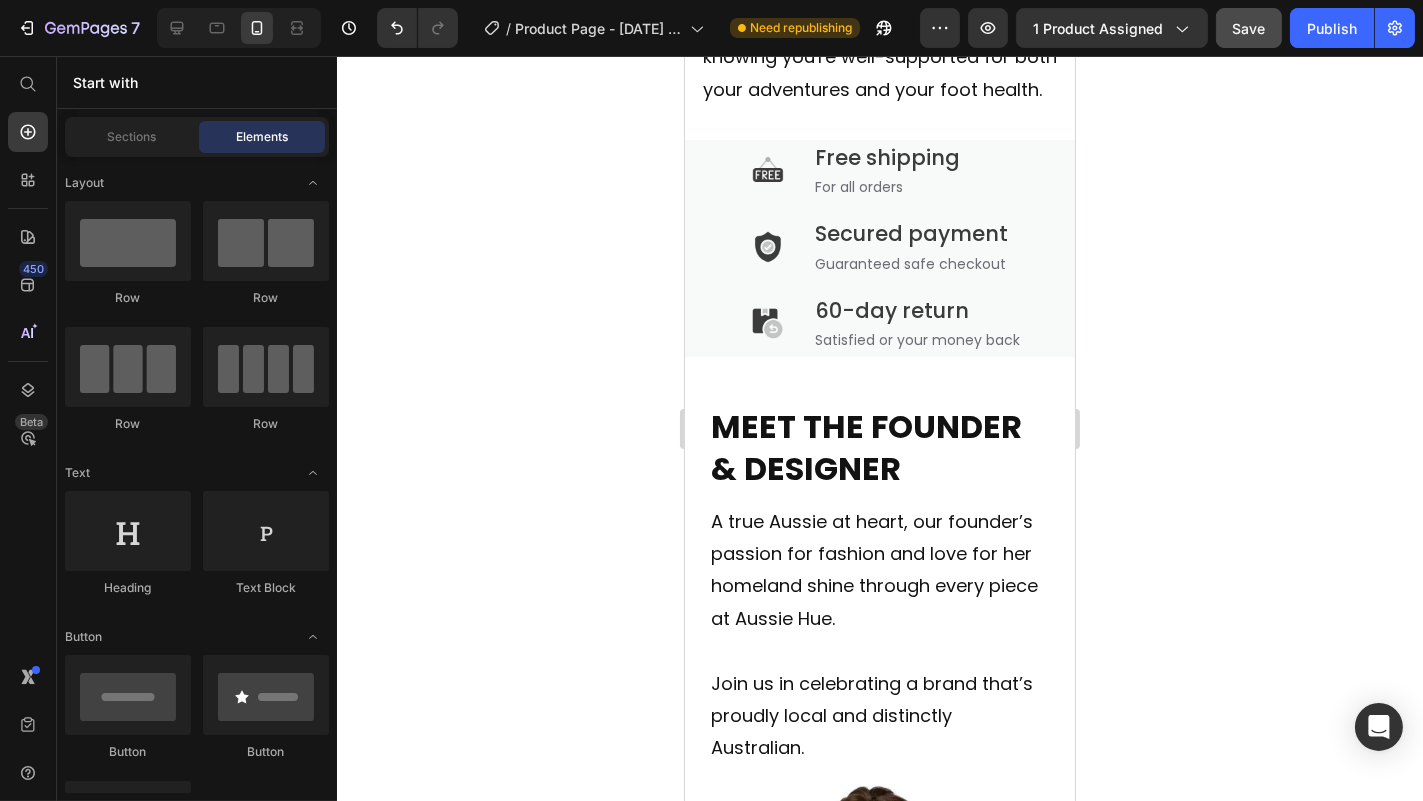 click 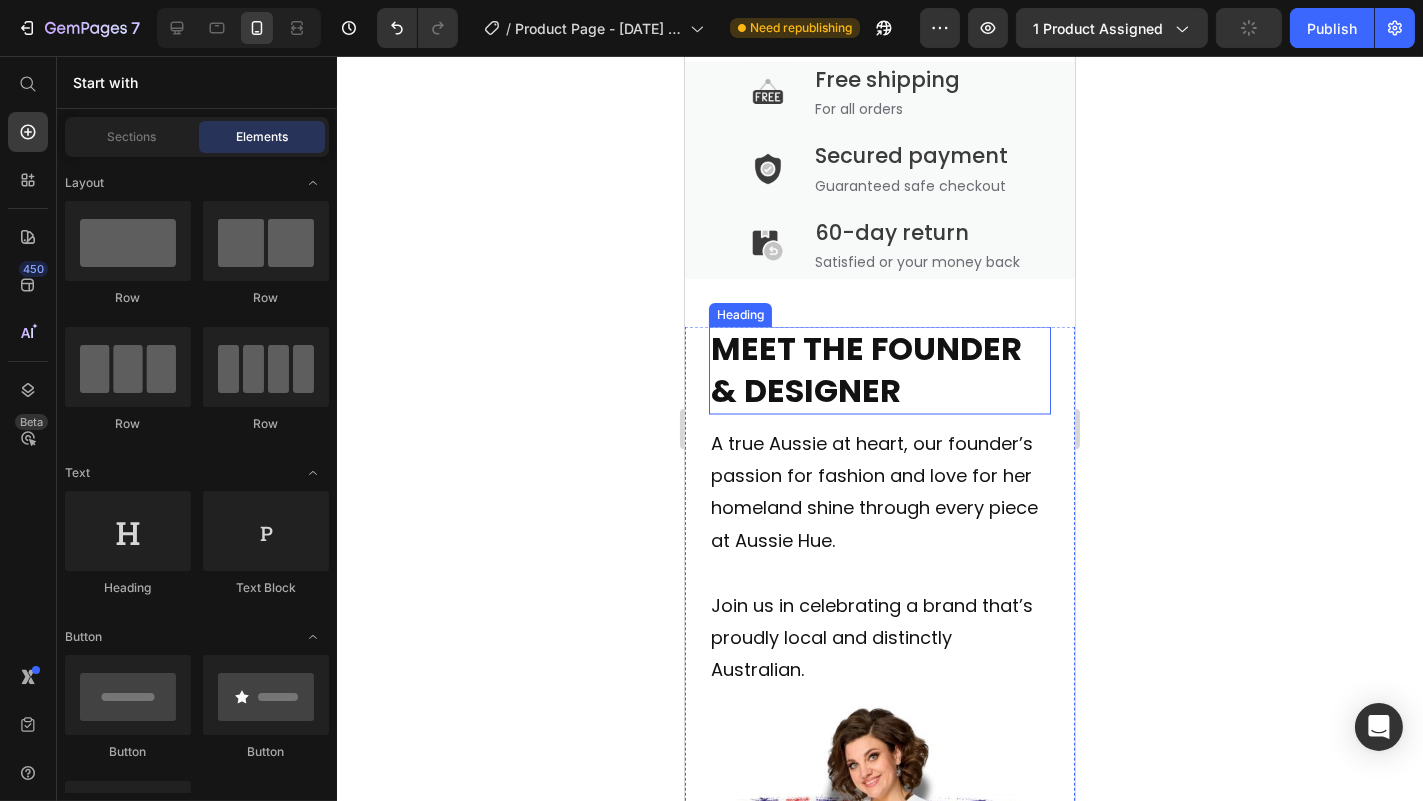 scroll, scrollTop: 6126, scrollLeft: 0, axis: vertical 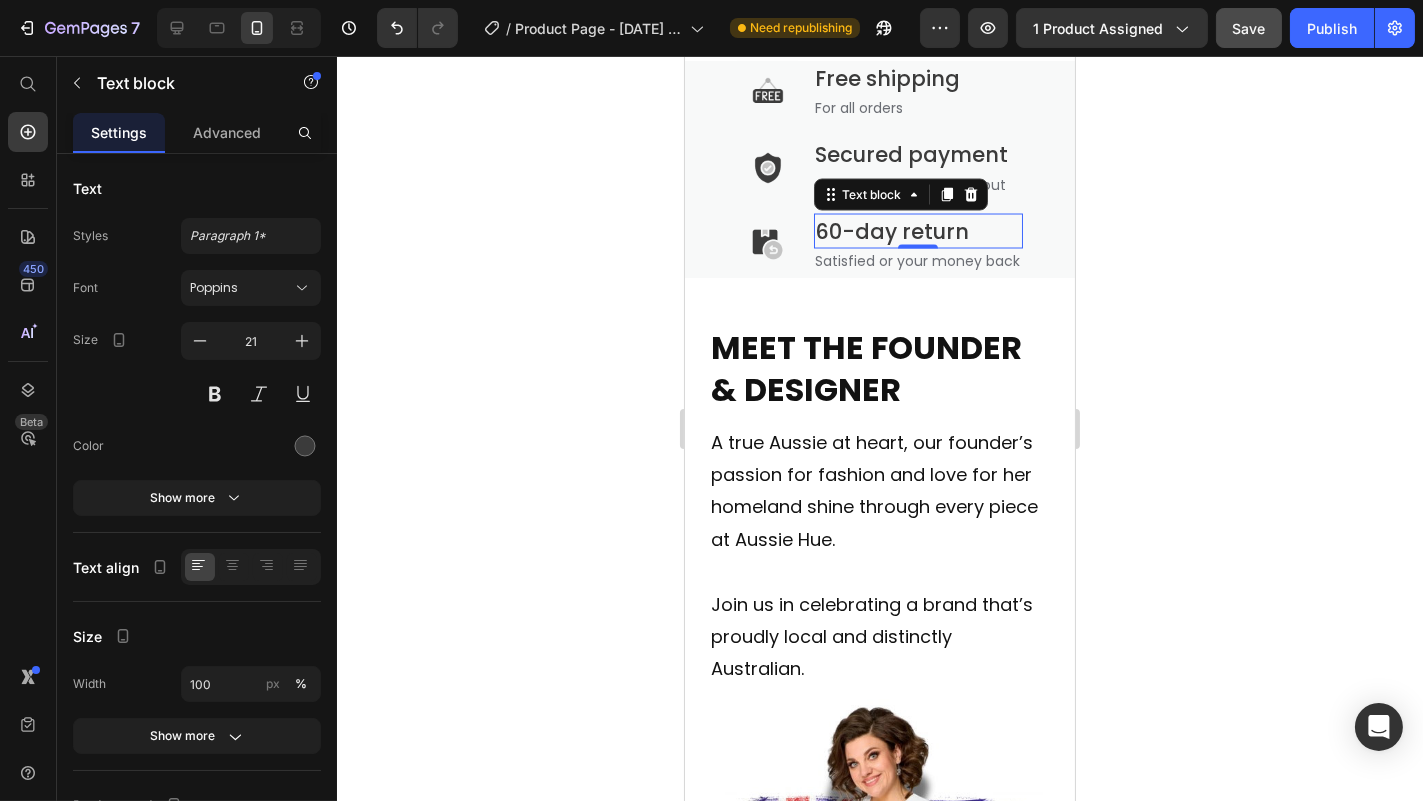 click on "60-day return" at bounding box center [917, 232] 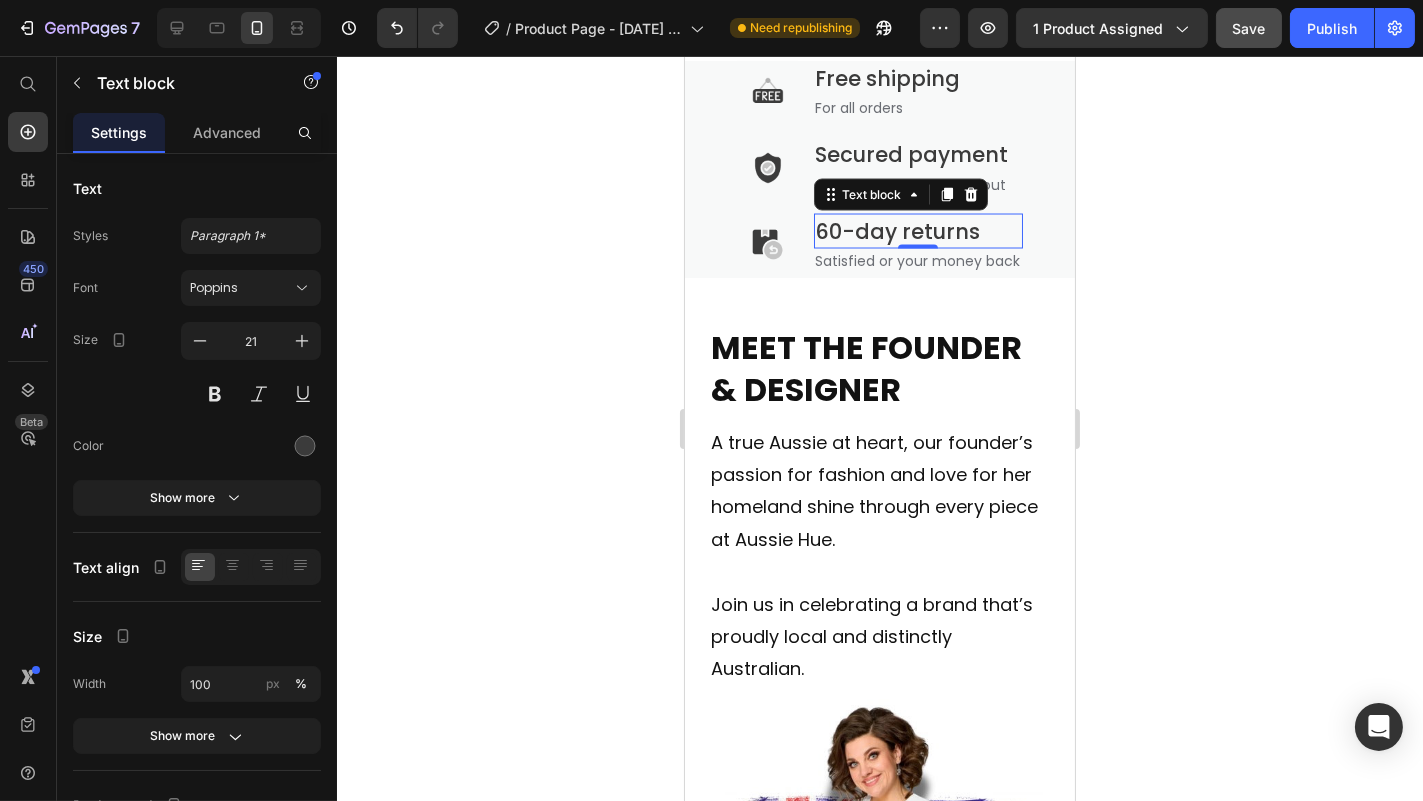 click on "60-day returns" at bounding box center [917, 232] 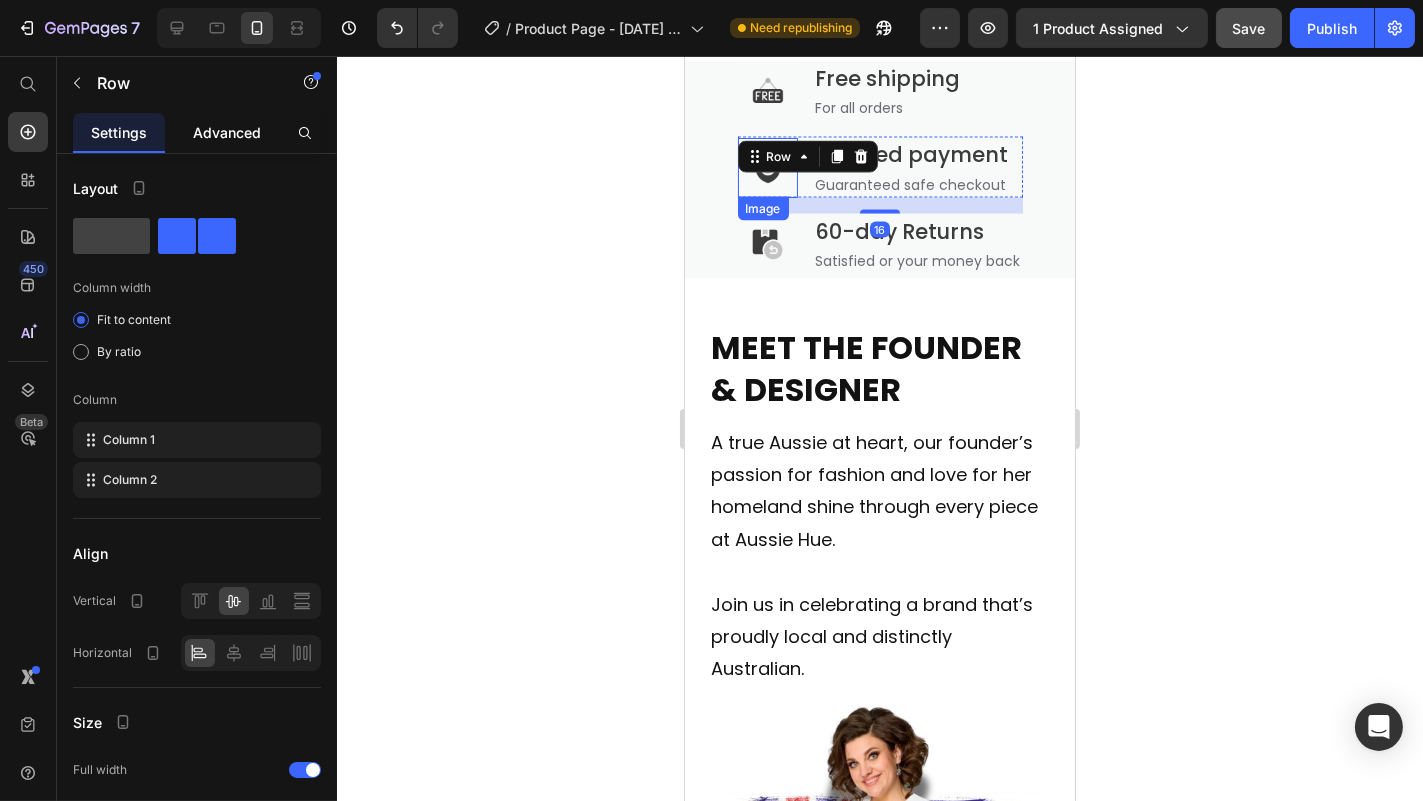 click on "Advanced" at bounding box center (227, 132) 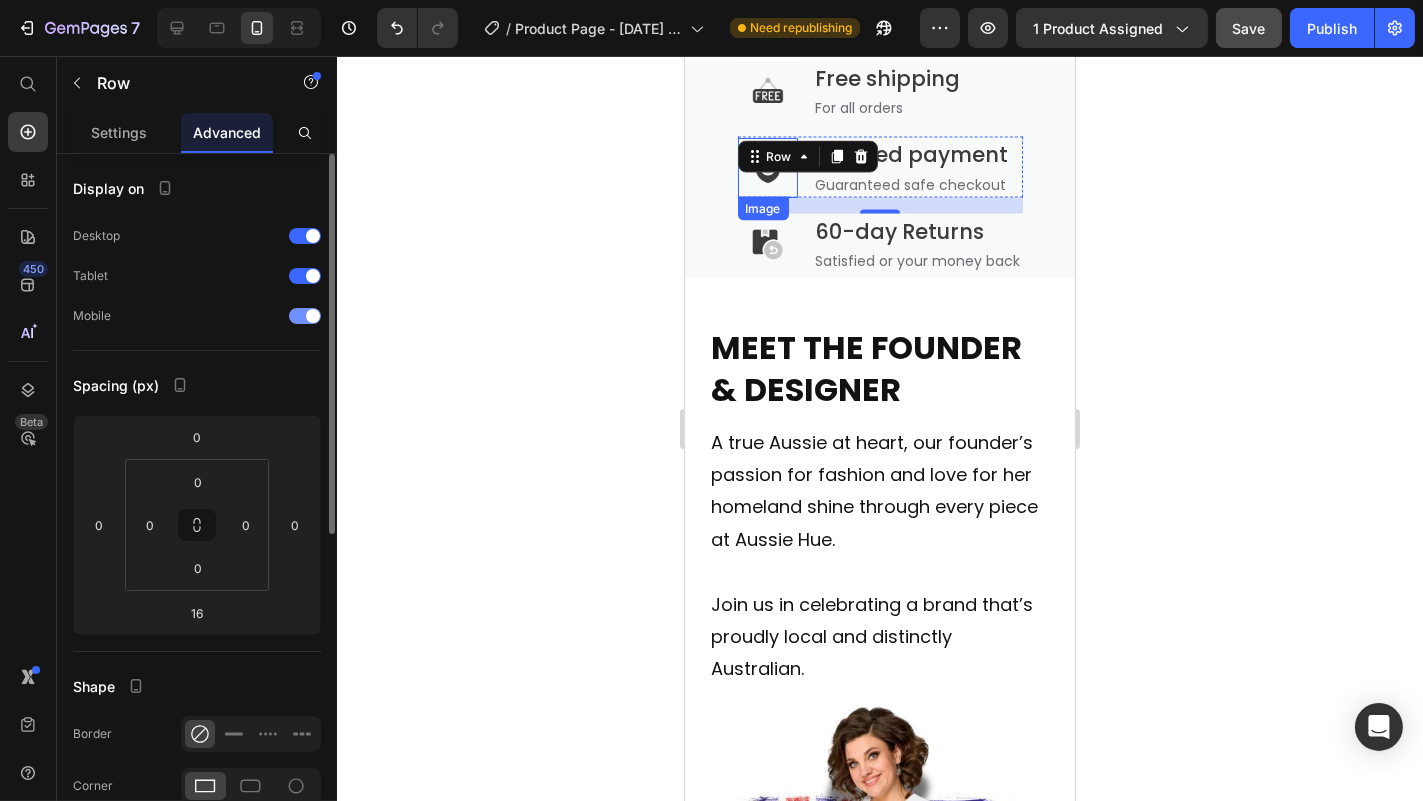 click on "Mobile" at bounding box center [197, 316] 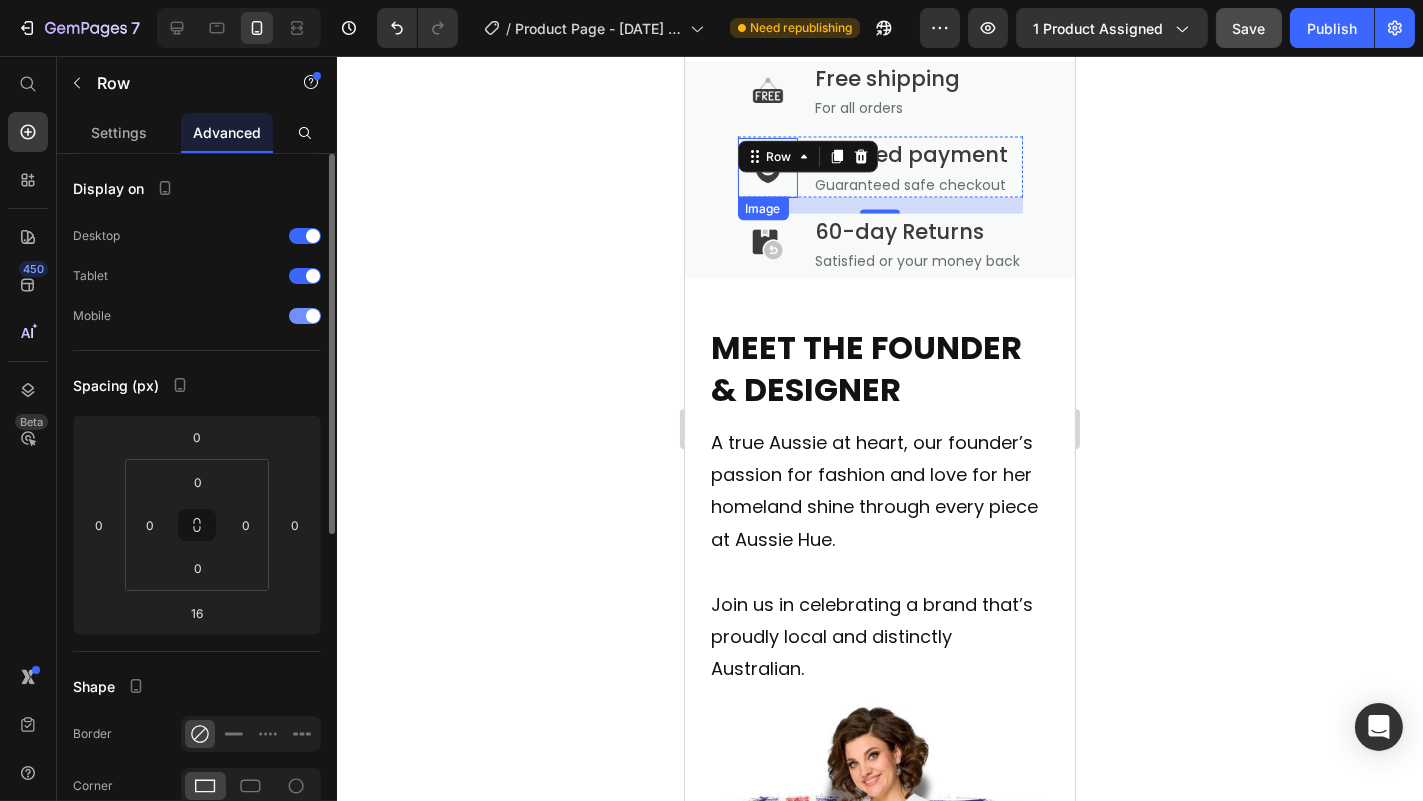 click at bounding box center (313, 316) 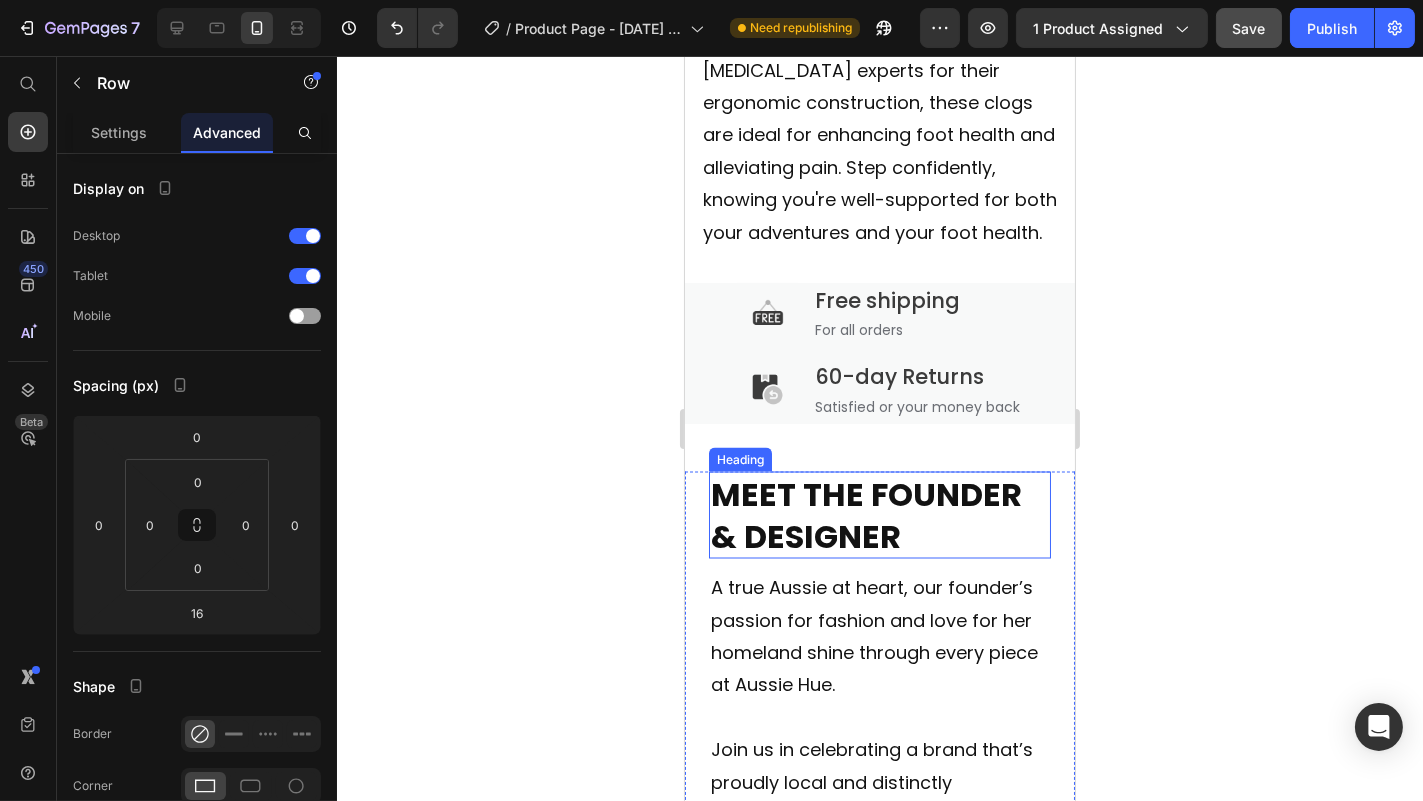 scroll, scrollTop: 5902, scrollLeft: 0, axis: vertical 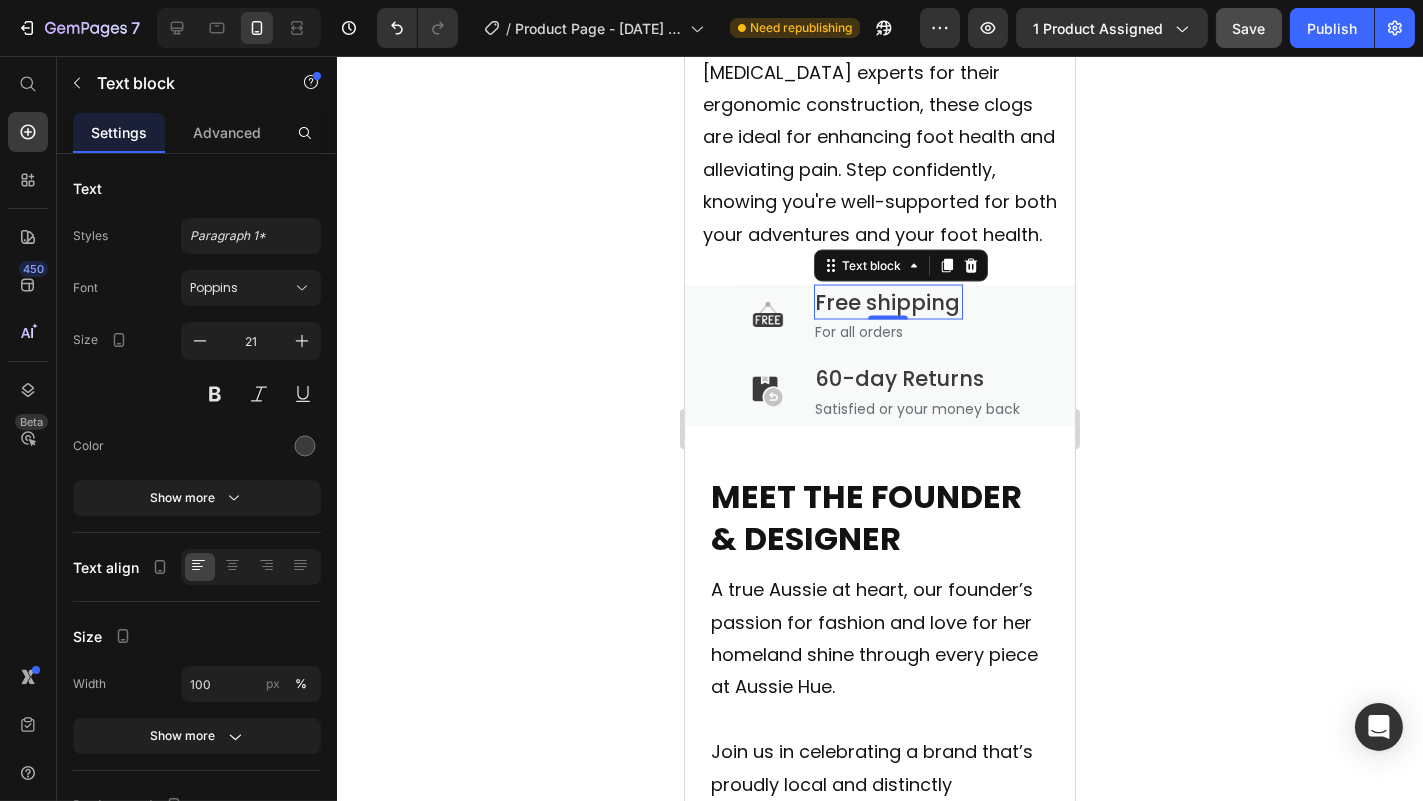 click on "Free shipping" at bounding box center [887, 303] 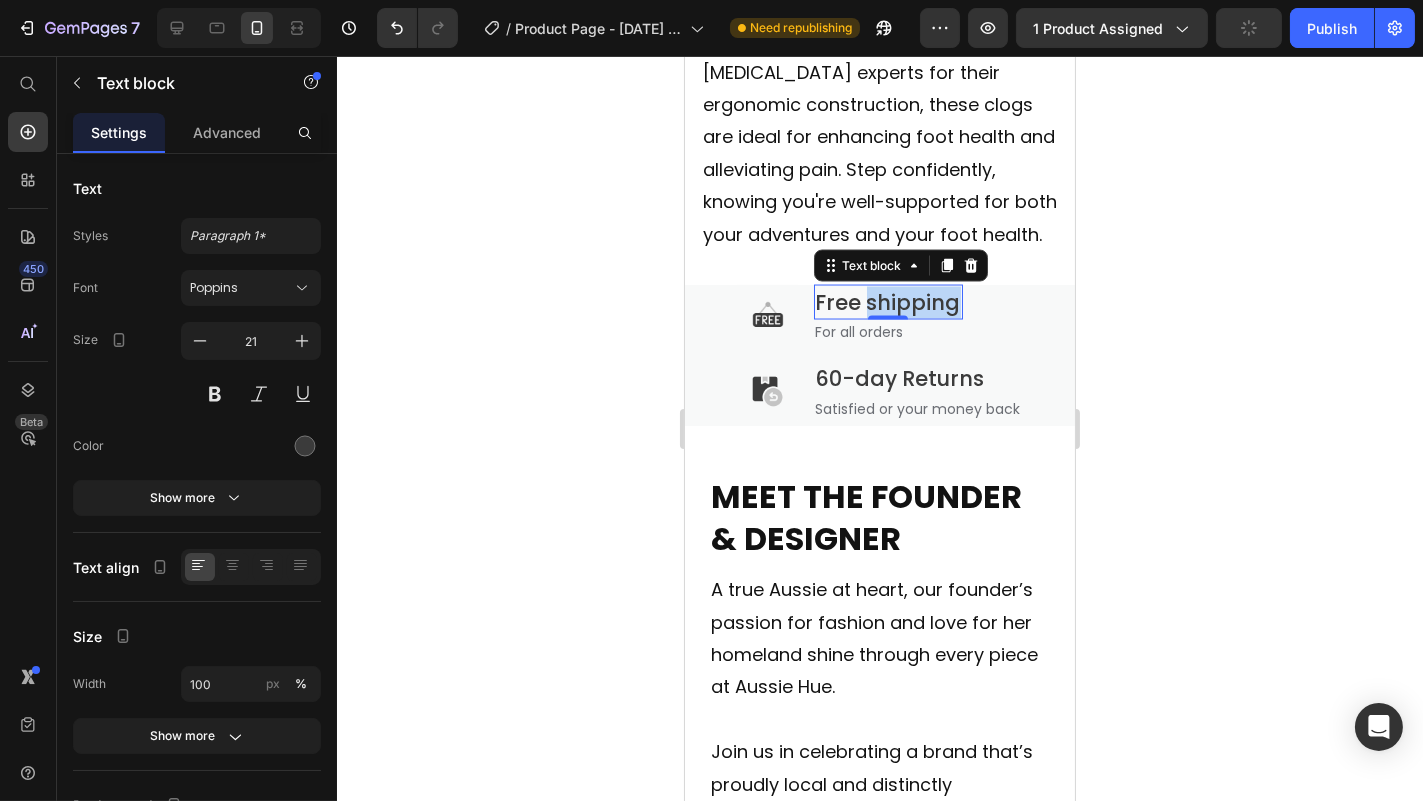 click on "Free shipping" at bounding box center (887, 303) 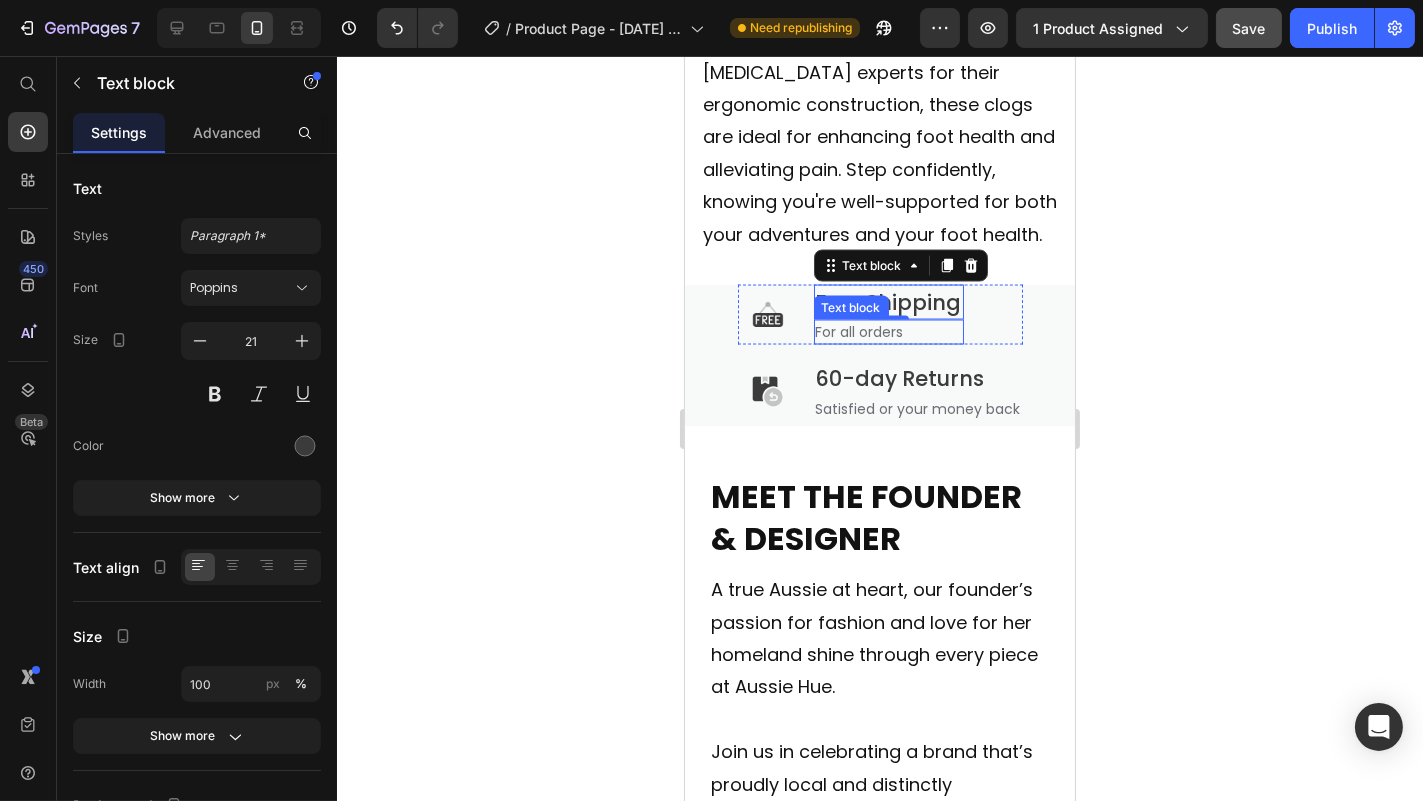 click on "For all orders" at bounding box center [888, 332] 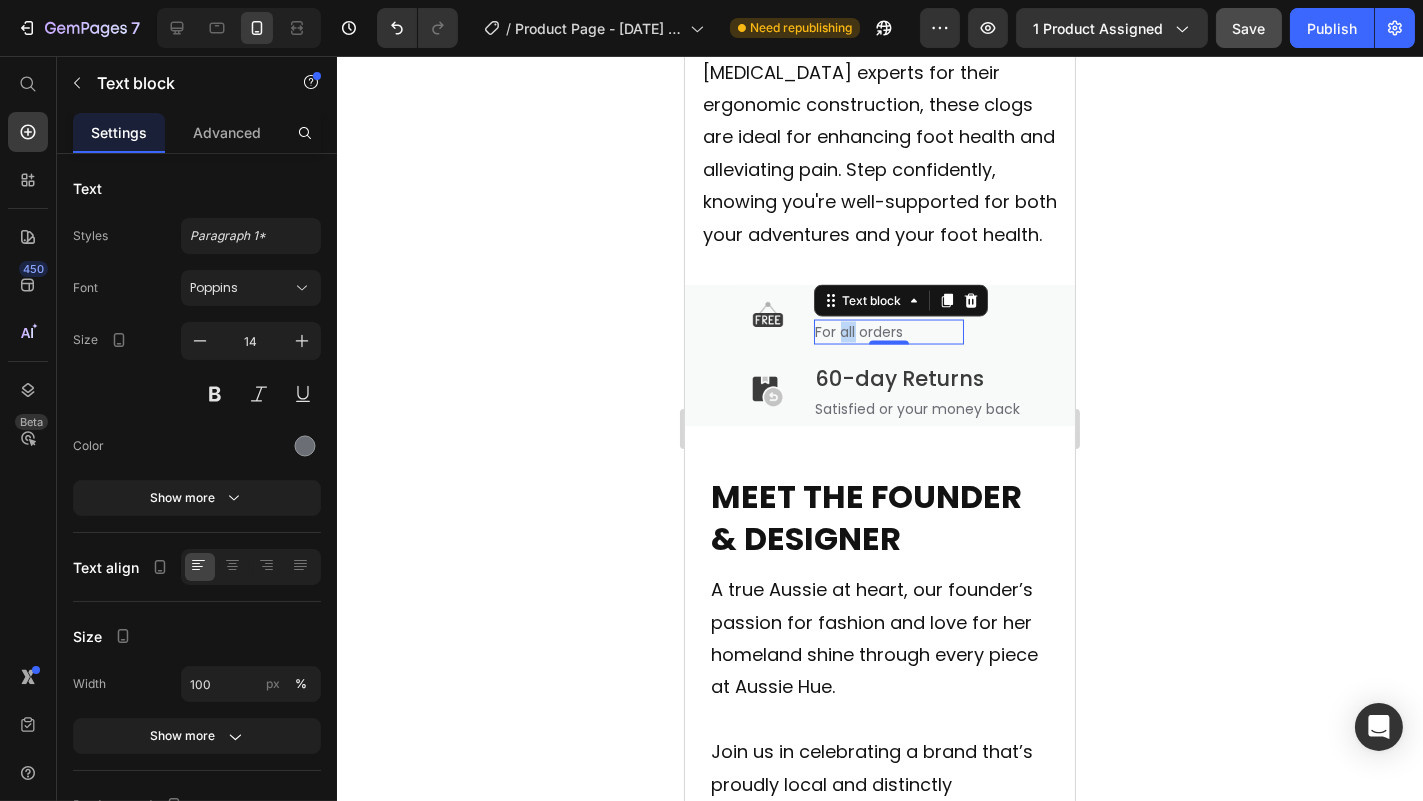 click on "For all orders" at bounding box center [888, 332] 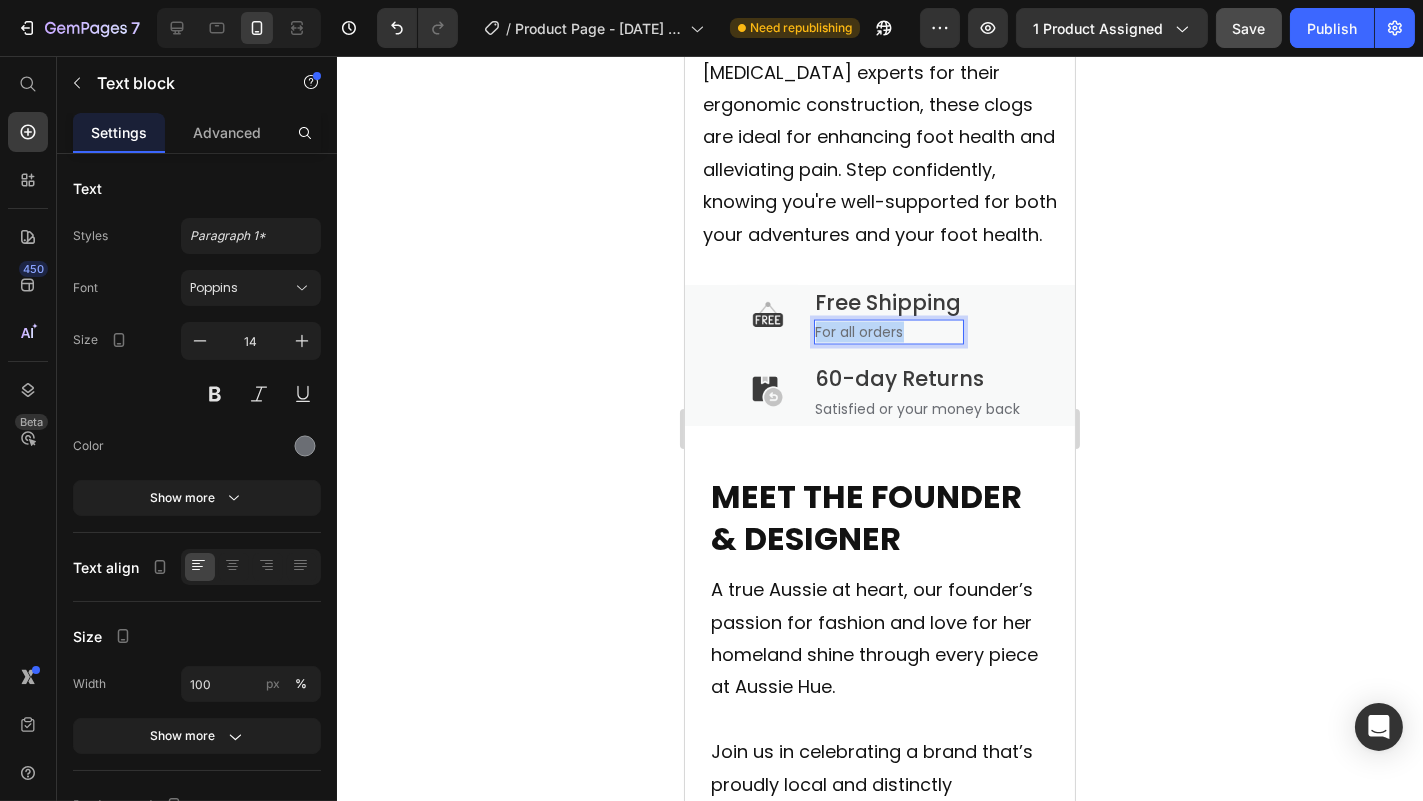 click on "For all orders" at bounding box center (888, 332) 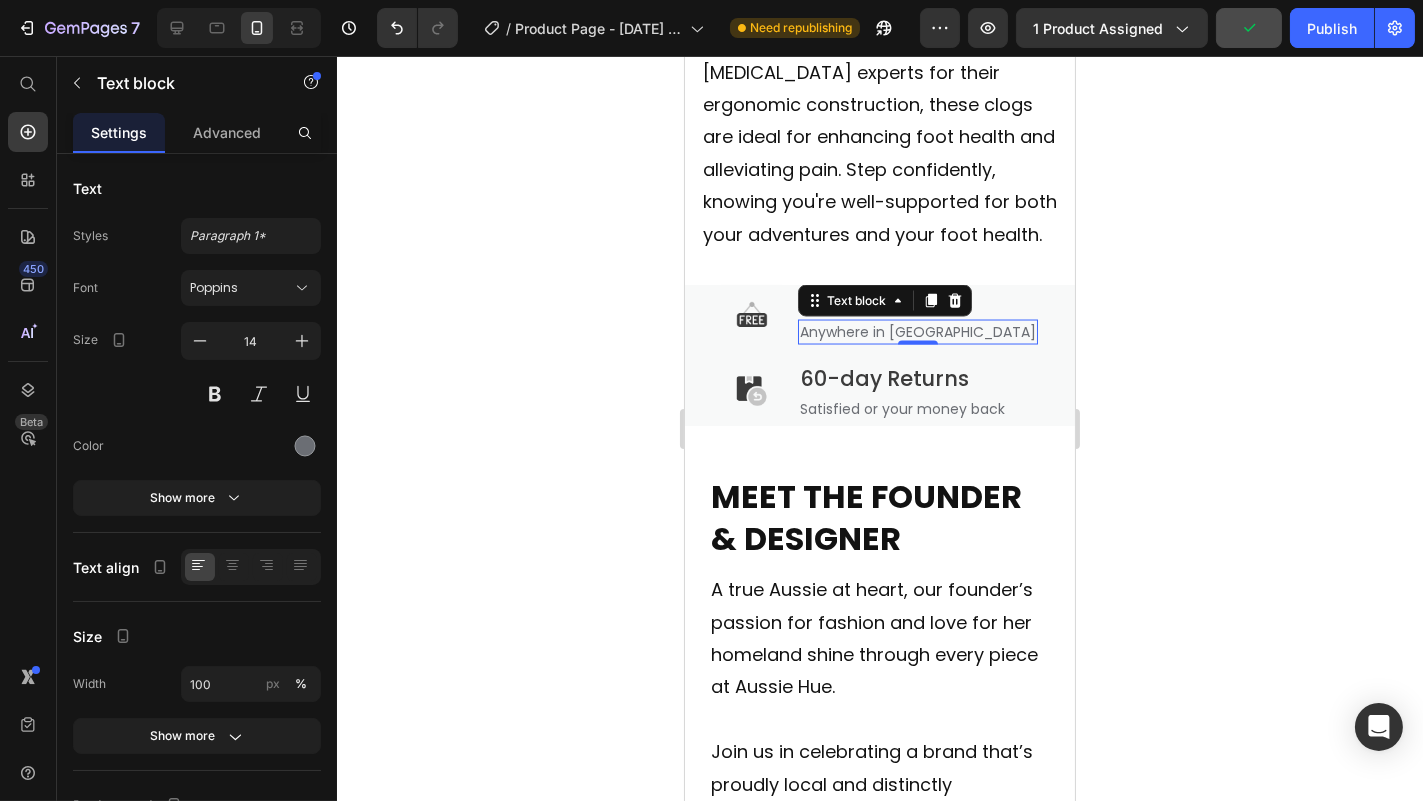 click 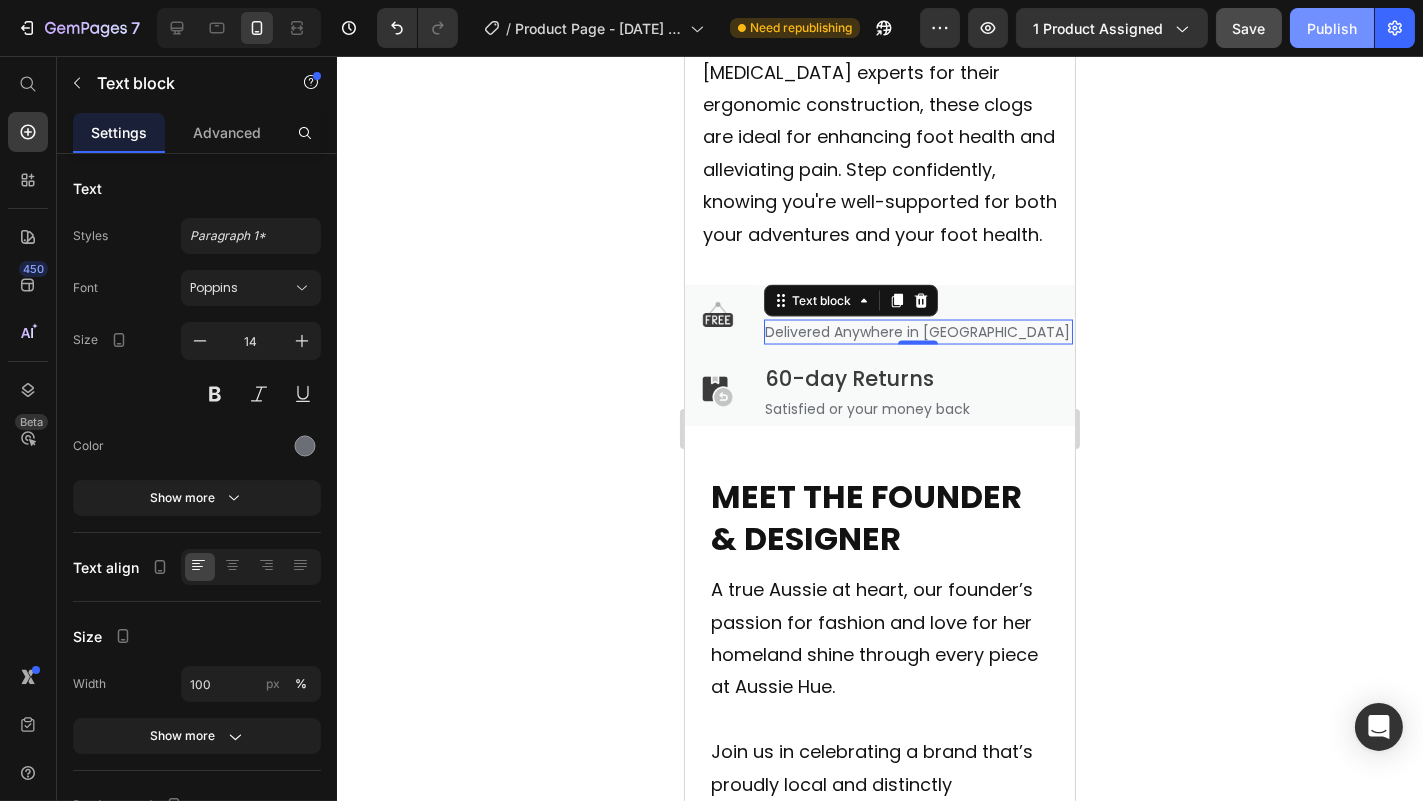 click on "Publish" at bounding box center [1332, 28] 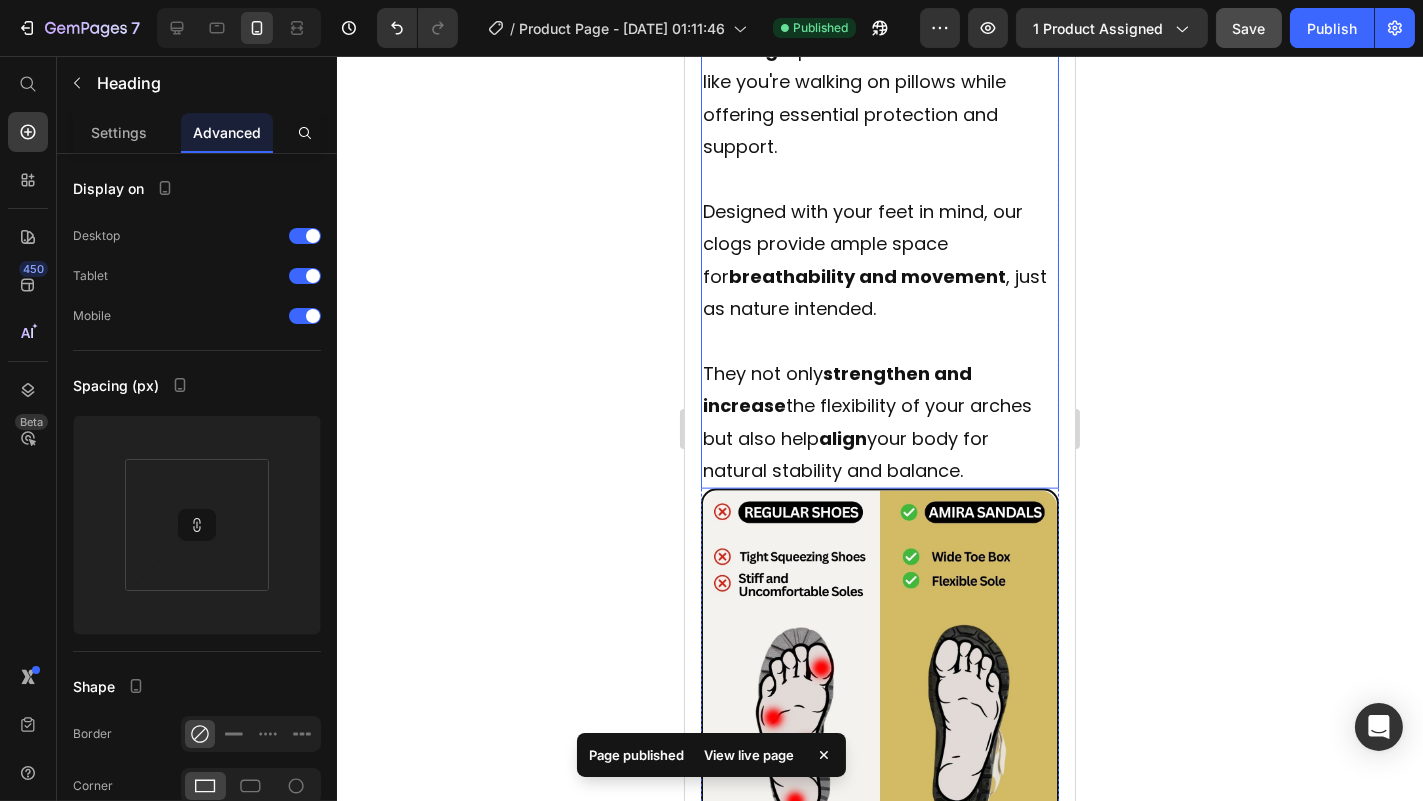 scroll, scrollTop: 4382, scrollLeft: 0, axis: vertical 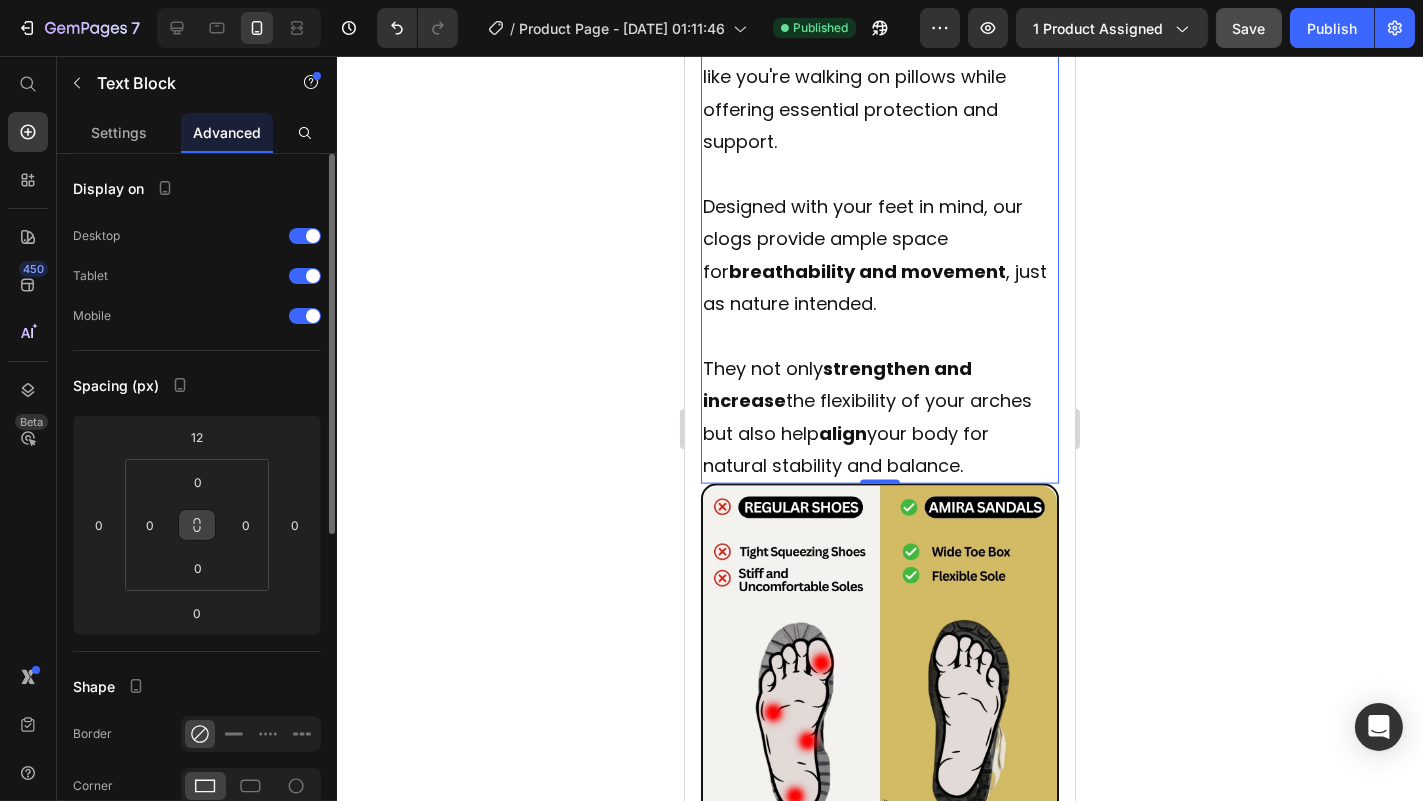 click 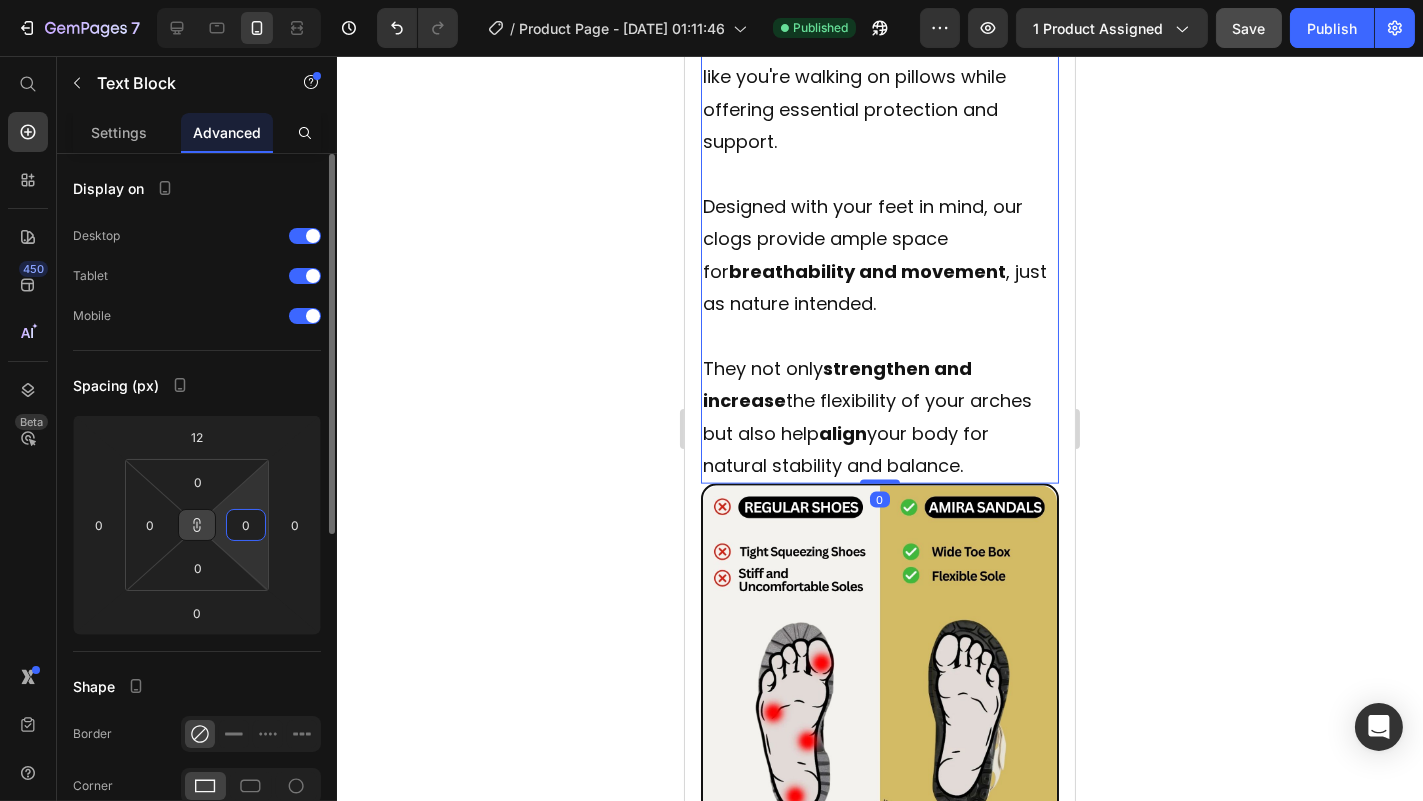 click on "0" at bounding box center (246, 525) 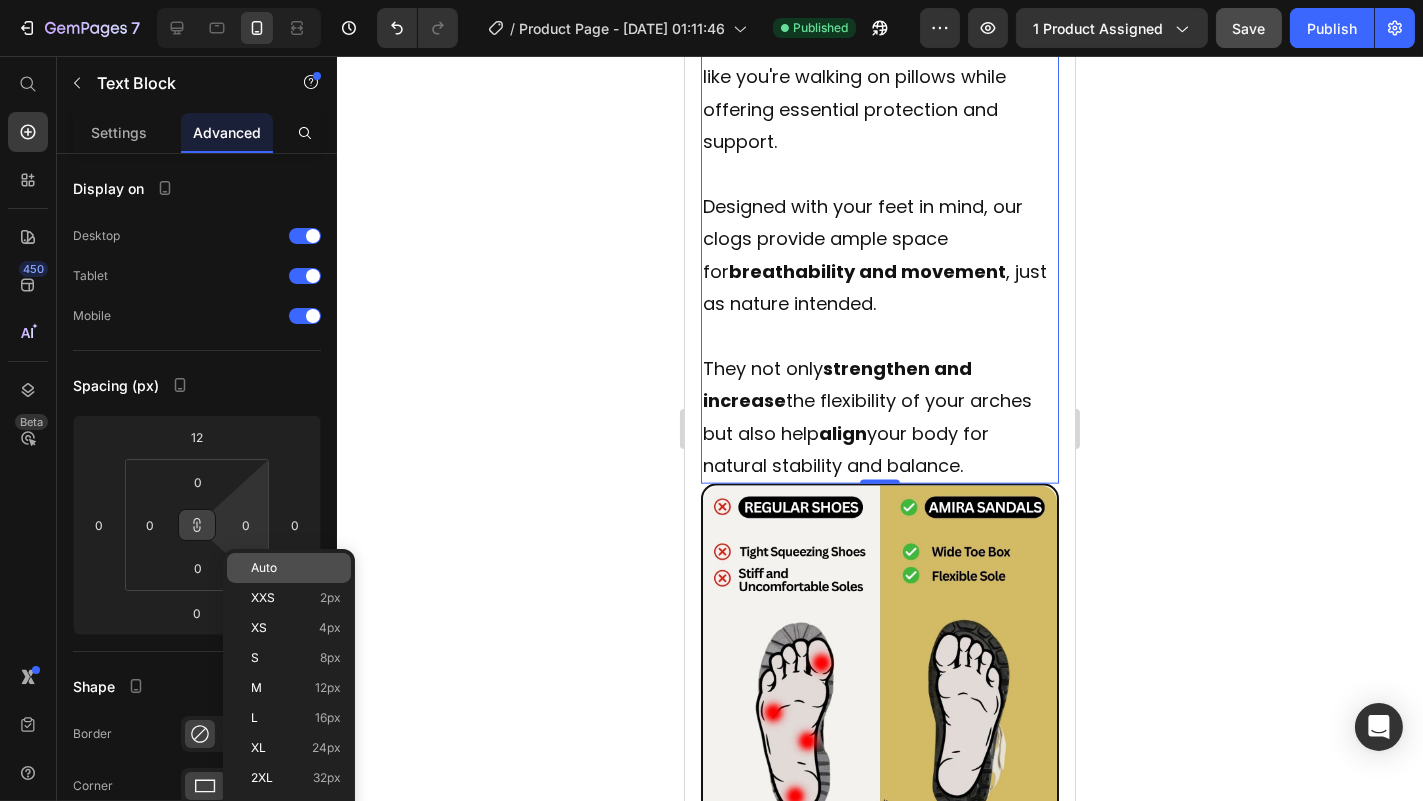 click on "Auto" at bounding box center [264, 568] 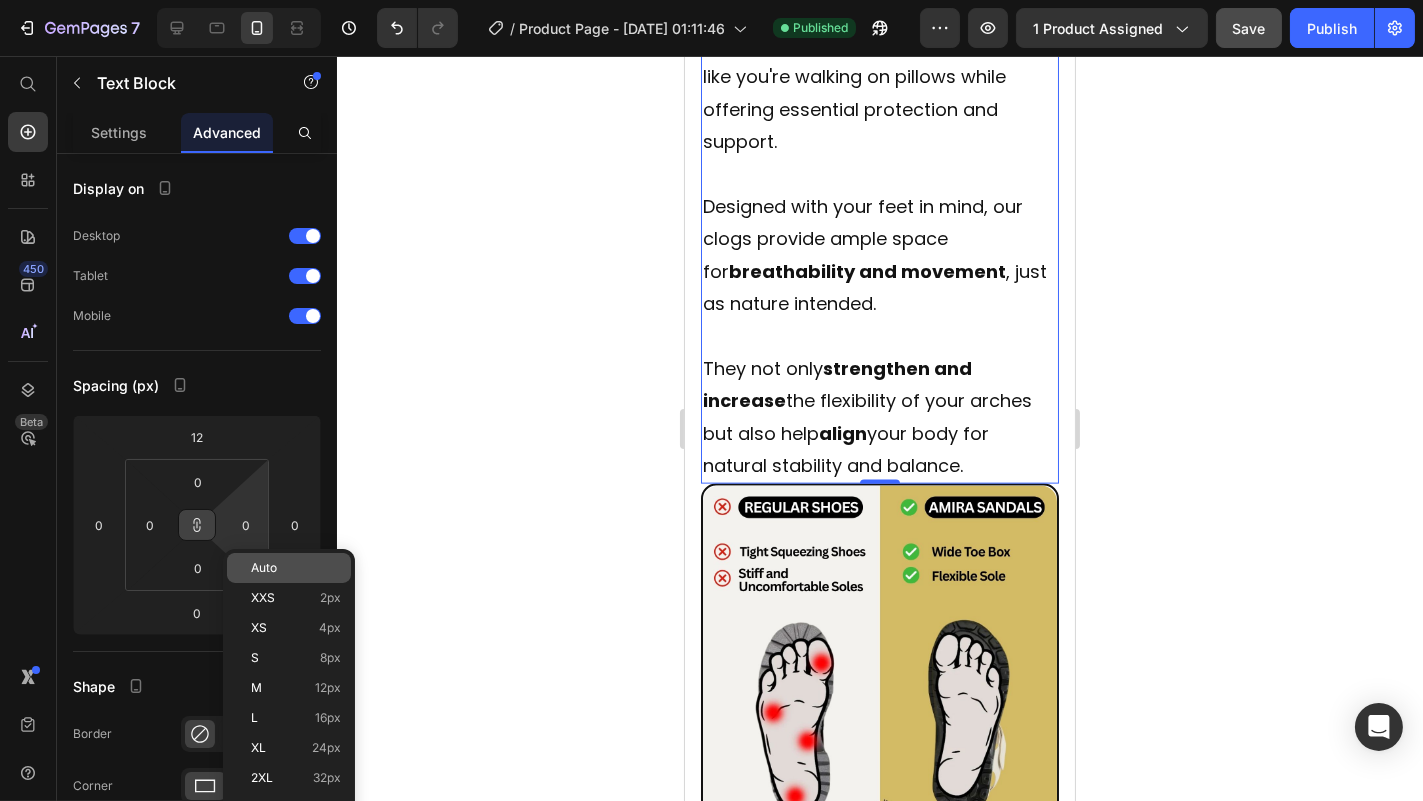 type 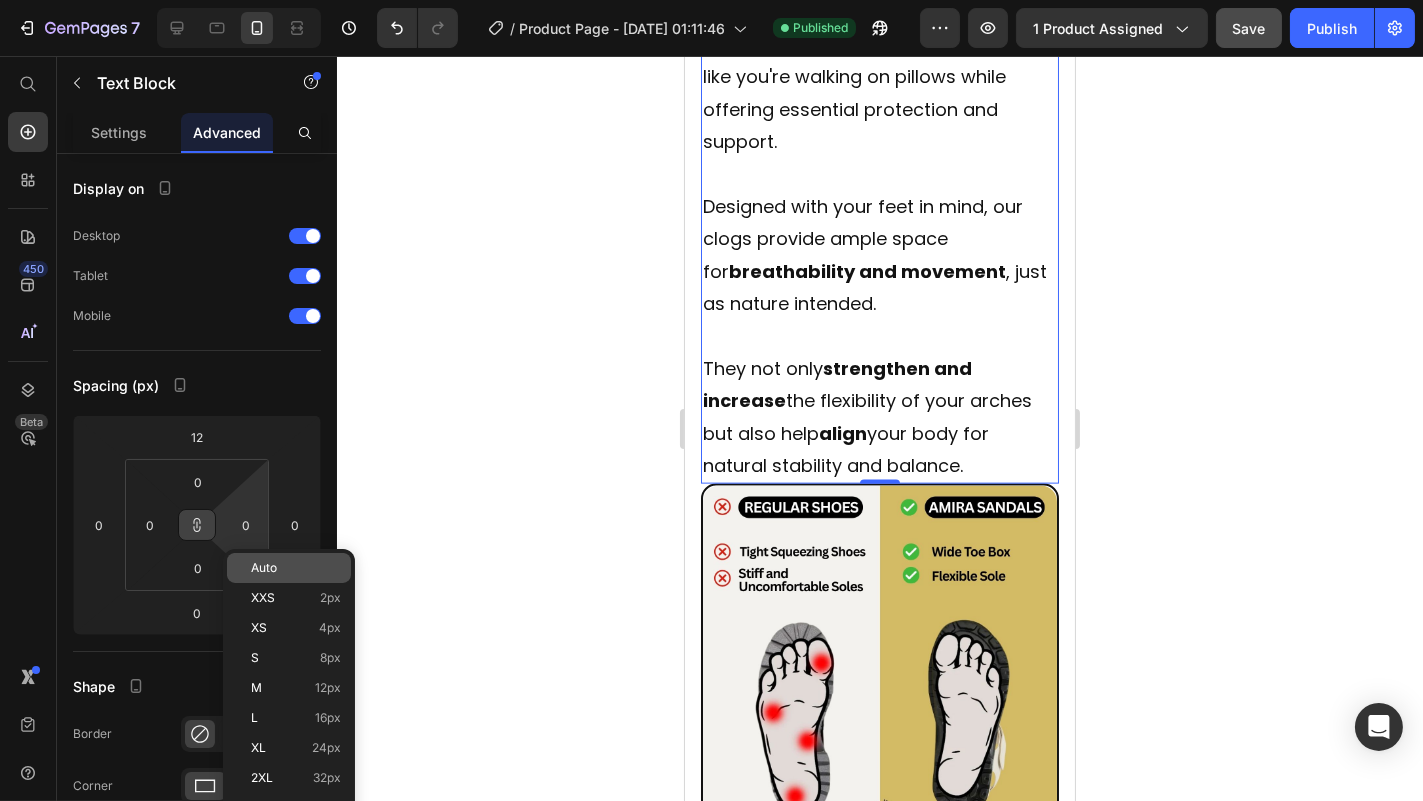 type 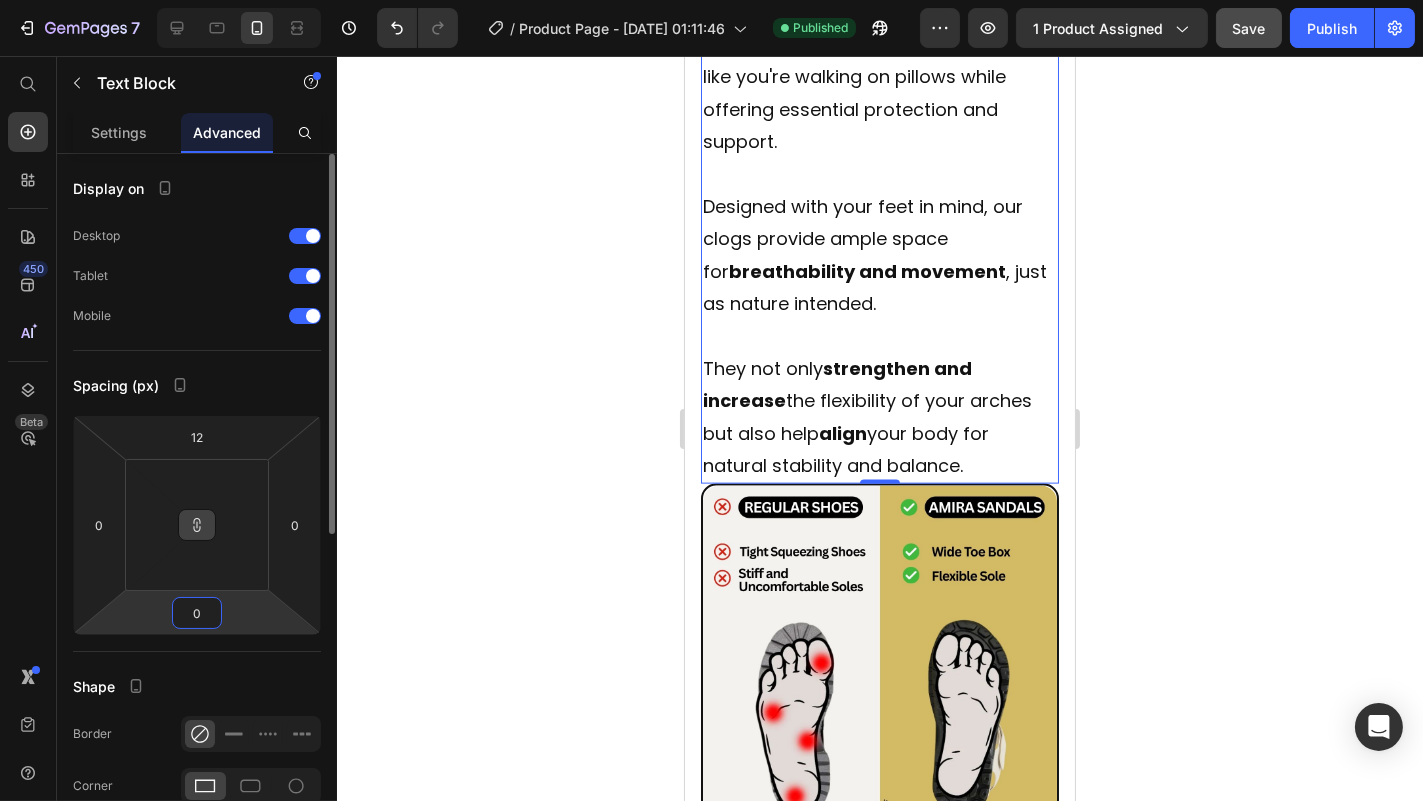 click on "0" at bounding box center (197, 613) 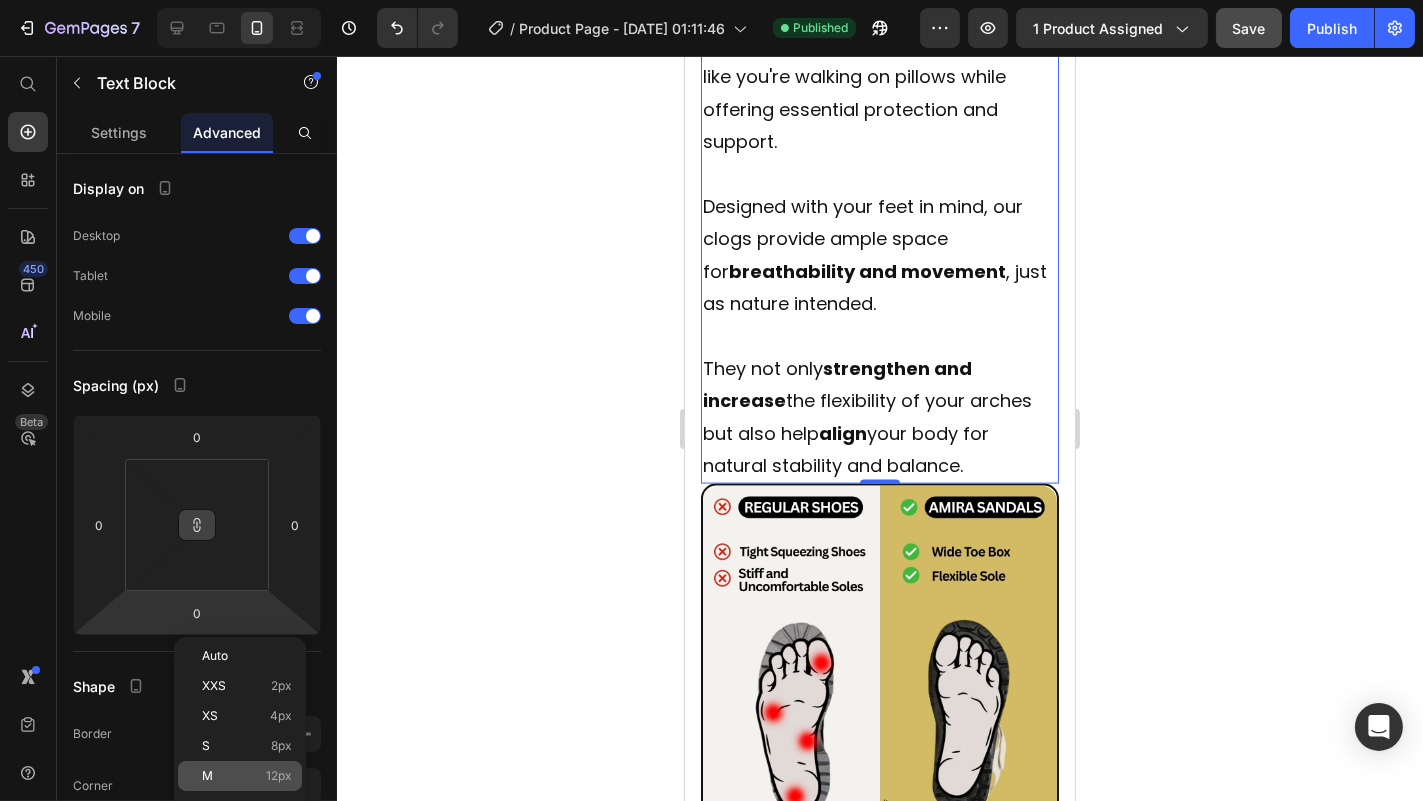click on "M 12px" 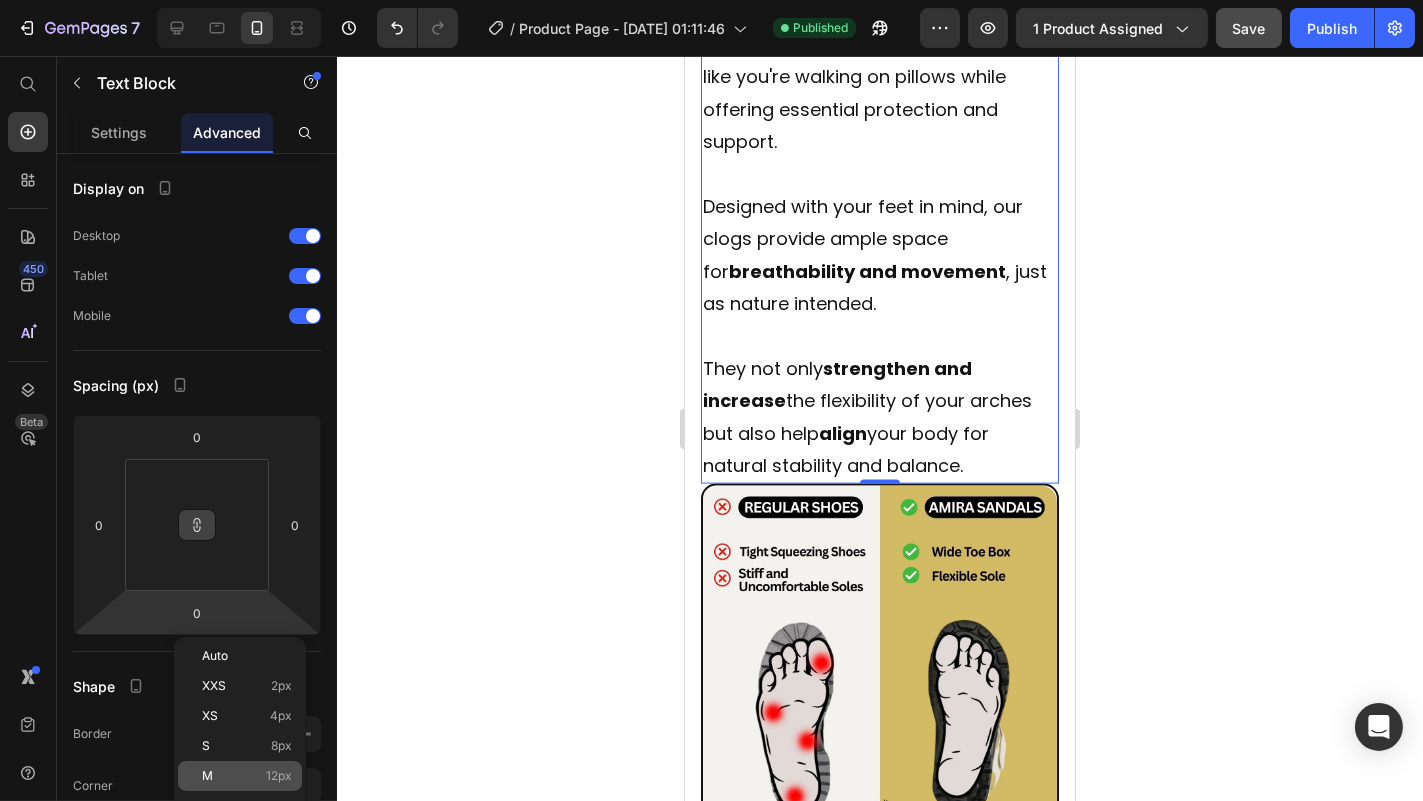 type on "12" 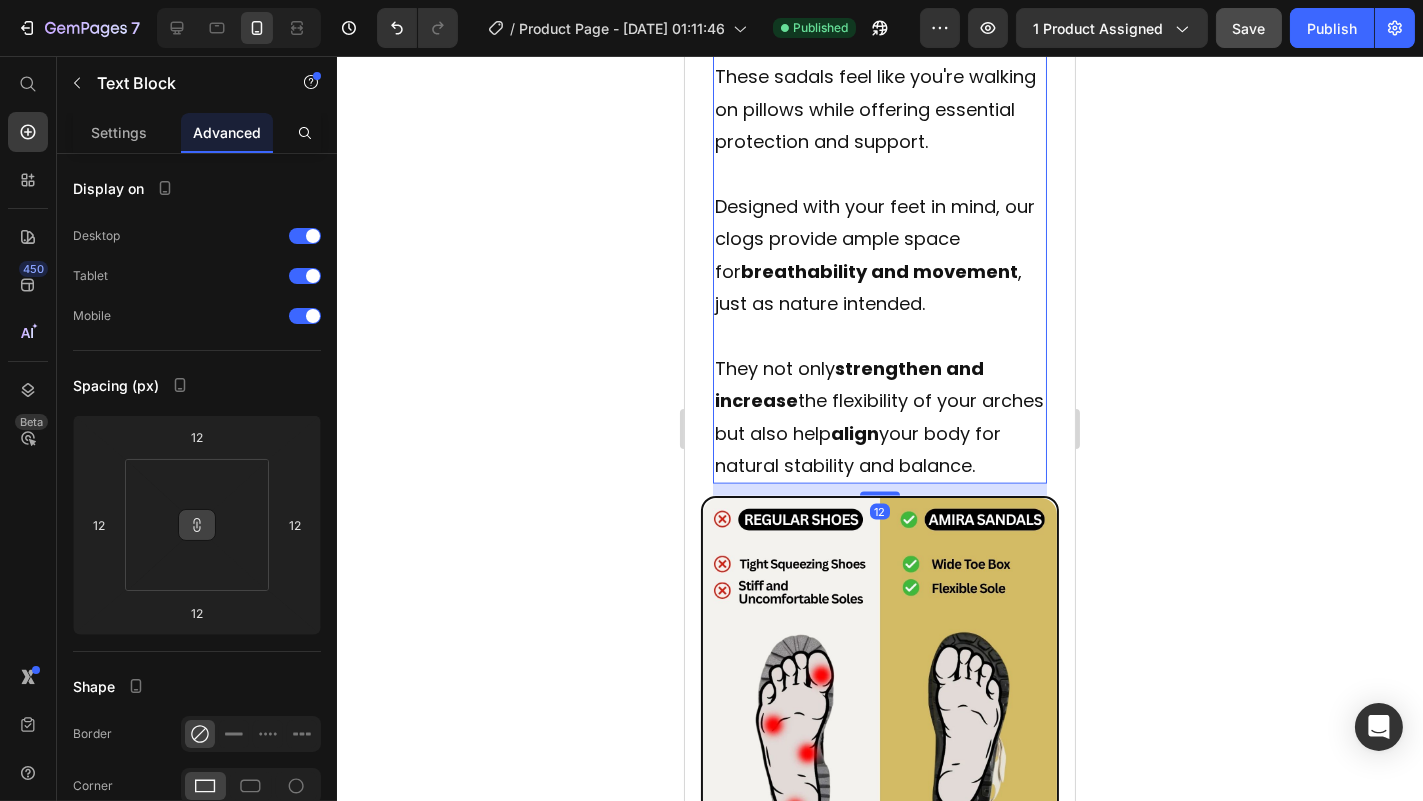 click 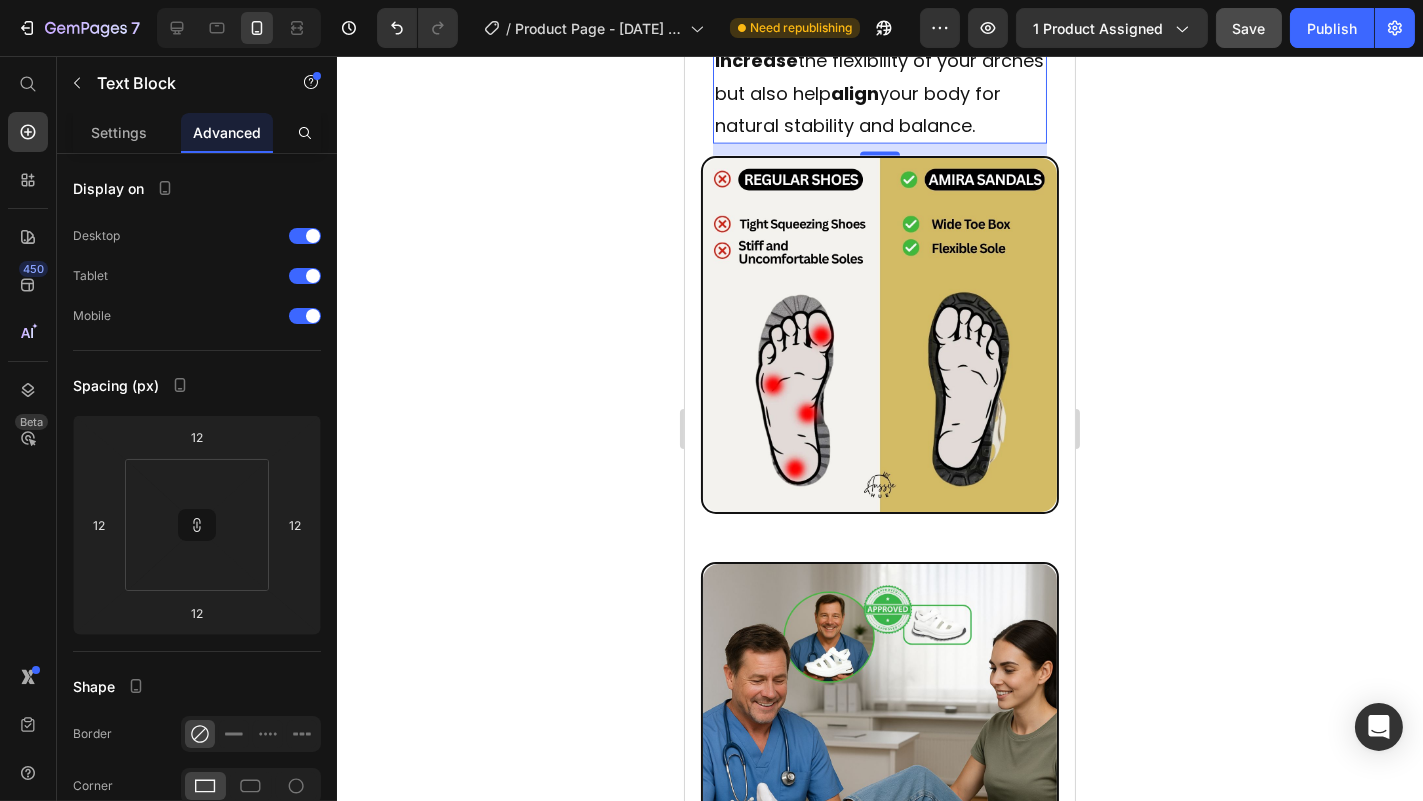 scroll, scrollTop: 4732, scrollLeft: 0, axis: vertical 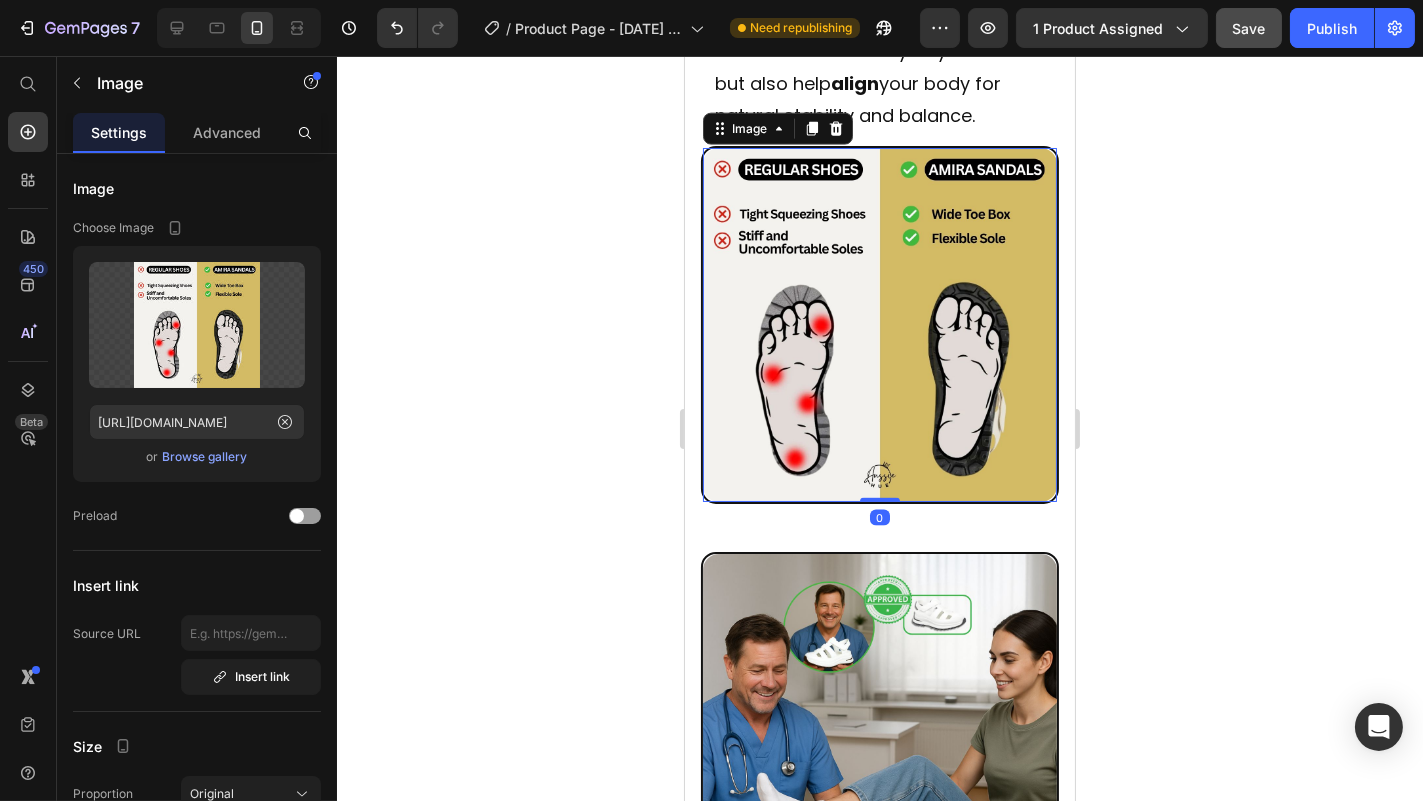 click on "Settings Advanced" at bounding box center (197, 133) 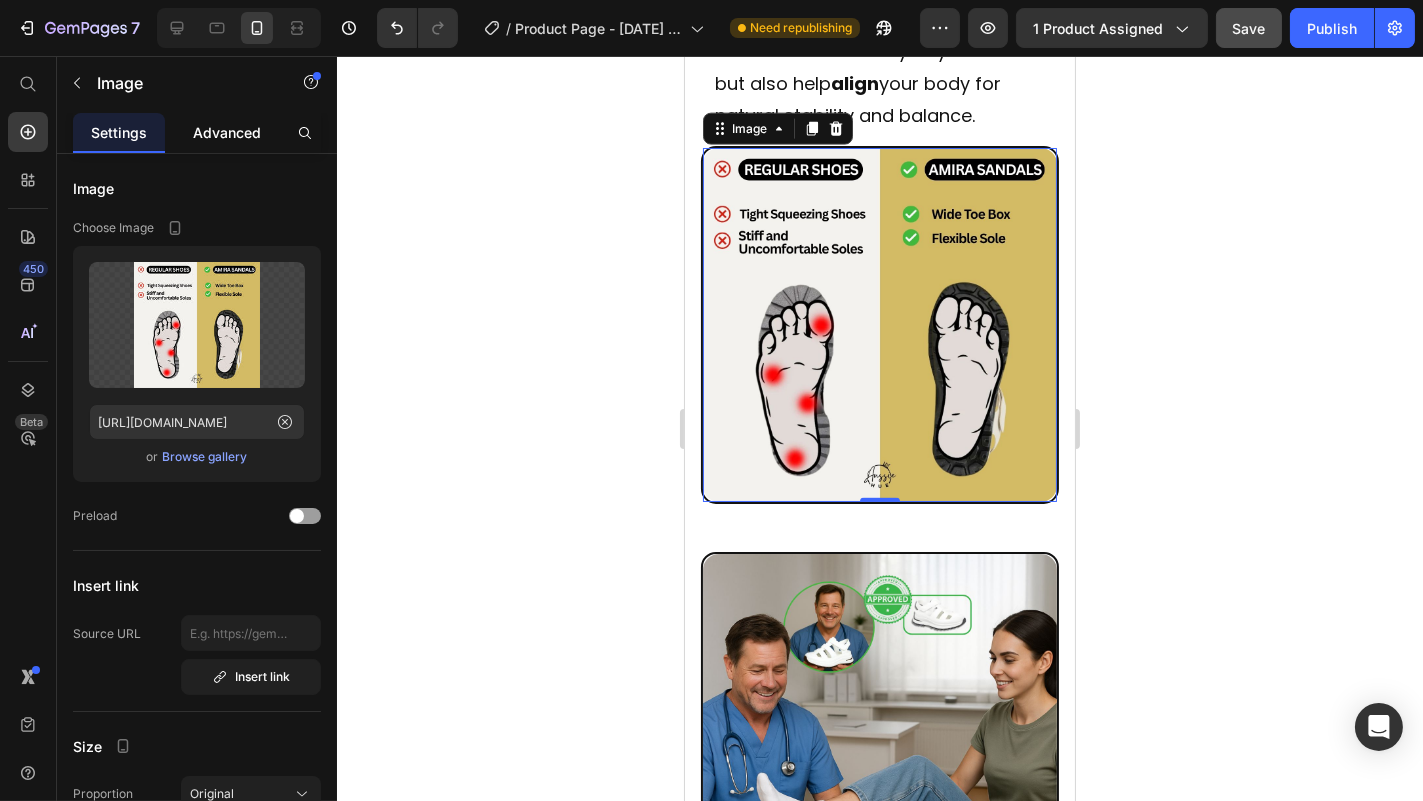 click on "Advanced" at bounding box center [227, 132] 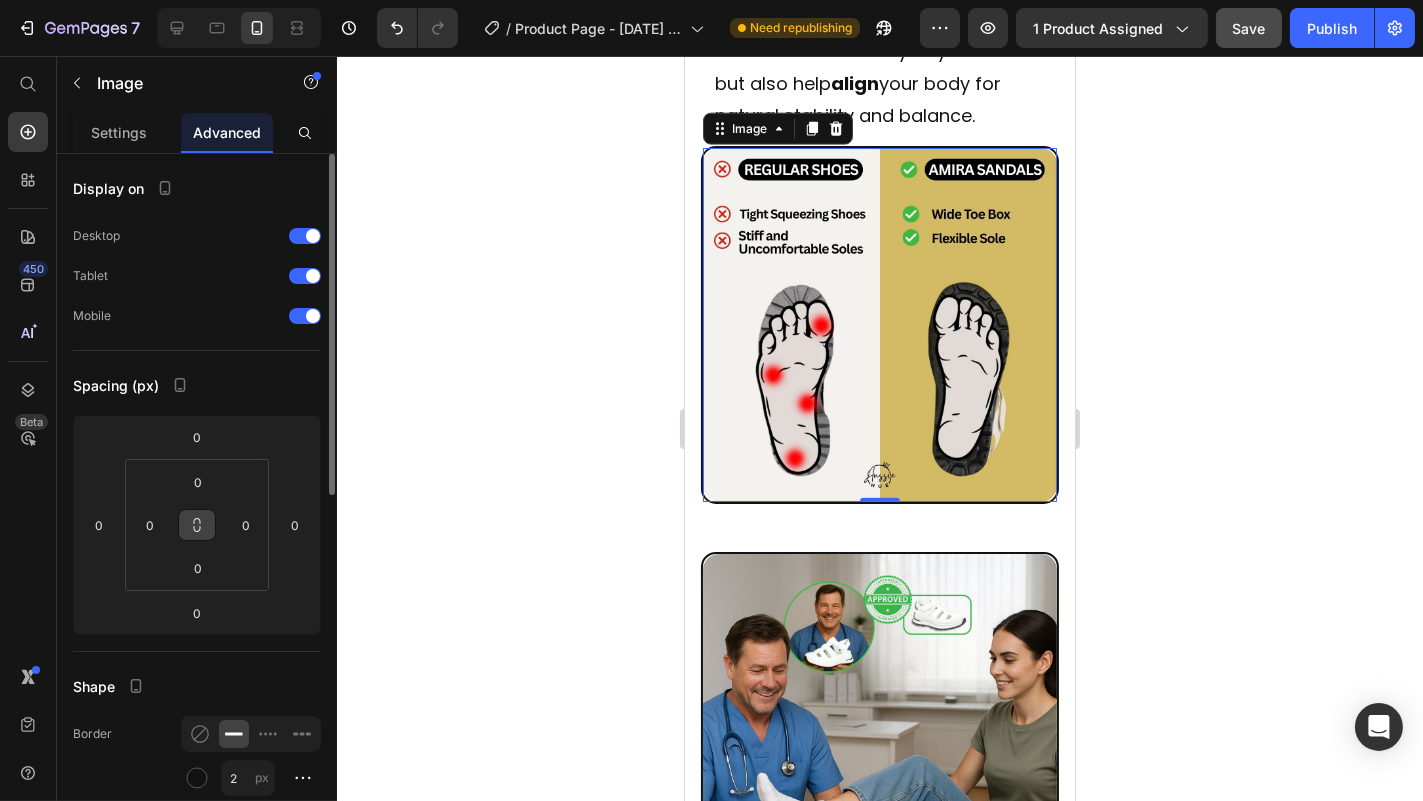 click 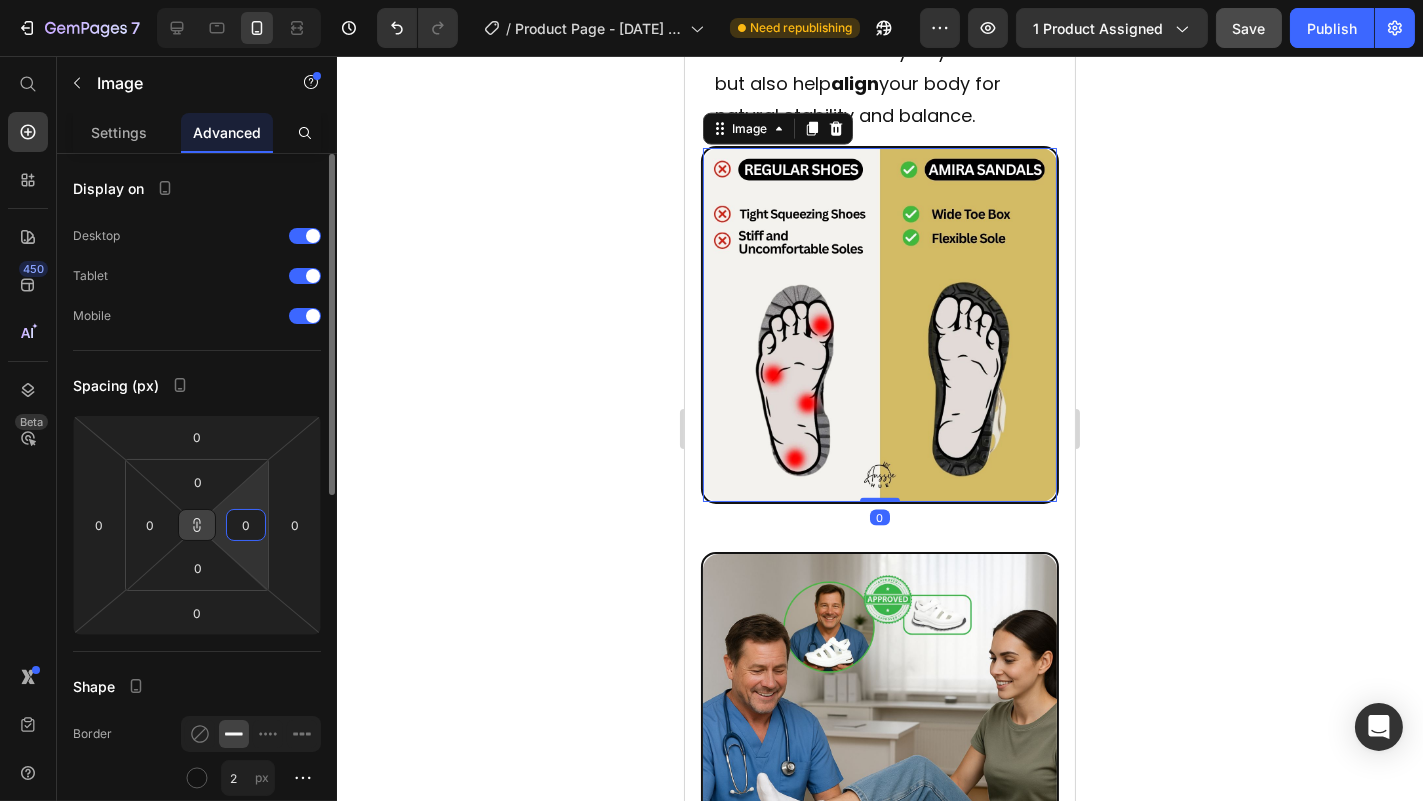 click on "0" at bounding box center [246, 525] 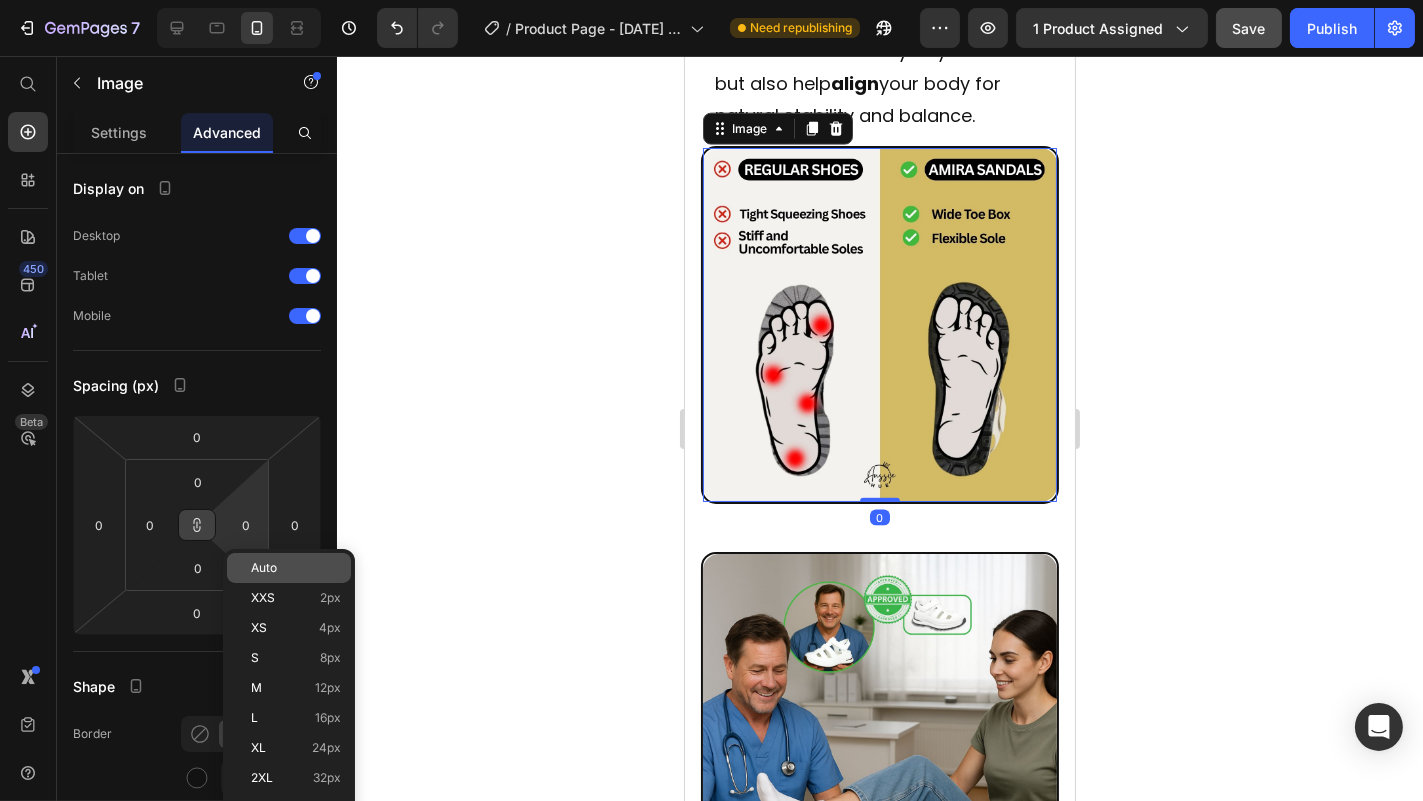 click on "Auto" at bounding box center (264, 568) 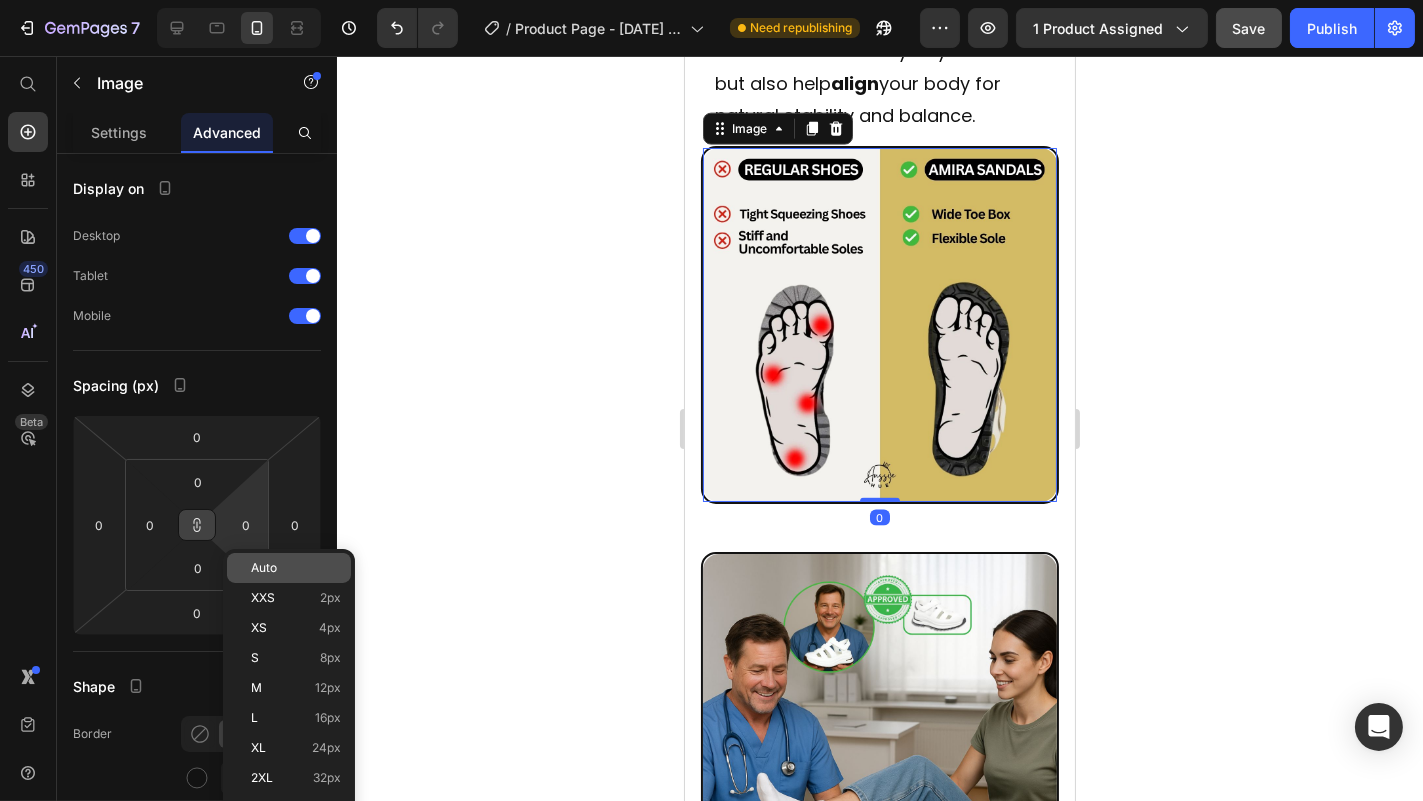 type 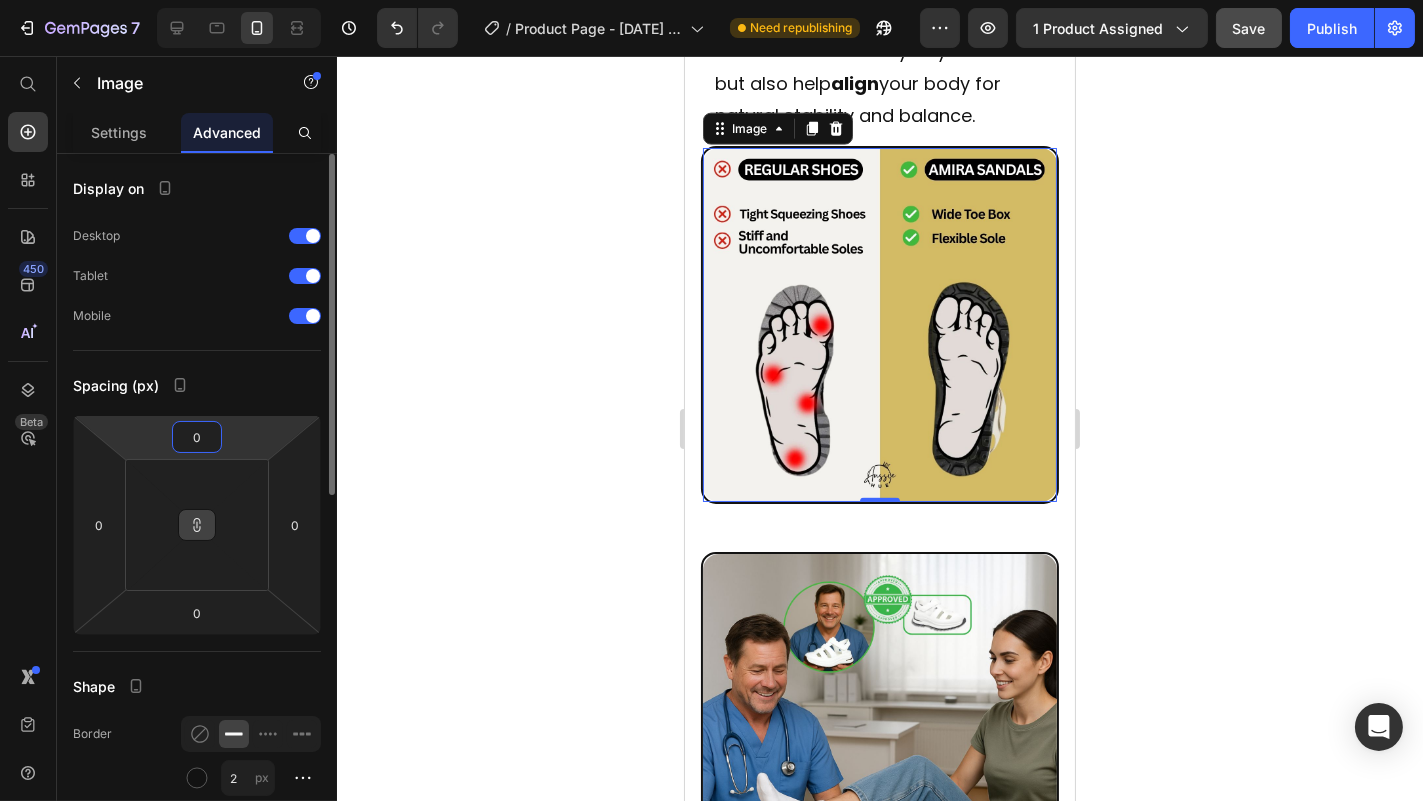 click on "0" at bounding box center [197, 437] 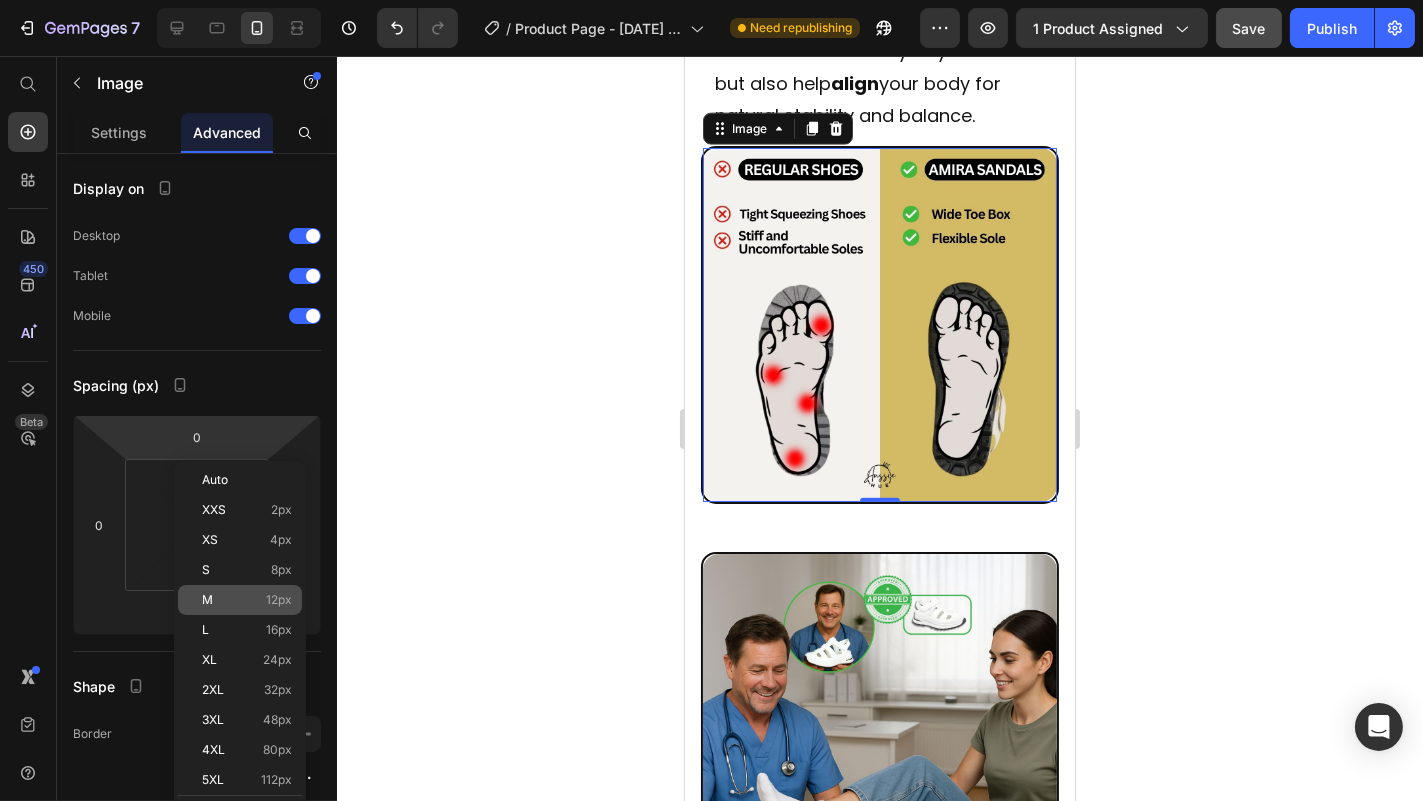 click on "M 12px" at bounding box center [247, 600] 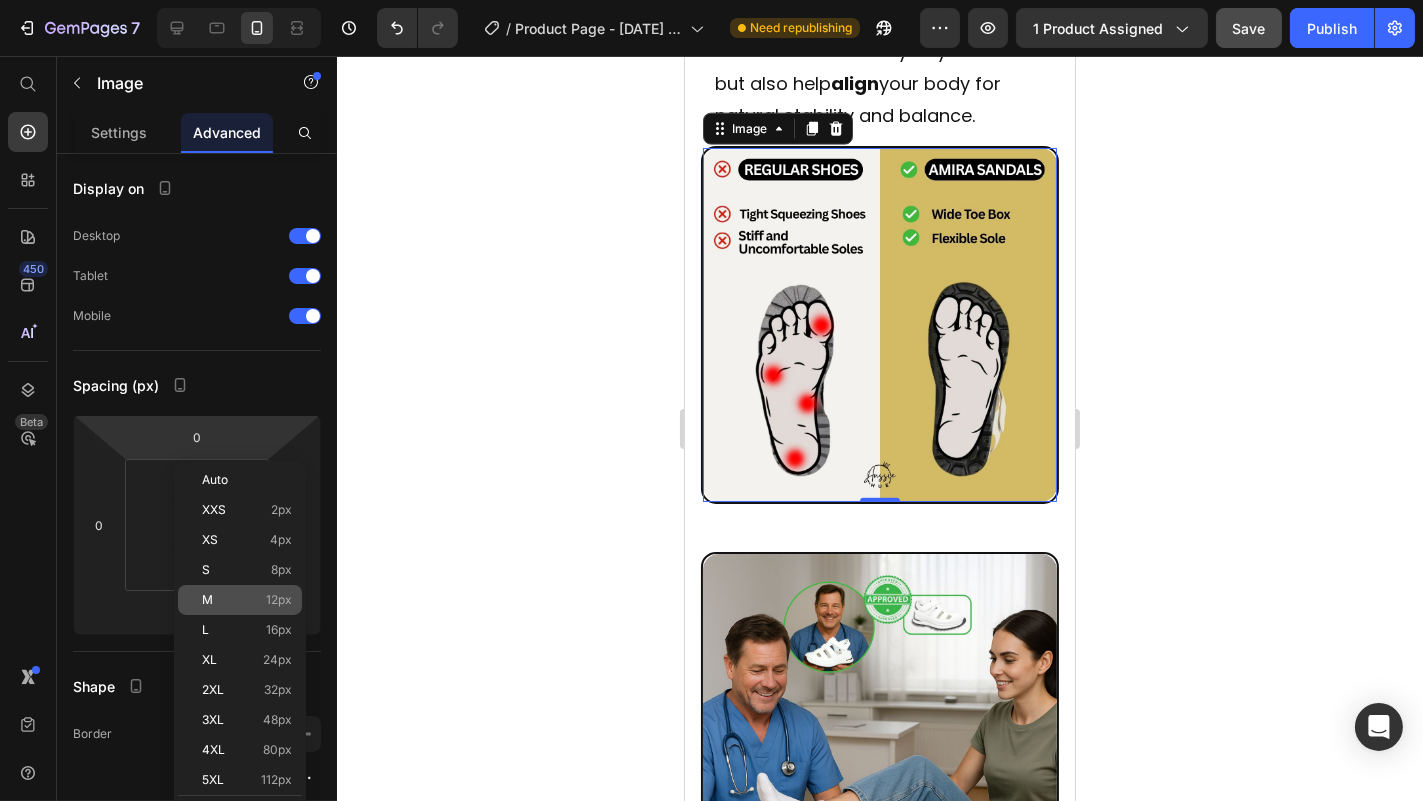 type on "12" 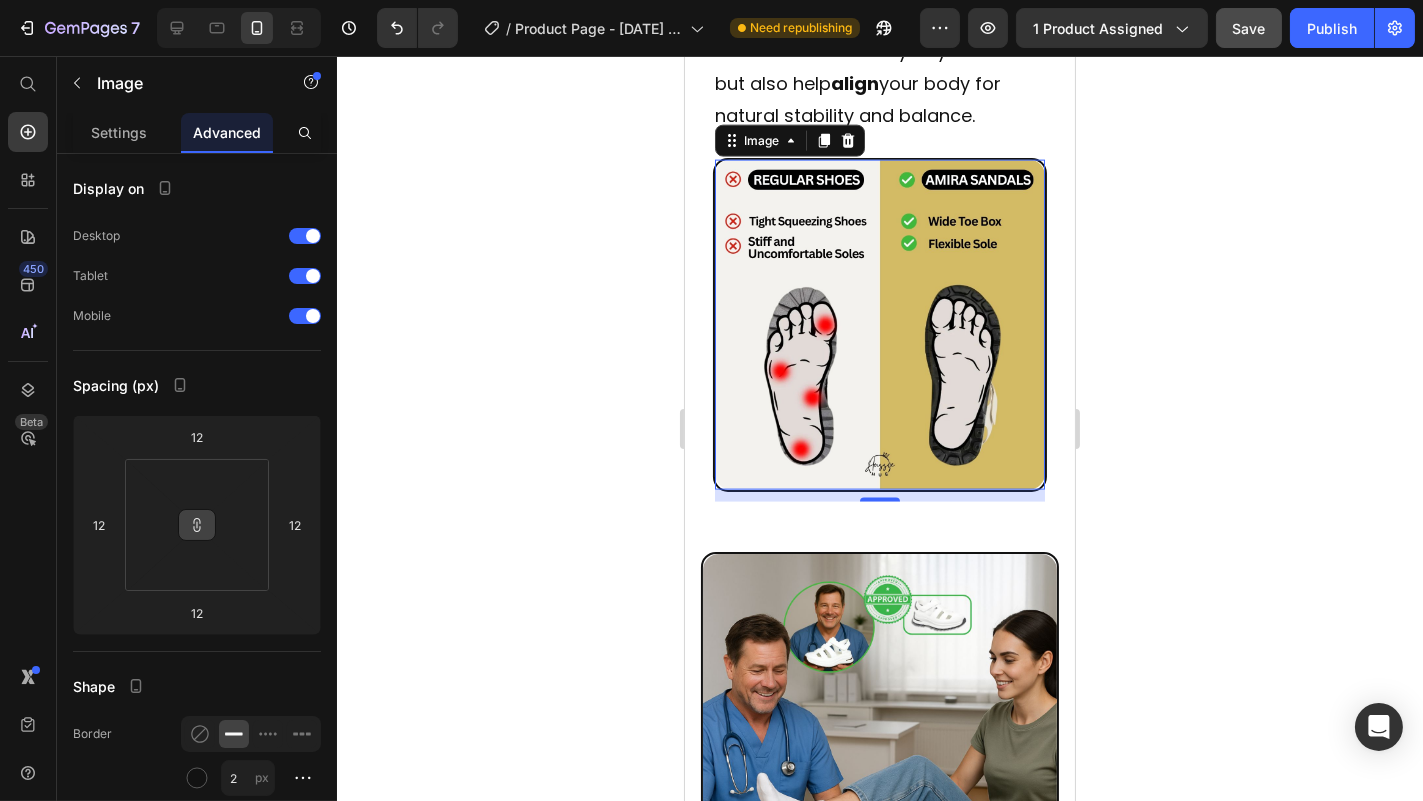 click 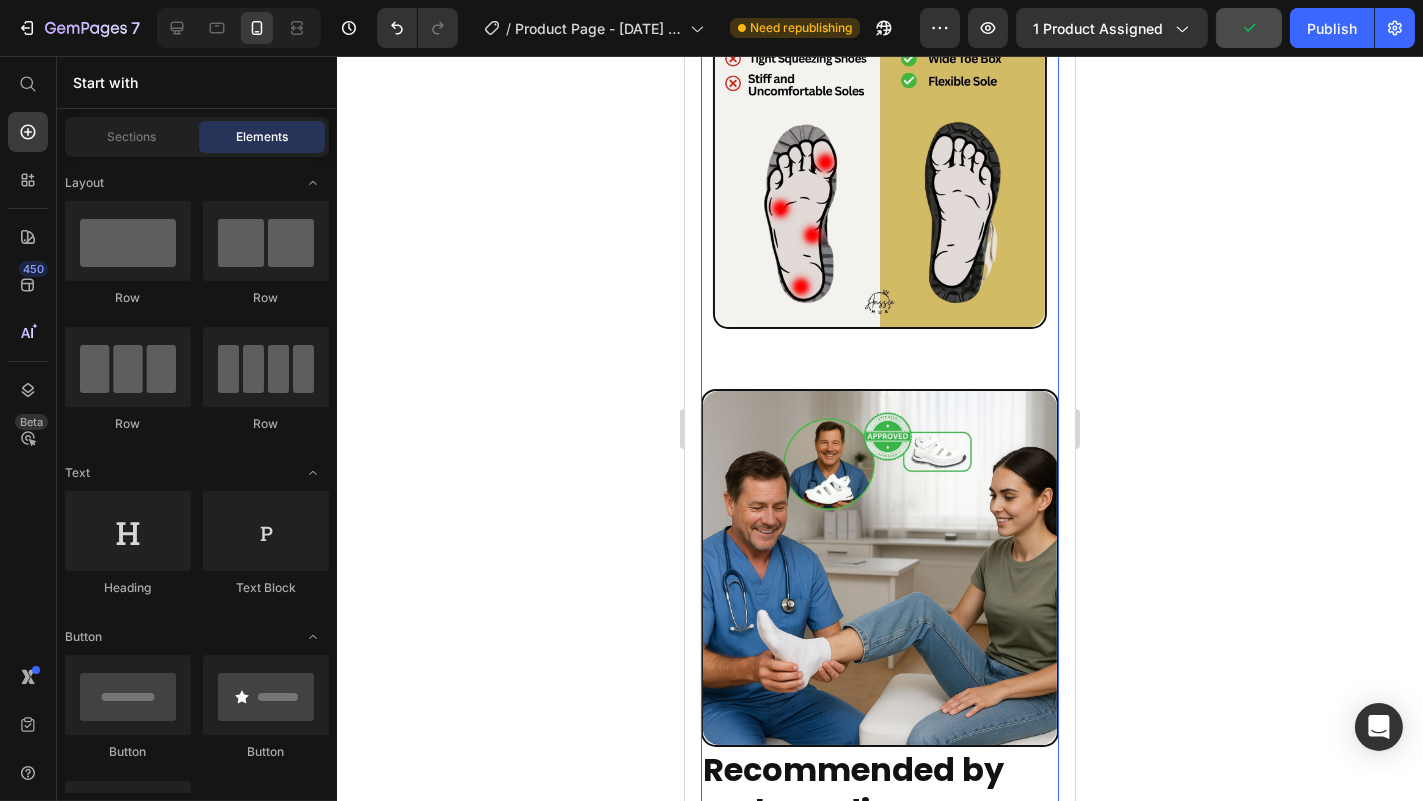 scroll, scrollTop: 4897, scrollLeft: 0, axis: vertical 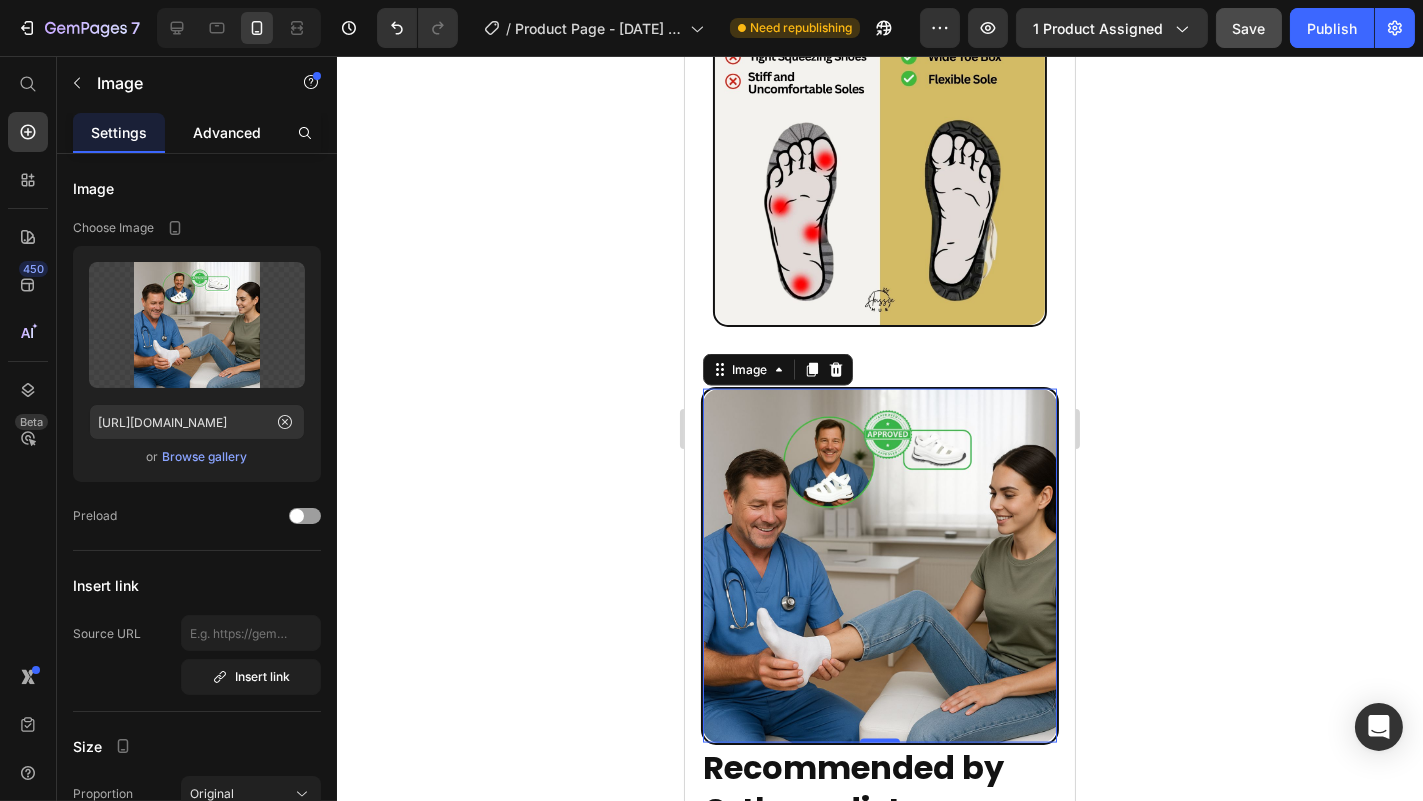 click on "Advanced" at bounding box center [227, 132] 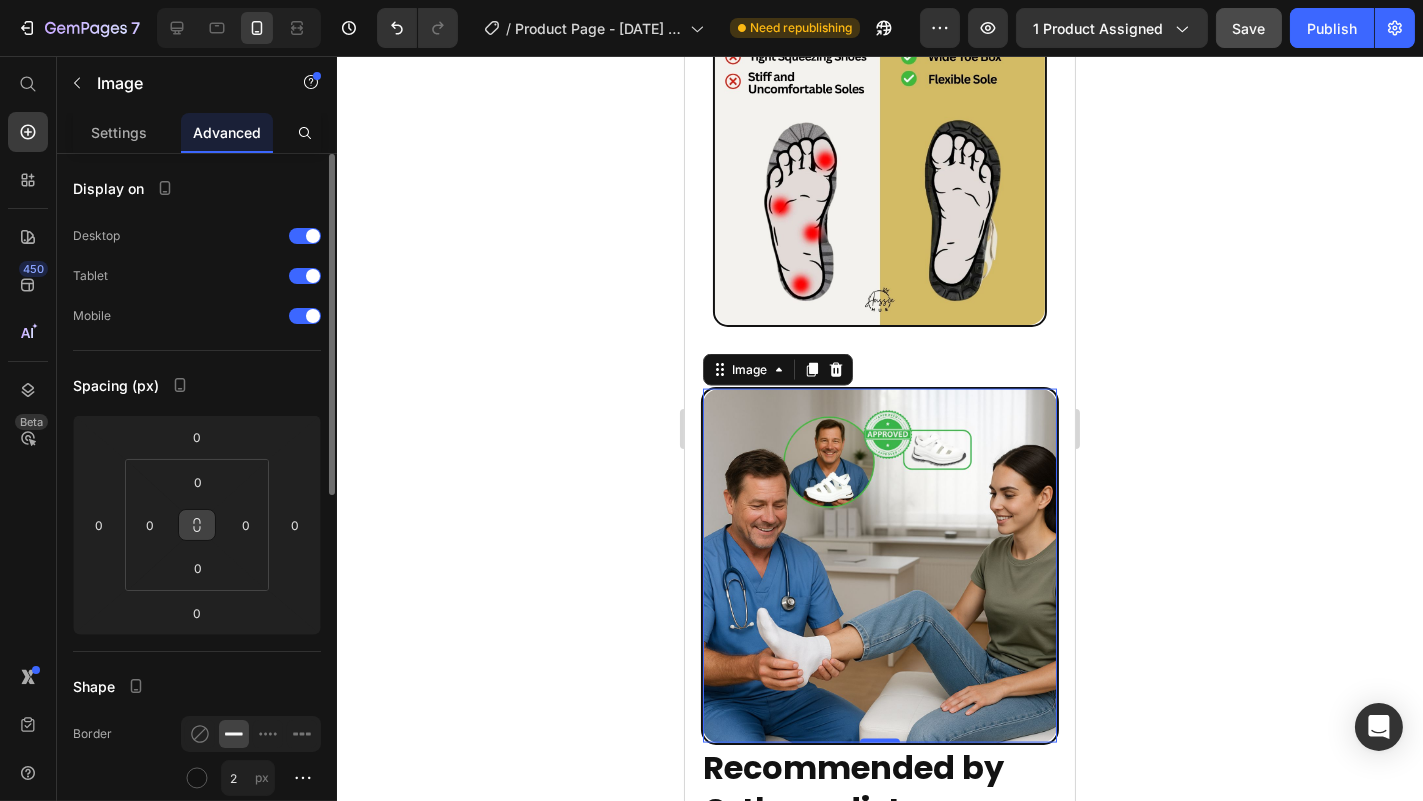 click 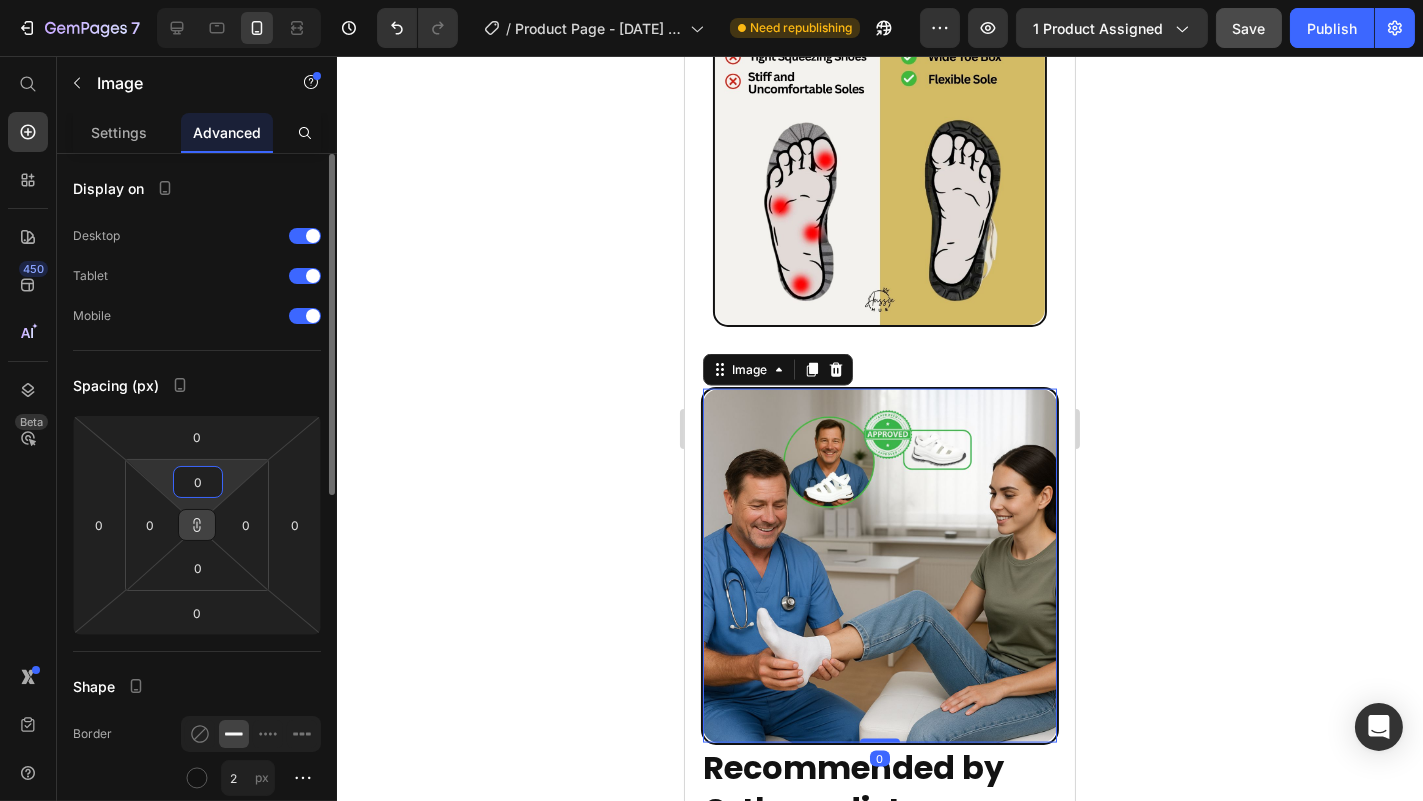 click on "0" at bounding box center [198, 482] 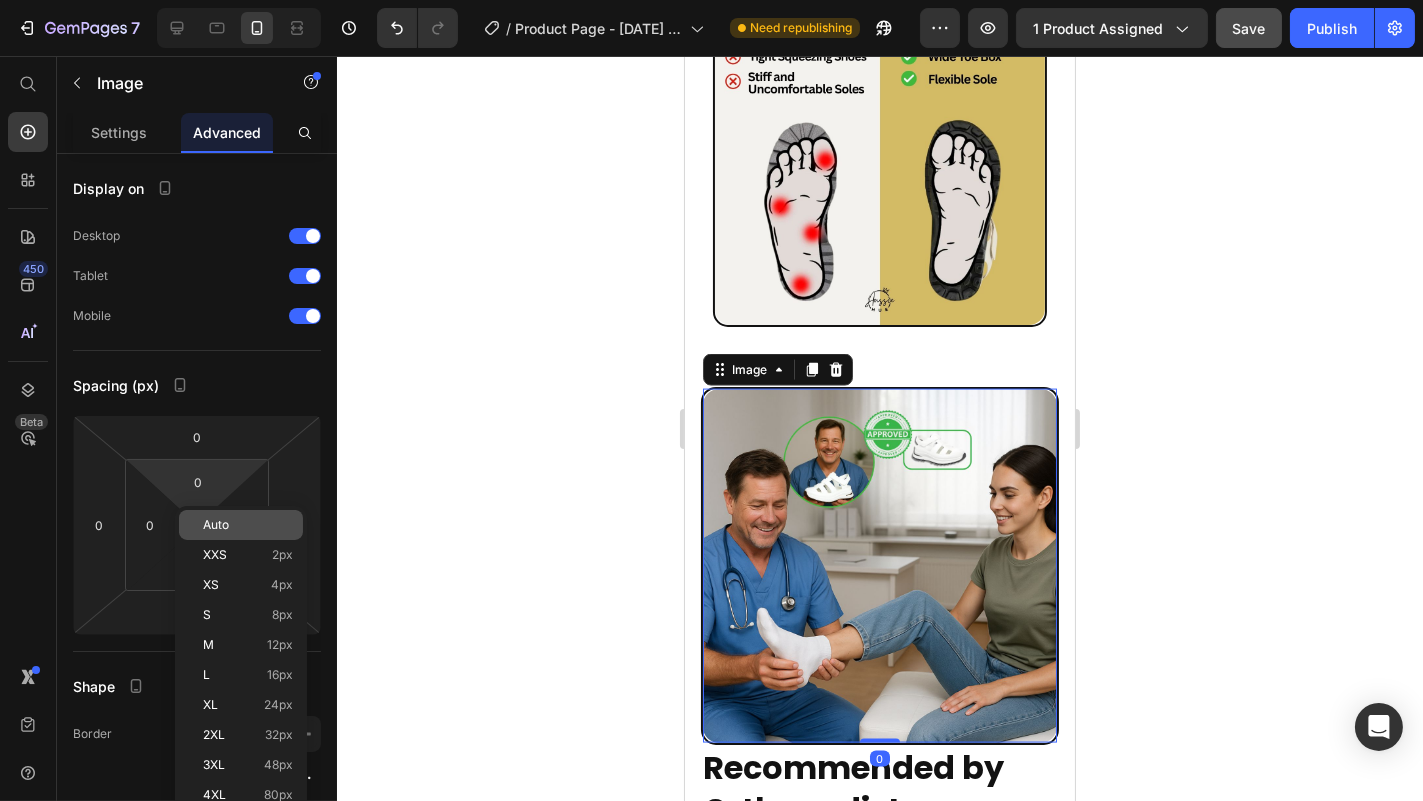 click on "Auto" at bounding box center [216, 525] 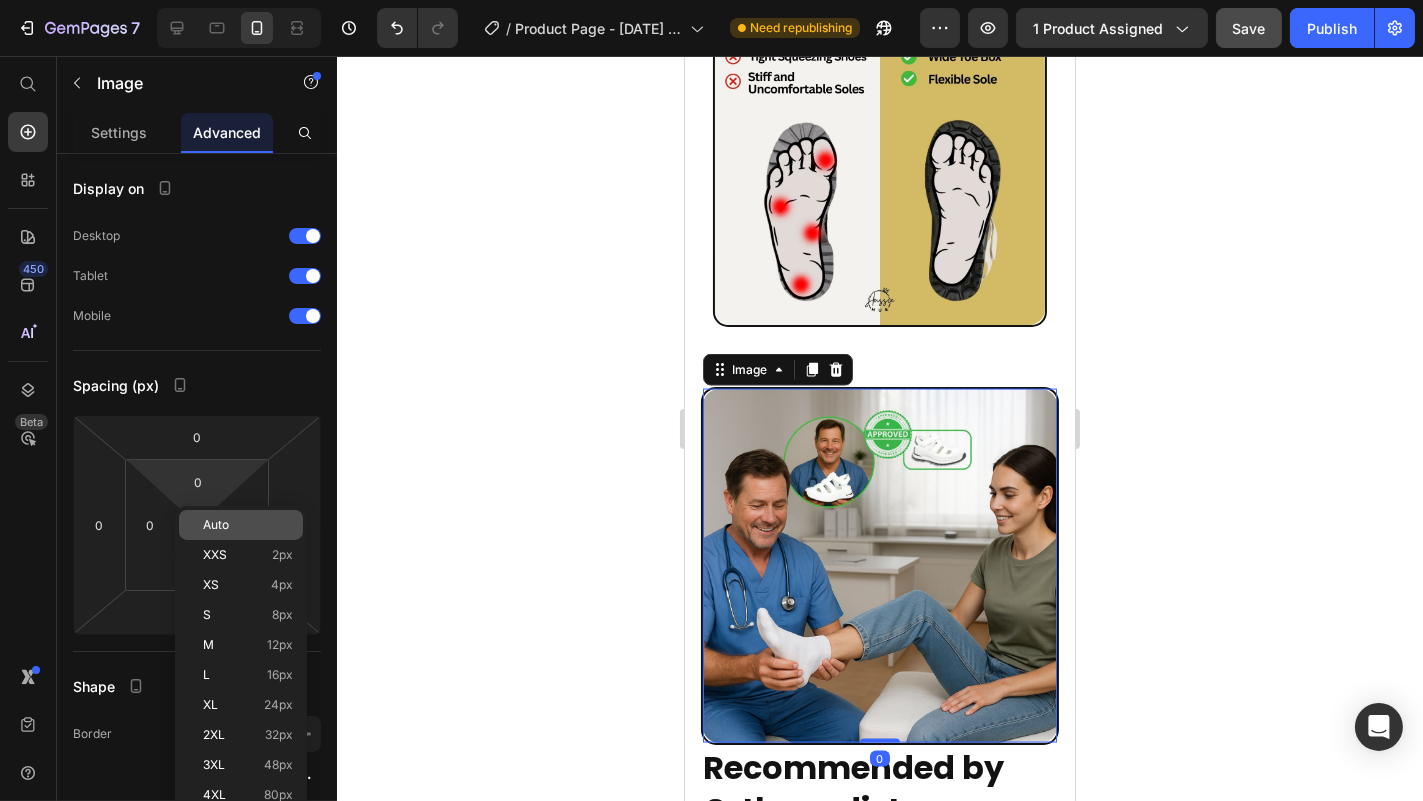 type 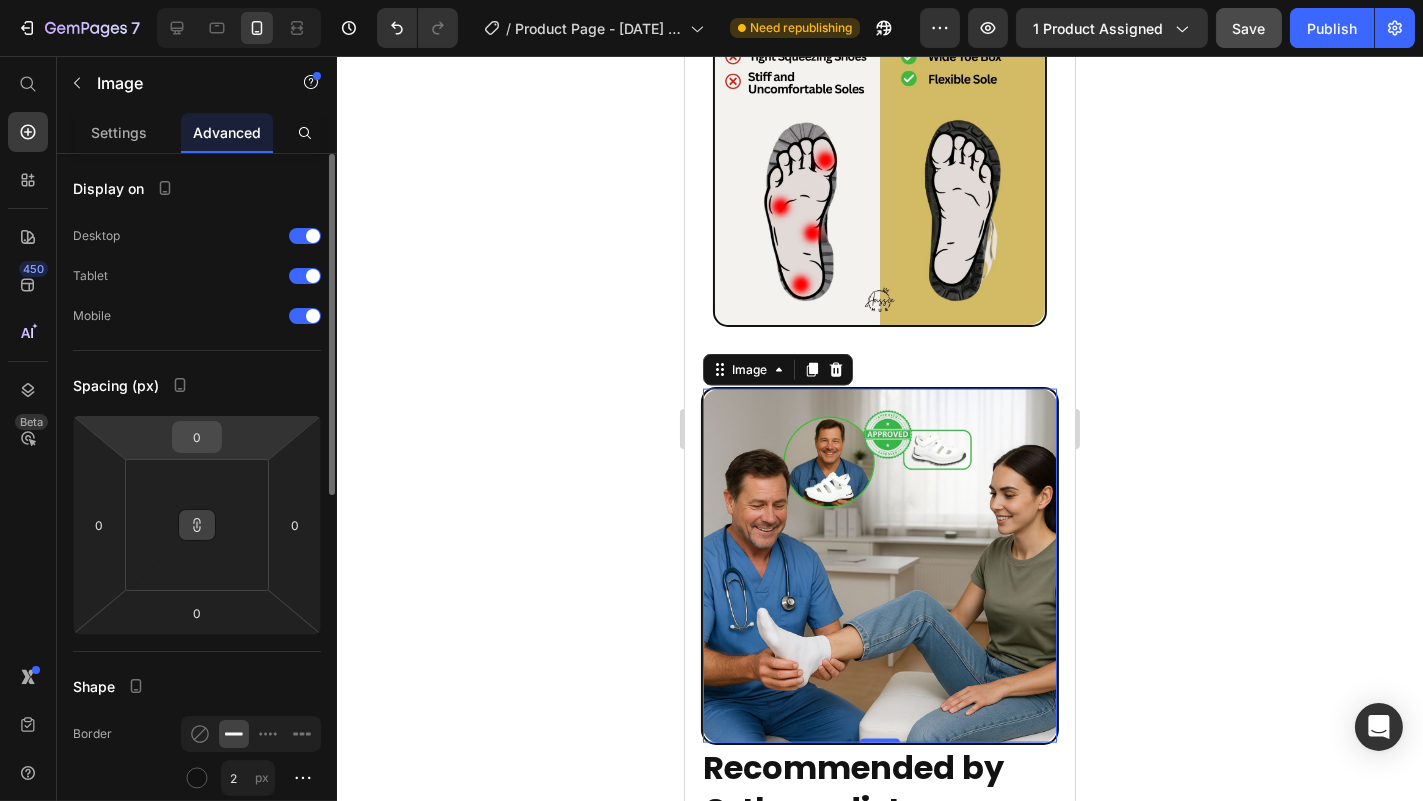 click on "0" at bounding box center (197, 437) 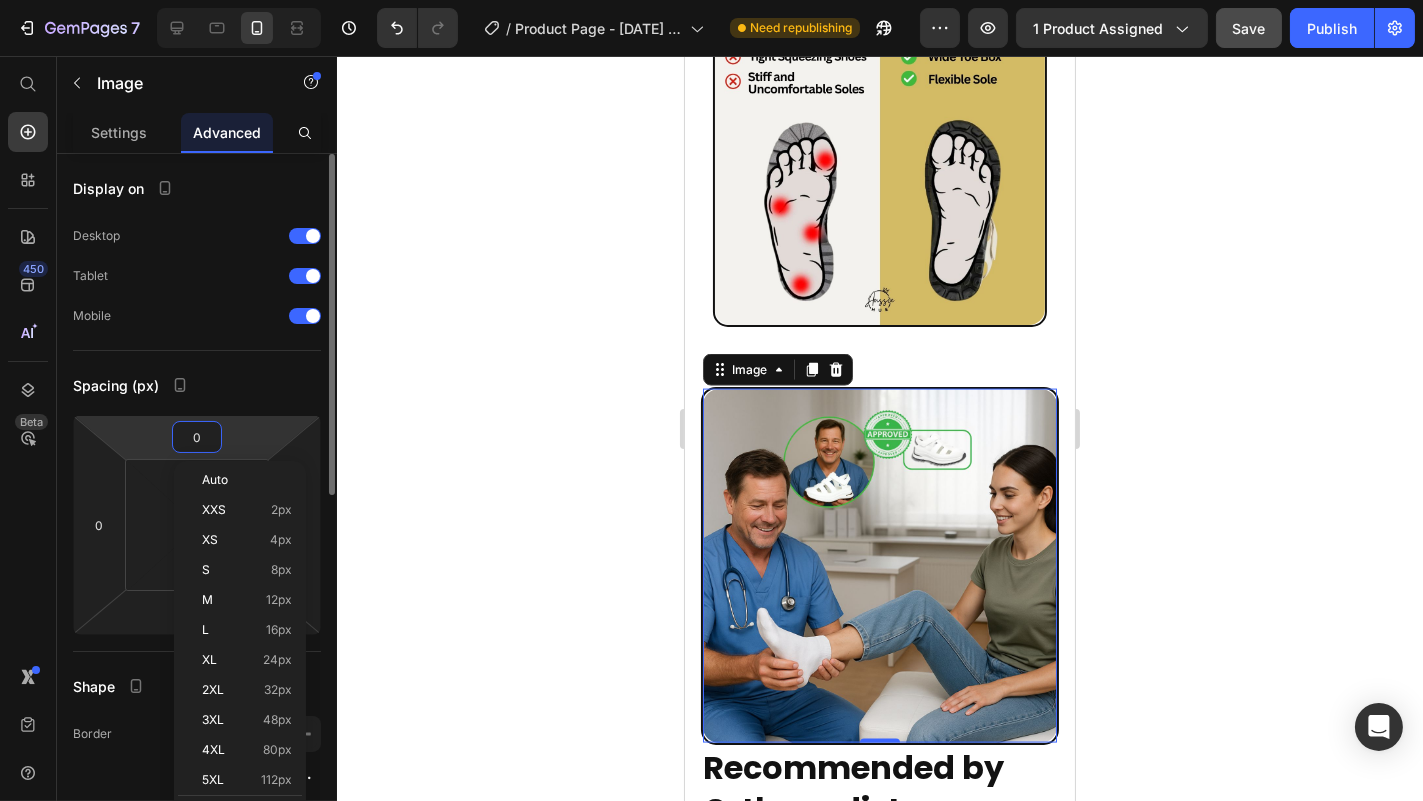 type on "1" 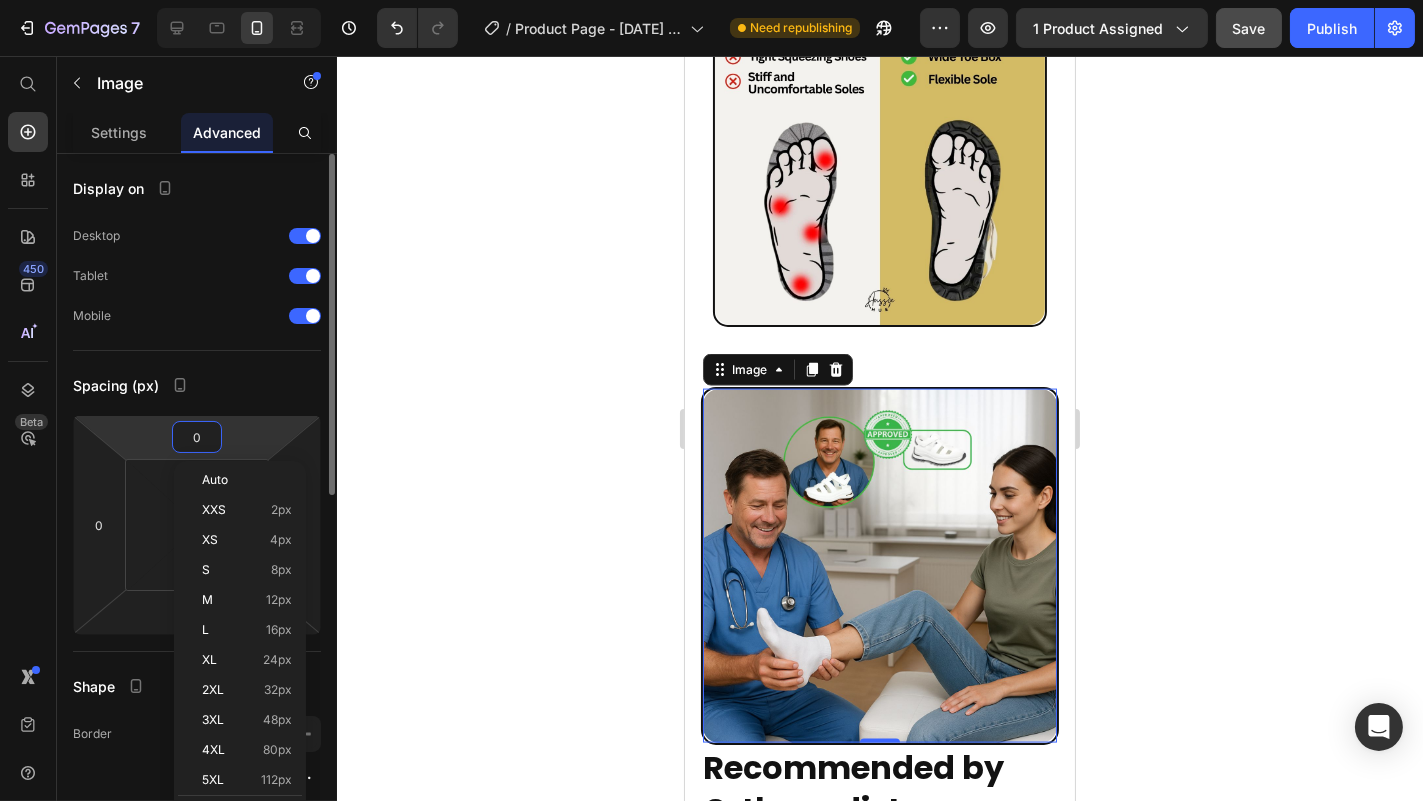 type on "1" 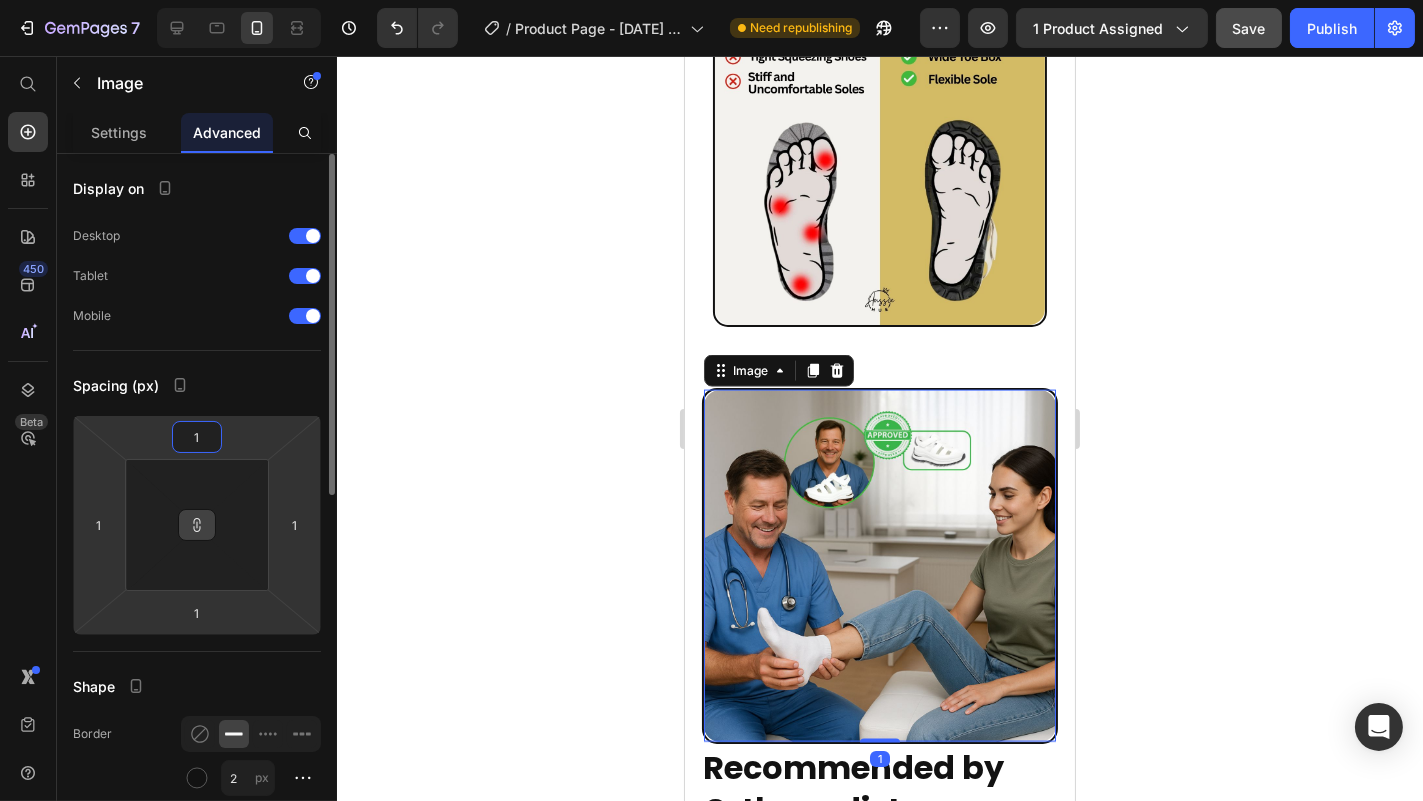type on "12" 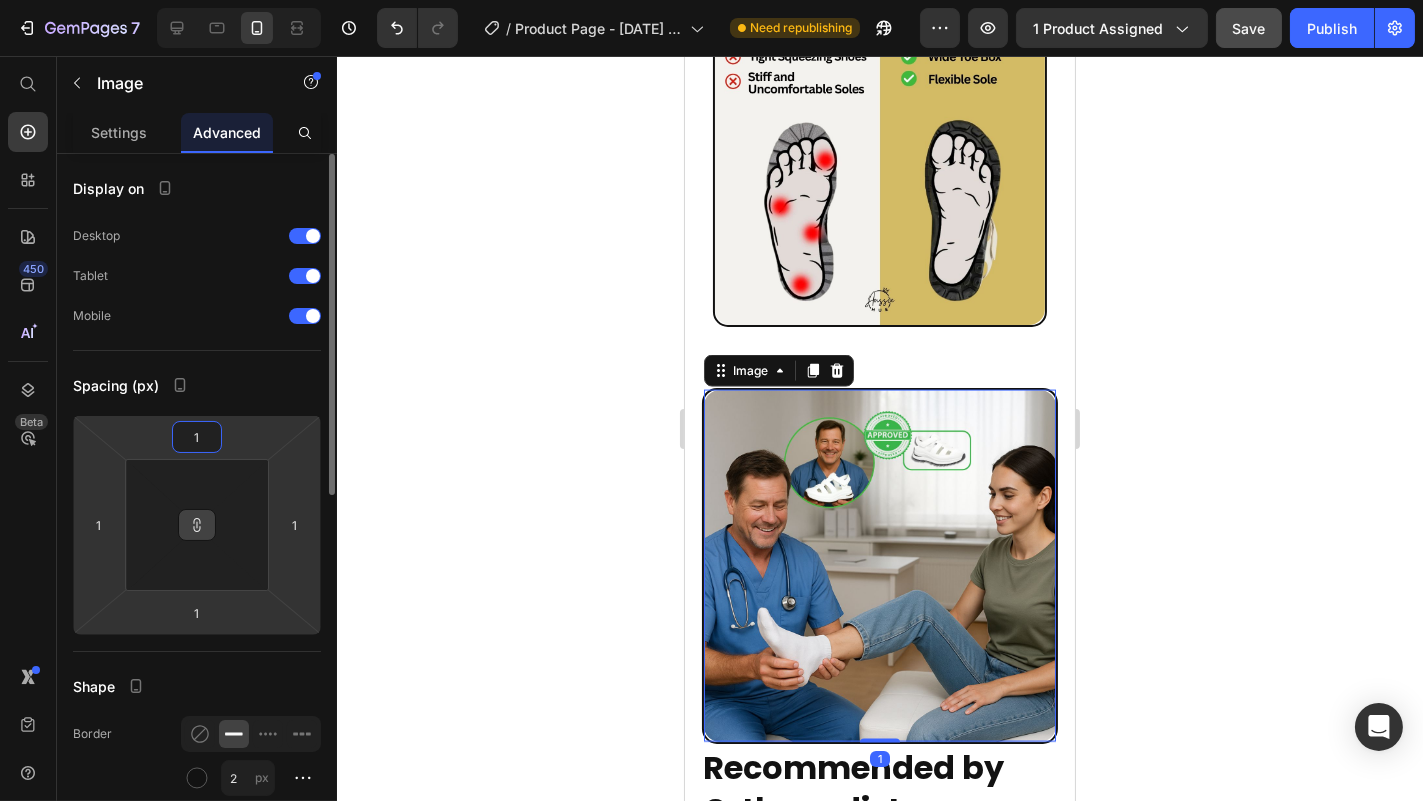 type on "12" 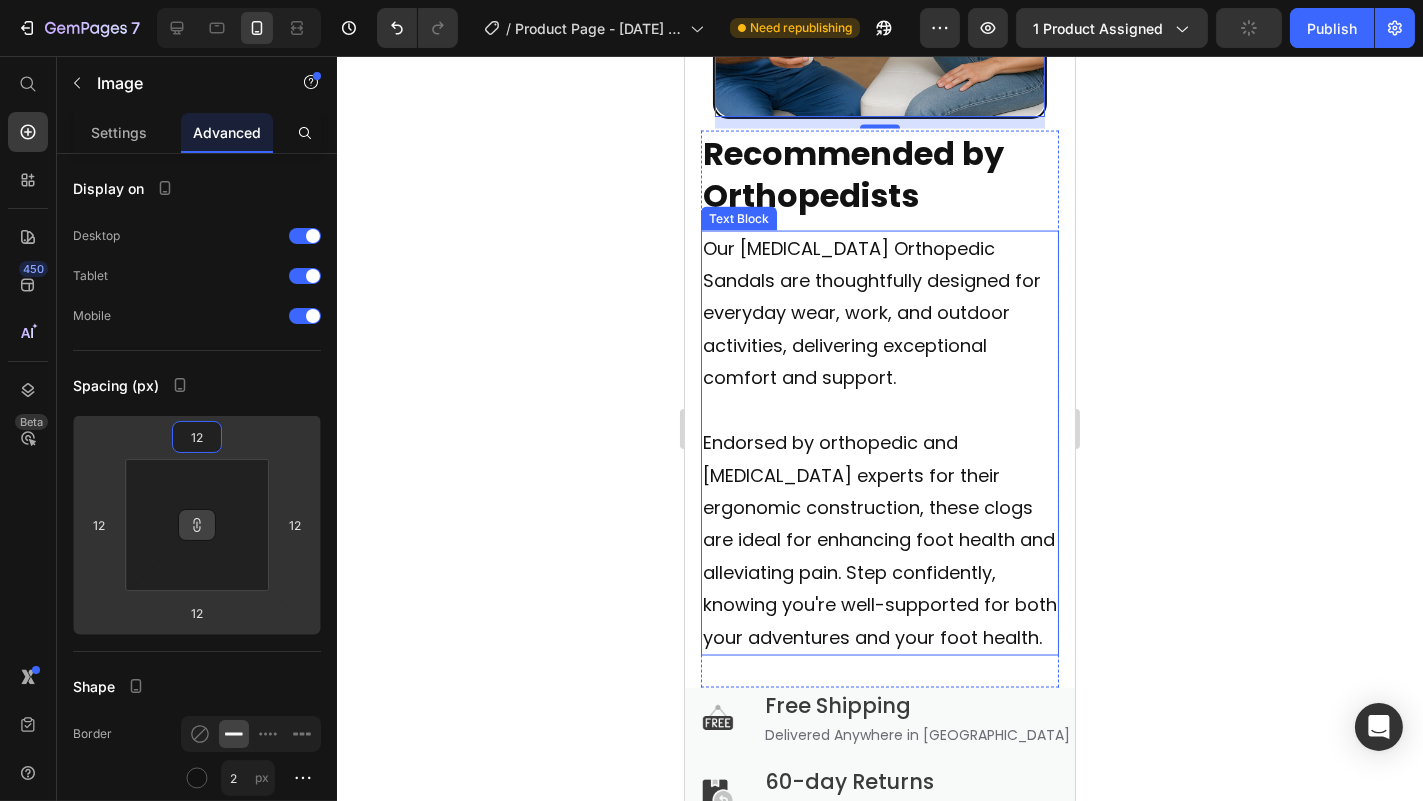 scroll, scrollTop: 5514, scrollLeft: 0, axis: vertical 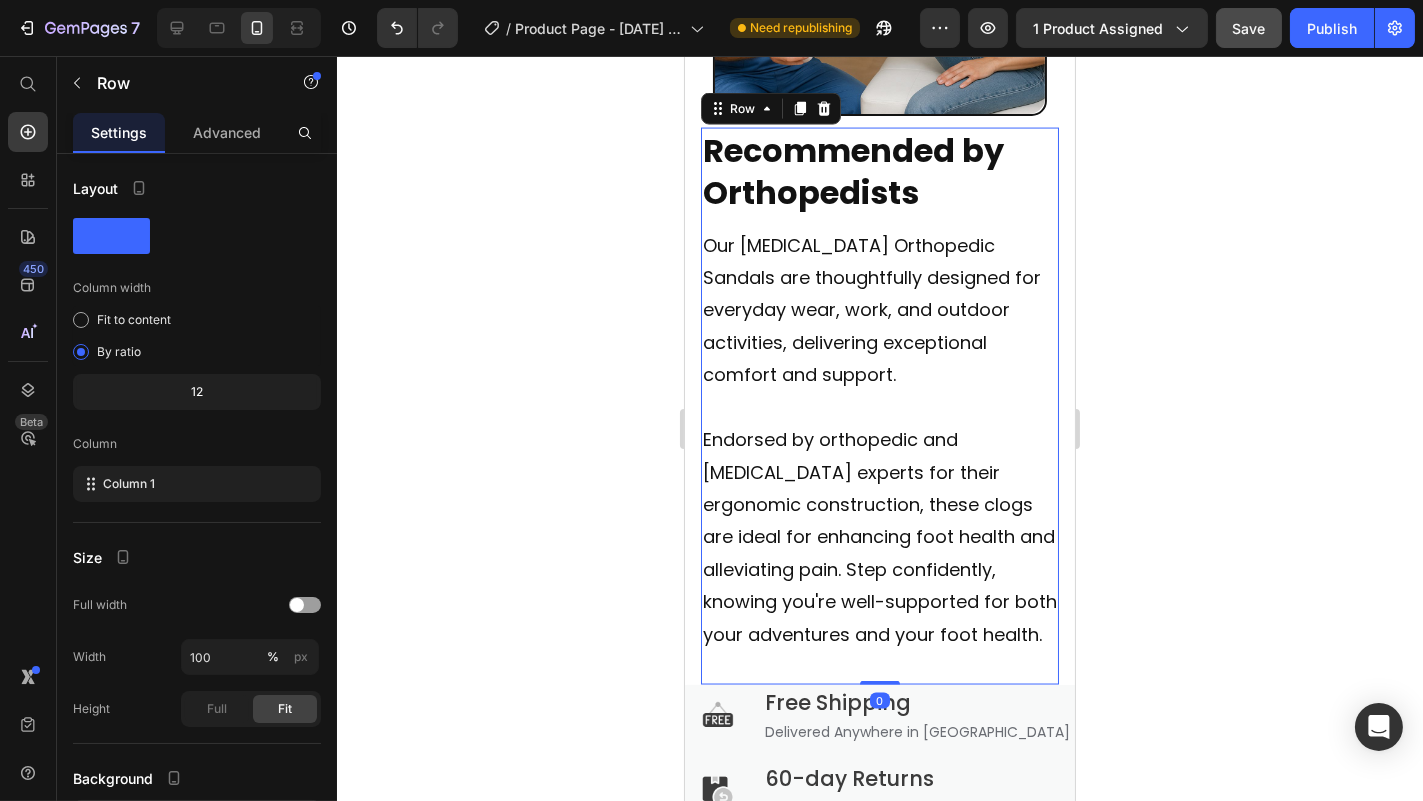 click on "Recommended by Orthopedists Heading Our [MEDICAL_DATA] Orthopedic Sandals are thoughtfully designed for everyday wear, work, and outdoor activities, delivering exceptional comfort and support.    Endorsed by orthopedic and [MEDICAL_DATA] experts for their ergonomic construction, these clogs are ideal for enhancing foot health and alleviating pain. Step confidently, knowing you're well-supported for both your adventures and your foot health. Text Block" at bounding box center [879, 406] 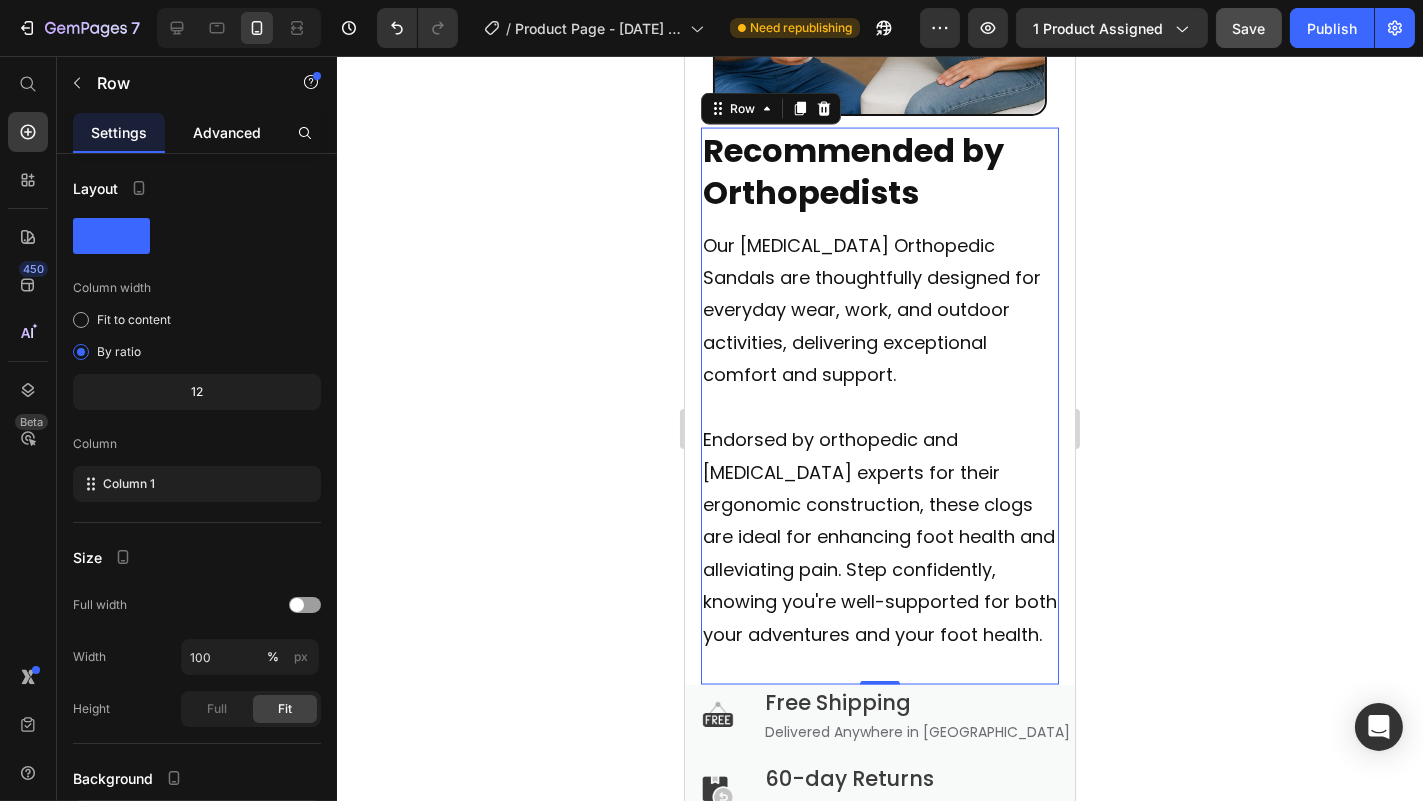 click on "Advanced" at bounding box center [227, 132] 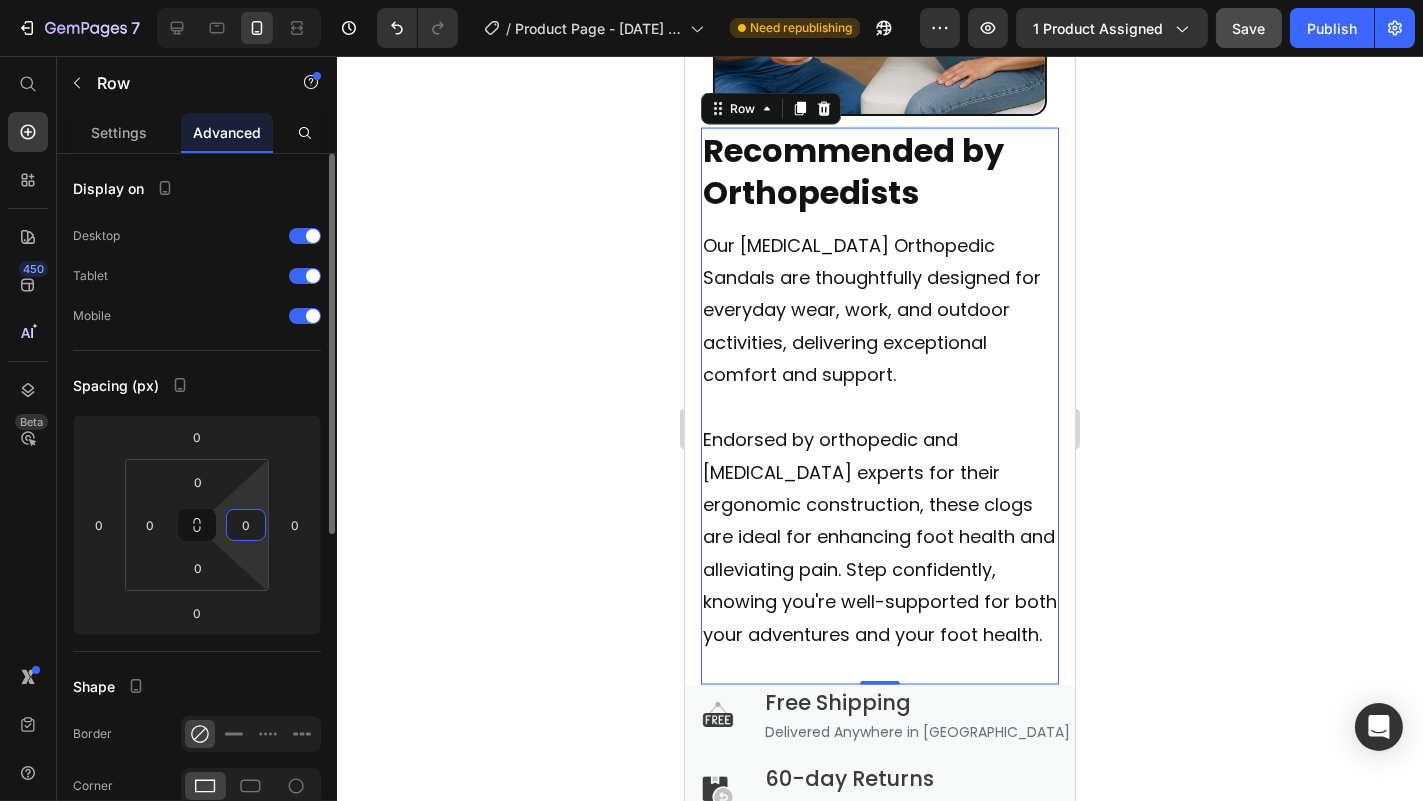 click on "0" at bounding box center [246, 525] 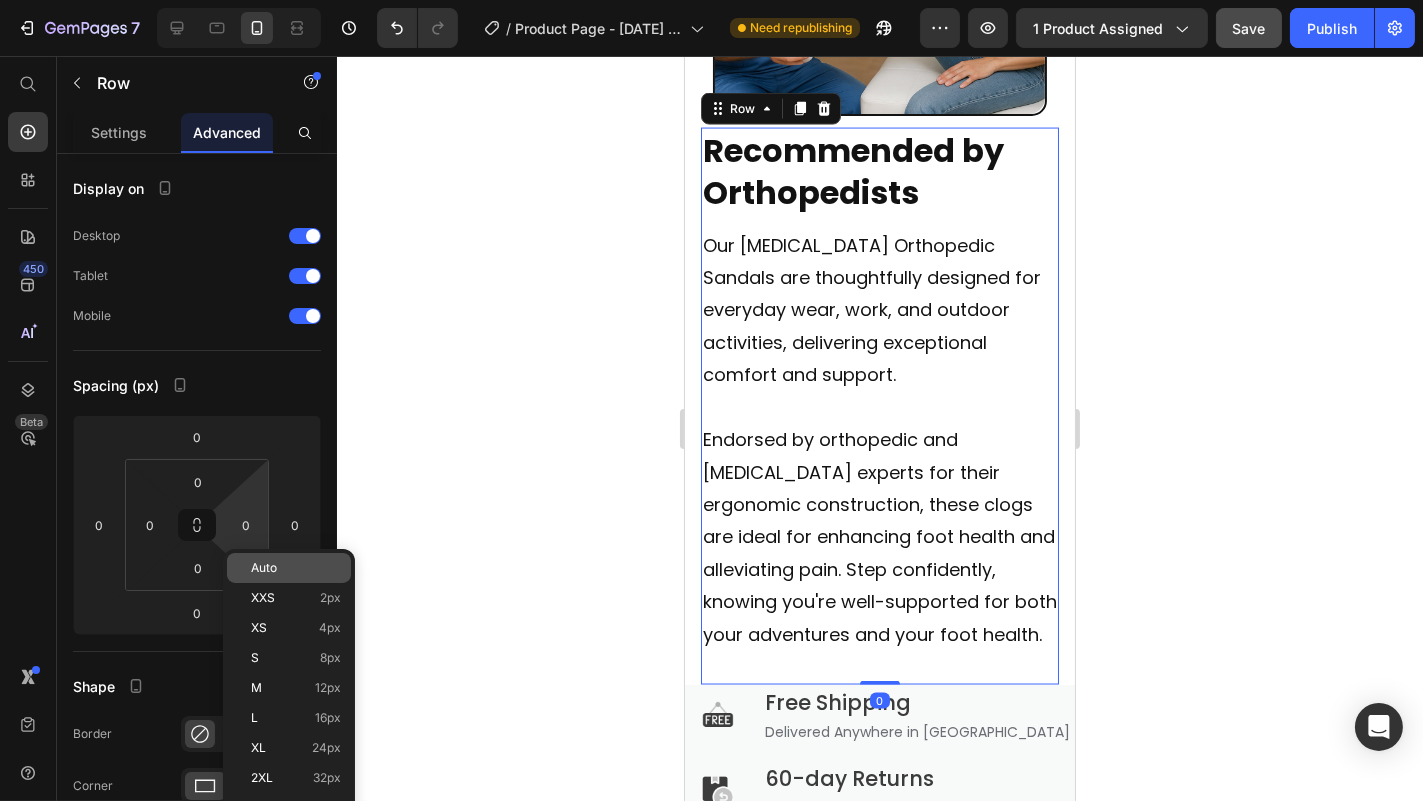 click on "Auto" 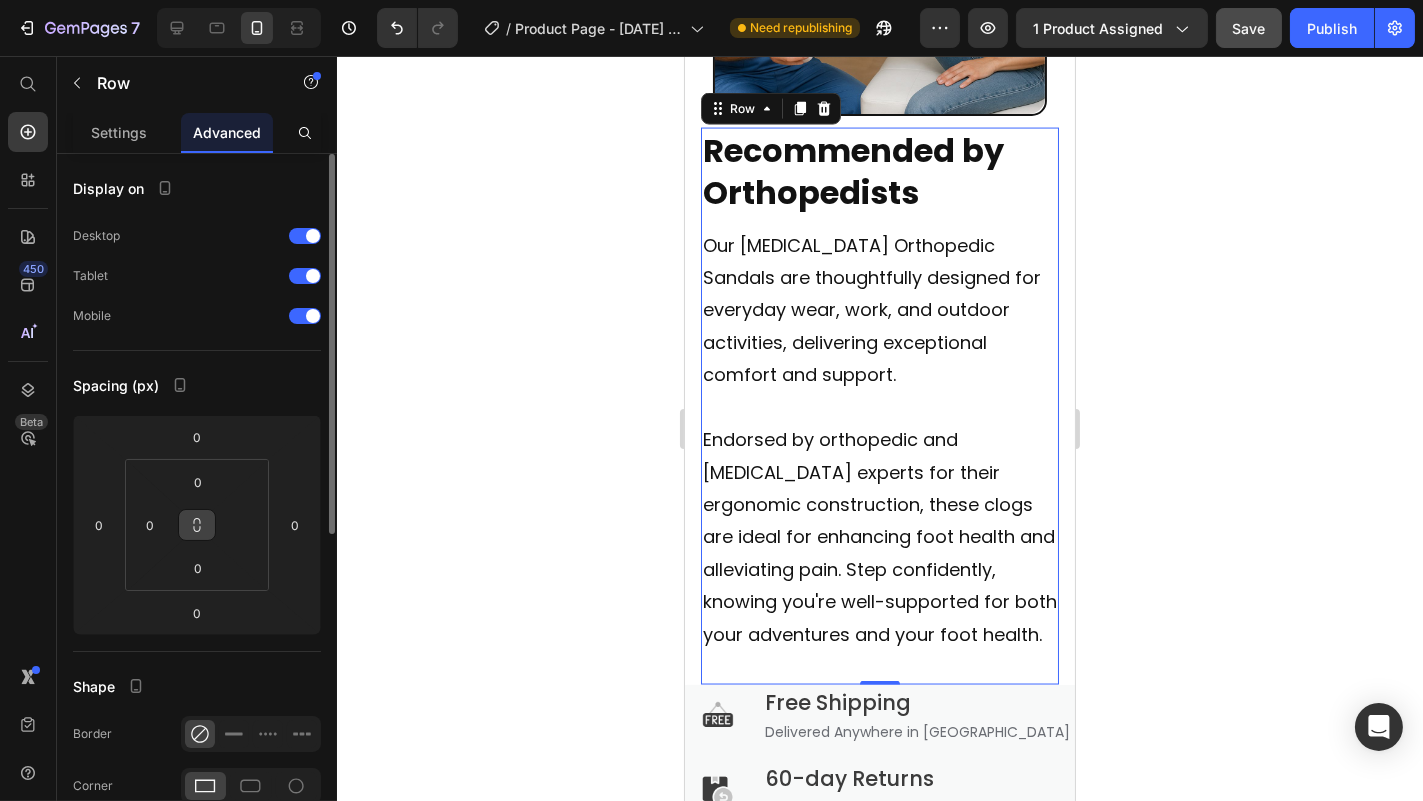 click 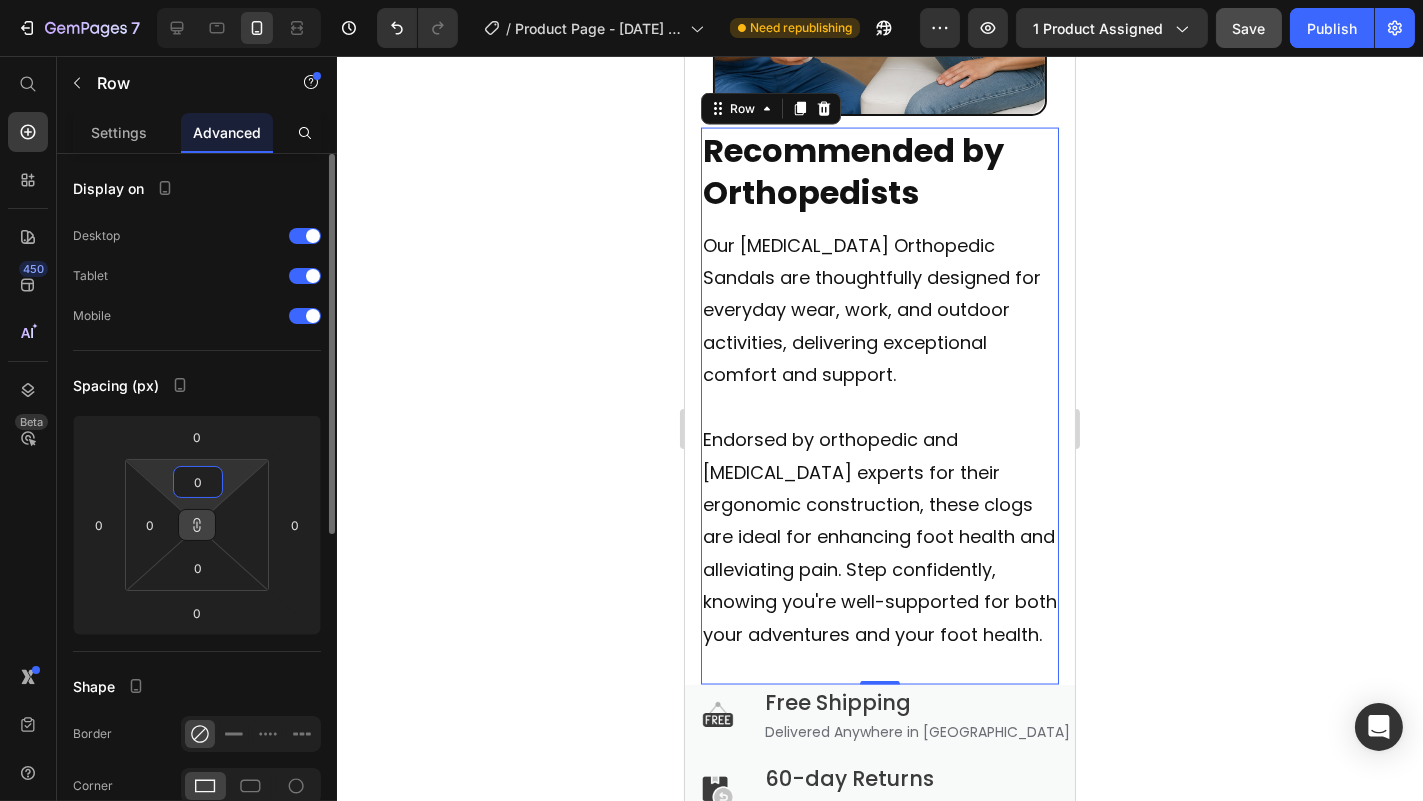 click on "0" at bounding box center [198, 482] 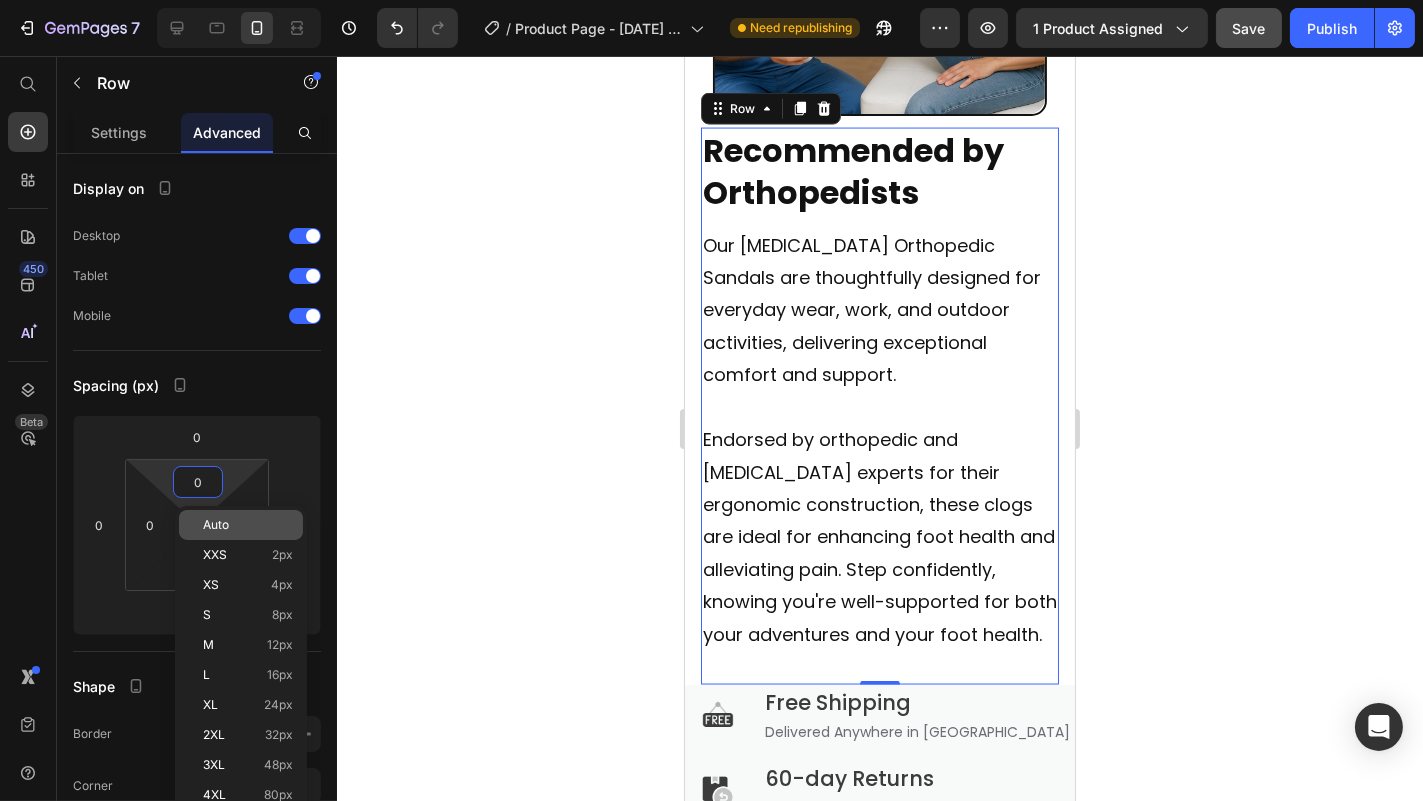 type on "0" 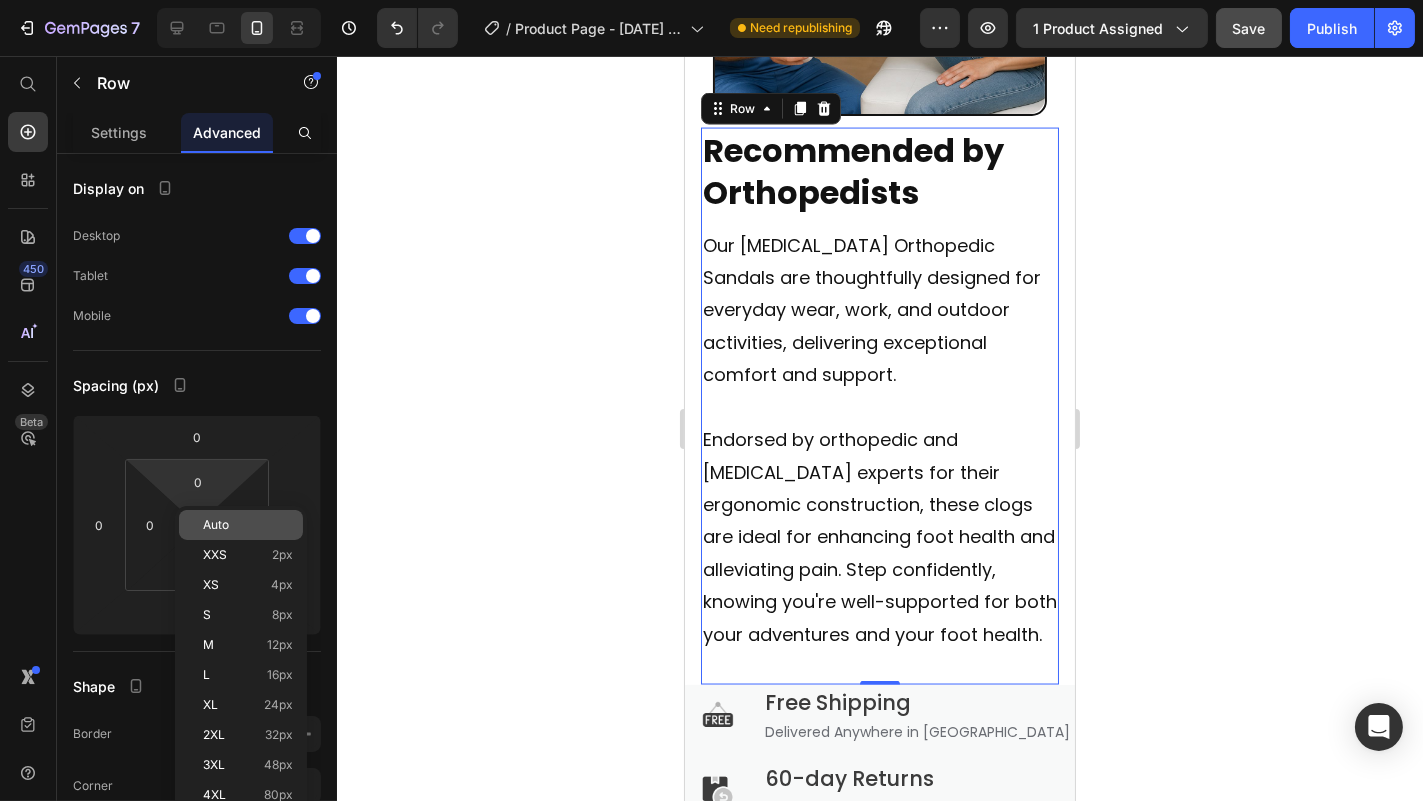 click on "Auto" at bounding box center (216, 525) 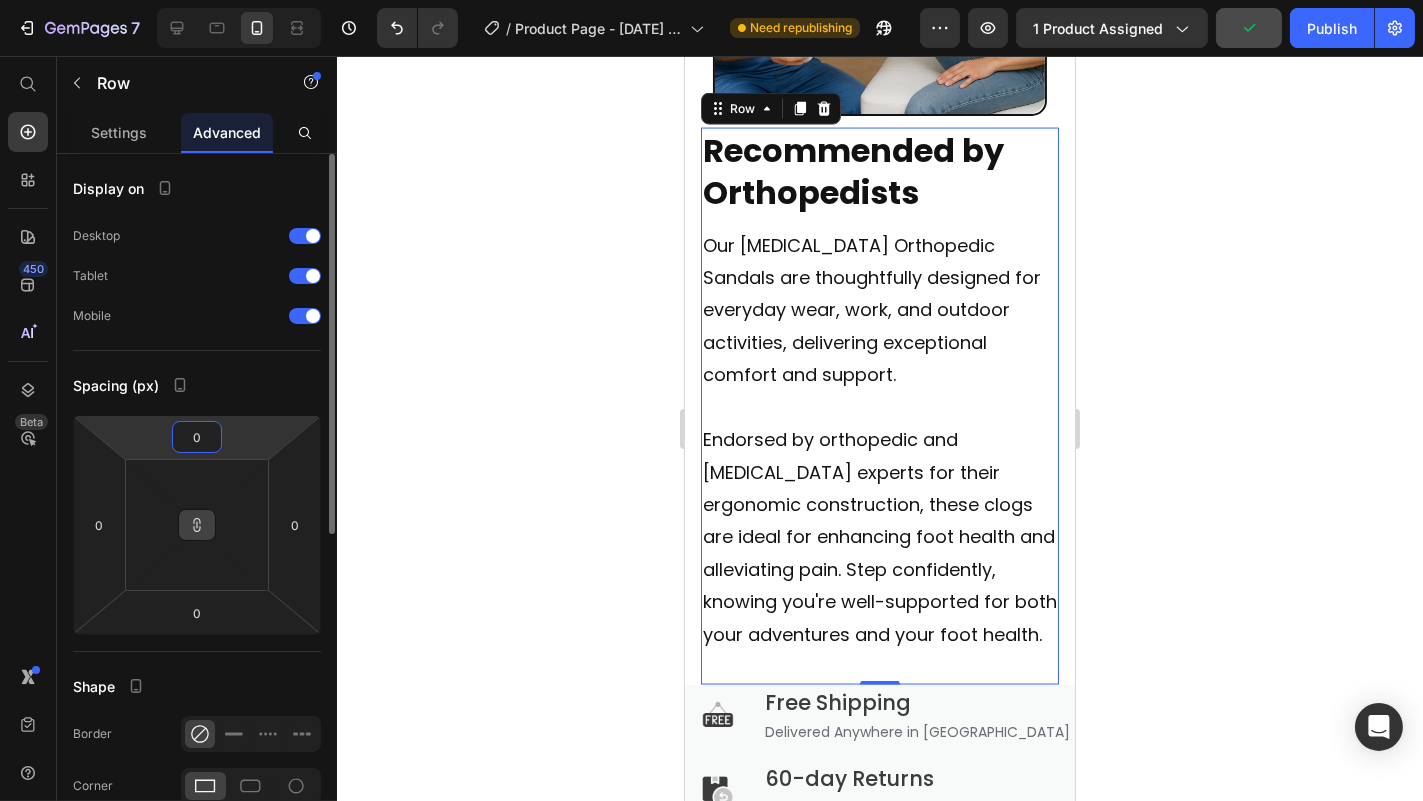 click on "0" at bounding box center [197, 437] 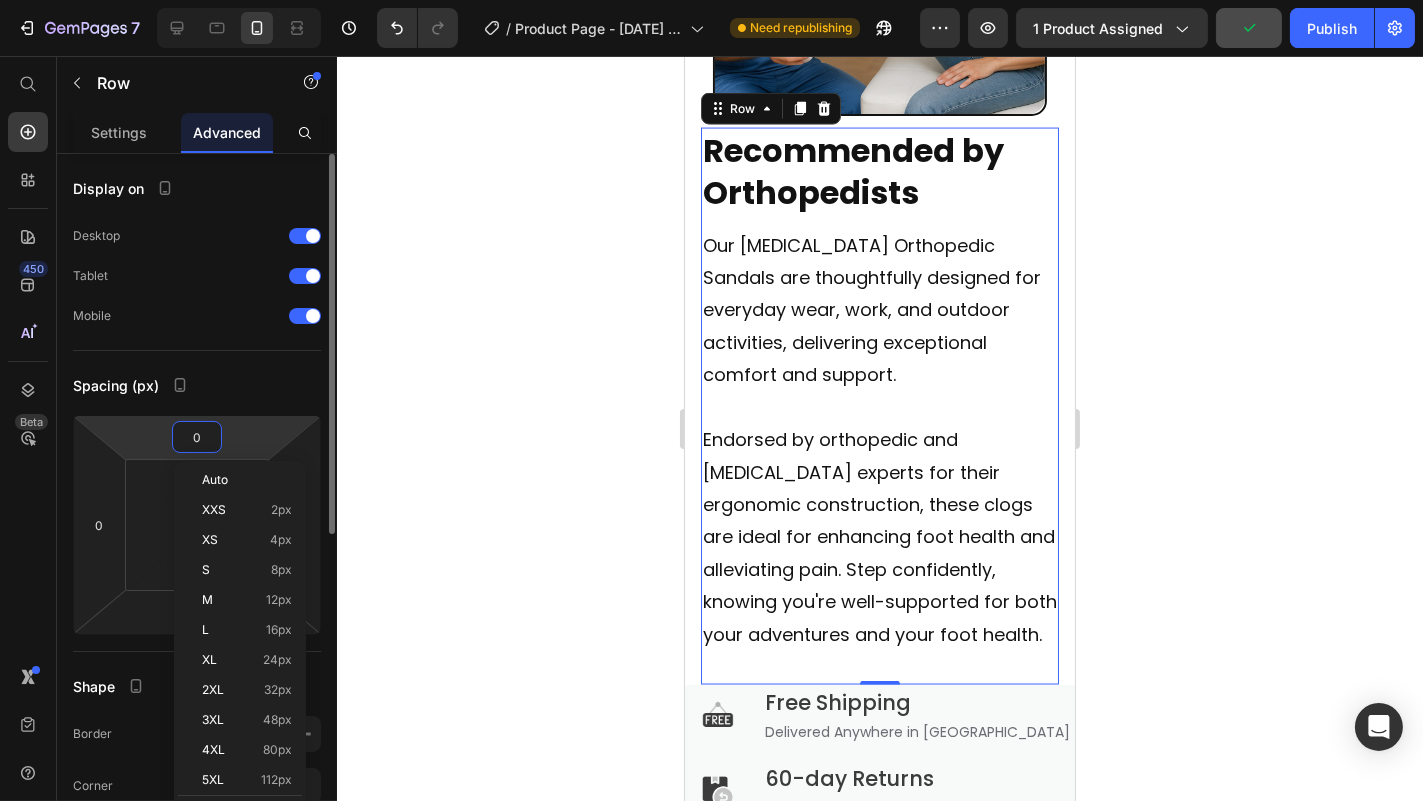 type on "1" 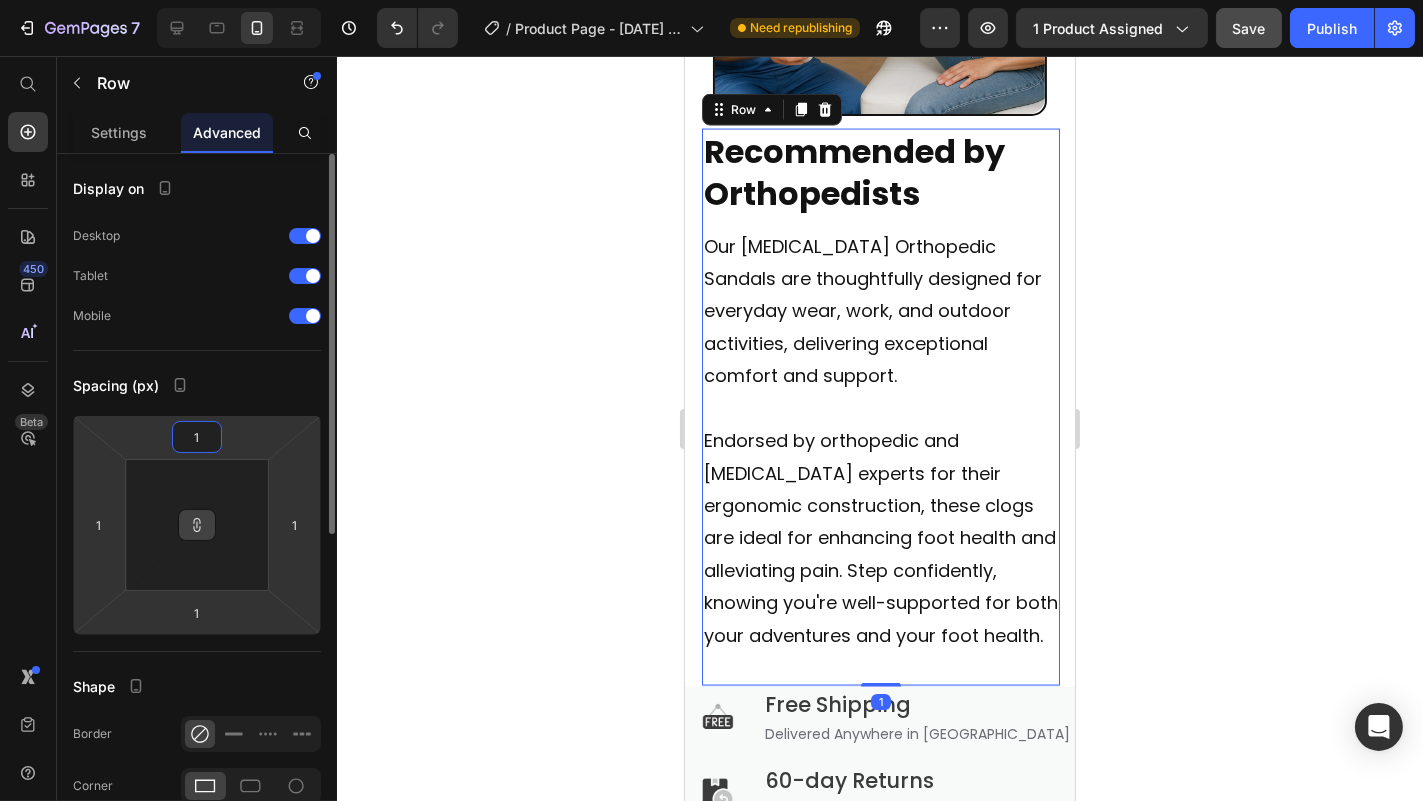 type on "12" 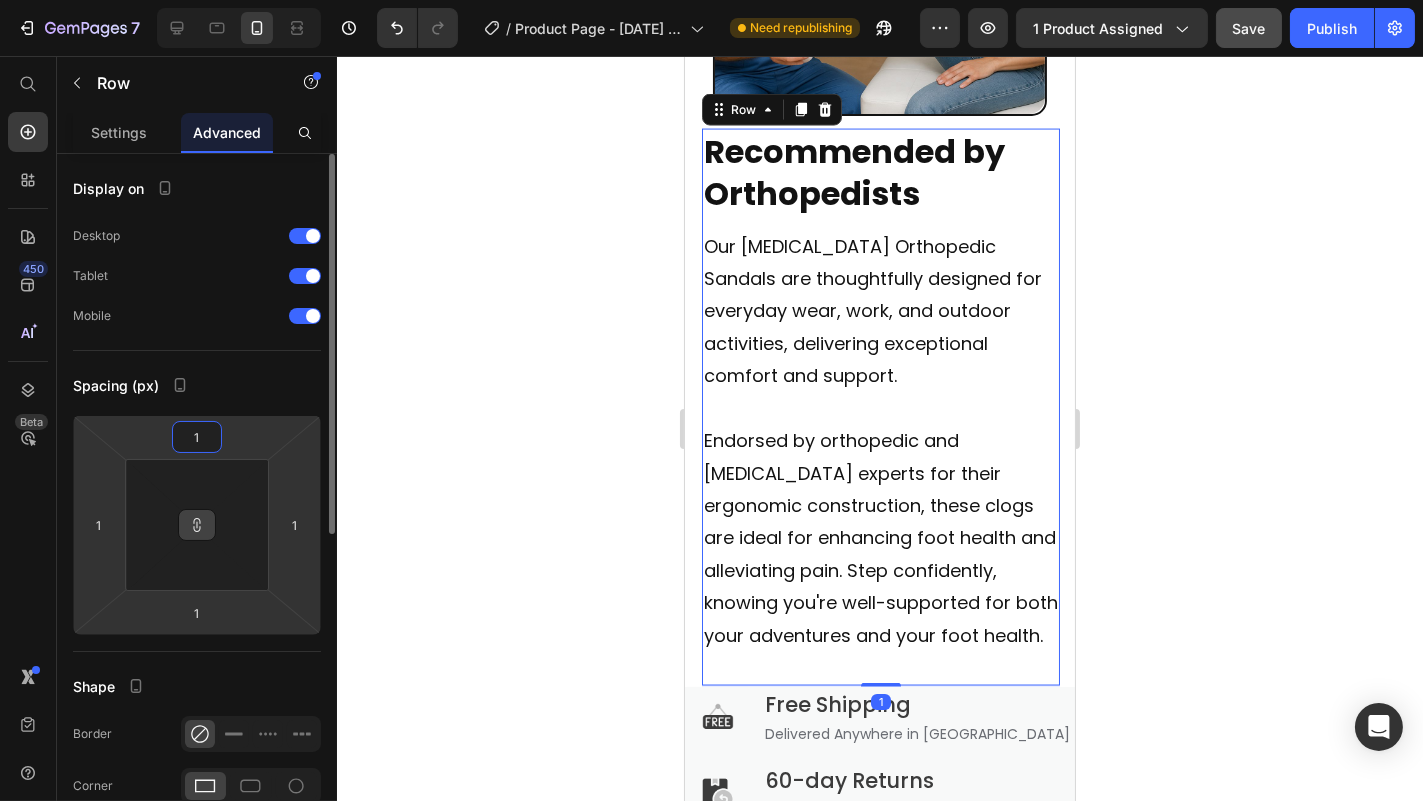 type on "12" 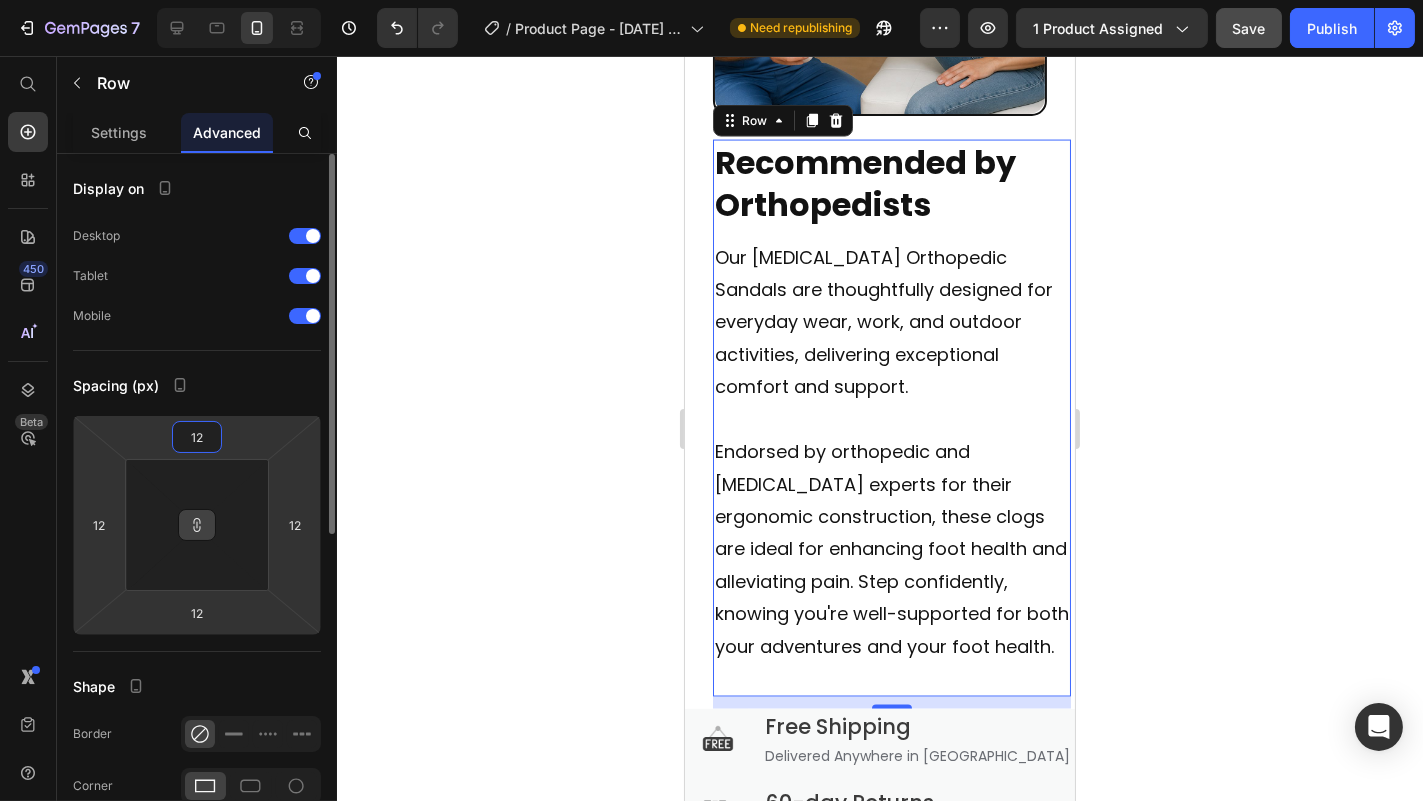 click on "12" at bounding box center [197, 437] 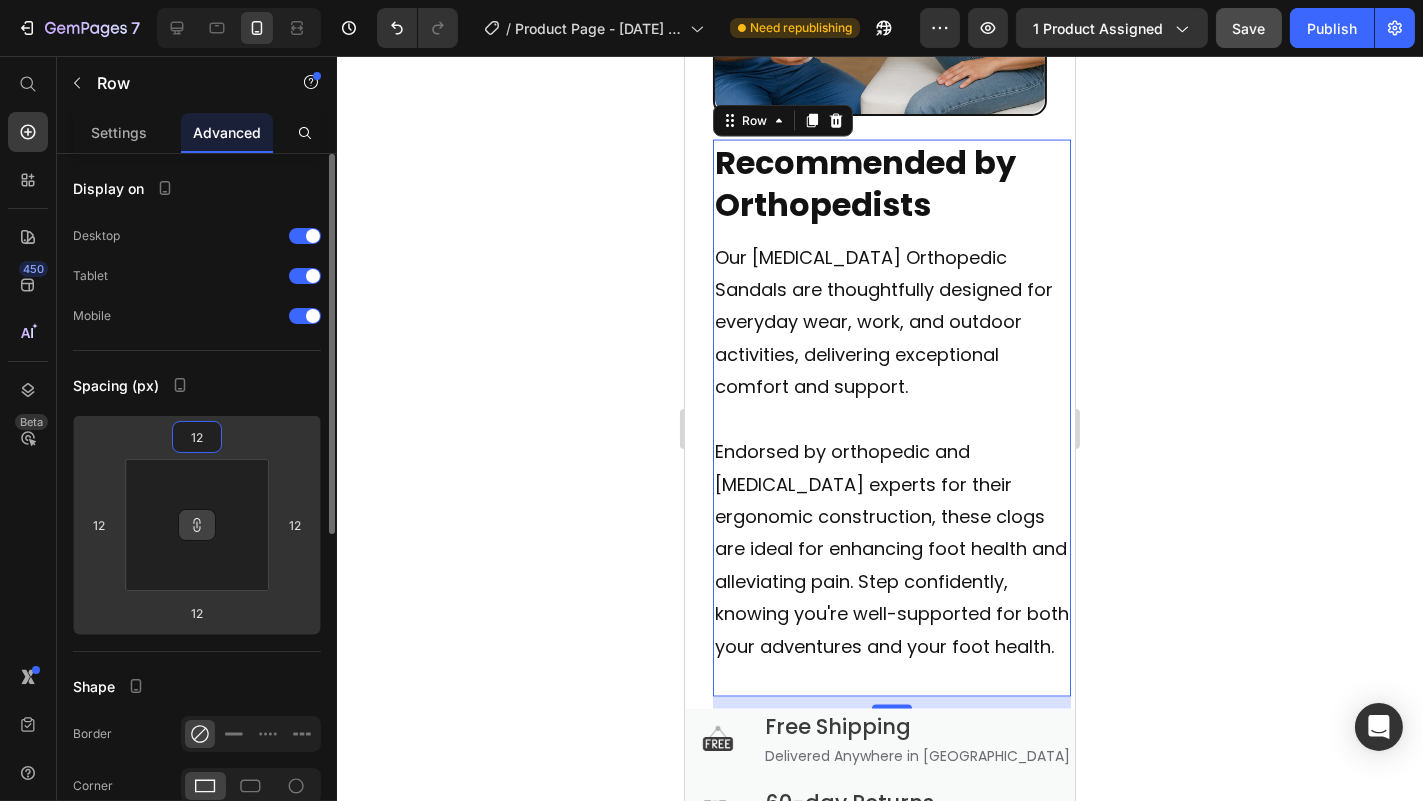 click on "12" at bounding box center [197, 437] 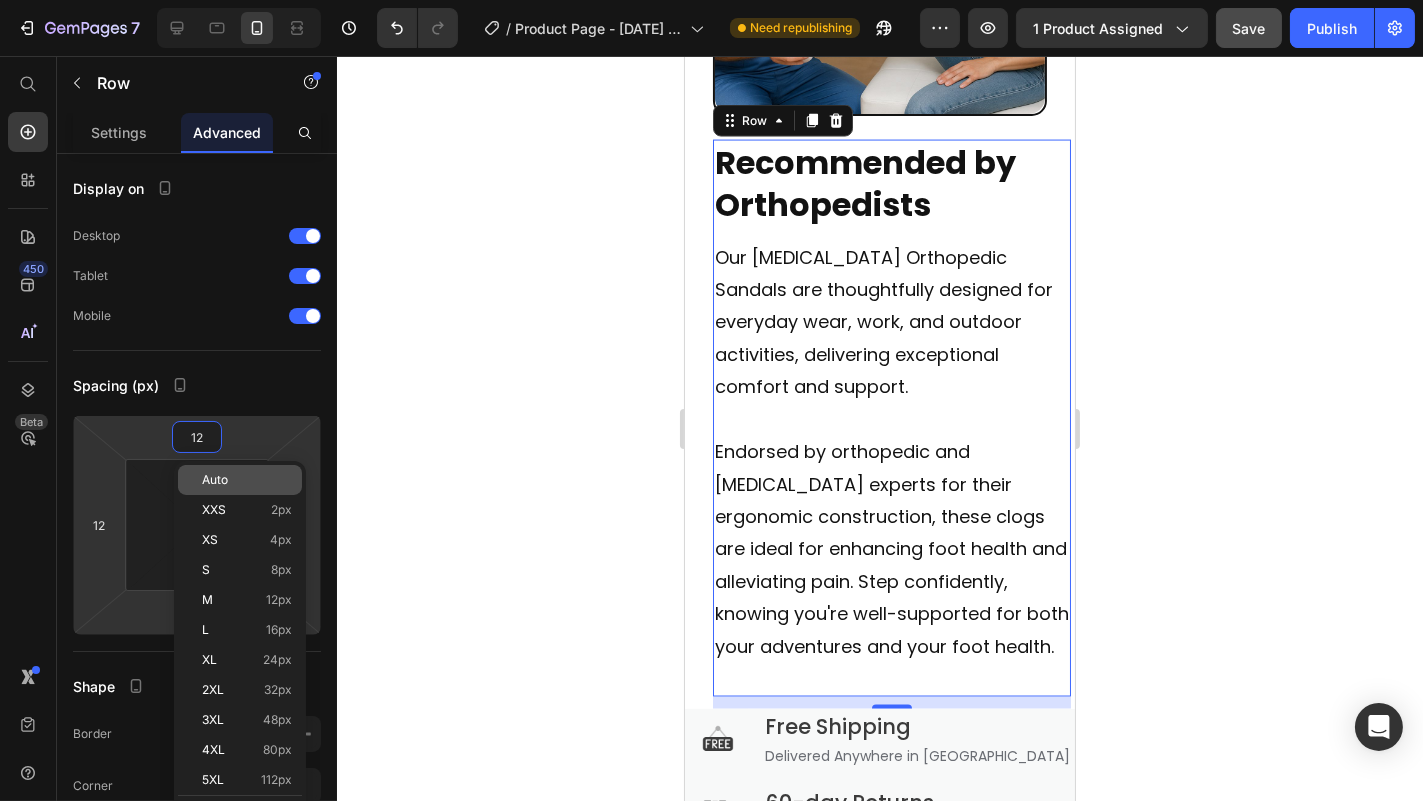 type on "12" 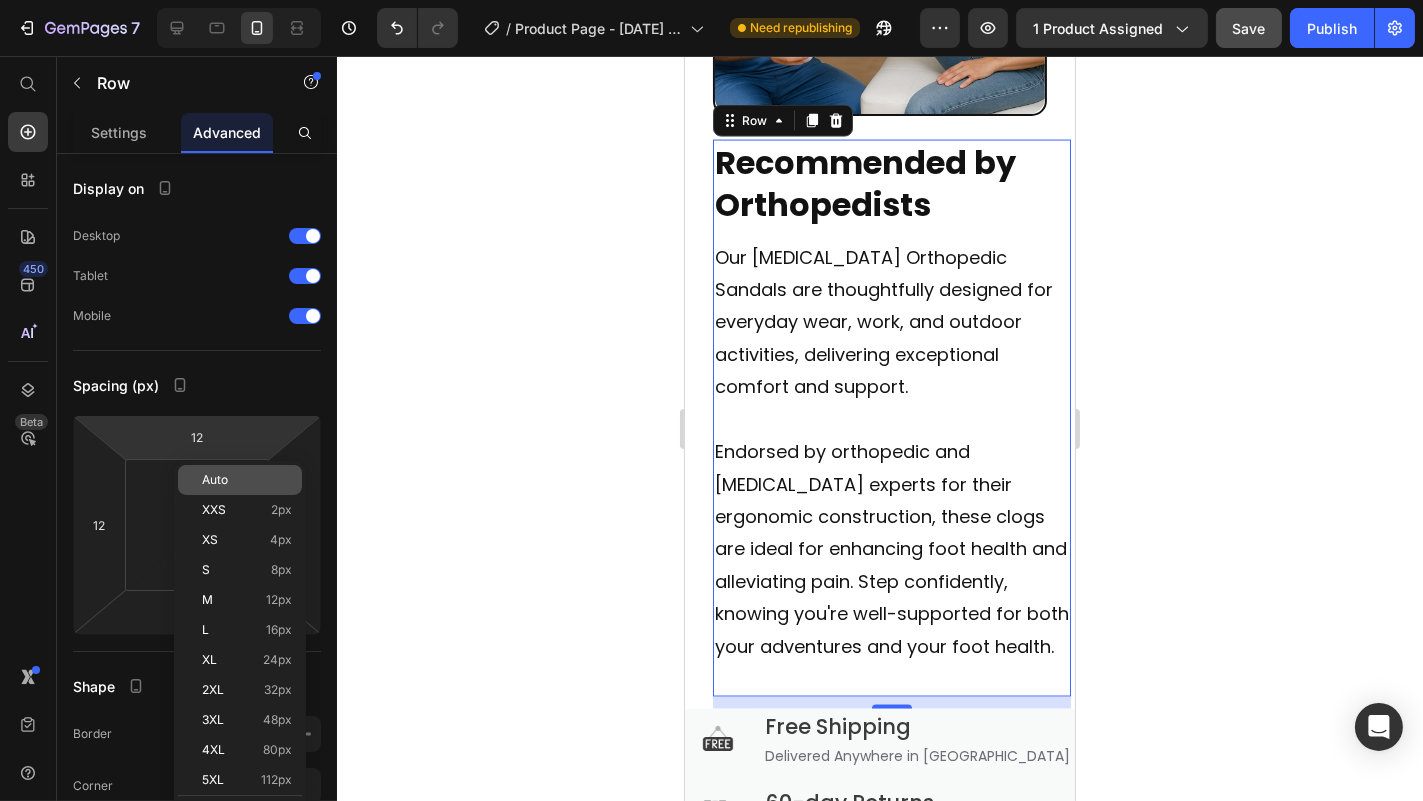 click on "Auto" at bounding box center [215, 480] 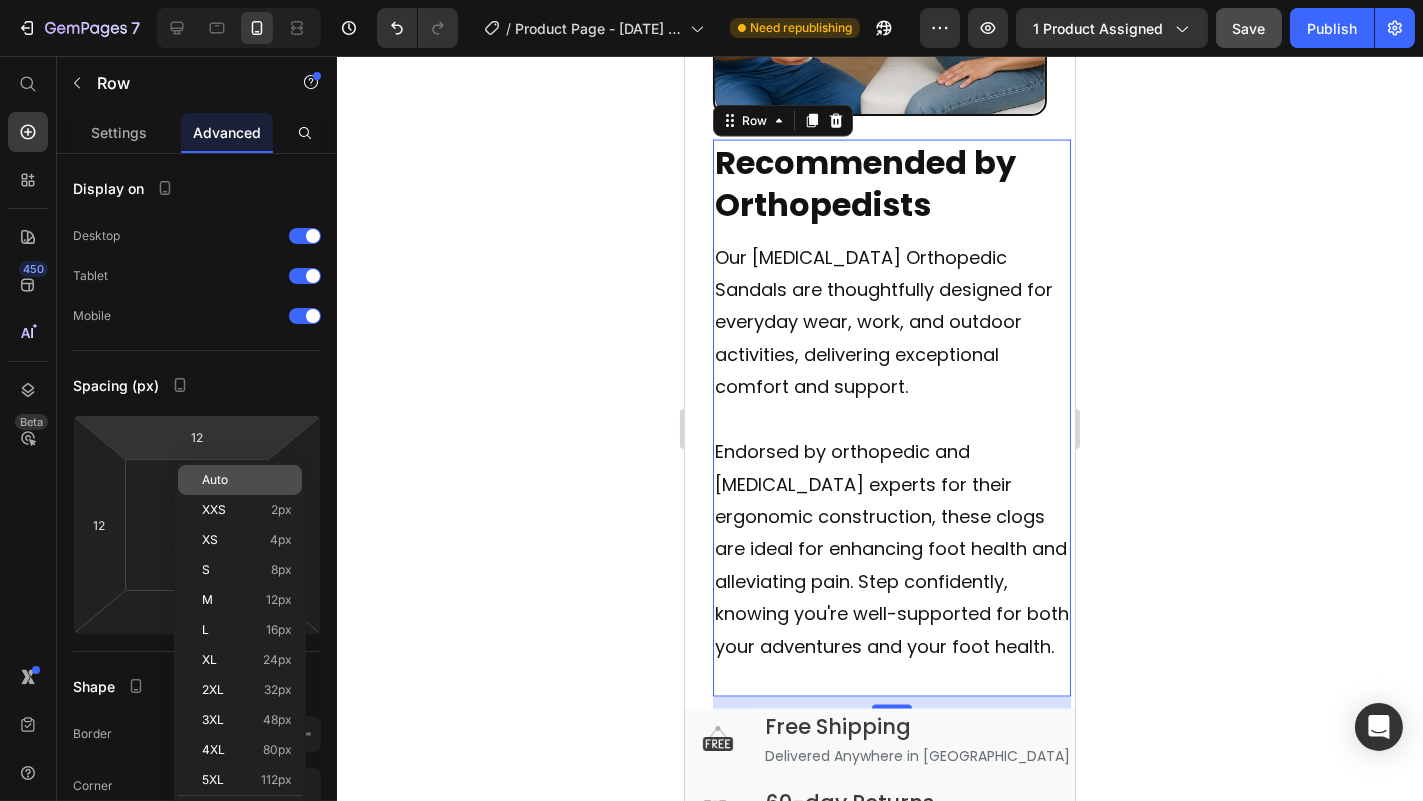 type 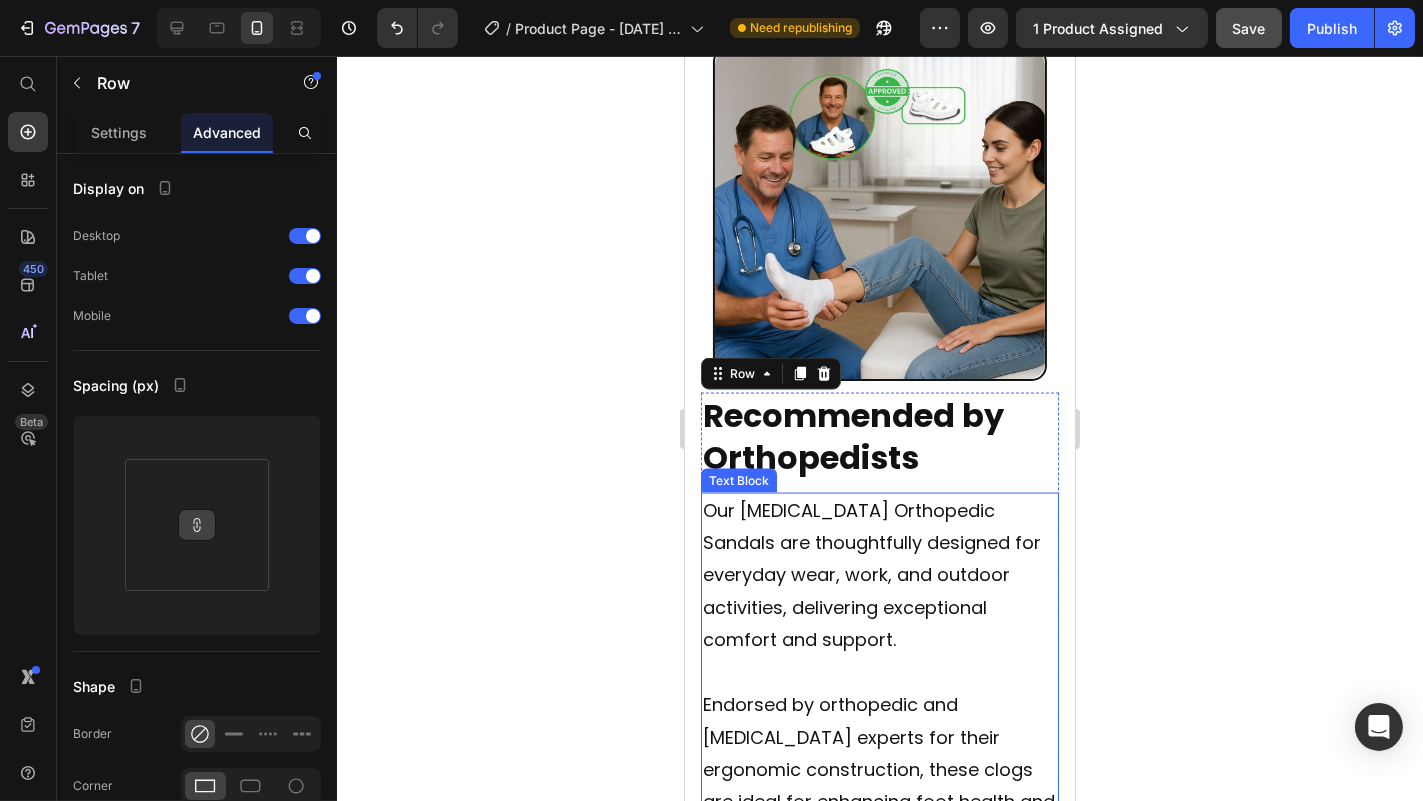 scroll, scrollTop: 5247, scrollLeft: 0, axis: vertical 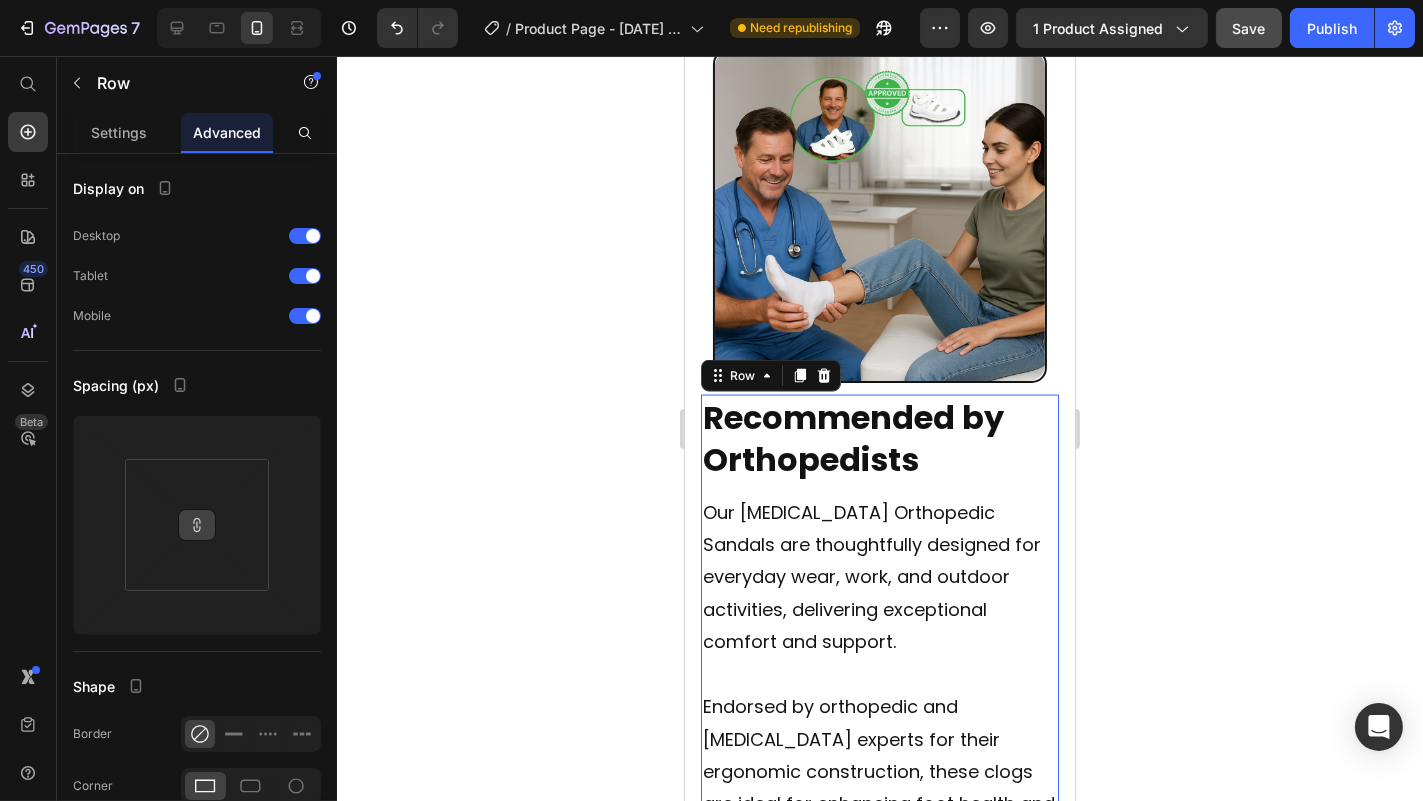 click 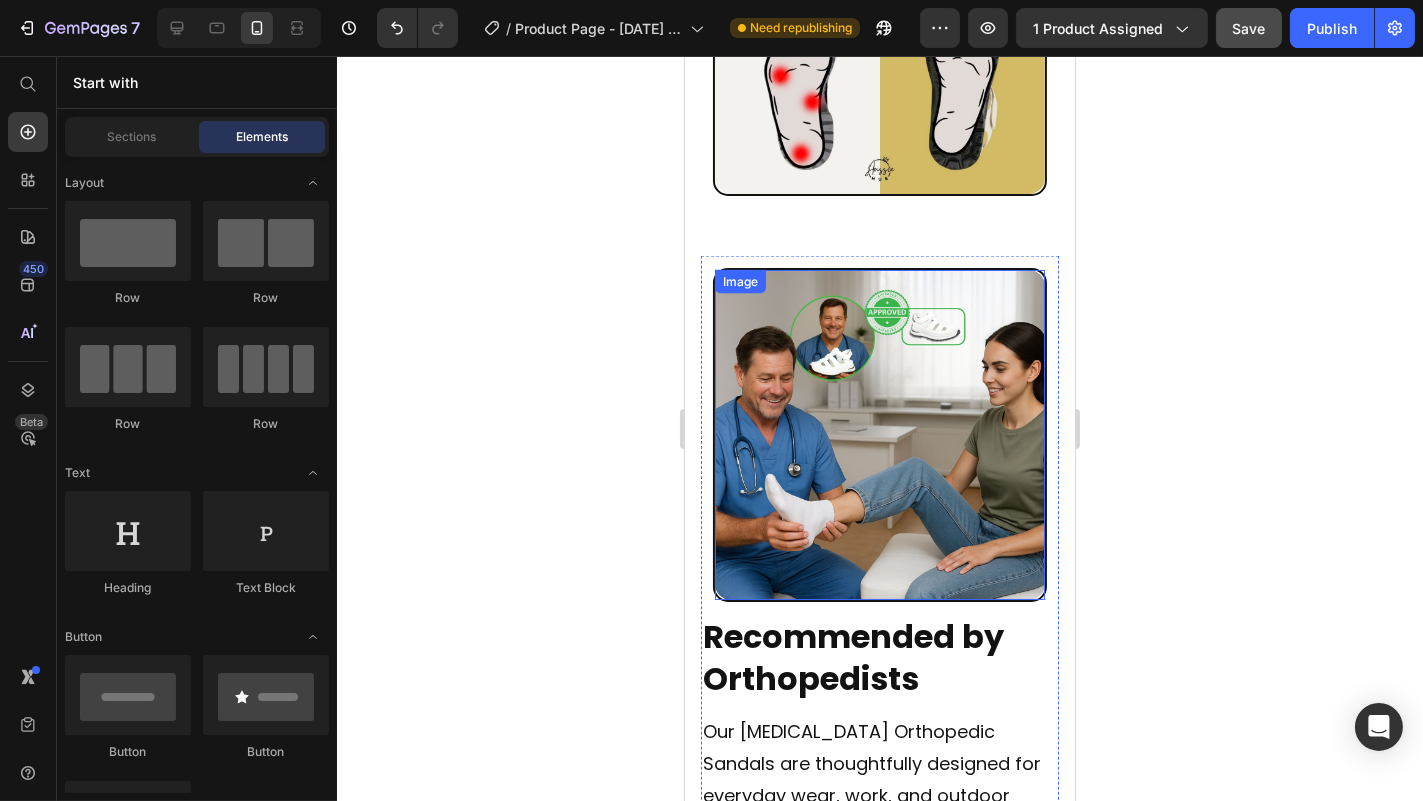 scroll, scrollTop: 5026, scrollLeft: 0, axis: vertical 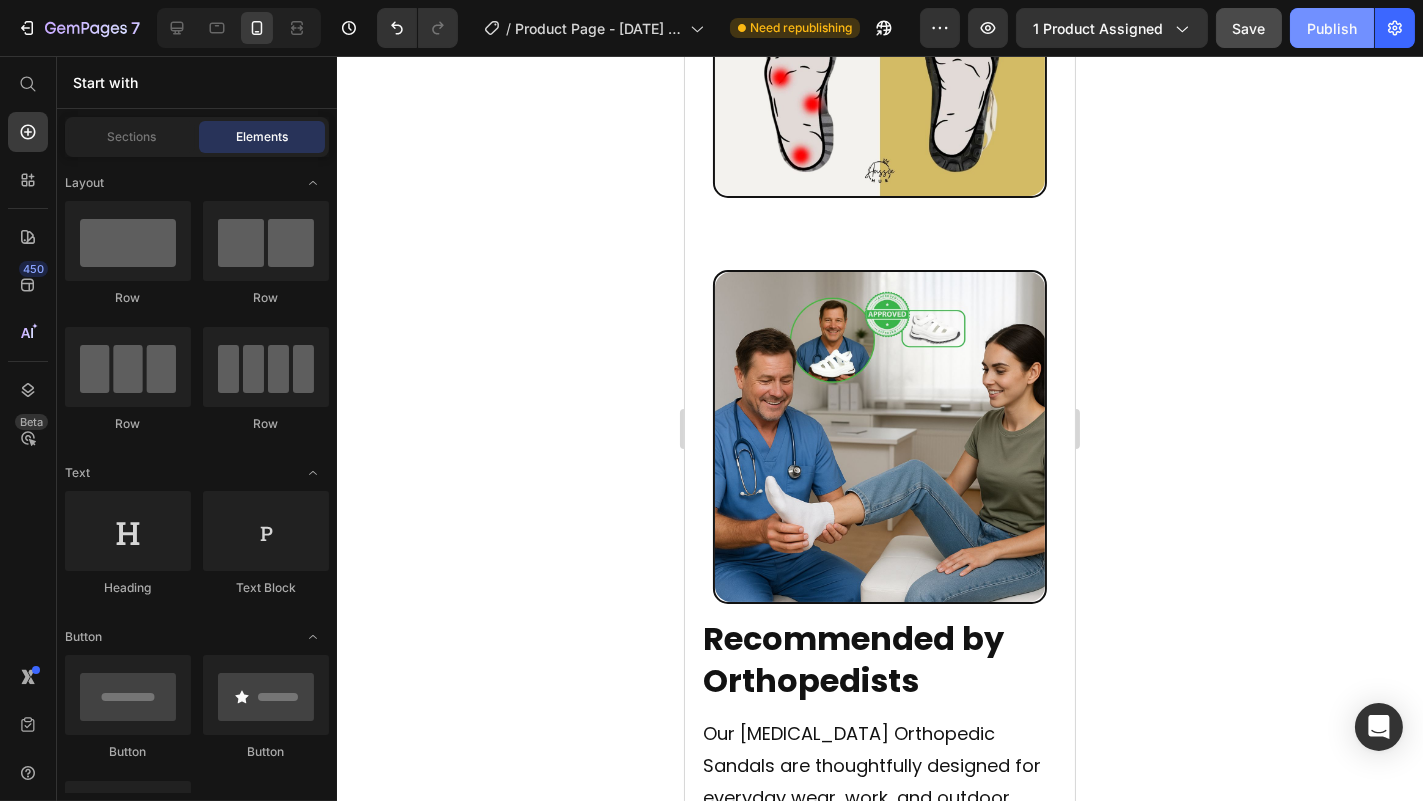 click on "Publish" 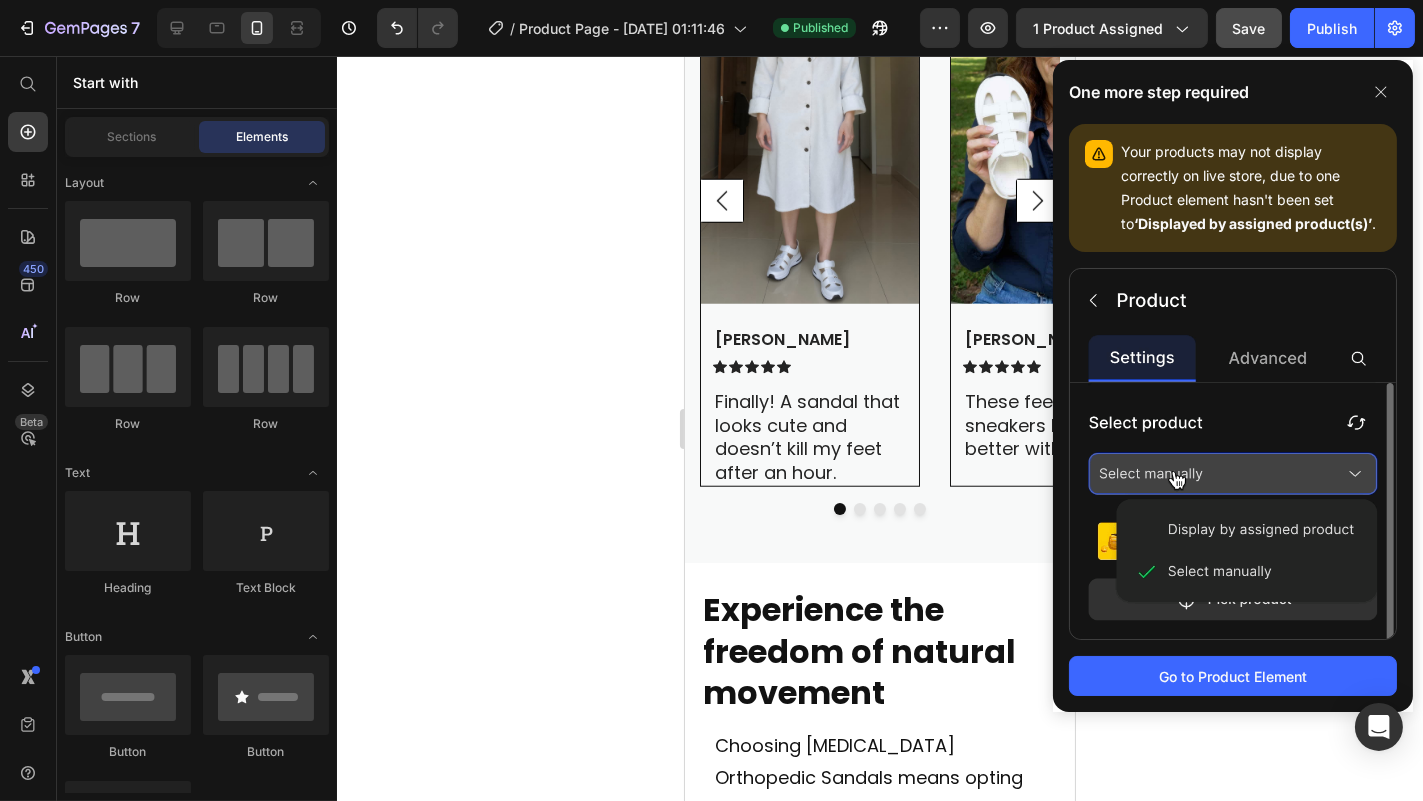 scroll, scrollTop: 3099, scrollLeft: 0, axis: vertical 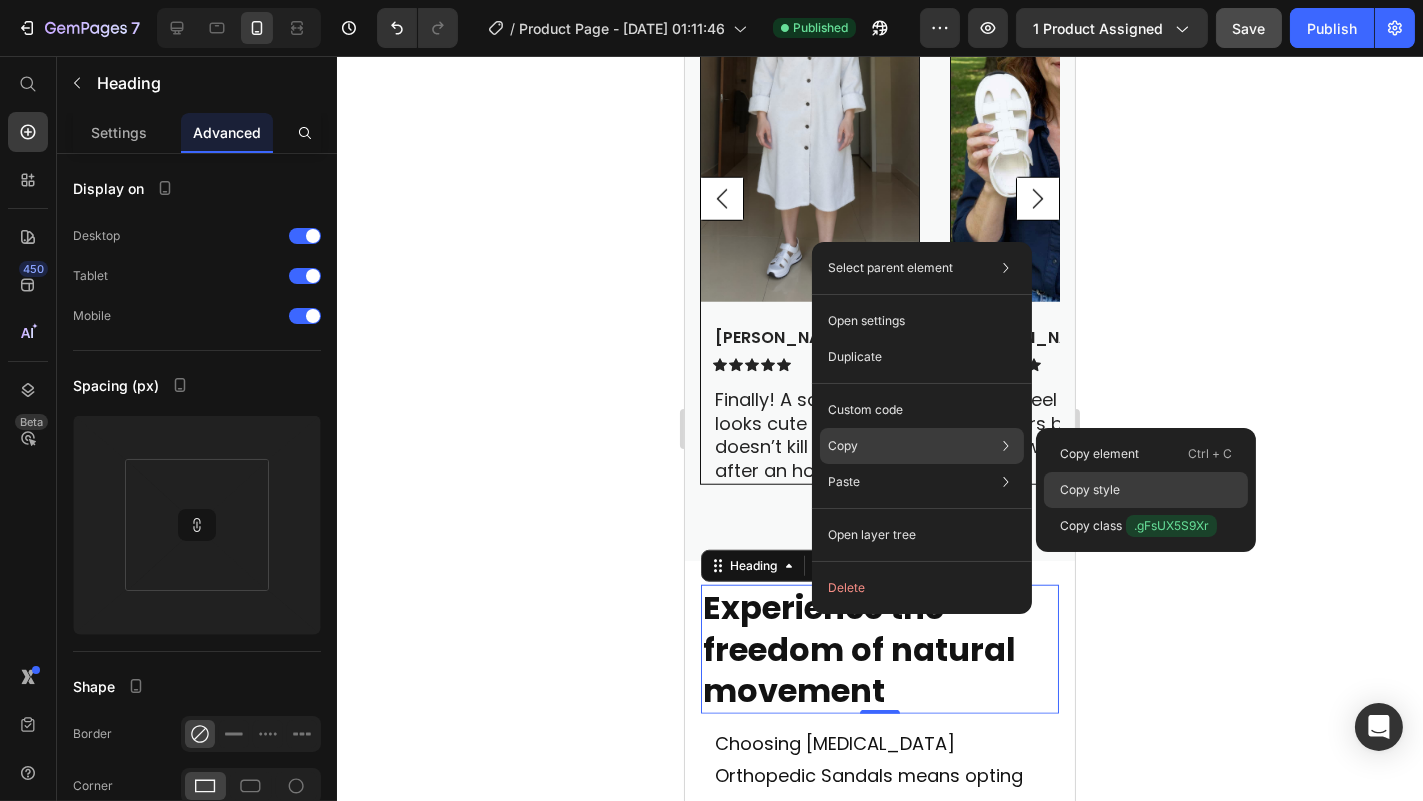 click on "Copy style" at bounding box center [1090, 490] 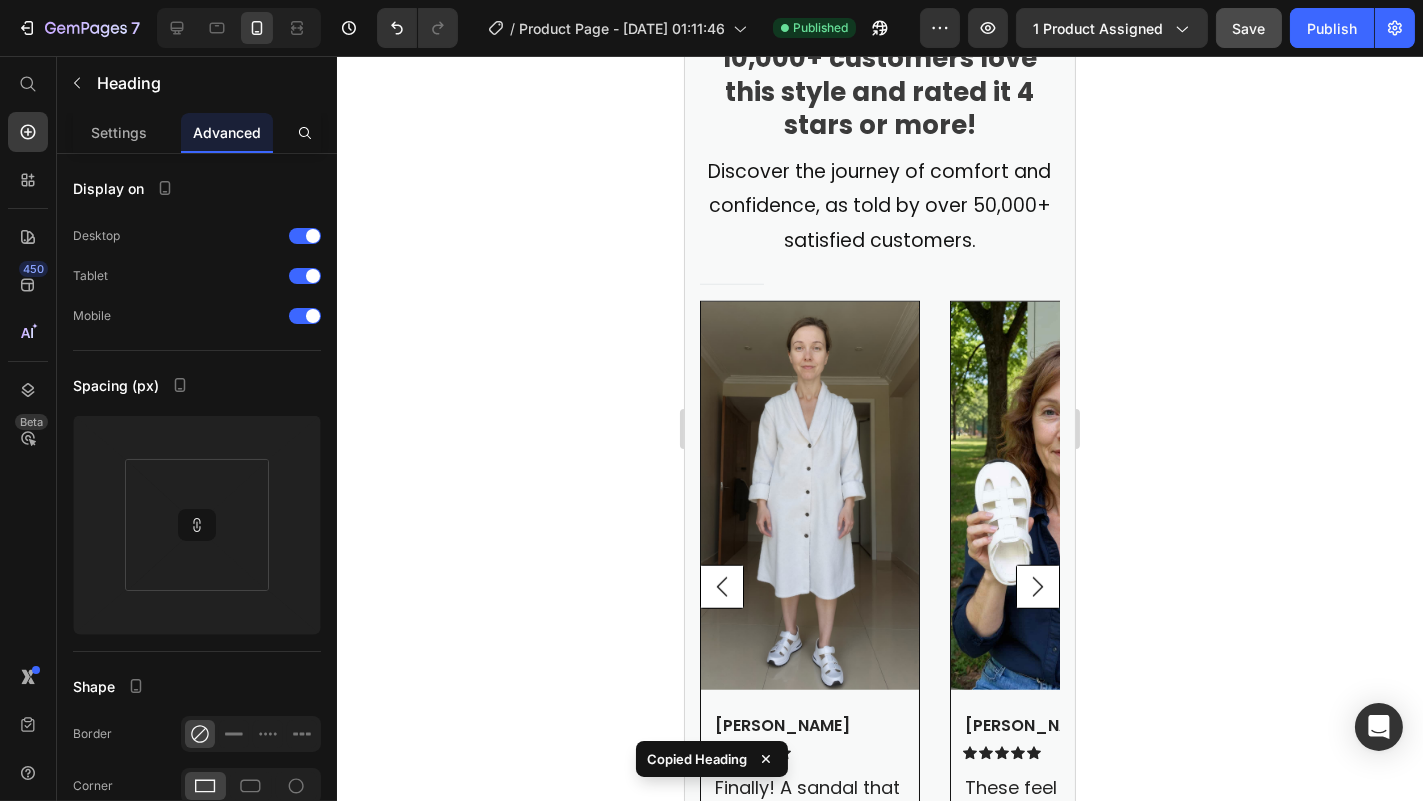 scroll, scrollTop: 2694, scrollLeft: 0, axis: vertical 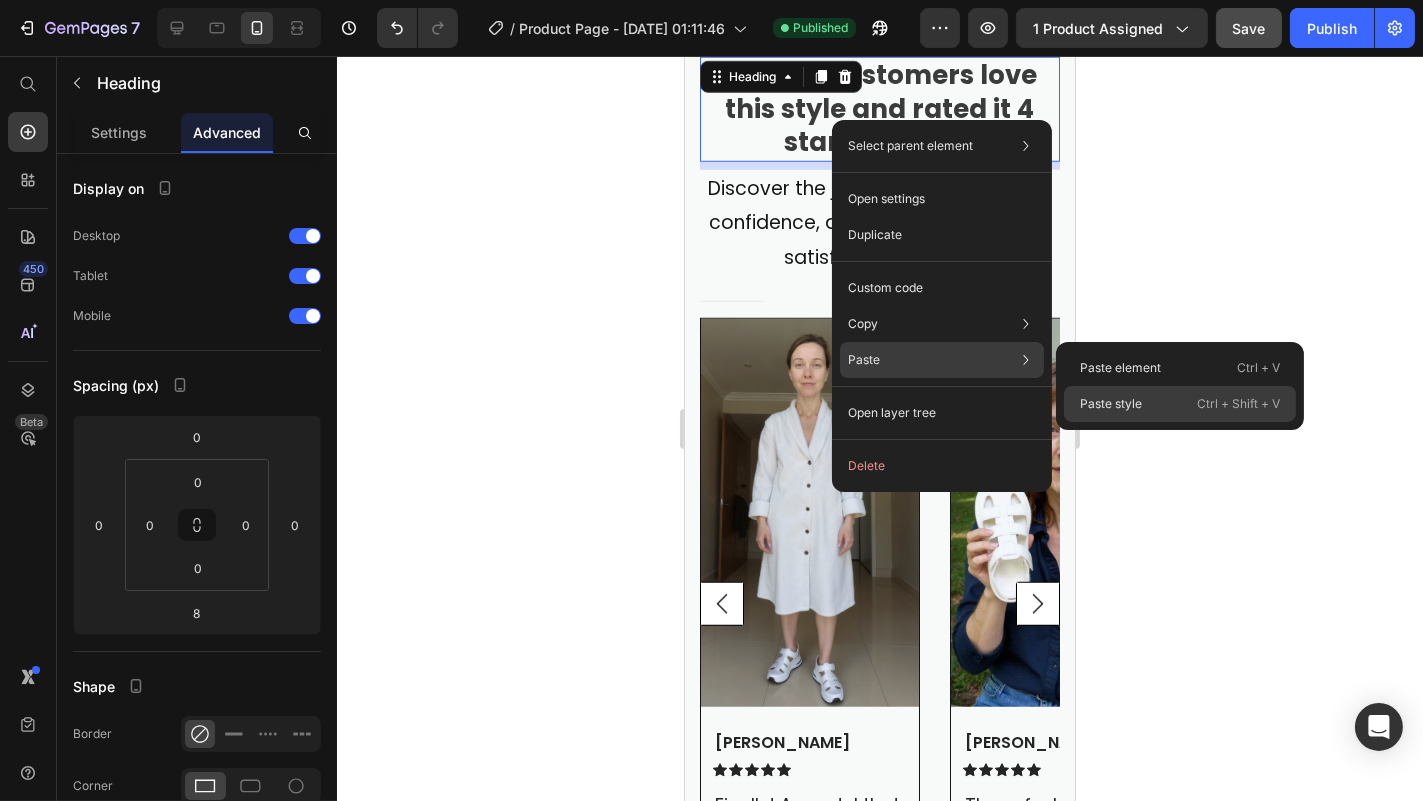 click on "Paste style" at bounding box center [1111, 404] 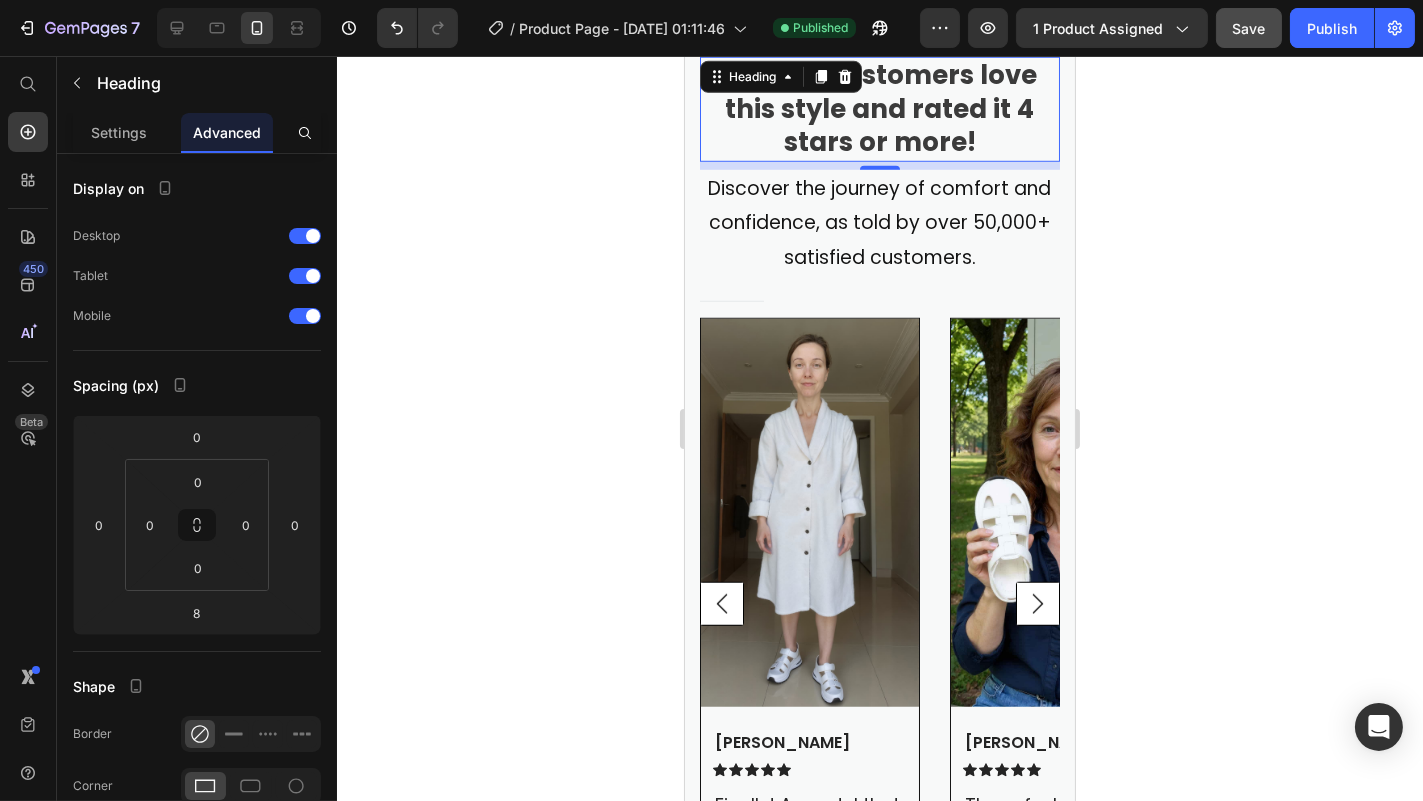 type 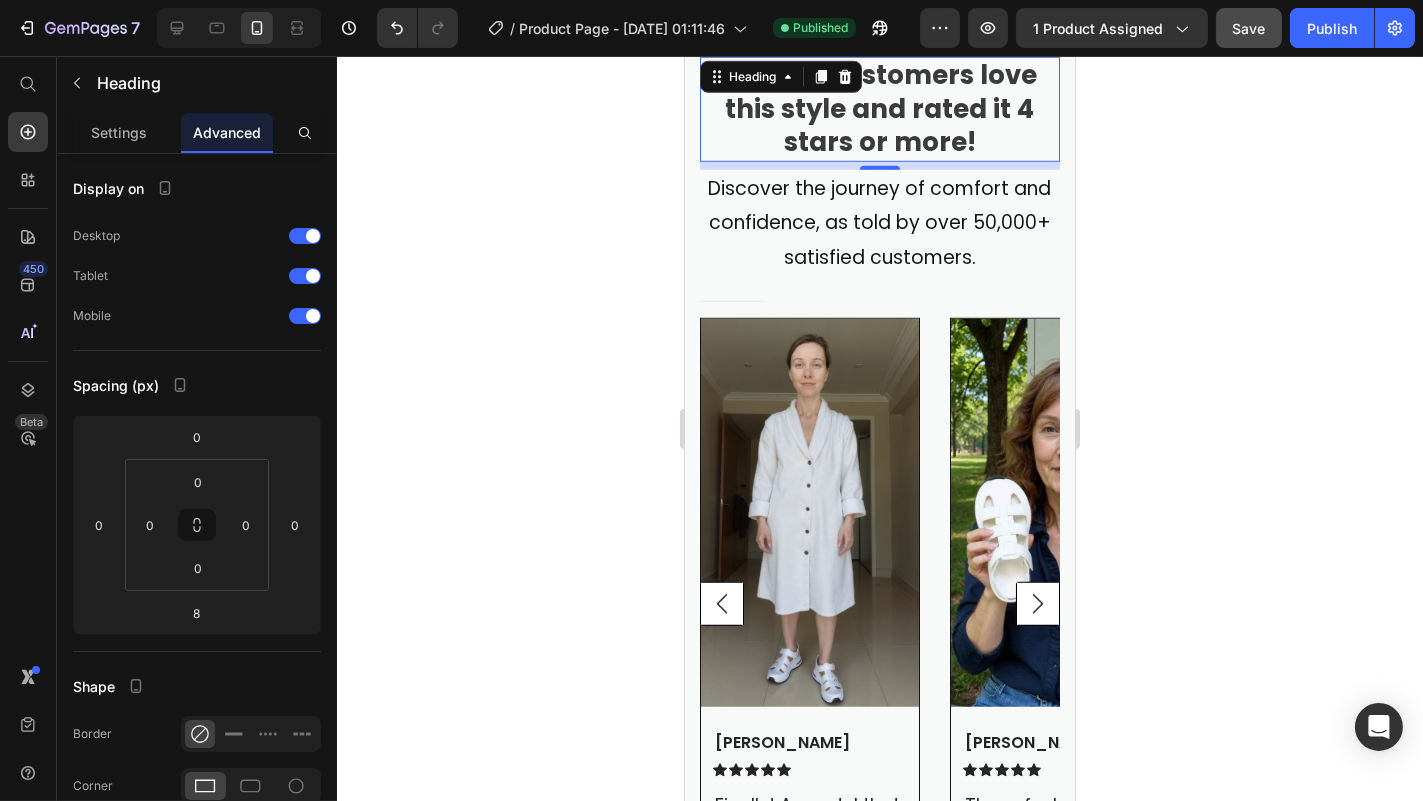 type 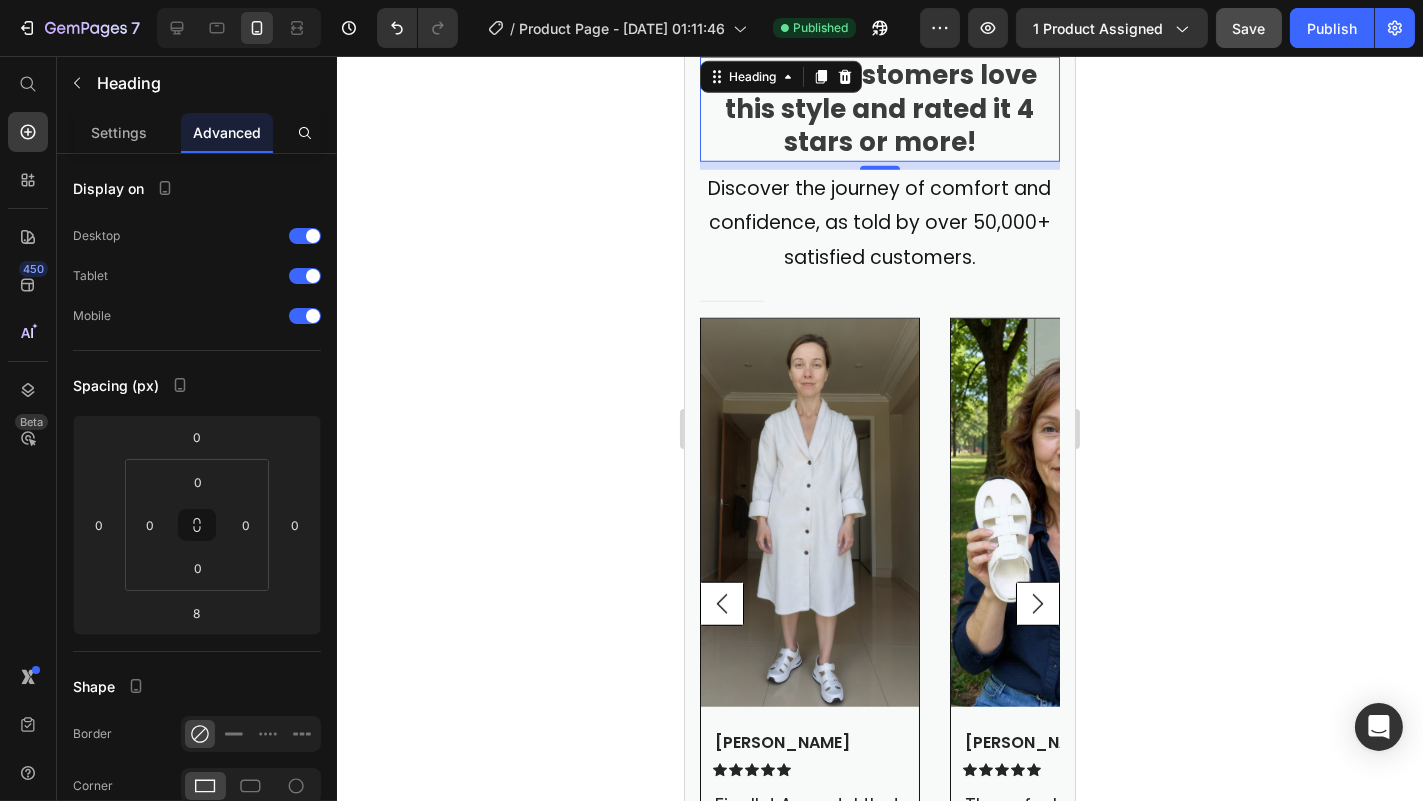 type 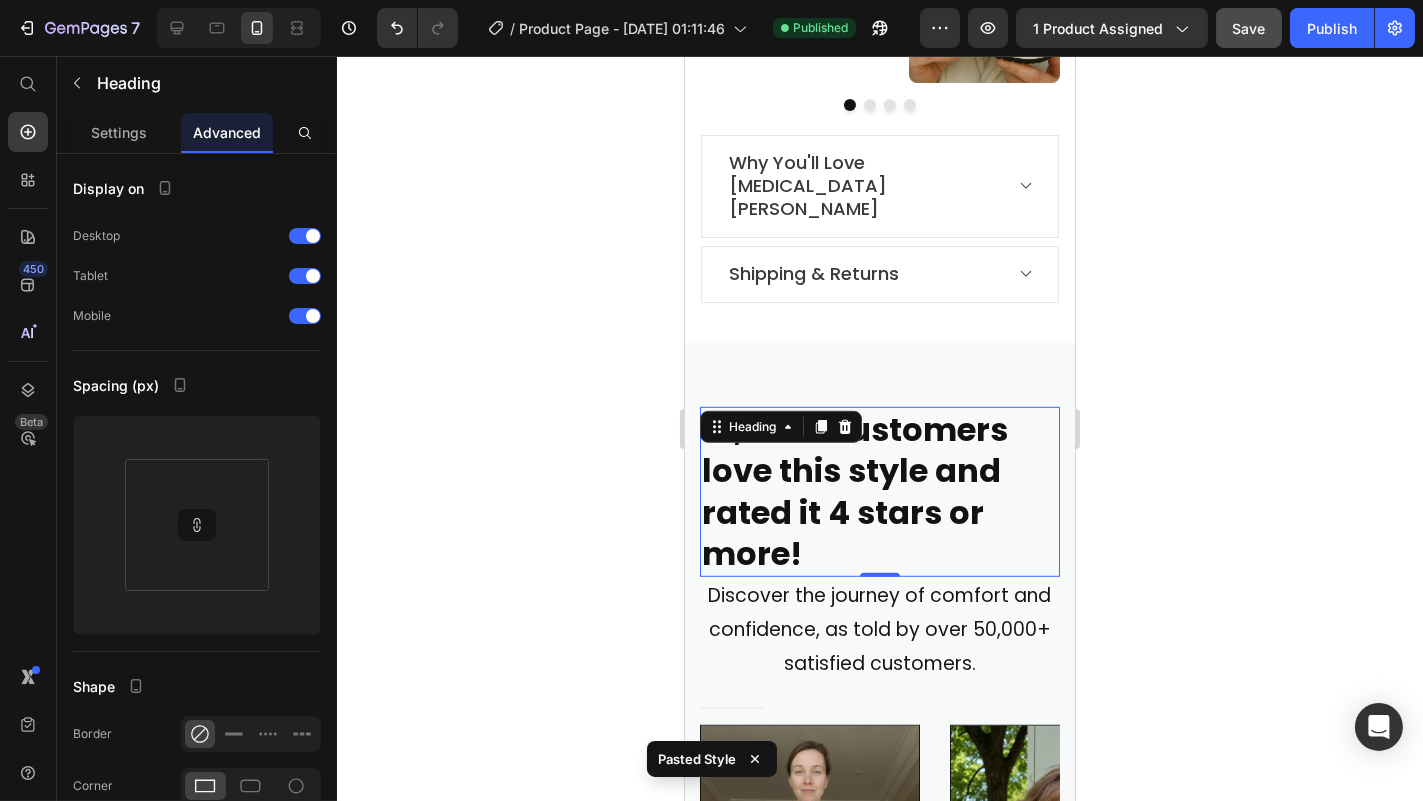 scroll, scrollTop: 2314, scrollLeft: 0, axis: vertical 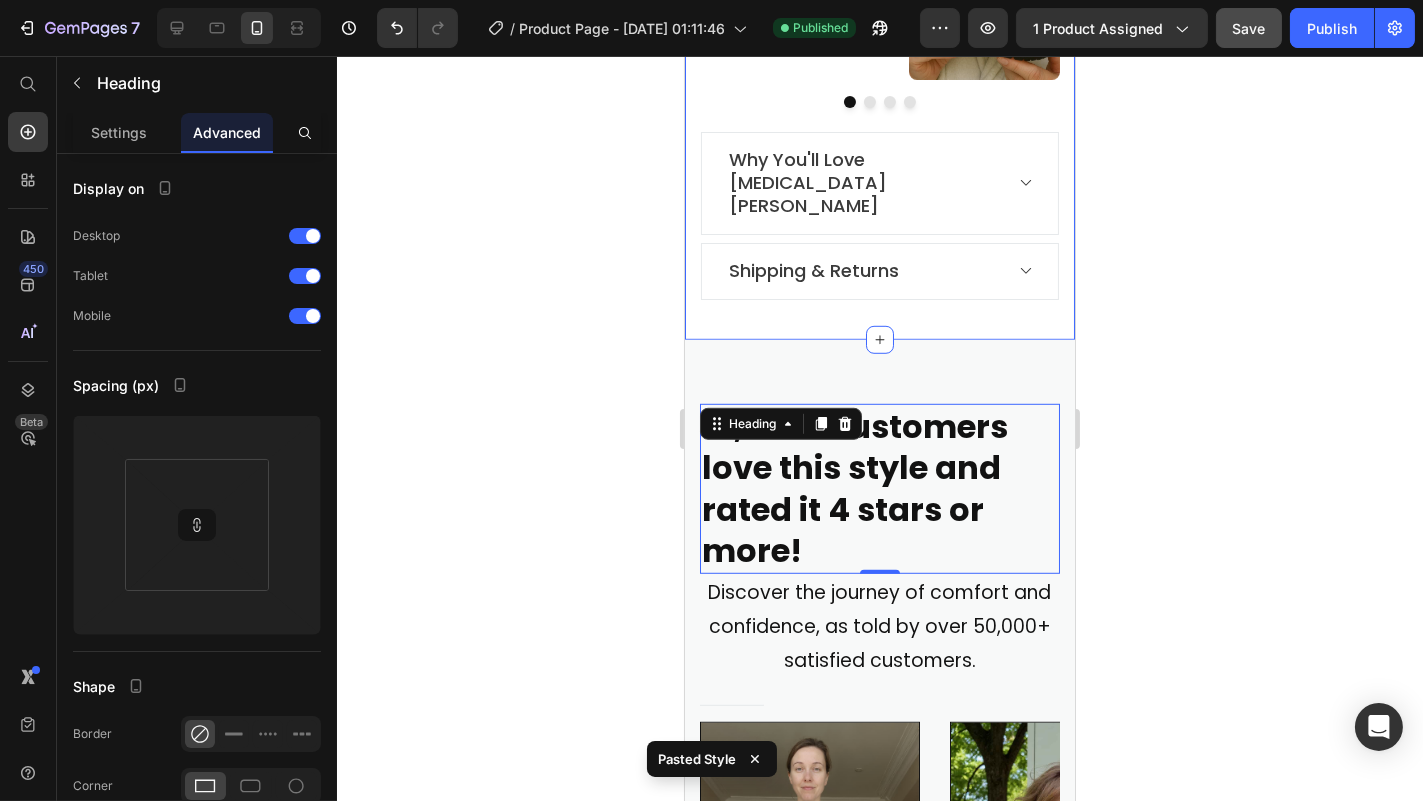 click 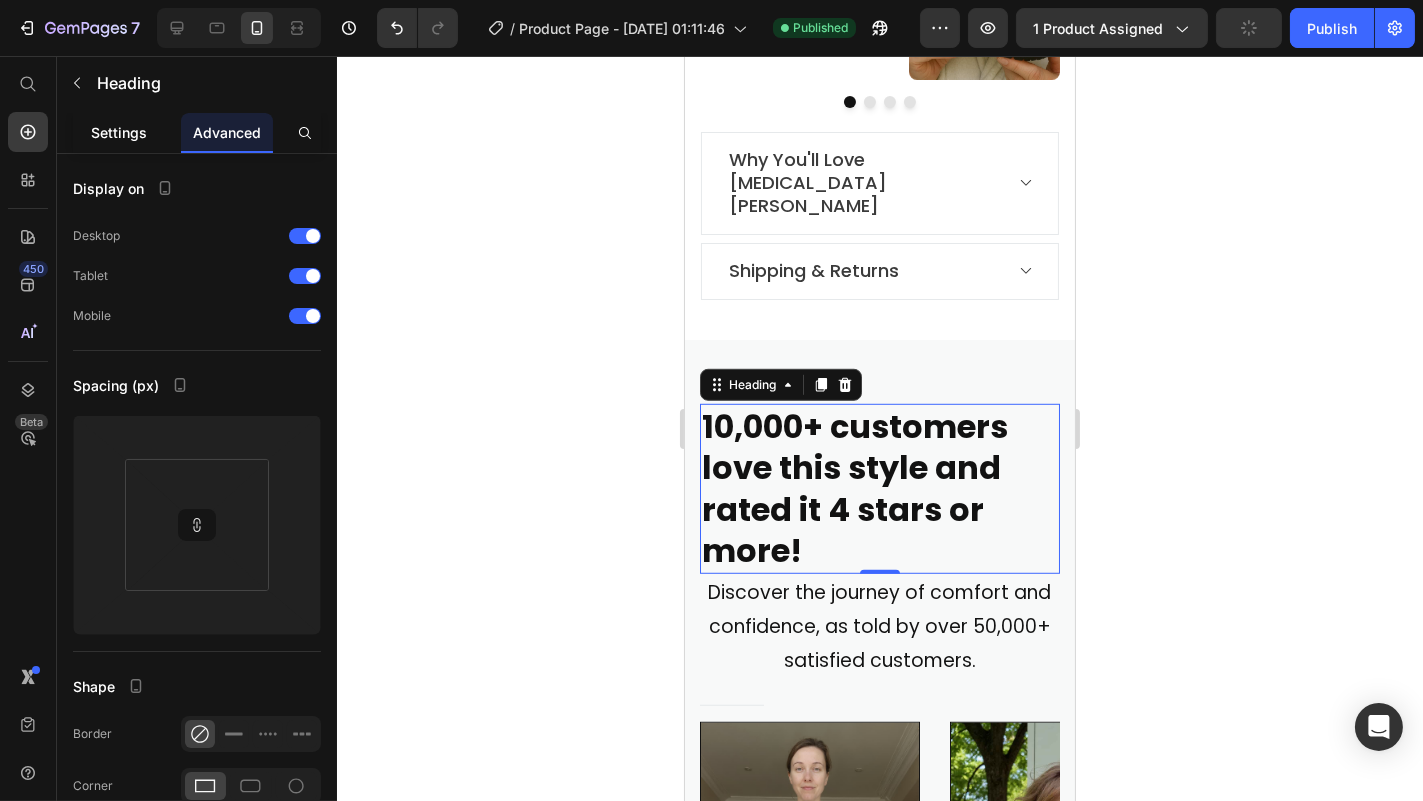 click on "Settings" at bounding box center [119, 132] 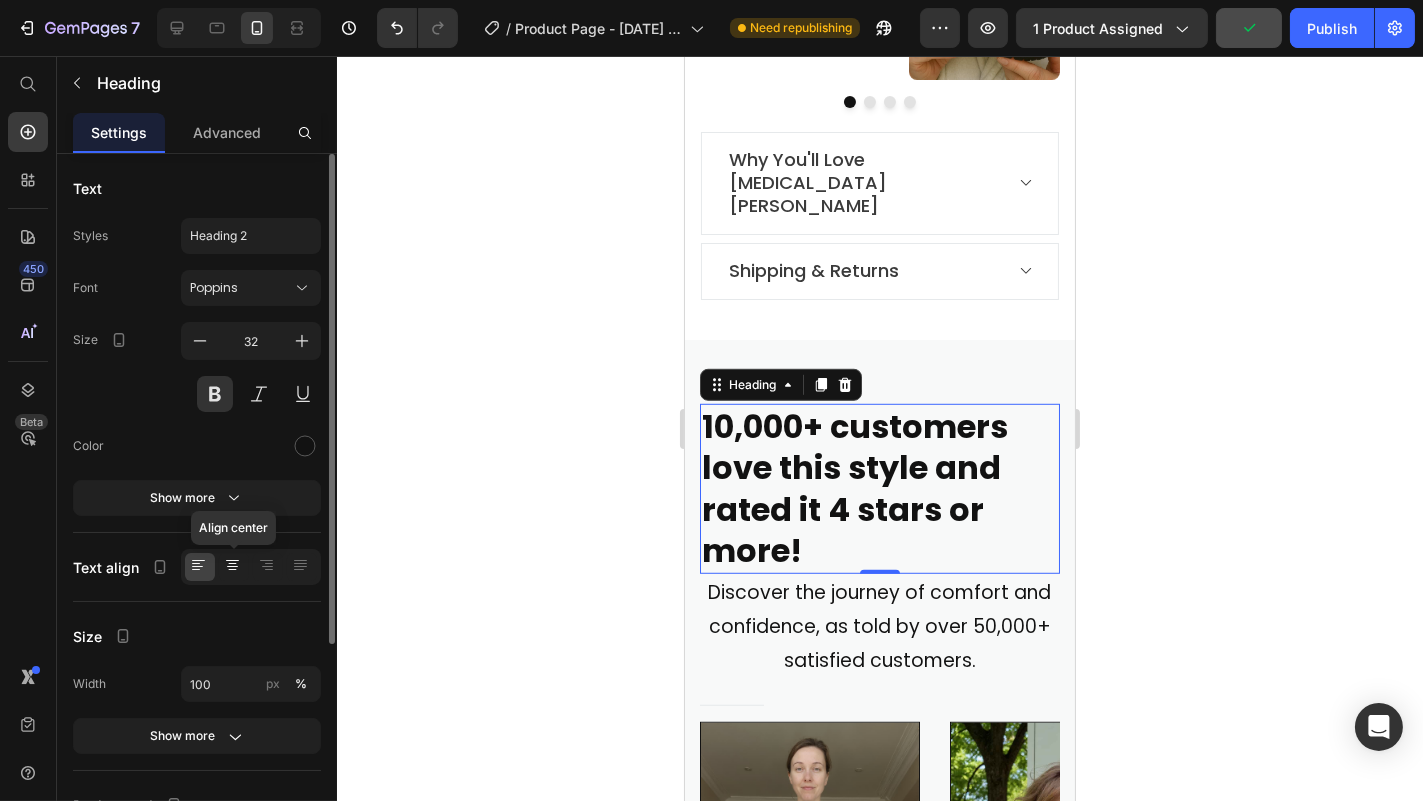 click 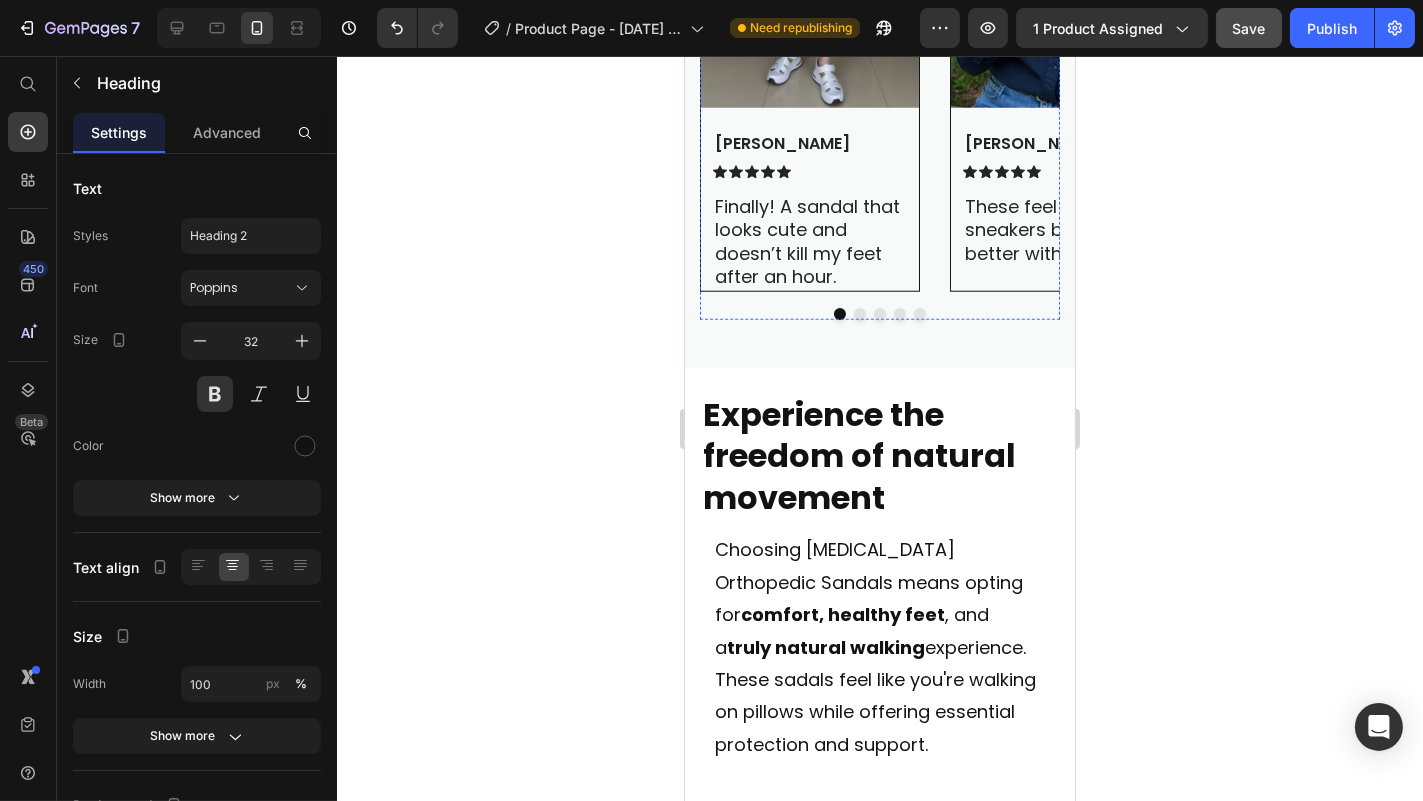 scroll, scrollTop: 3290, scrollLeft: 0, axis: vertical 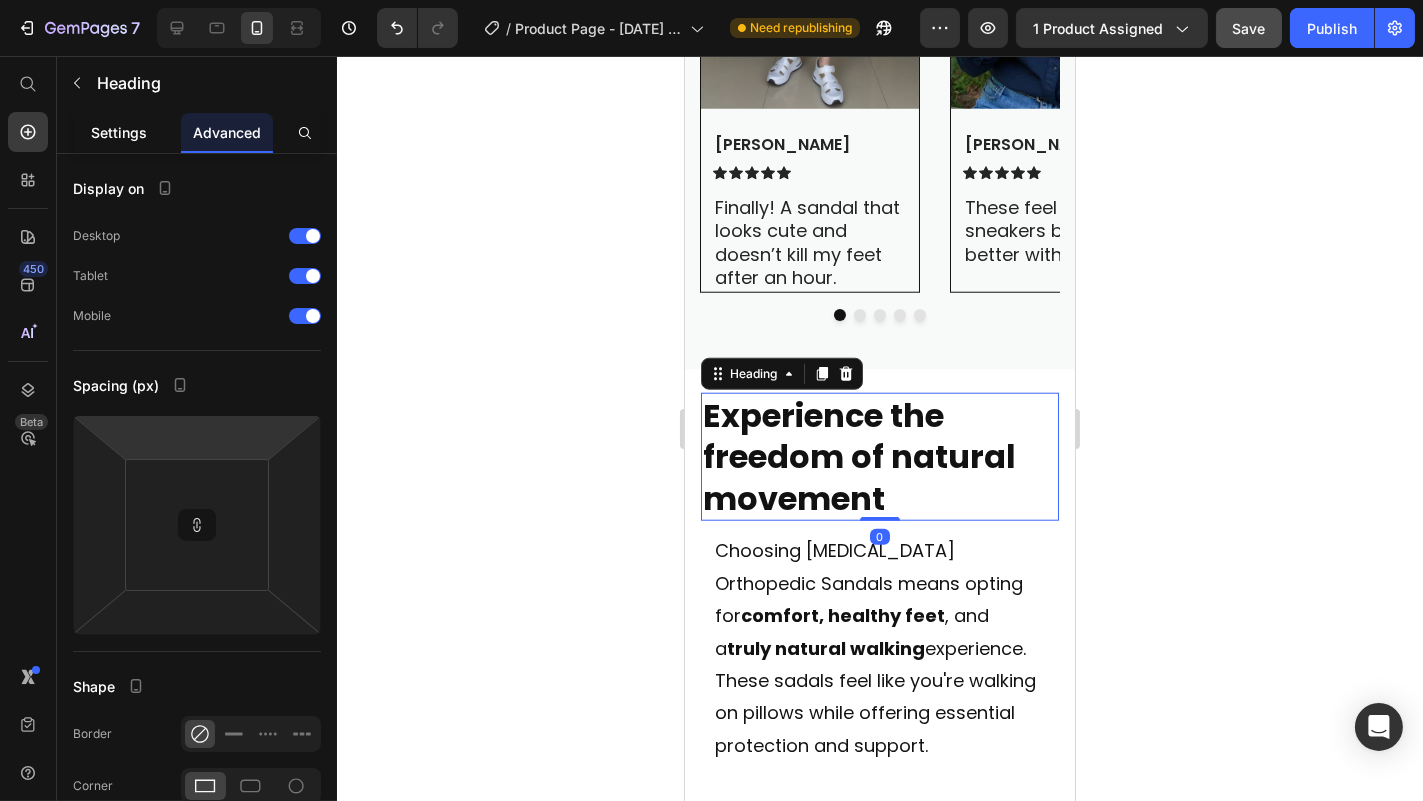 click on "Settings" at bounding box center [119, 132] 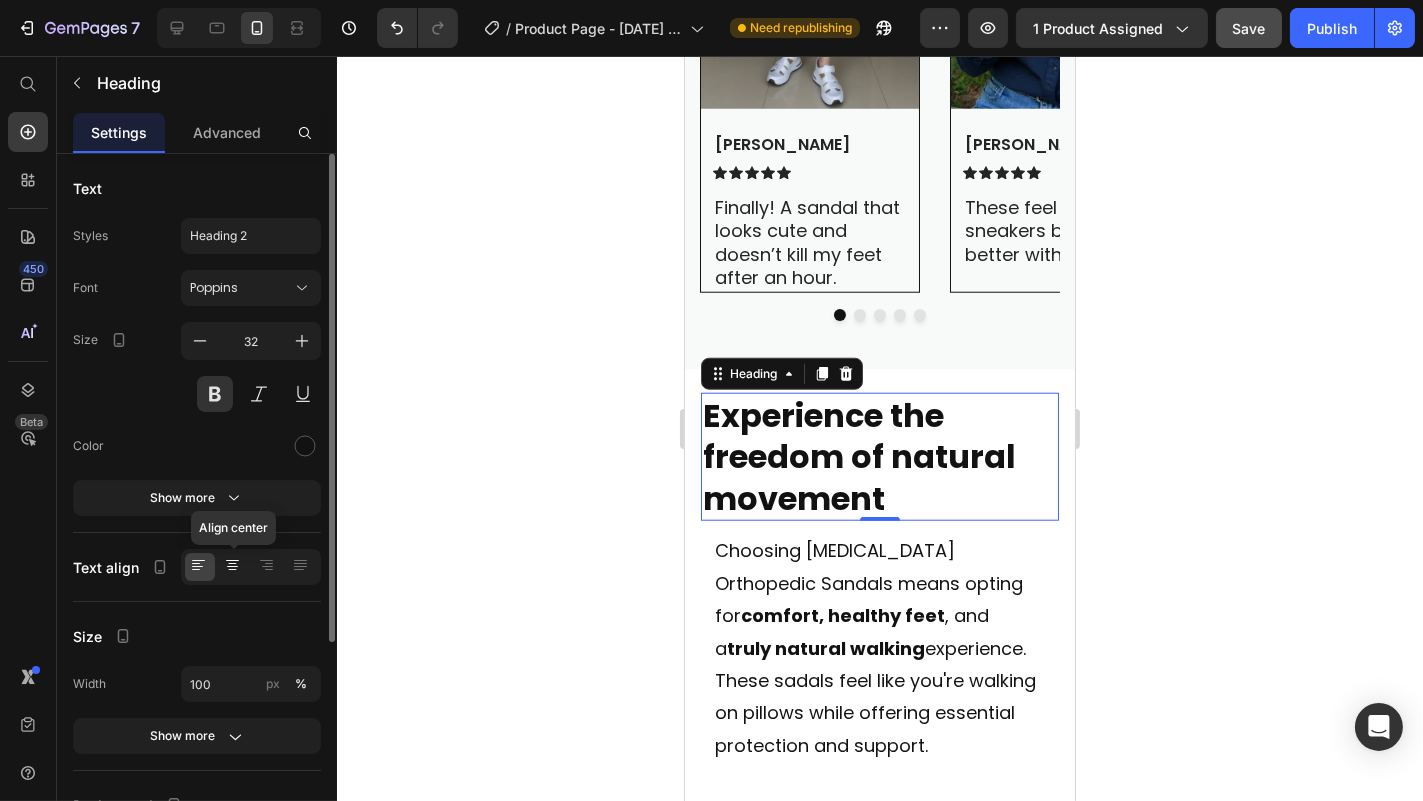 click 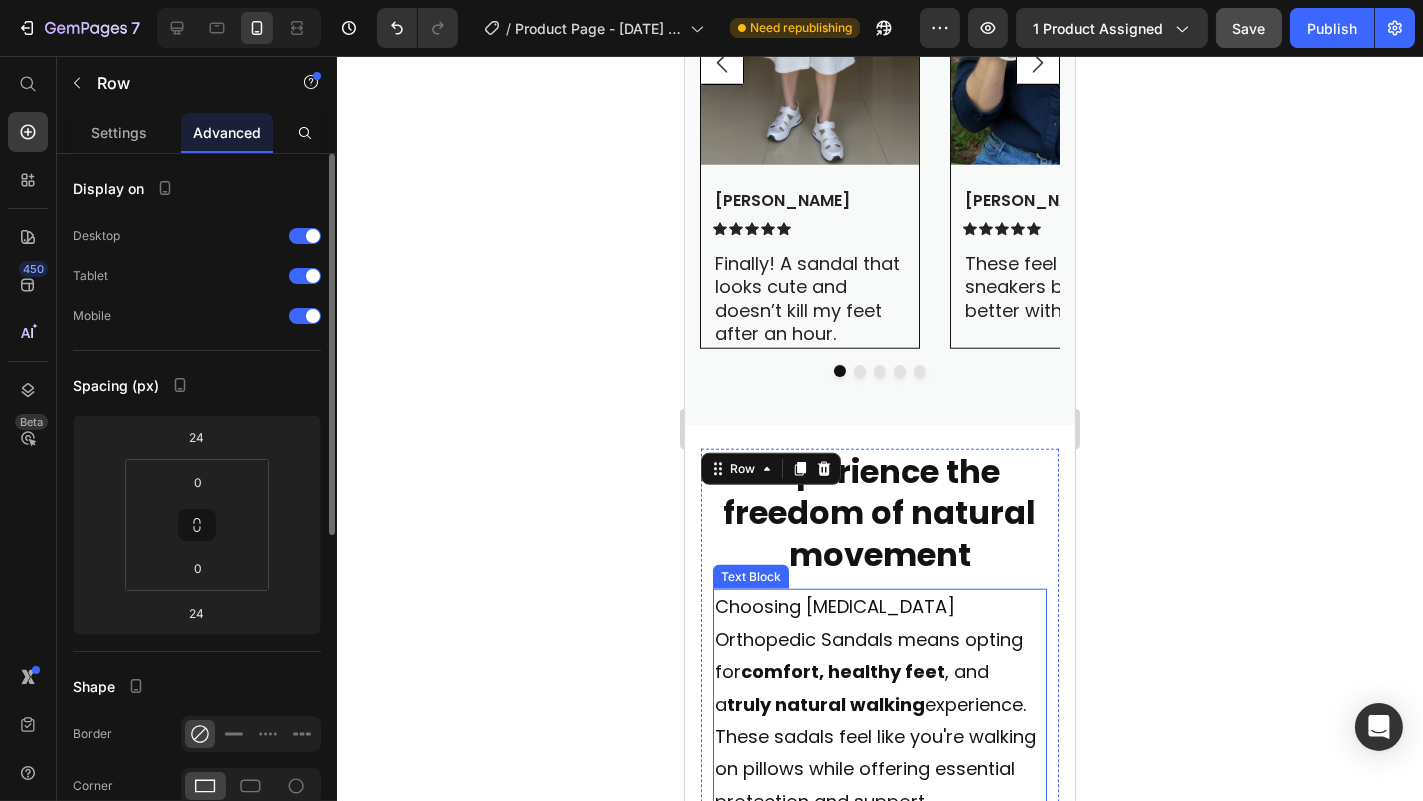 scroll, scrollTop: 3232, scrollLeft: 0, axis: vertical 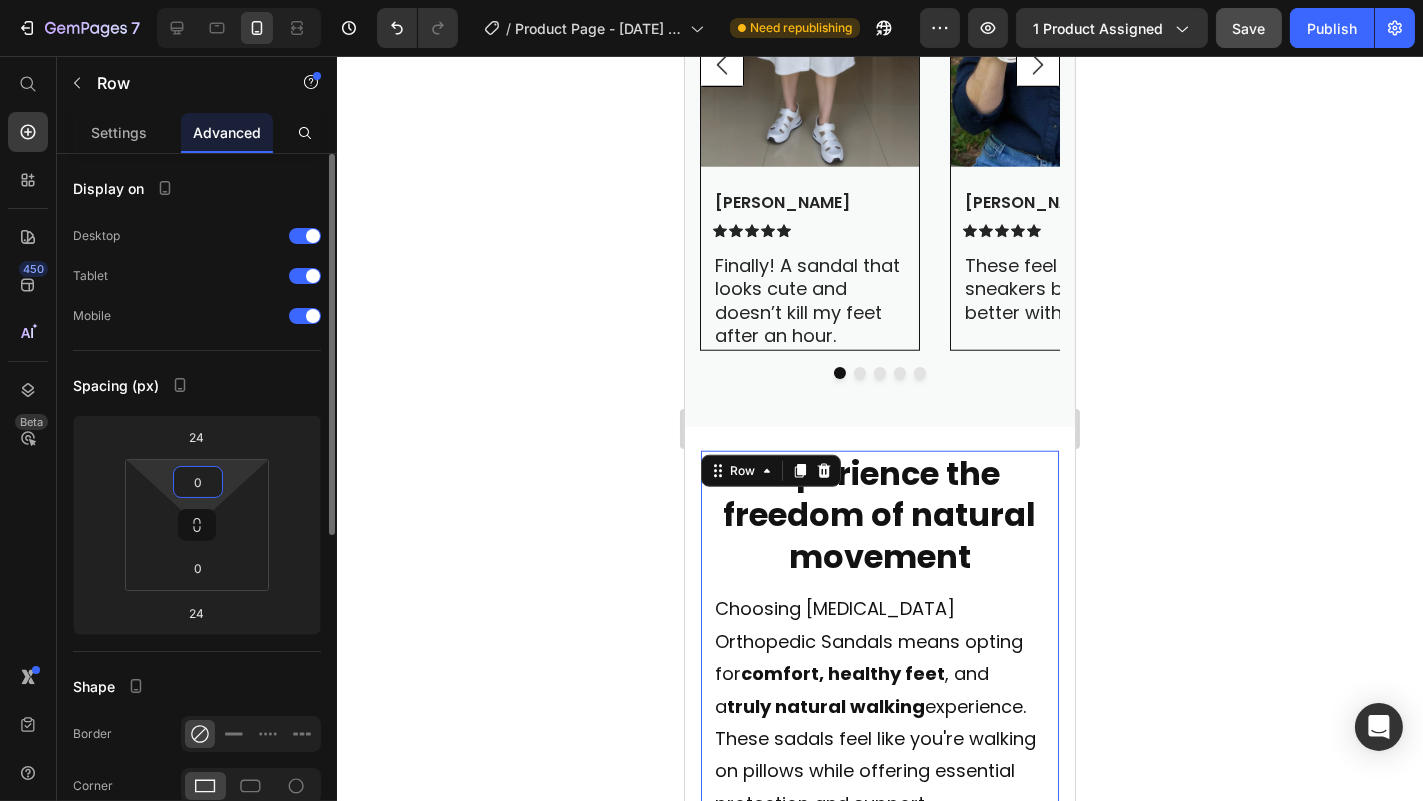 click on "0" at bounding box center [198, 482] 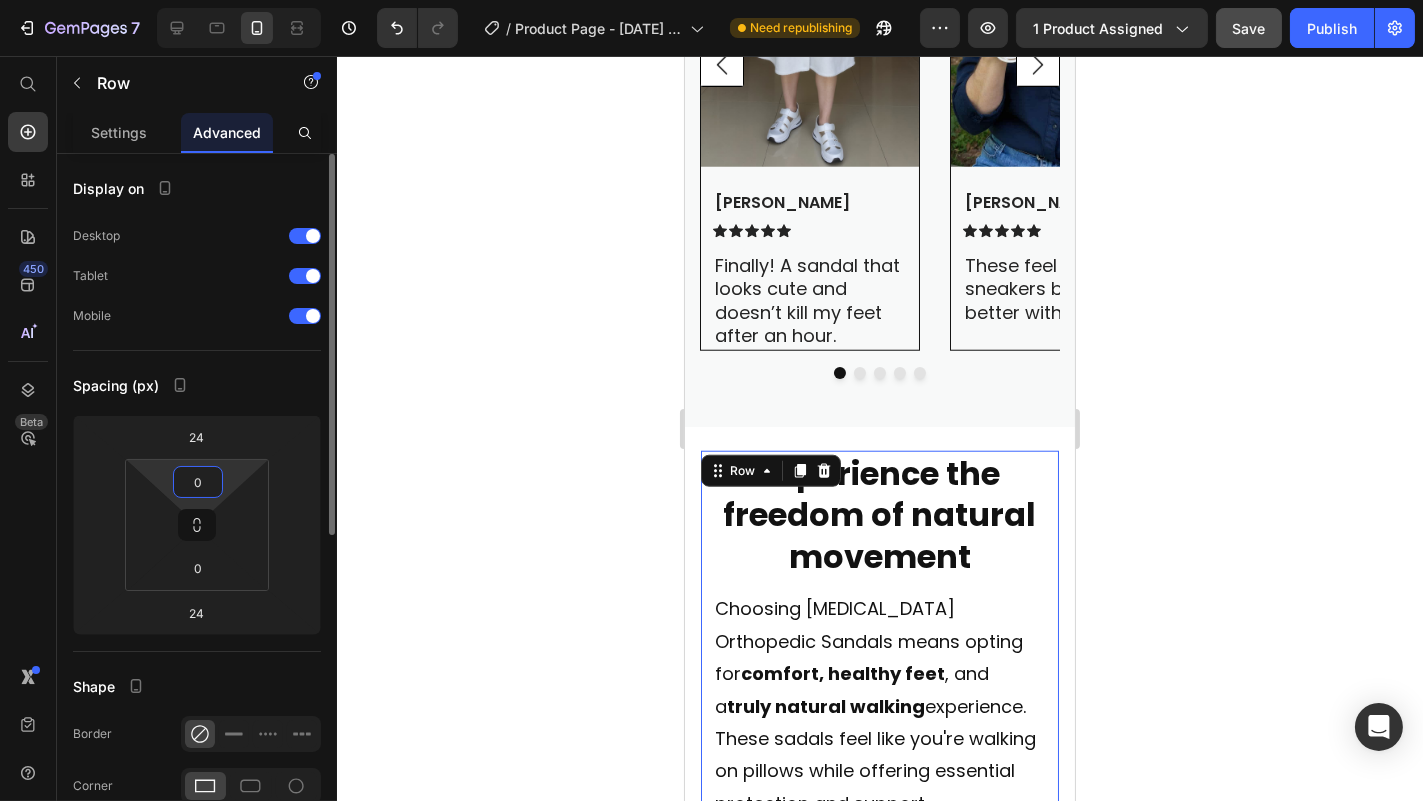 type 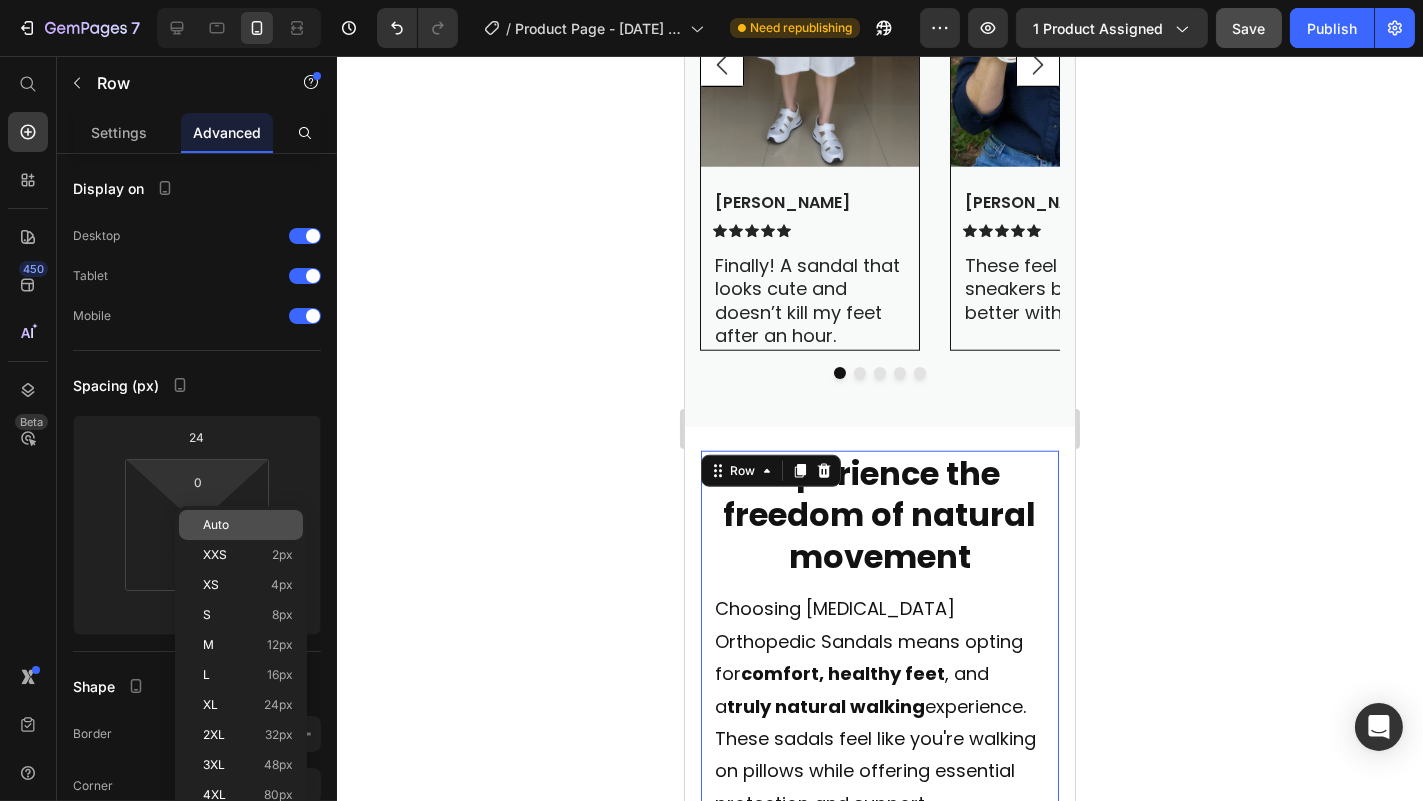 click on "Auto" 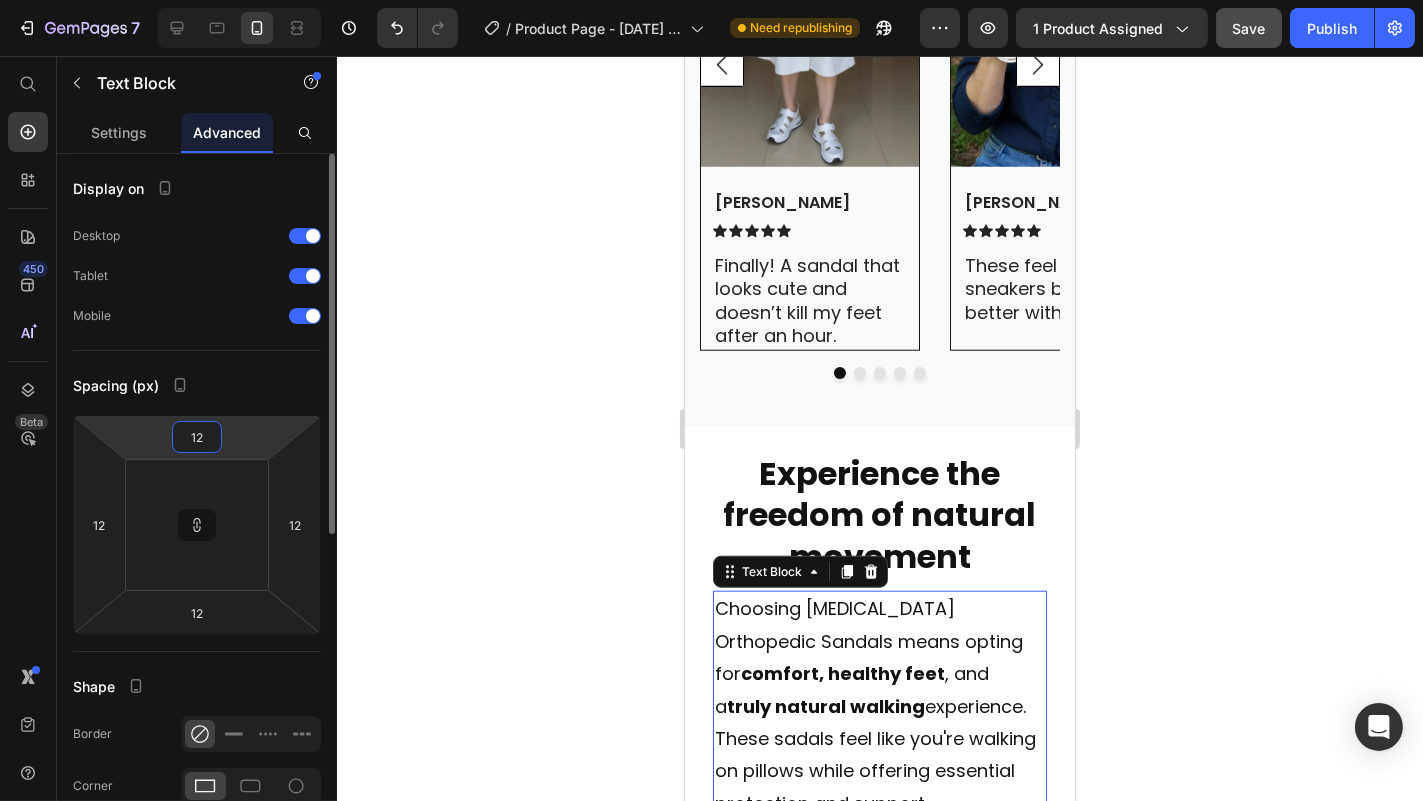 click on "12" at bounding box center (197, 437) 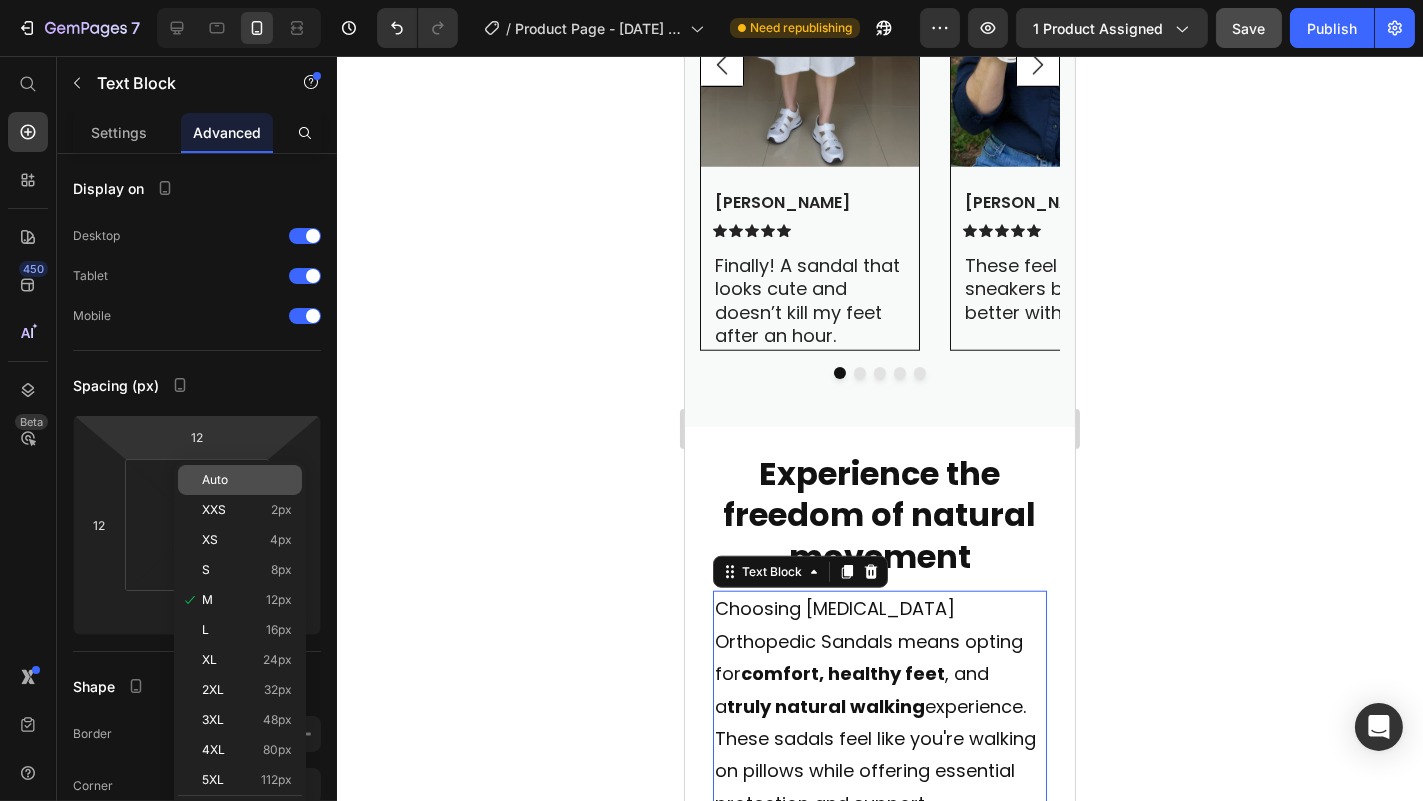 click on "Auto" at bounding box center [215, 480] 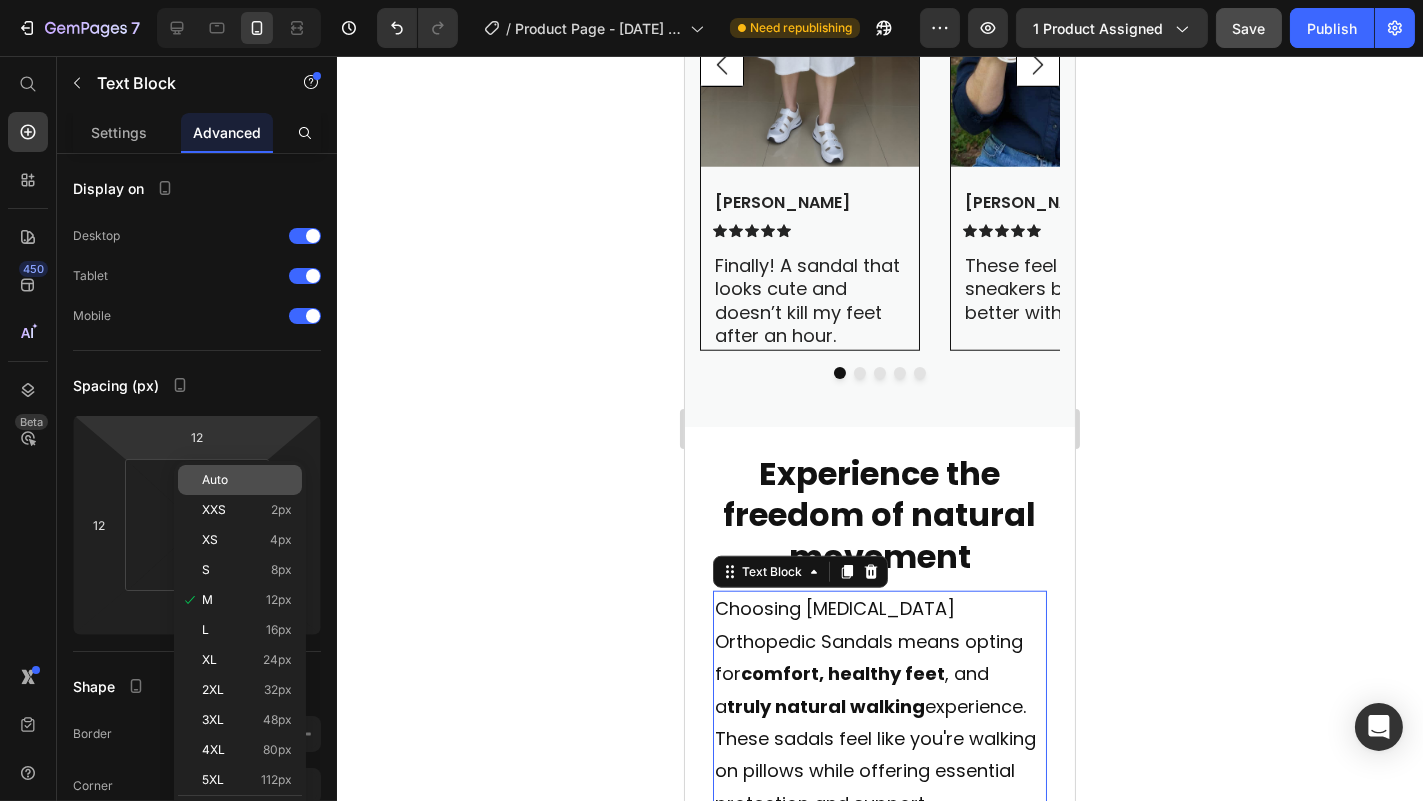 type 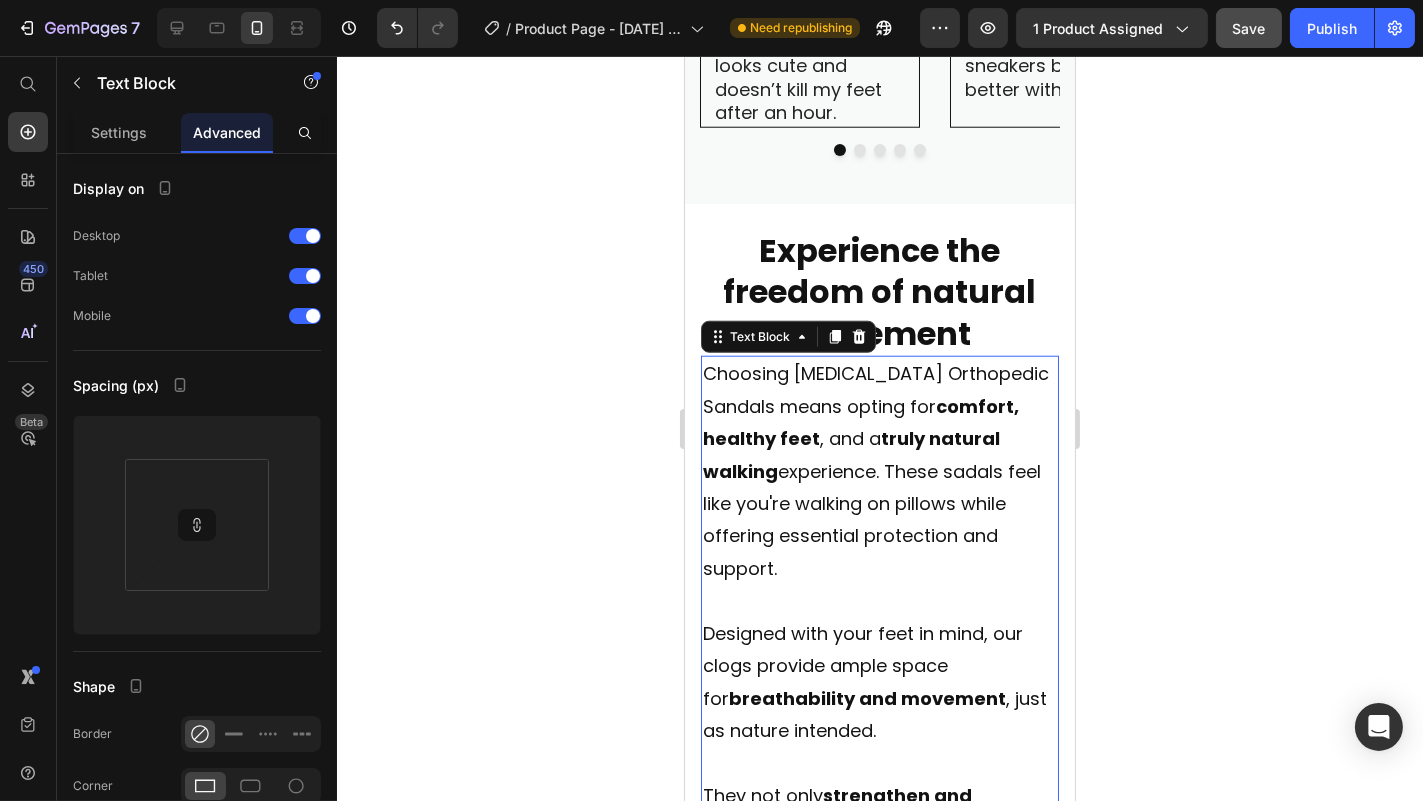 scroll, scrollTop: 3456, scrollLeft: 0, axis: vertical 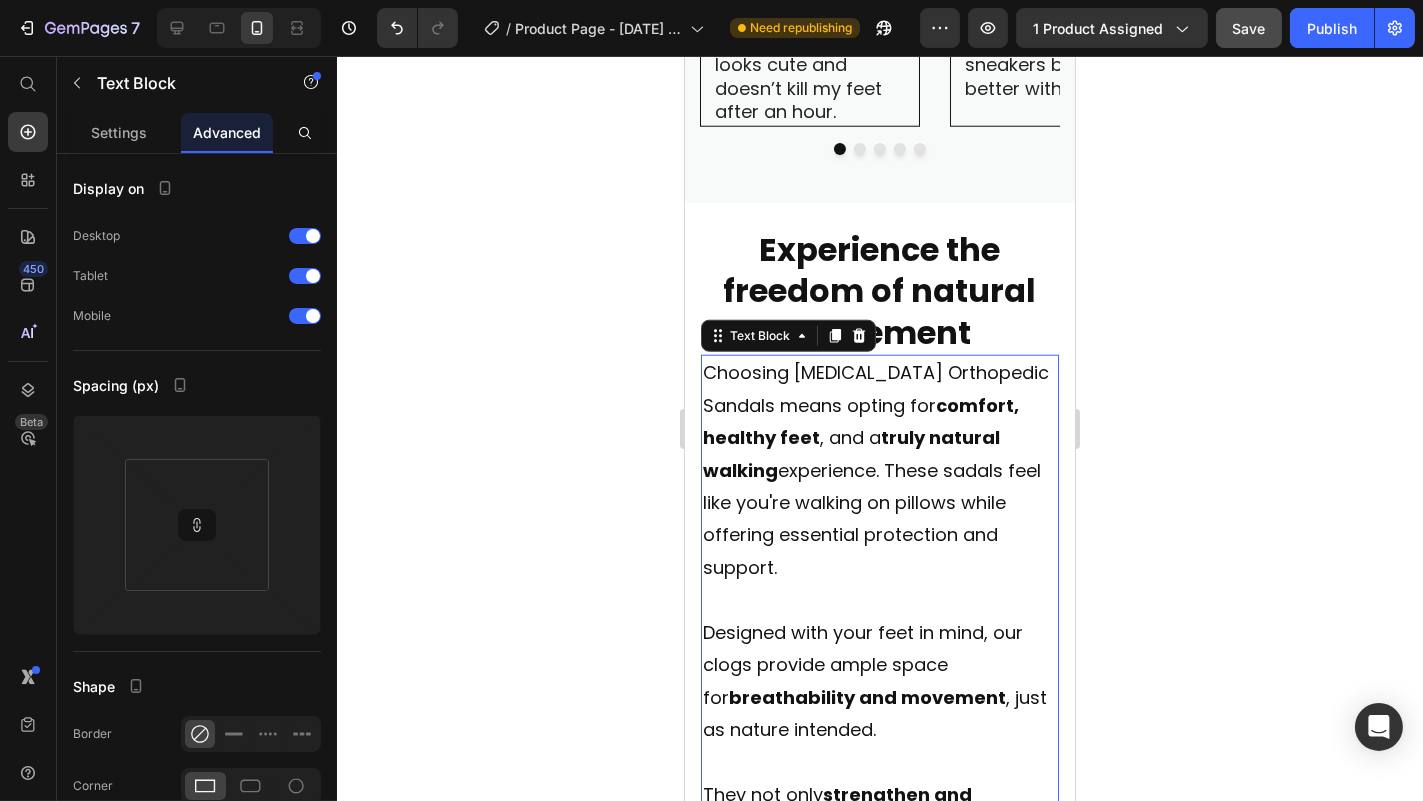 click 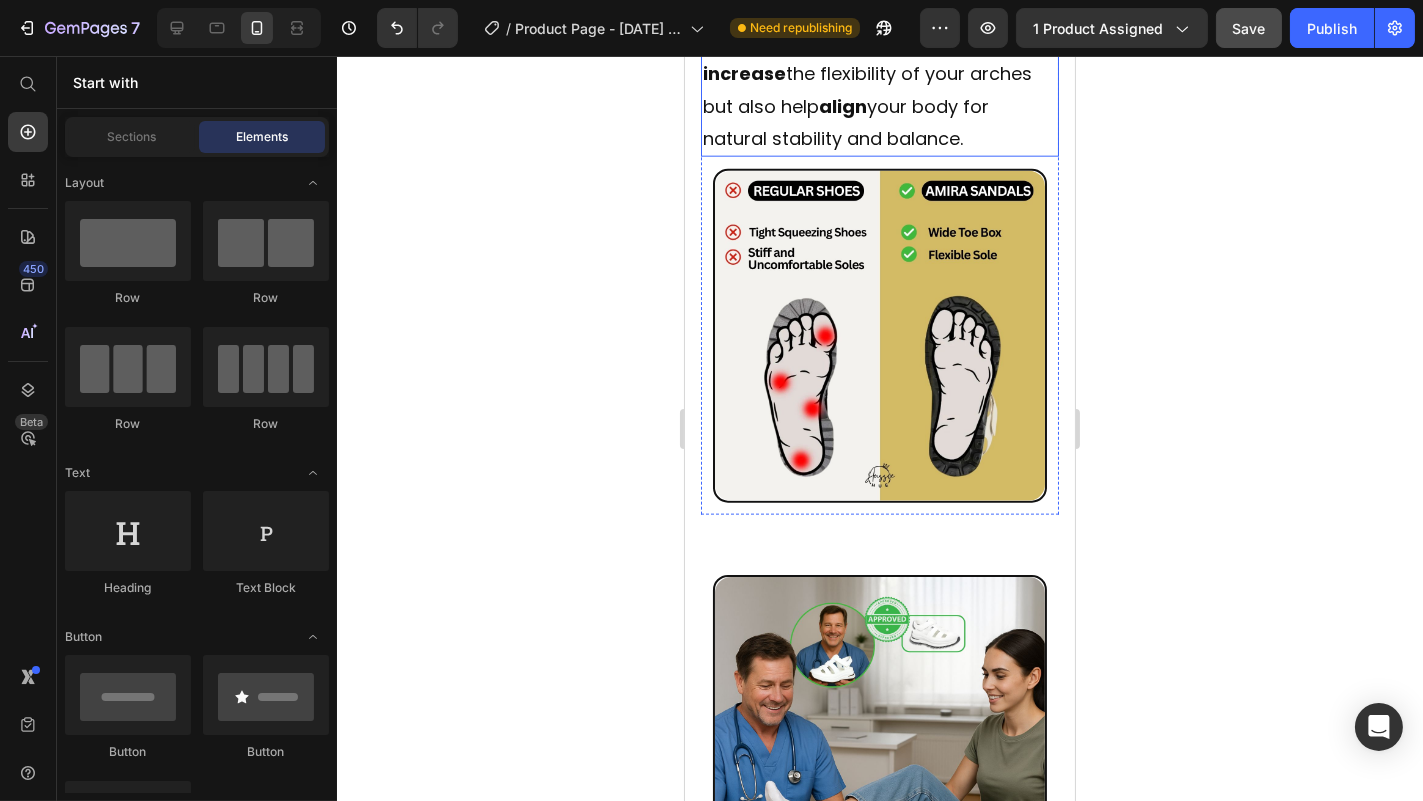 scroll, scrollTop: 4210, scrollLeft: 0, axis: vertical 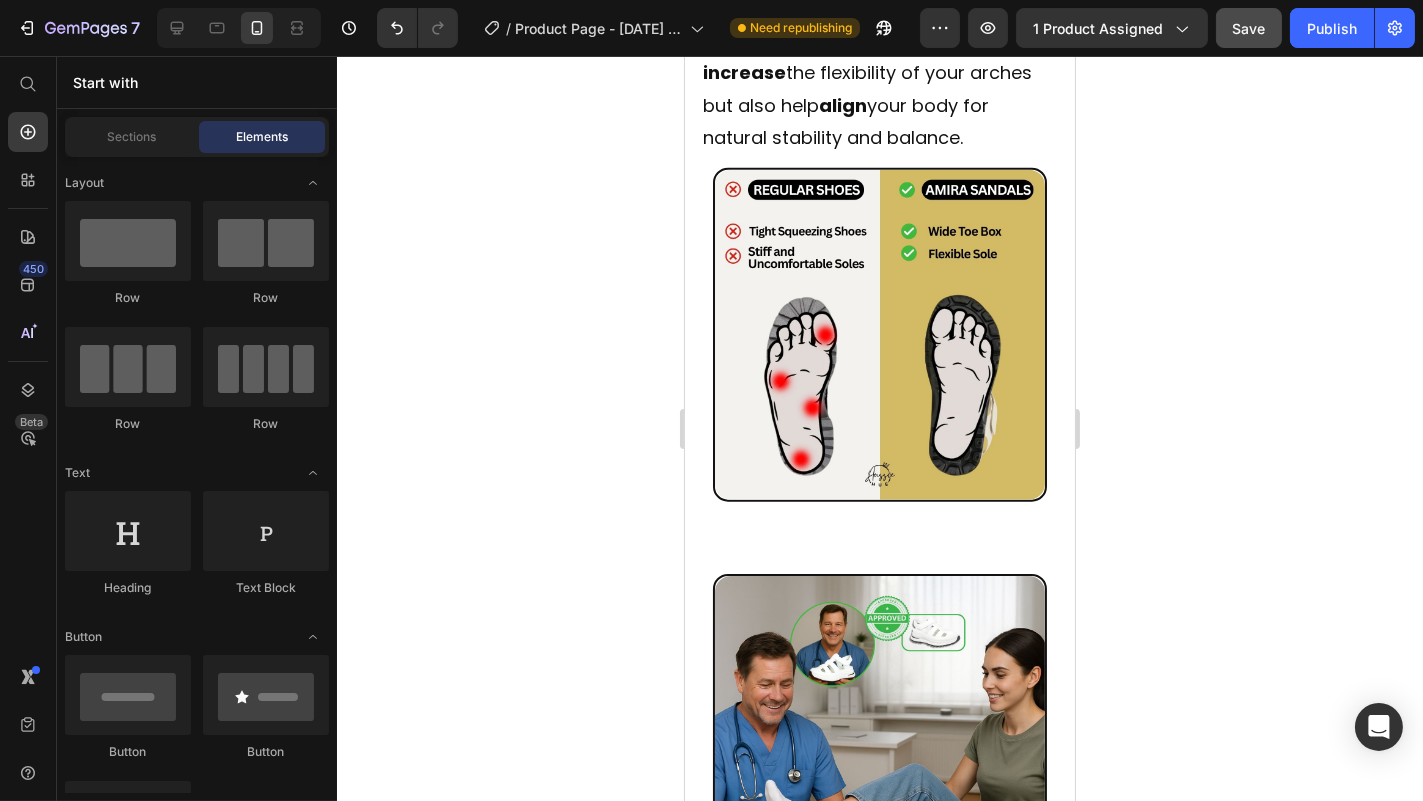 click 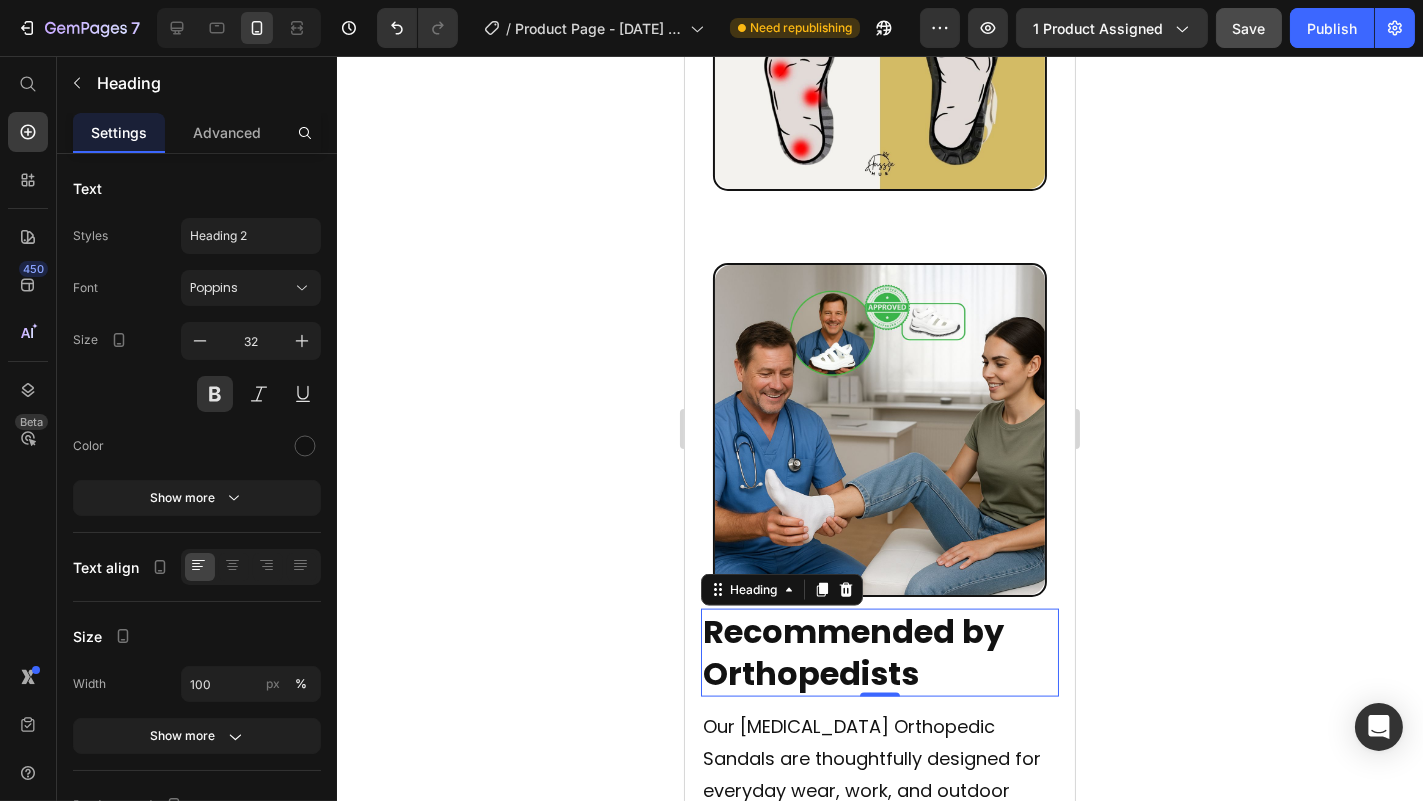 scroll, scrollTop: 4527, scrollLeft: 0, axis: vertical 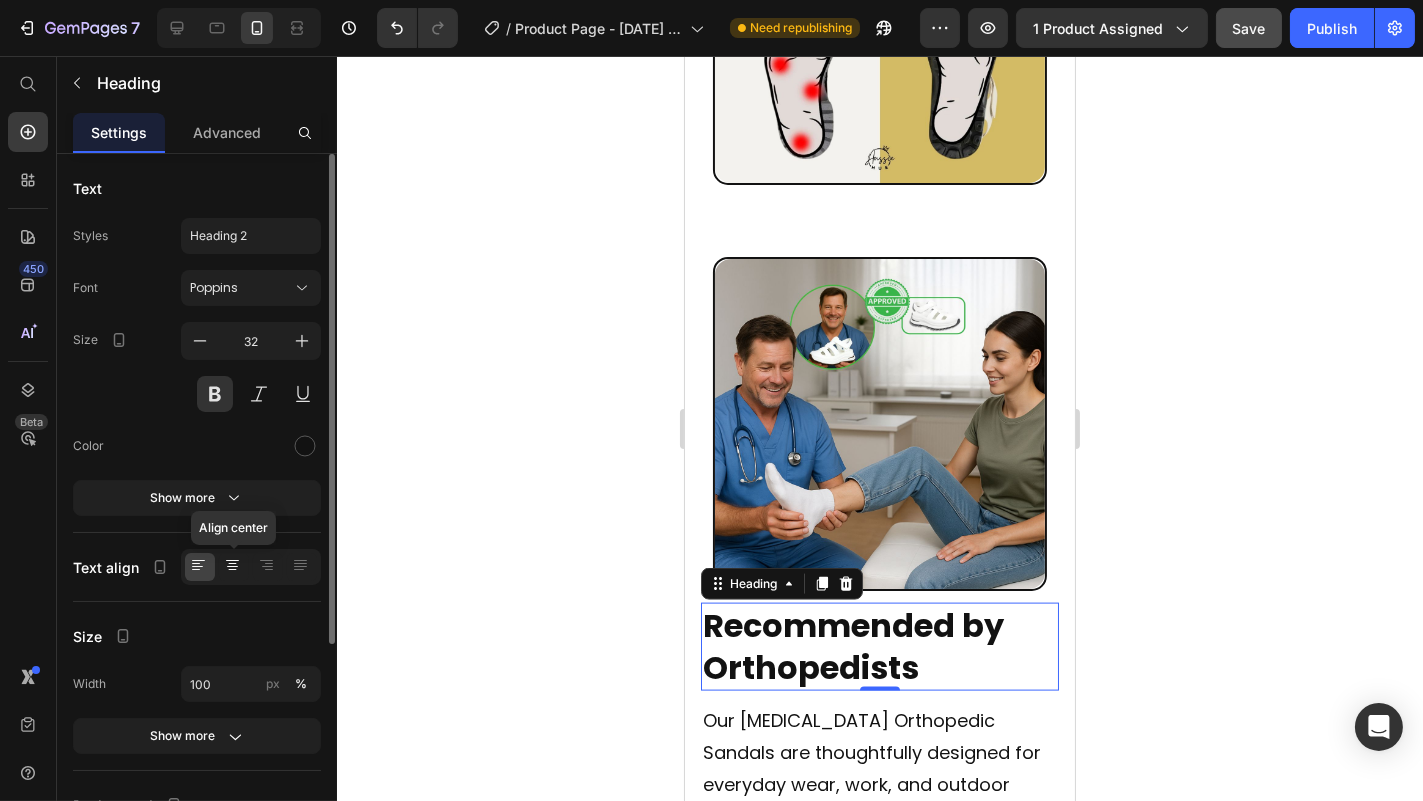 click 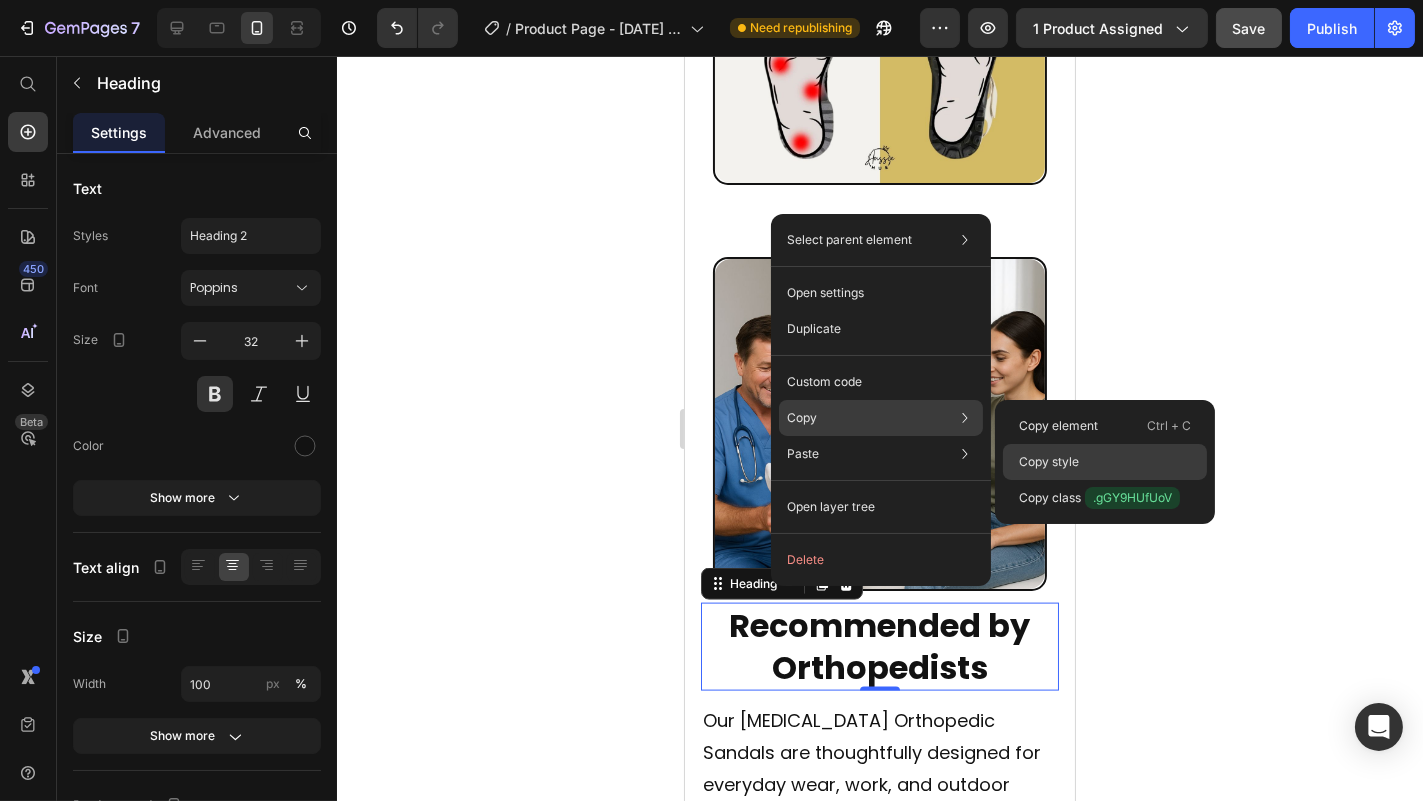 click on "Copy style" at bounding box center (1049, 462) 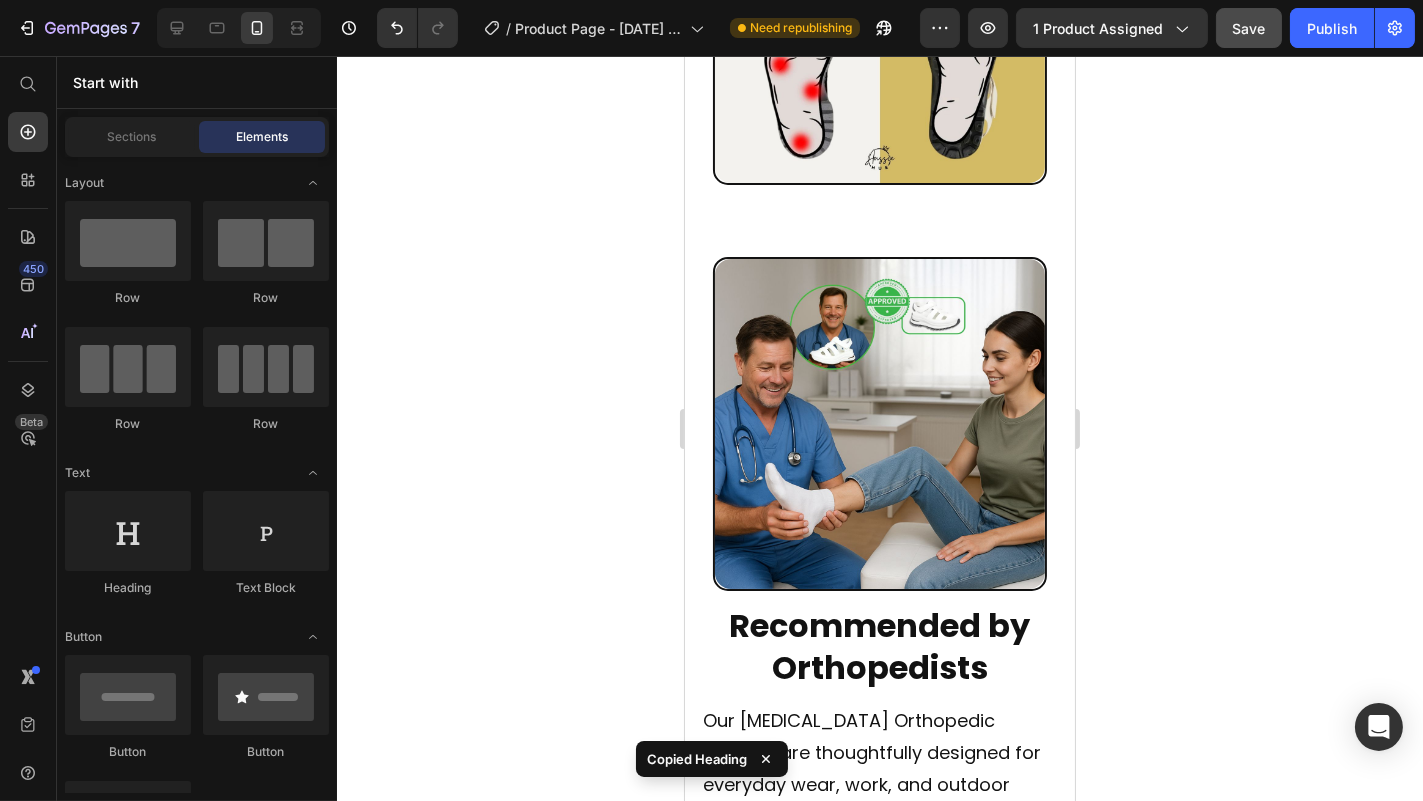 click on "Experience the freedom of natural movement Heading Choosing [MEDICAL_DATA][PERSON_NAME] Sandals means opting for  comfort, healthy feet , and a  truly natural walking  experience. These sadals feel like you're walking on pillows while offering essential protection and support.   Designed with your feet in mind, our clogs provide ample space for  breathability and movement , just as nature intended.    They not only  strengthen and increase  the flexibility of your arches but also help  align  your body for natural stability and balance. Text Block Image Row Image Recommended by Orthopedists Heading Our [MEDICAL_DATA] Orthopedic Sandals are thoughtfully designed for everyday wear, work, and outdoor activities, delivering exceptional comfort and support.    Endorsed by orthopedic and [MEDICAL_DATA] experts for their ergonomic construction, these clogs are ideal for enhancing foot health and alleviating pain. Step confidently, knowing you're well-supported for both your adventures and your foot health. Text Block Row Row Section 4" at bounding box center [879, 146] 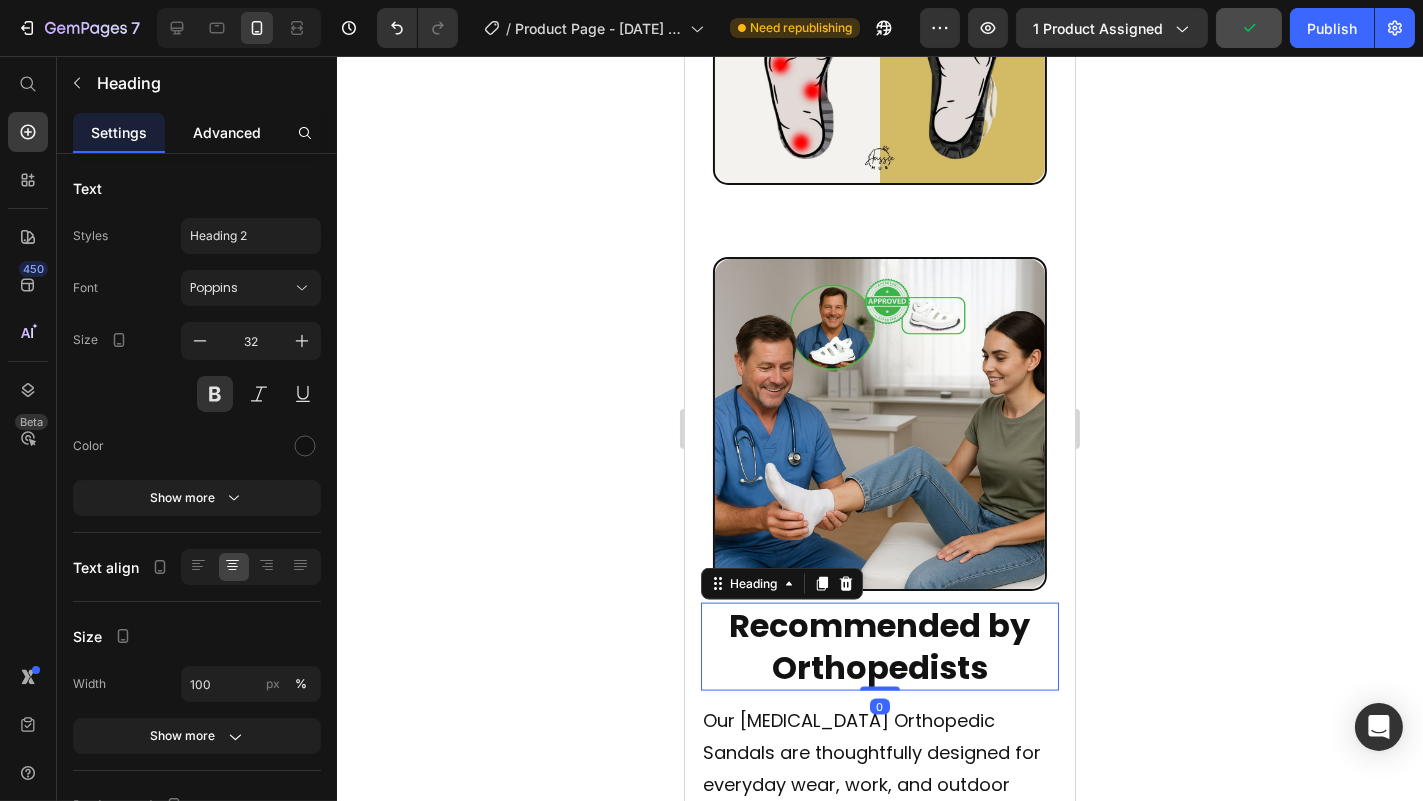 click on "Advanced" 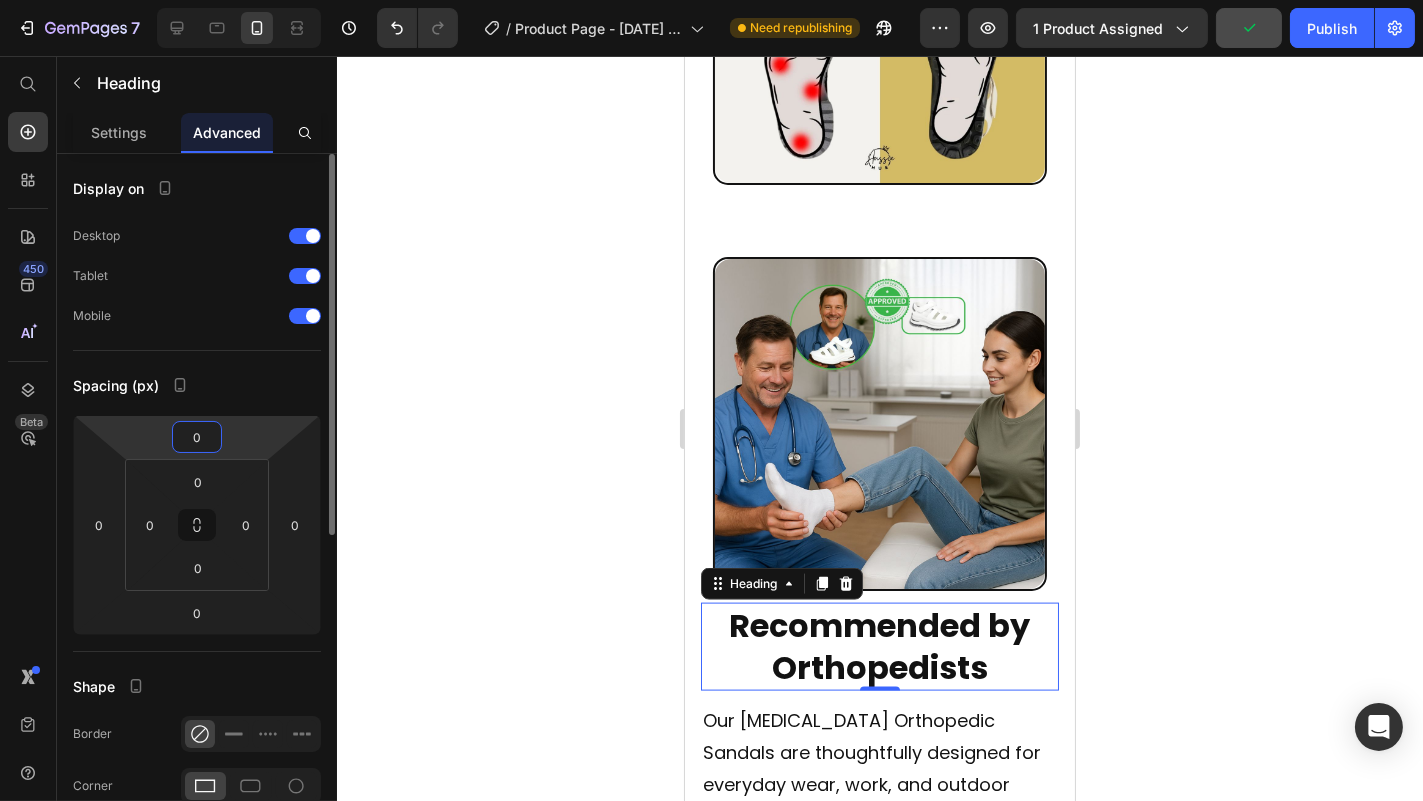 click on "0" at bounding box center (197, 437) 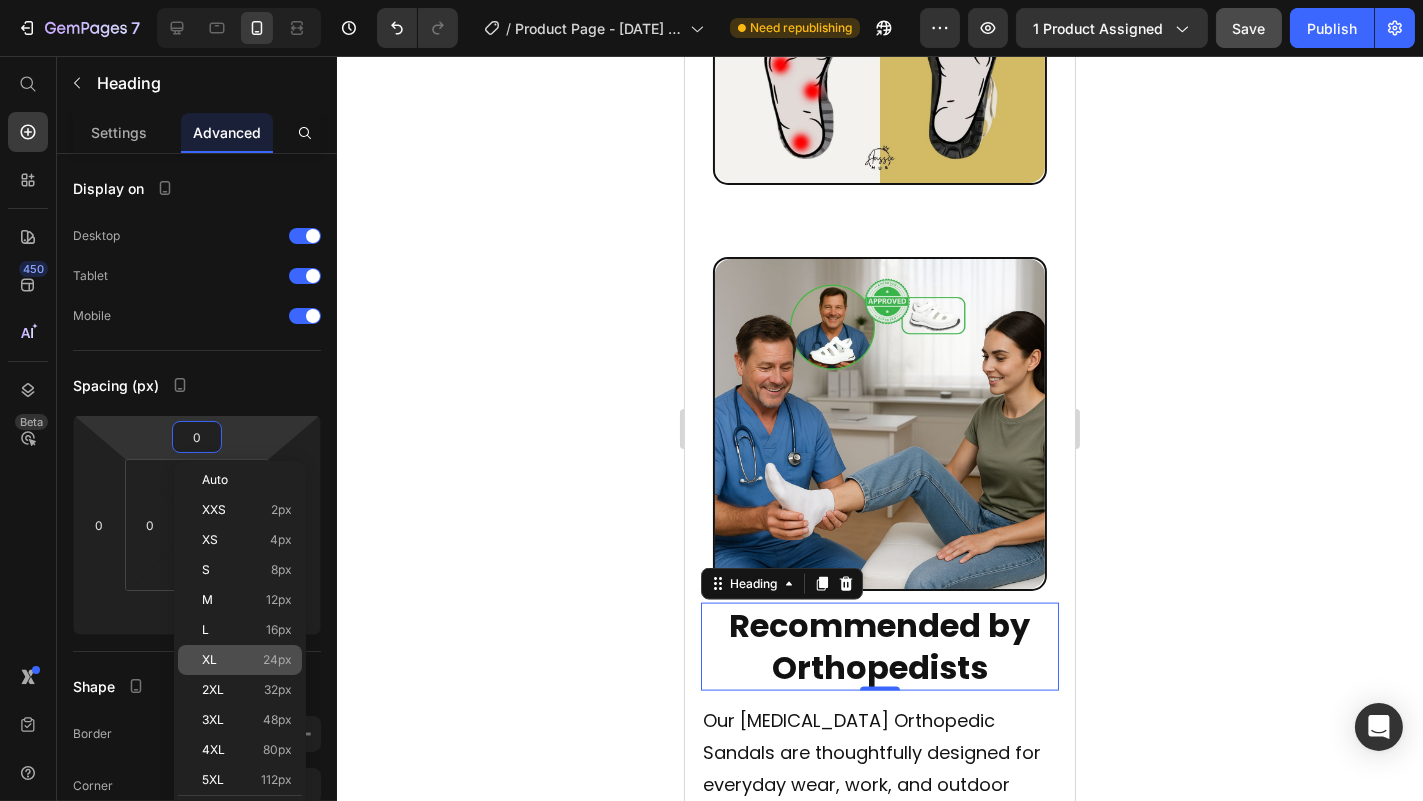 click on "XL 24px" 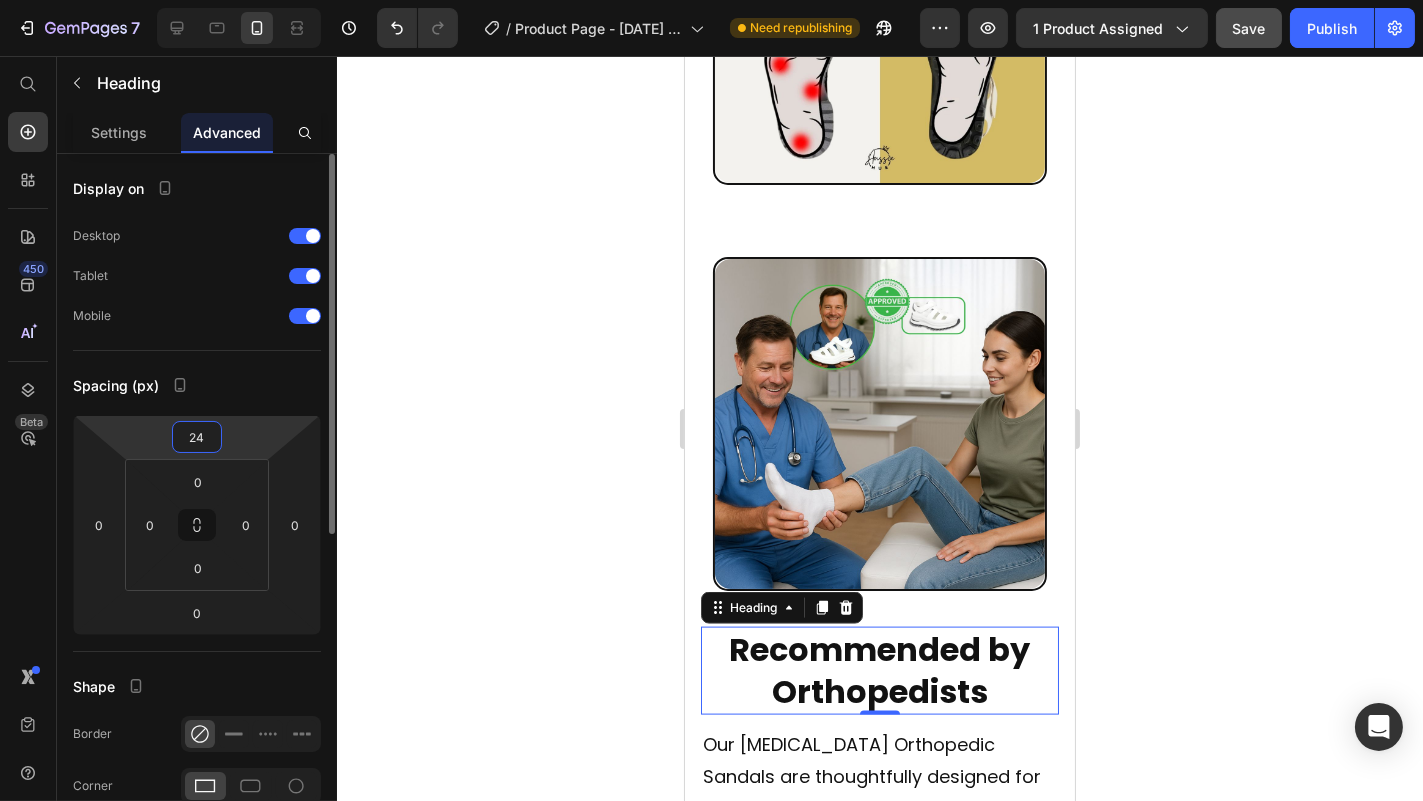 click on "24" at bounding box center [197, 437] 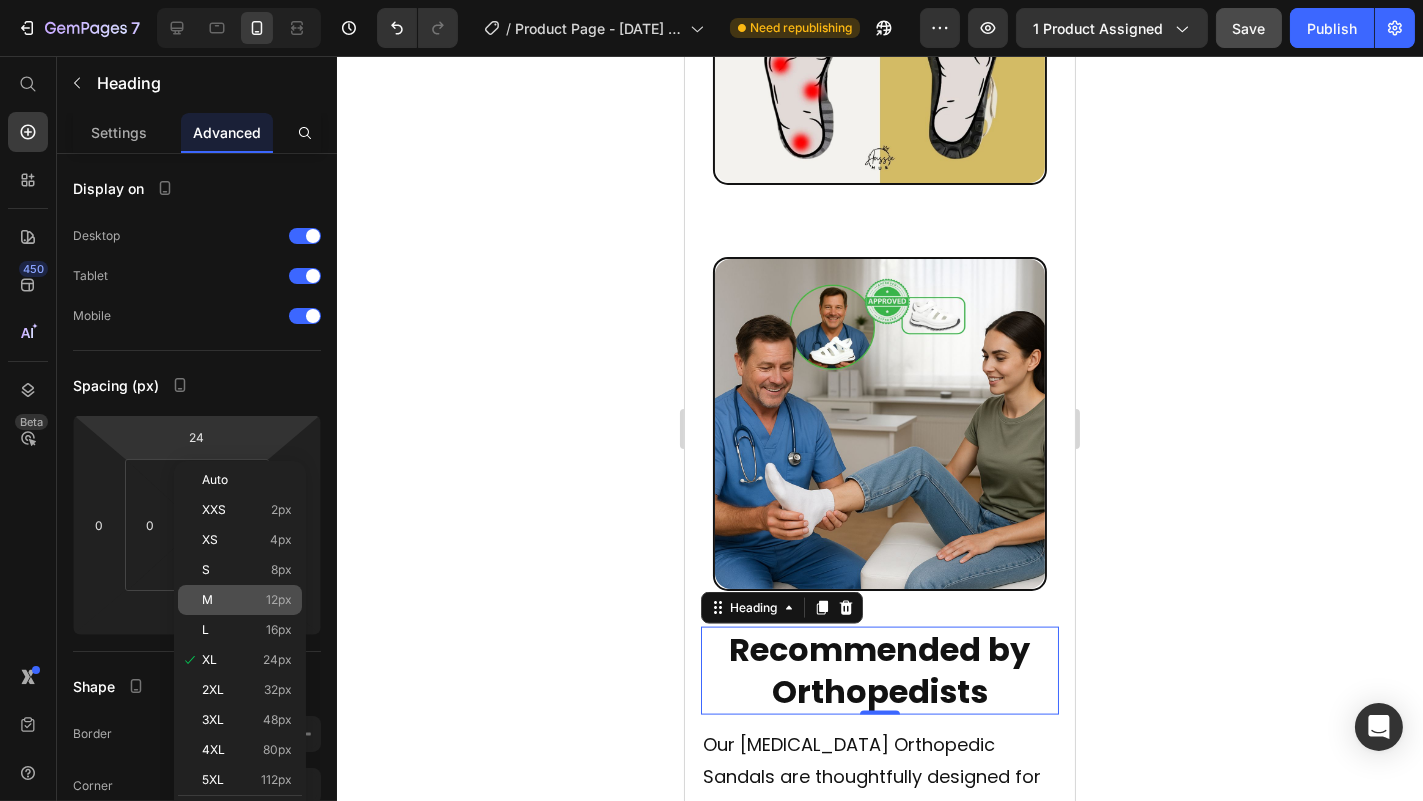click on "M 12px" 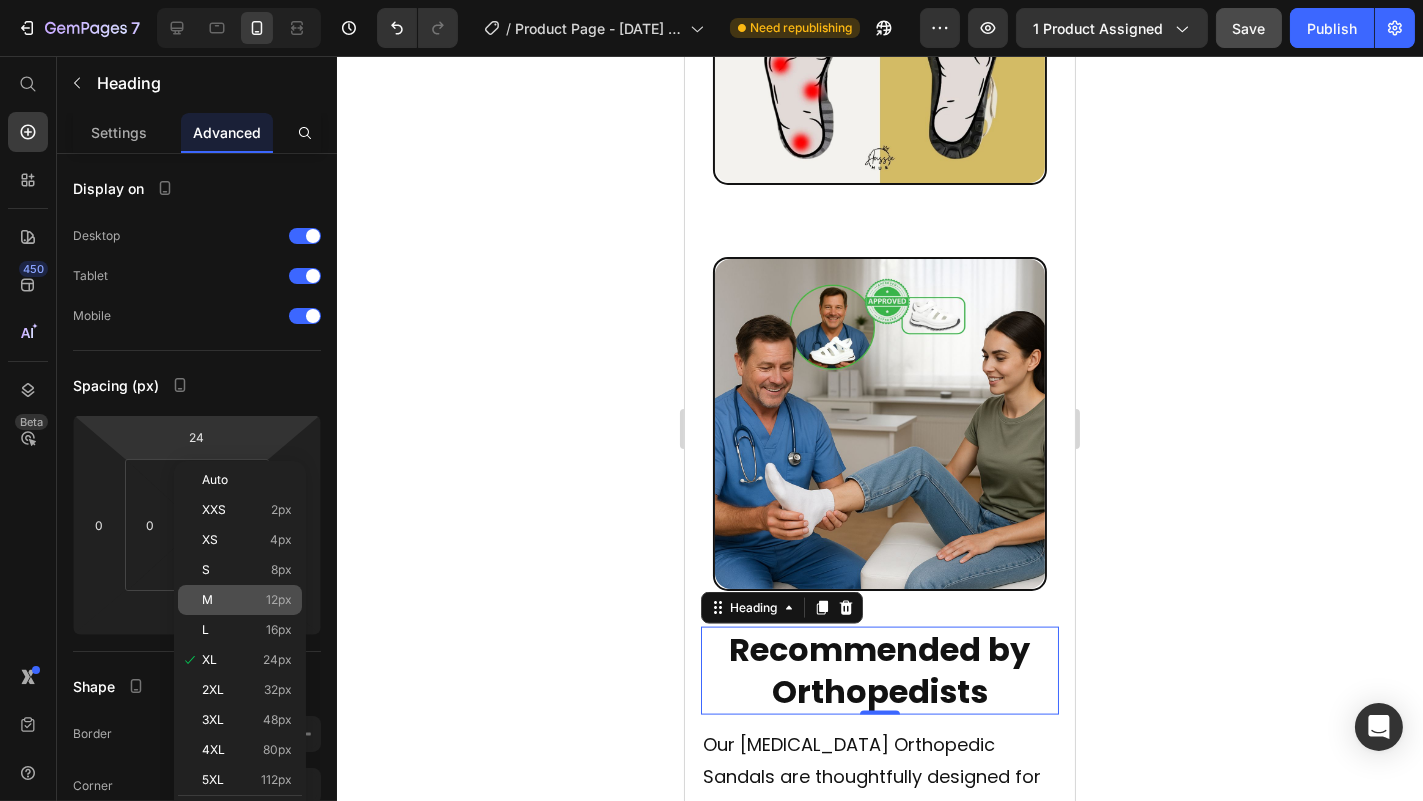 type on "12" 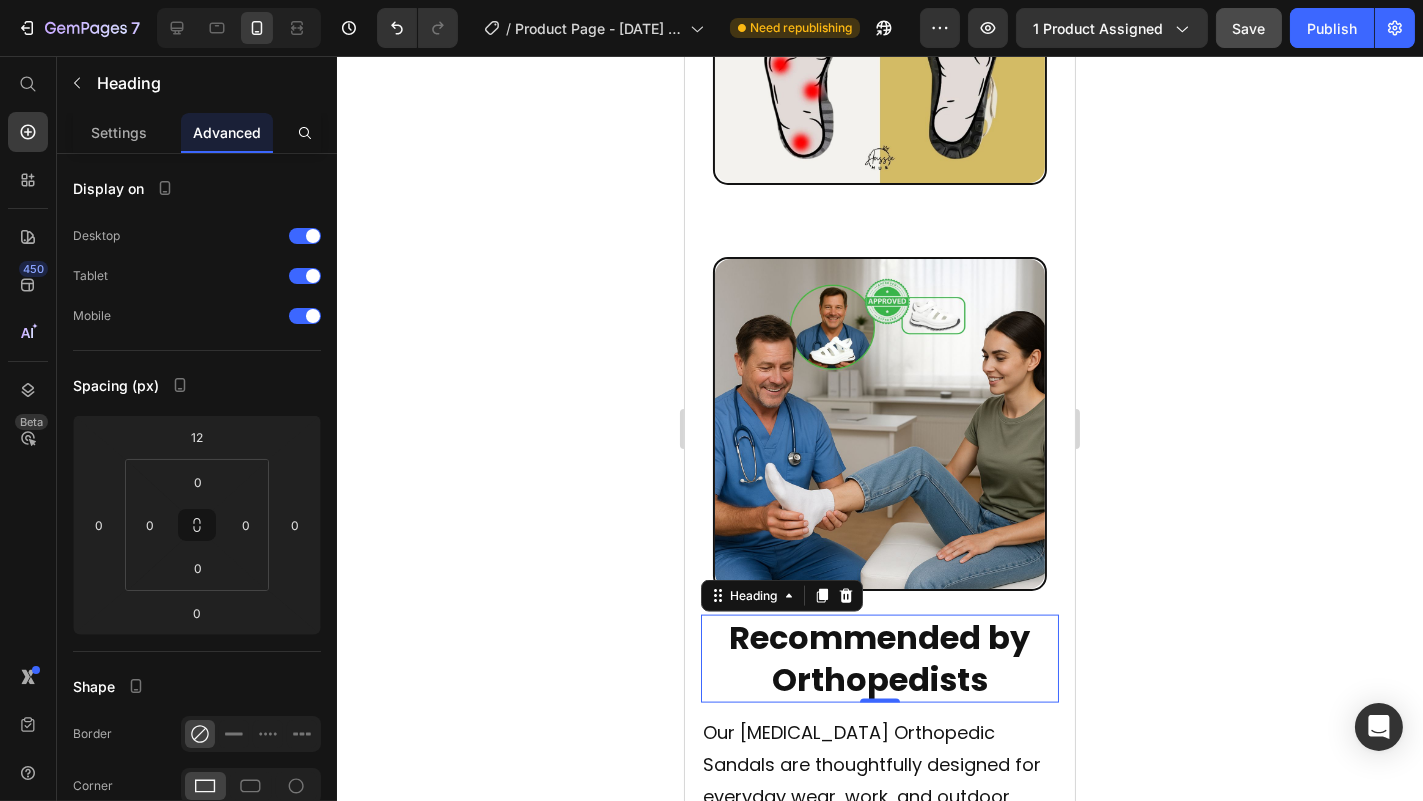 click 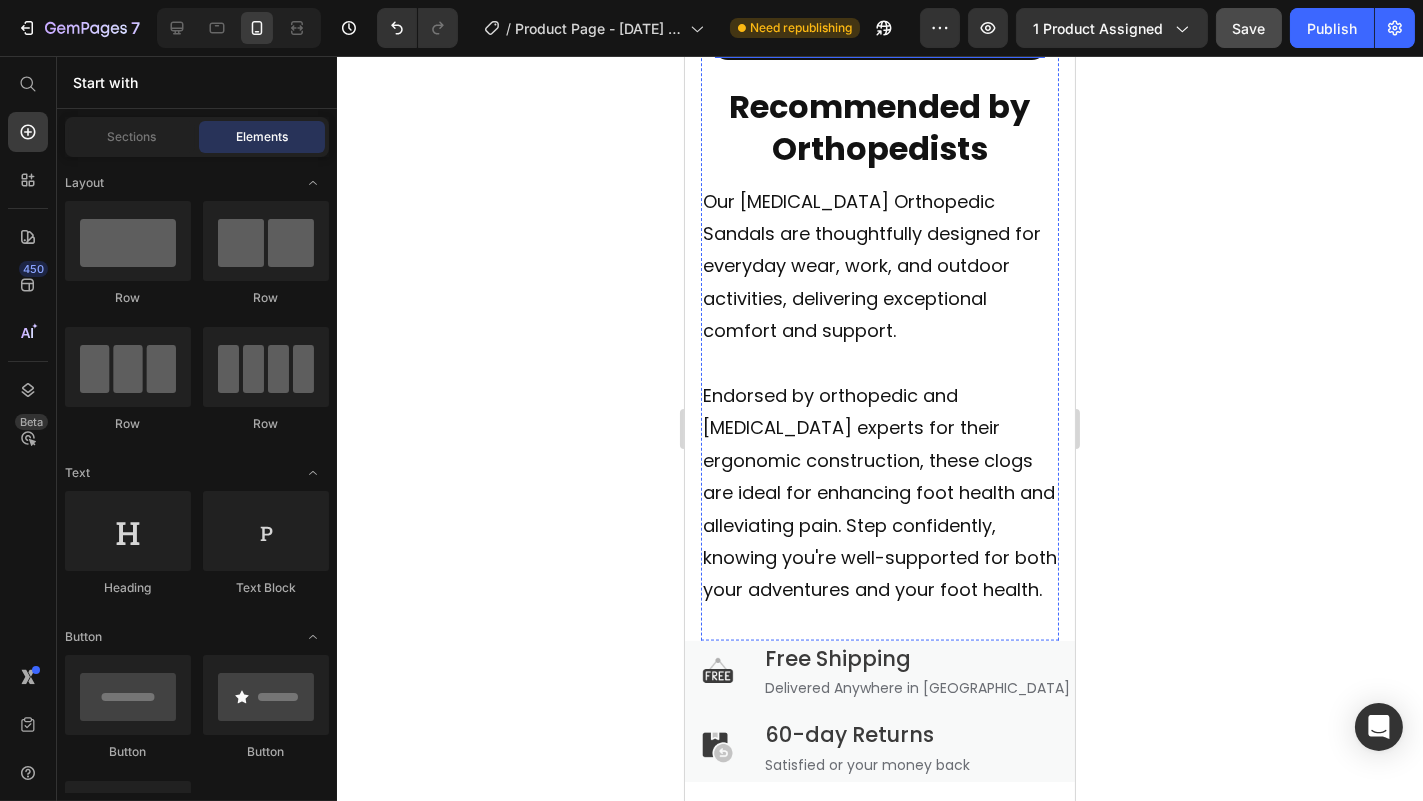scroll, scrollTop: 5059, scrollLeft: 0, axis: vertical 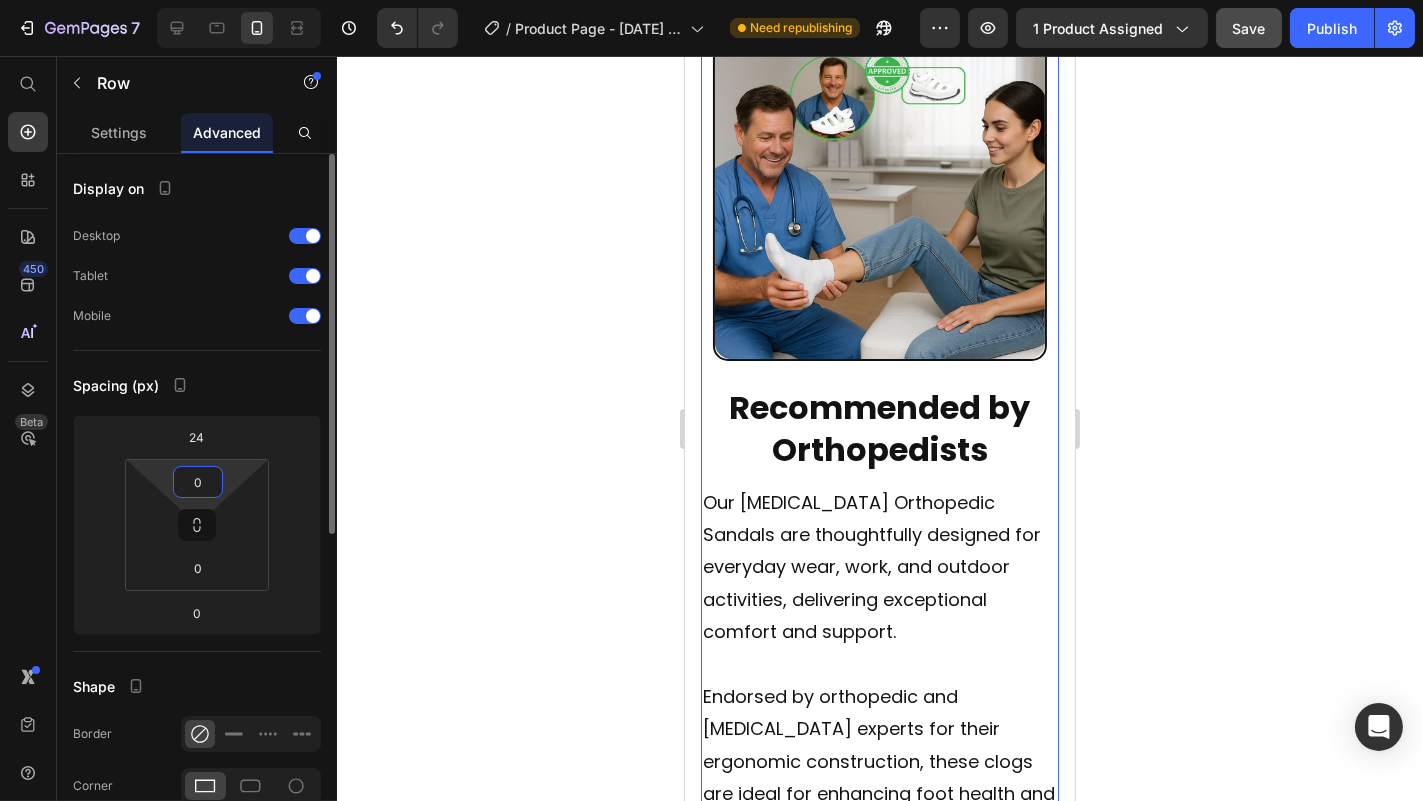 click on "0" at bounding box center [198, 482] 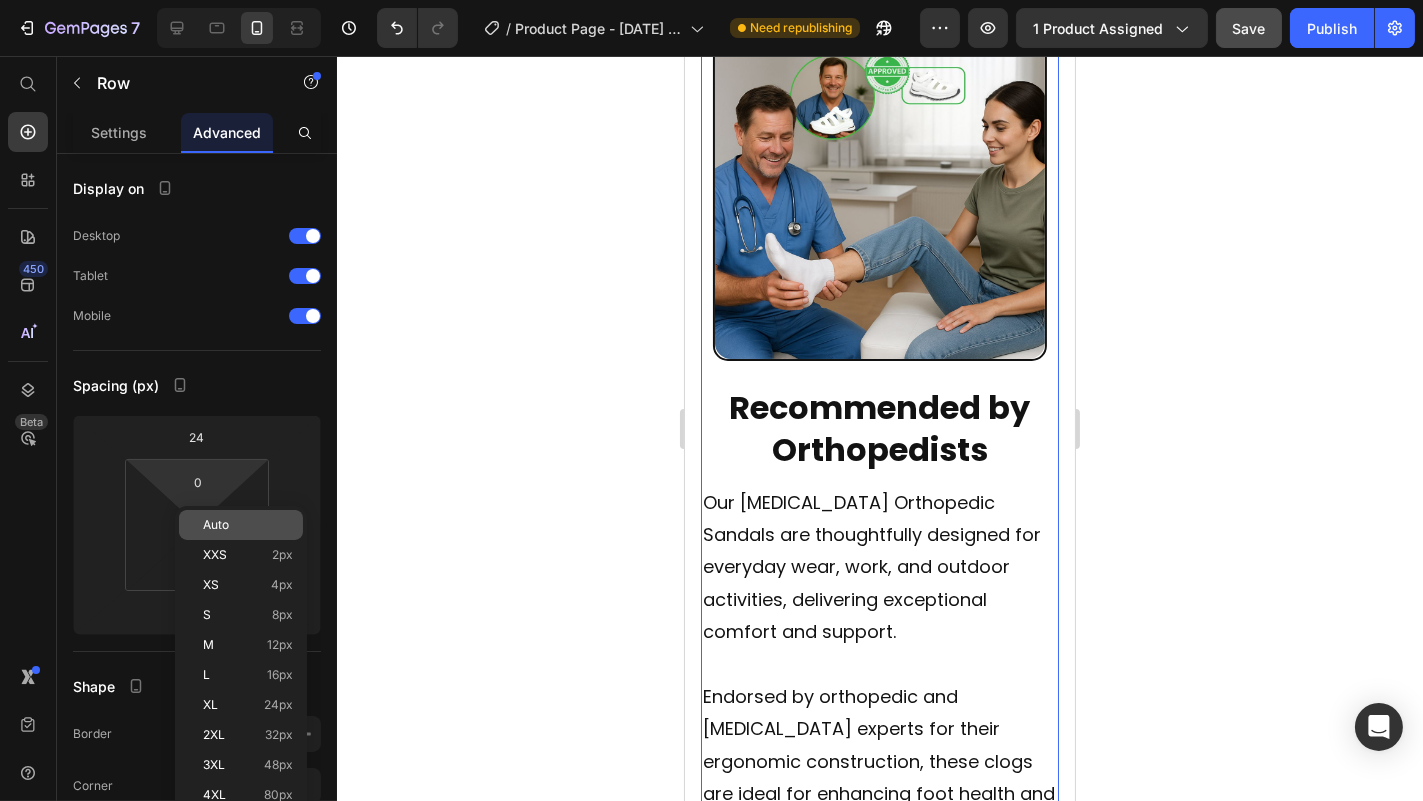 click on "Auto" at bounding box center [216, 525] 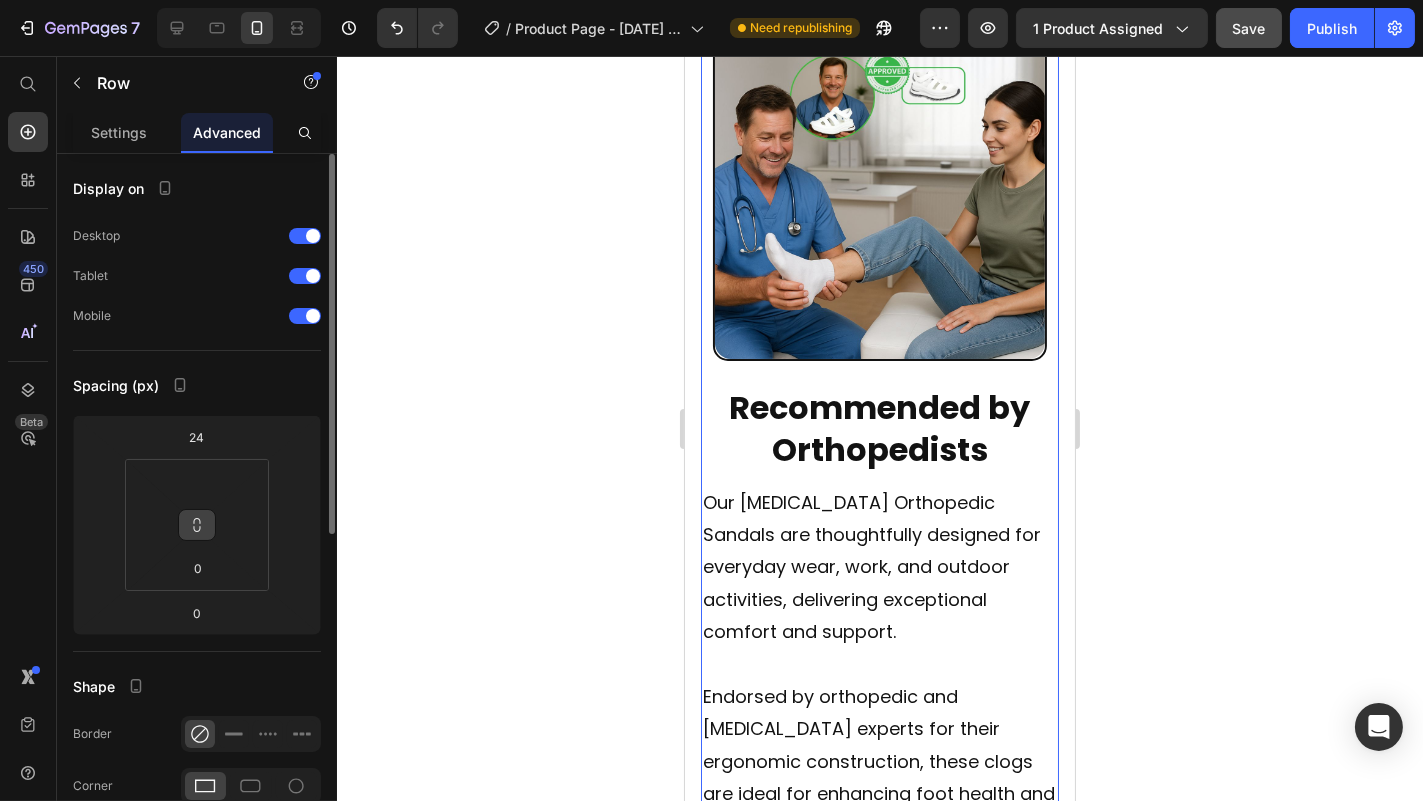 click 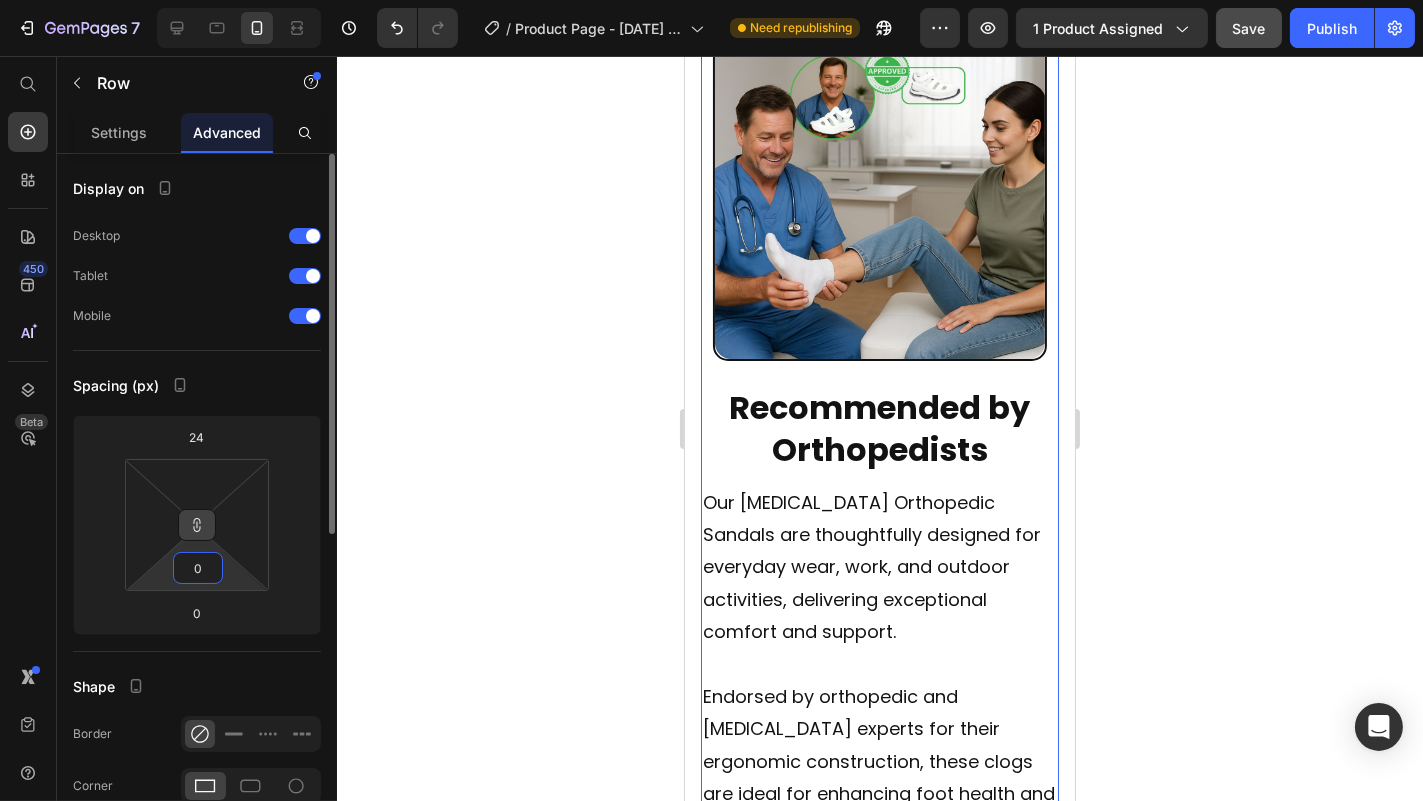 click on "0" at bounding box center [198, 568] 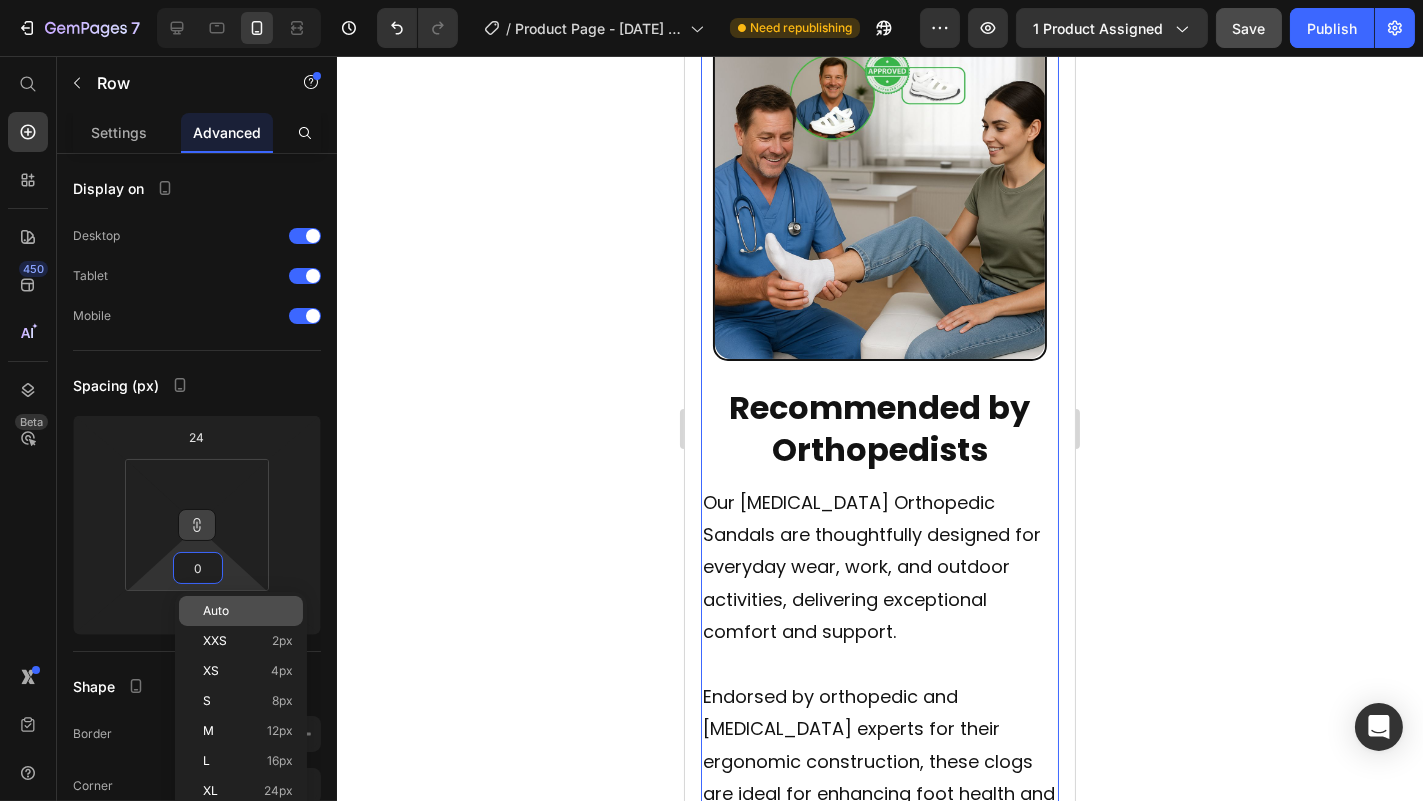 type on "0" 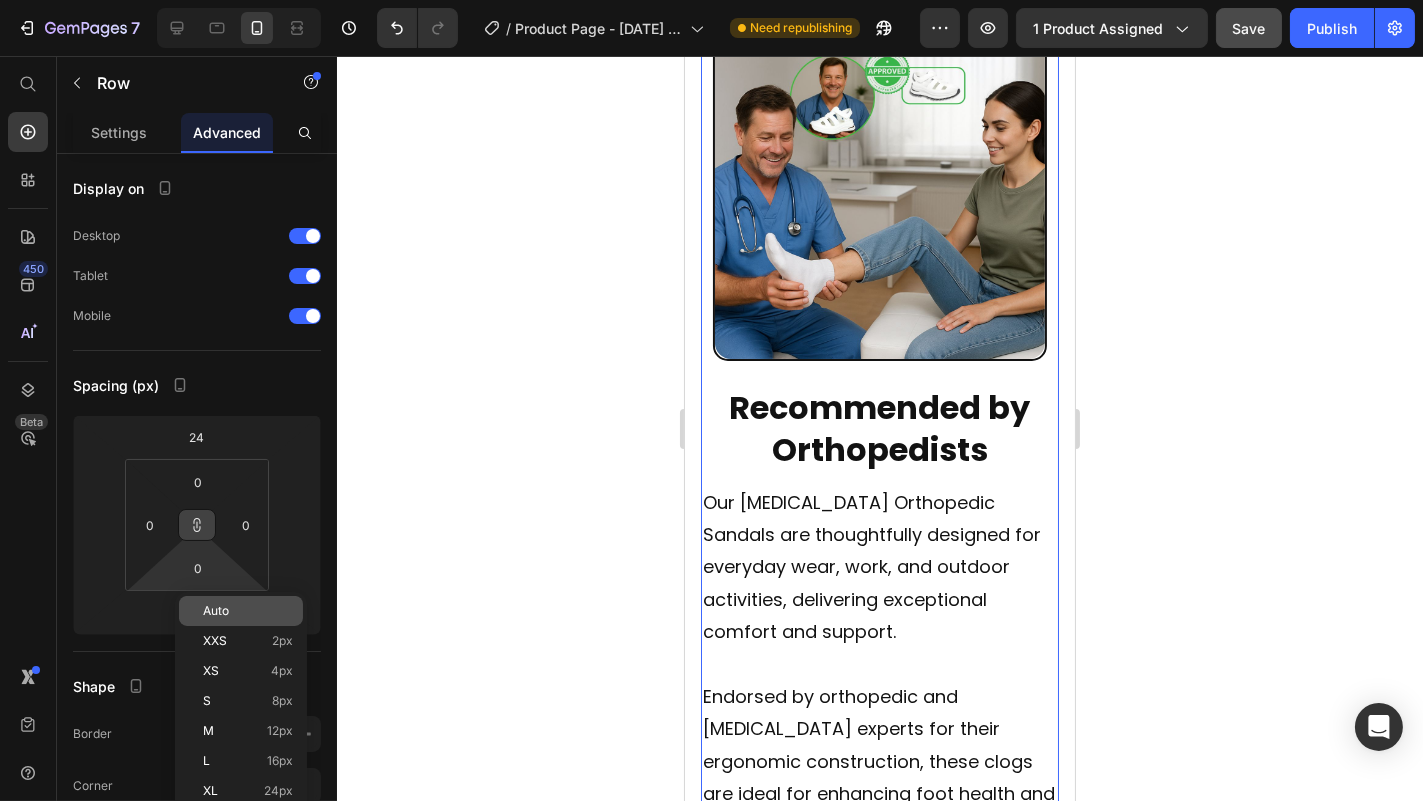 click on "Auto" 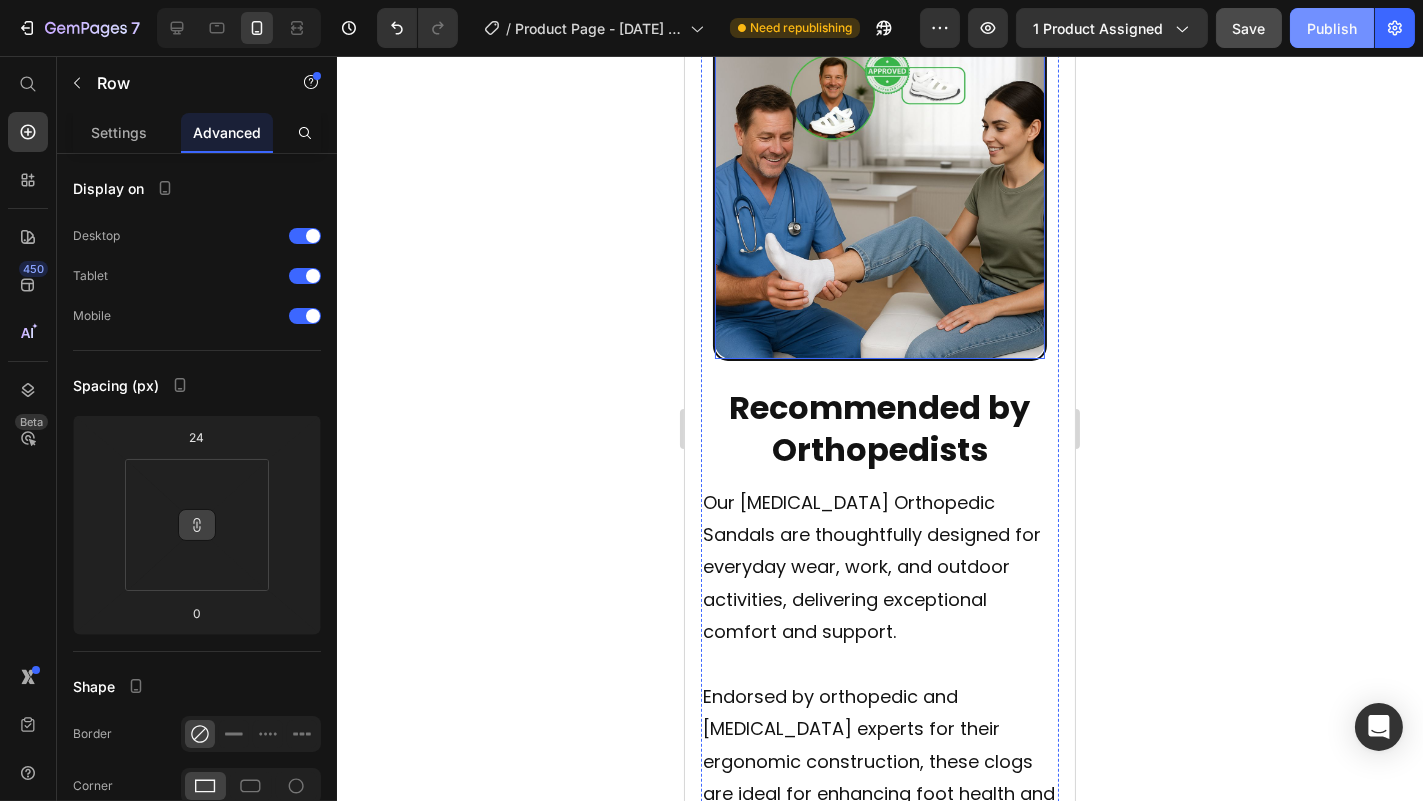 click on "Publish" at bounding box center [1332, 28] 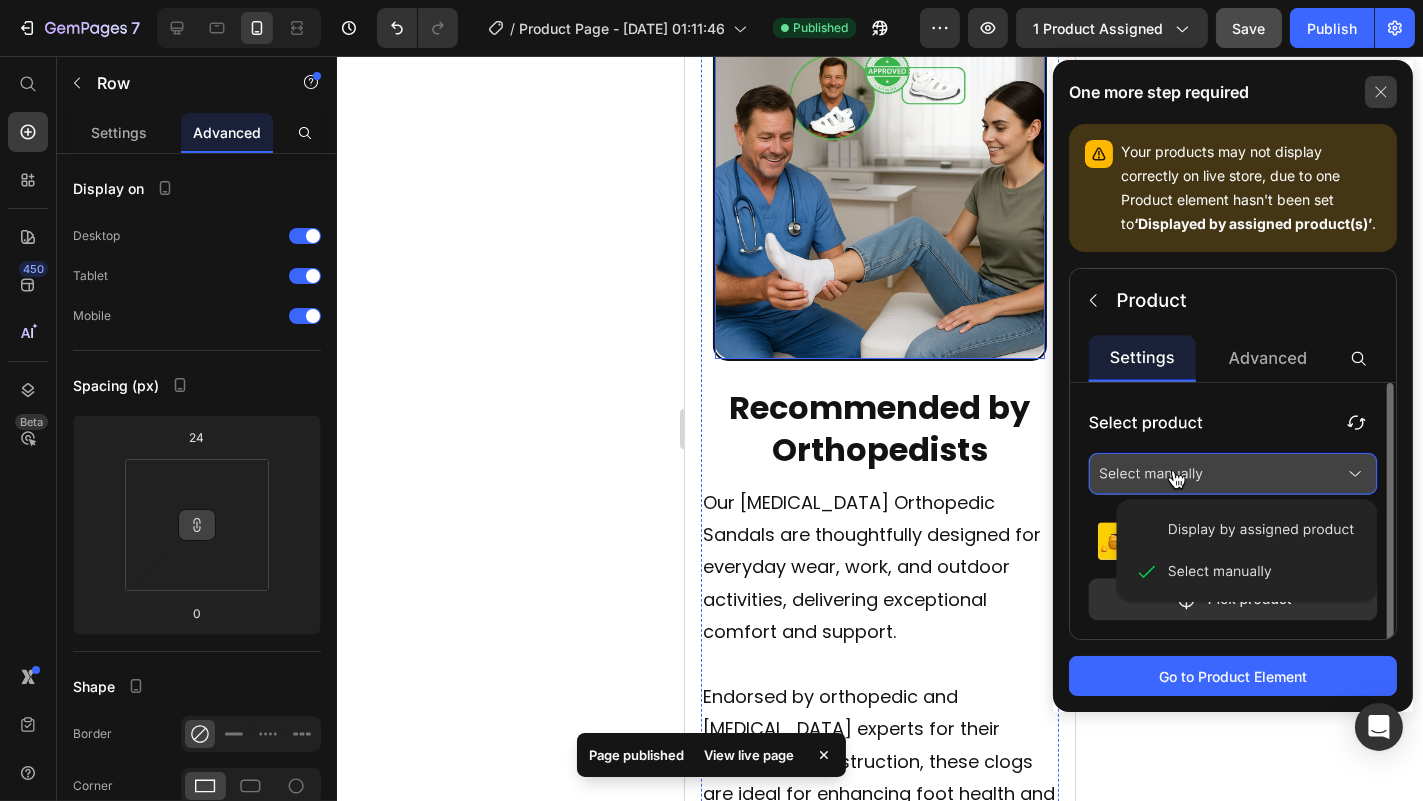 click 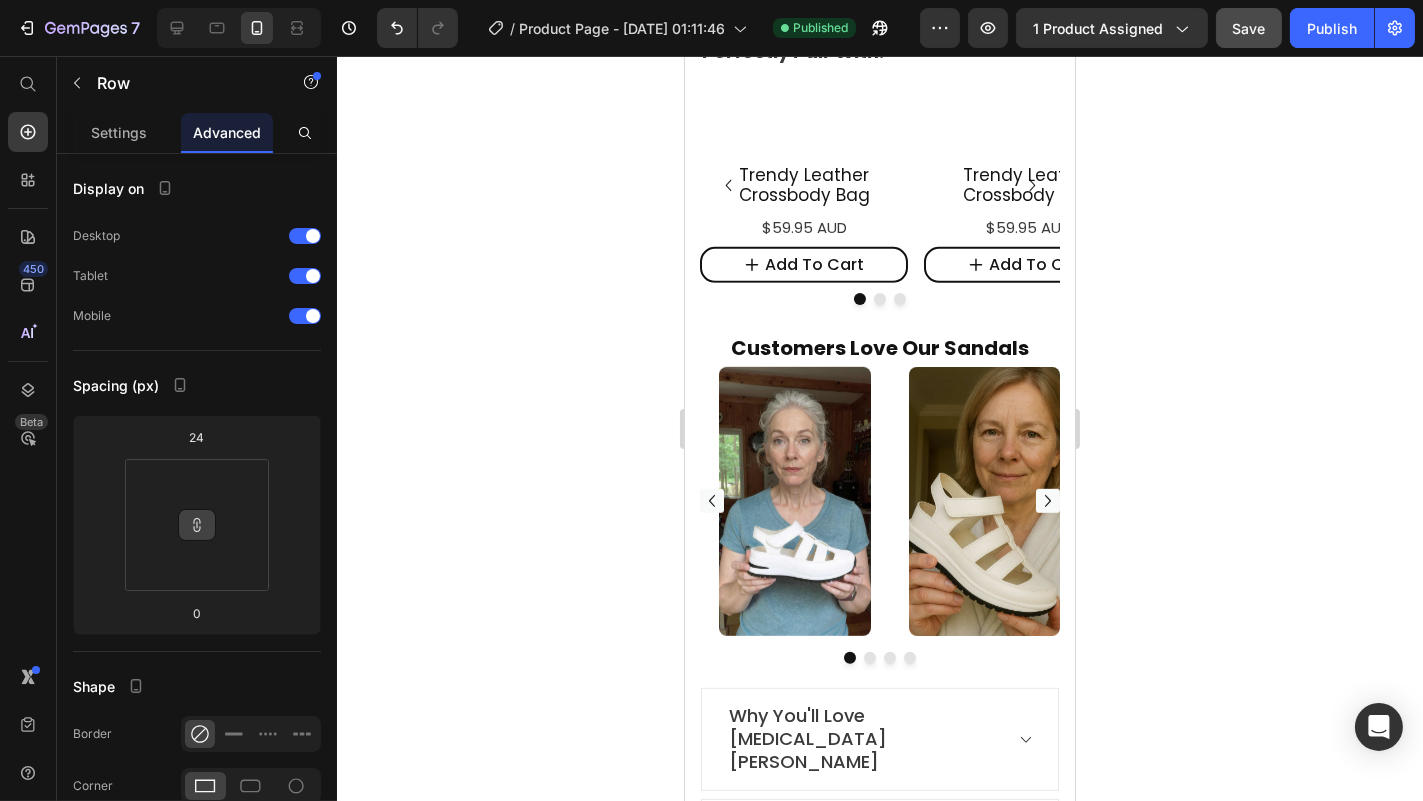 scroll, scrollTop: 1770, scrollLeft: 0, axis: vertical 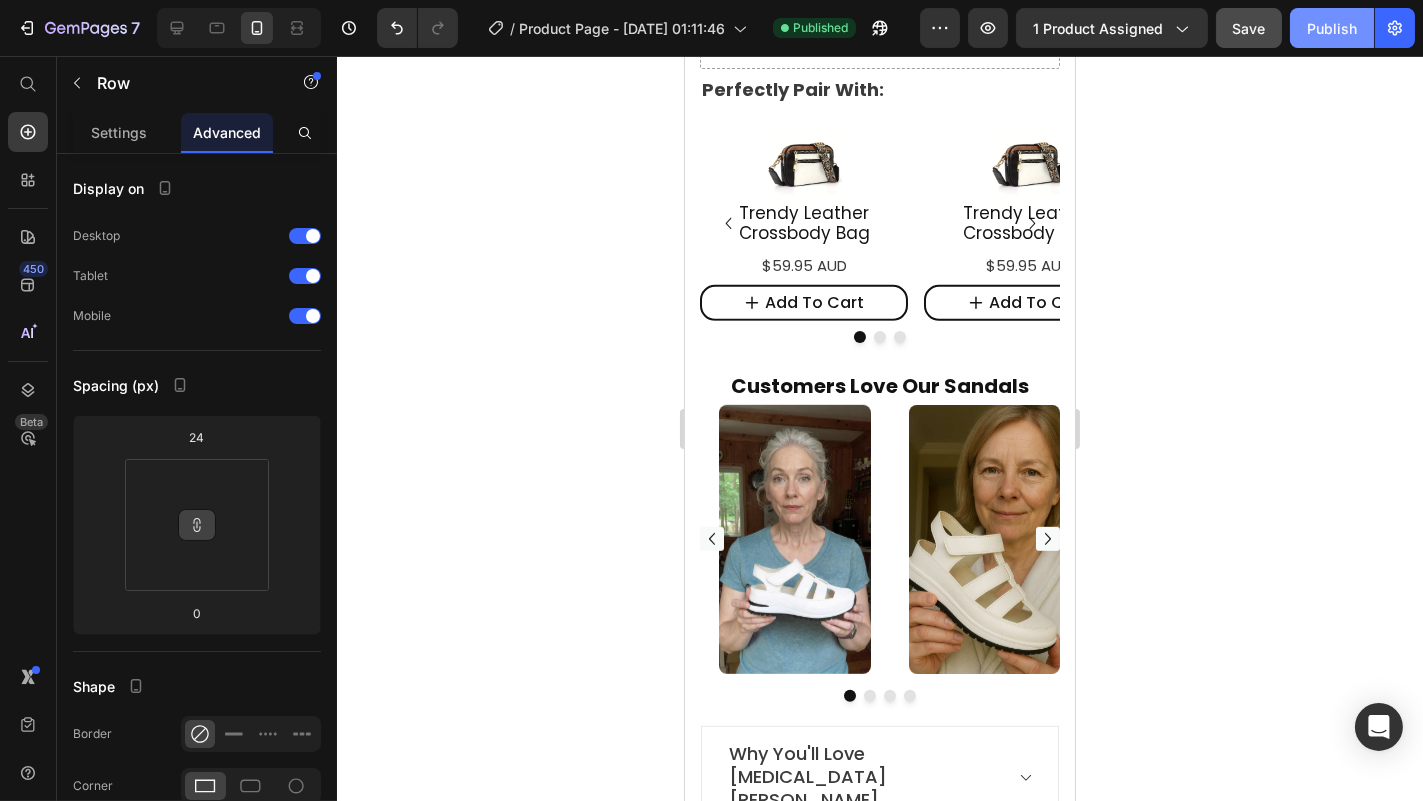 click on "Publish" at bounding box center [1332, 28] 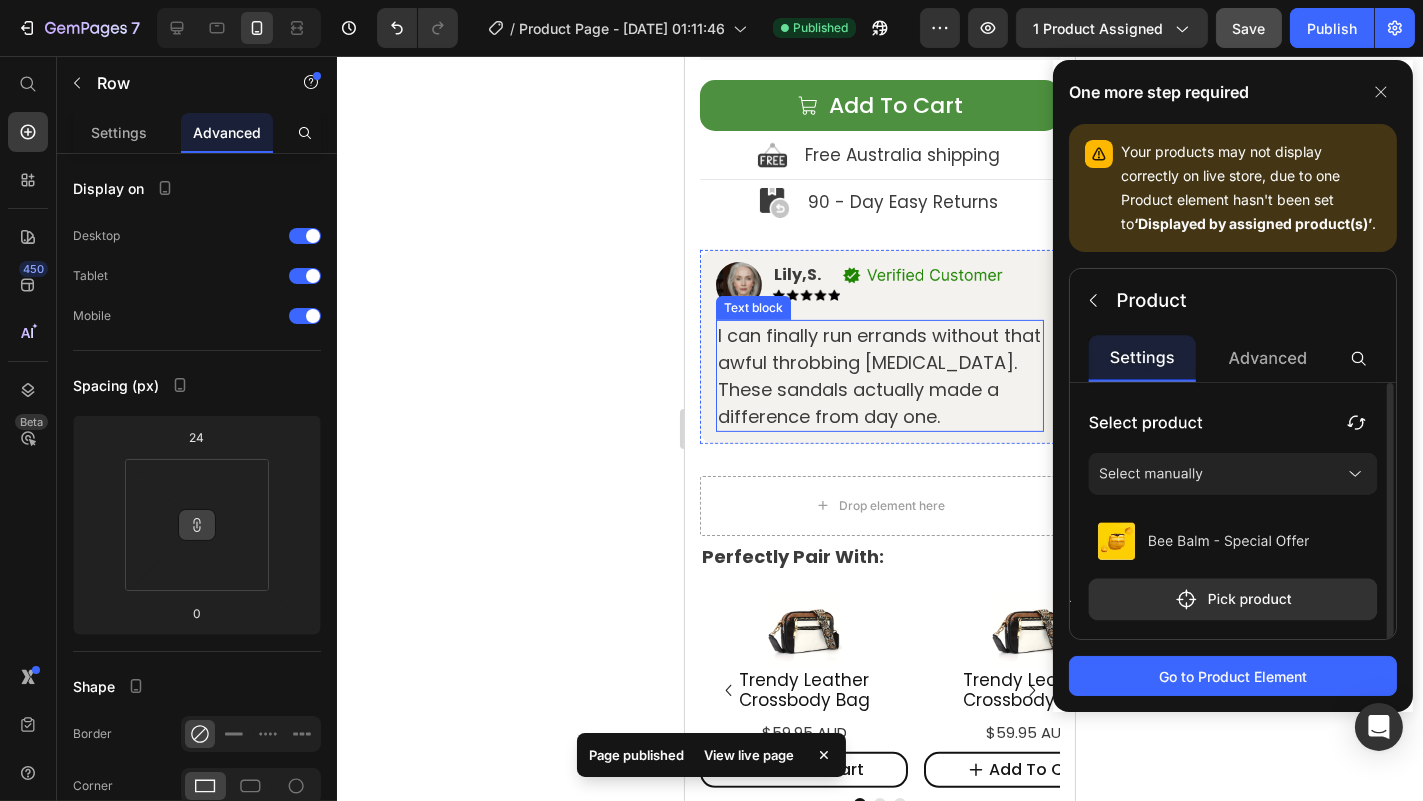 scroll, scrollTop: 1387, scrollLeft: 0, axis: vertical 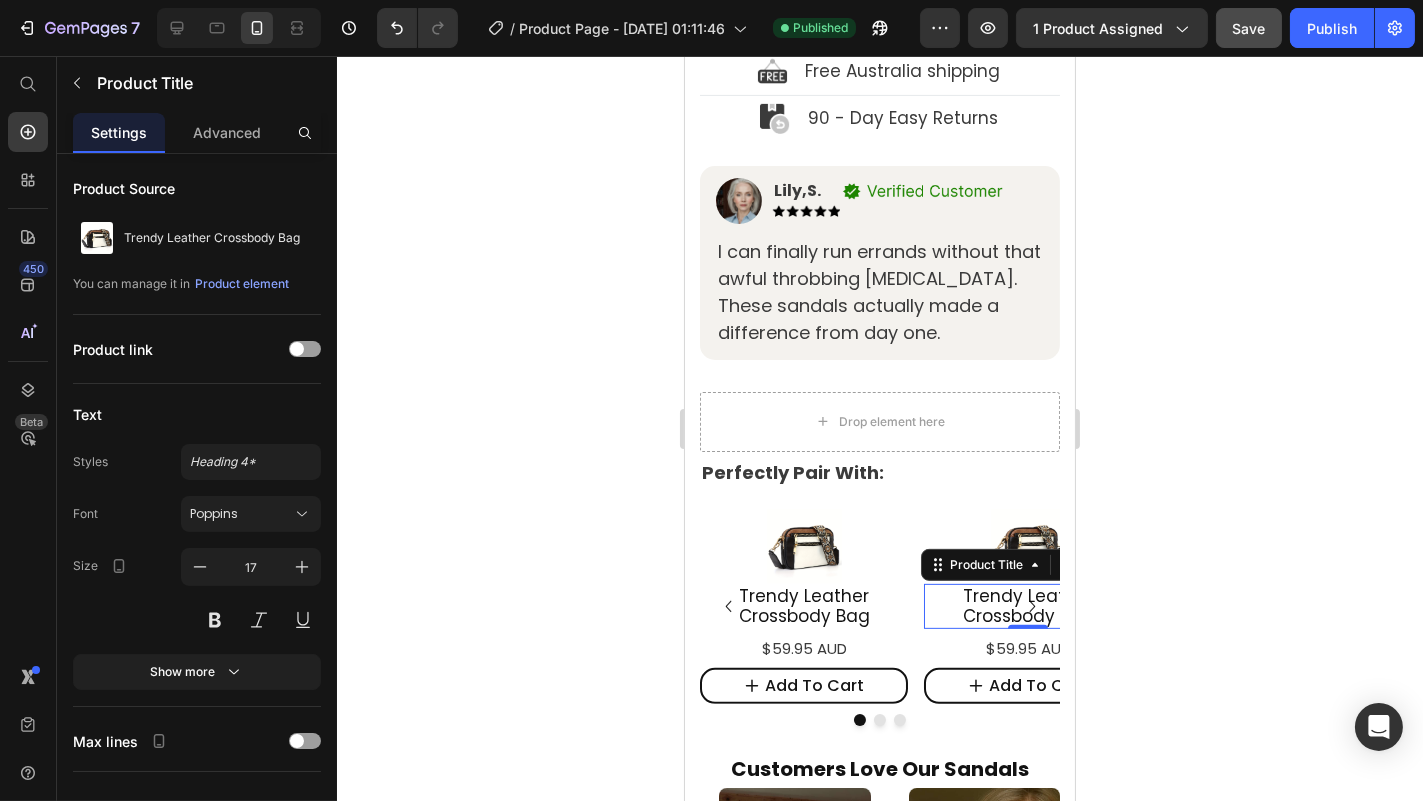 click 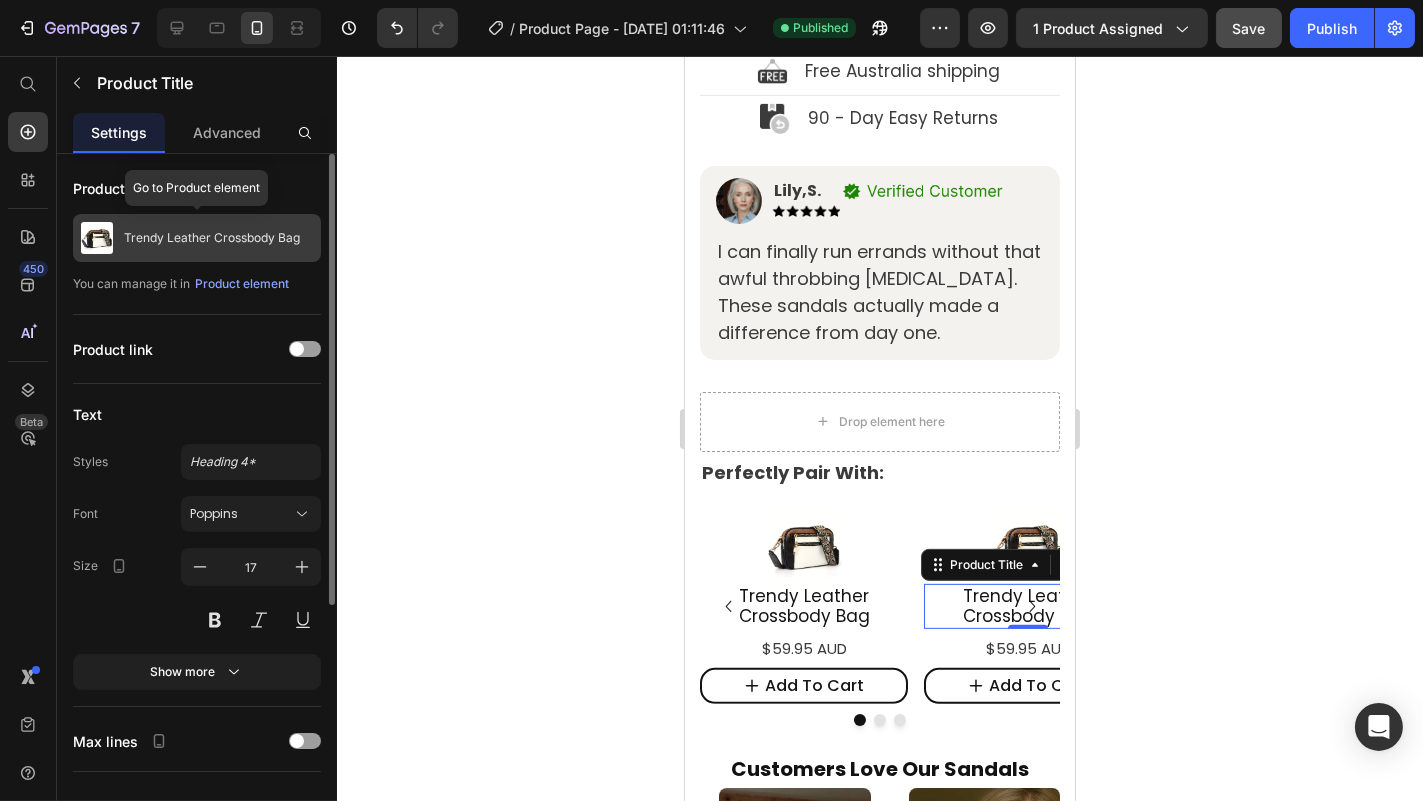 click on "Trendy Leather Crossbody Bag" at bounding box center (212, 238) 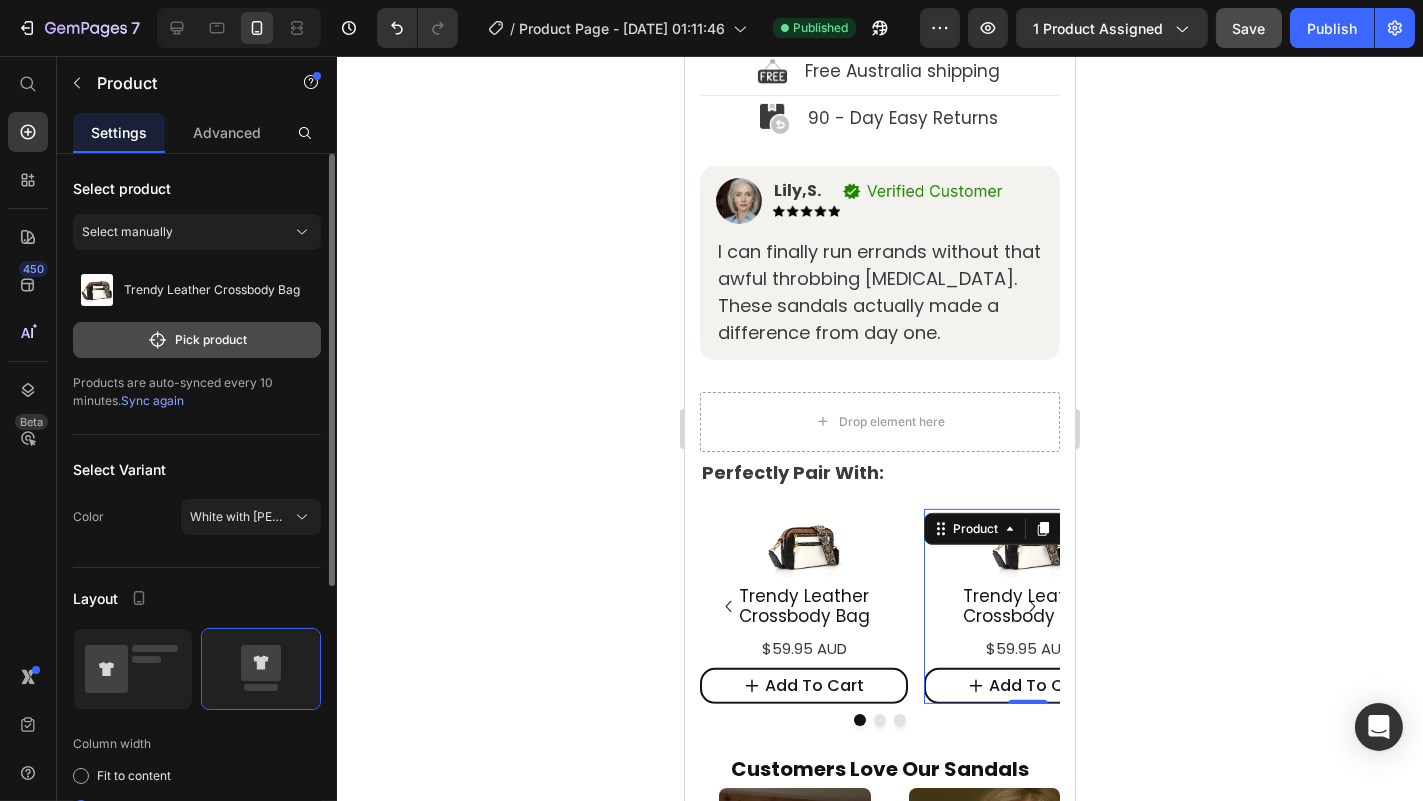 click on "Pick product" 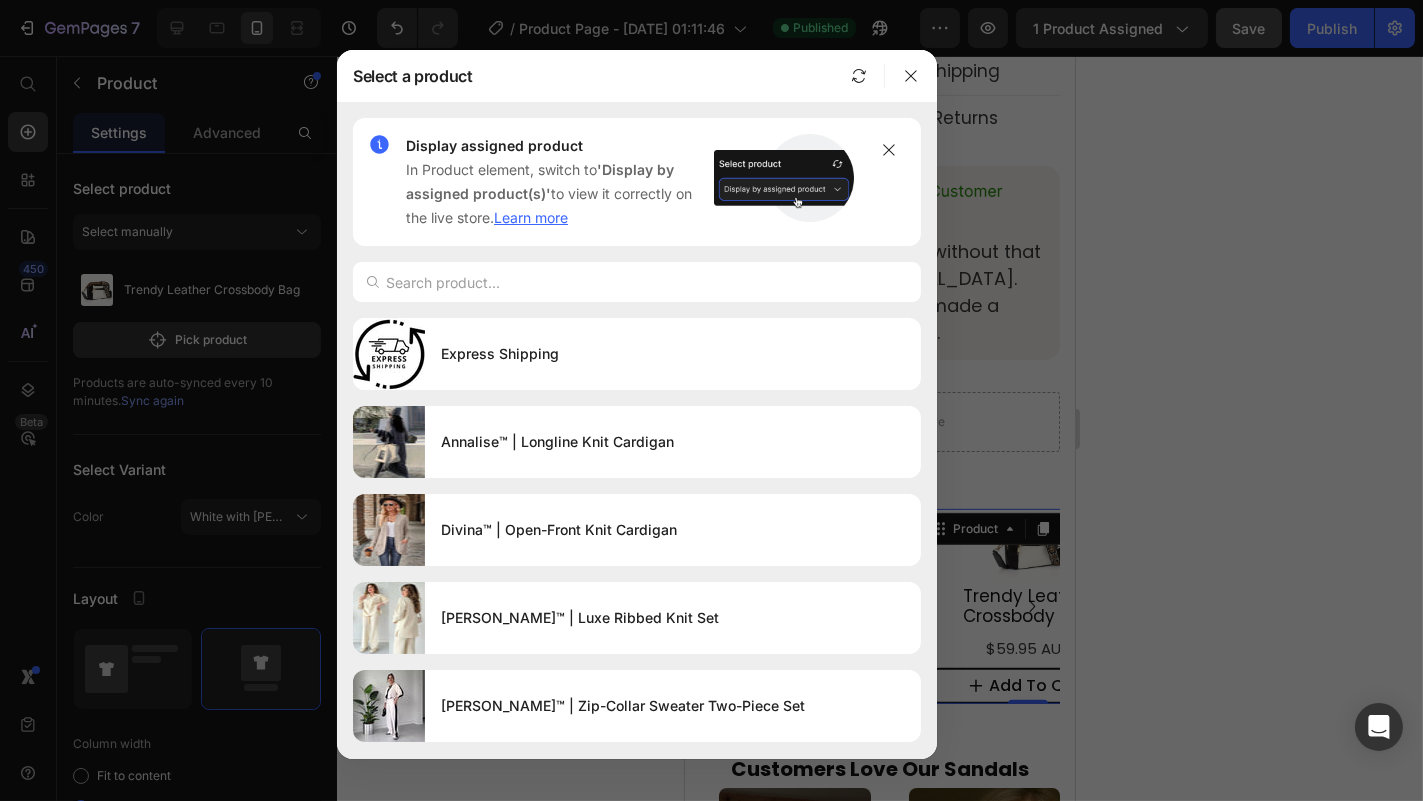 click at bounding box center (637, 282) 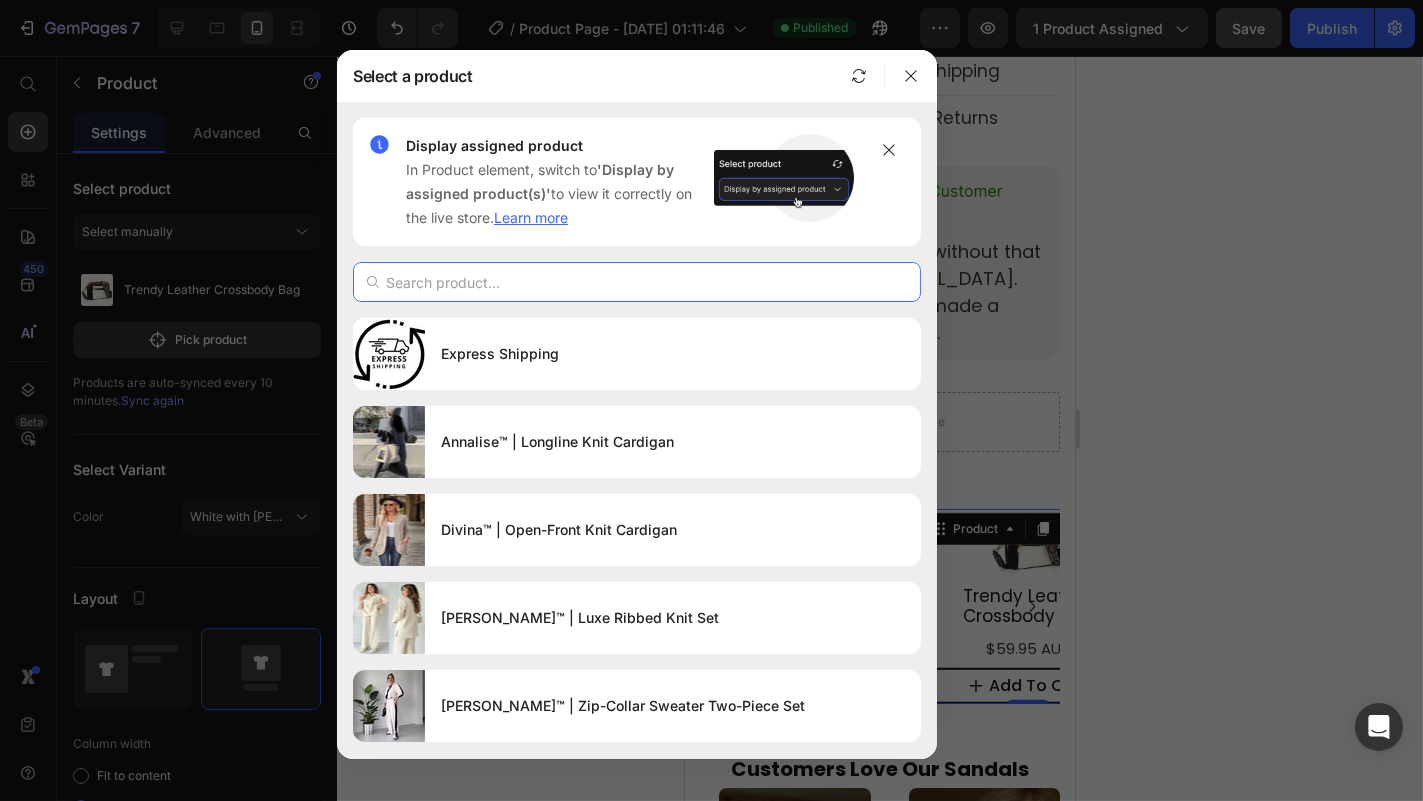 click at bounding box center (637, 282) 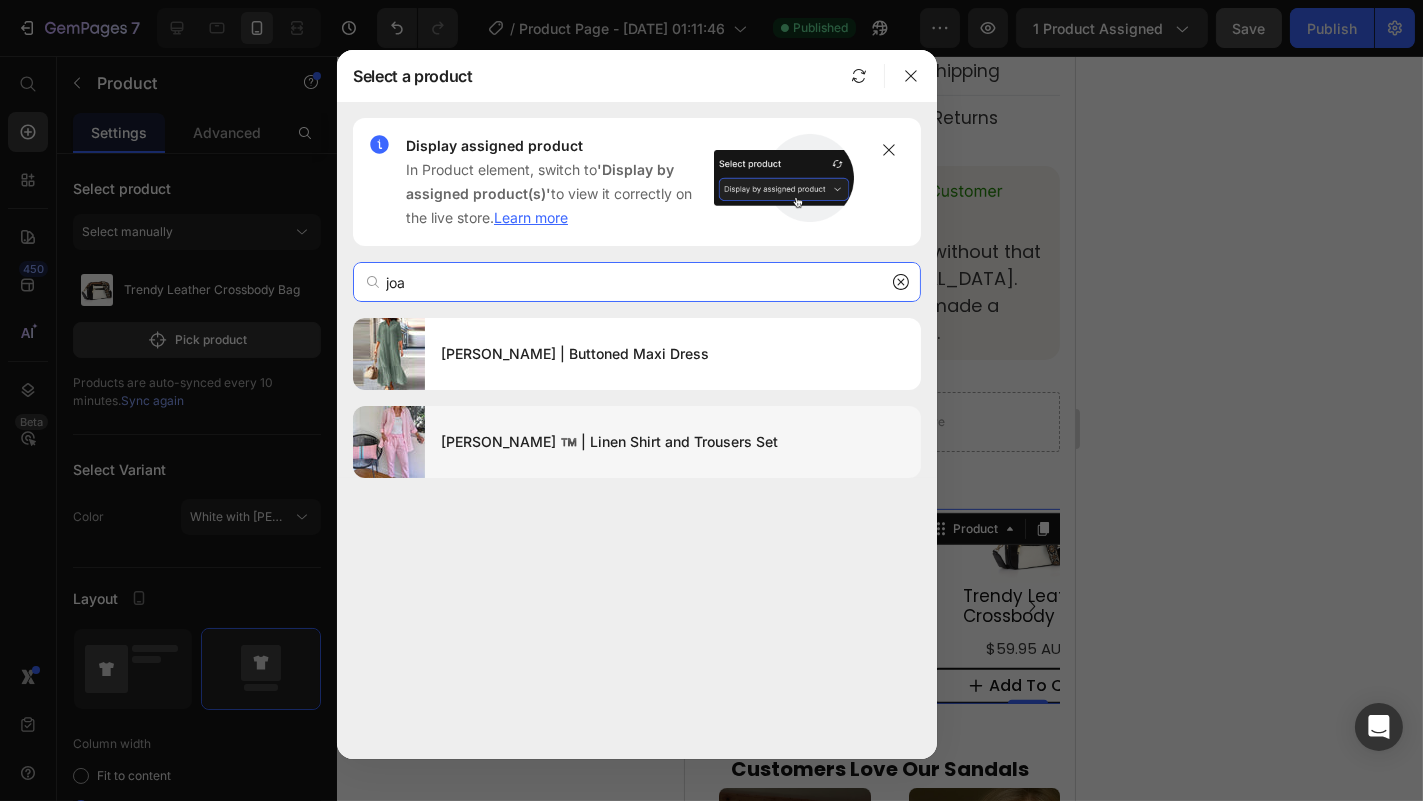 type on "joa" 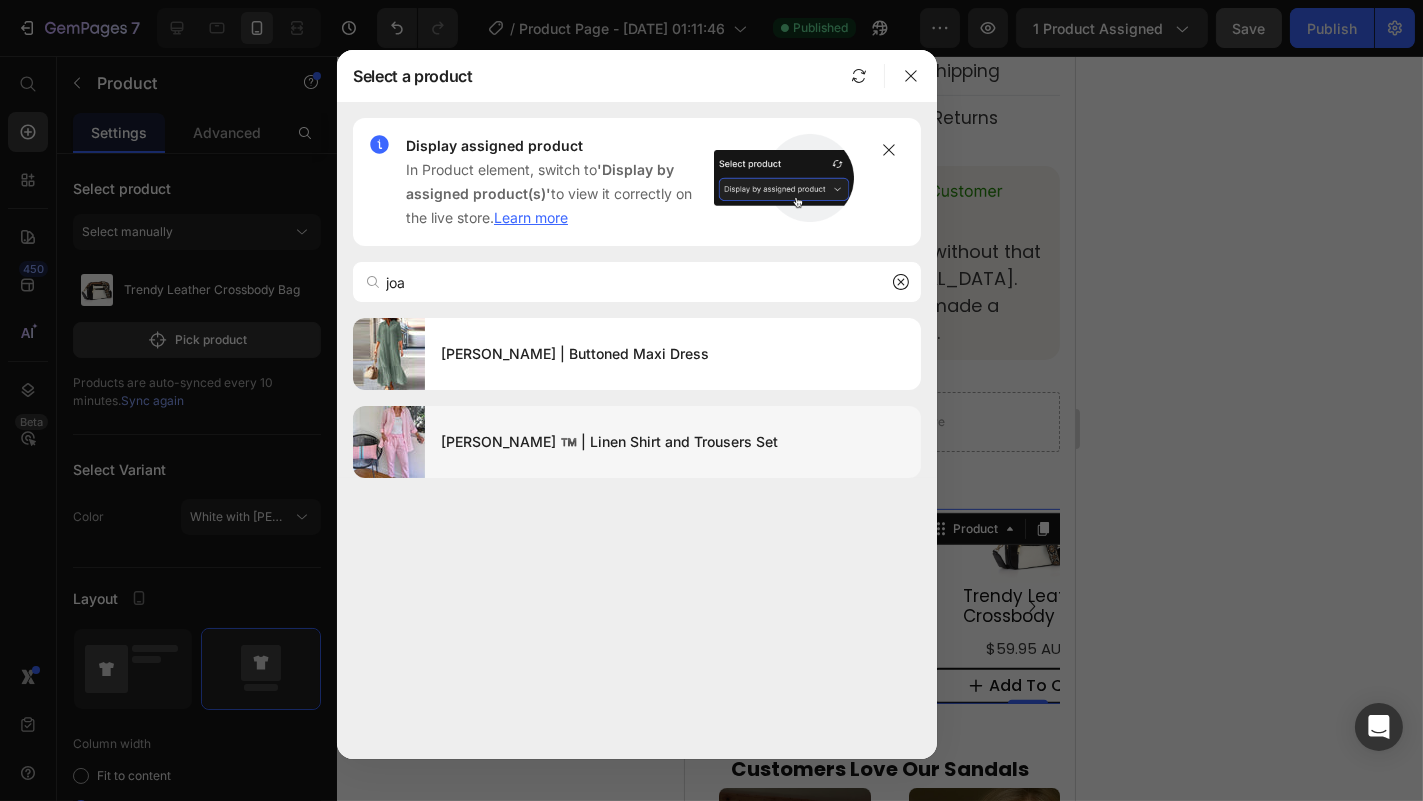 click on "[PERSON_NAME] ™️ | Linen Shirt and Trousers Set" at bounding box center (673, 442) 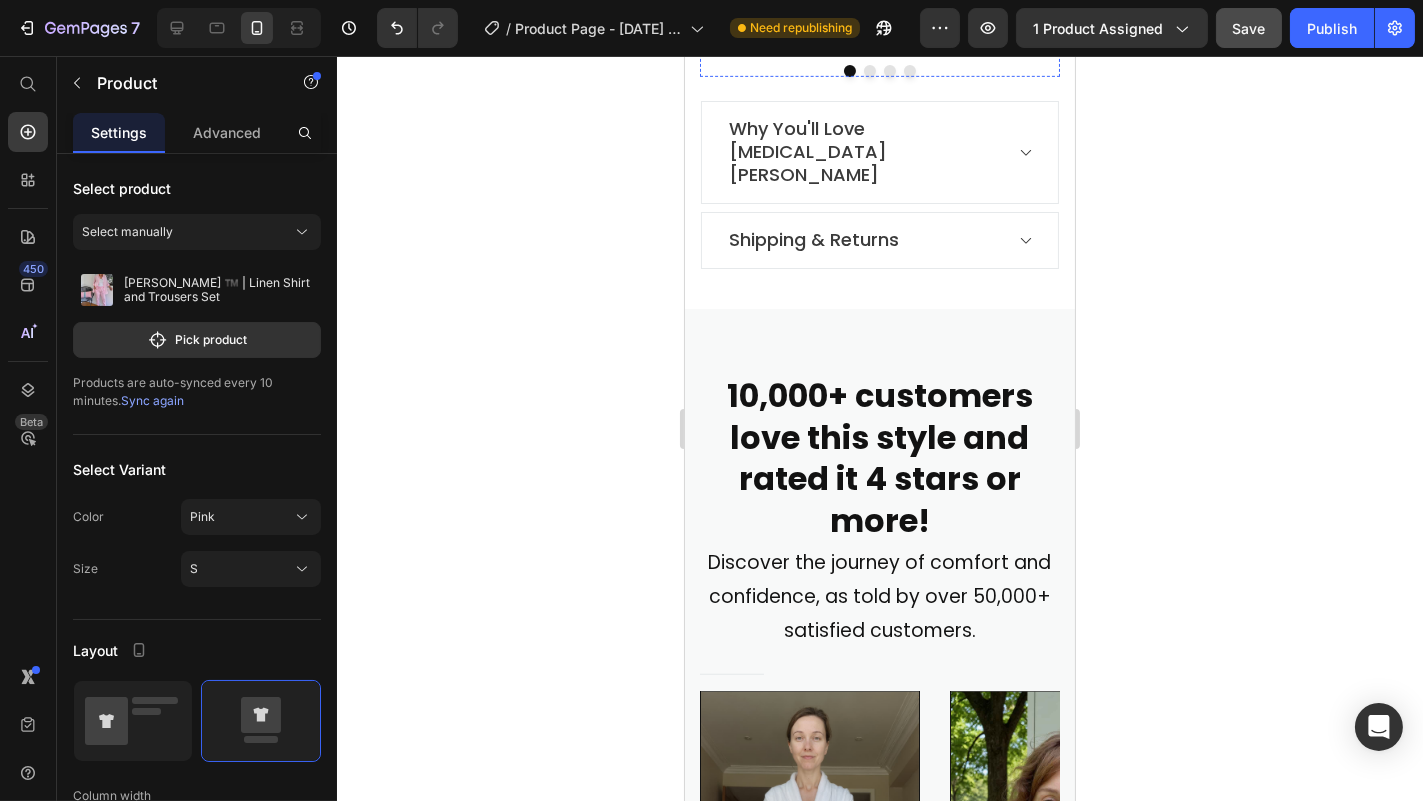 scroll, scrollTop: 2403, scrollLeft: 0, axis: vertical 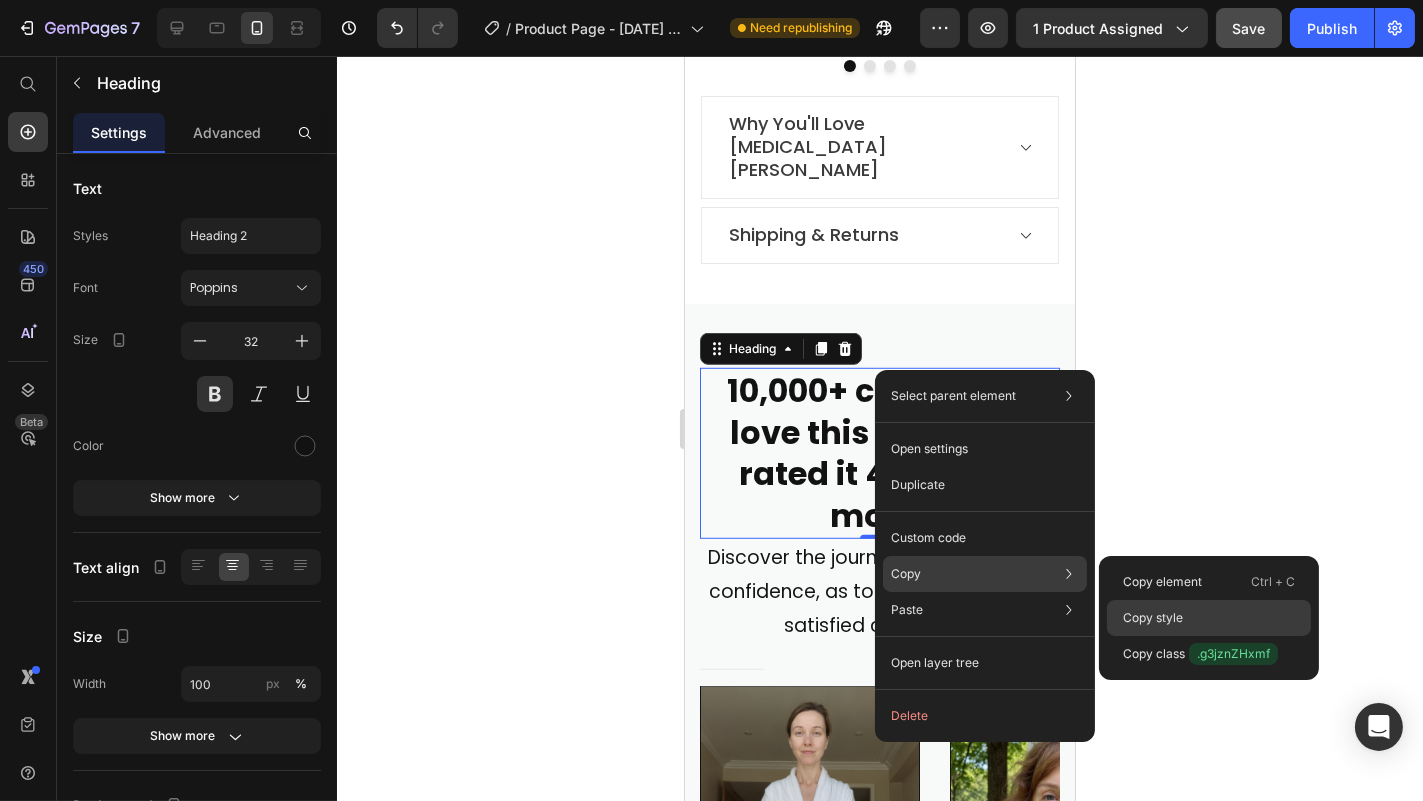 click on "Copy style" at bounding box center [1153, 618] 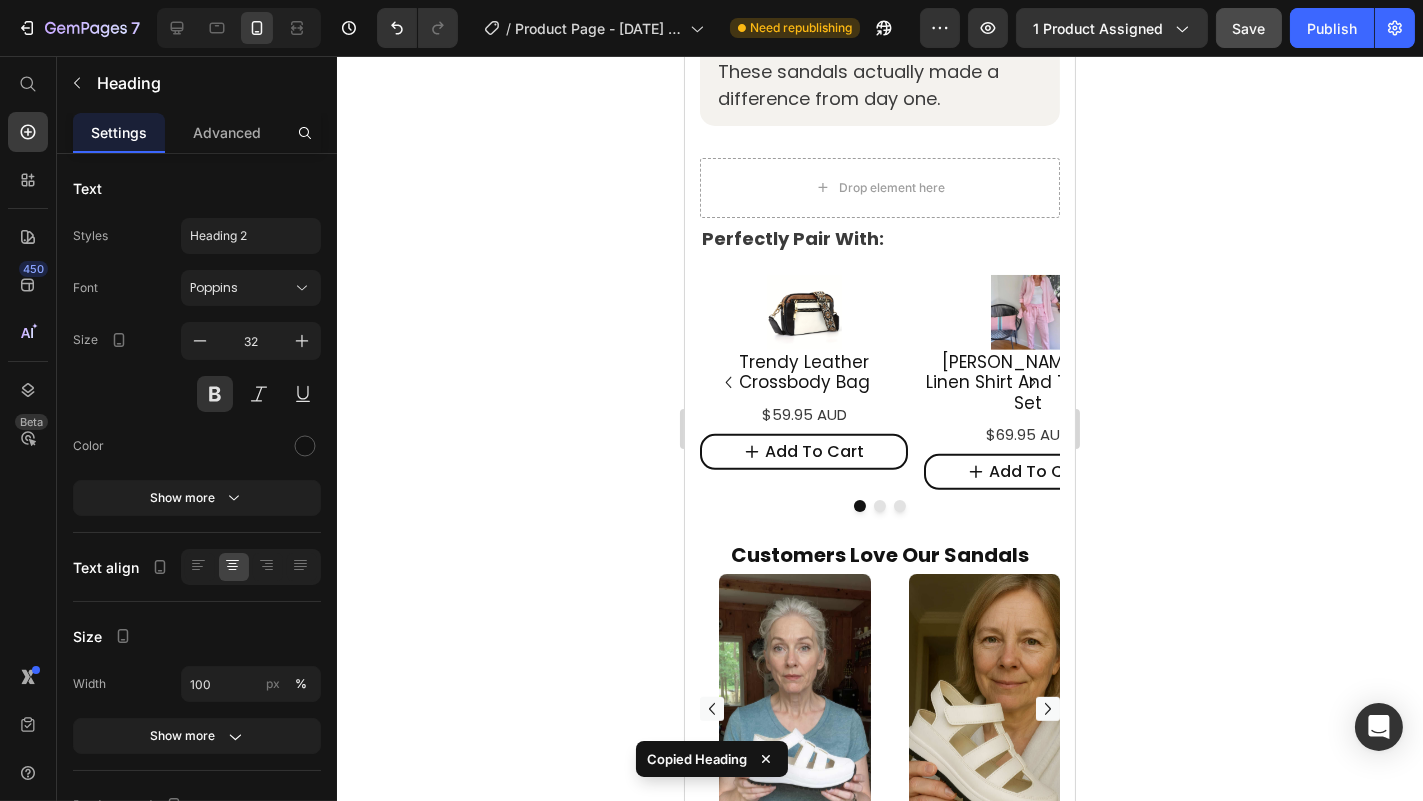 scroll, scrollTop: 1613, scrollLeft: 0, axis: vertical 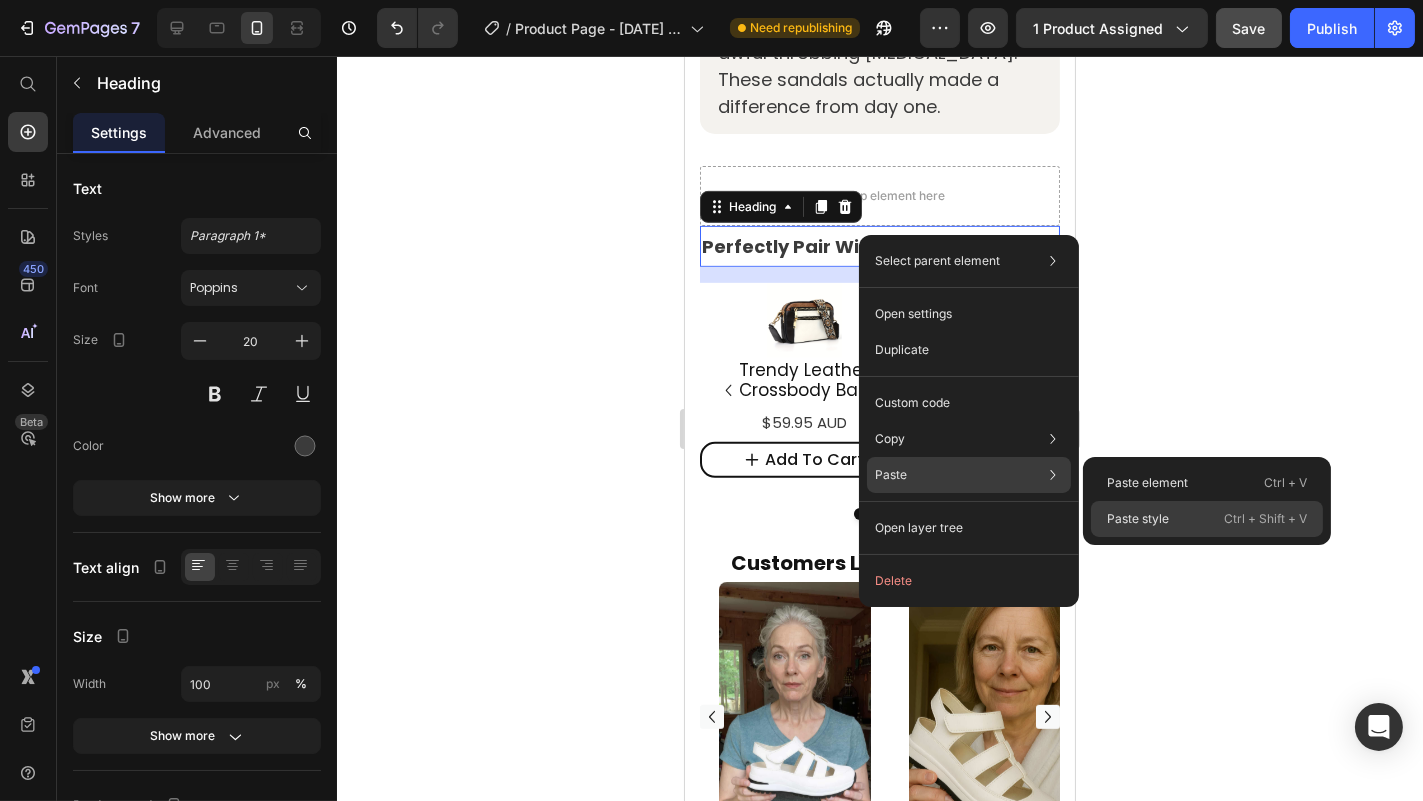 click on "Paste style" at bounding box center (1138, 519) 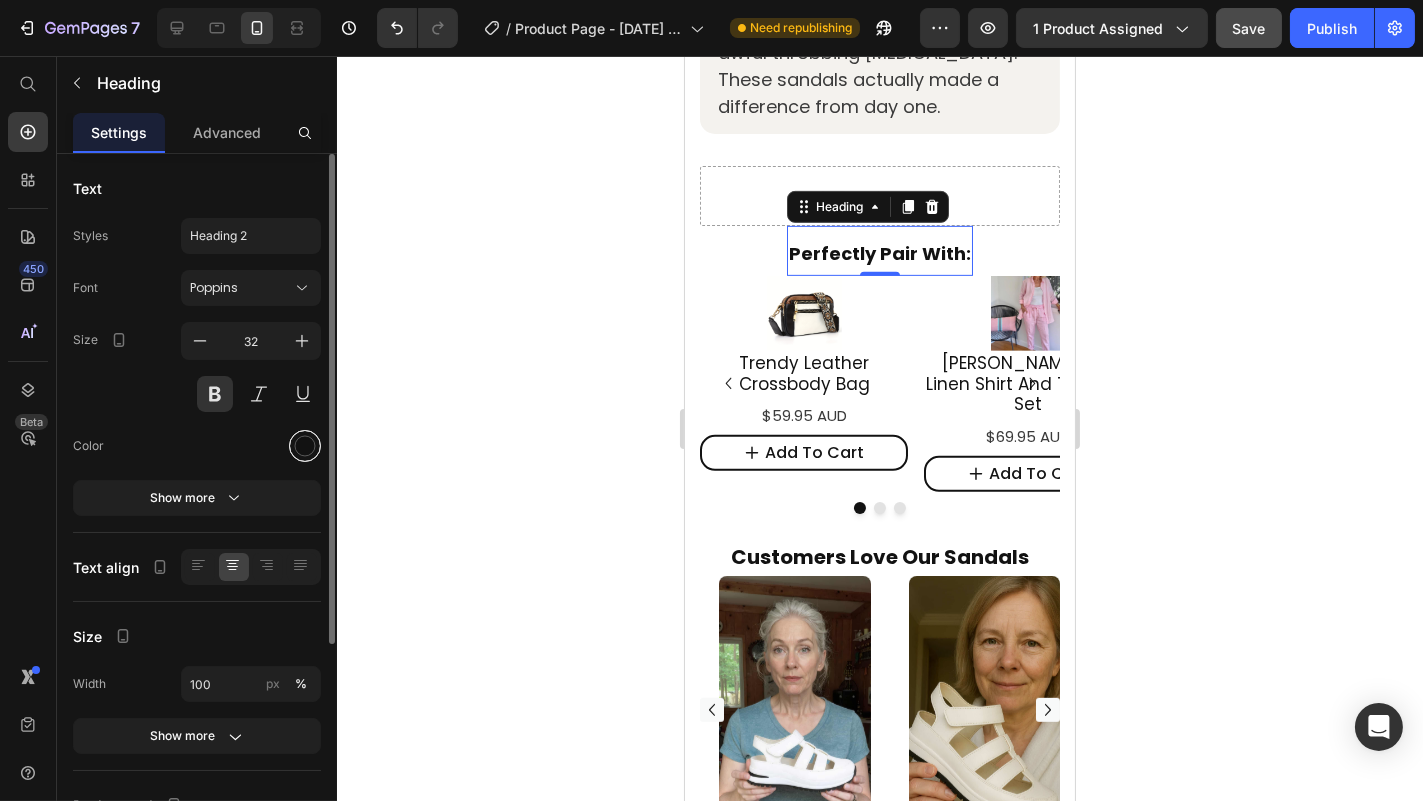 click at bounding box center (305, 446) 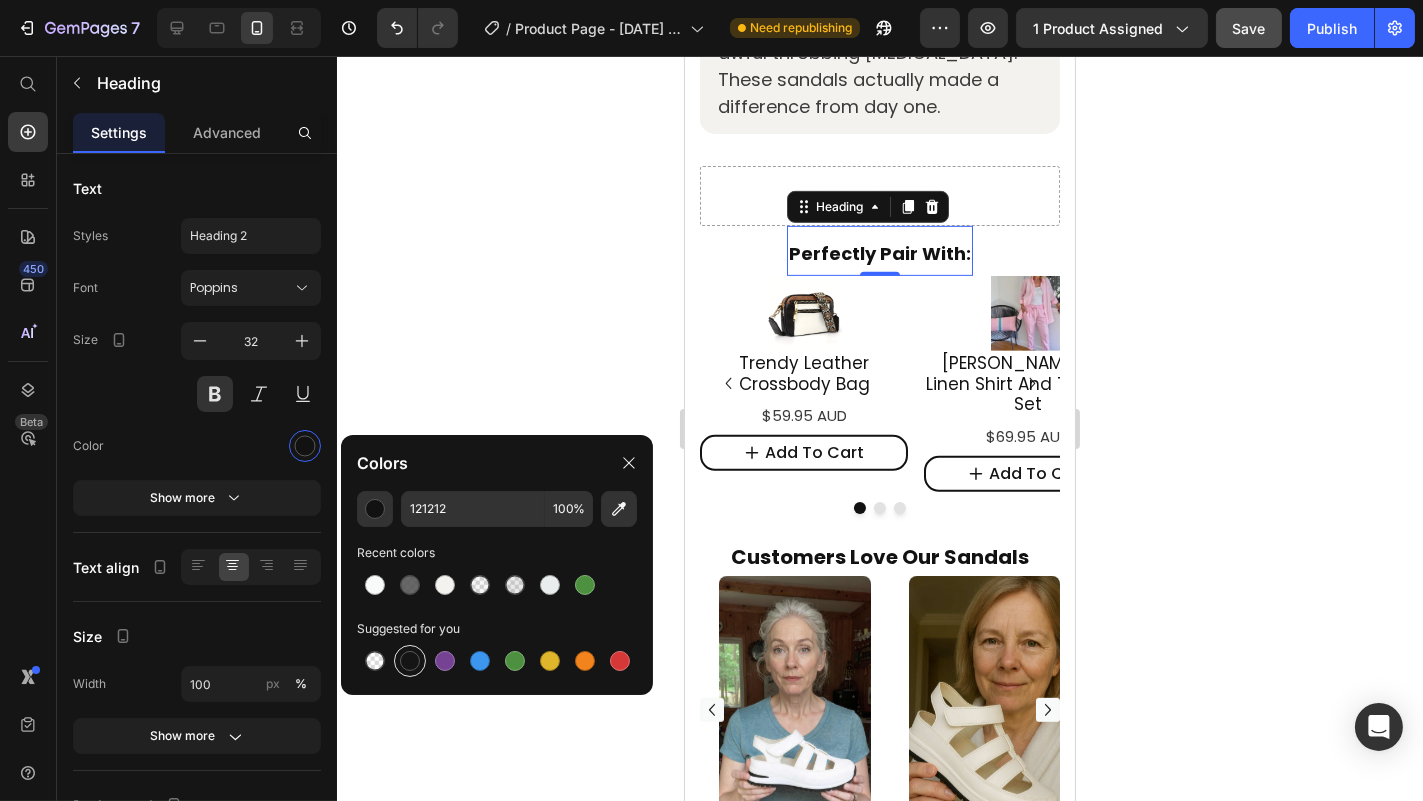 click at bounding box center (410, 661) 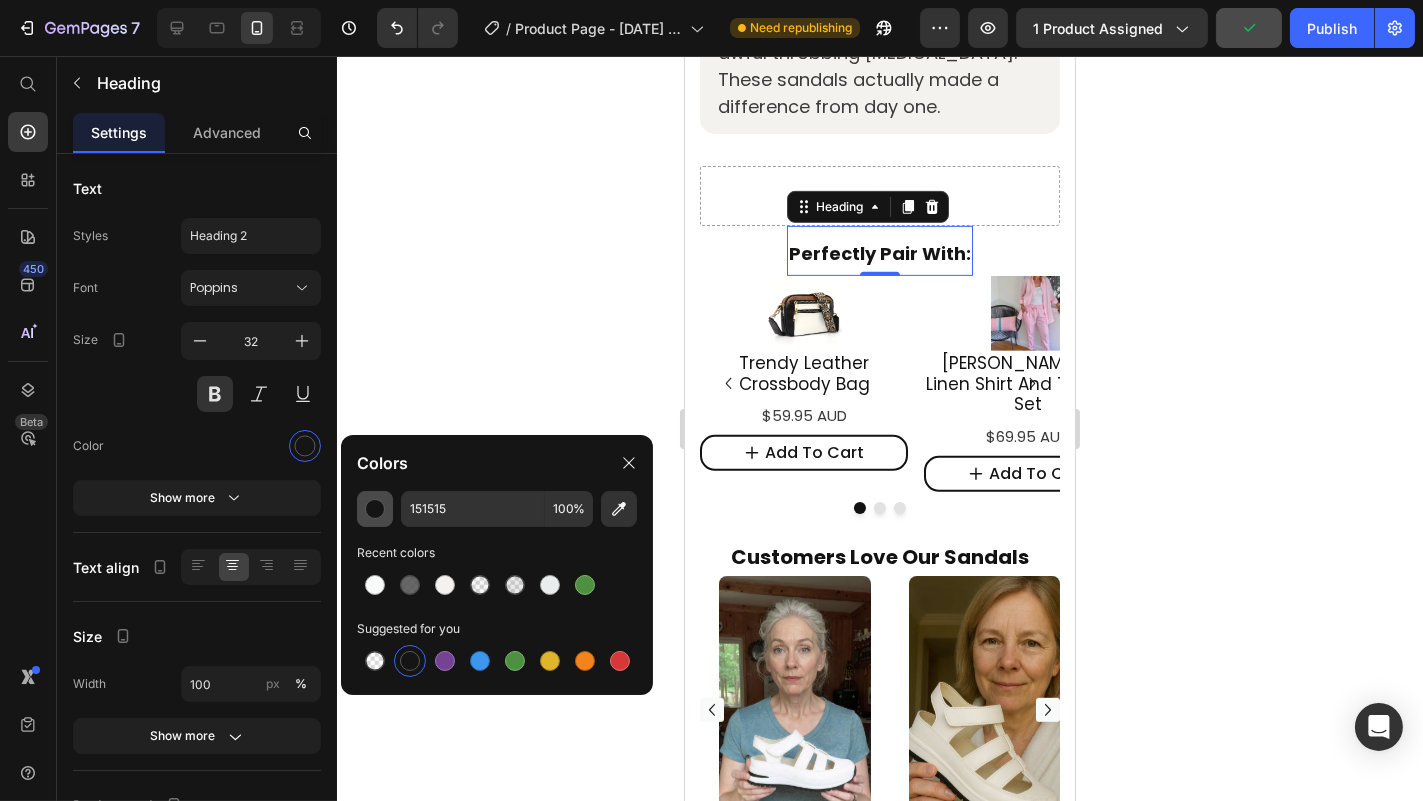click at bounding box center [375, 509] 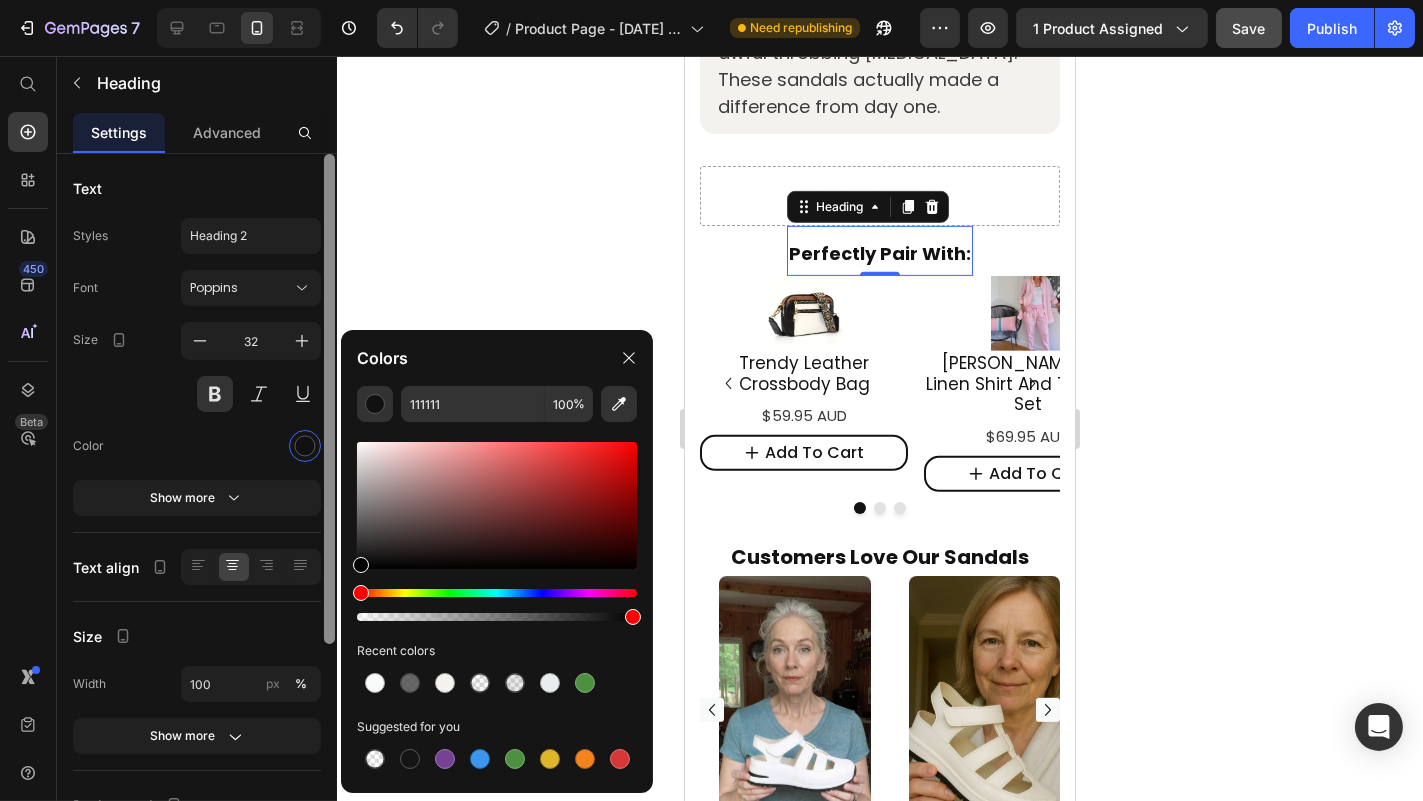 drag, startPoint x: 360, startPoint y: 559, endPoint x: 335, endPoint y: 585, distance: 36.069378 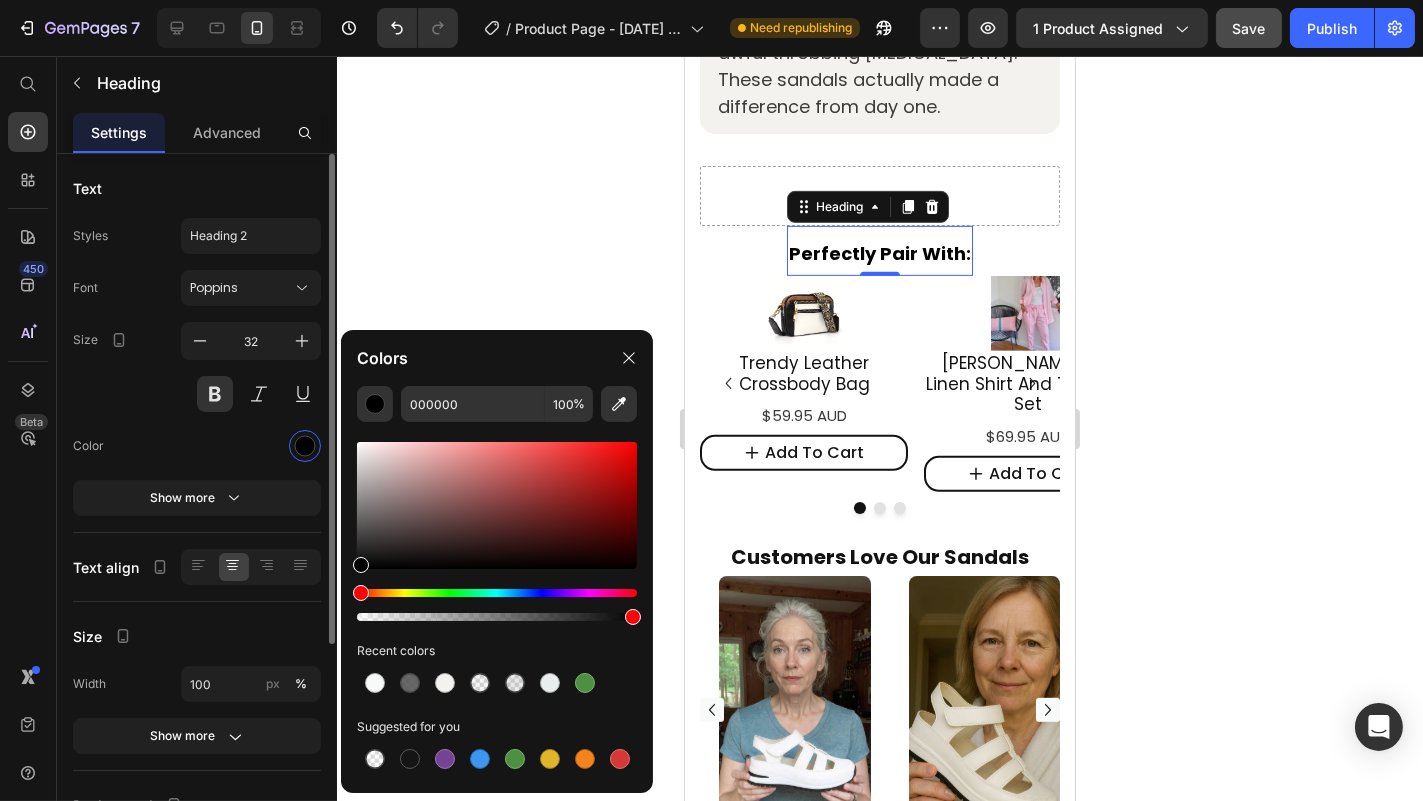 click at bounding box center (251, 446) 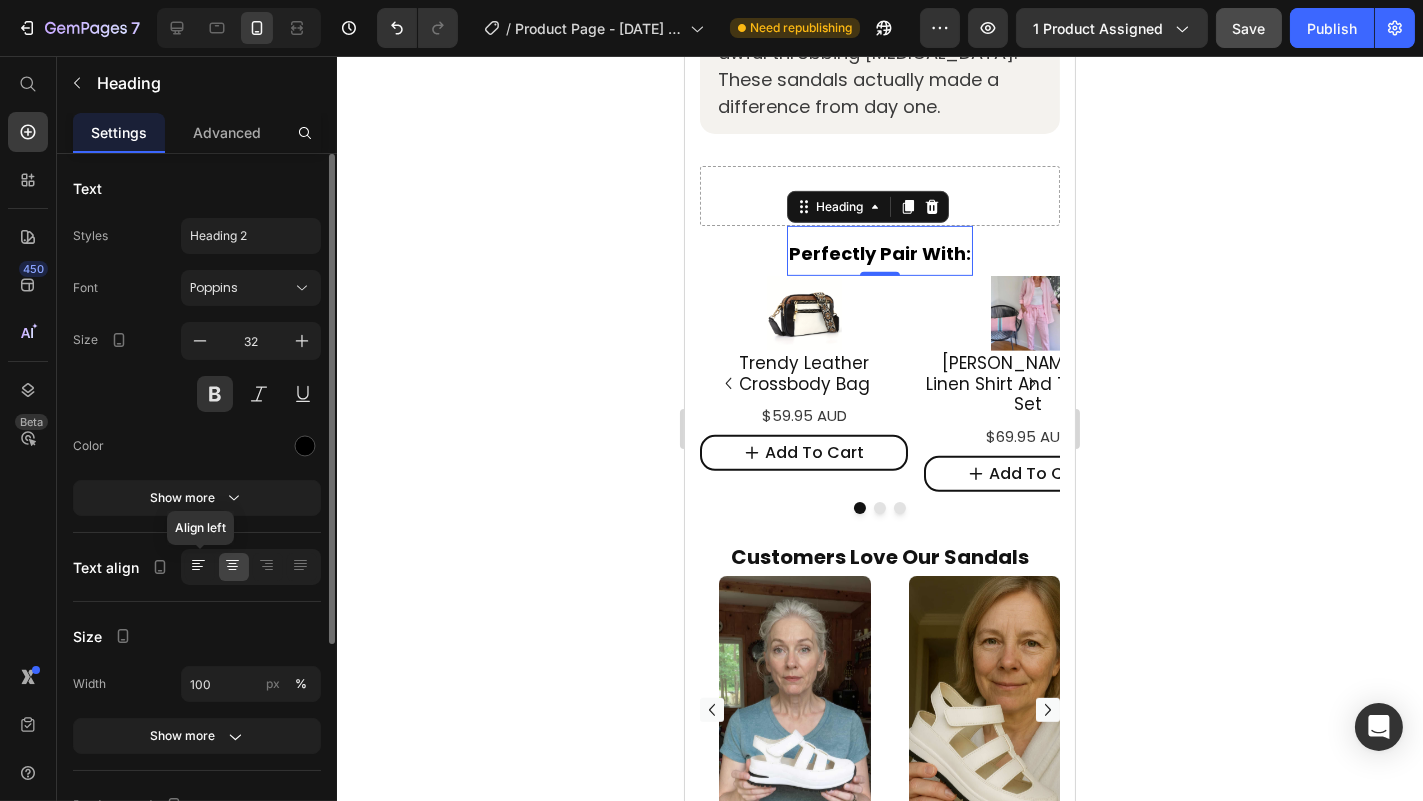 click 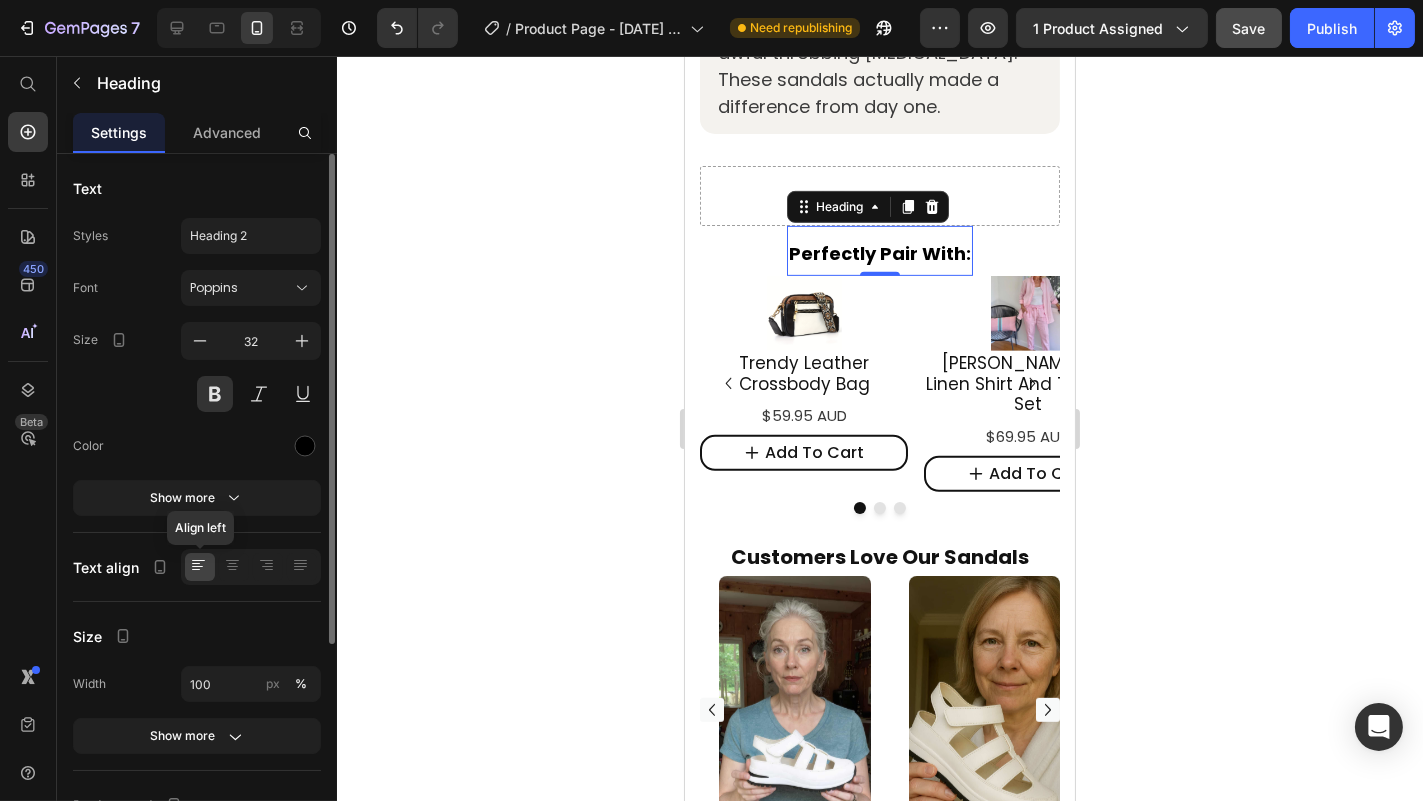 click 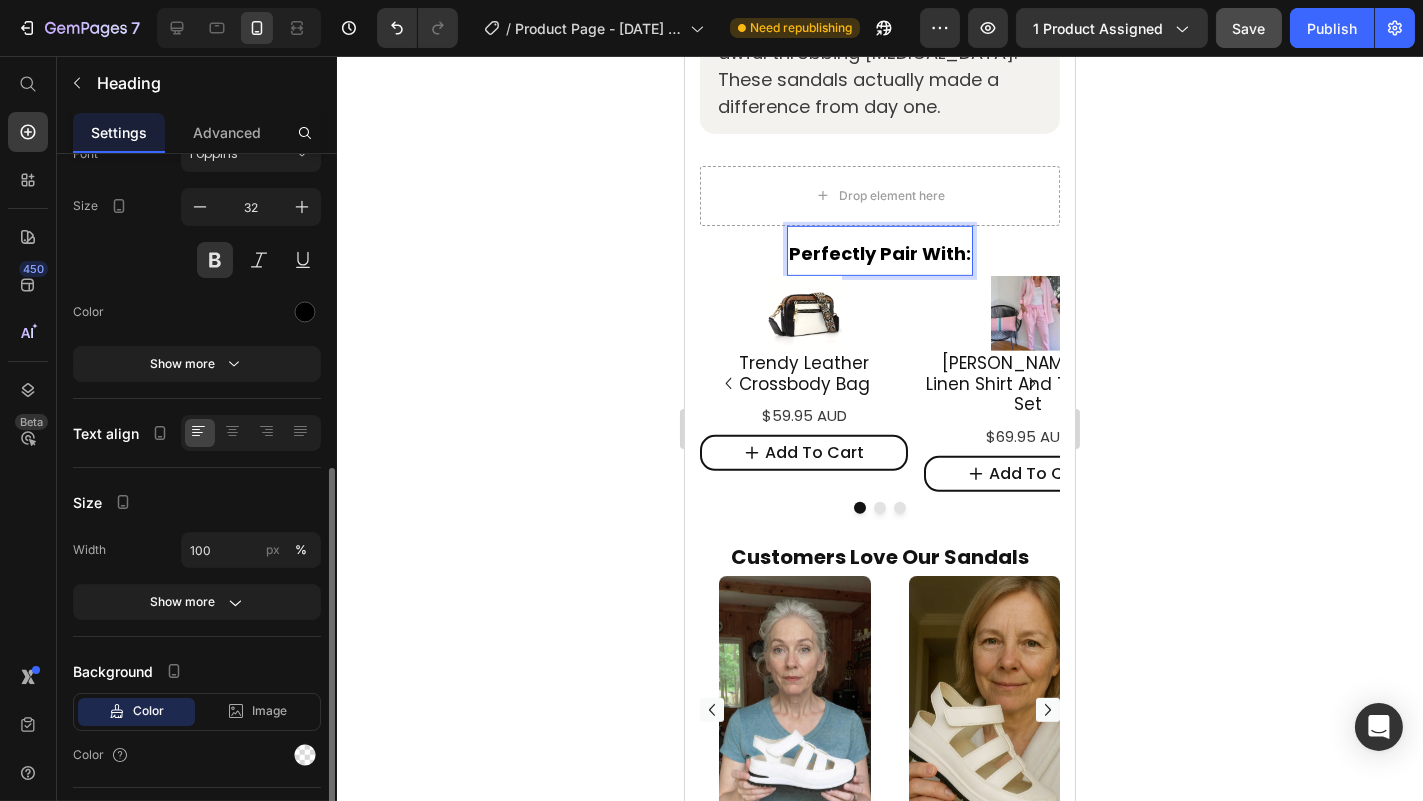 scroll, scrollTop: 0, scrollLeft: 0, axis: both 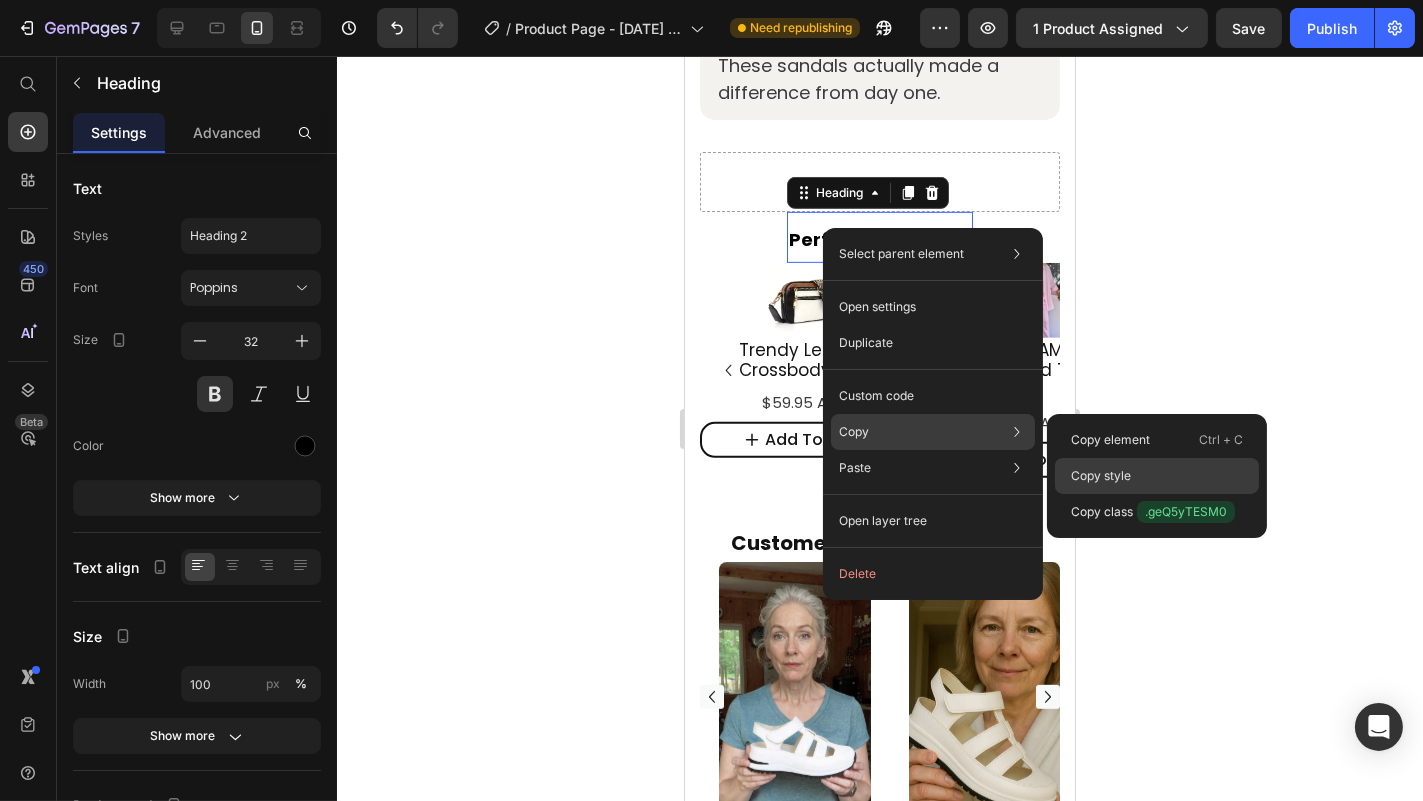 click on "Copy style" at bounding box center [1101, 476] 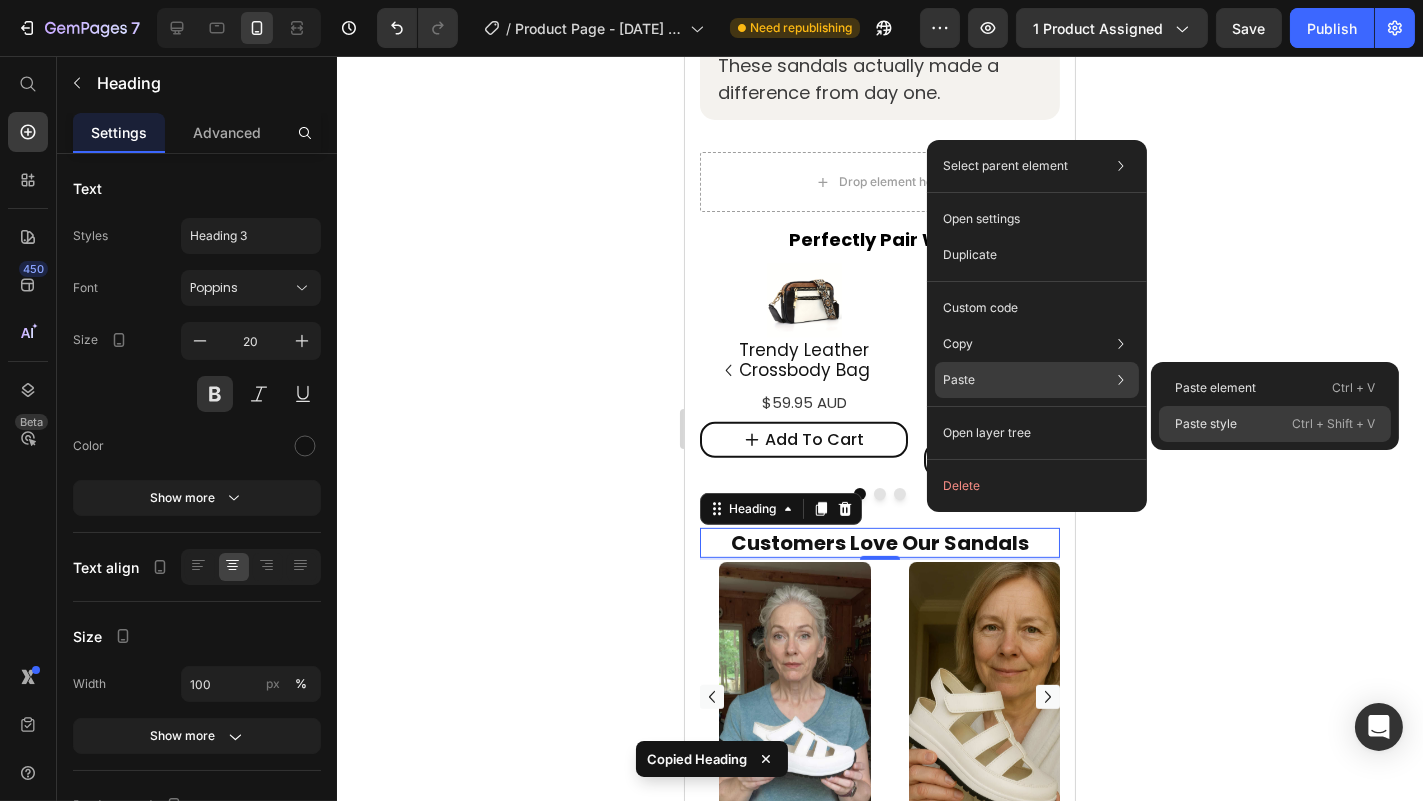 click on "Paste style" at bounding box center [1206, 424] 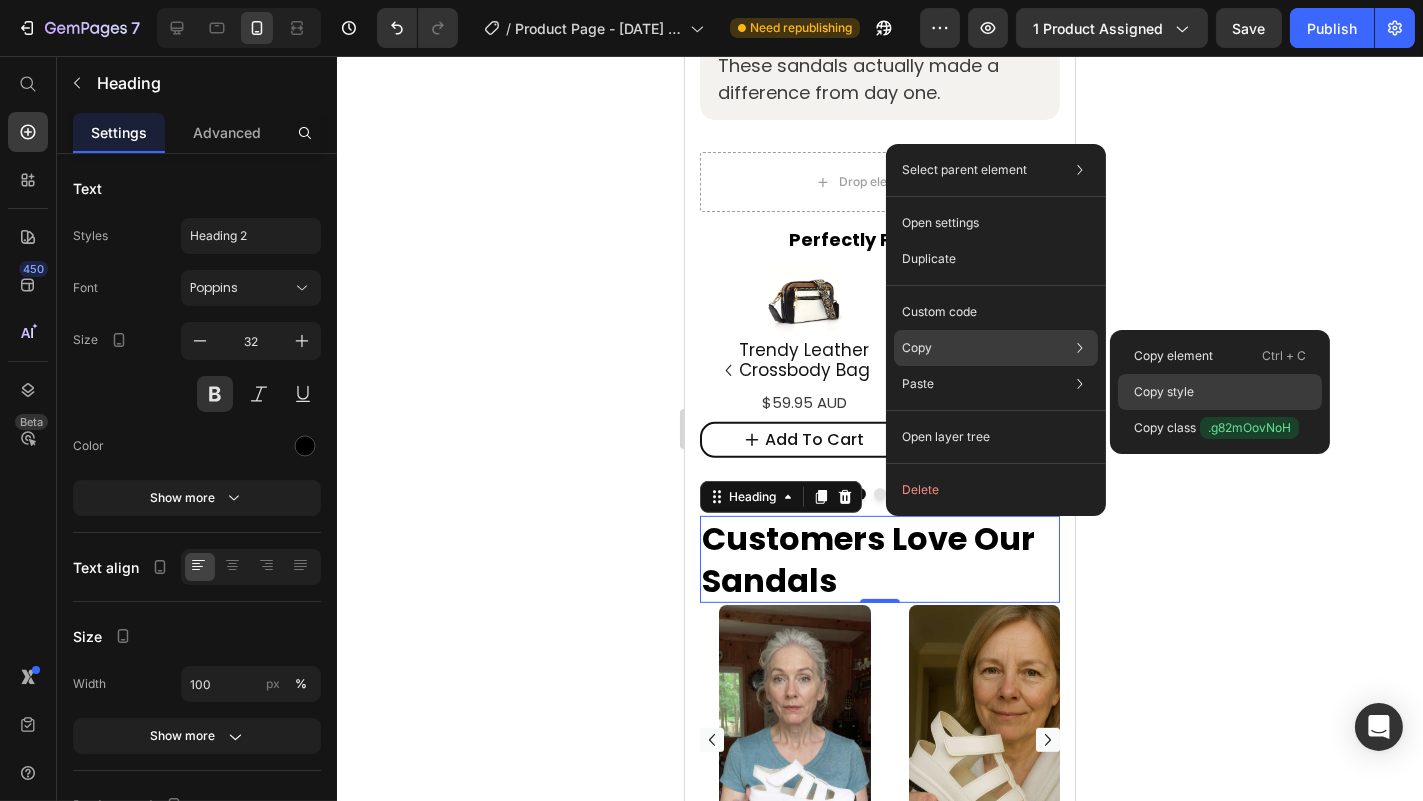 click on "Copy style" at bounding box center [1164, 392] 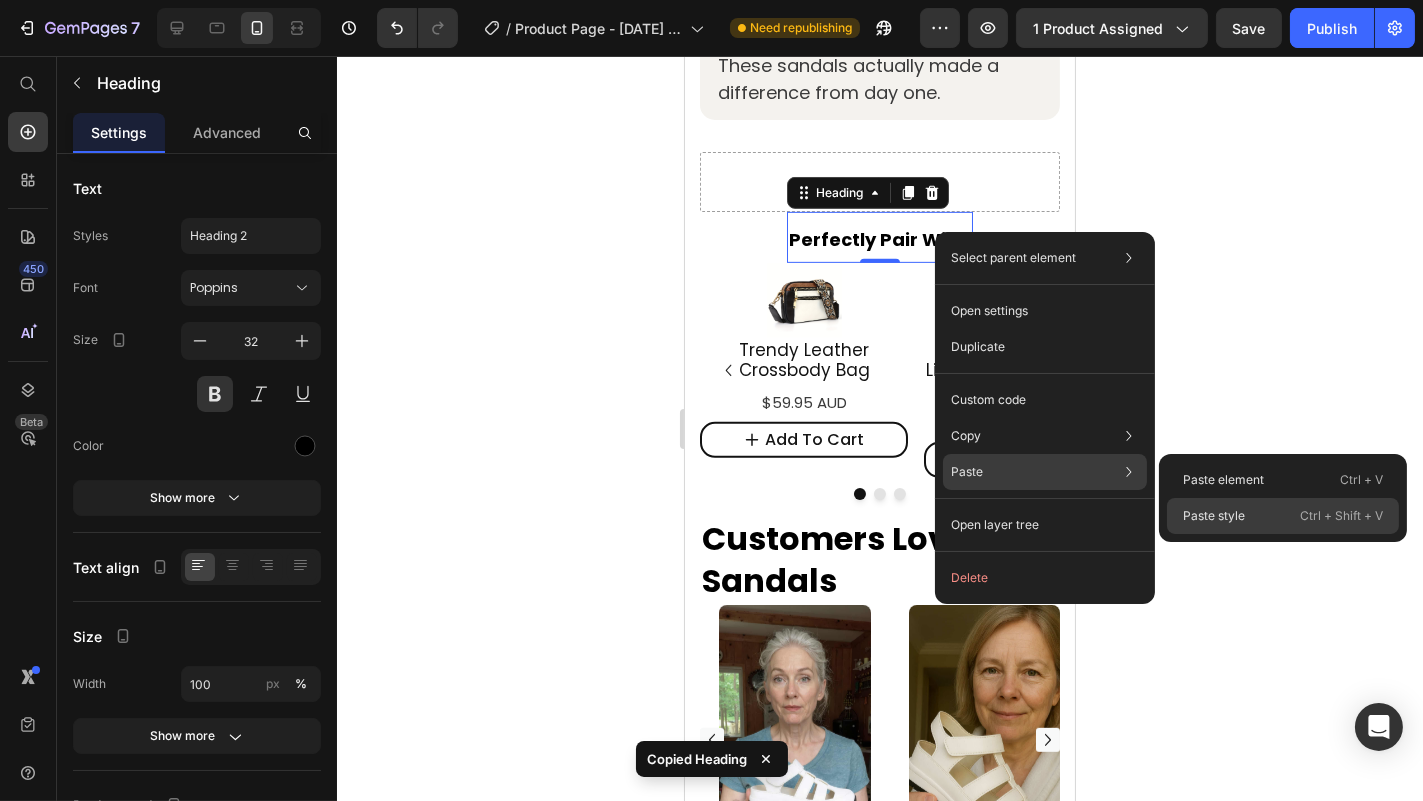 click on "Paste style" at bounding box center [1214, 516] 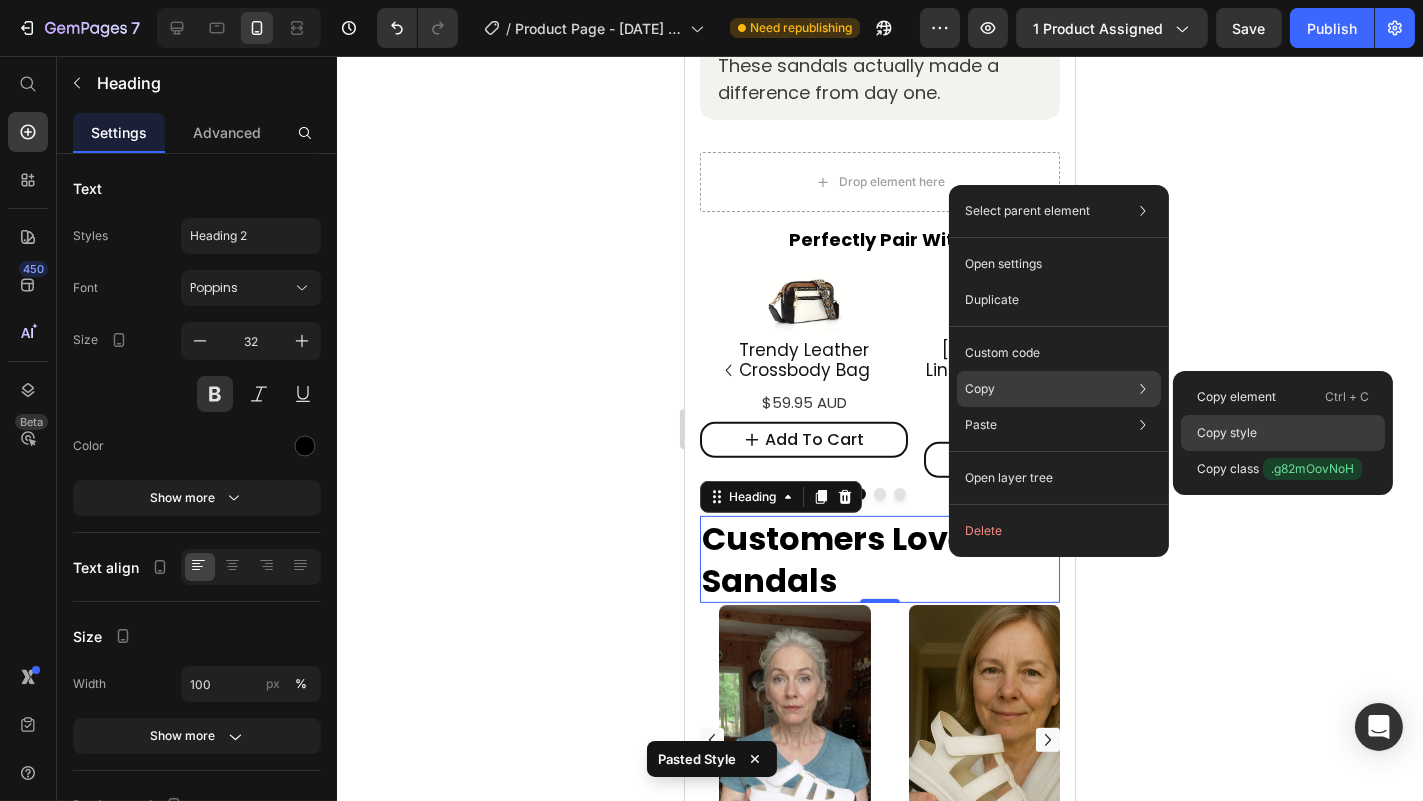 click on "Copy style" at bounding box center [1227, 433] 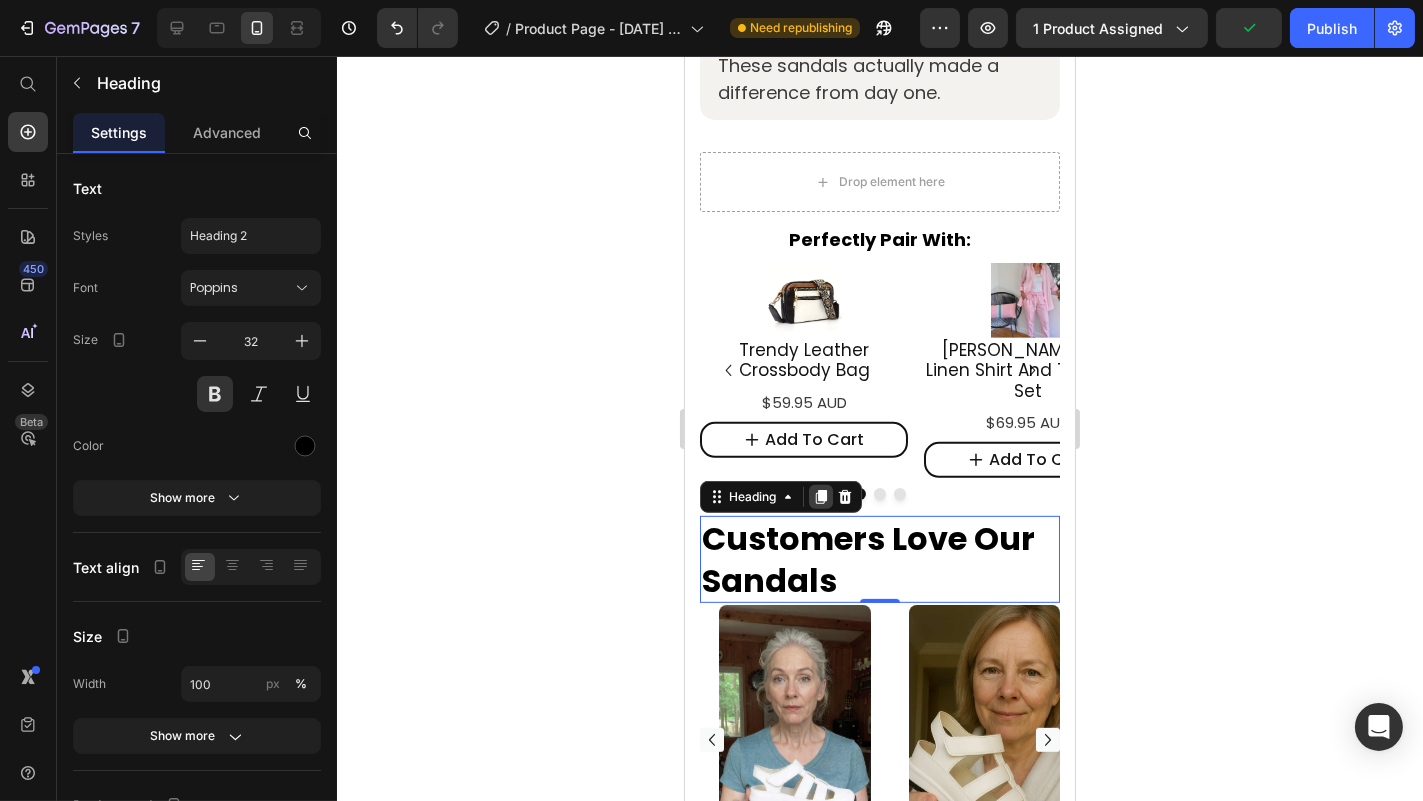 click 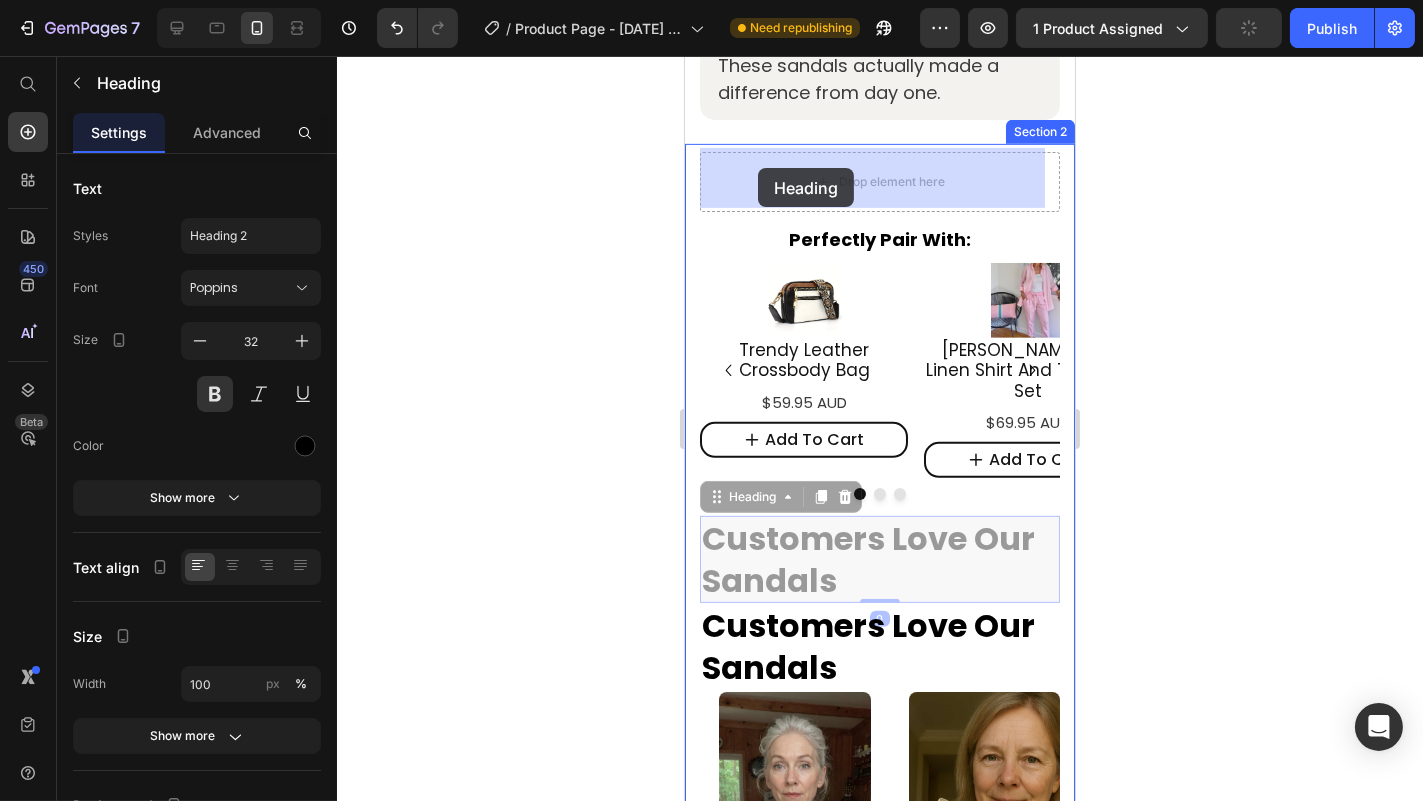 drag, startPoint x: 709, startPoint y: 473, endPoint x: 757, endPoint y: 168, distance: 308.75394 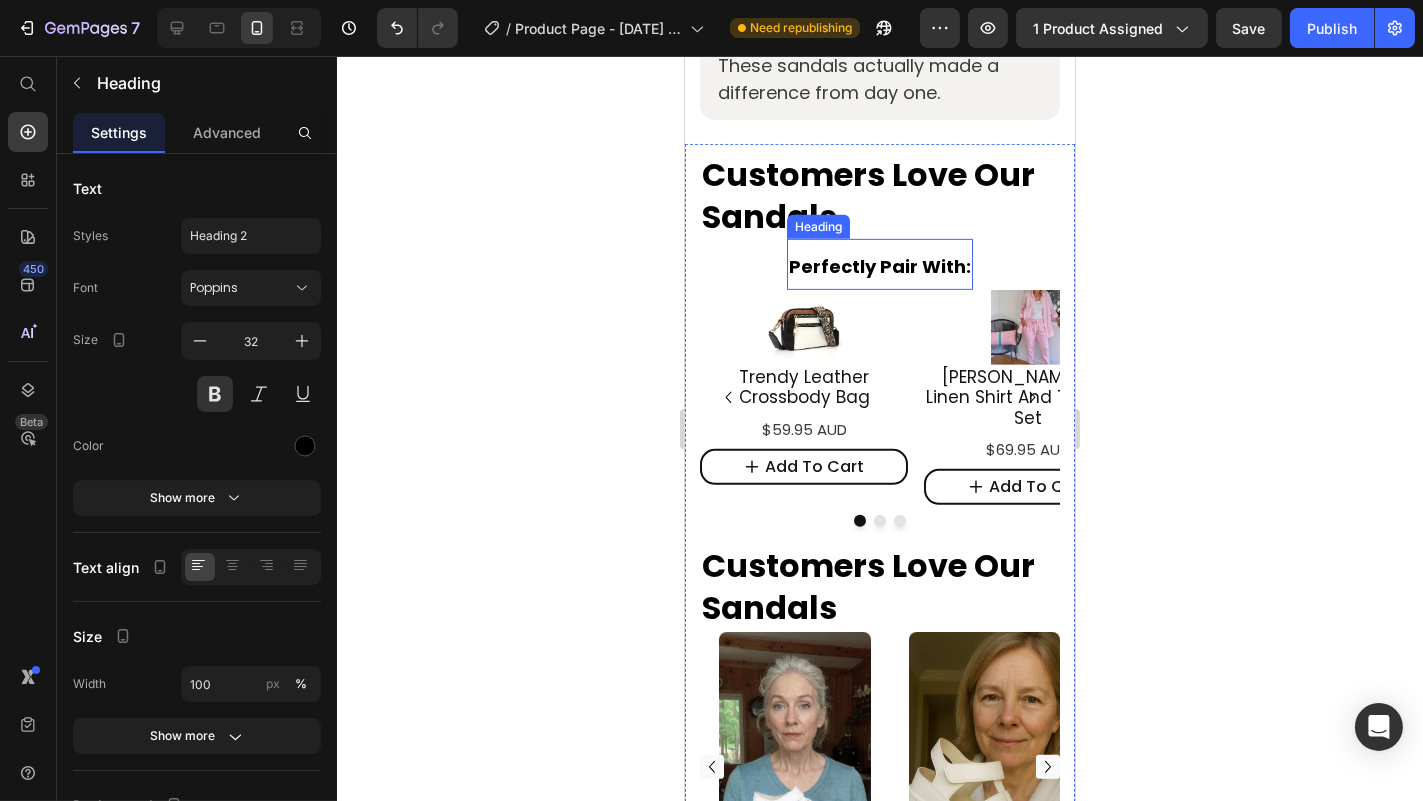 click on "Perfectly Pair With:" at bounding box center (879, 266) 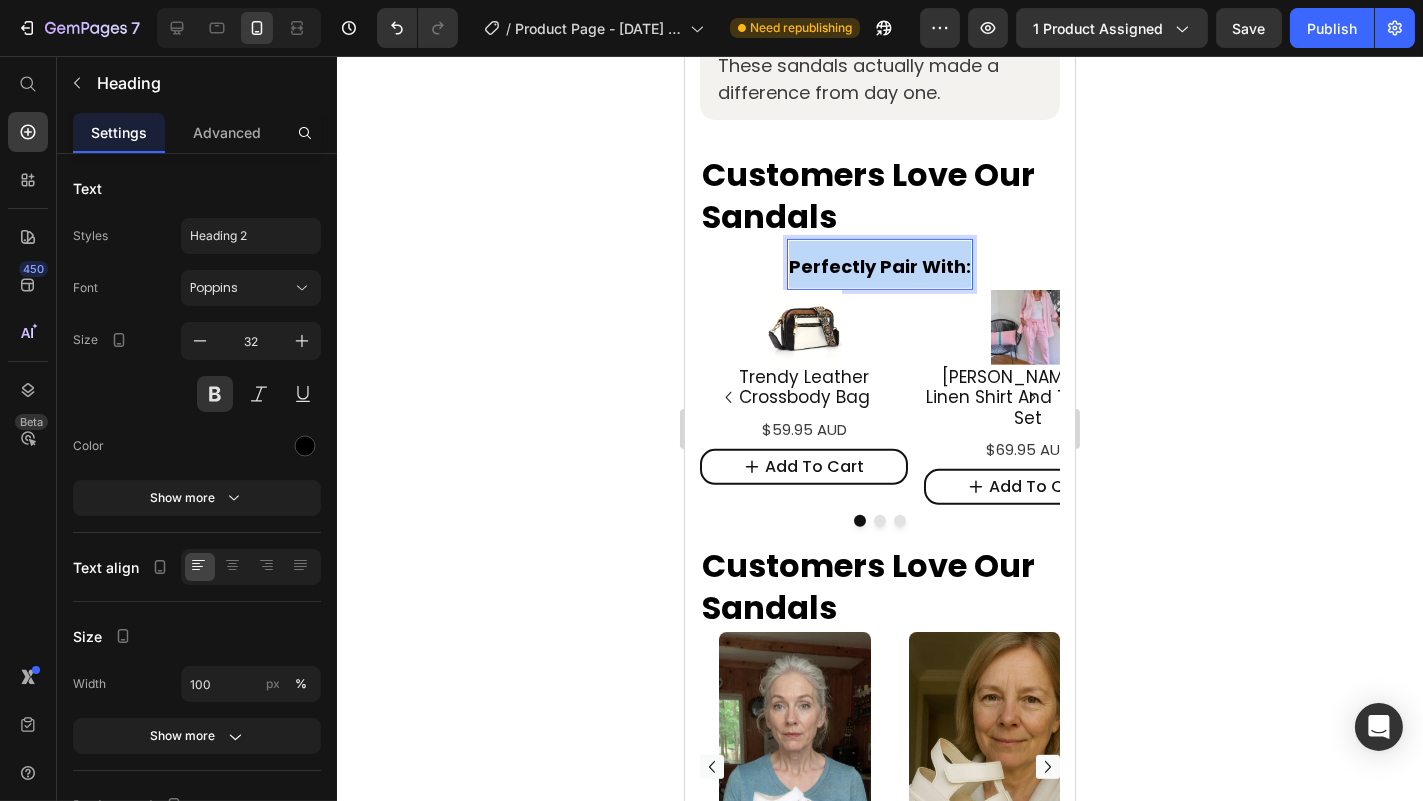 click on "Perfectly Pair With:" at bounding box center [879, 266] 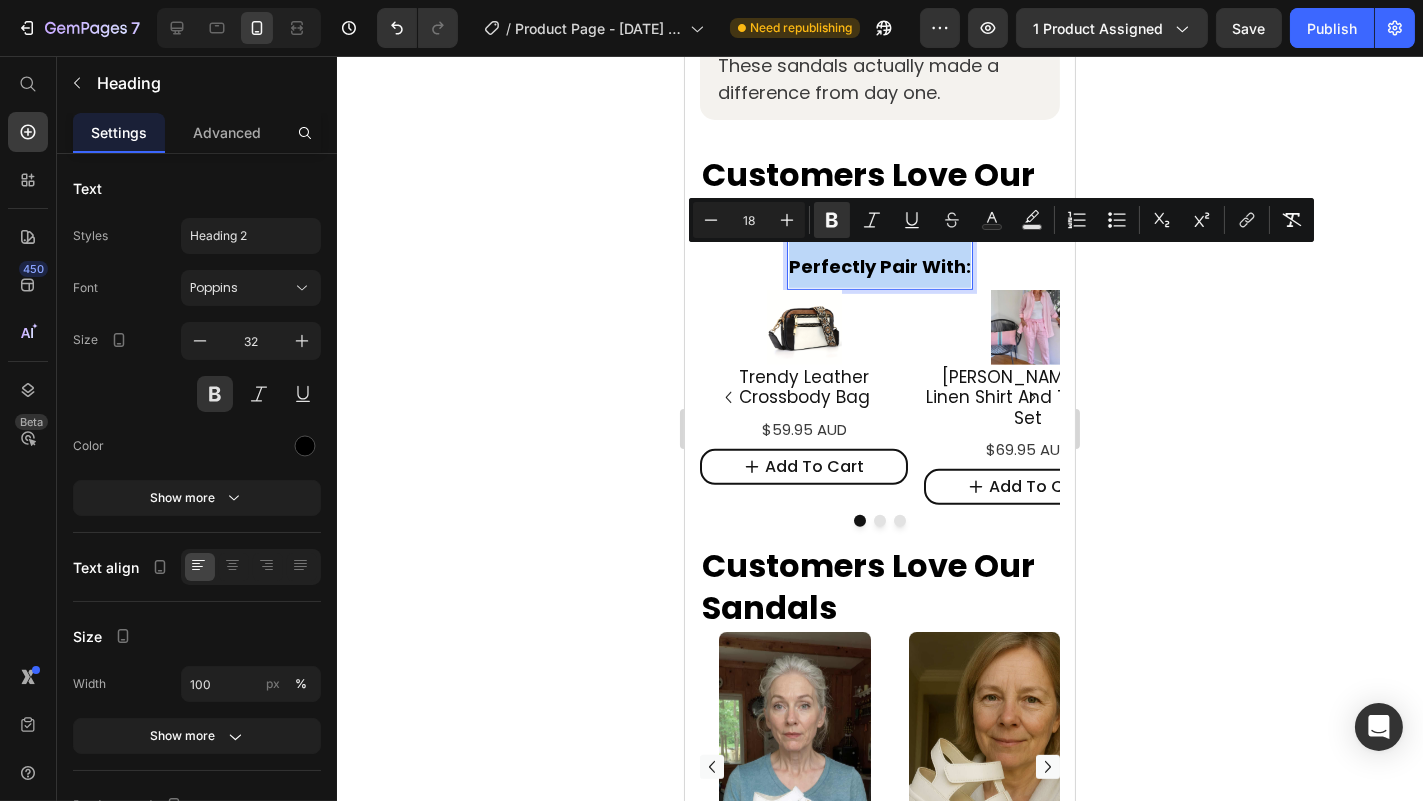 copy on "Perfectly Pair With:" 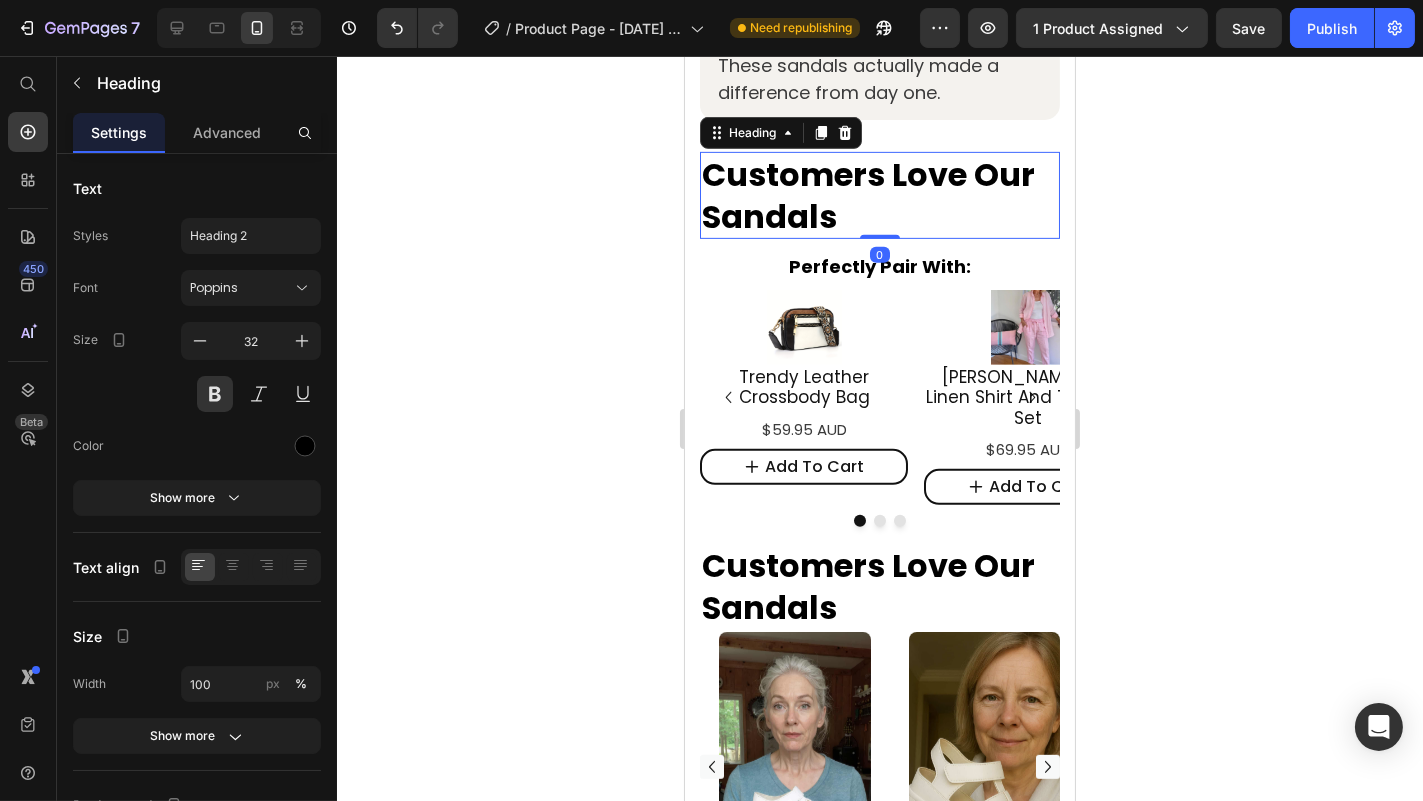 click on "Customers Love Our Sandals" at bounding box center (867, 195) 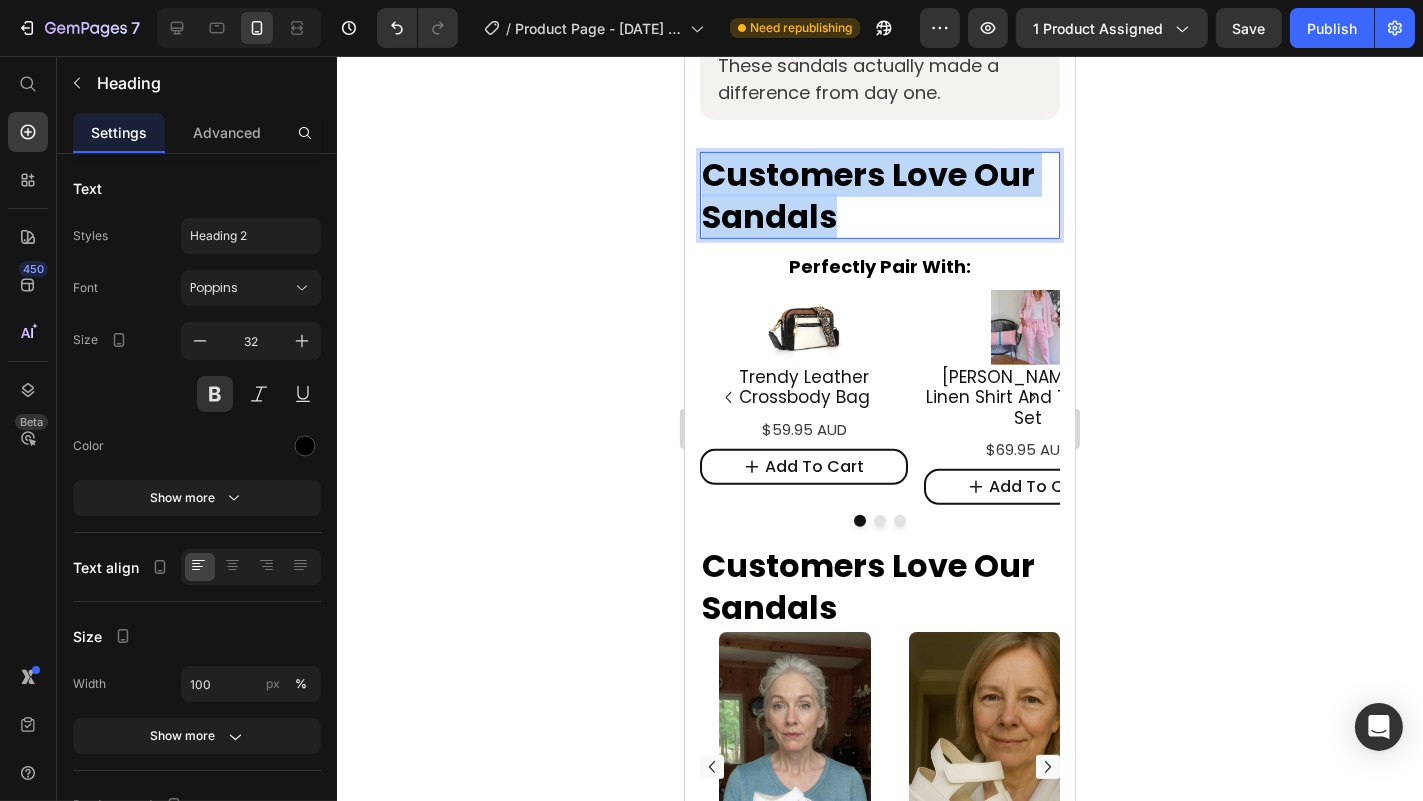 click on "Customers Love Our Sandals" at bounding box center (867, 195) 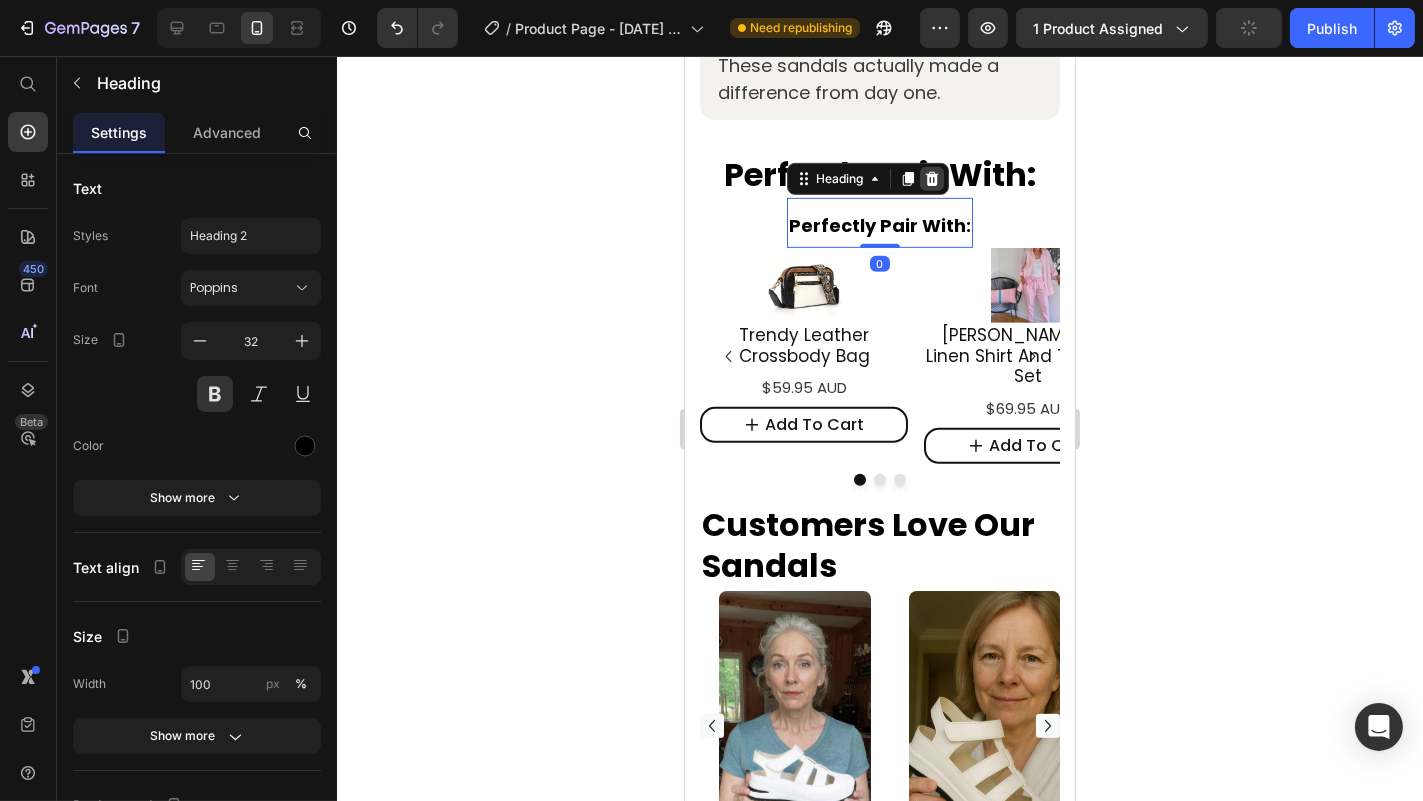 click at bounding box center [931, 179] 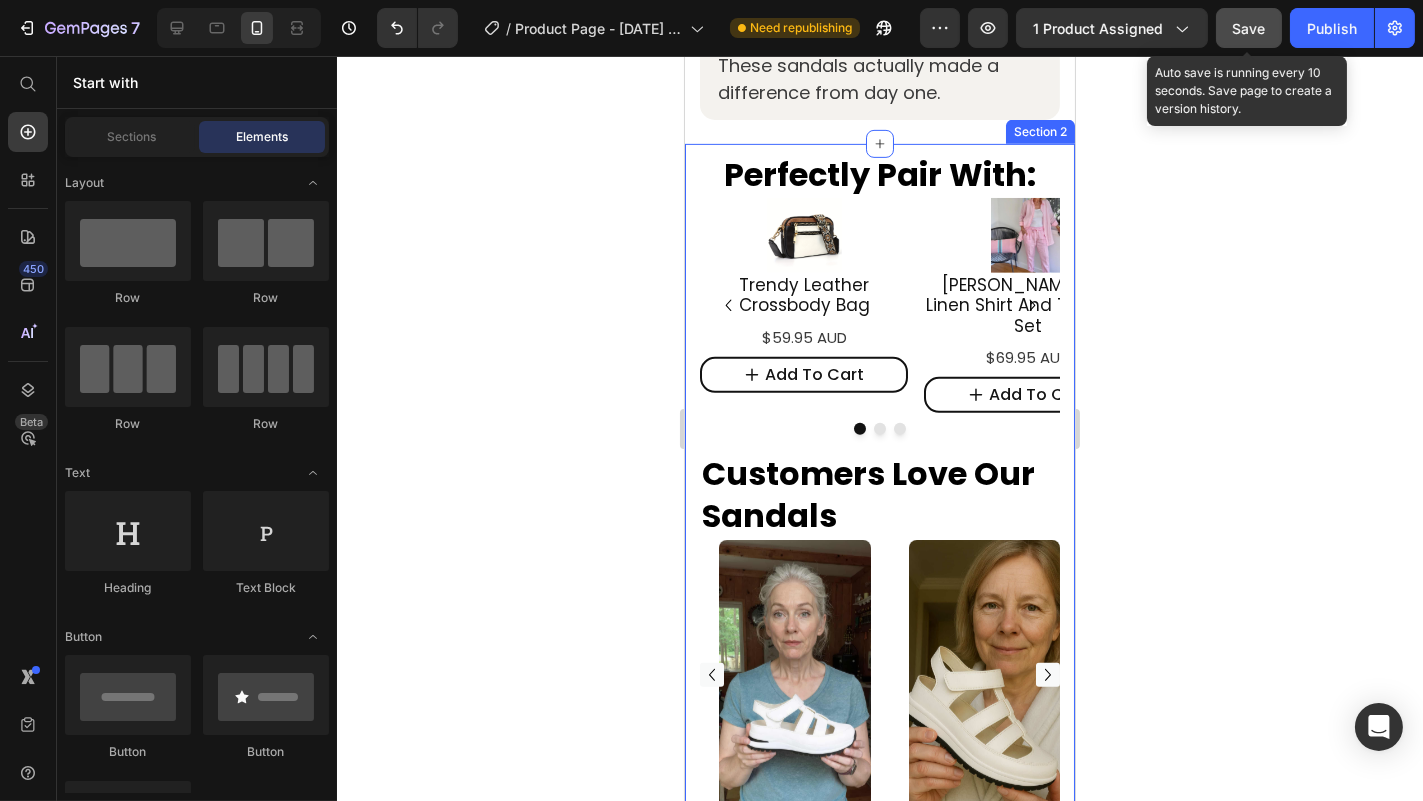 click on "Save" at bounding box center [1249, 28] 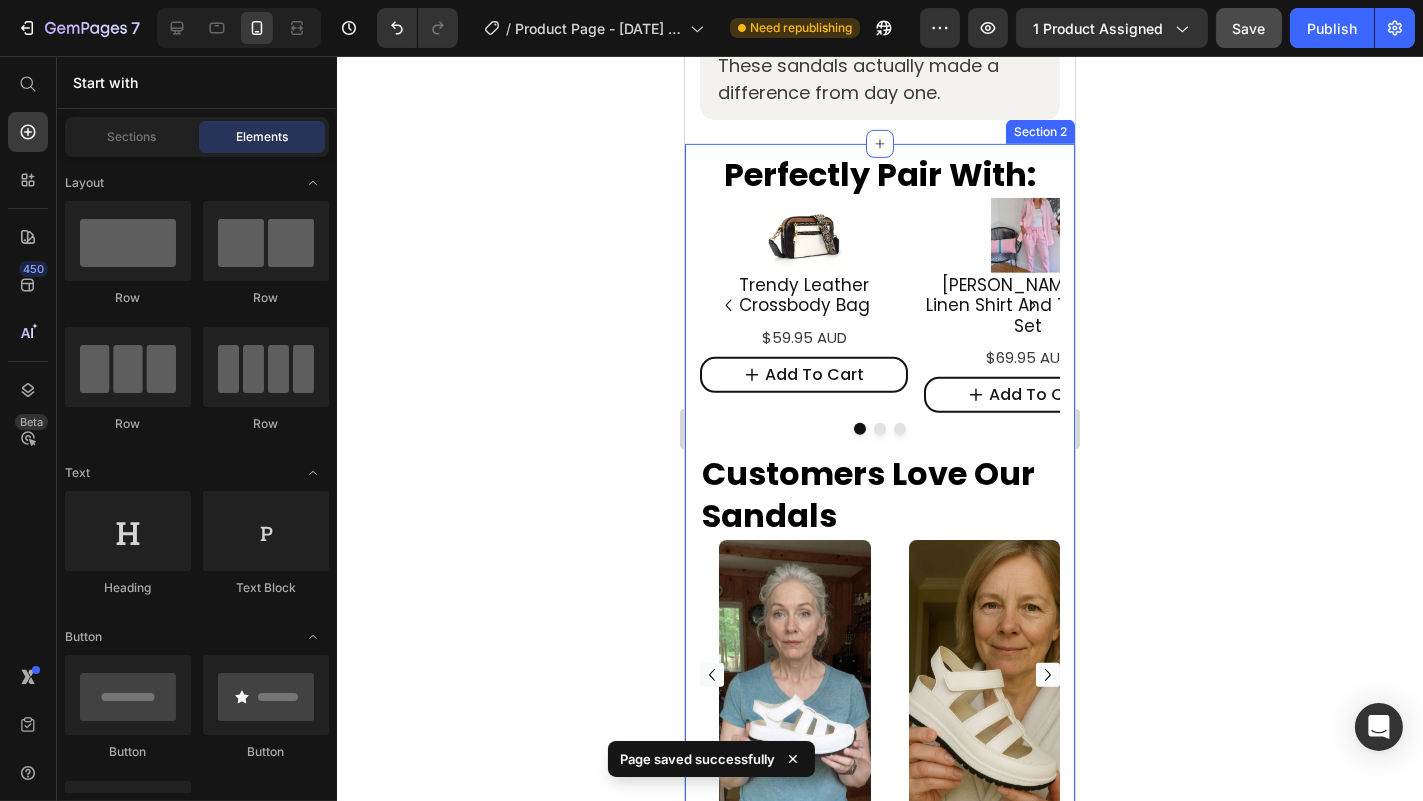 click 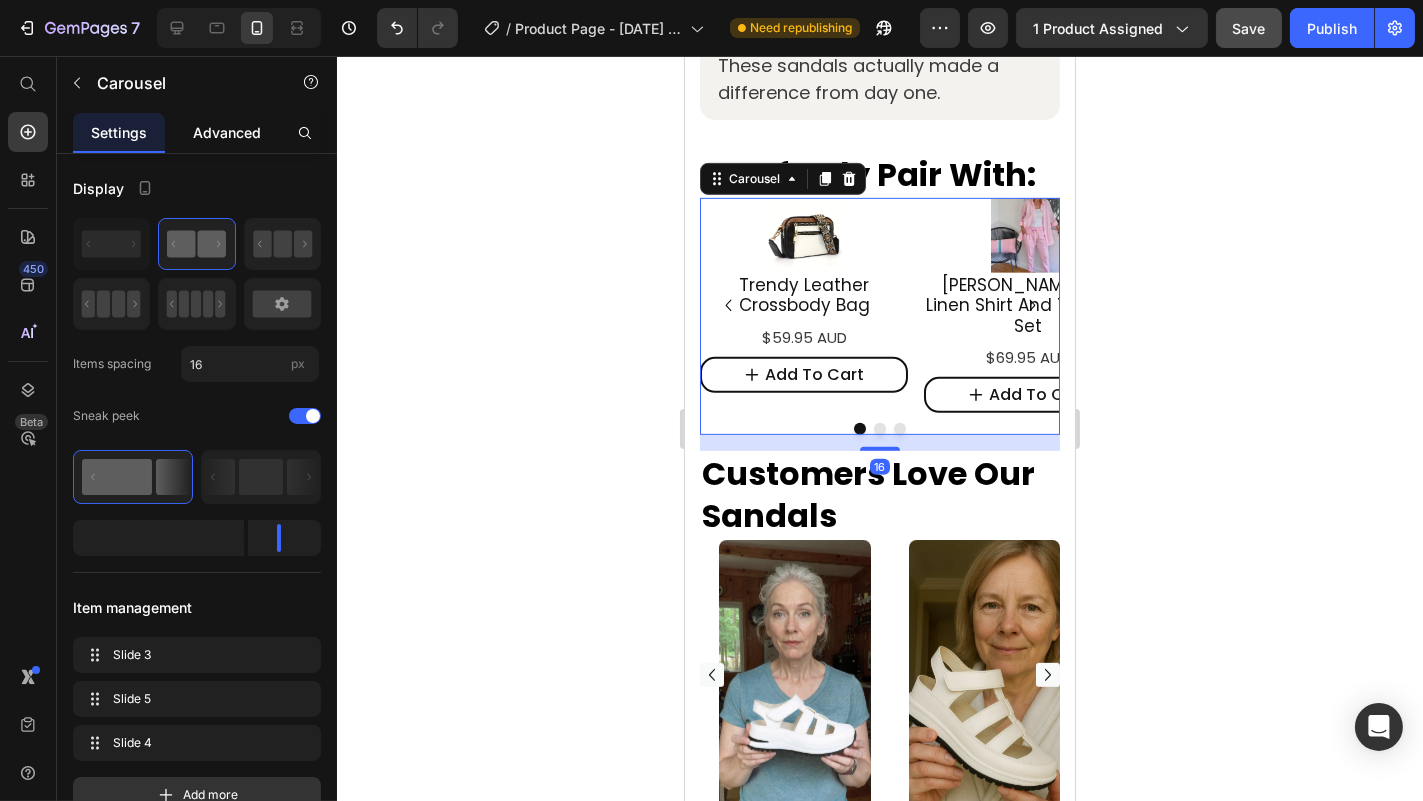 click on "Advanced" at bounding box center [227, 132] 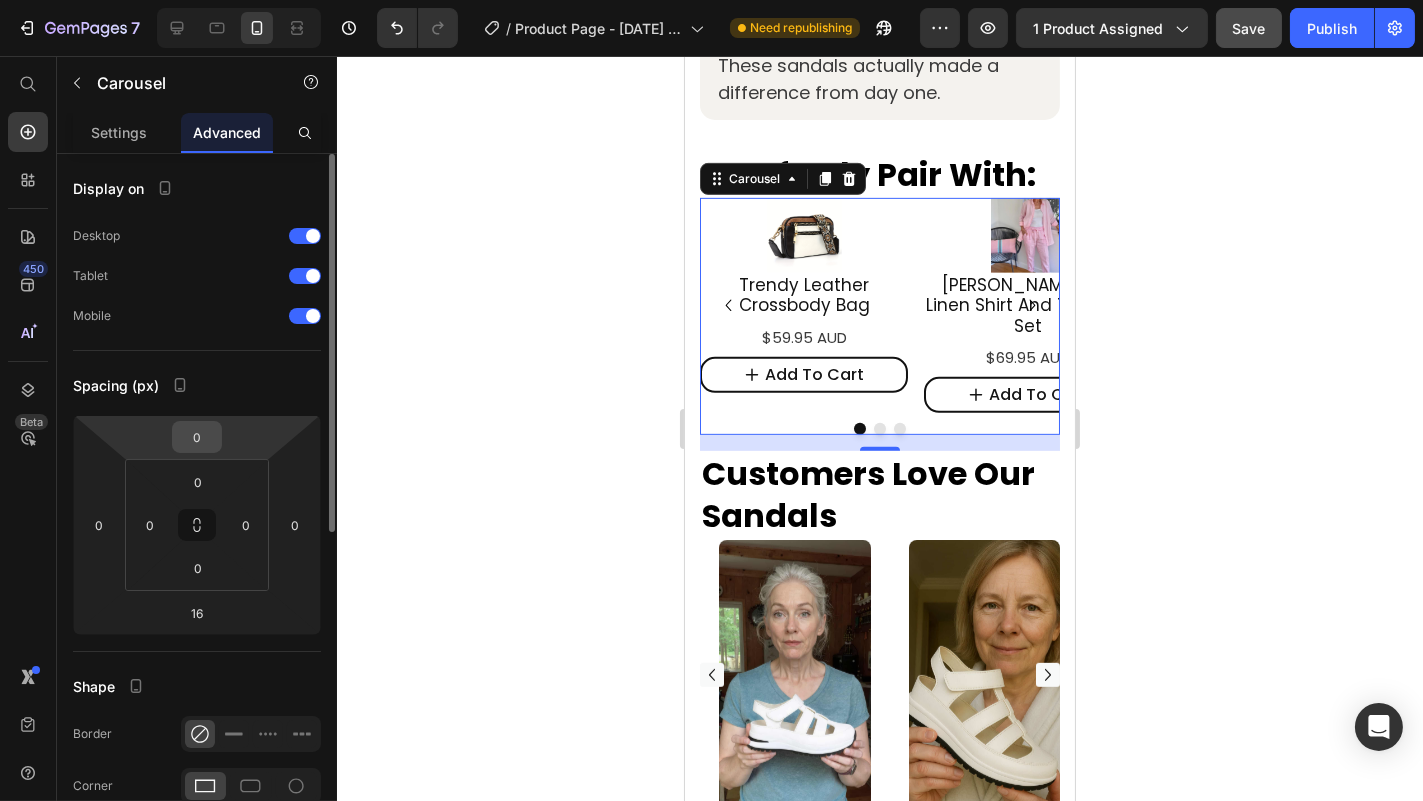 click on "0" at bounding box center (197, 437) 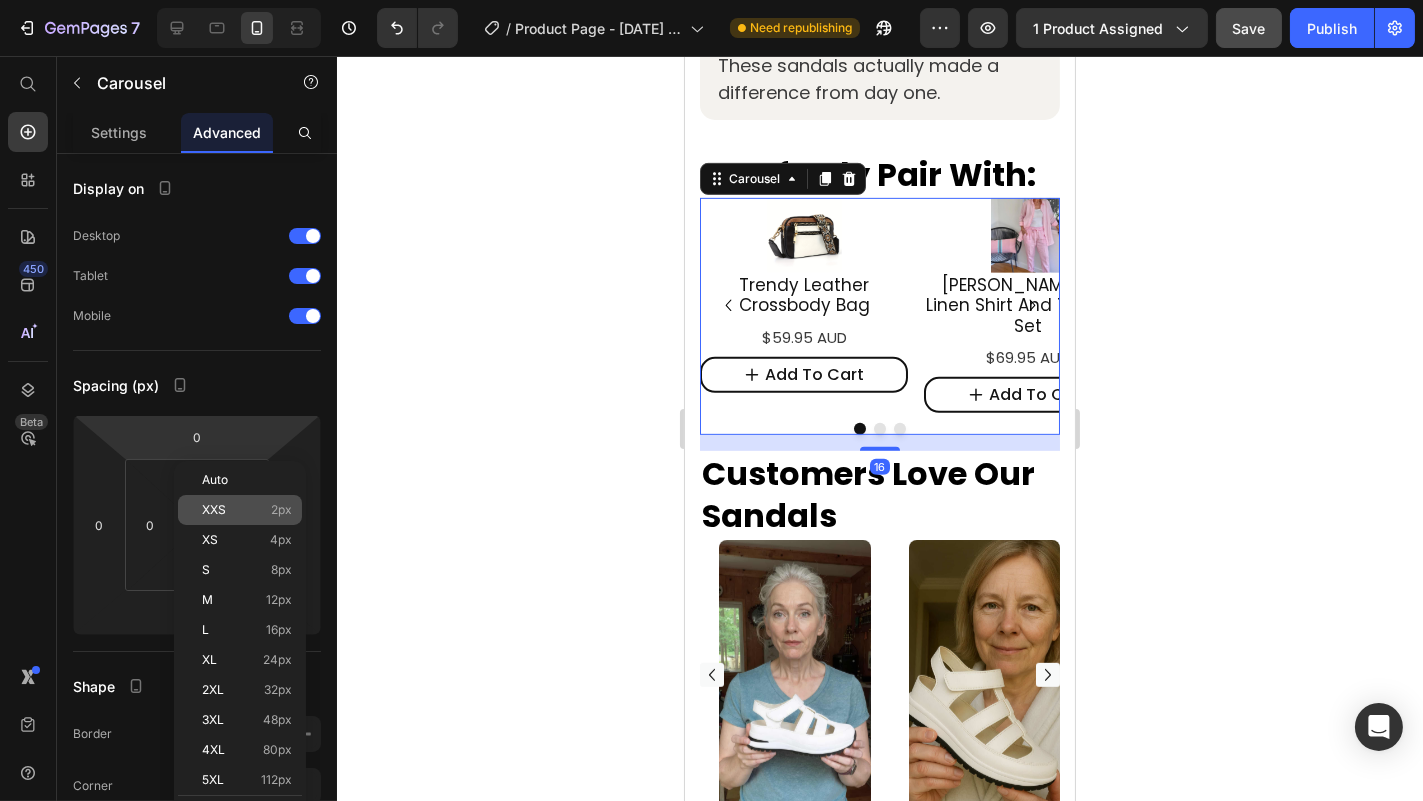 click on "XXS" at bounding box center (214, 510) 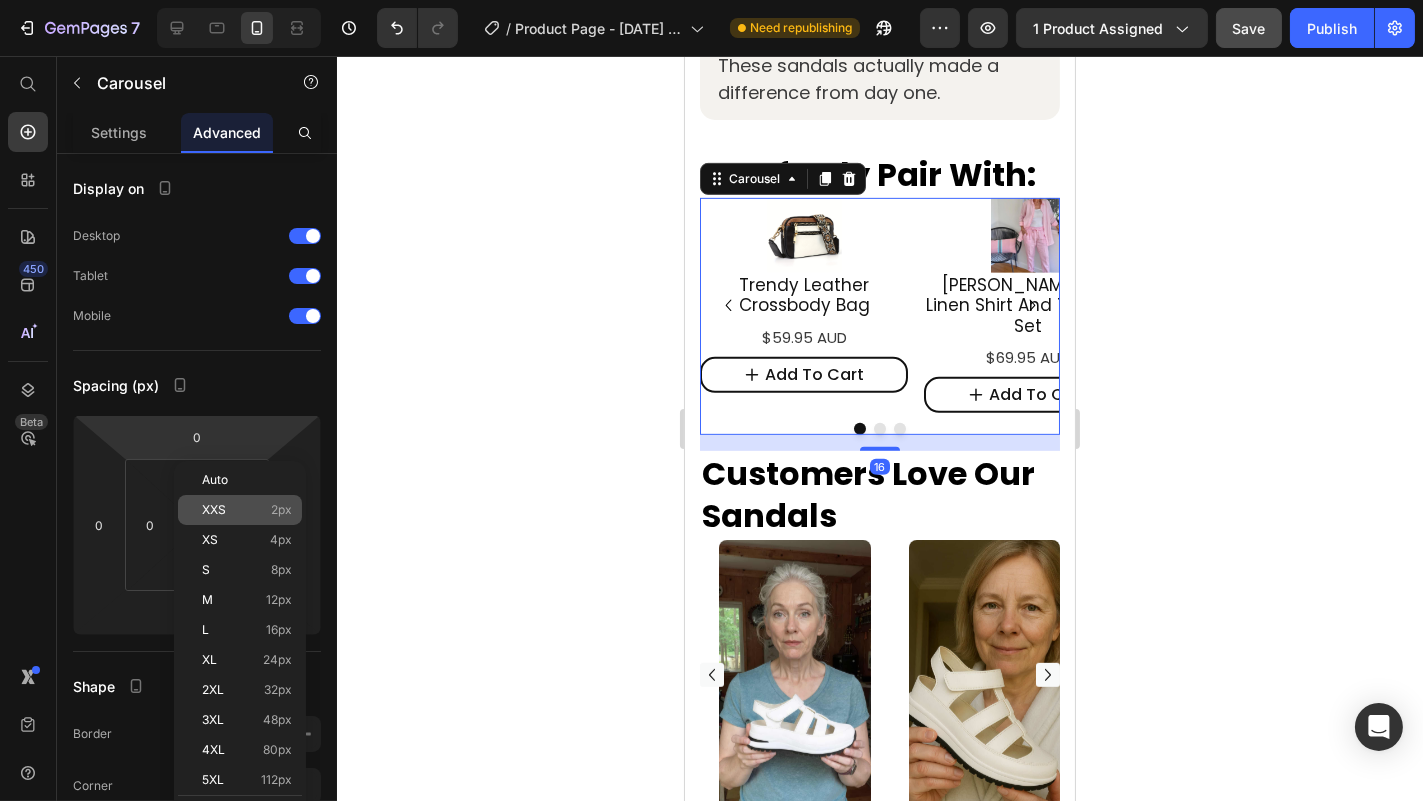 type on "2" 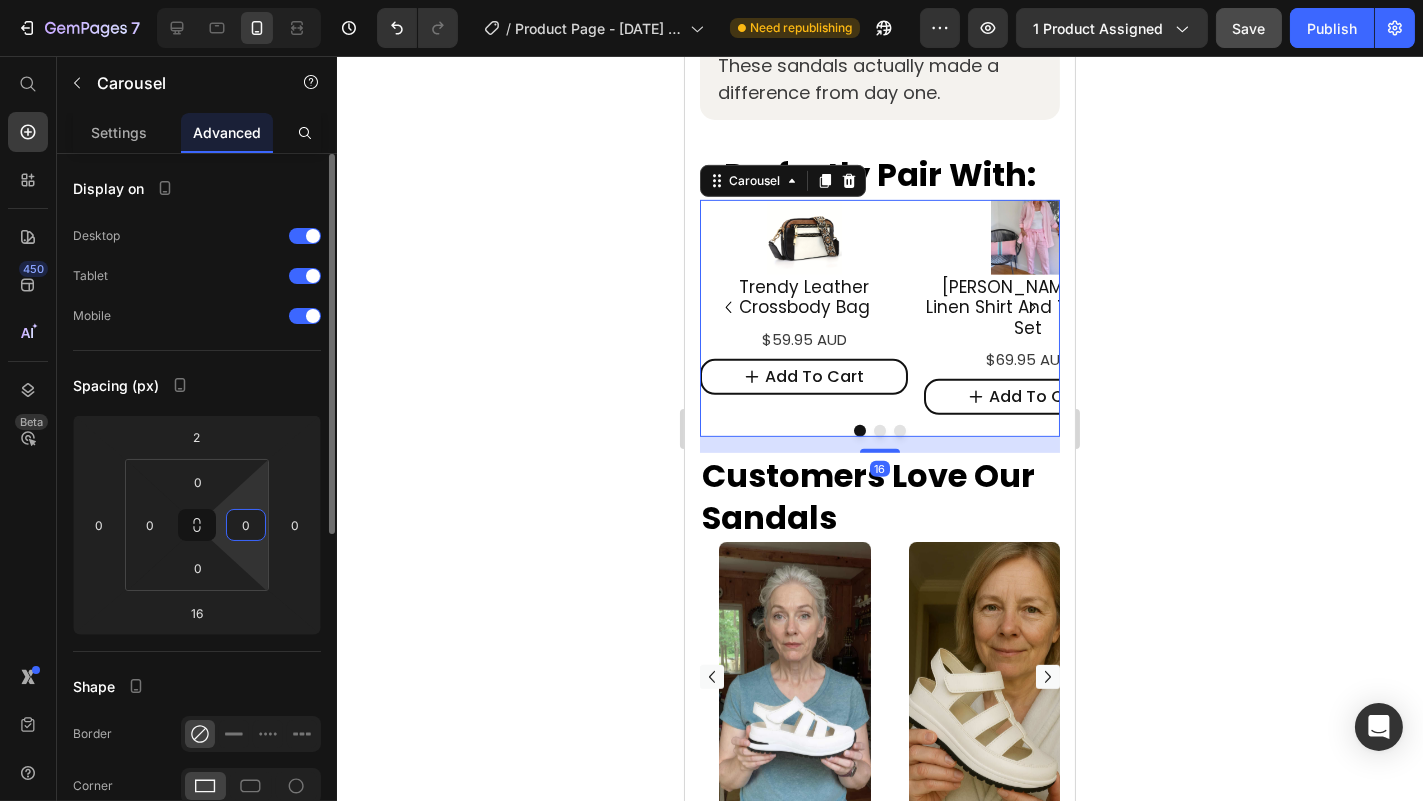 click on "0" at bounding box center [246, 525] 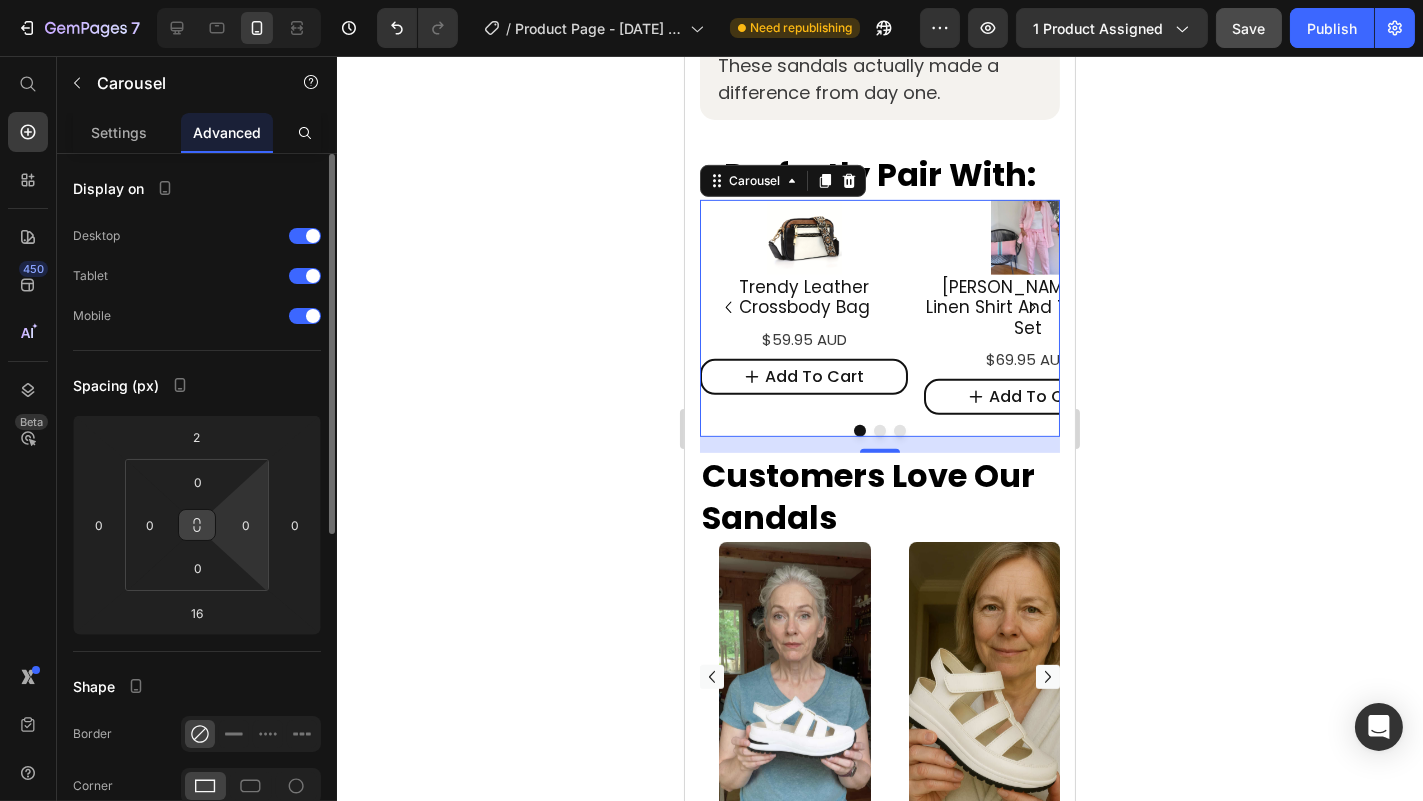 click 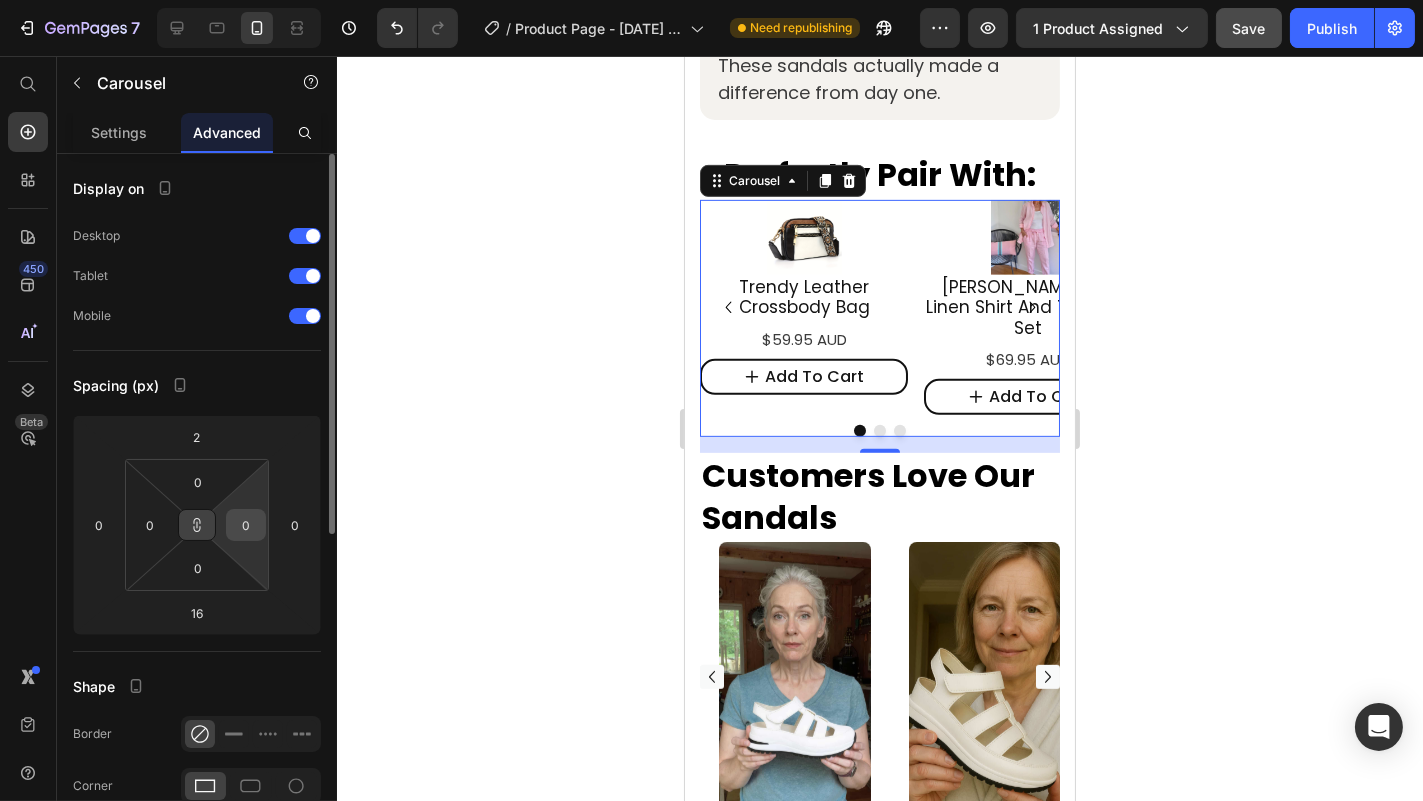 click on "0" at bounding box center (246, 525) 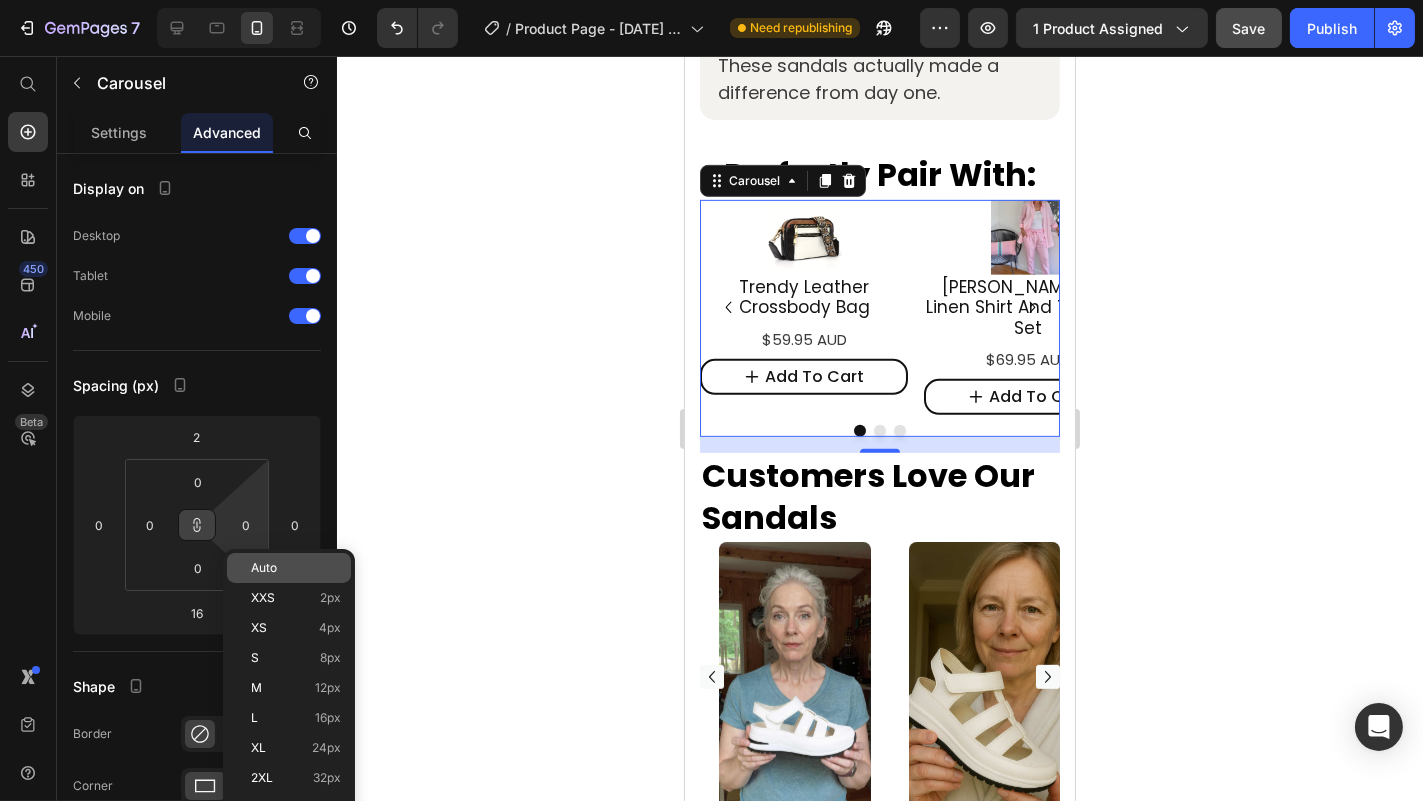 click on "Auto" at bounding box center (264, 568) 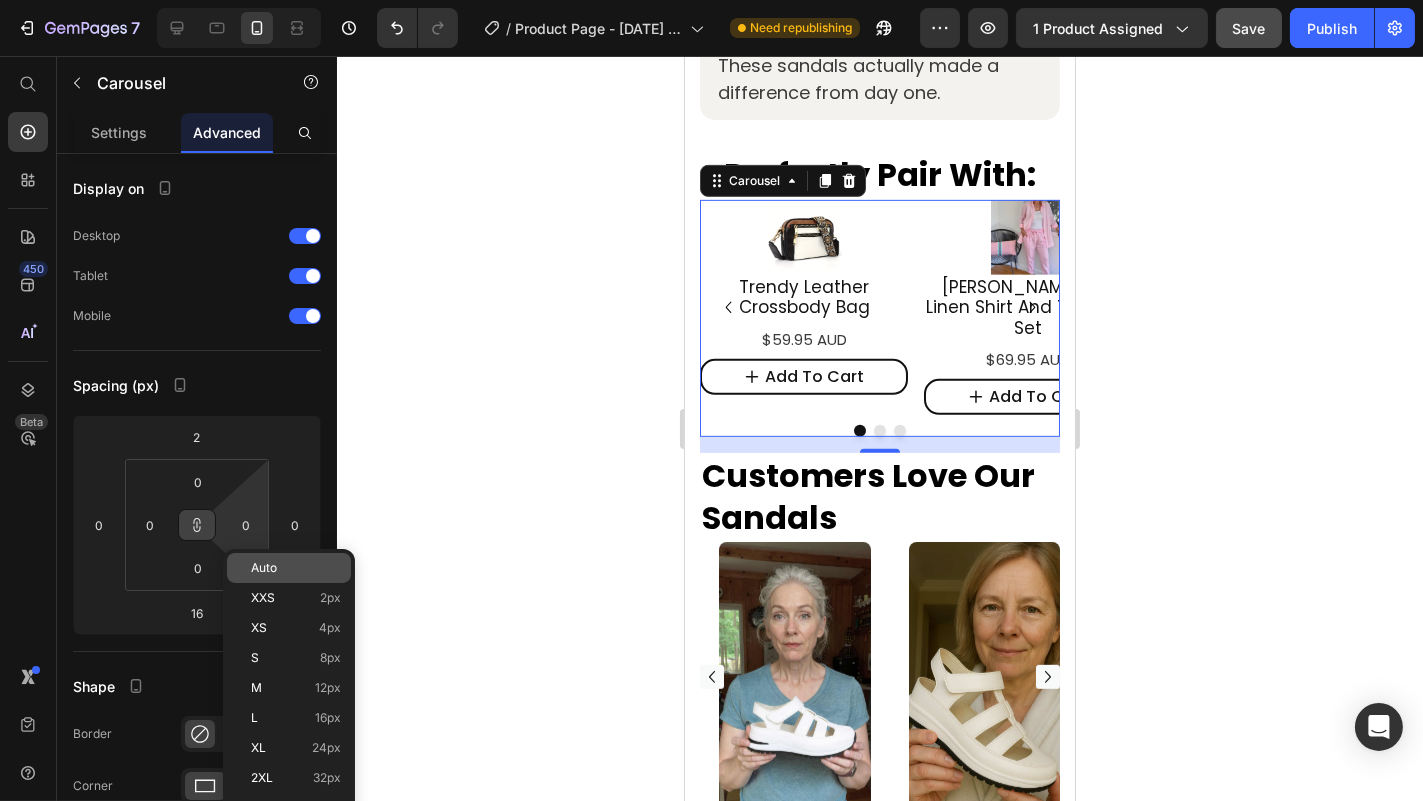 type 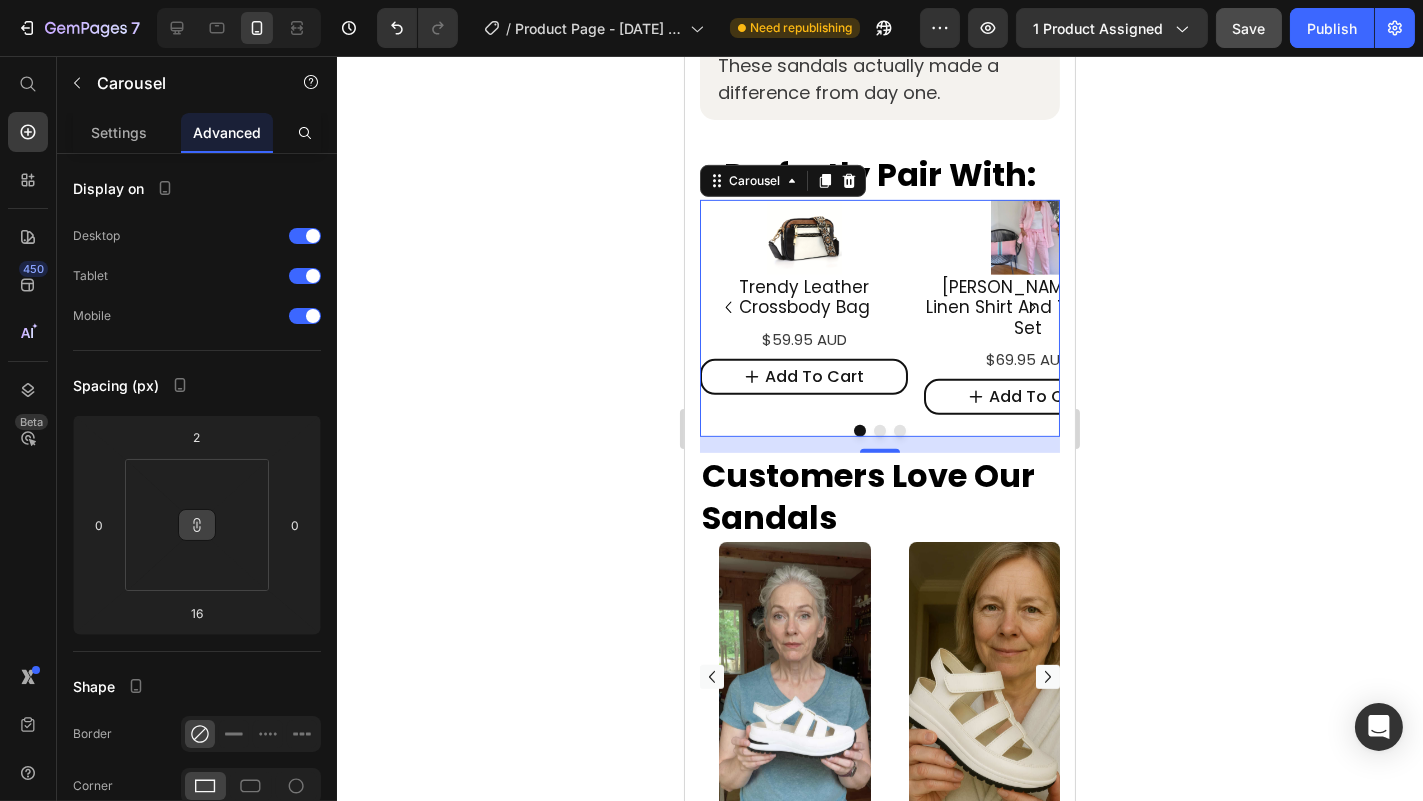 click 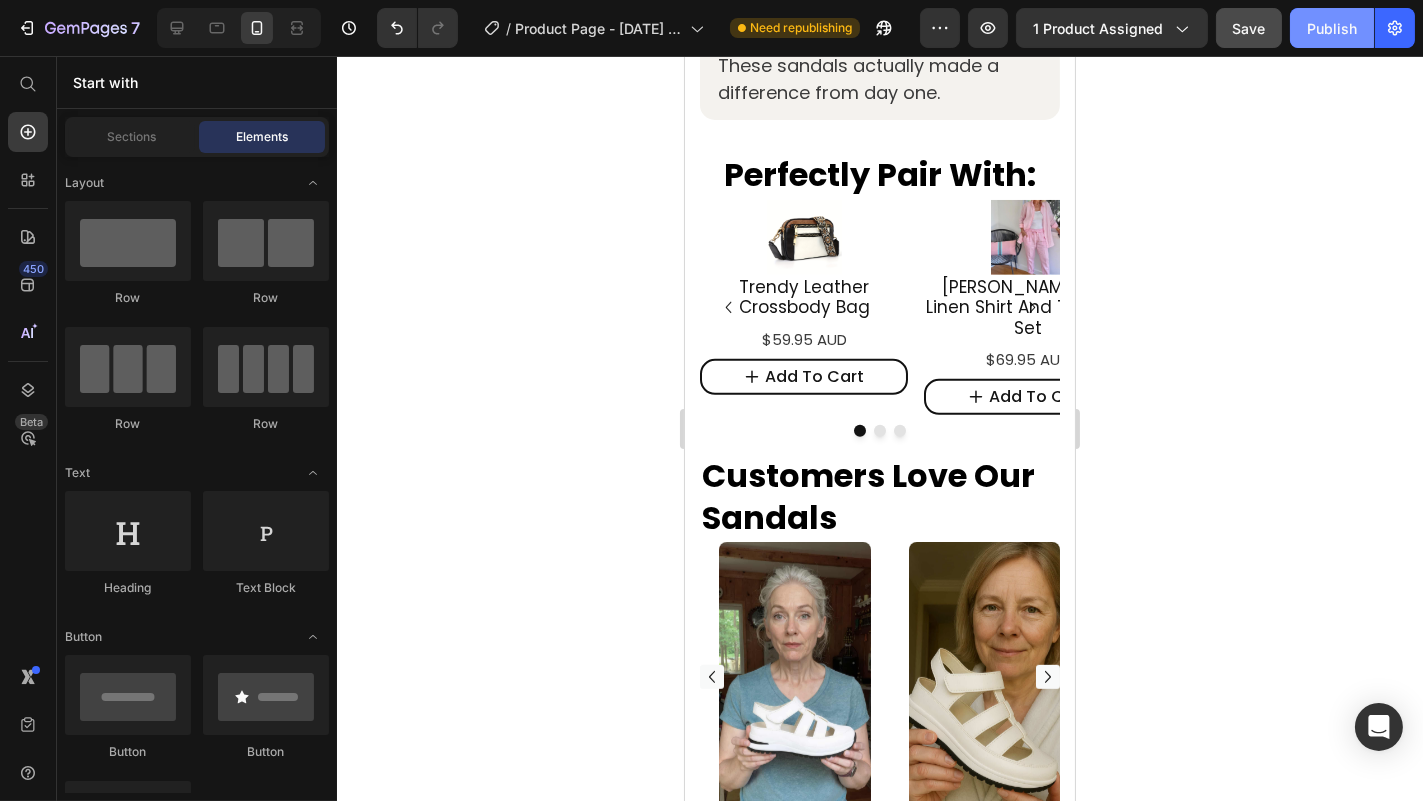 click on "Publish" at bounding box center [1332, 28] 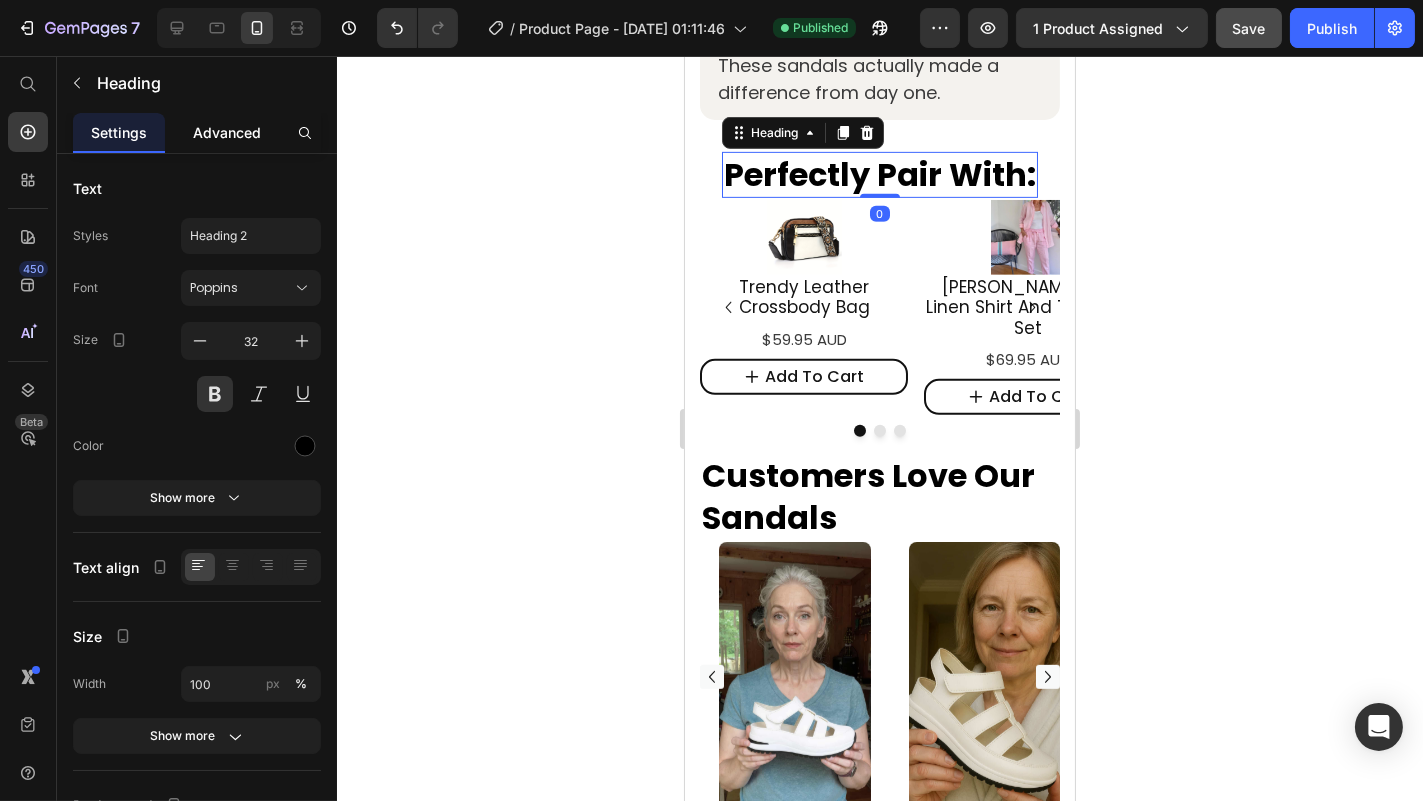 click on "Advanced" at bounding box center [227, 132] 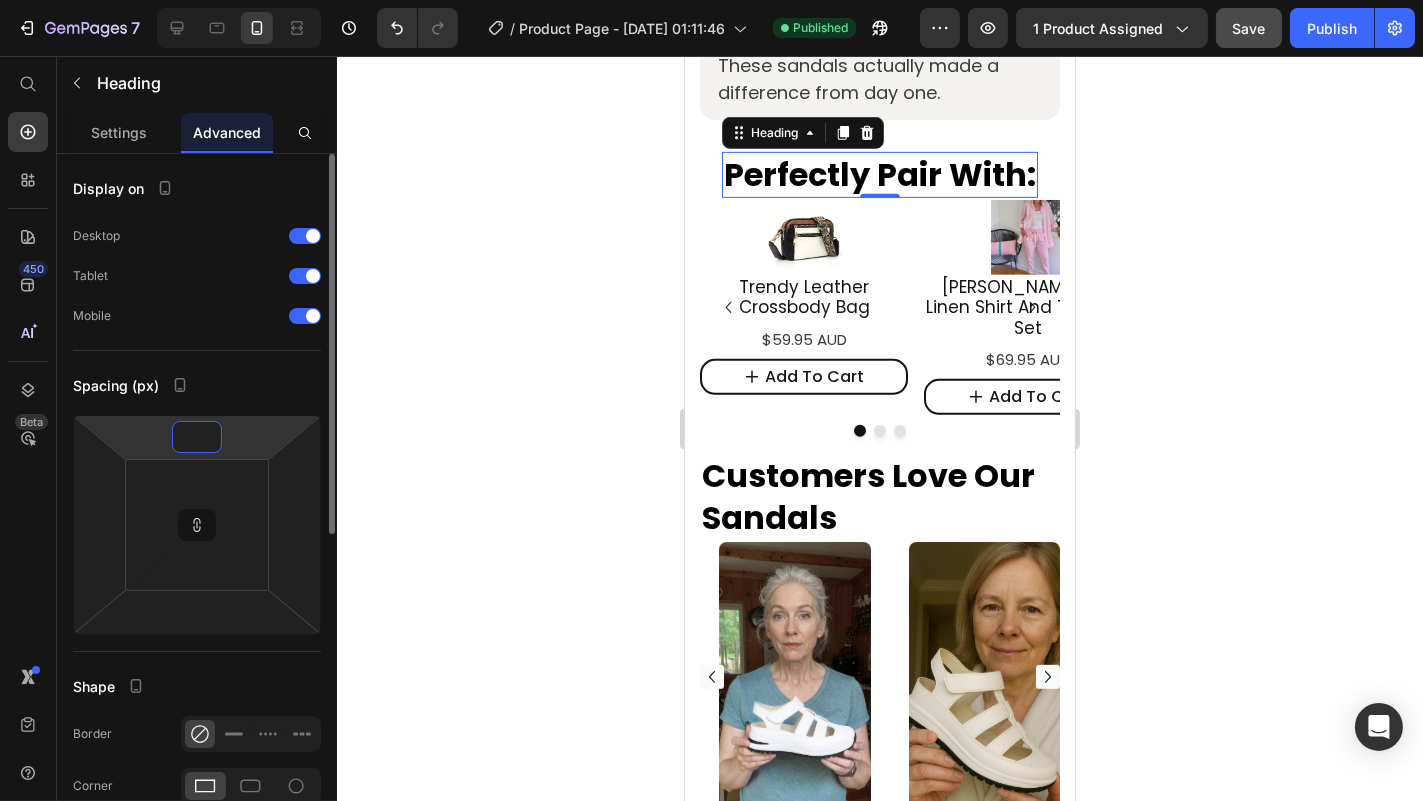 click at bounding box center [197, 437] 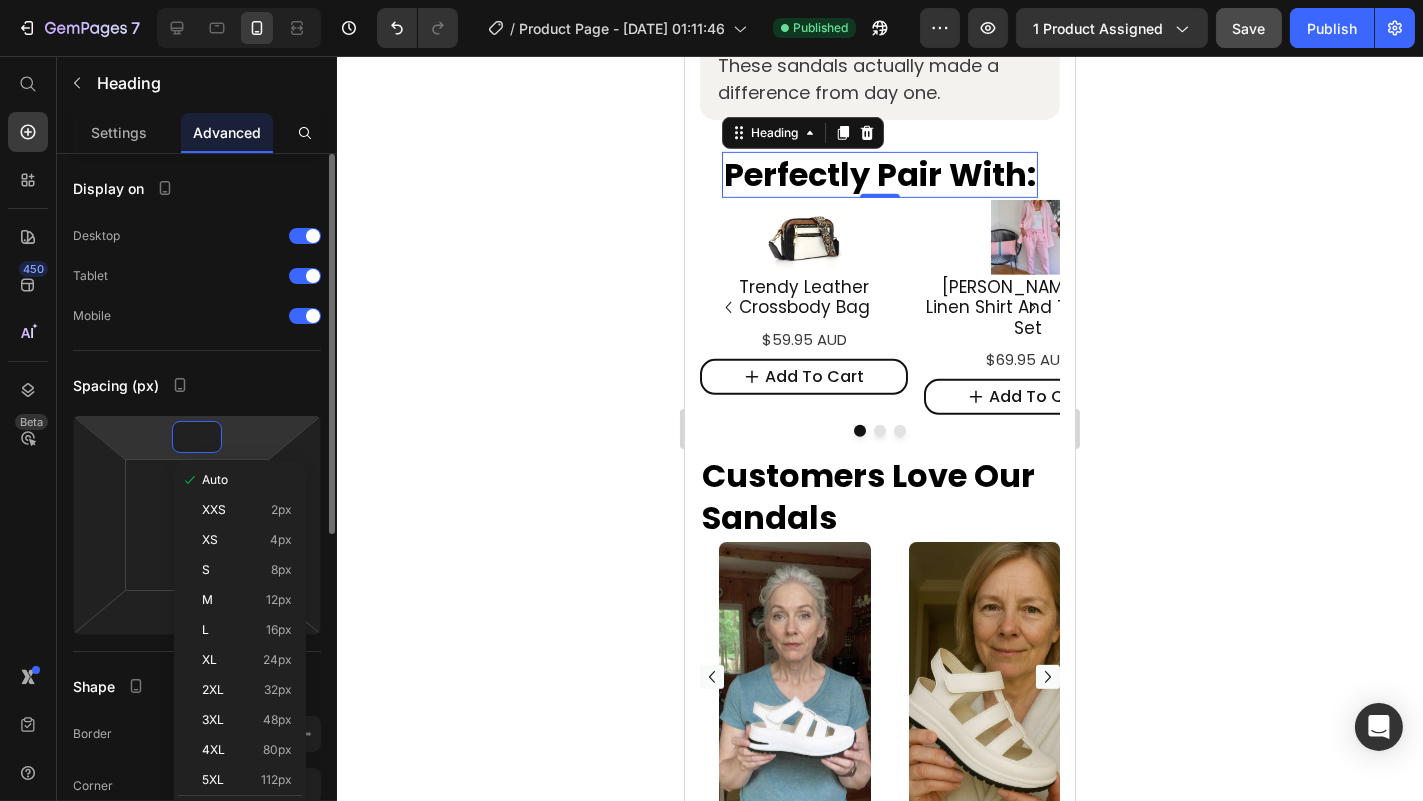 type on "0" 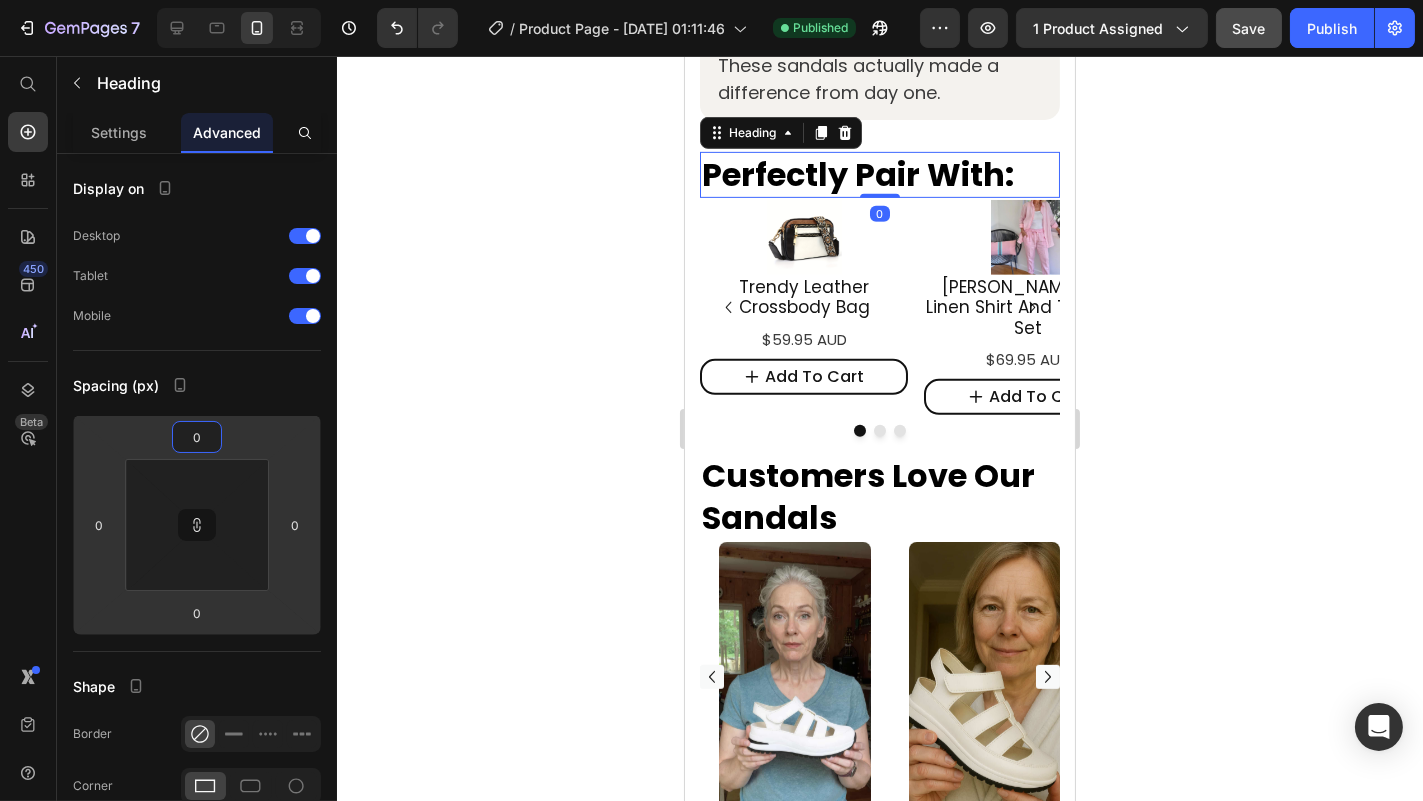 type on "0" 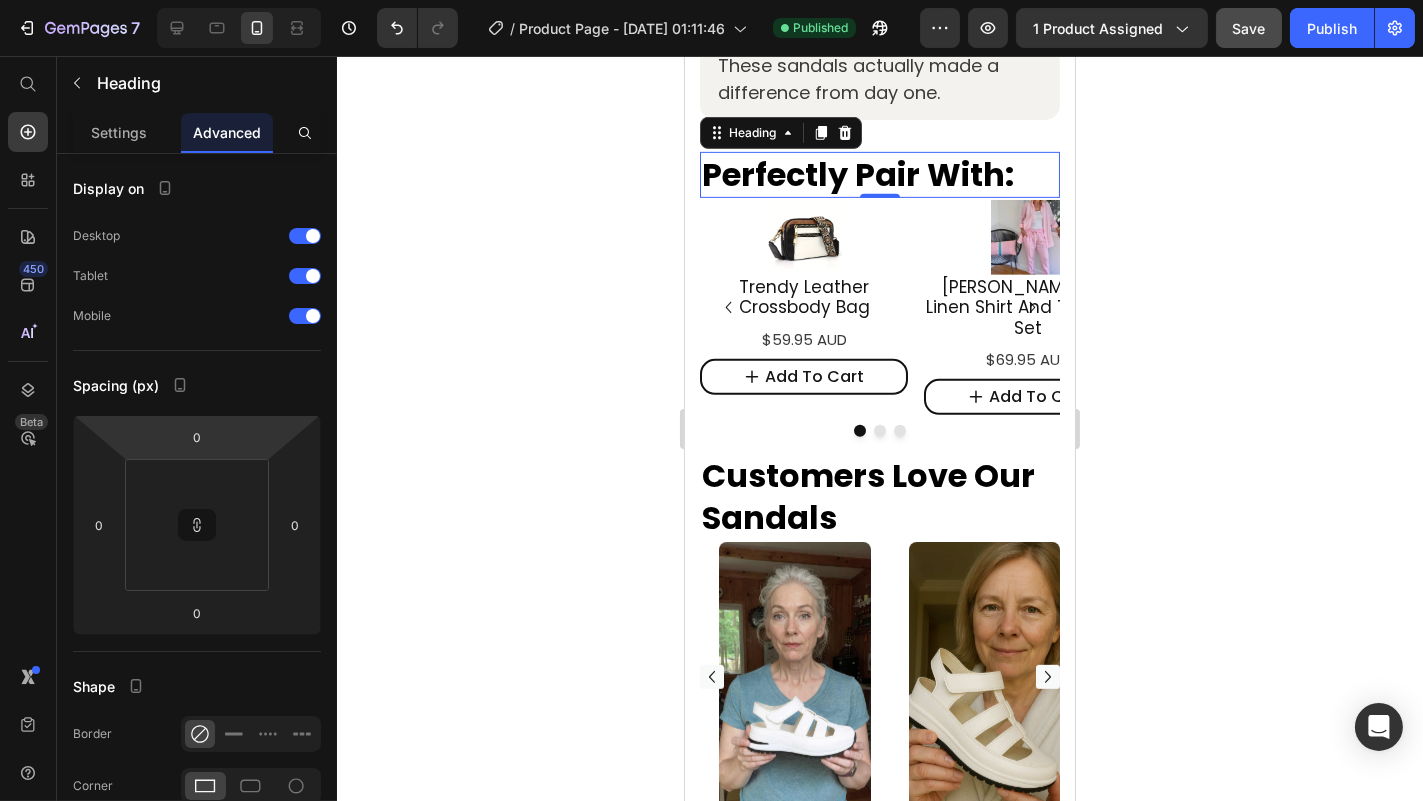 click 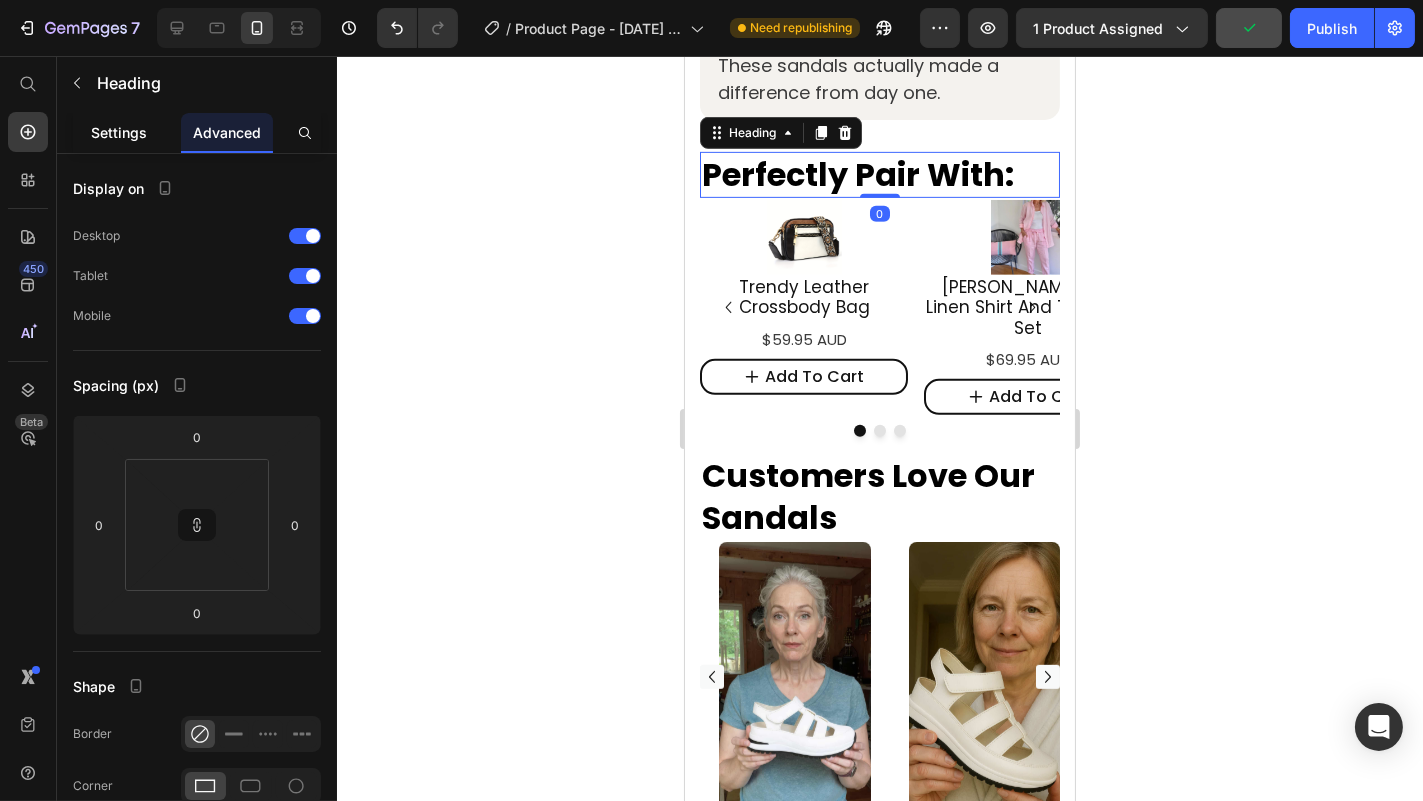 click on "Settings" at bounding box center (119, 132) 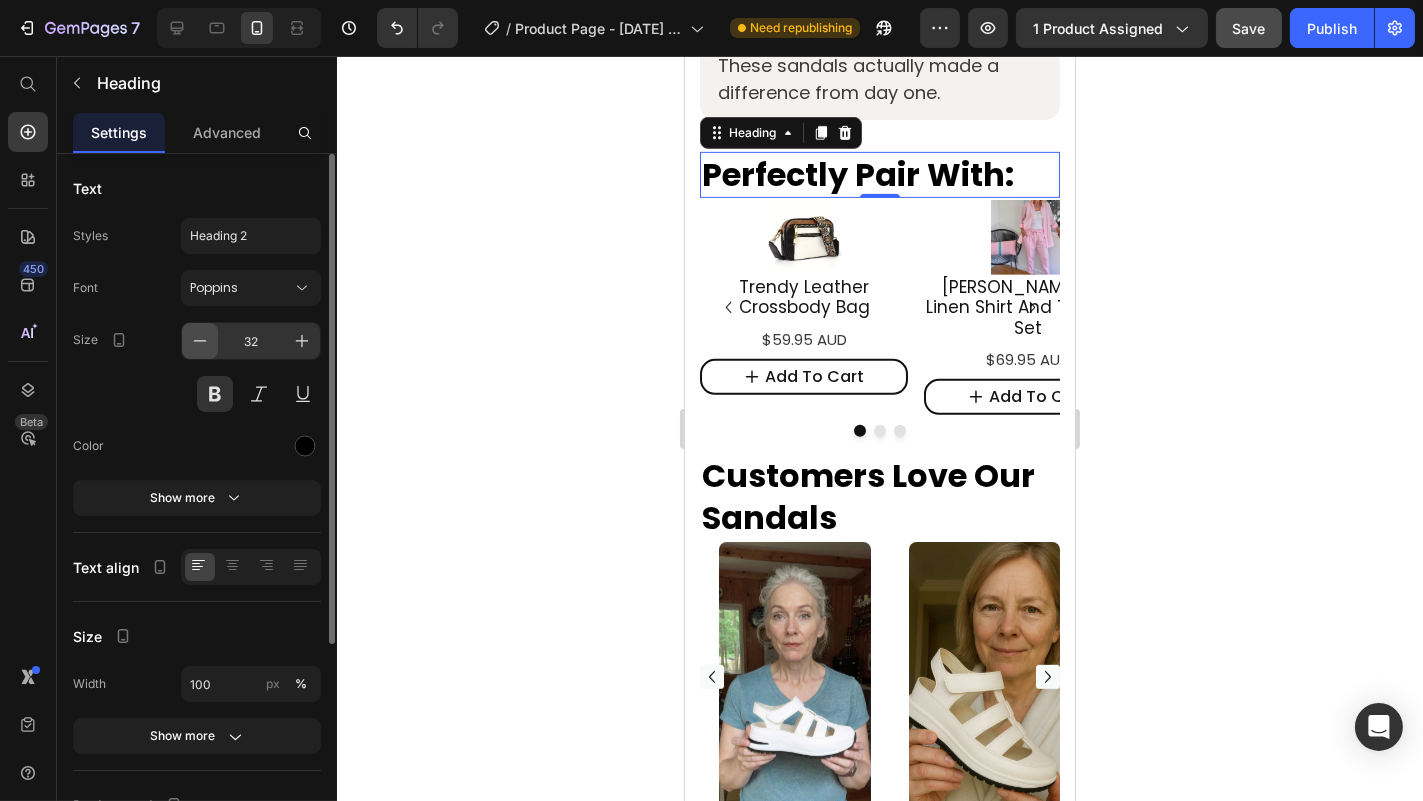 click 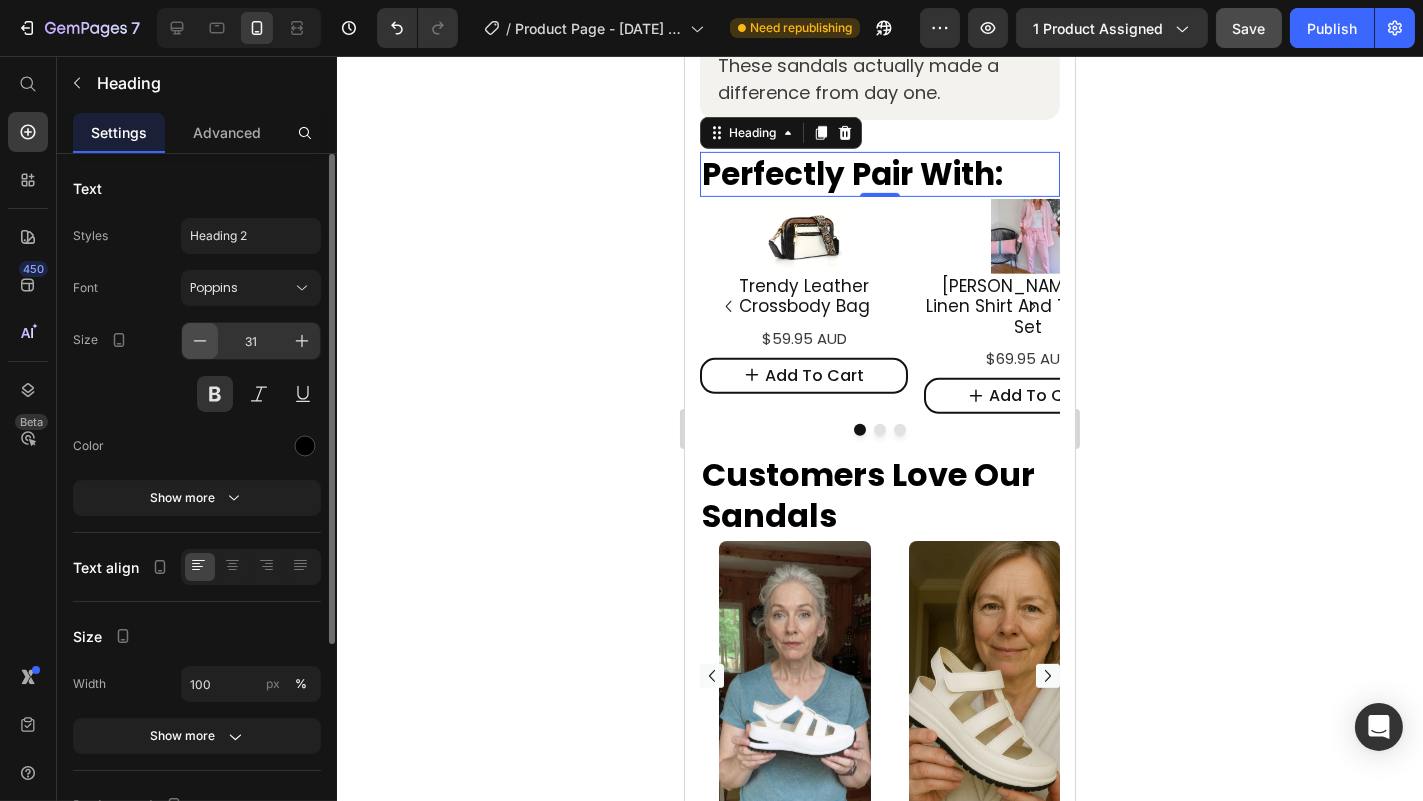 click 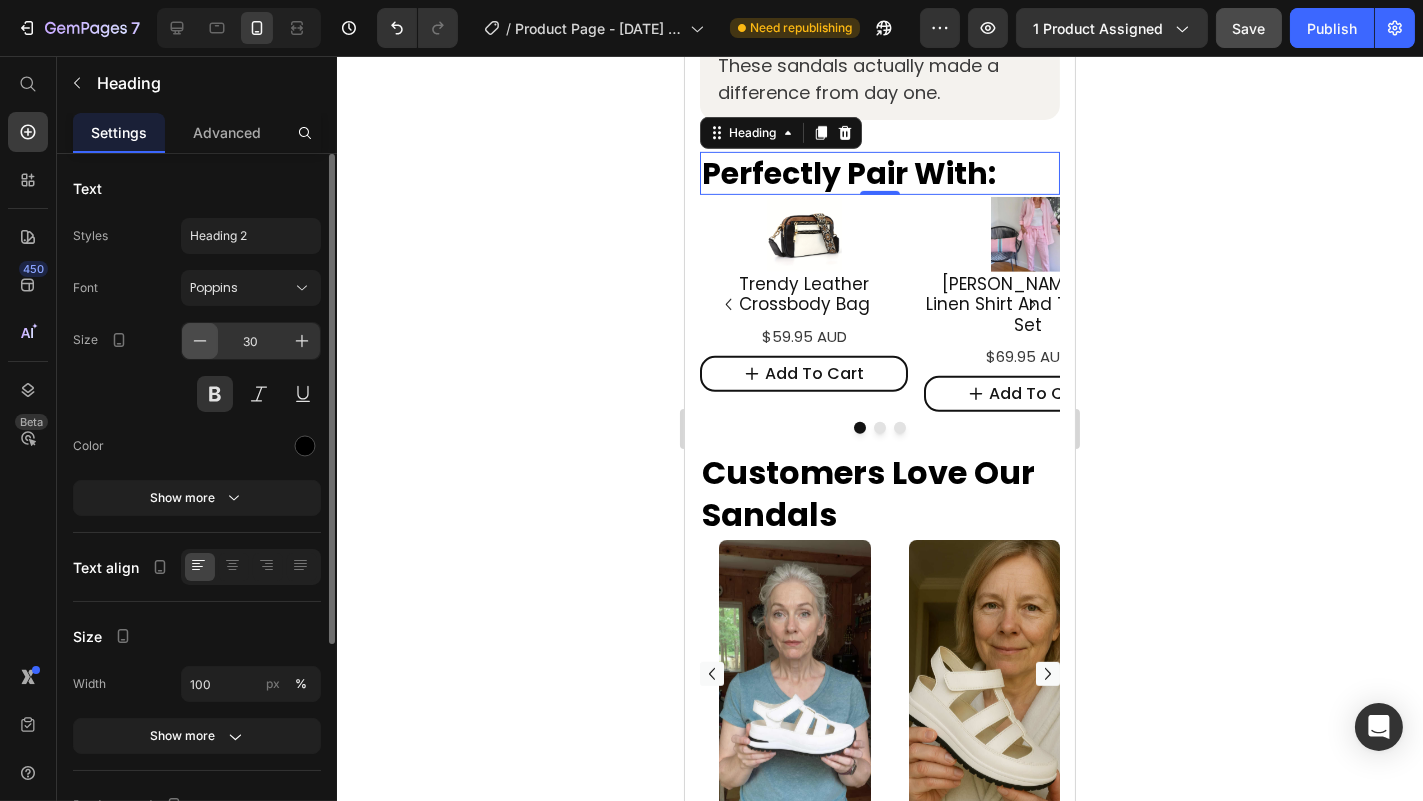 click 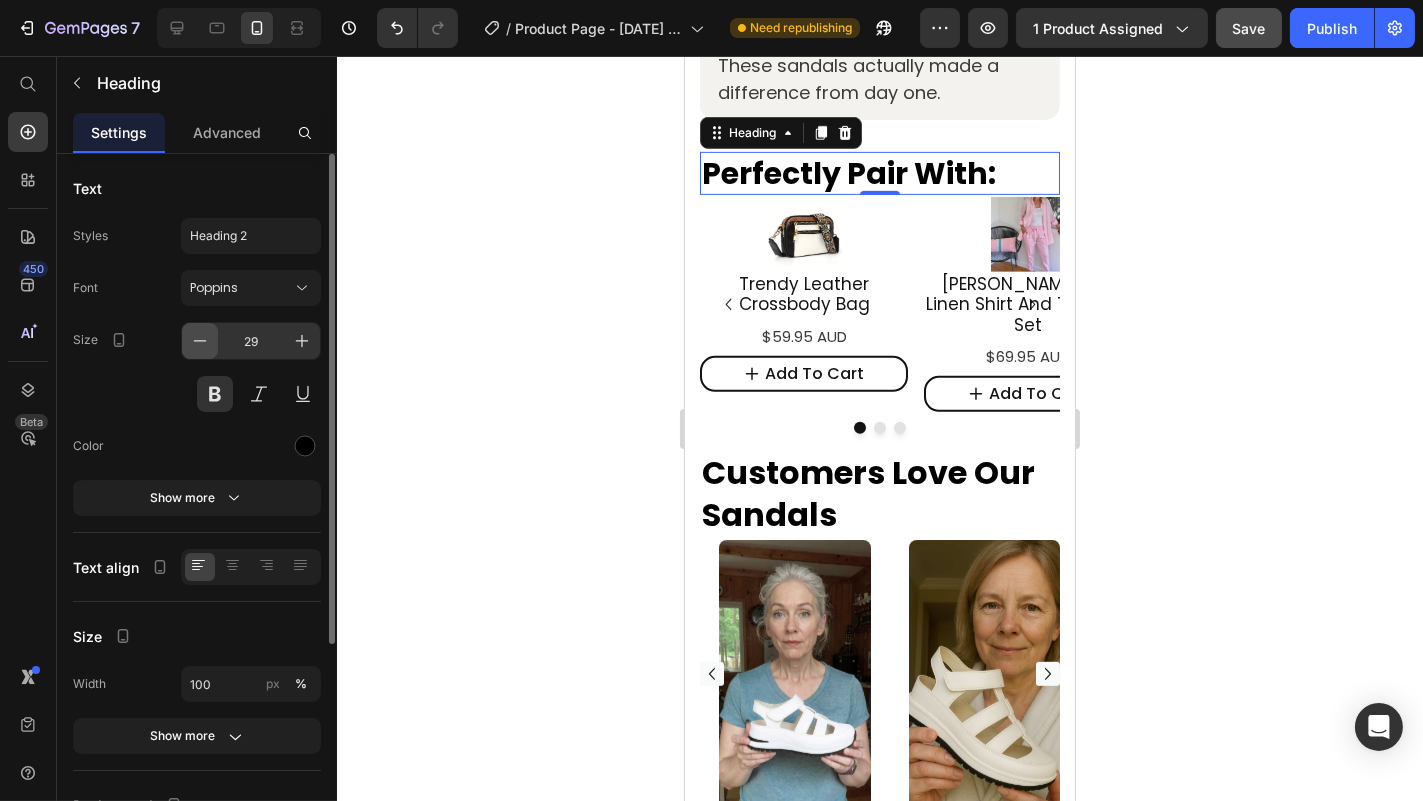 click 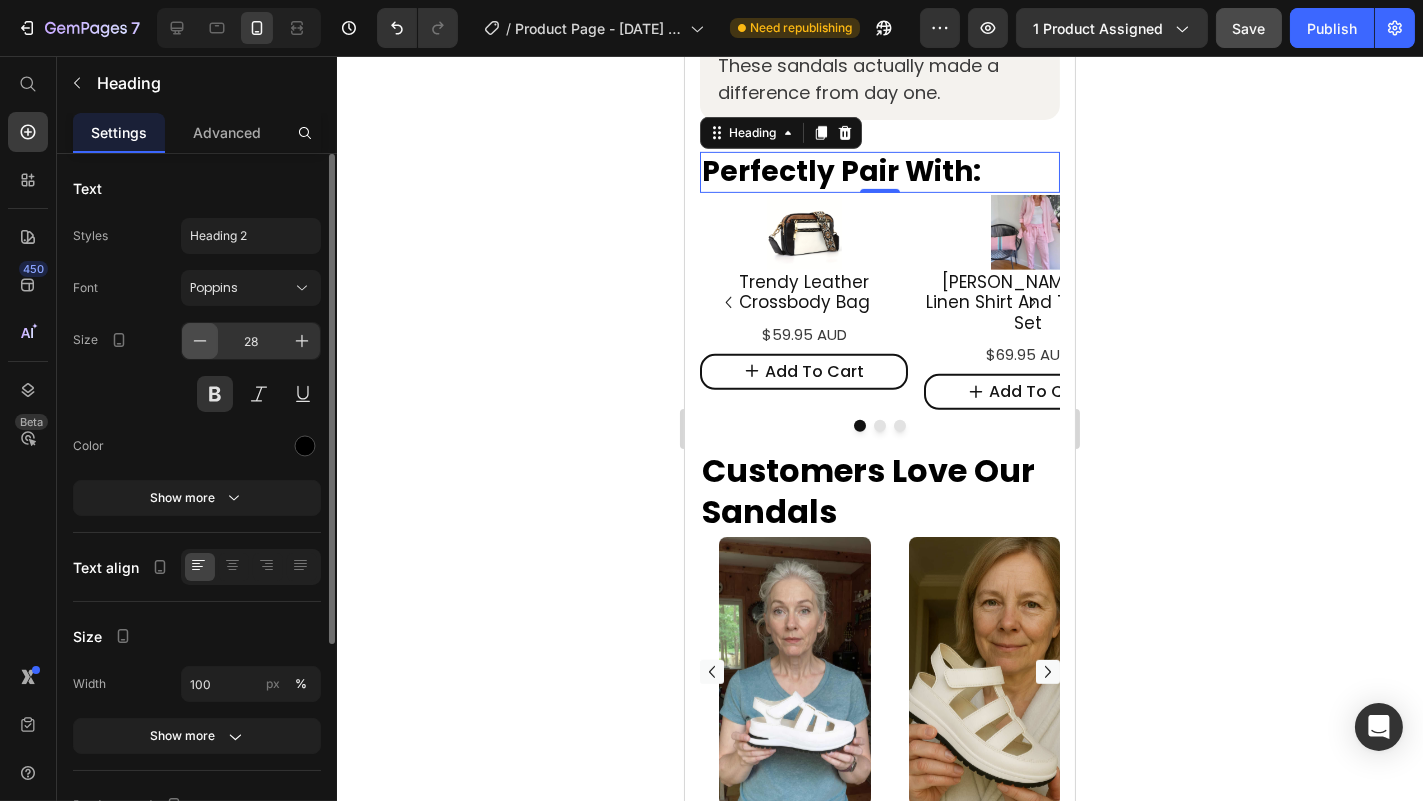 click 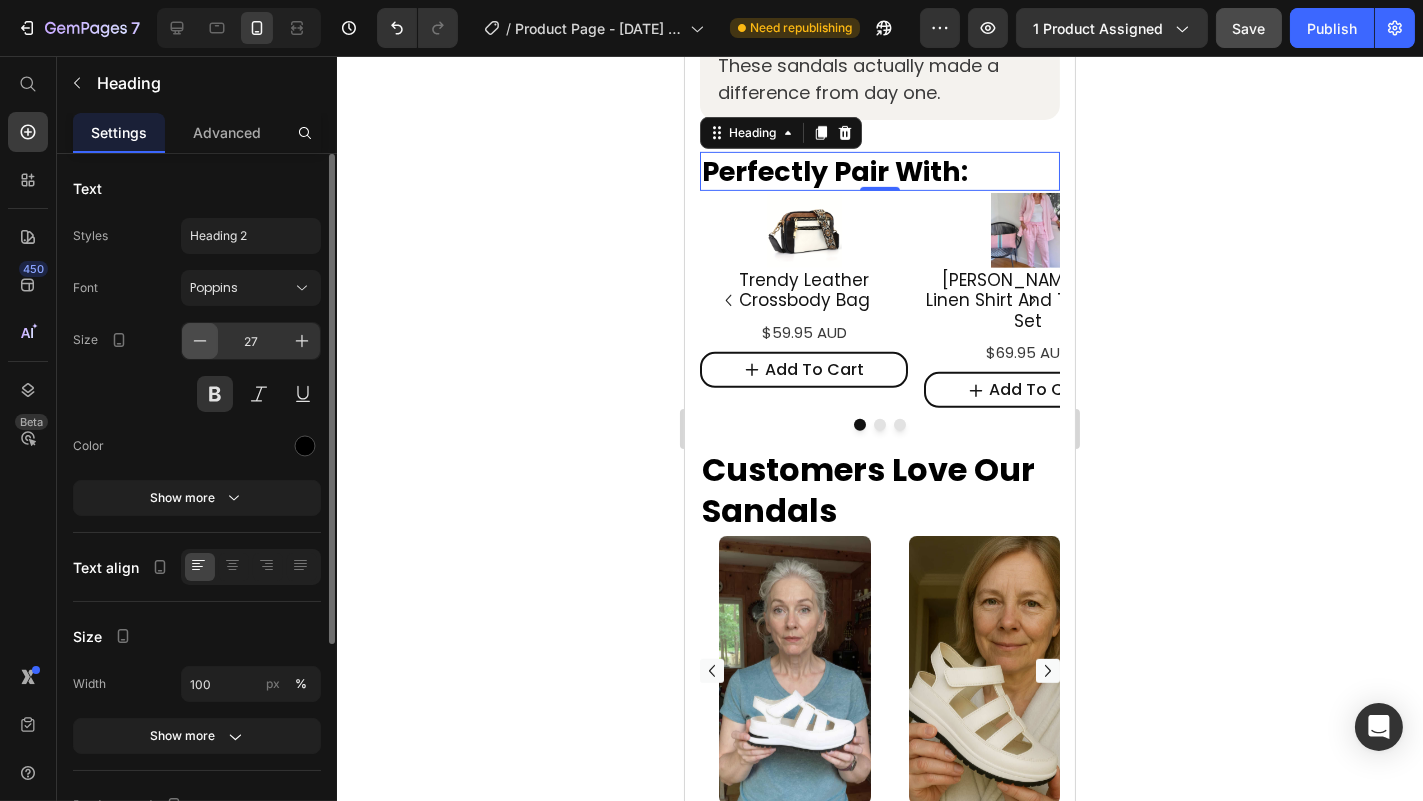 click 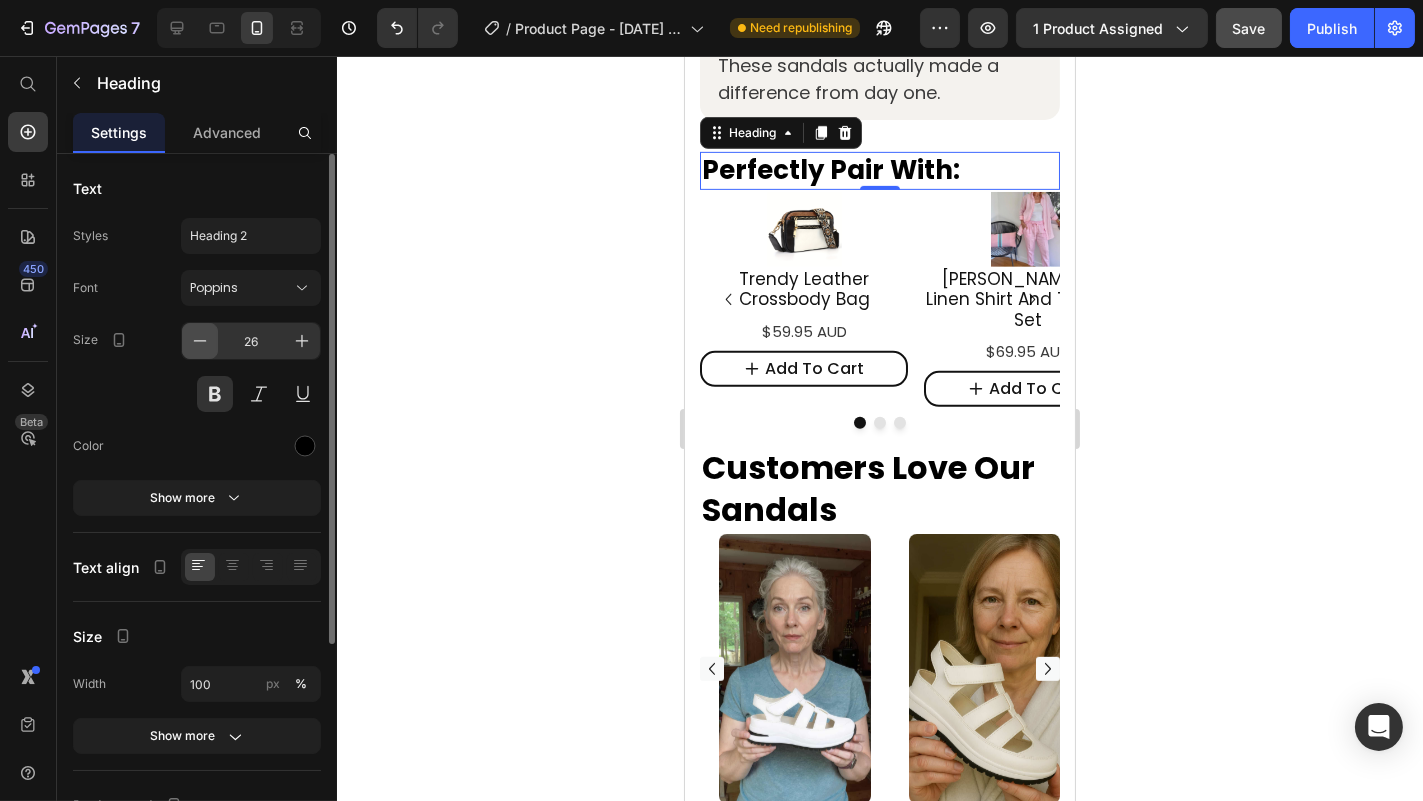 click 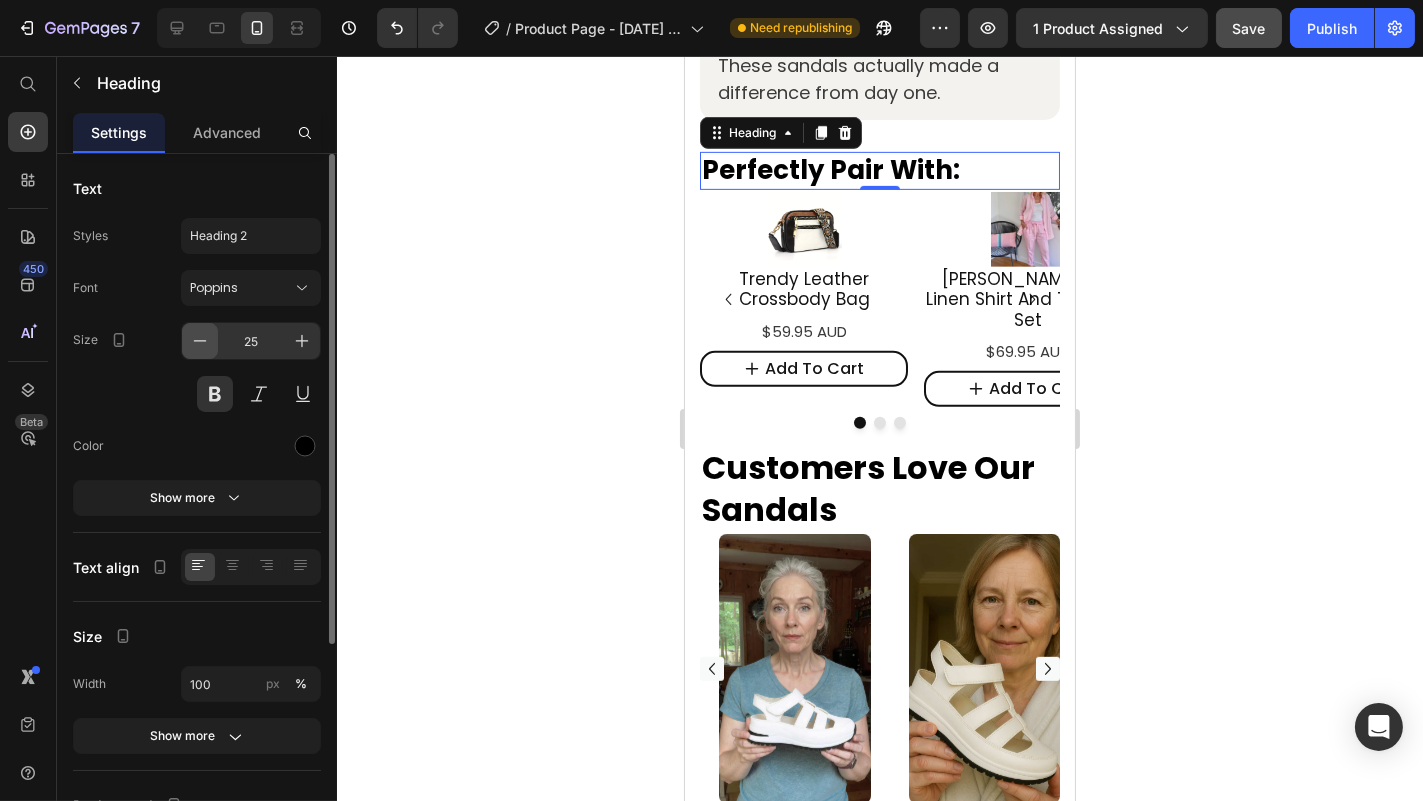 click 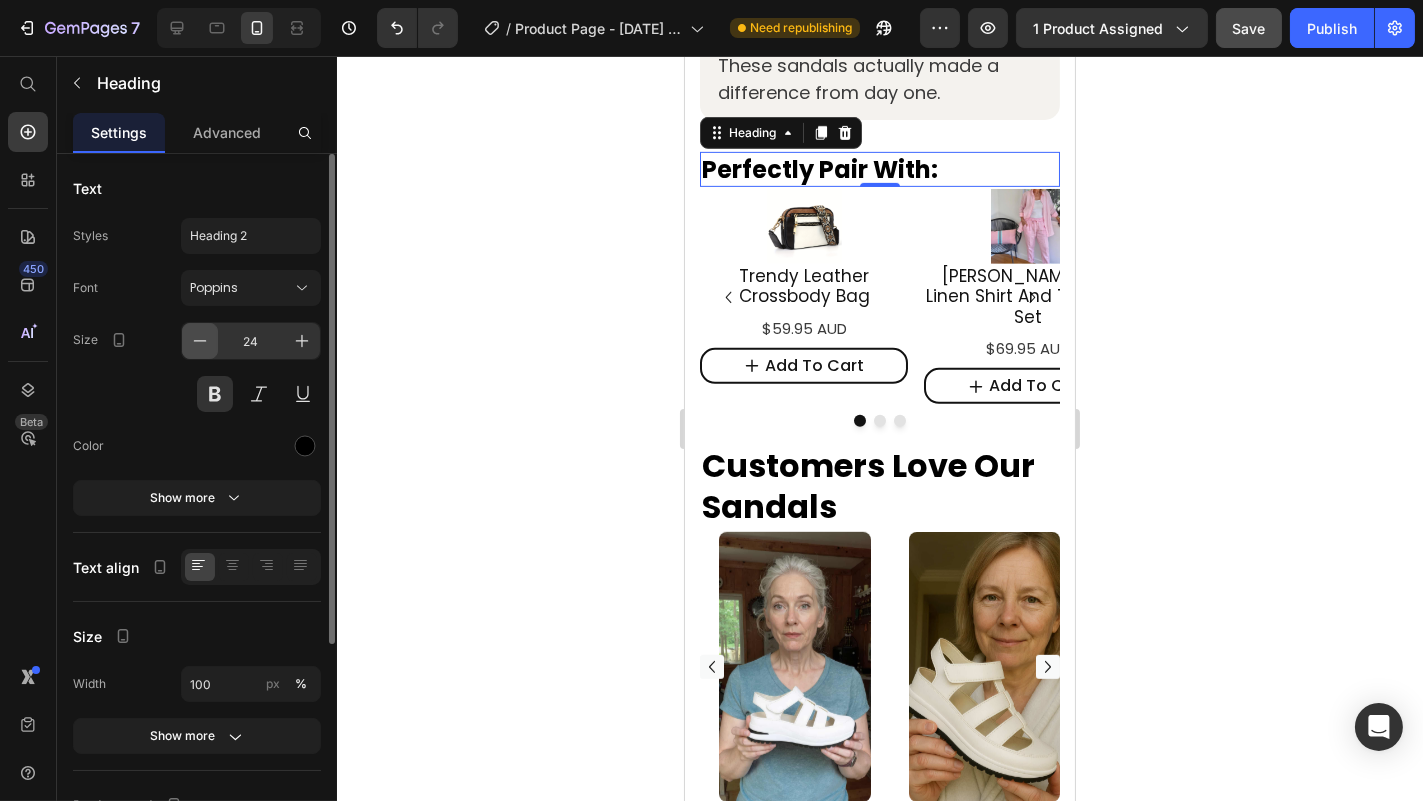 click 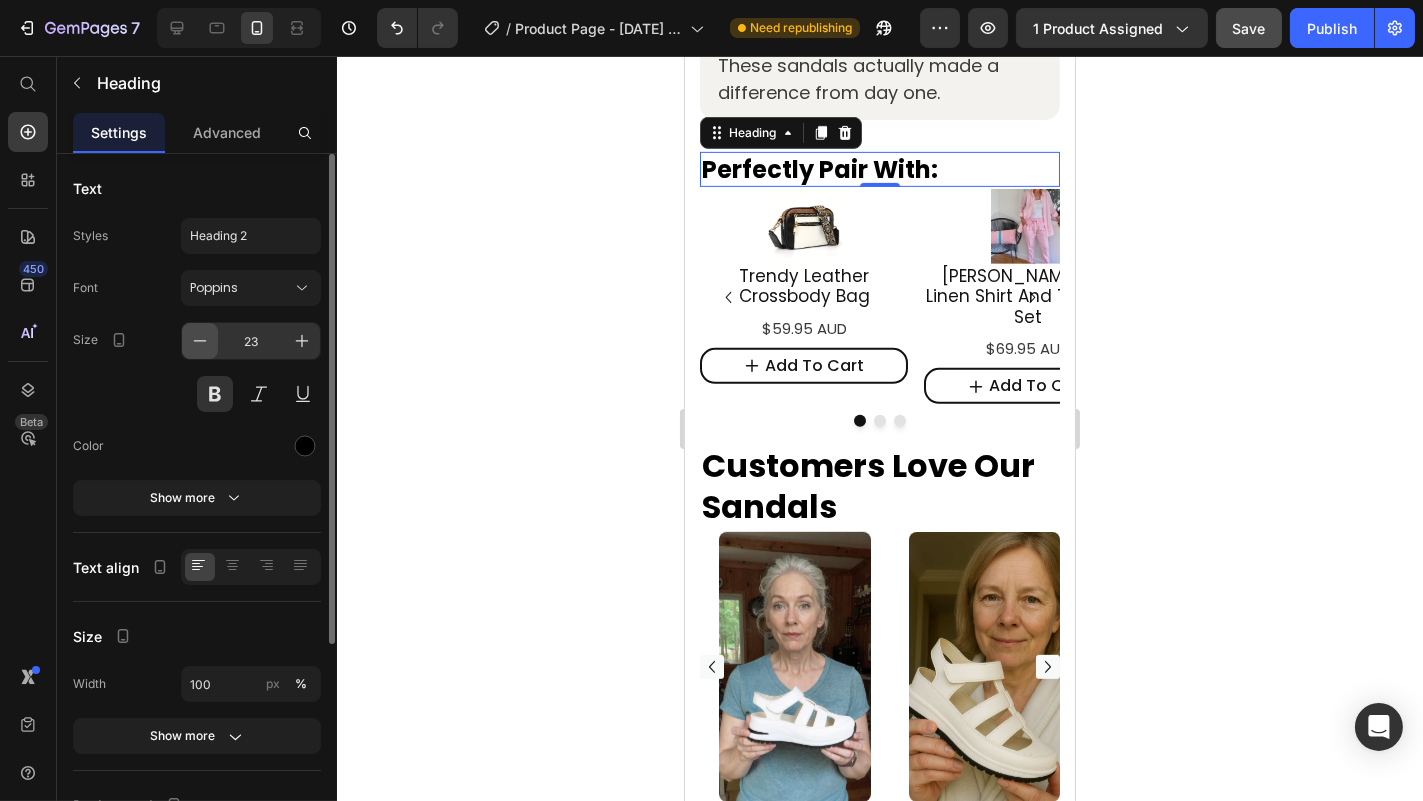 click 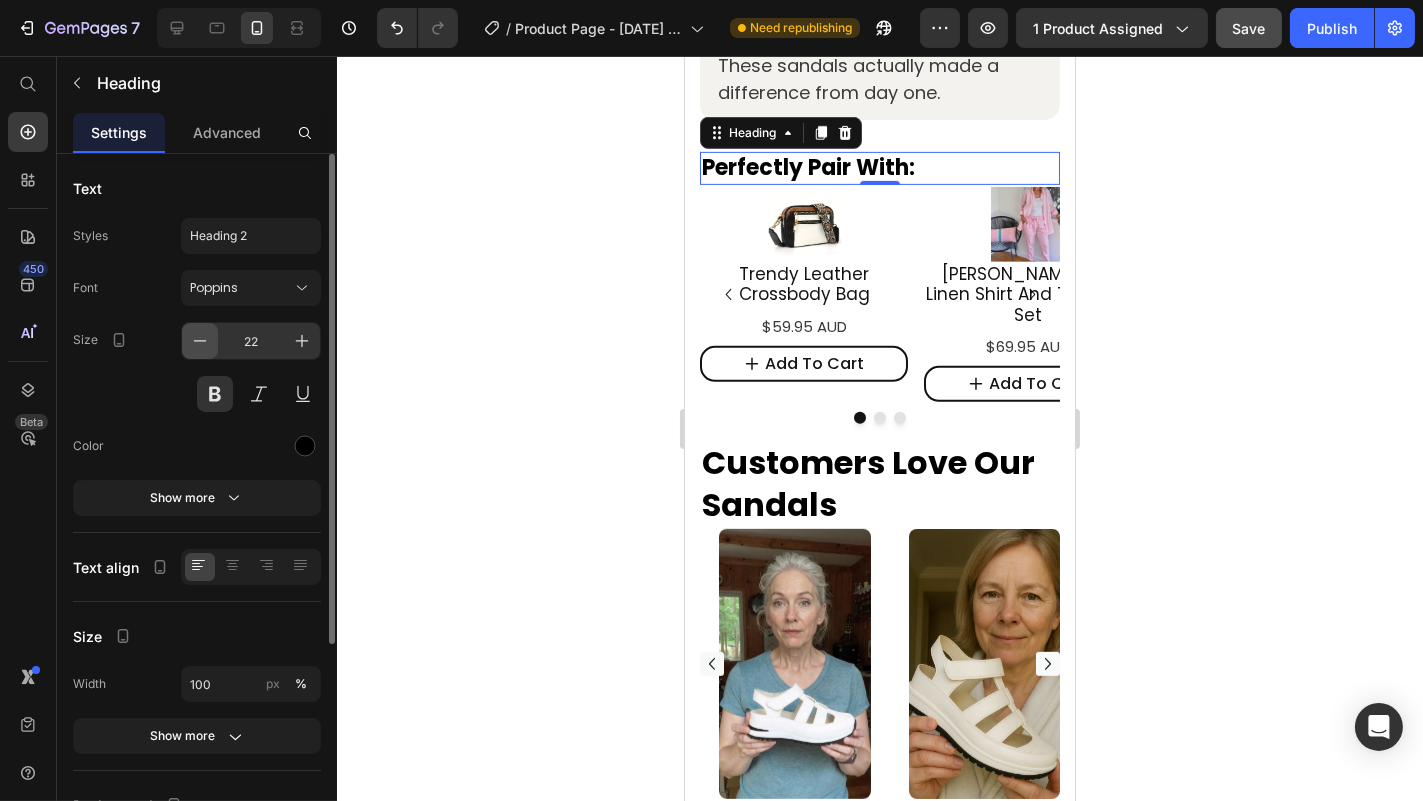 click 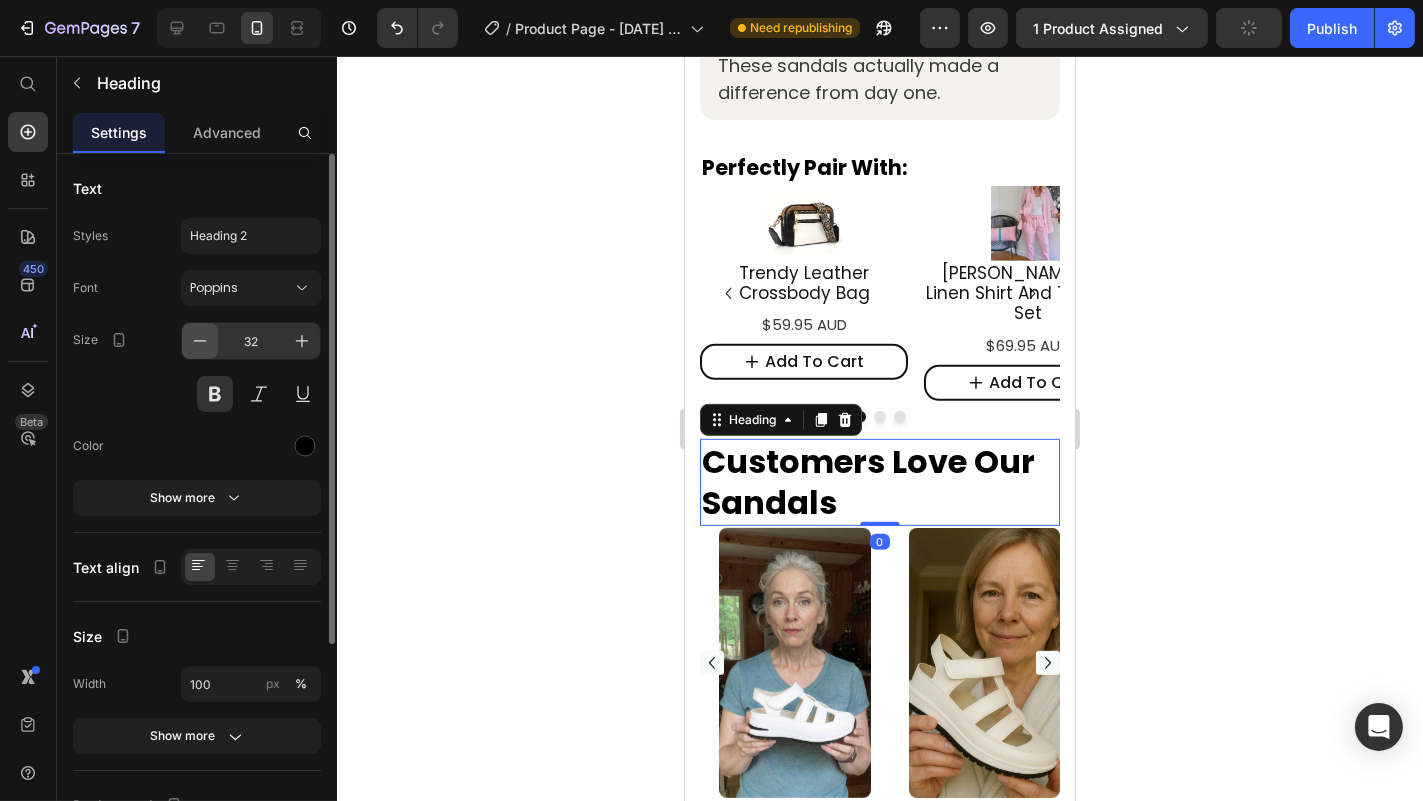 click at bounding box center [200, 341] 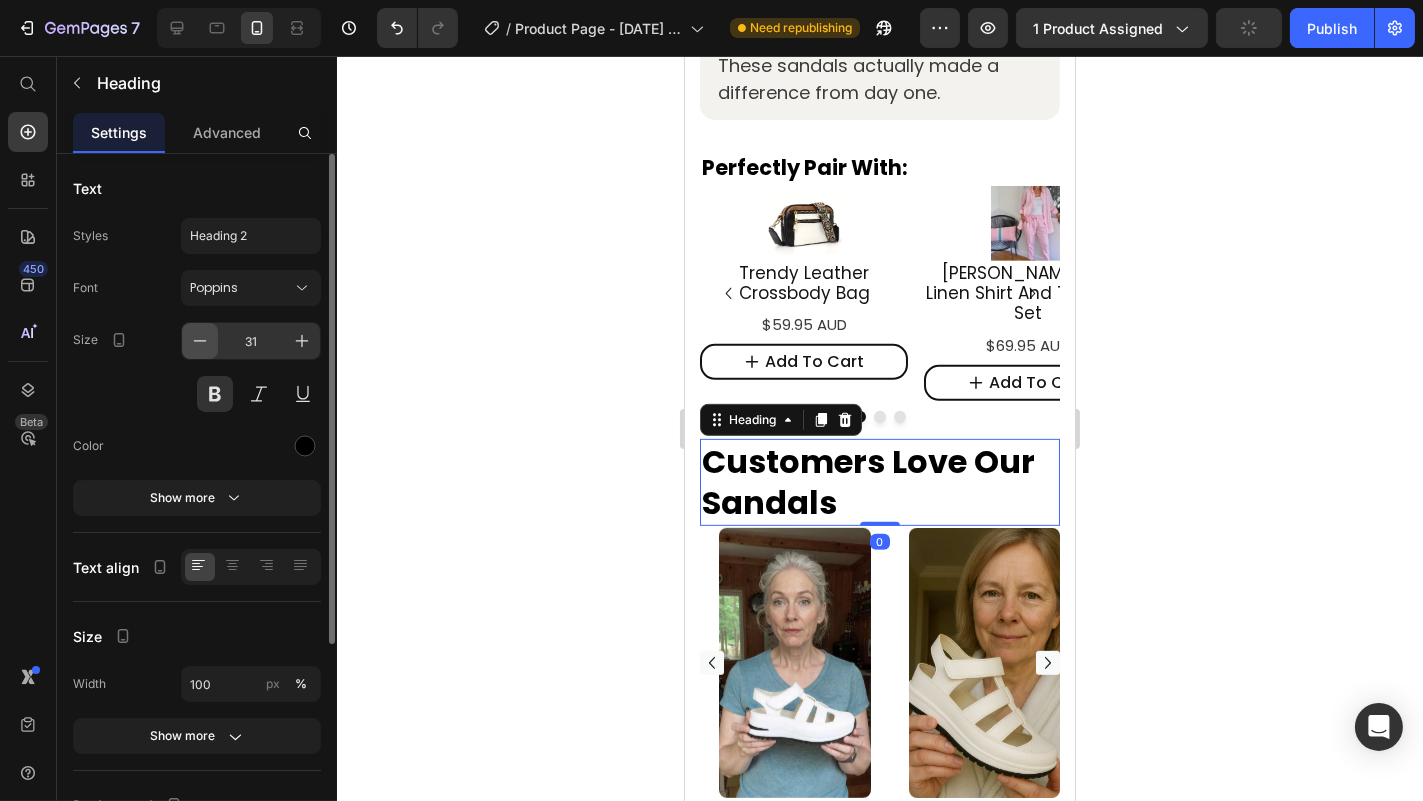 click at bounding box center (200, 341) 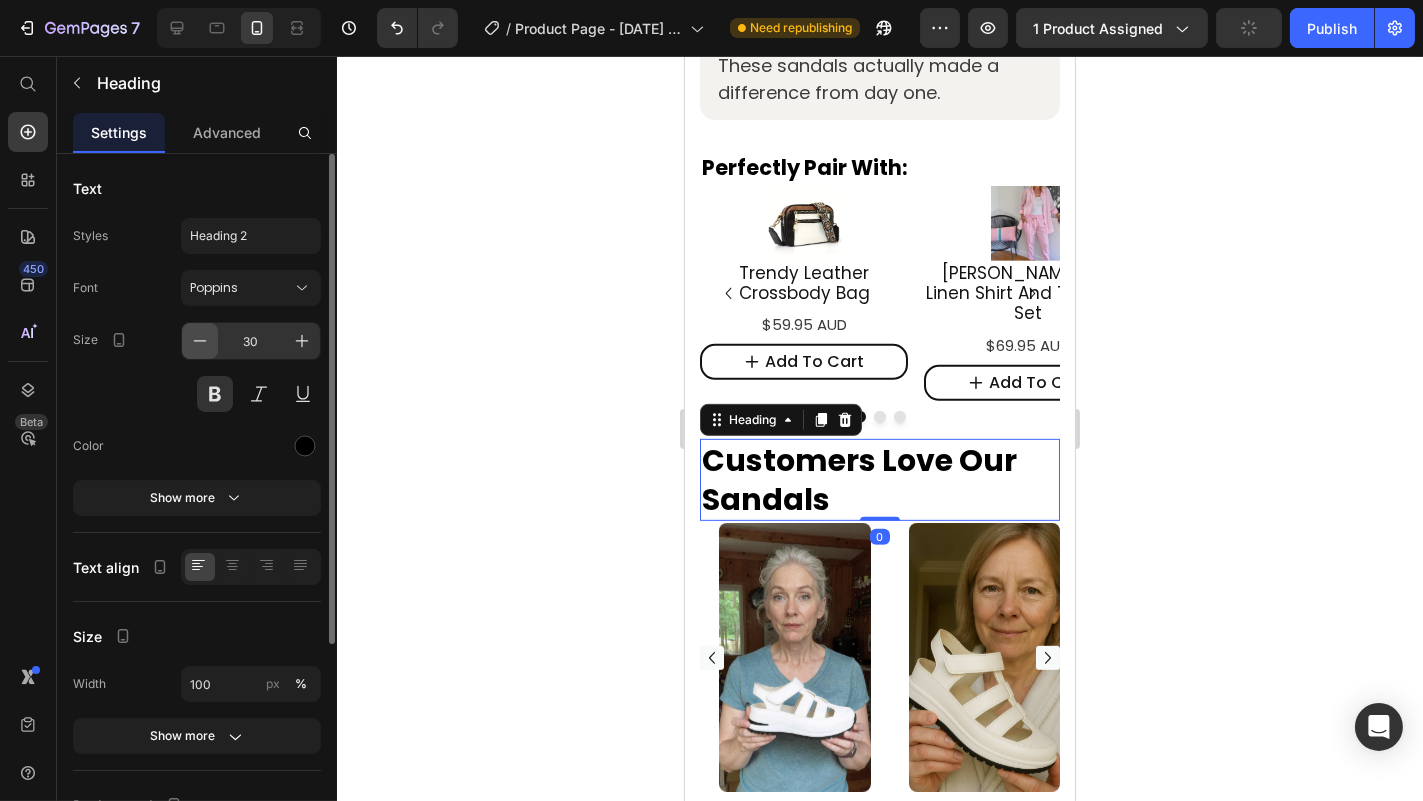 click at bounding box center [200, 341] 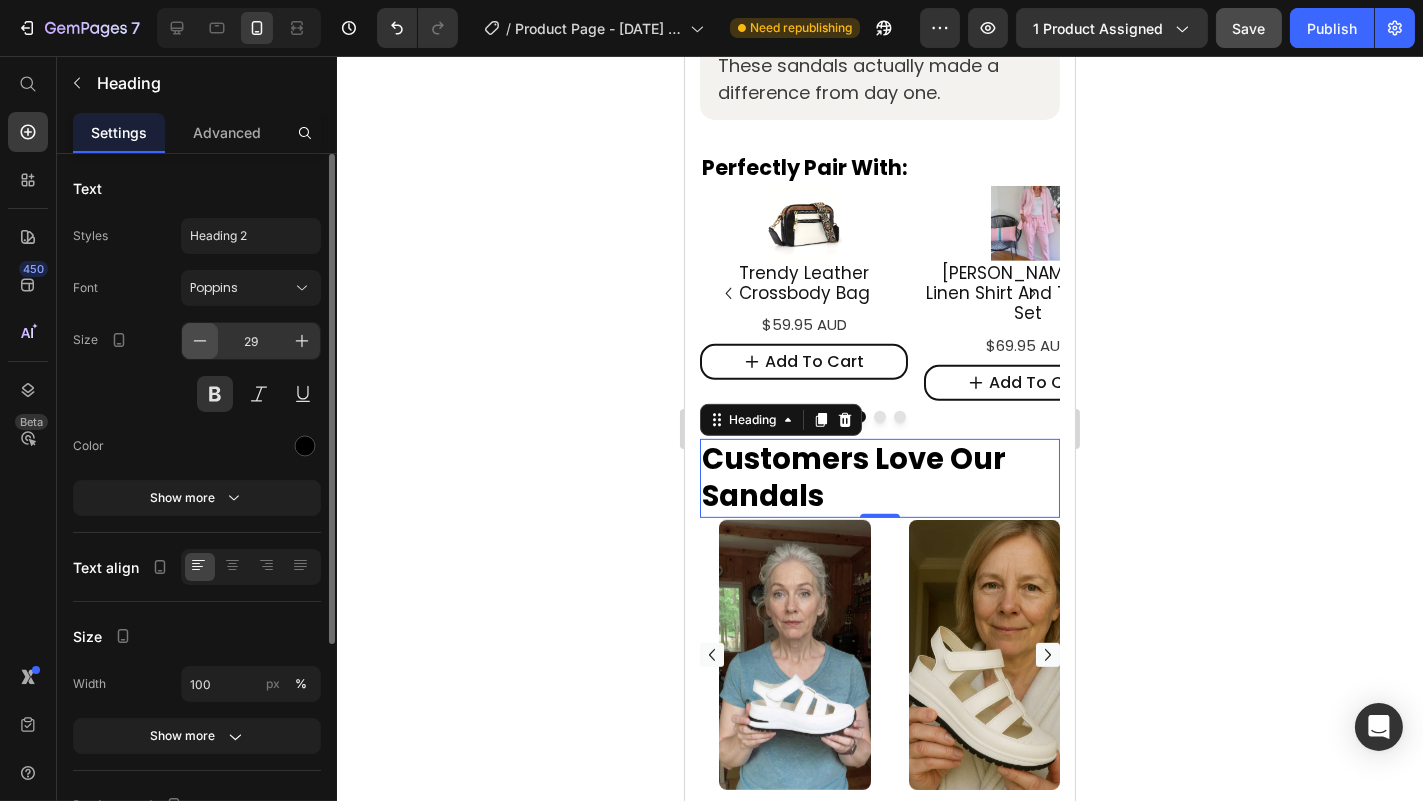 click at bounding box center [200, 341] 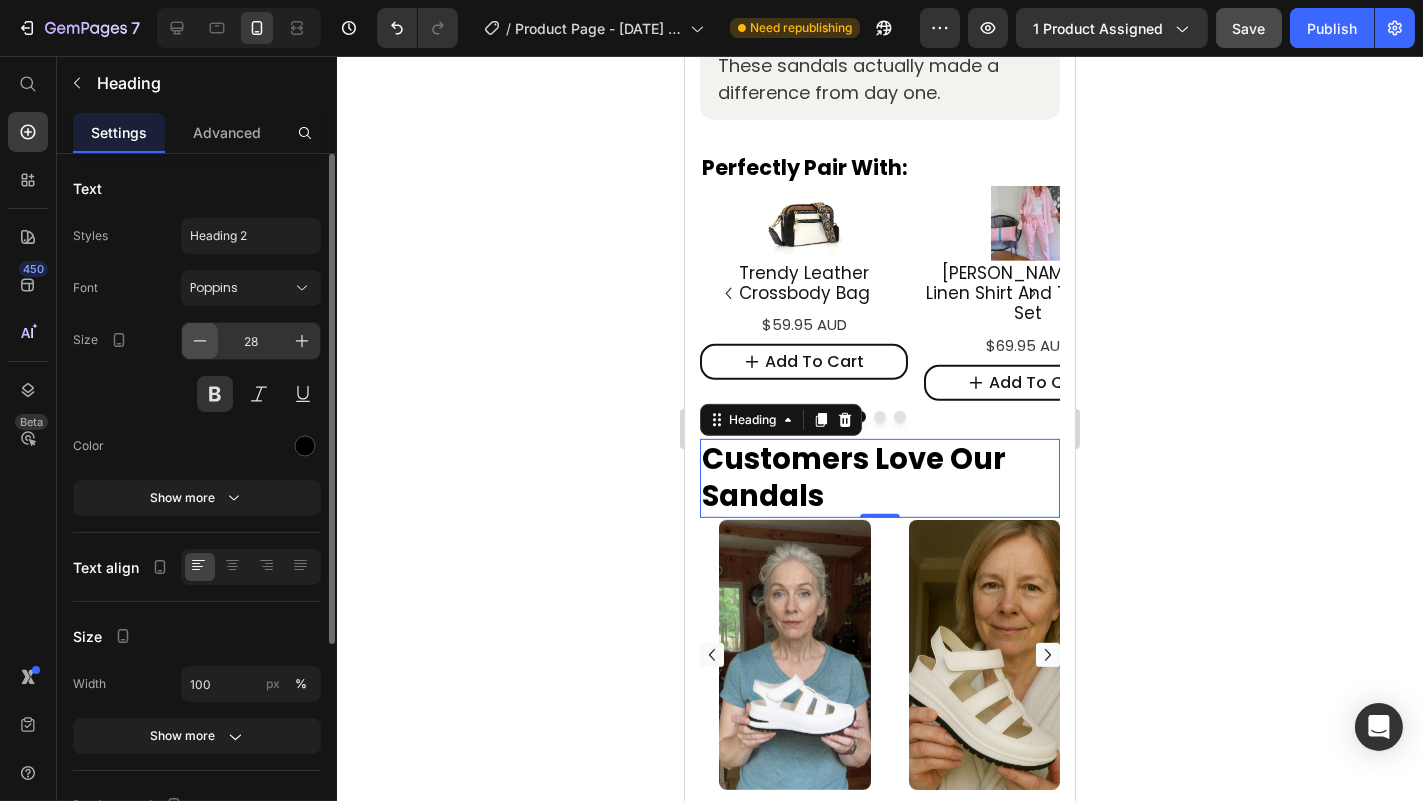 click at bounding box center [200, 341] 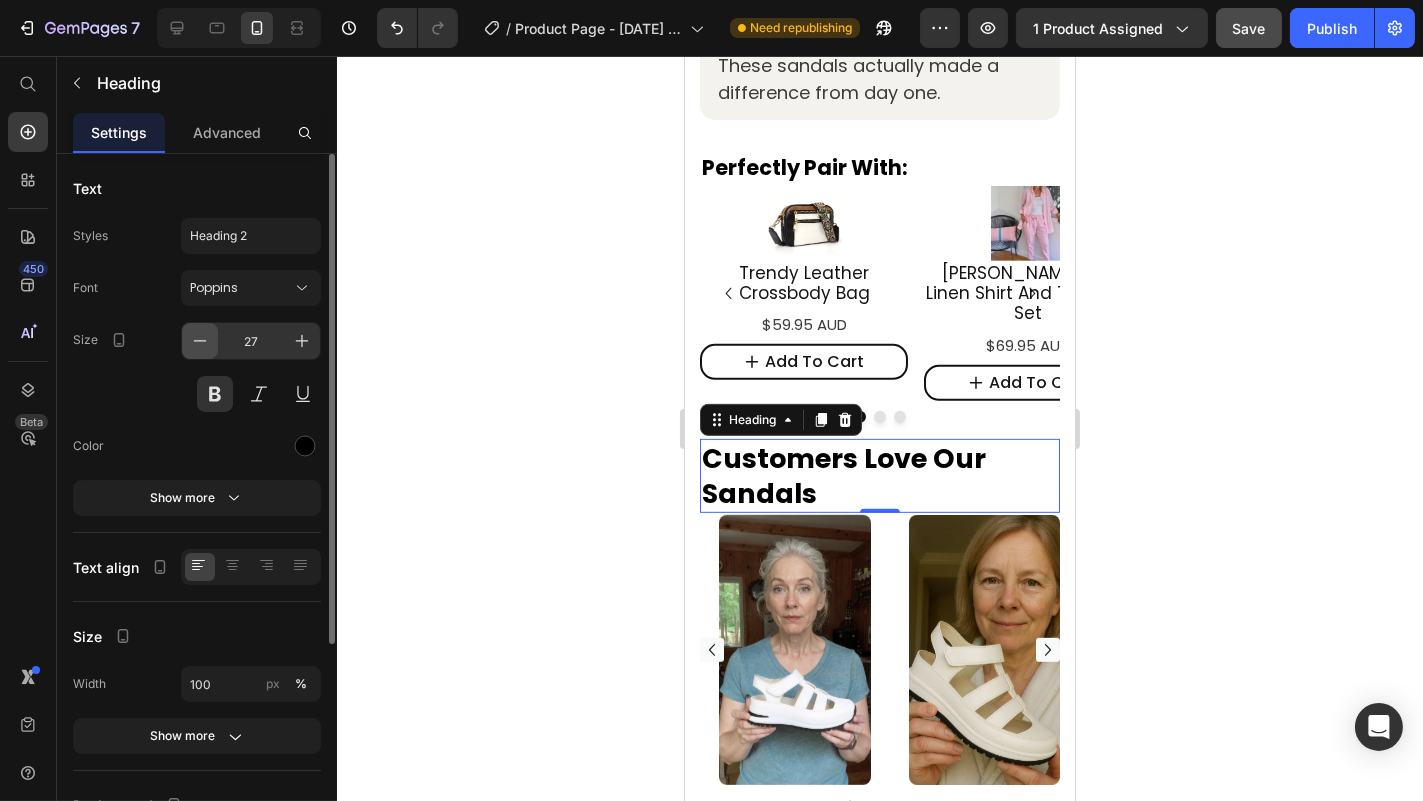 click at bounding box center (200, 341) 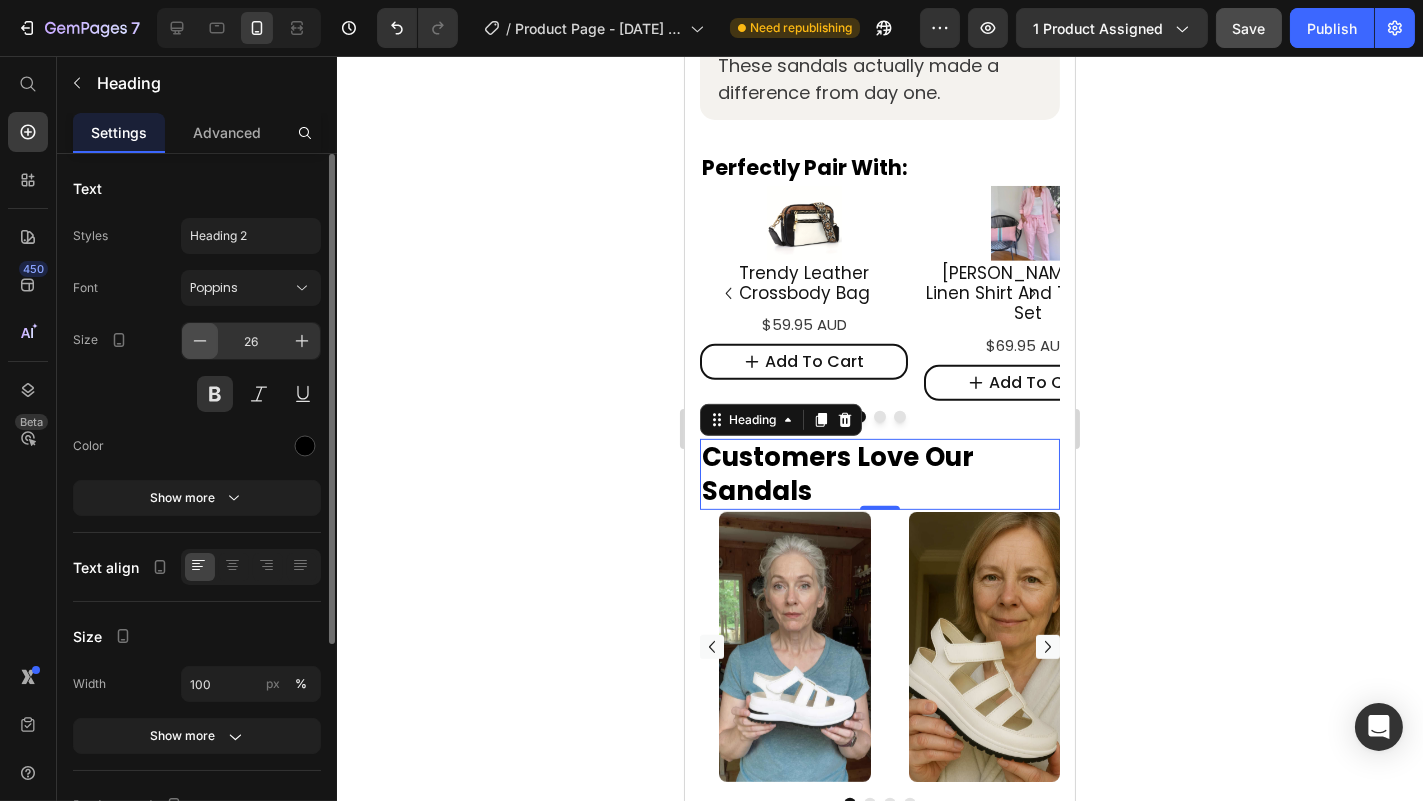 click at bounding box center (200, 341) 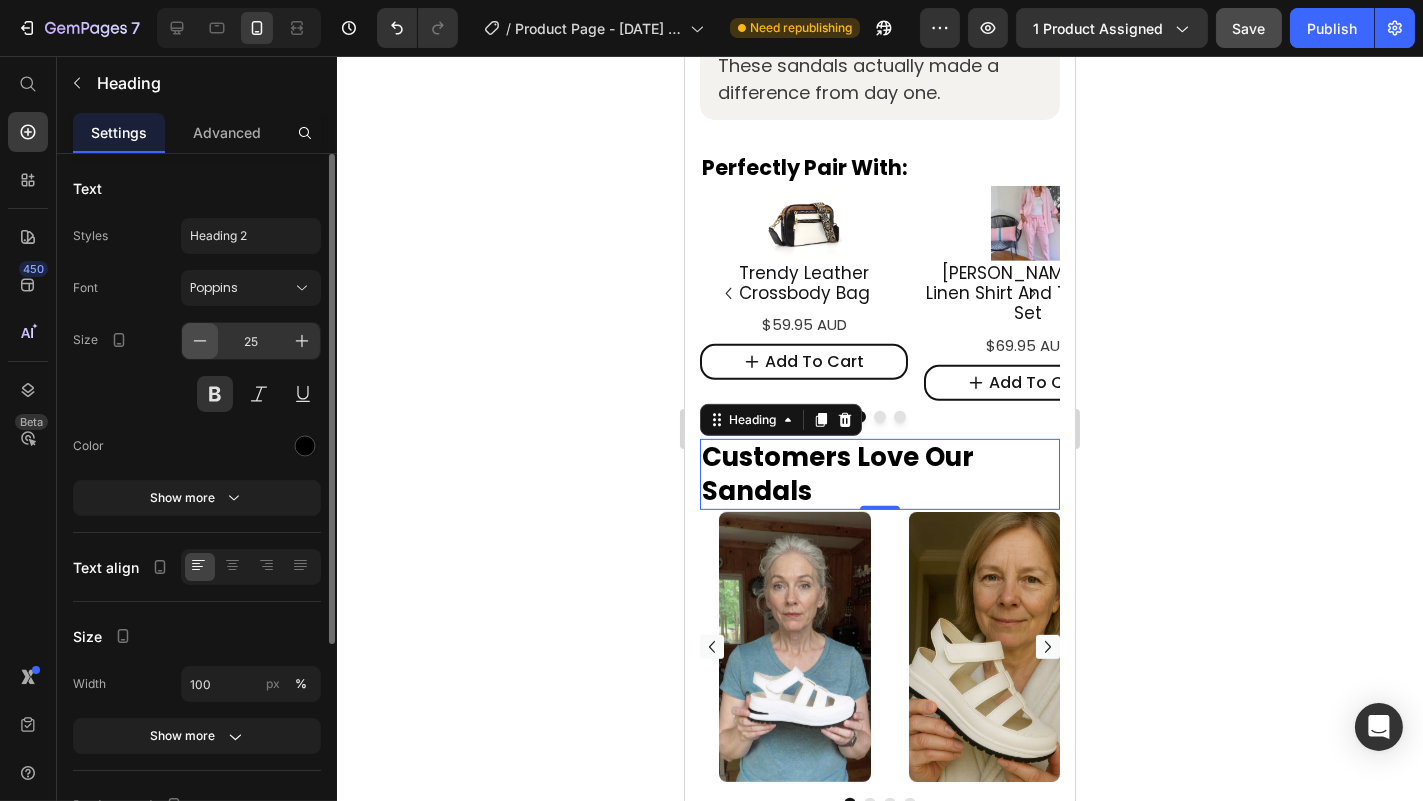 click at bounding box center (200, 341) 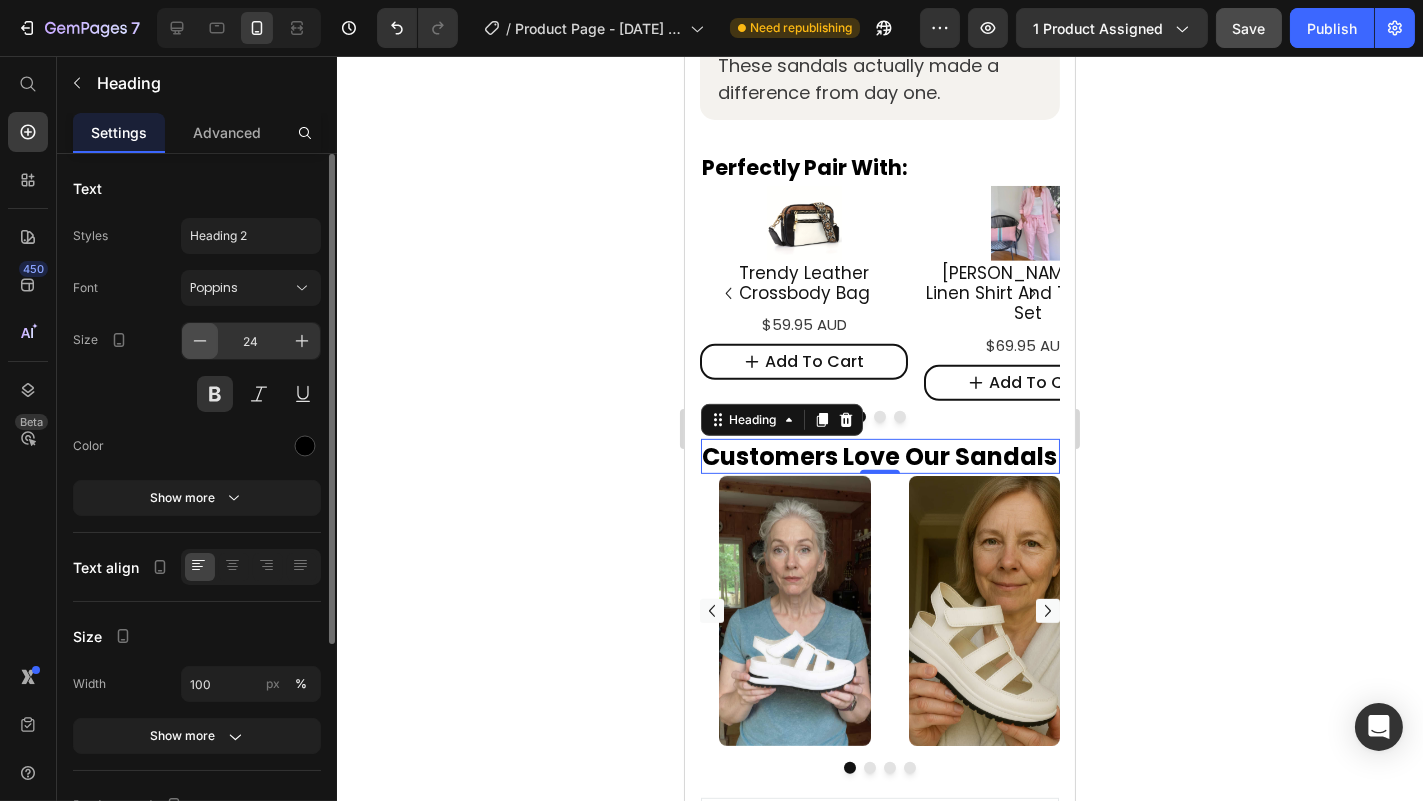 click at bounding box center [200, 341] 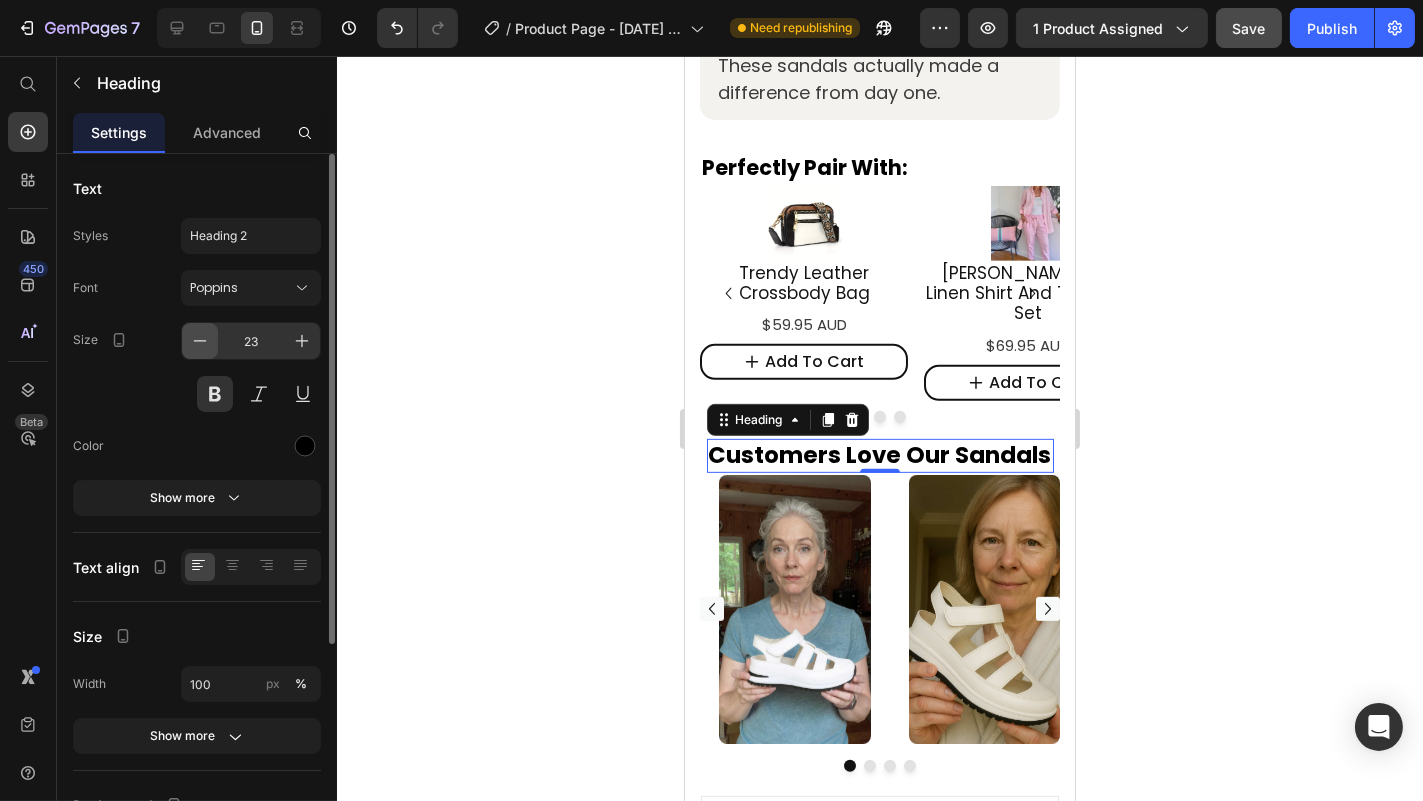 click at bounding box center (200, 341) 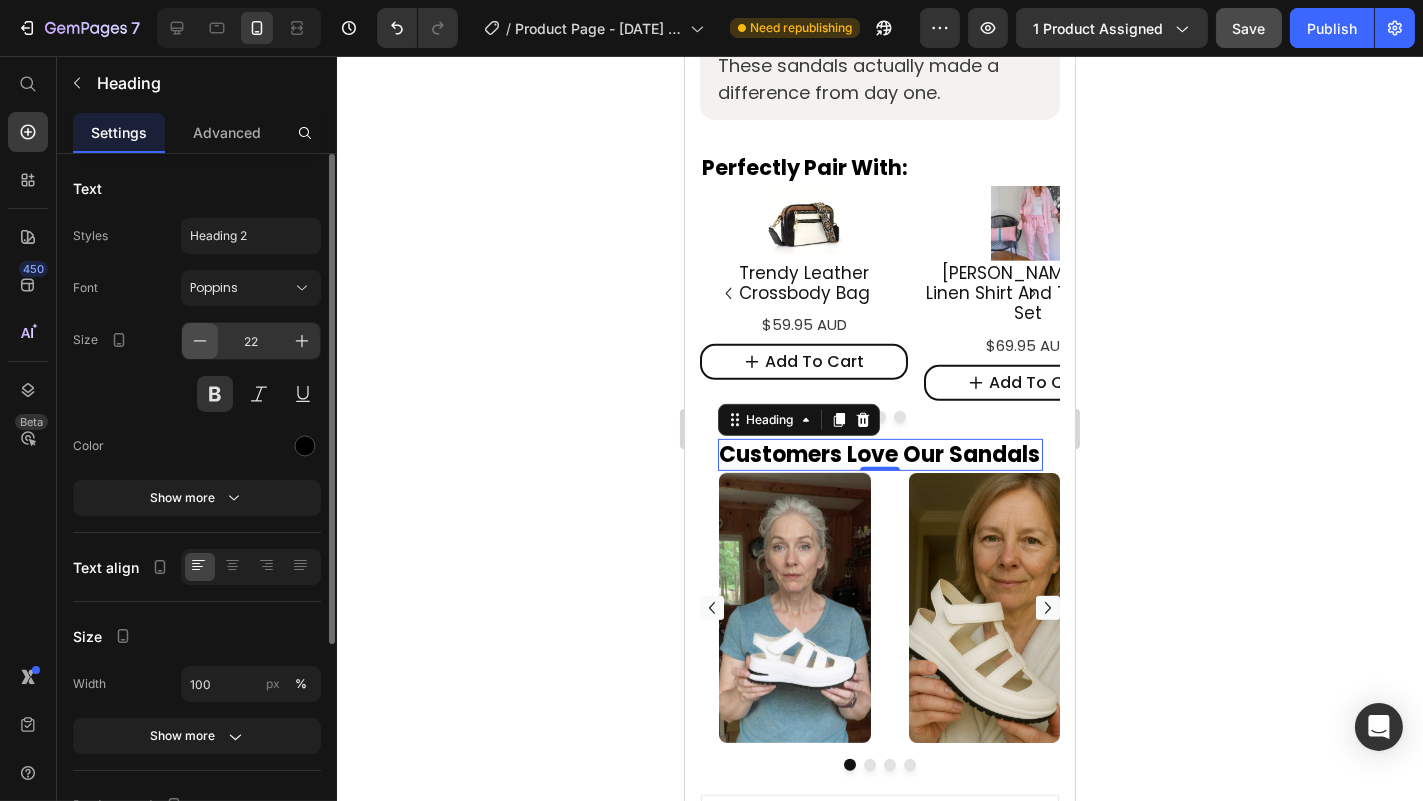 click at bounding box center (200, 341) 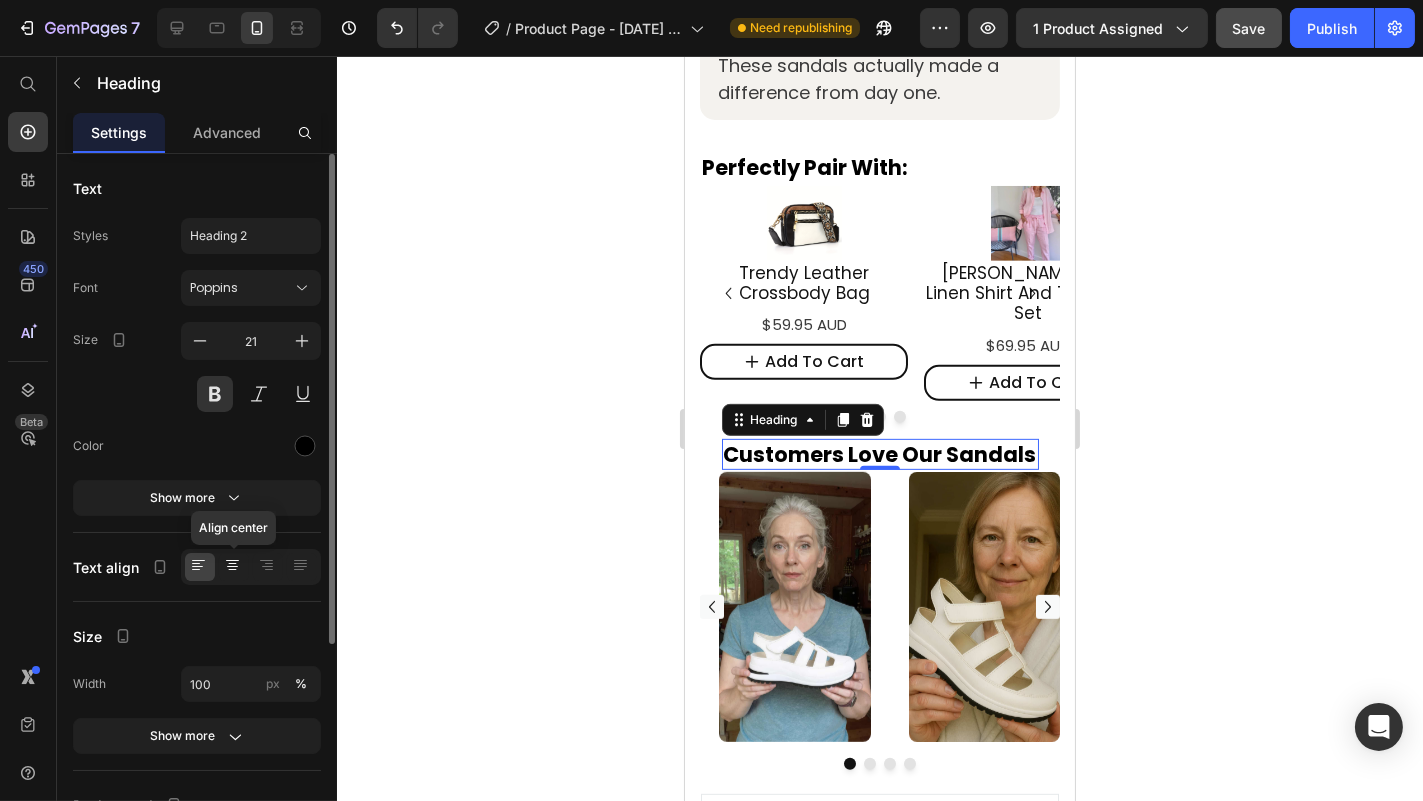 click 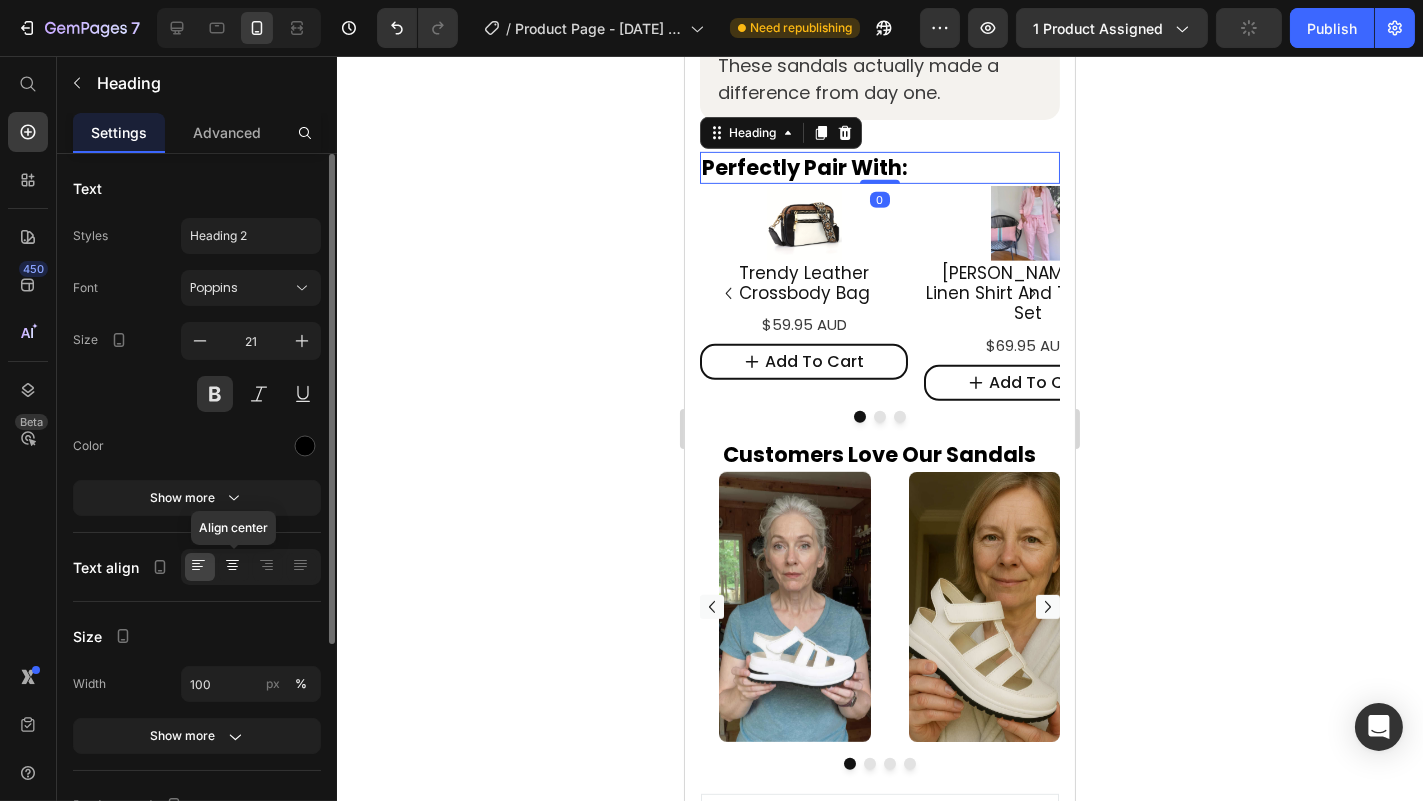 click 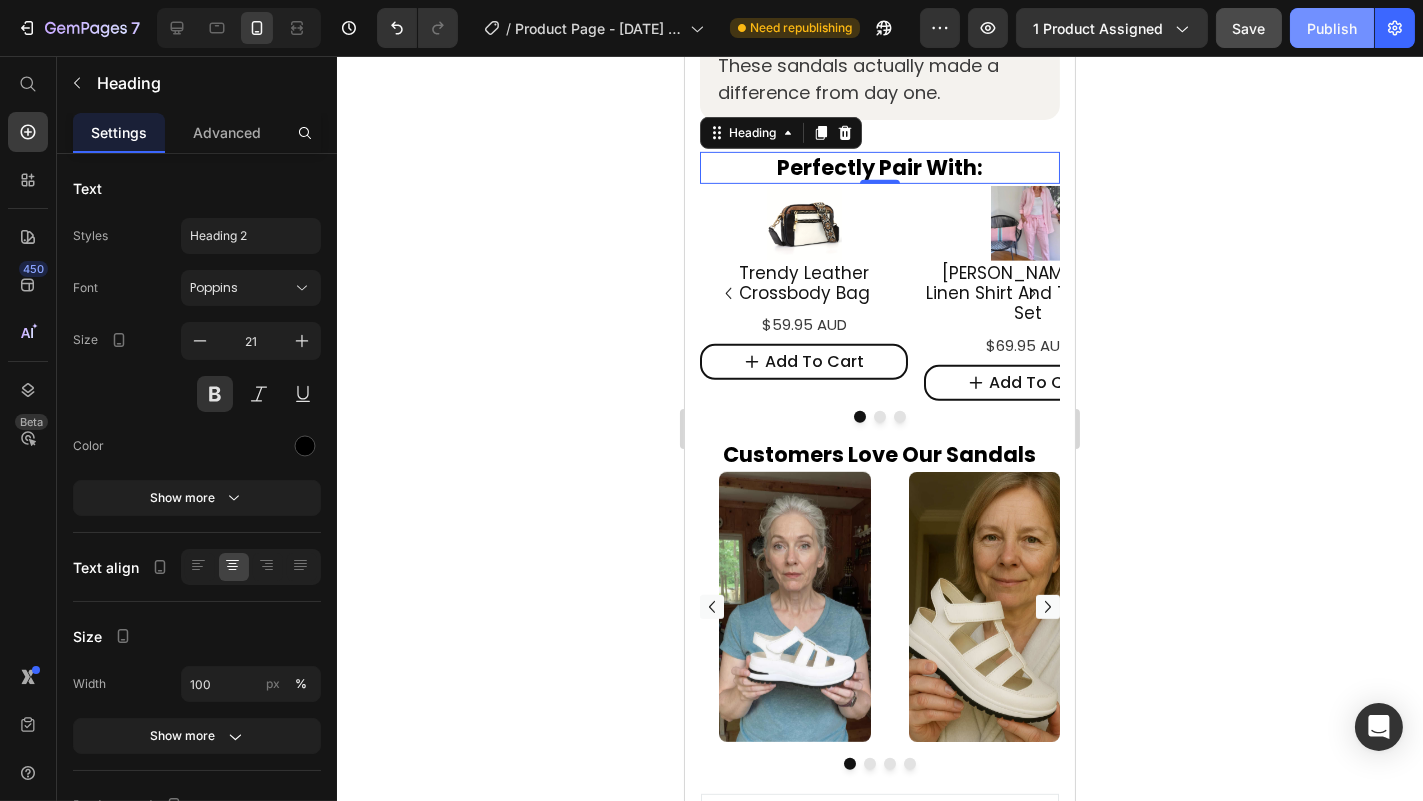 click on "Publish" 